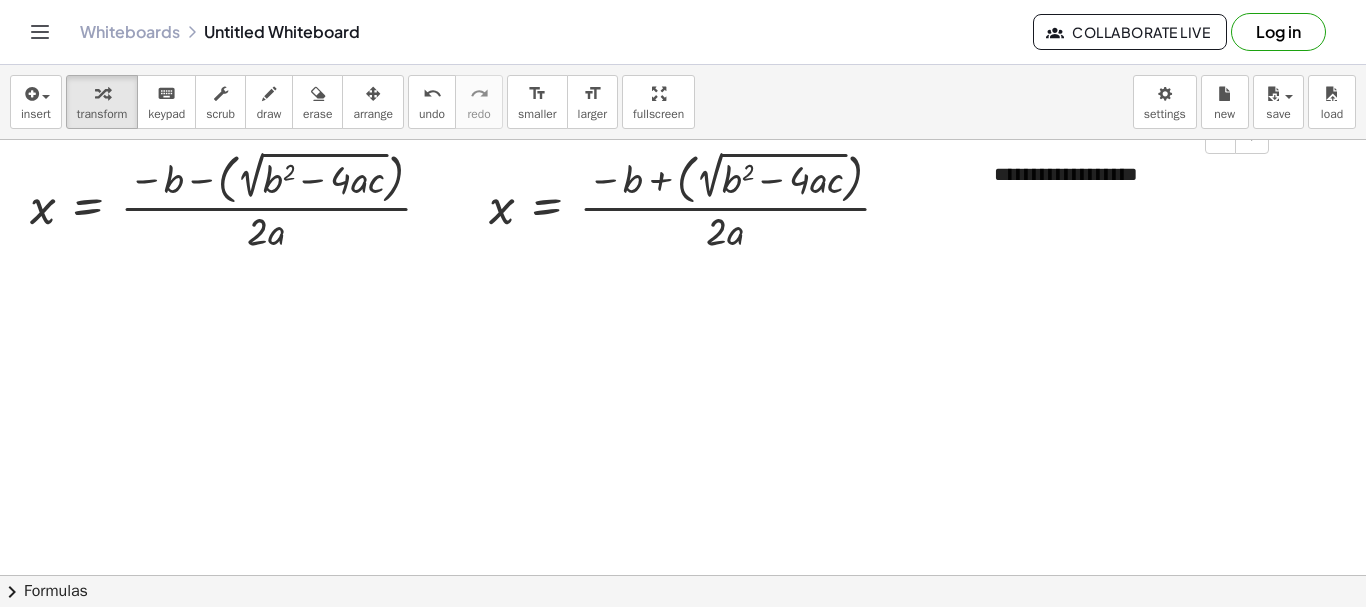 scroll, scrollTop: 0, scrollLeft: 0, axis: both 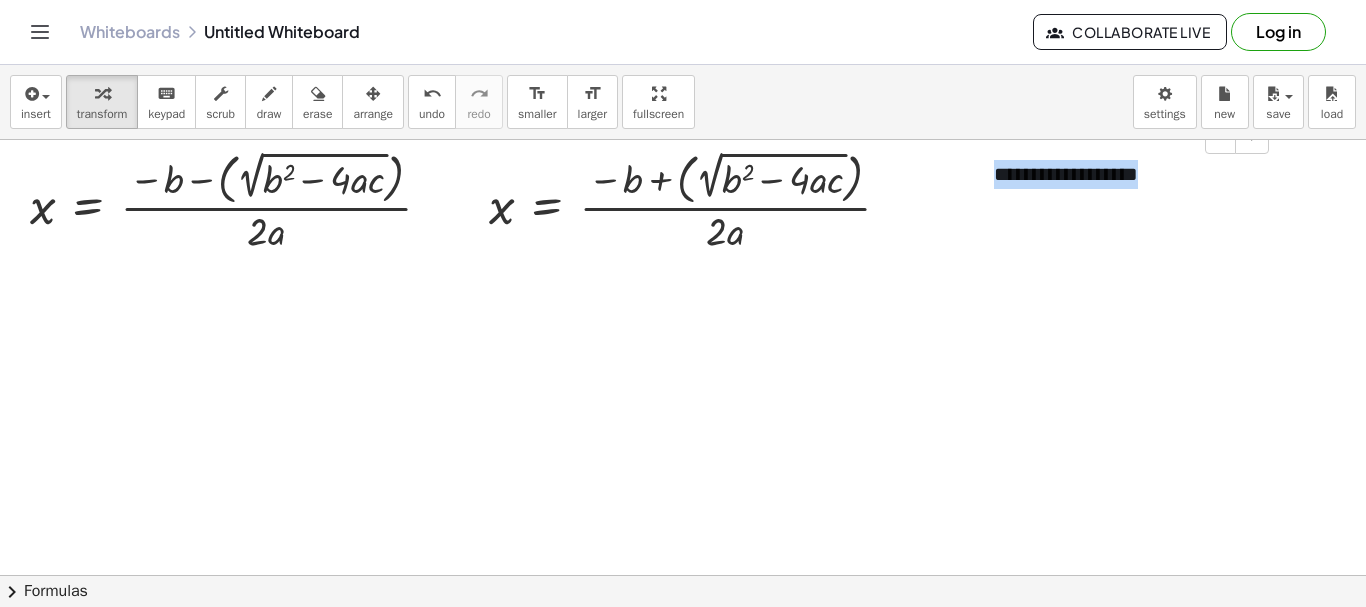 type 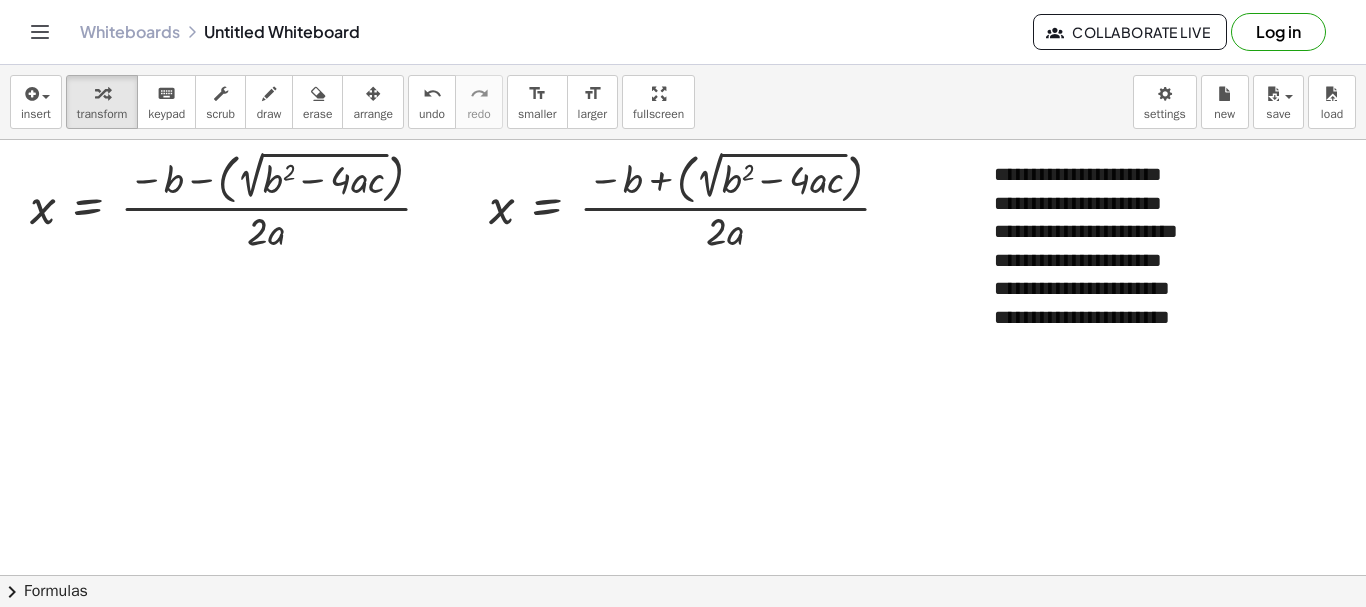 click at bounding box center [683, 640] 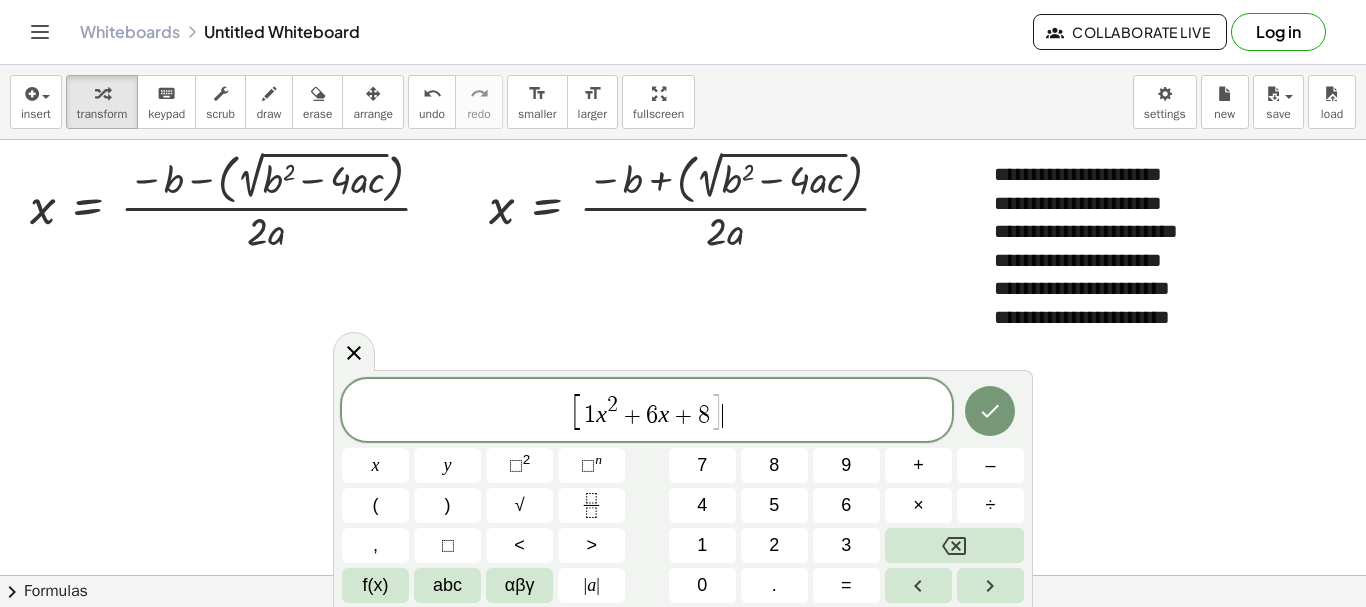 click on "[ 1 x 2 + 6 x + 8 ] ​" at bounding box center [647, 411] 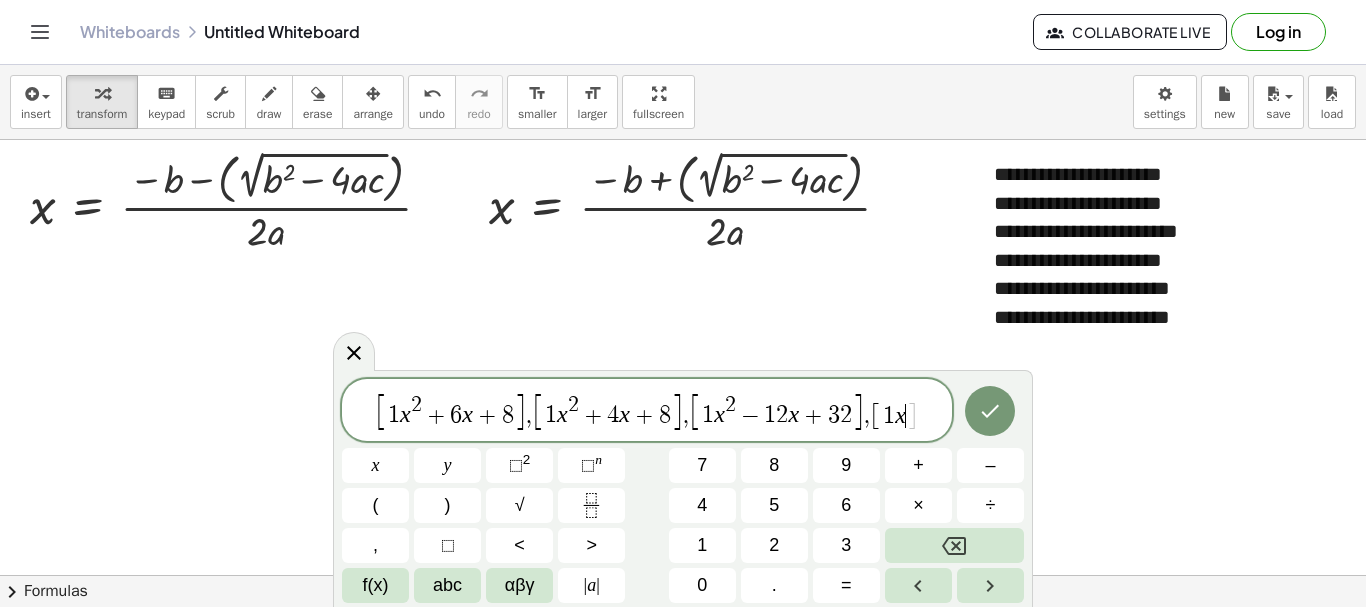 click on "x" at bounding box center [900, 415] 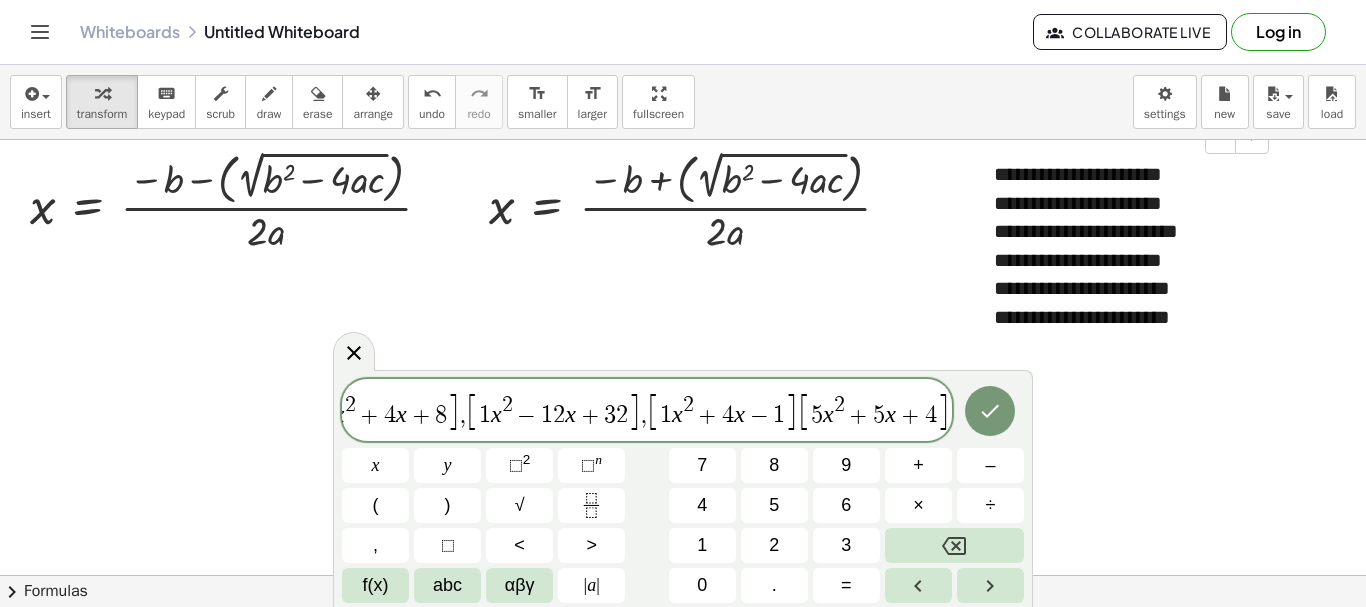 scroll, scrollTop: 0, scrollLeft: 222, axis: horizontal 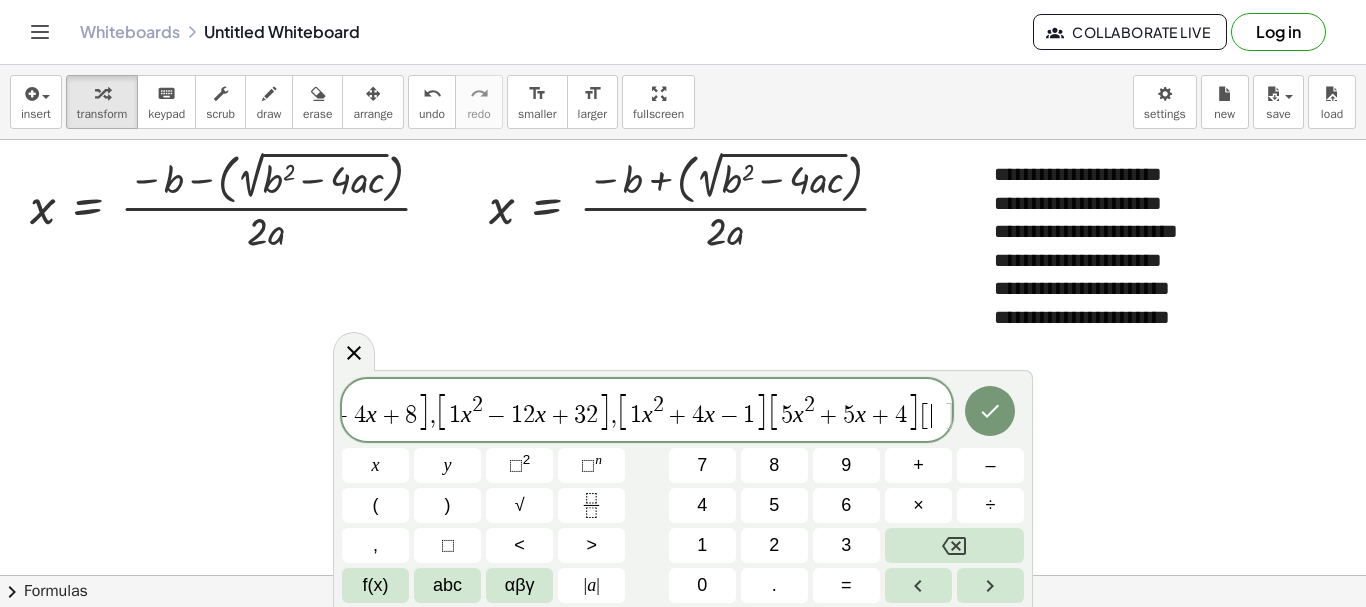 click on "[" at bounding box center (775, 411) 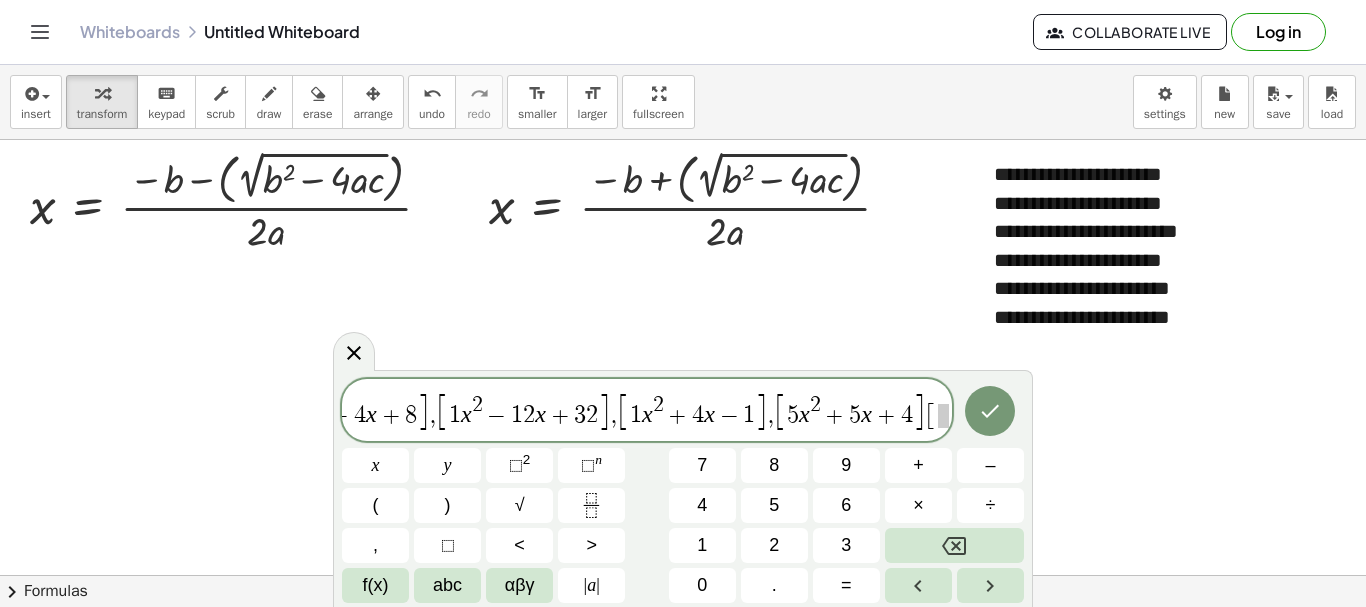 click on "[ 1 x 2 + 6 x + 8 ] , [ 1 x 2 + 4 x + 8 ] , [ 1 x 2 − 1 2 x + 3 2 ] , [ 1 x 2 + 4 x − 1 ] , ​ [ 5 x 2 + 5 x + 4 ] [ ]" at bounding box center [647, 411] 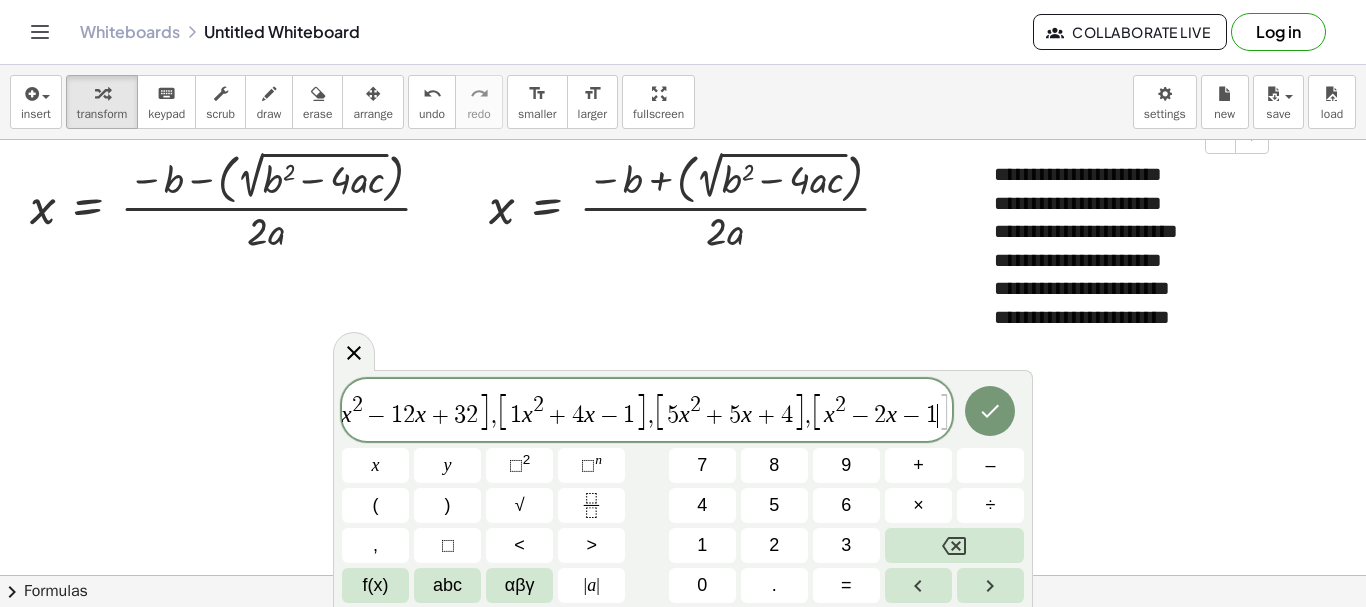 scroll, scrollTop: 0, scrollLeft: 355, axis: horizontal 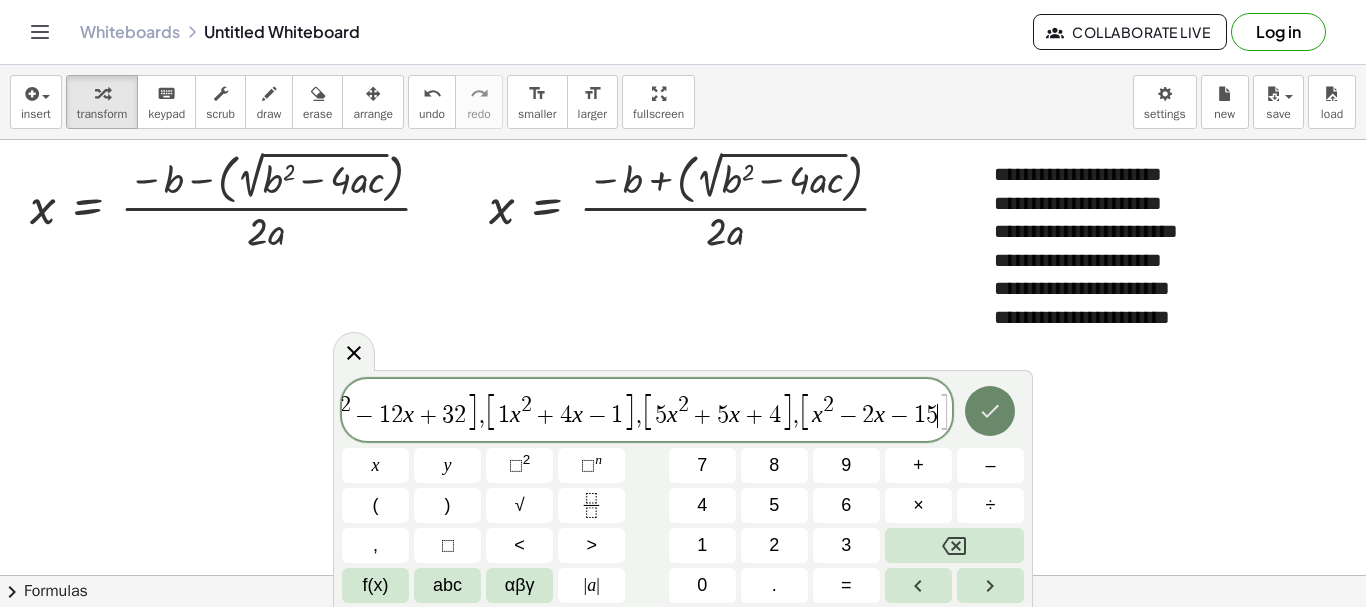 click at bounding box center [990, 411] 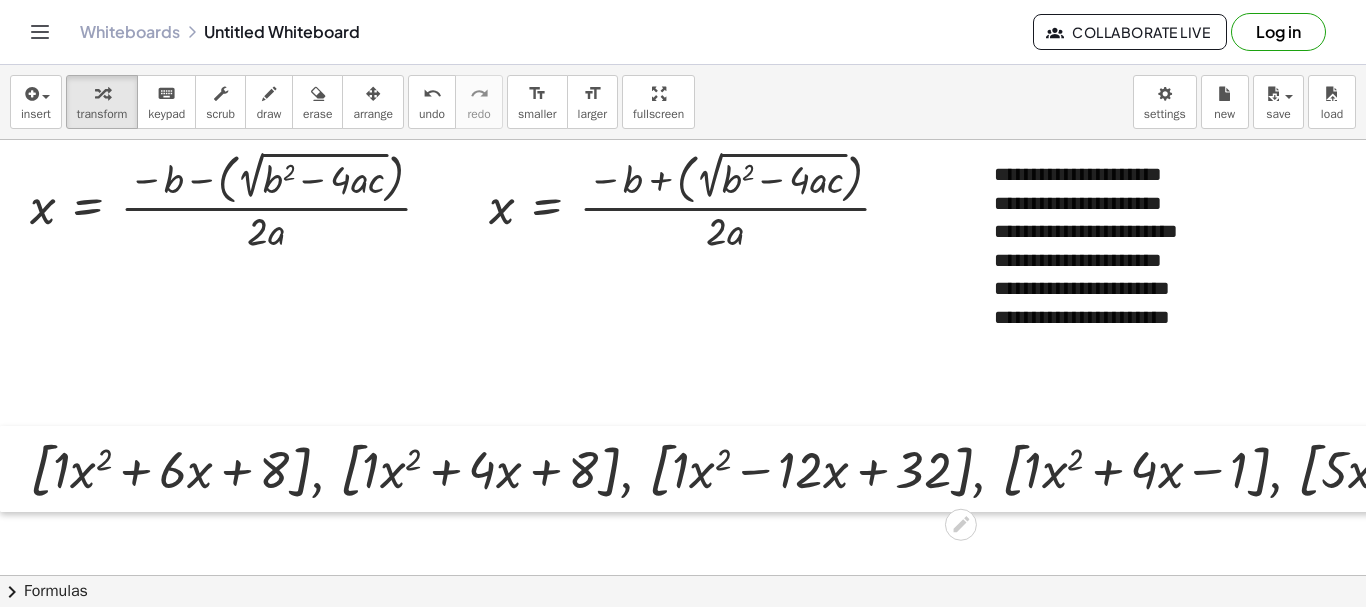 drag, startPoint x: 237, startPoint y: 459, endPoint x: 0, endPoint y: 460, distance: 237.0021 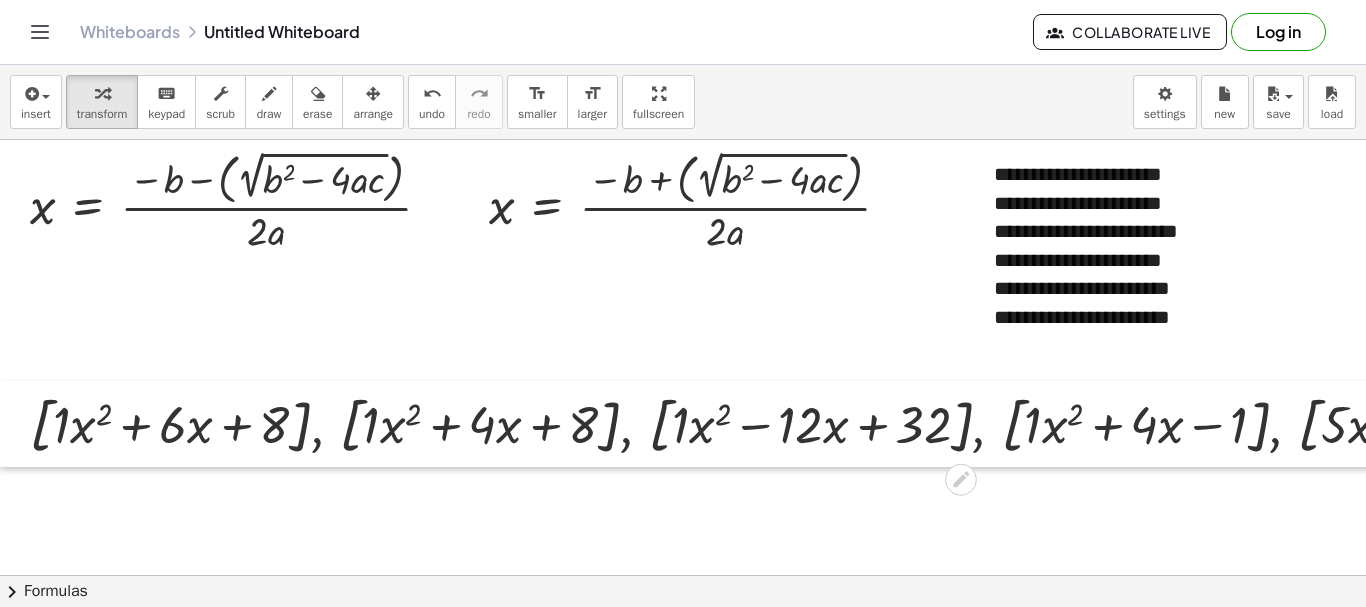 drag, startPoint x: 18, startPoint y: 472, endPoint x: 7, endPoint y: 427, distance: 46.32494 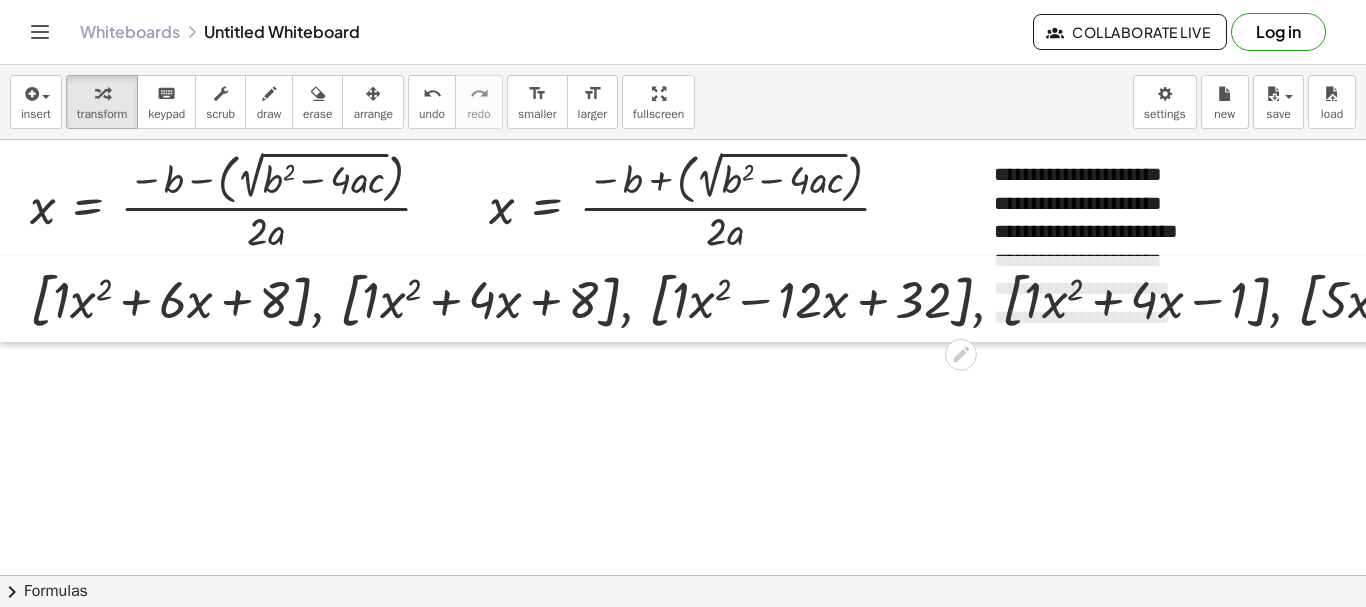 drag, startPoint x: 14, startPoint y: 420, endPoint x: 0, endPoint y: 295, distance: 125.781555 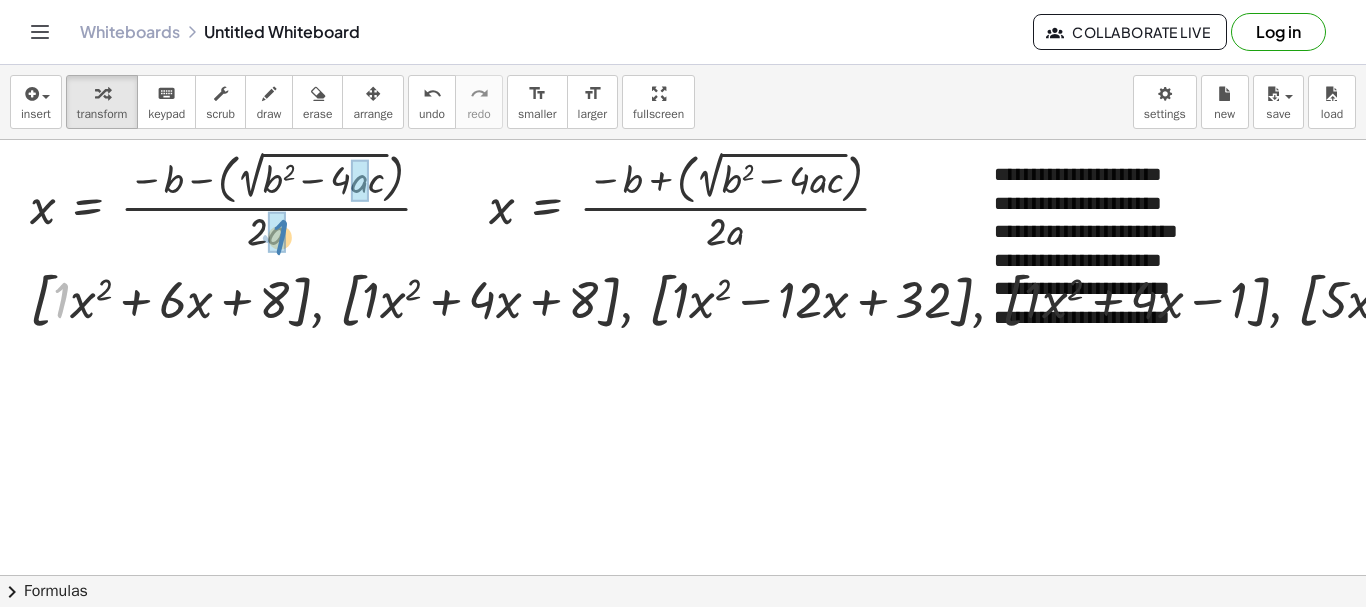 drag, startPoint x: 60, startPoint y: 302, endPoint x: 279, endPoint y: 239, distance: 227.88155 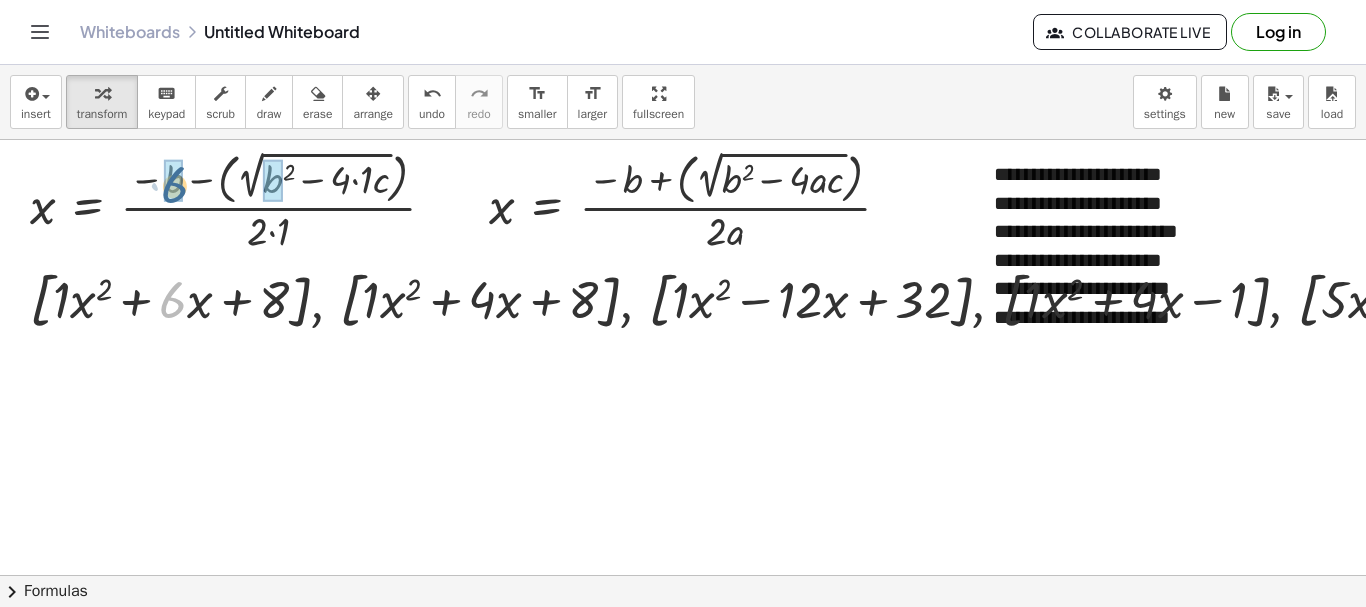 drag, startPoint x: 170, startPoint y: 306, endPoint x: 166, endPoint y: 205, distance: 101.07918 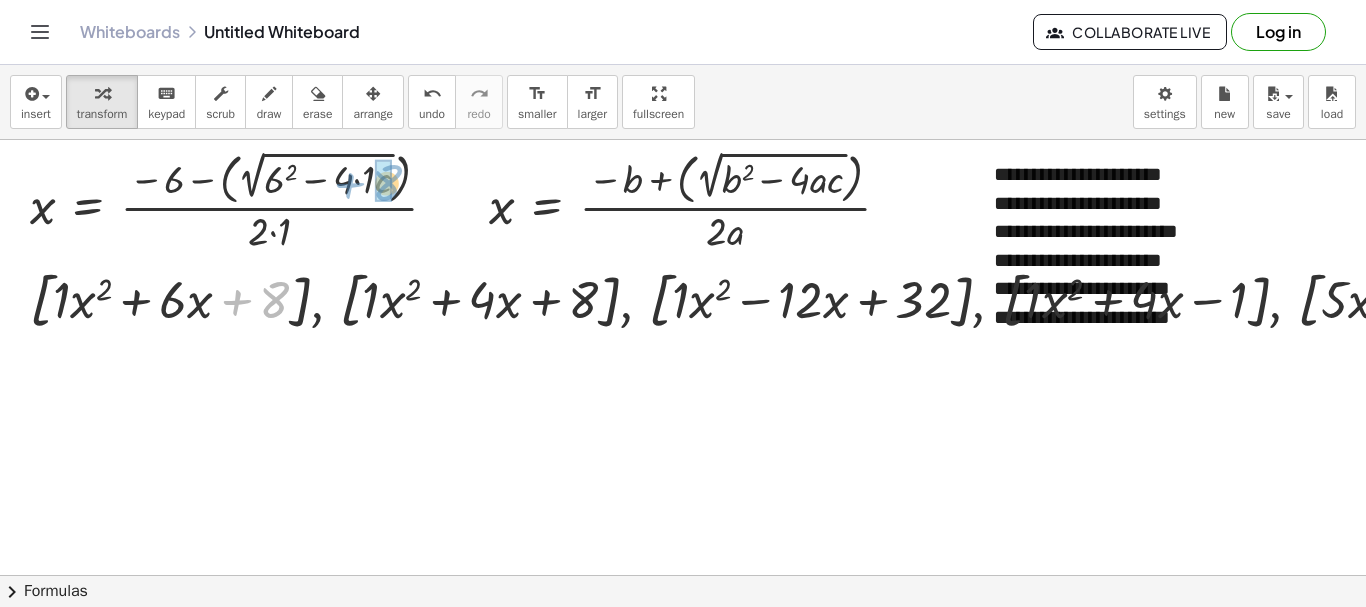 drag, startPoint x: 276, startPoint y: 301, endPoint x: 389, endPoint y: 184, distance: 162.65915 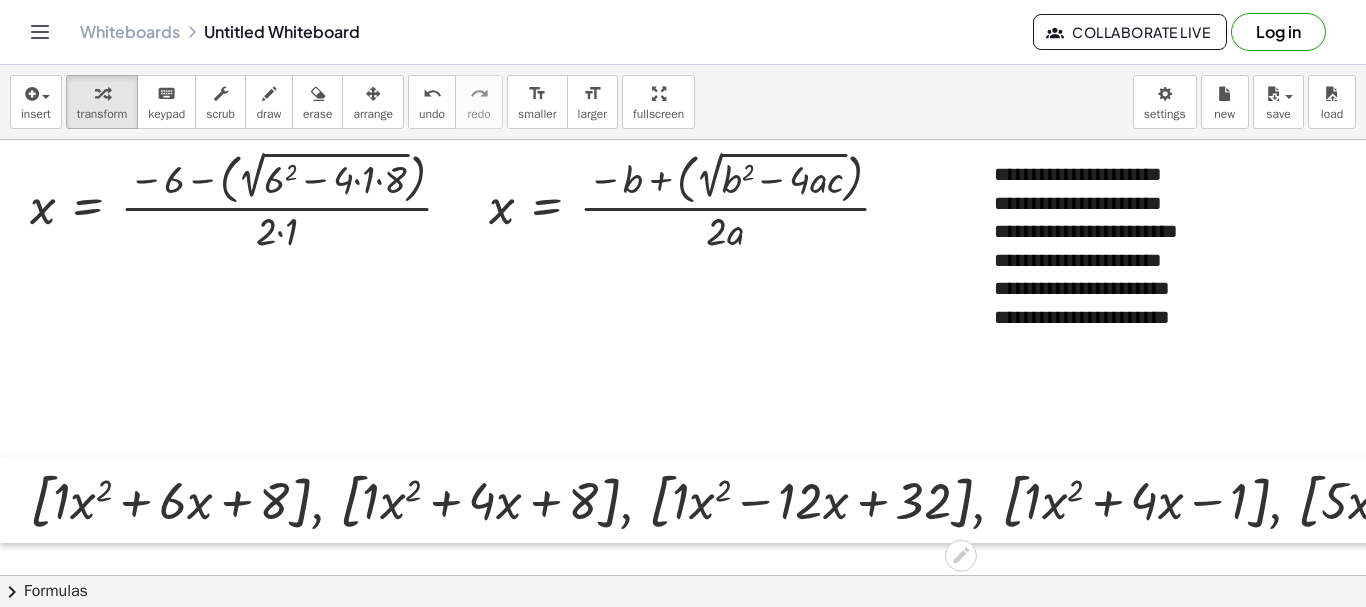 drag, startPoint x: 16, startPoint y: 297, endPoint x: 0, endPoint y: 498, distance: 201.6358 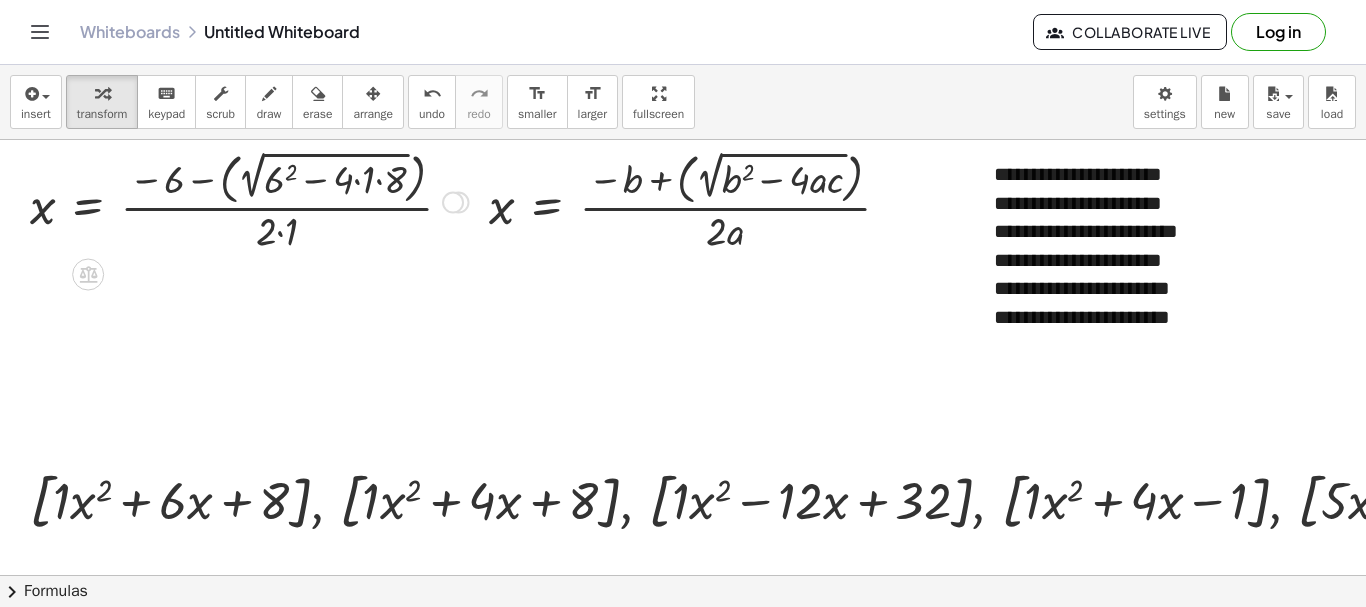 click at bounding box center (249, 200) 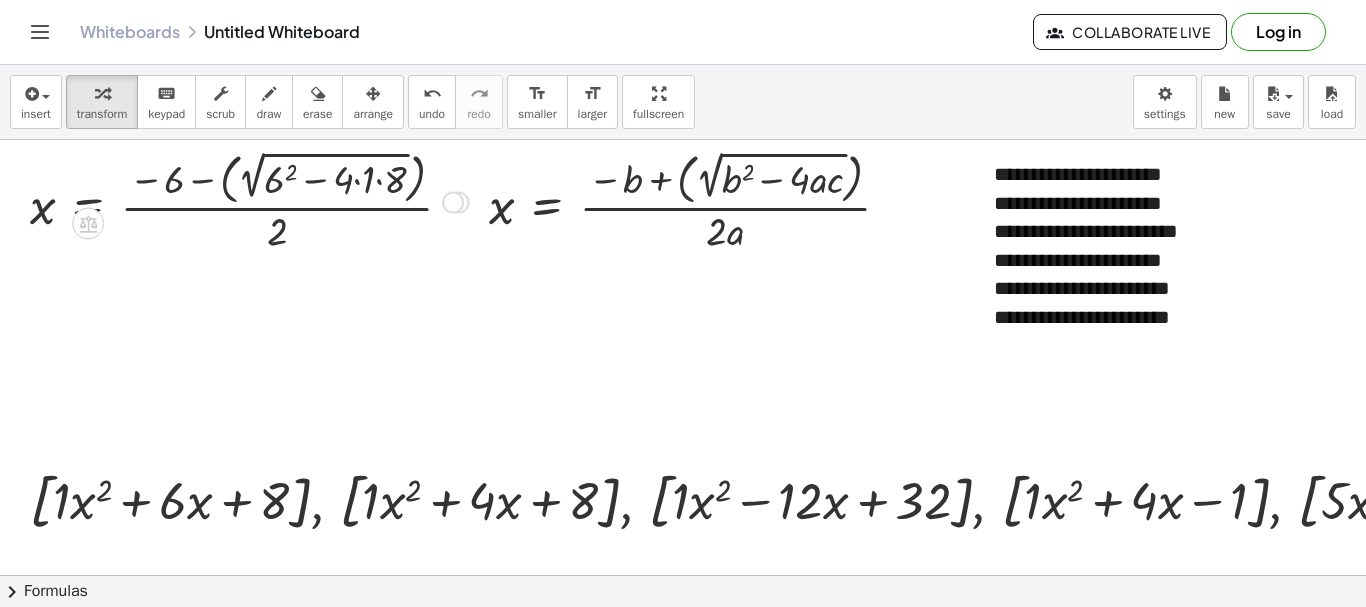 click at bounding box center (249, 200) 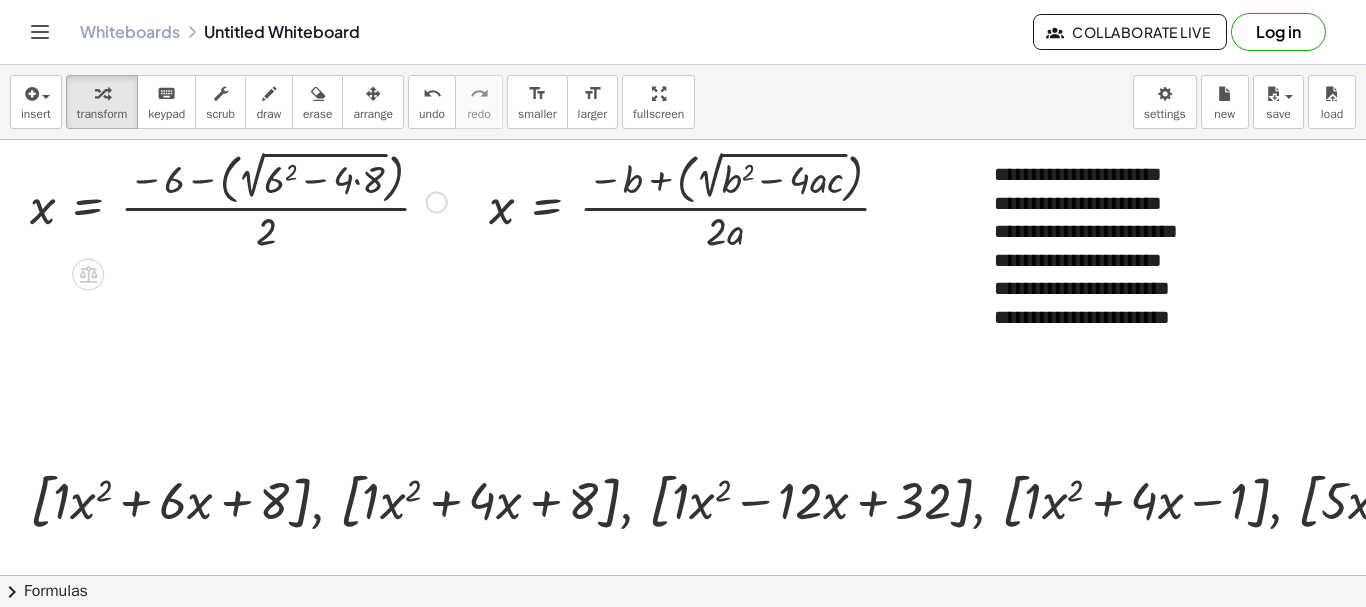 click at bounding box center [238, 200] 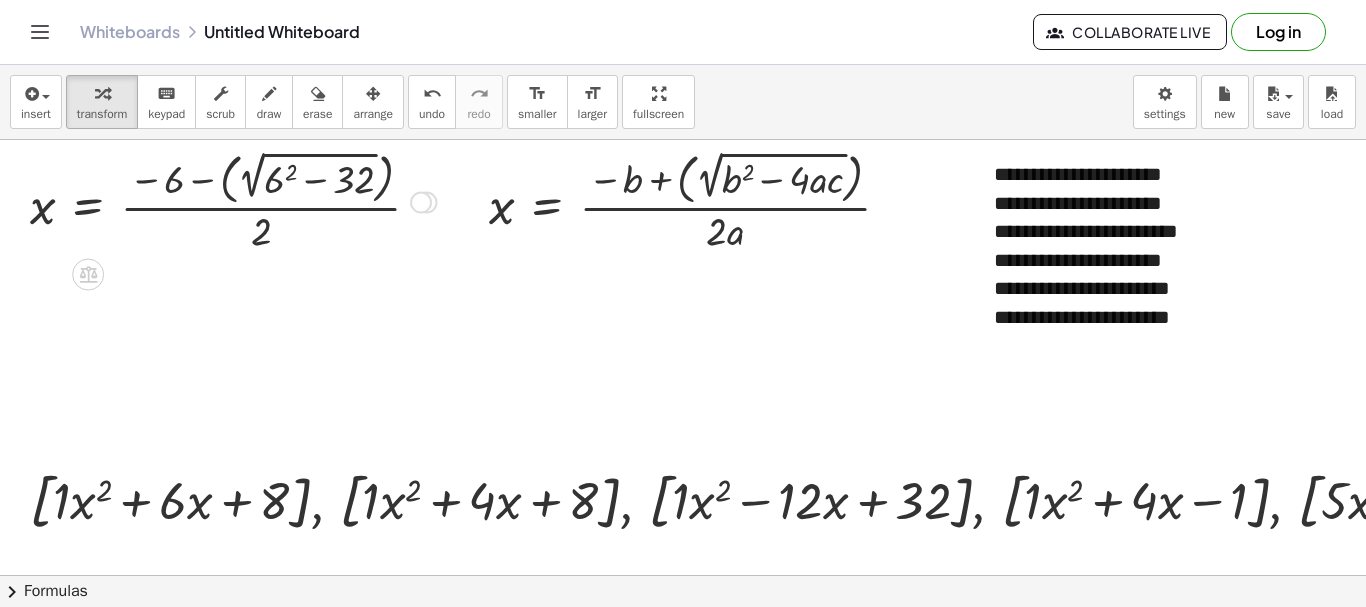 click at bounding box center (233, 200) 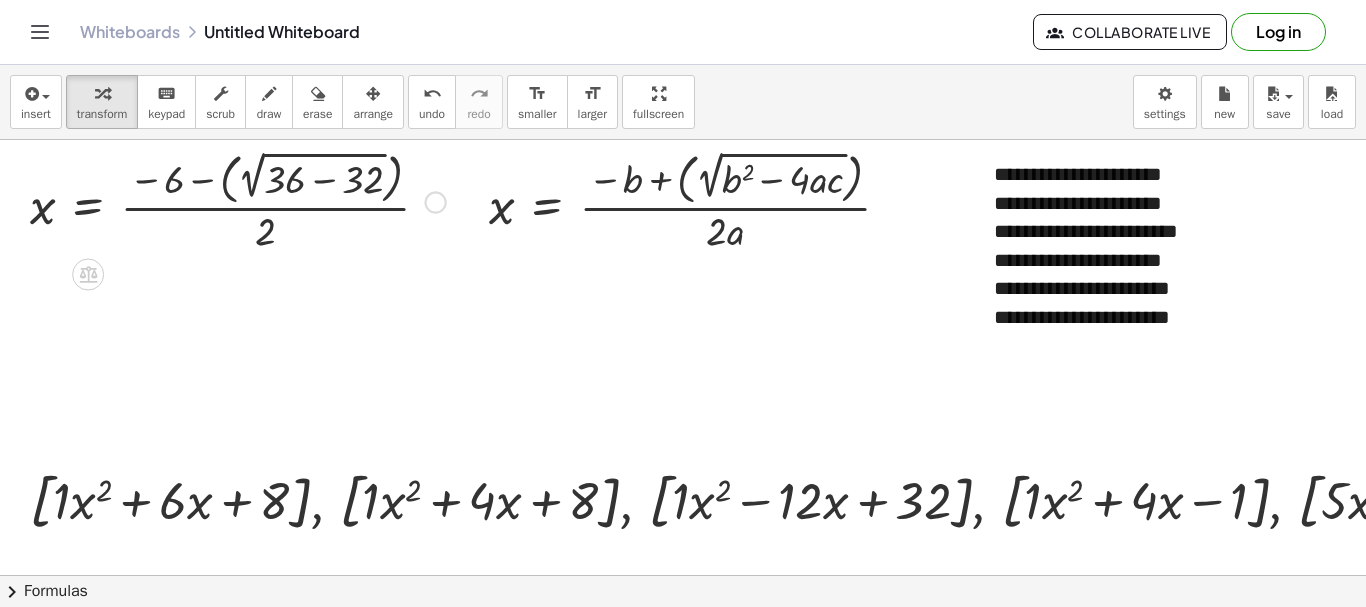 click at bounding box center [238, 200] 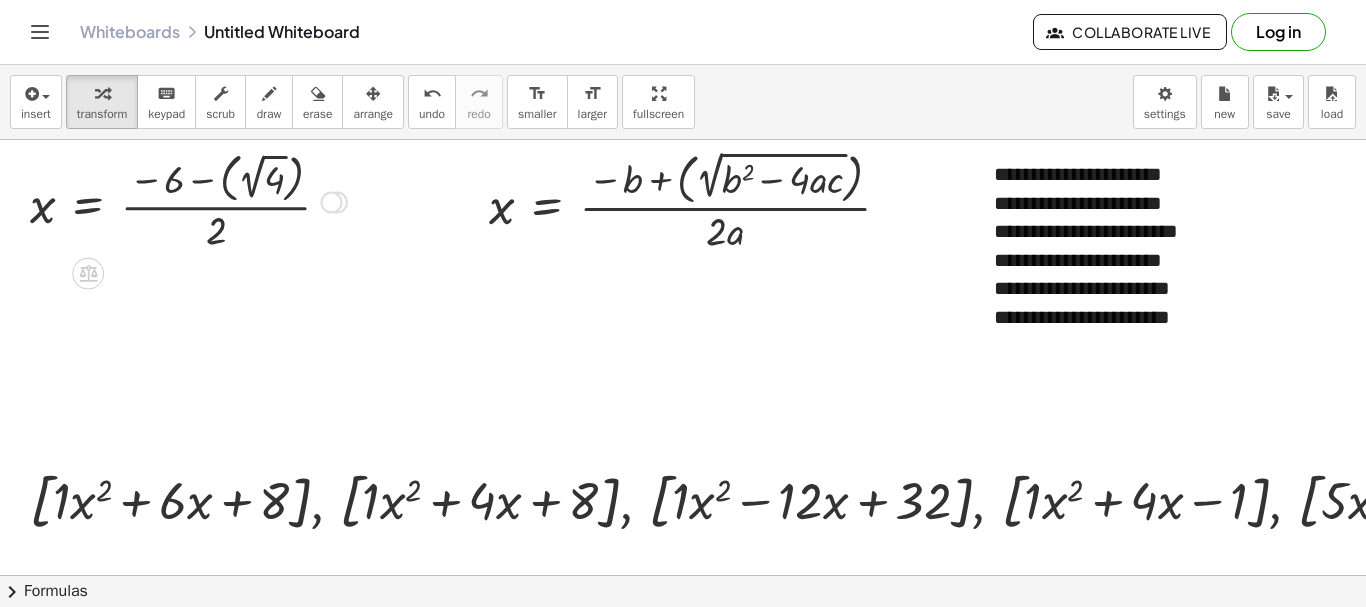 drag, startPoint x: 340, startPoint y: 311, endPoint x: 388, endPoint y: 53, distance: 262.42712 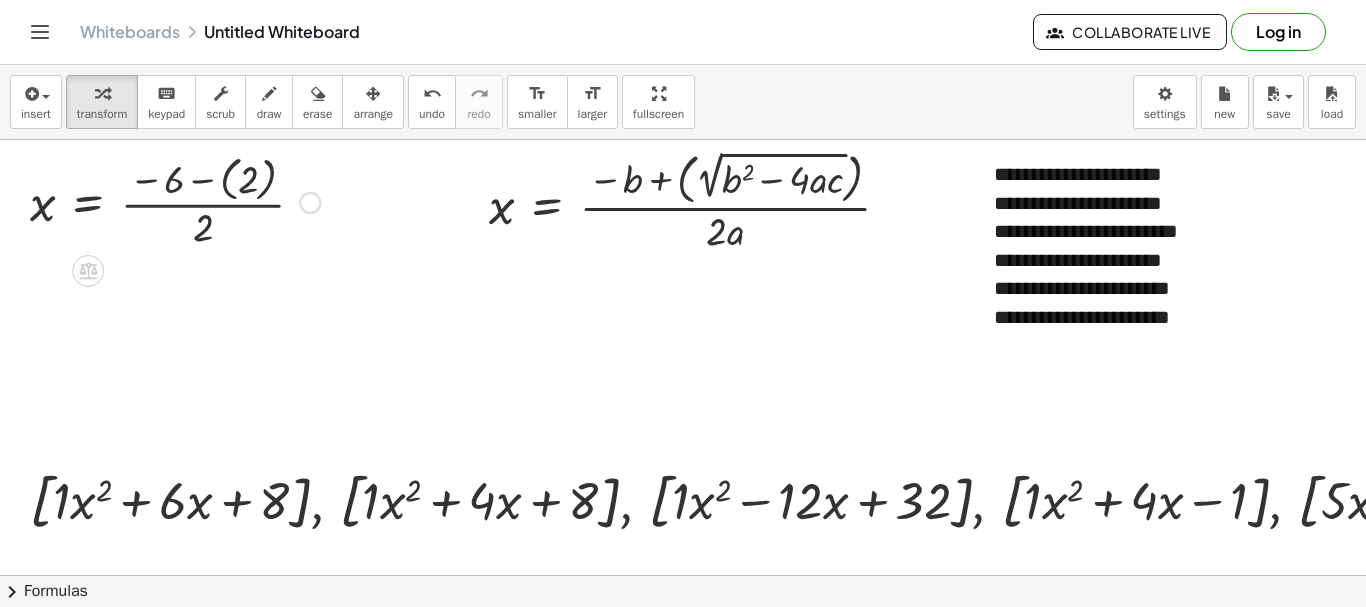 click at bounding box center (175, 201) 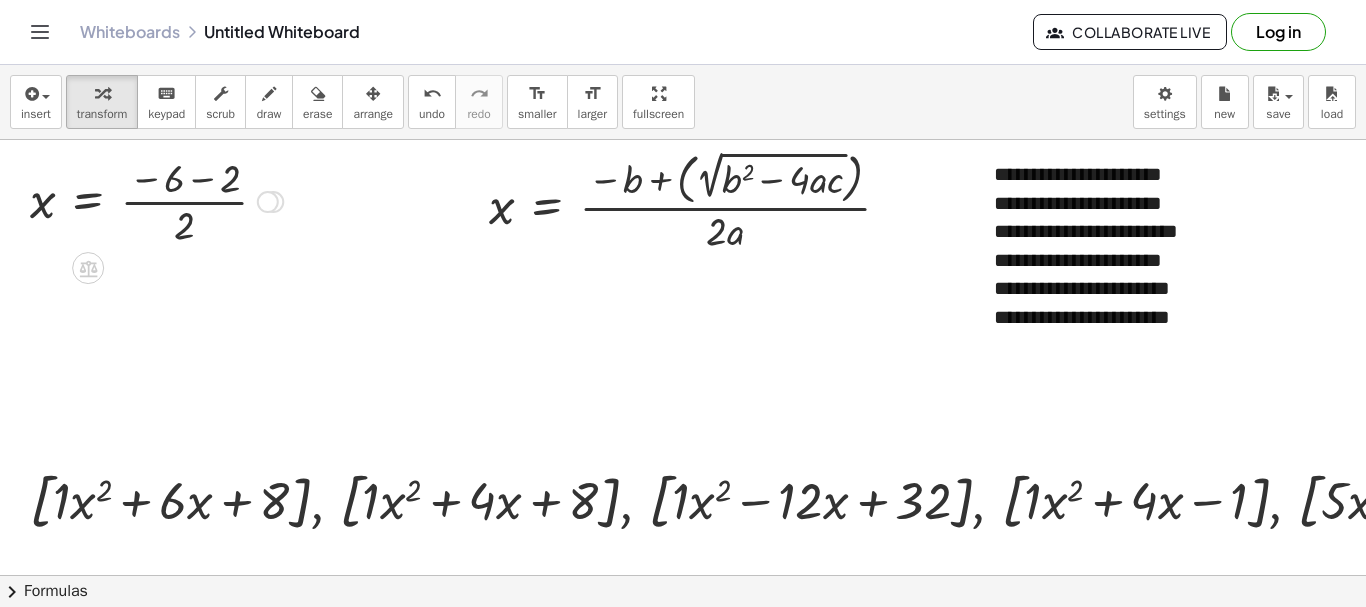click at bounding box center [156, 200] 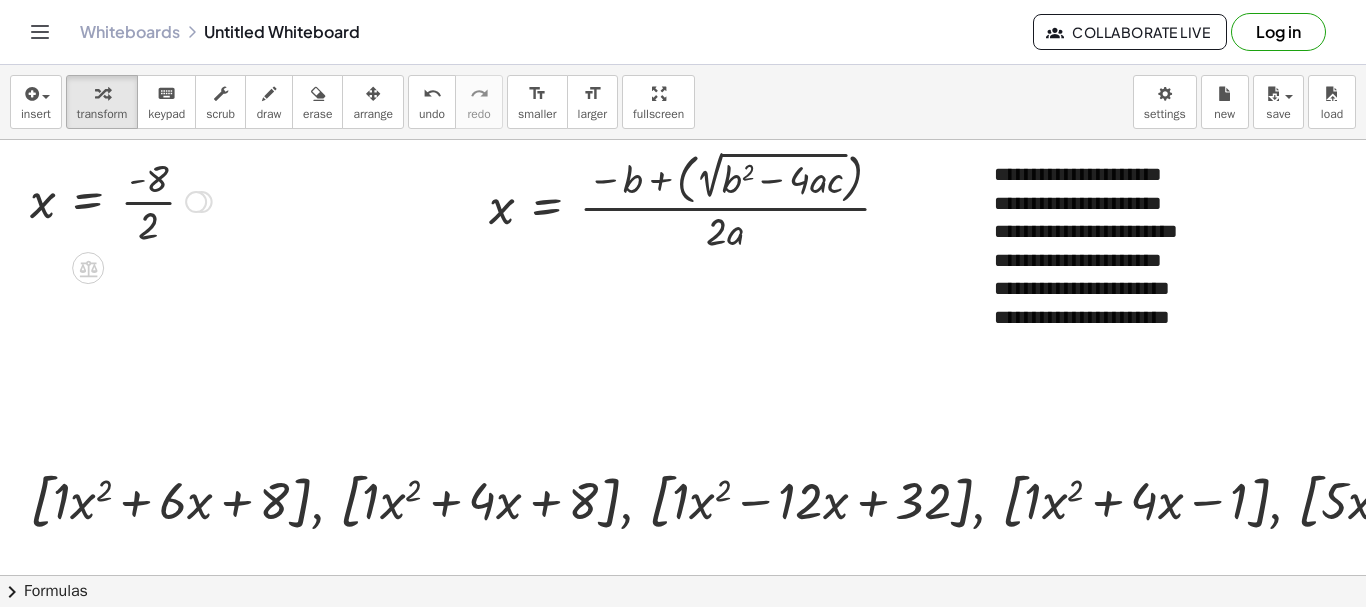 click at bounding box center (121, 200) 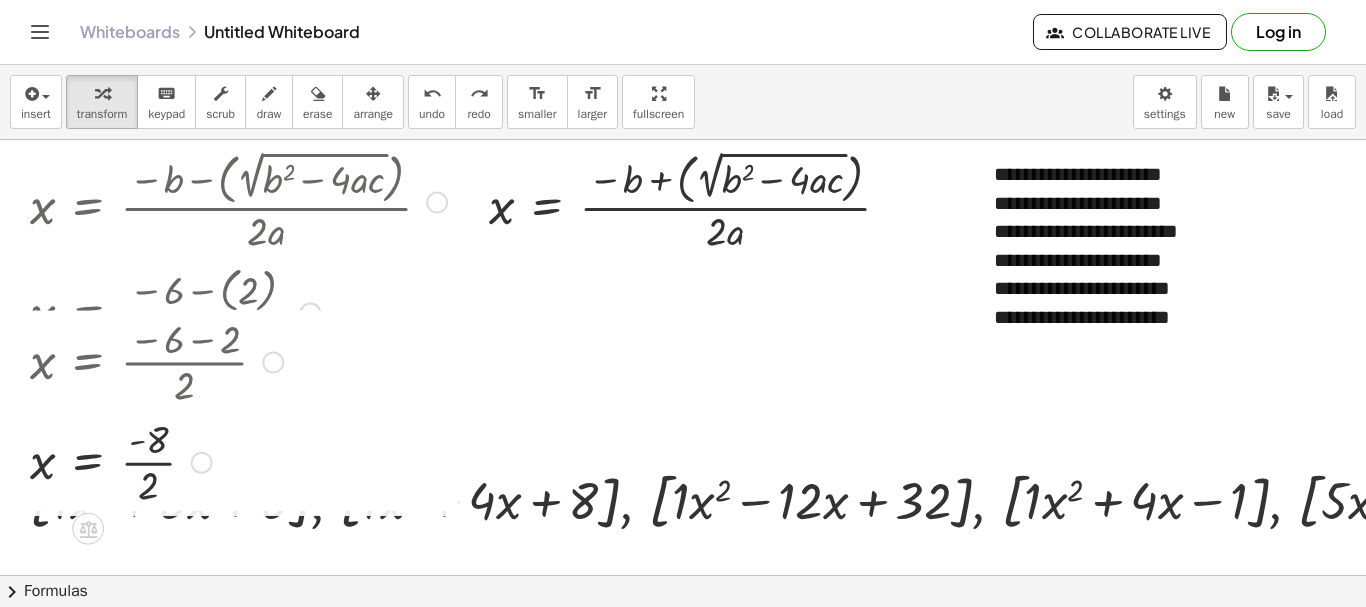 drag, startPoint x: 196, startPoint y: 200, endPoint x: 183, endPoint y: 491, distance: 291.29022 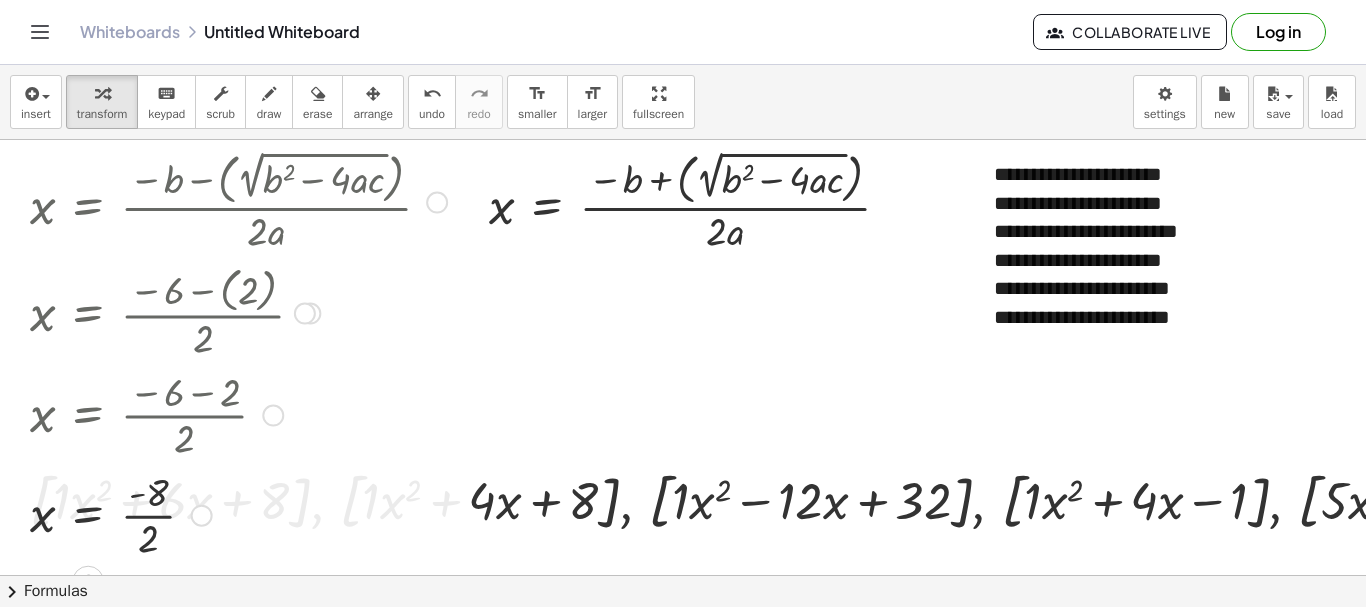 click at bounding box center (437, 203) 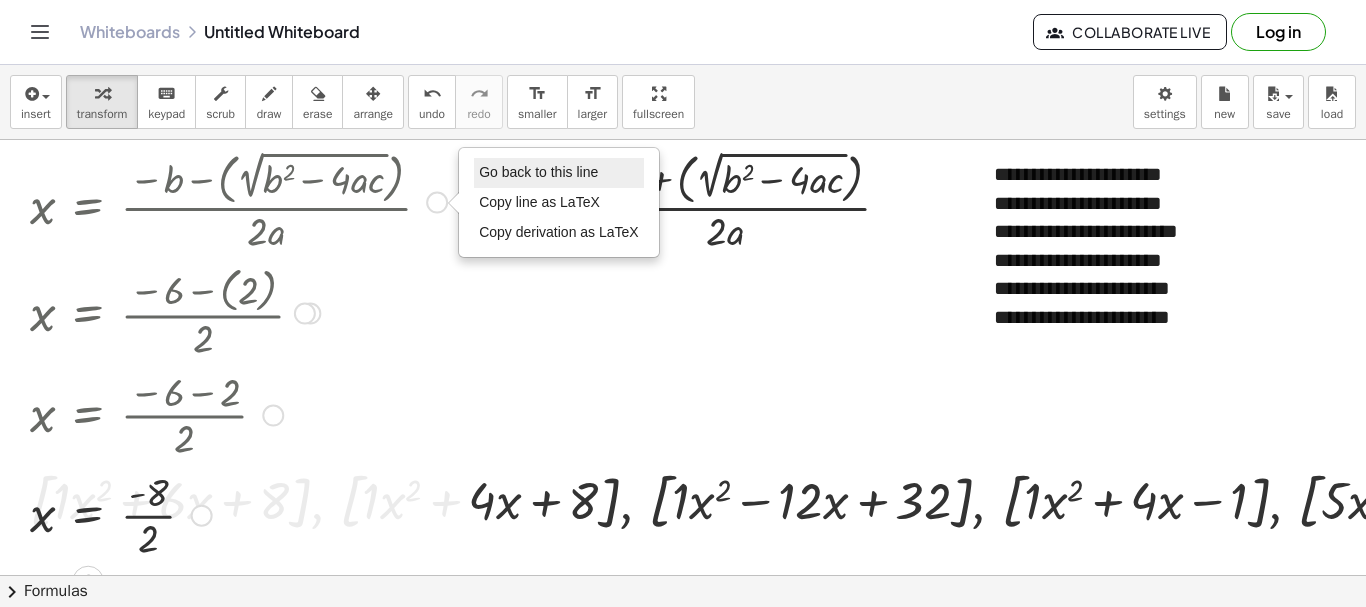 click on "Go back to this line" at bounding box center [559, 173] 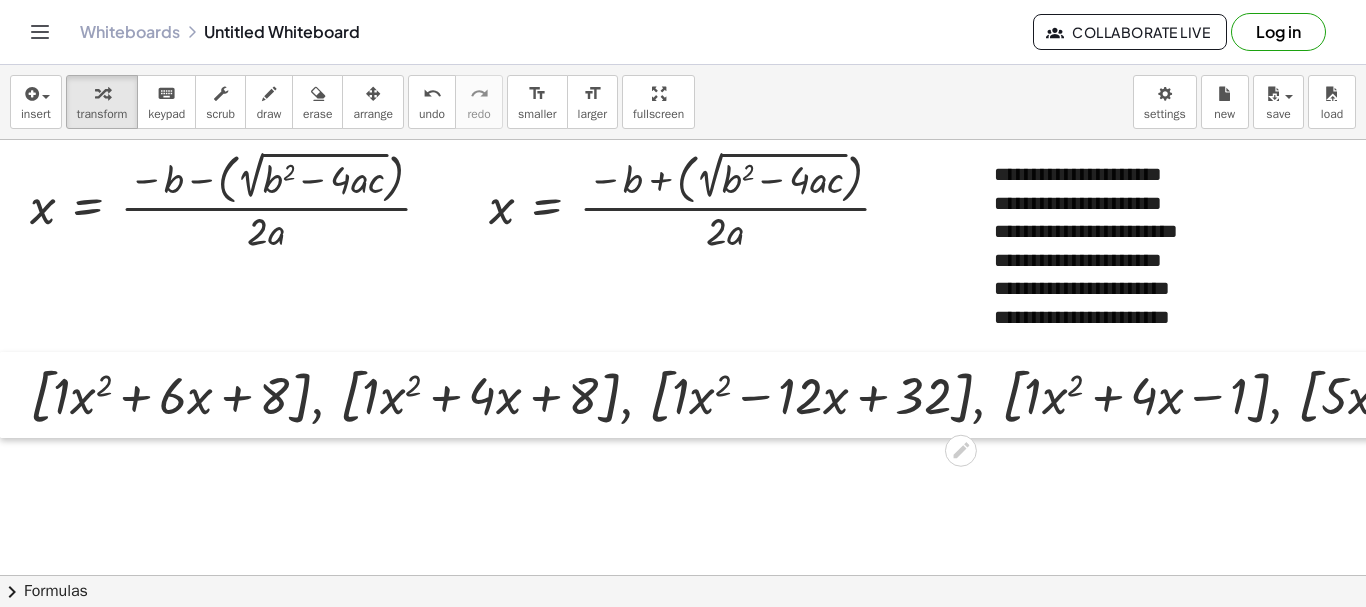 drag, startPoint x: 5, startPoint y: 503, endPoint x: 0, endPoint y: 389, distance: 114.1096 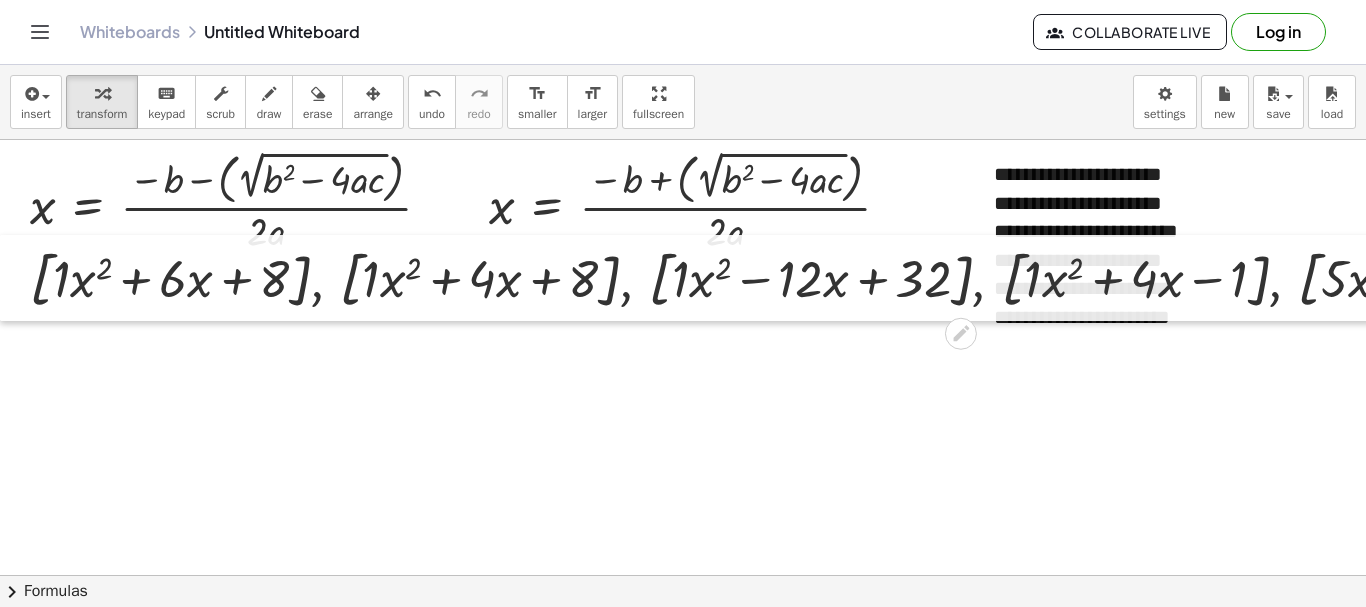drag, startPoint x: 20, startPoint y: 381, endPoint x: 0, endPoint y: 273, distance: 109.83624 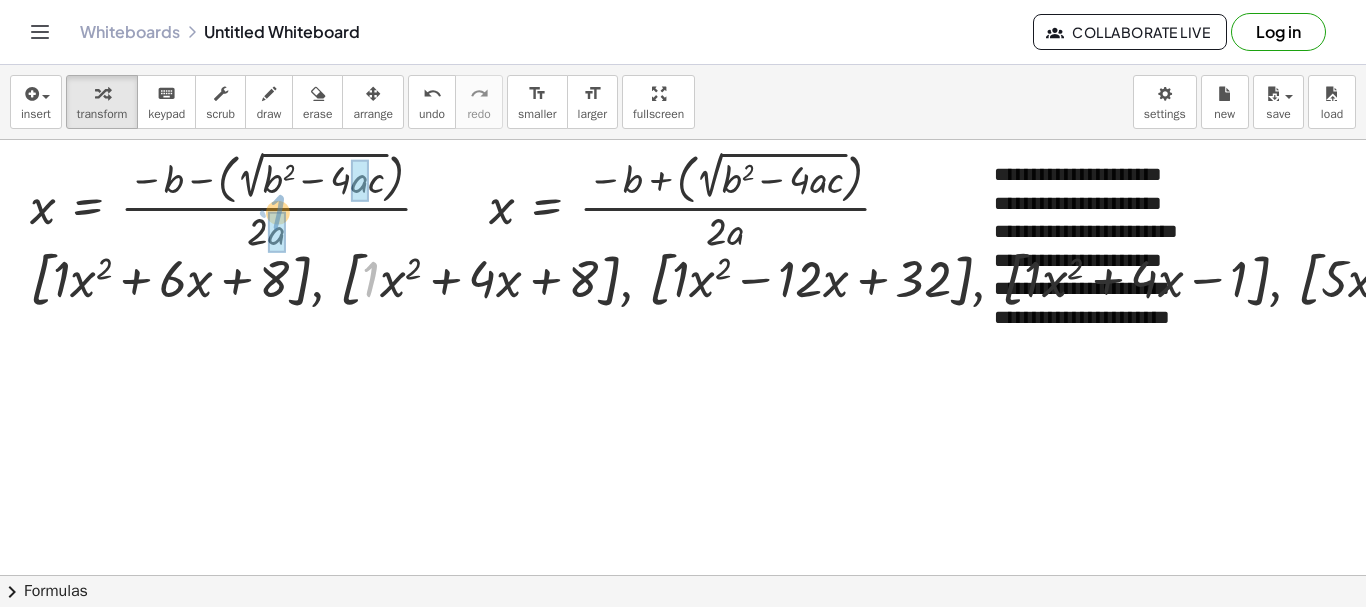 drag, startPoint x: 372, startPoint y: 276, endPoint x: 279, endPoint y: 209, distance: 114.62112 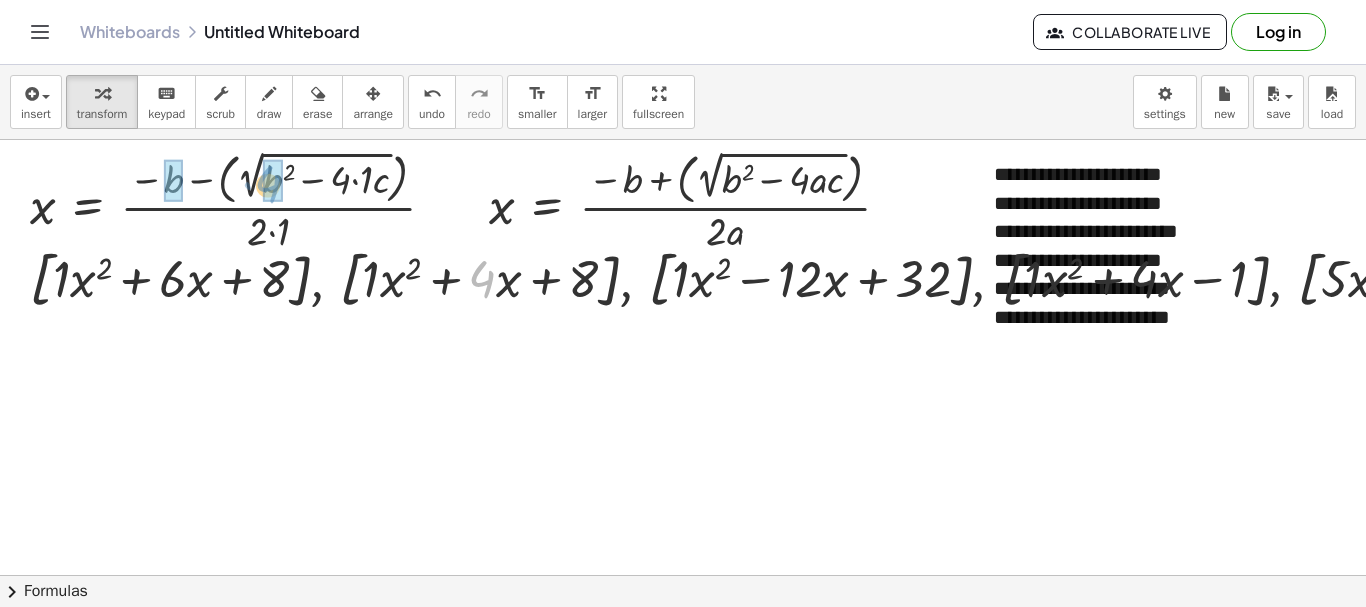 drag, startPoint x: 482, startPoint y: 283, endPoint x: 266, endPoint y: 188, distance: 235.96822 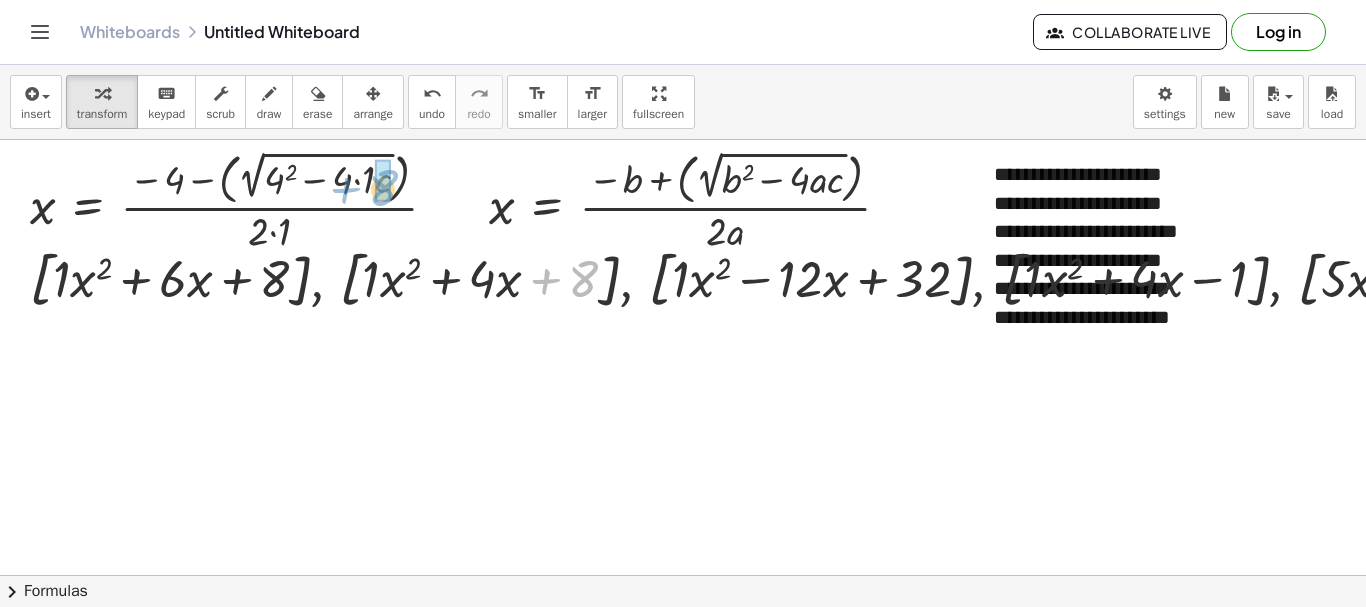 drag, startPoint x: 595, startPoint y: 278, endPoint x: 396, endPoint y: 187, distance: 218.81956 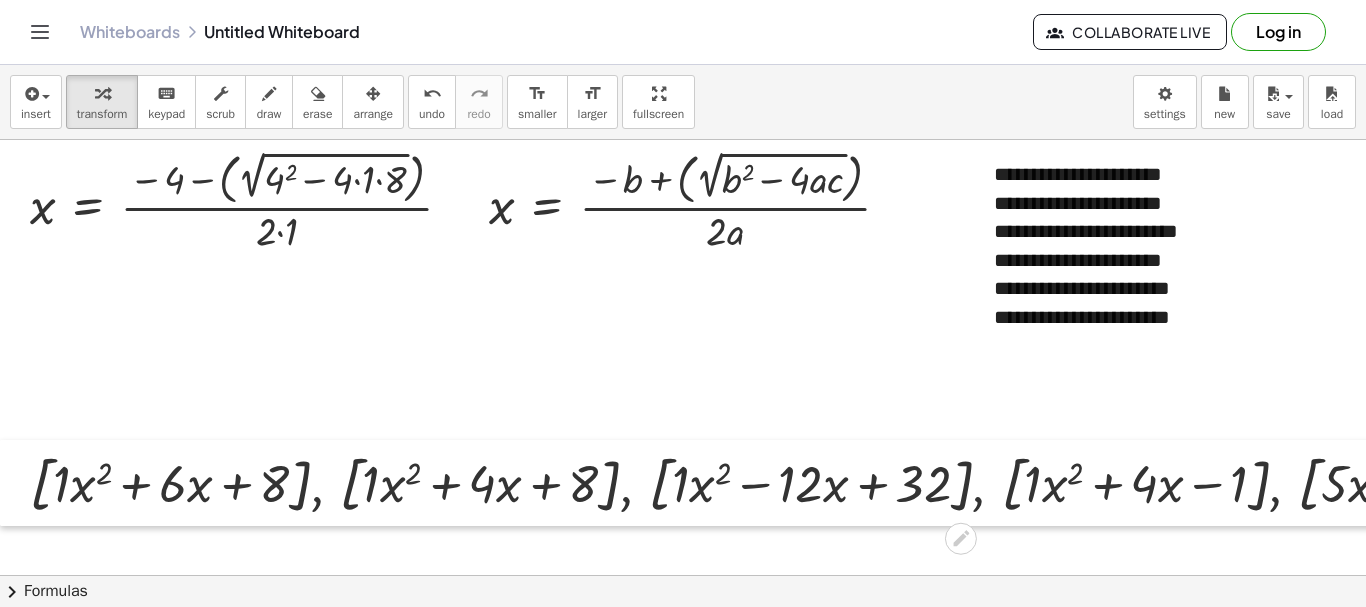 drag, startPoint x: 11, startPoint y: 298, endPoint x: 1, endPoint y: 500, distance: 202.24738 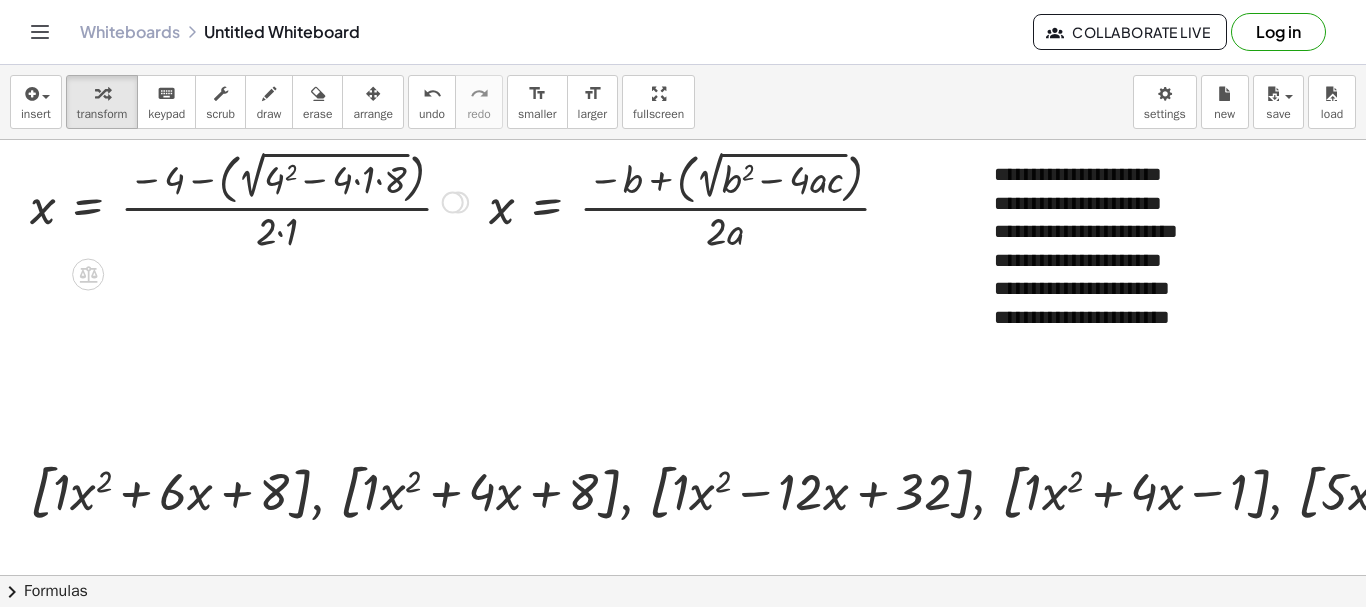 click at bounding box center [249, 200] 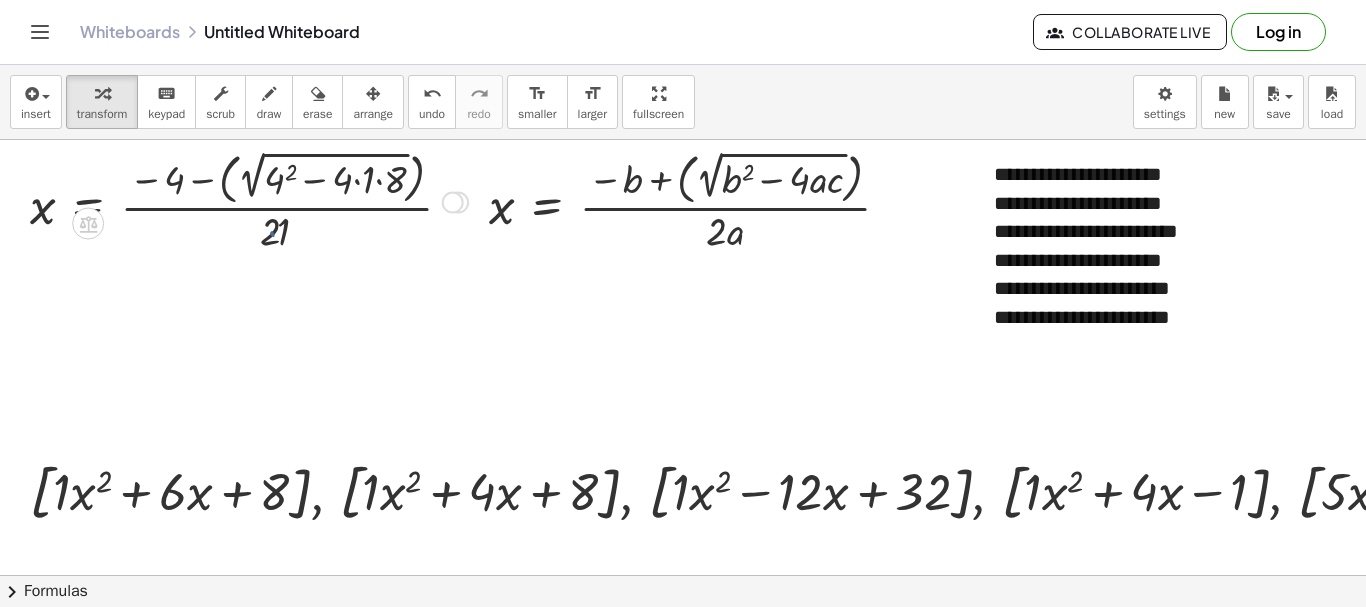 click at bounding box center (249, 200) 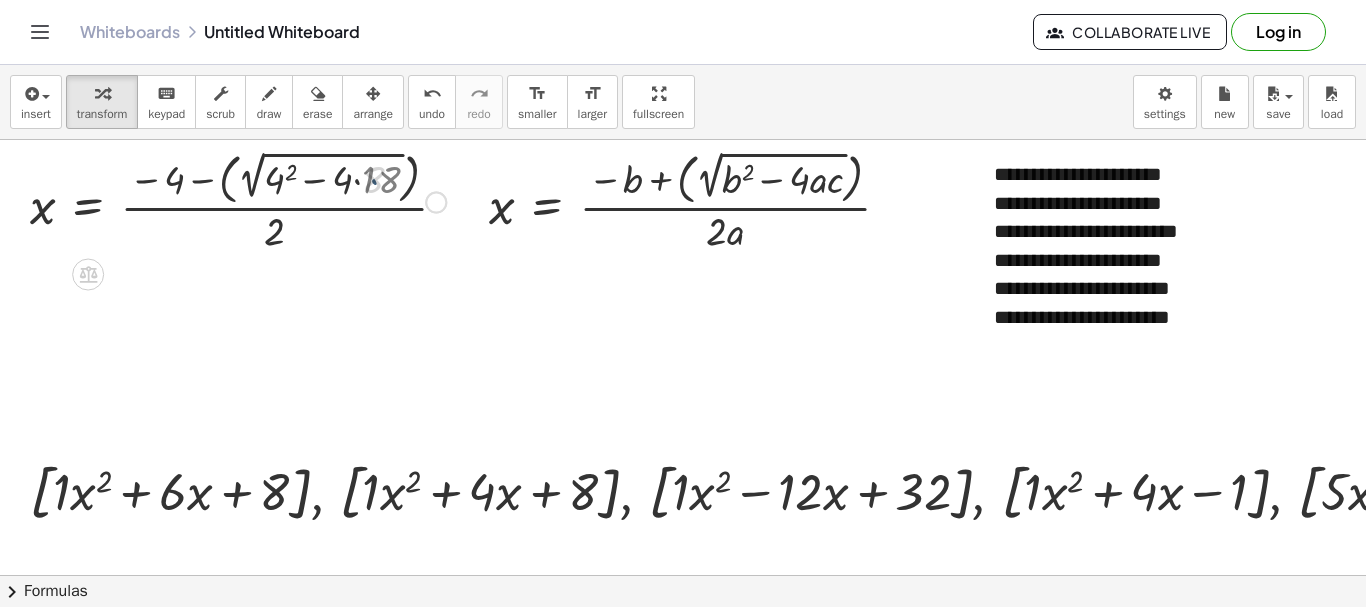 click at bounding box center (238, 200) 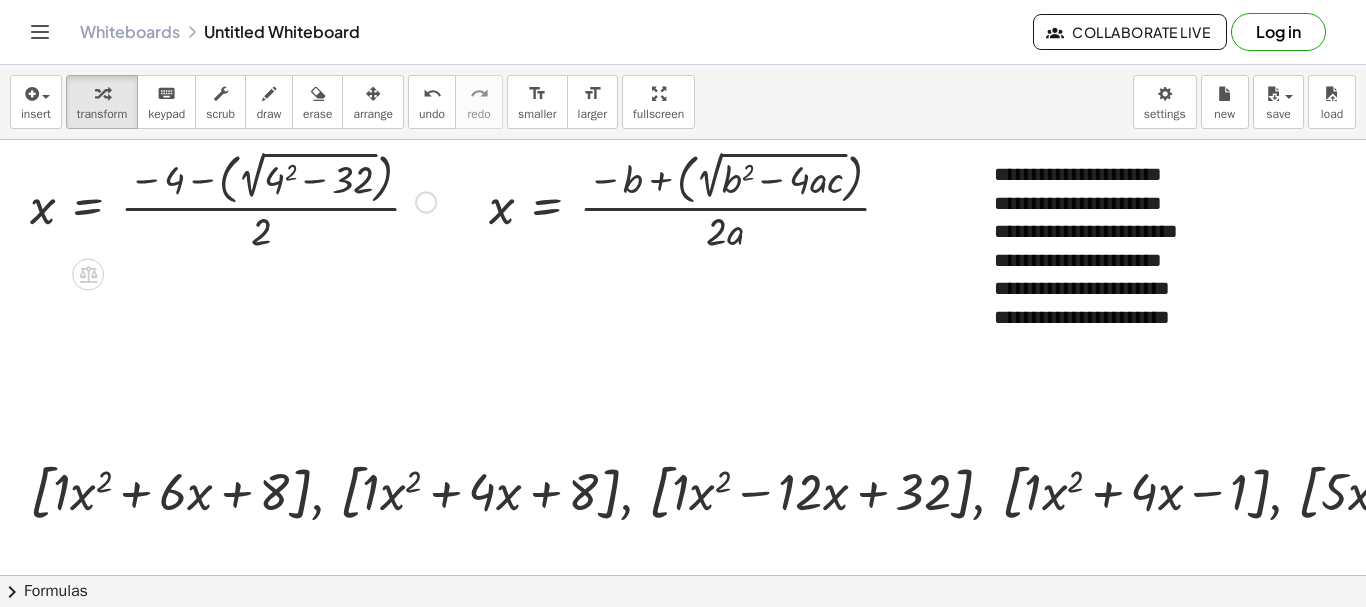 click at bounding box center [233, 200] 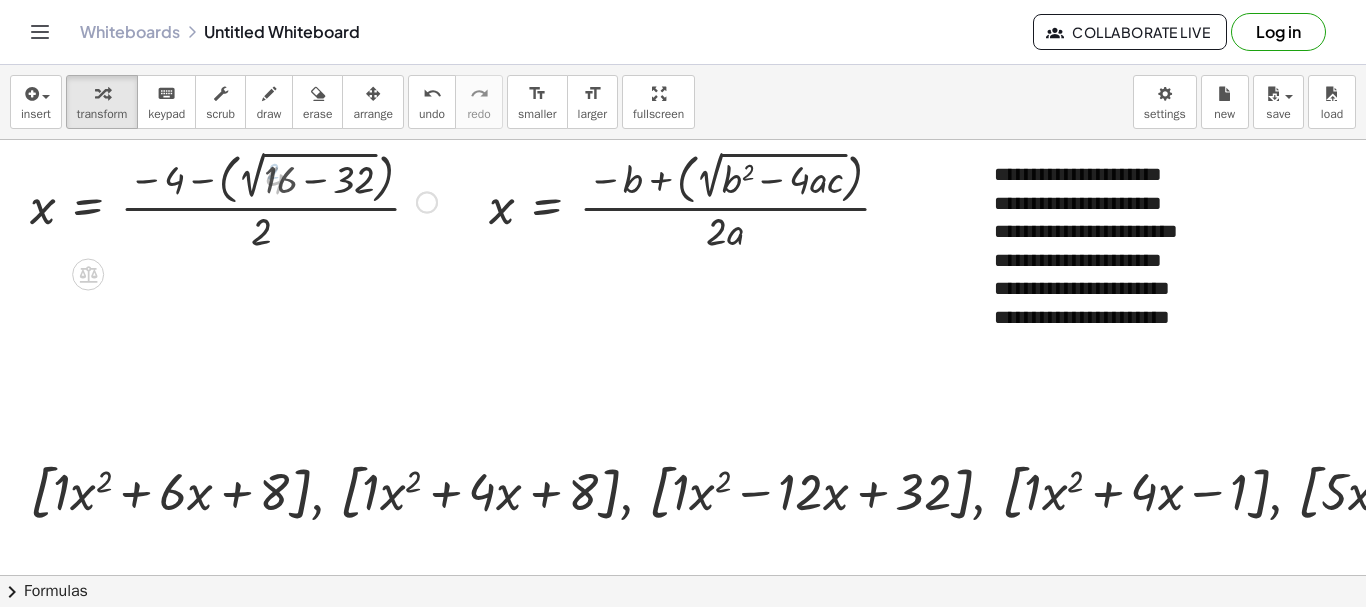 click at bounding box center [233, 200] 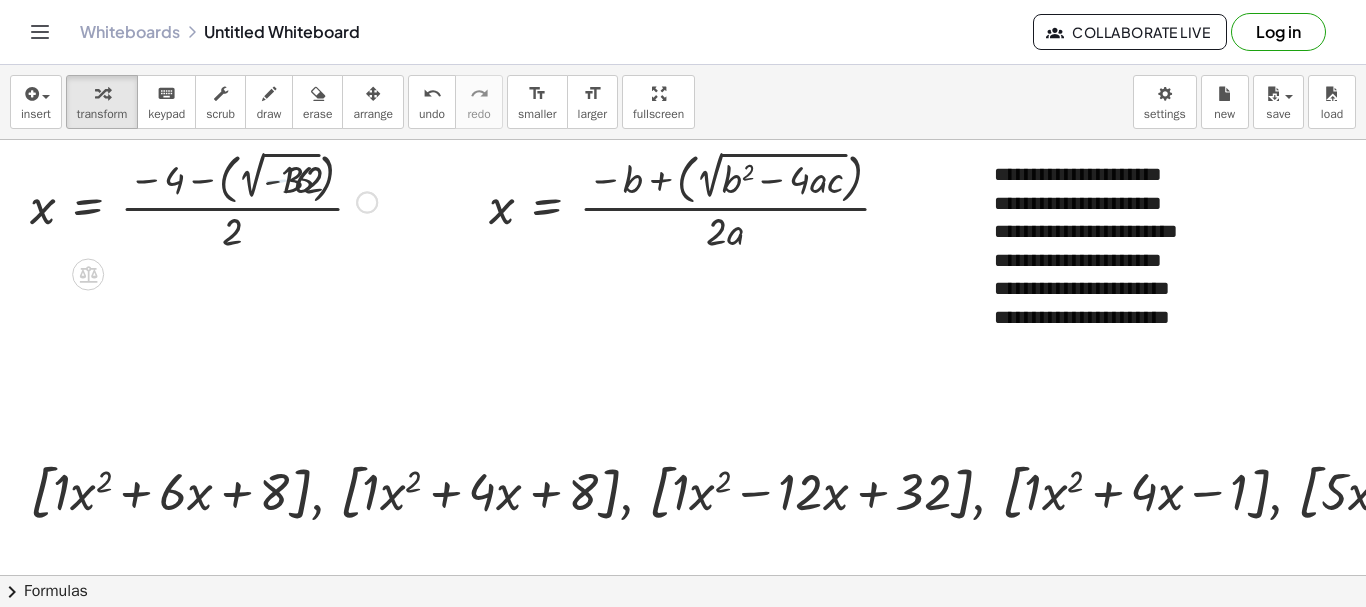 click on "x = · ( − b − ( 2 √ ( + b 2 − · 4 · a · c ) ) ) · 2 · a x = · ( − b − ( 2 √ ( + b 2 − · 4 · 1 · c ) ) ) · 2 · 1 x = · ( − 4 − ( 2 √ ( + 4 2 − · 4 · 1 · c ) ) ) · 2 · 1 x = · ( − 4 − ( 2 √ ( + 4 2 − · 4 · 1 · 8 ) ) ) · 2 · 1 x = · ( − 4 − ( 2 √ ( + 4 2 − · 4 · 1 · 8 ) ) ) · 2 x = · ( − 4 − ( 2 √ ( + 4 2 − · 4 · 8 ) ) ) · 2 x = · ( − − ( 2 √ ( + 2 − ) ) ) · 2 4 4 32 16 - Go back to this line Copy line as LaTeX Copy derivation as LaTeX x = · ( − 4 − ( 2 √ ( + 4 2 − 32 ) ) ) · 2 x = · ( − 4 − ( 2 √ ( + 16 − 32 ) ) ) · 2" at bounding box center (88, 203) 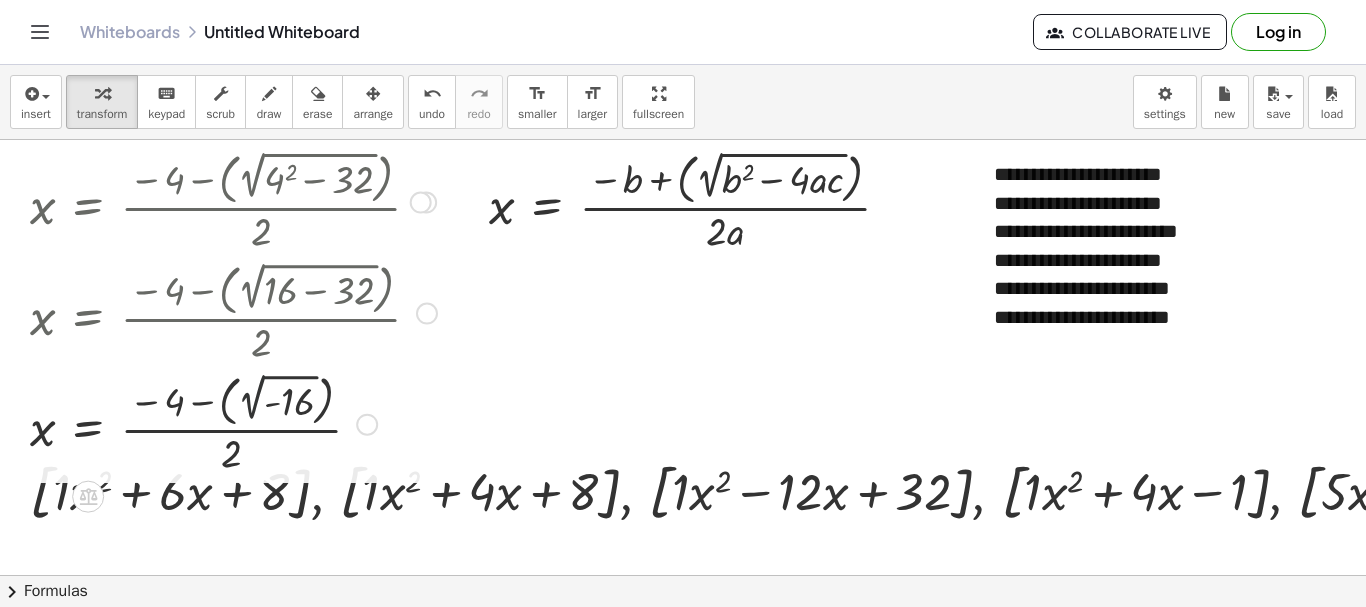 click at bounding box center [233, 422] 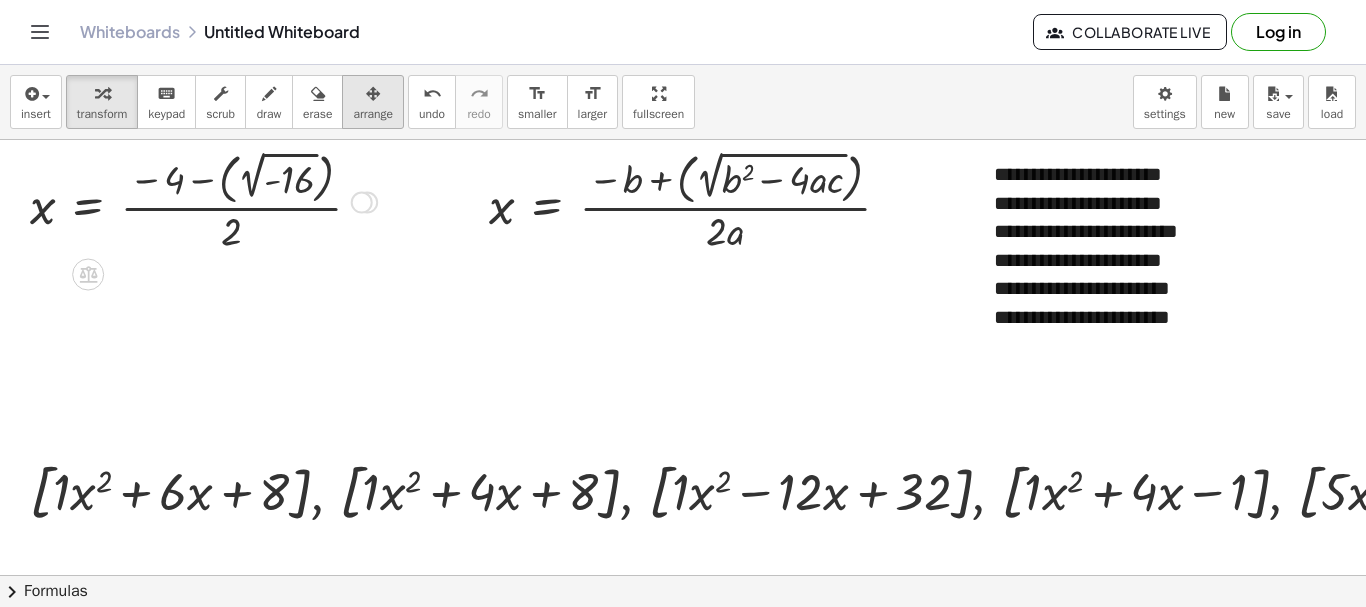 drag, startPoint x: 365, startPoint y: 422, endPoint x: 343, endPoint y: 89, distance: 333.72592 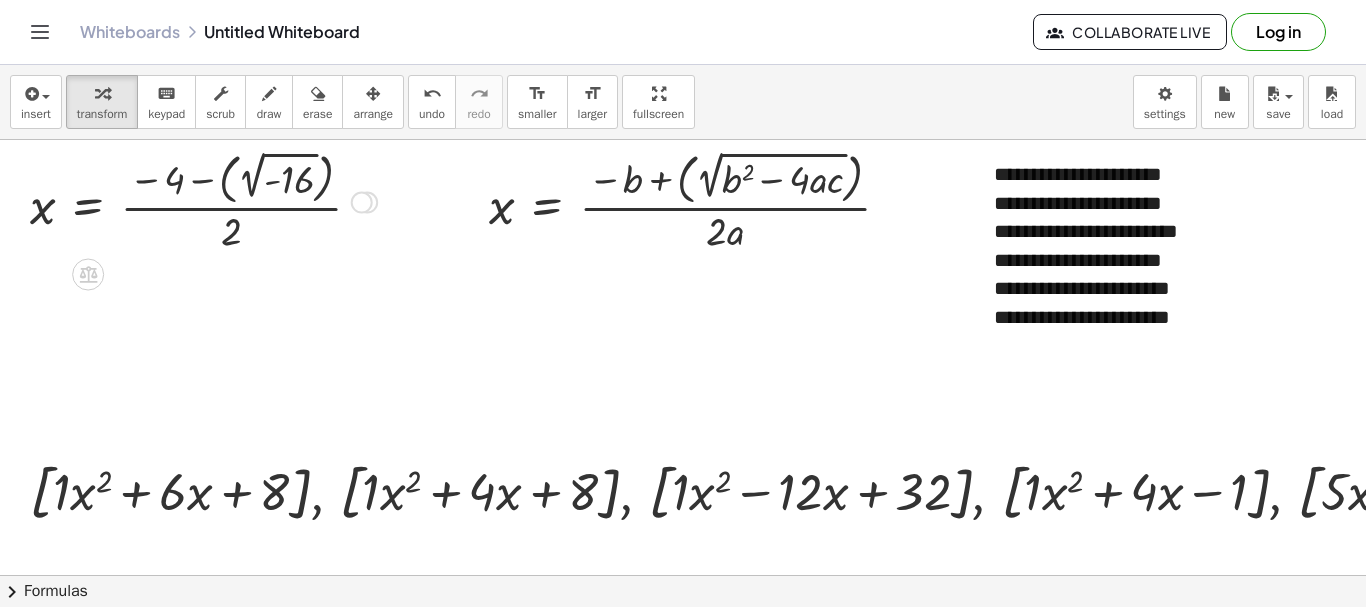 click at bounding box center [203, 200] 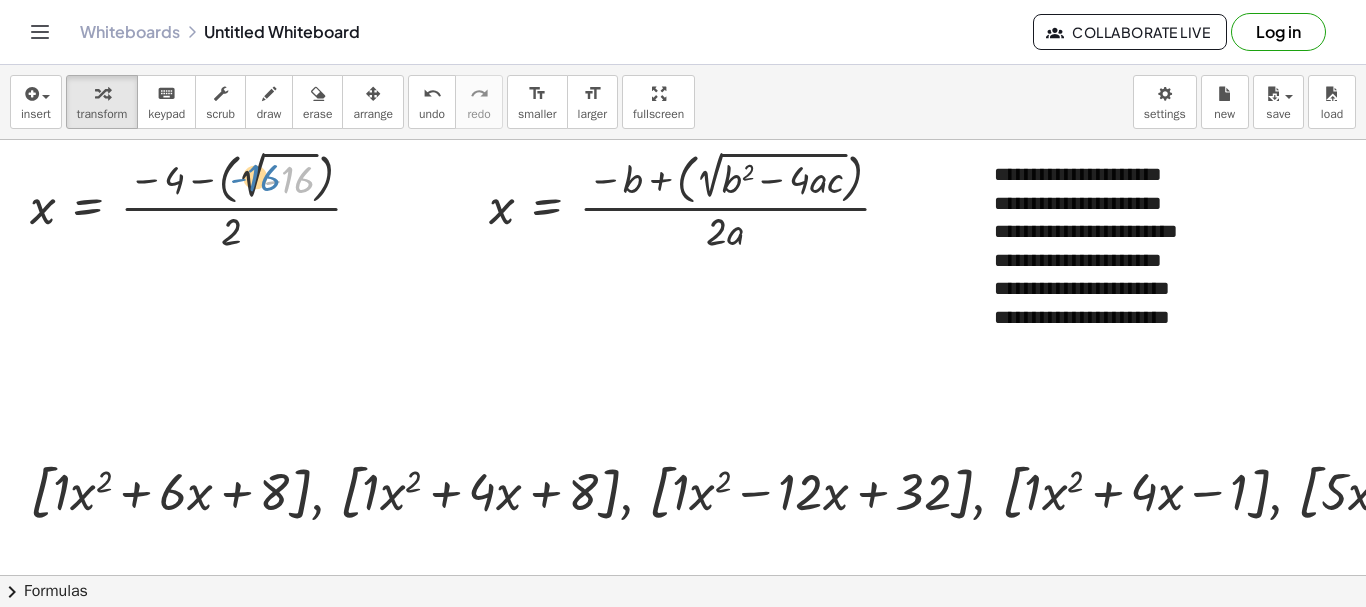 drag, startPoint x: 305, startPoint y: 178, endPoint x: 272, endPoint y: 176, distance: 33.06055 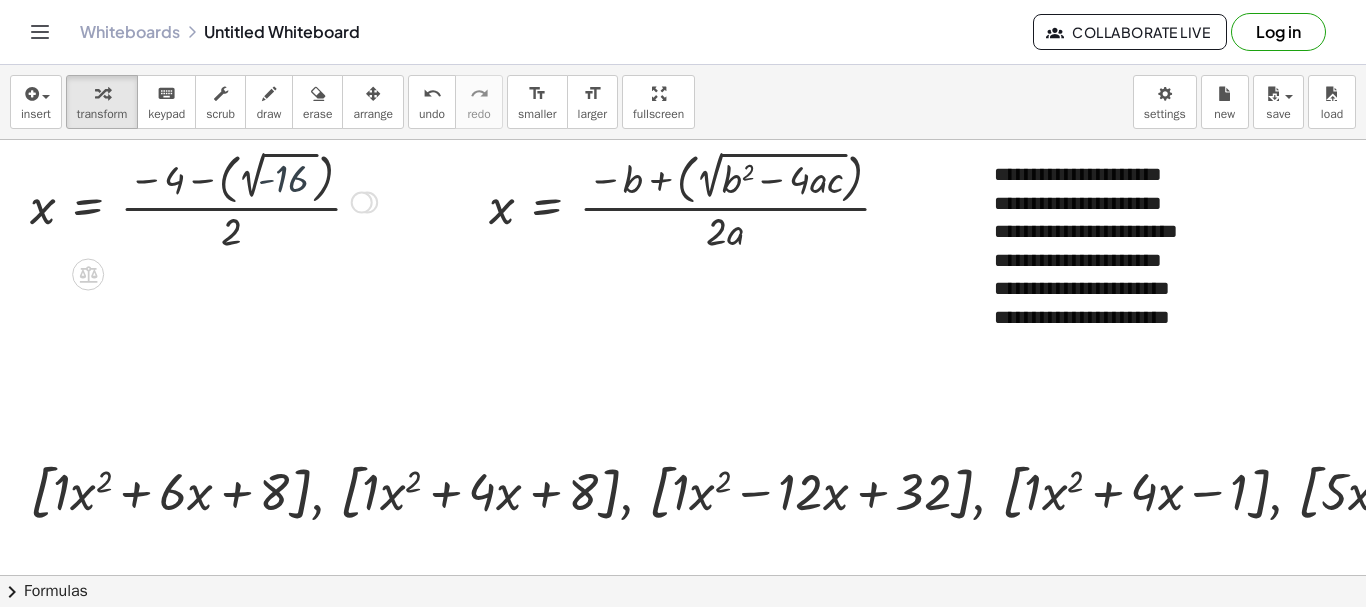click at bounding box center [203, 200] 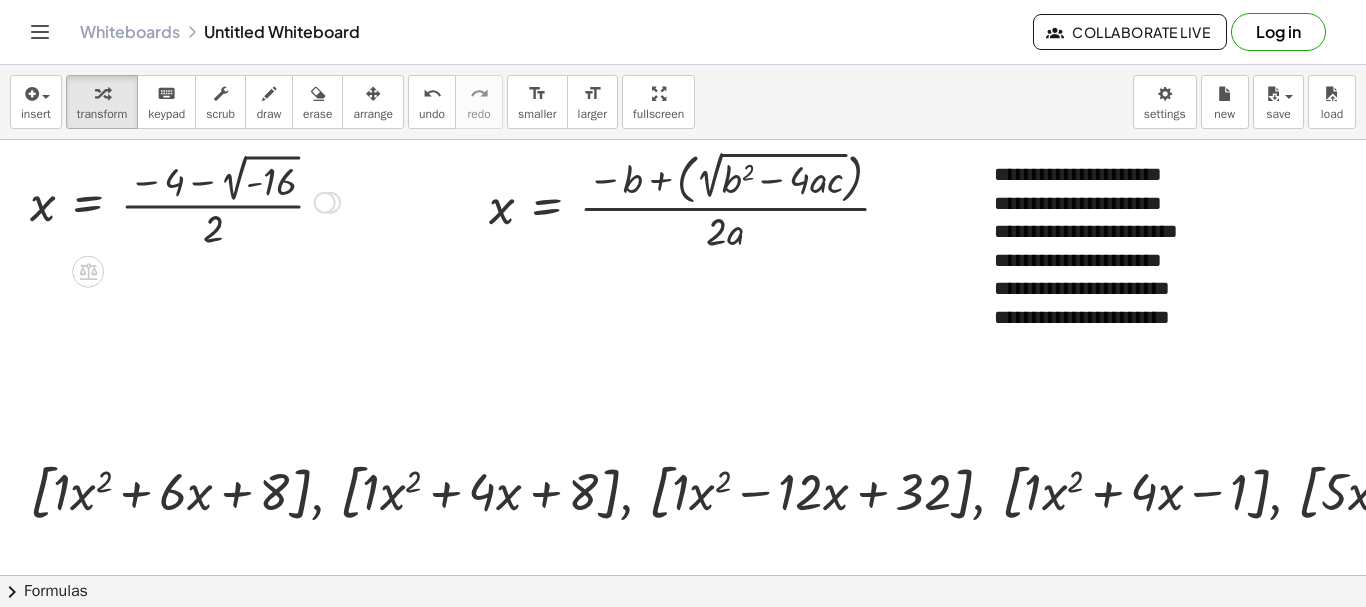 click at bounding box center (185, 200) 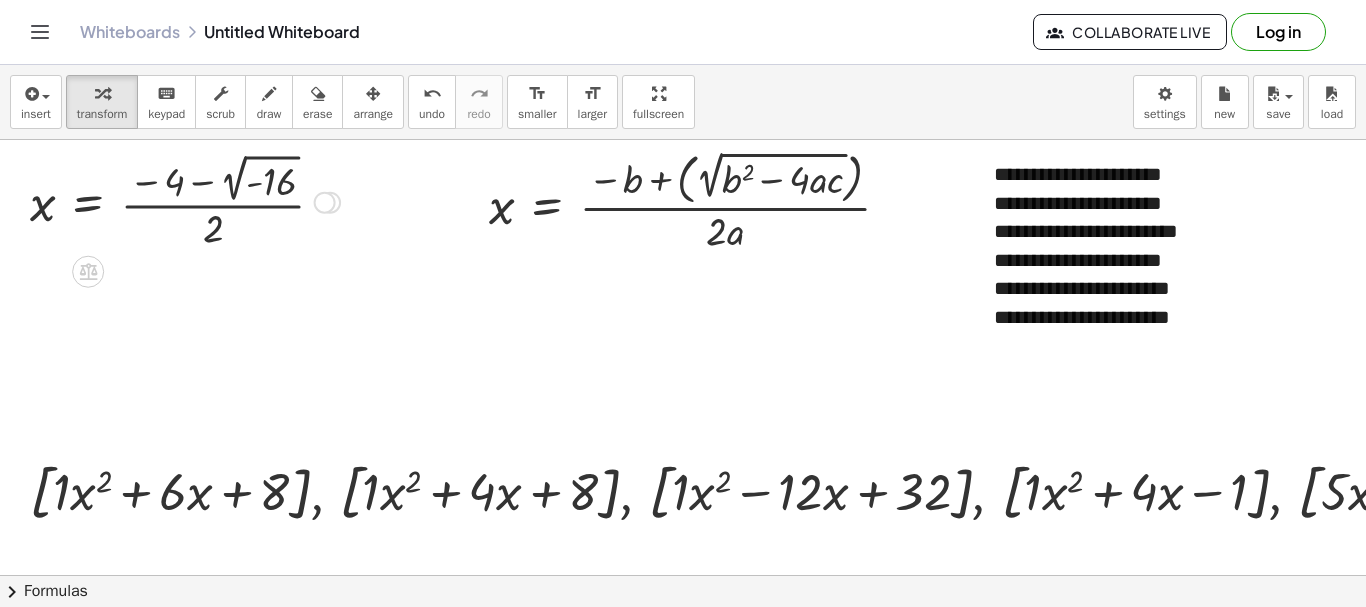 click at bounding box center [185, 200] 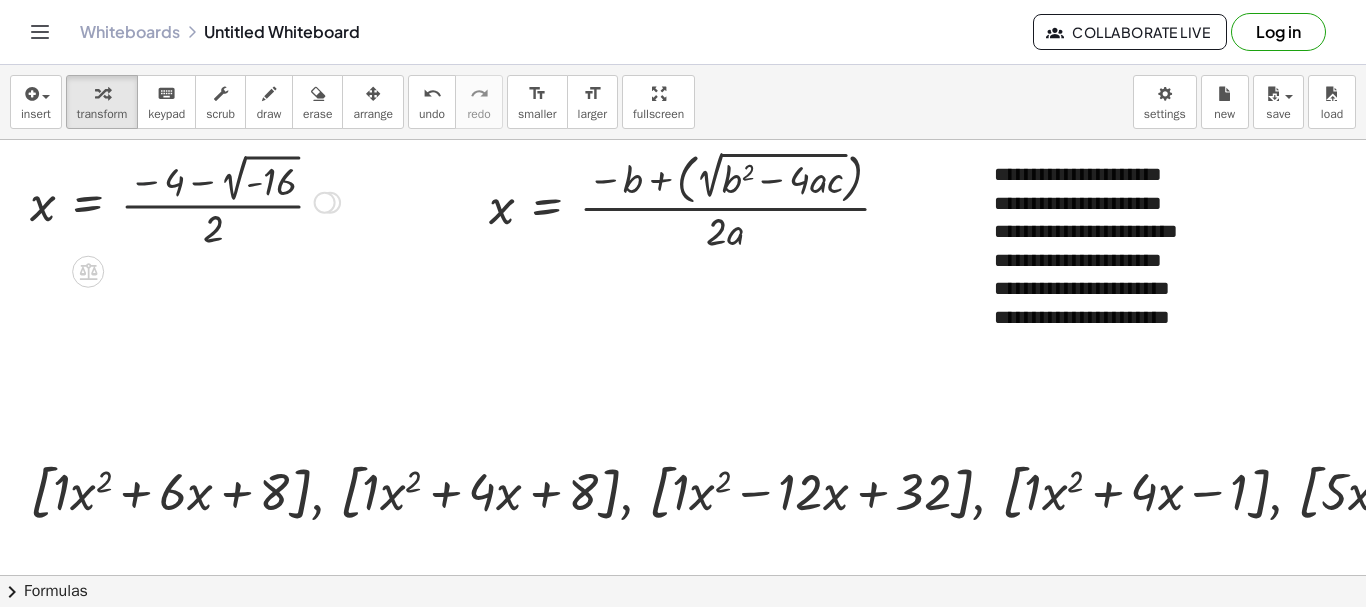 click at bounding box center (185, 200) 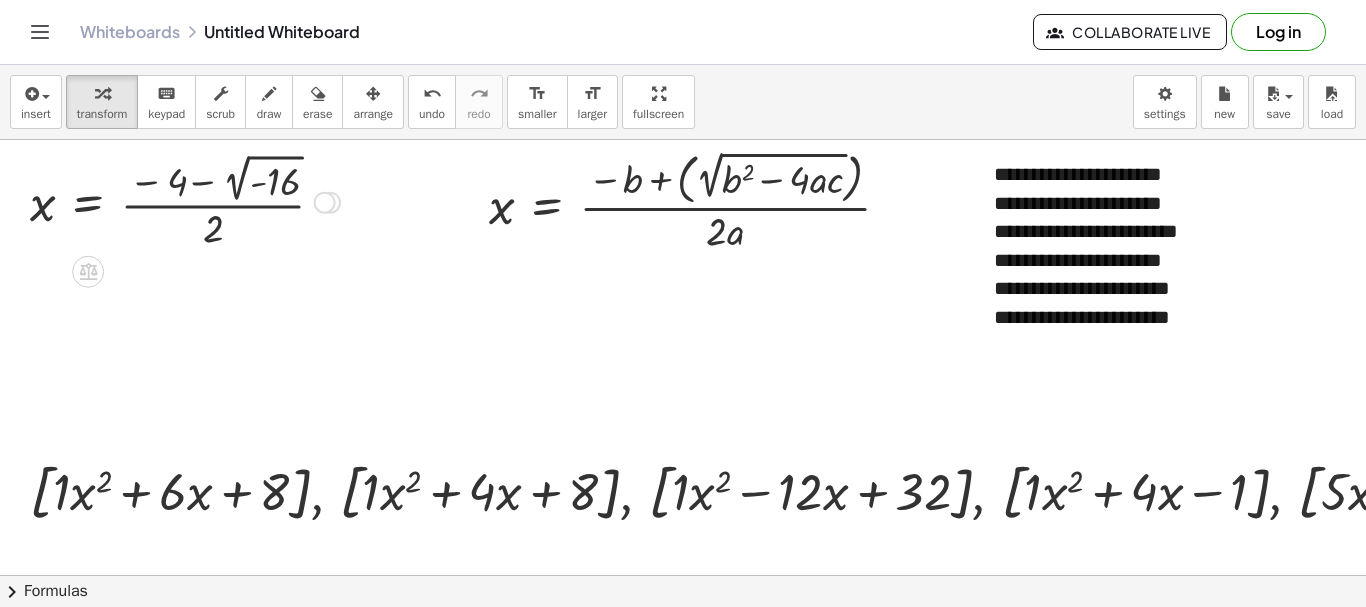 click at bounding box center [185, 200] 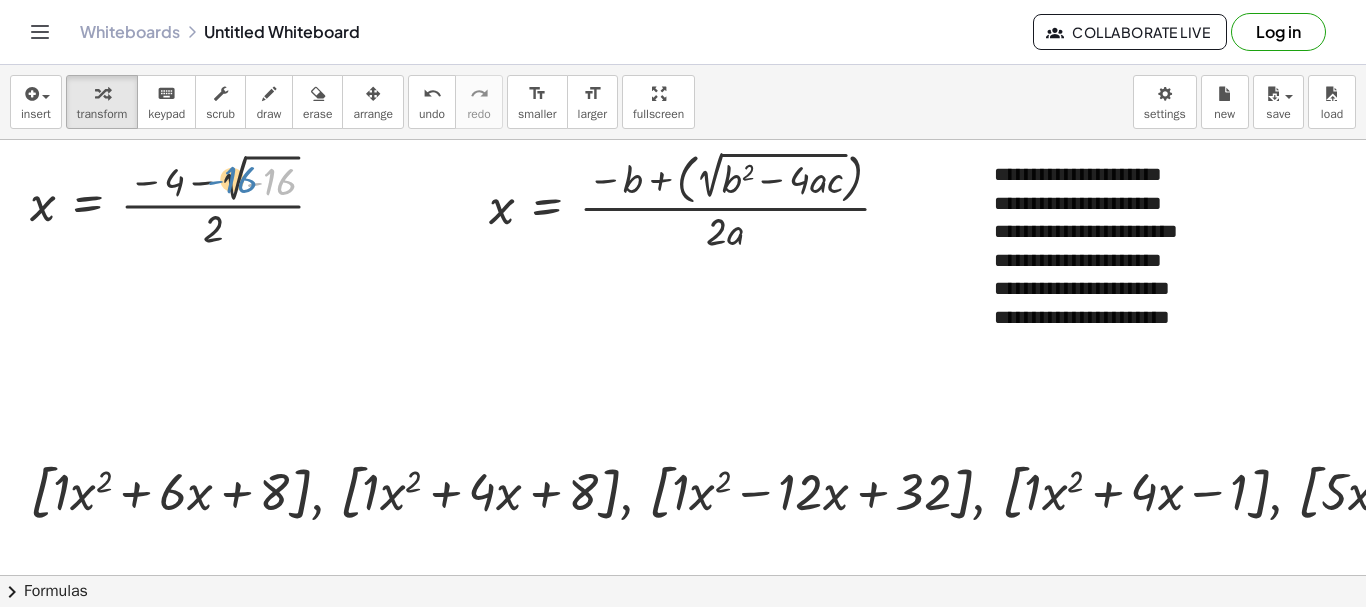 drag, startPoint x: 276, startPoint y: 184, endPoint x: 239, endPoint y: 183, distance: 37.01351 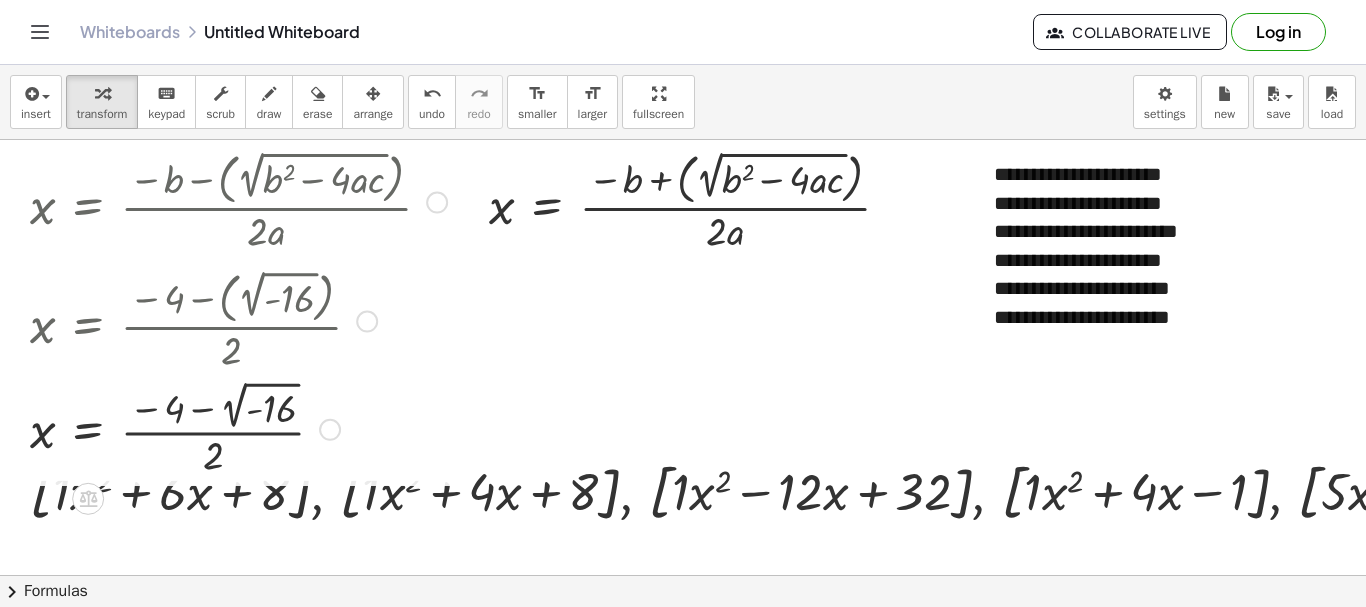 drag, startPoint x: 321, startPoint y: 196, endPoint x: 241, endPoint y: 470, distance: 285.44 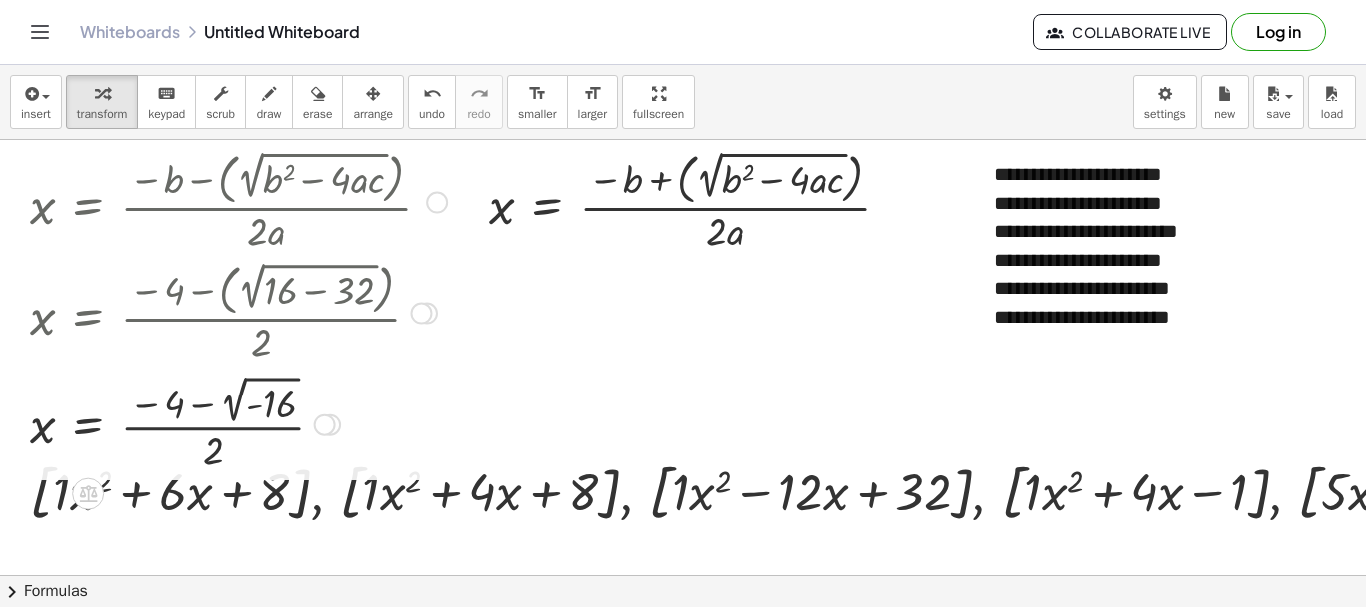 click at bounding box center [238, 200] 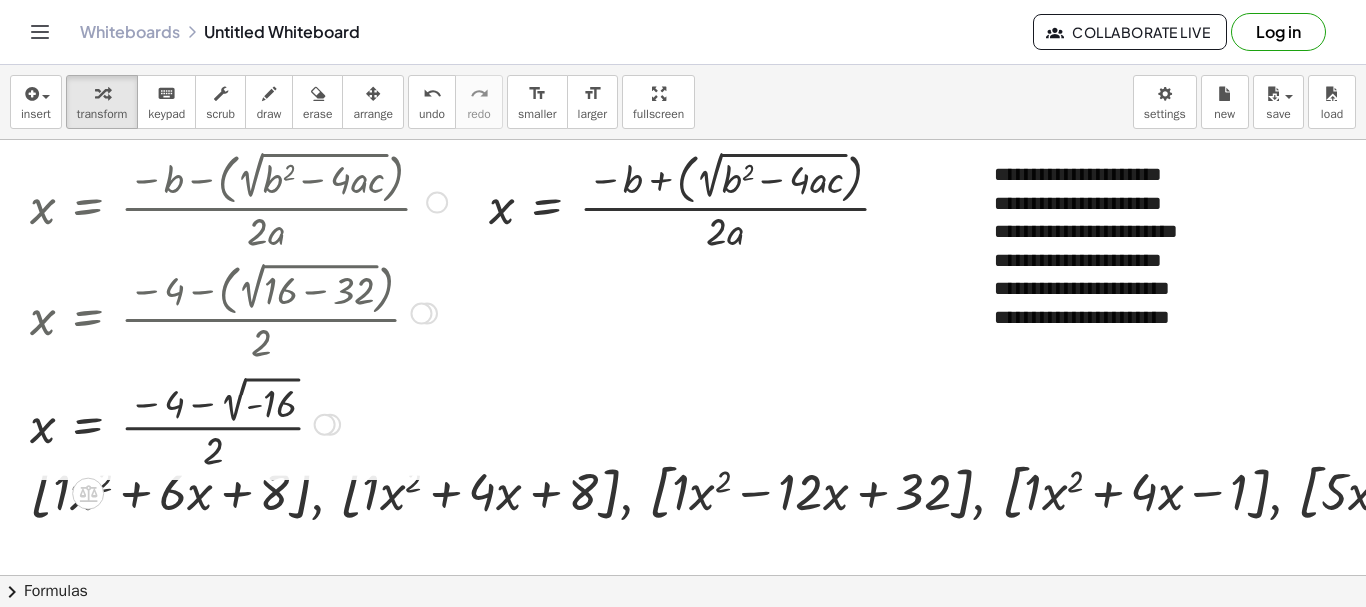 click at bounding box center [437, 203] 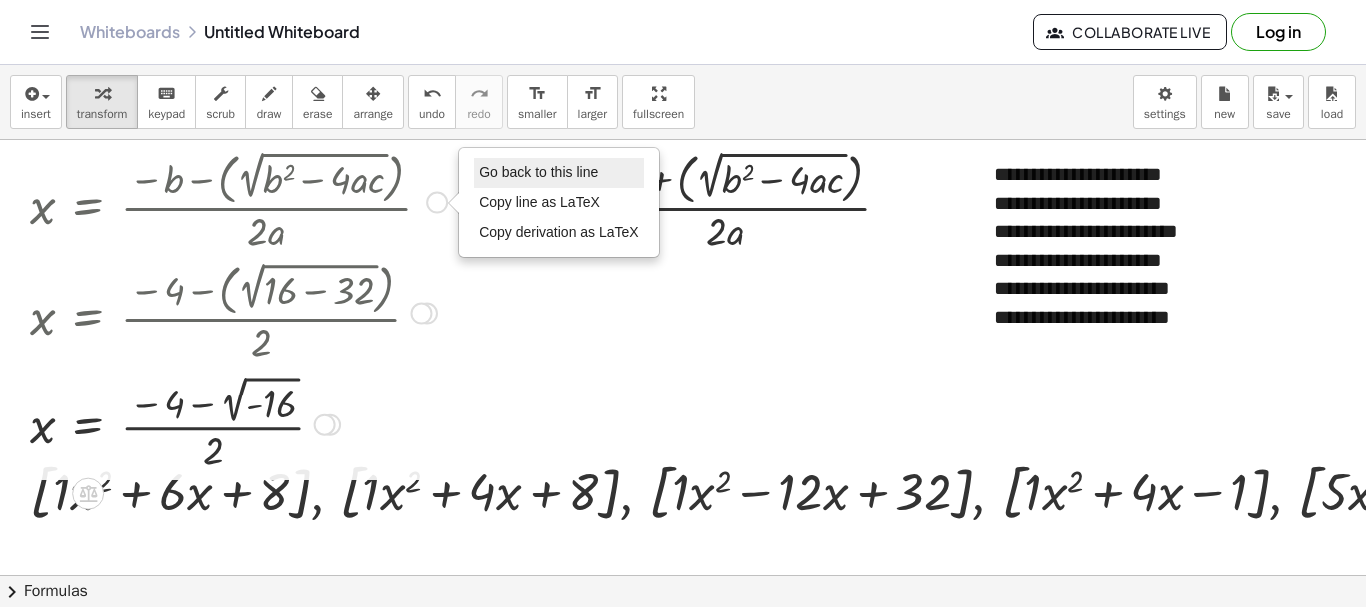 click on "Go back to this line" at bounding box center (538, 172) 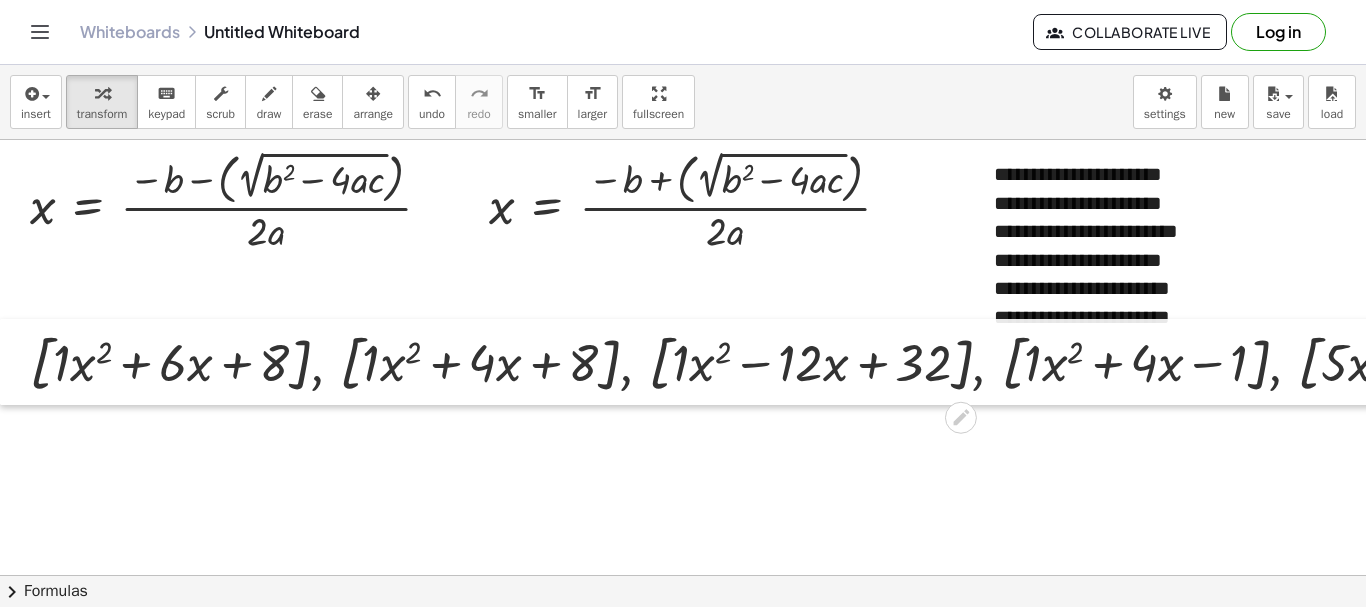 drag, startPoint x: 0, startPoint y: 506, endPoint x: 0, endPoint y: 362, distance: 144 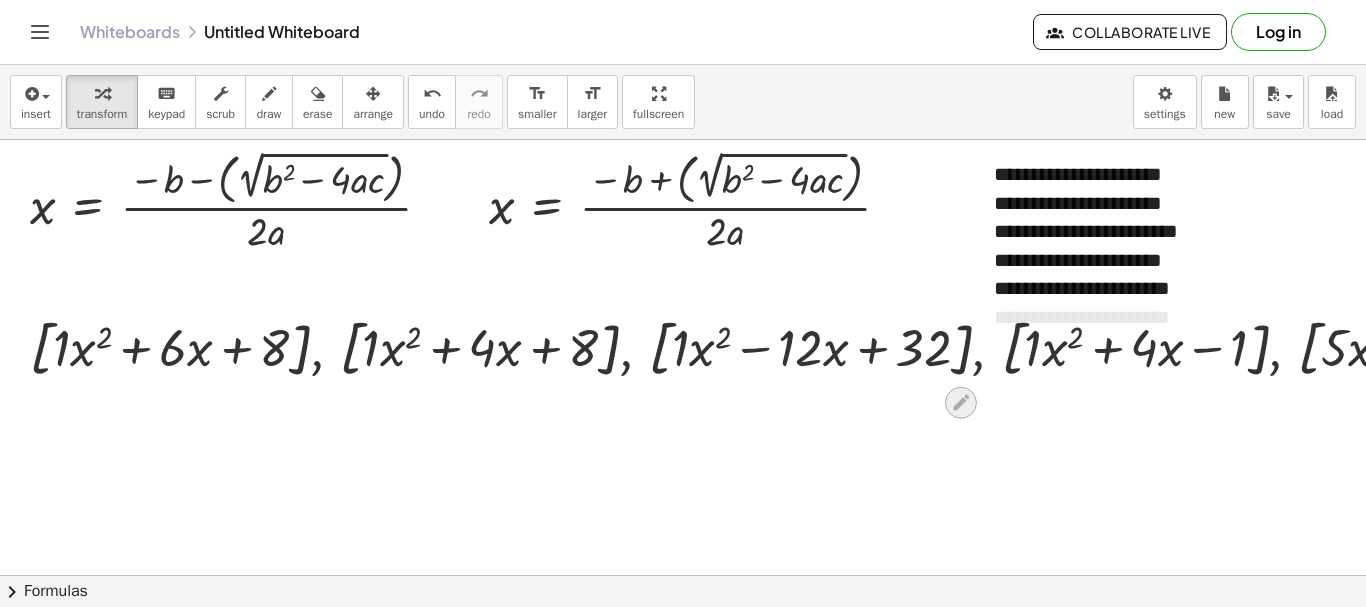 click 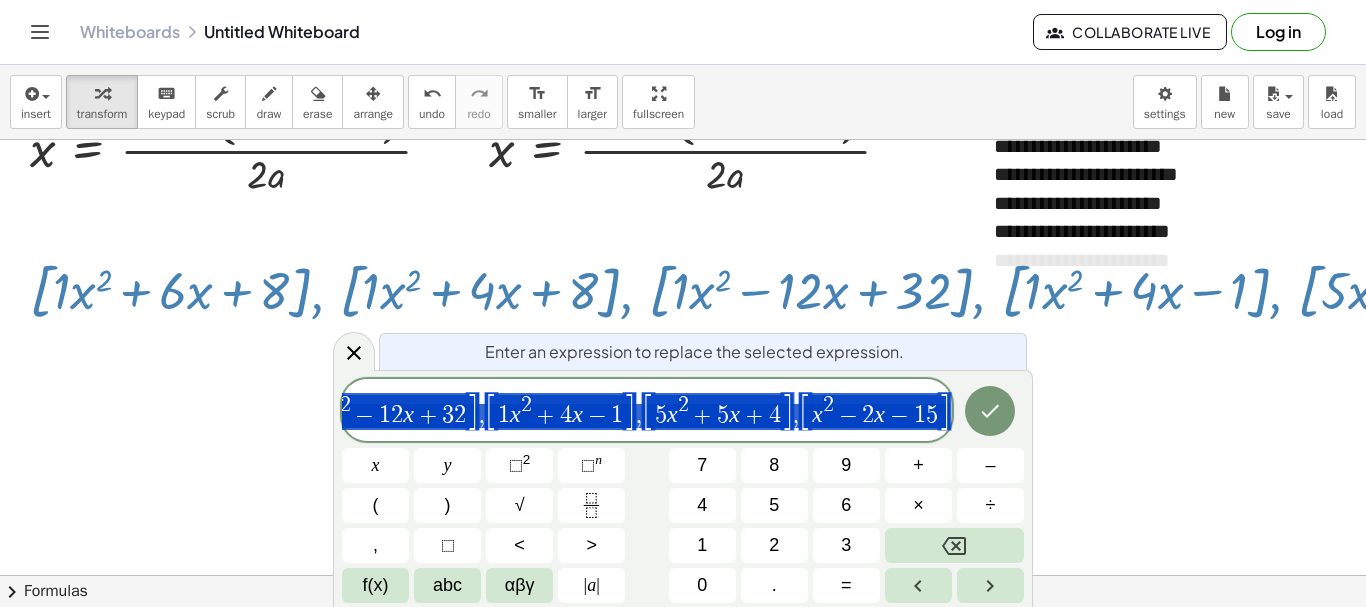 scroll, scrollTop: 58, scrollLeft: 0, axis: vertical 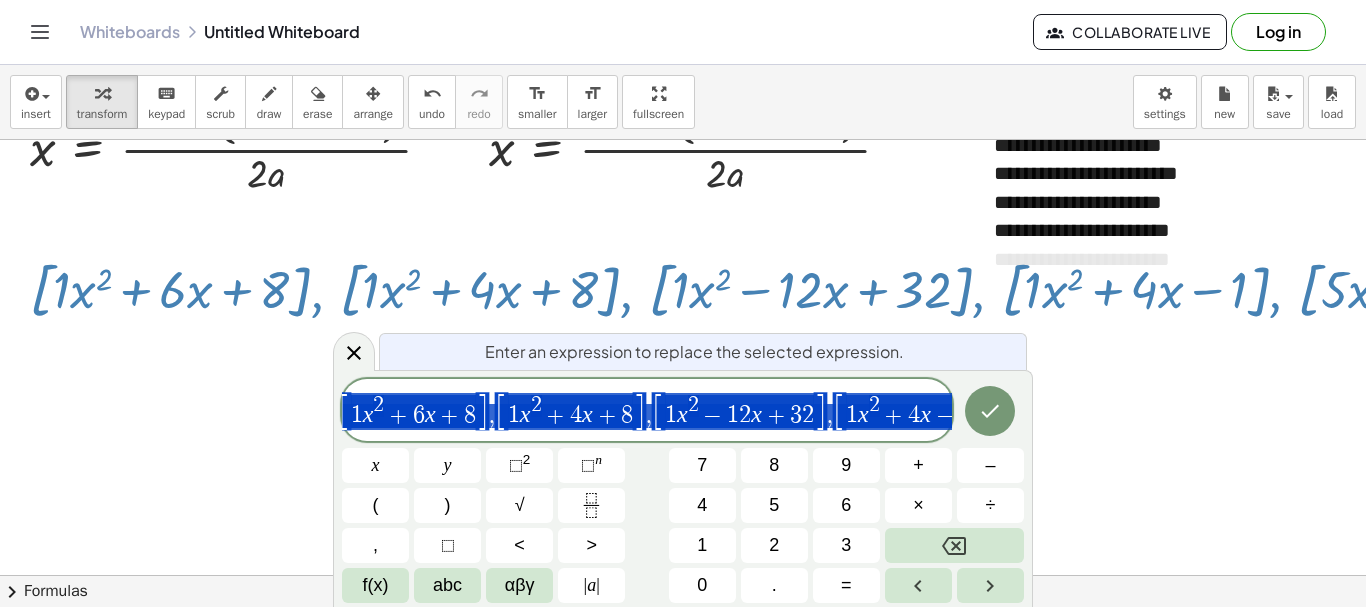 drag, startPoint x: 591, startPoint y: 412, endPoint x: 187, endPoint y: 407, distance: 404.03094 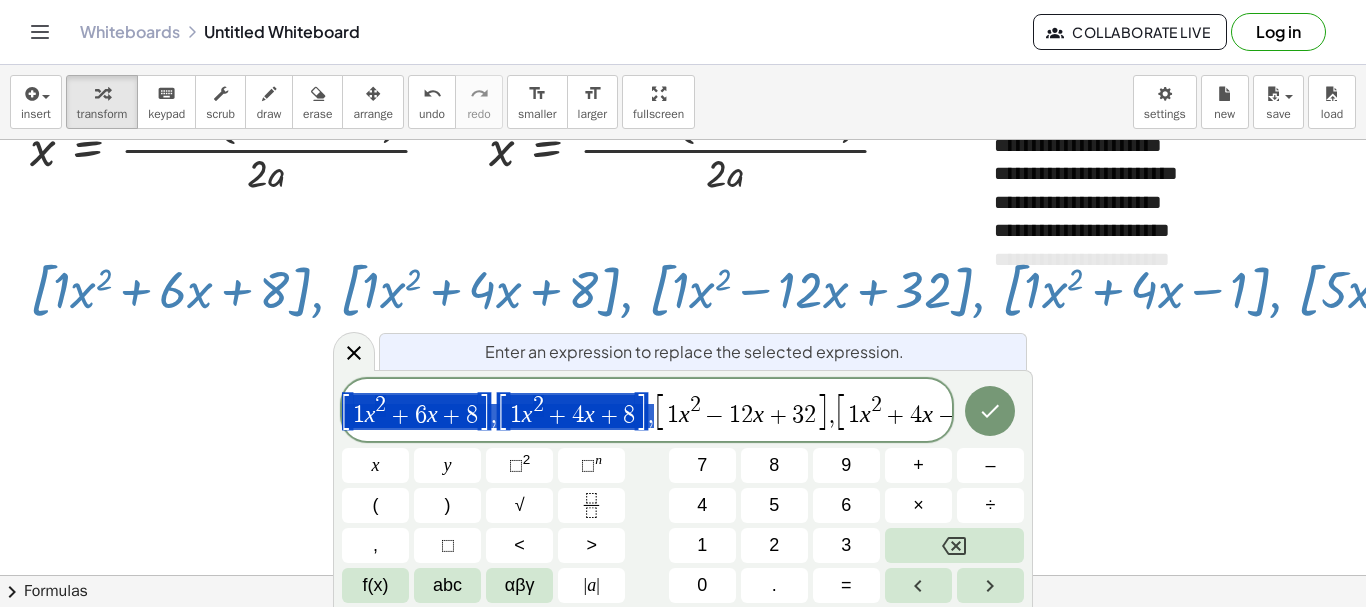 scroll, scrollTop: 0, scrollLeft: 0, axis: both 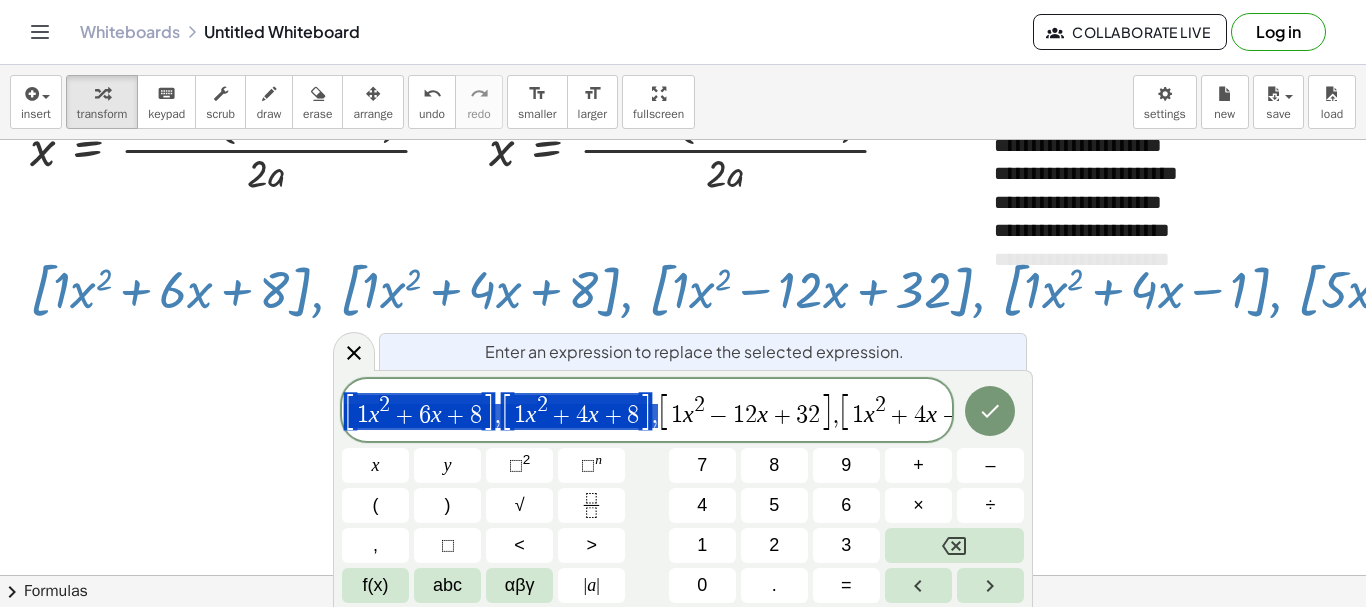 drag, startPoint x: 652, startPoint y: 413, endPoint x: 257, endPoint y: 415, distance: 395.00507 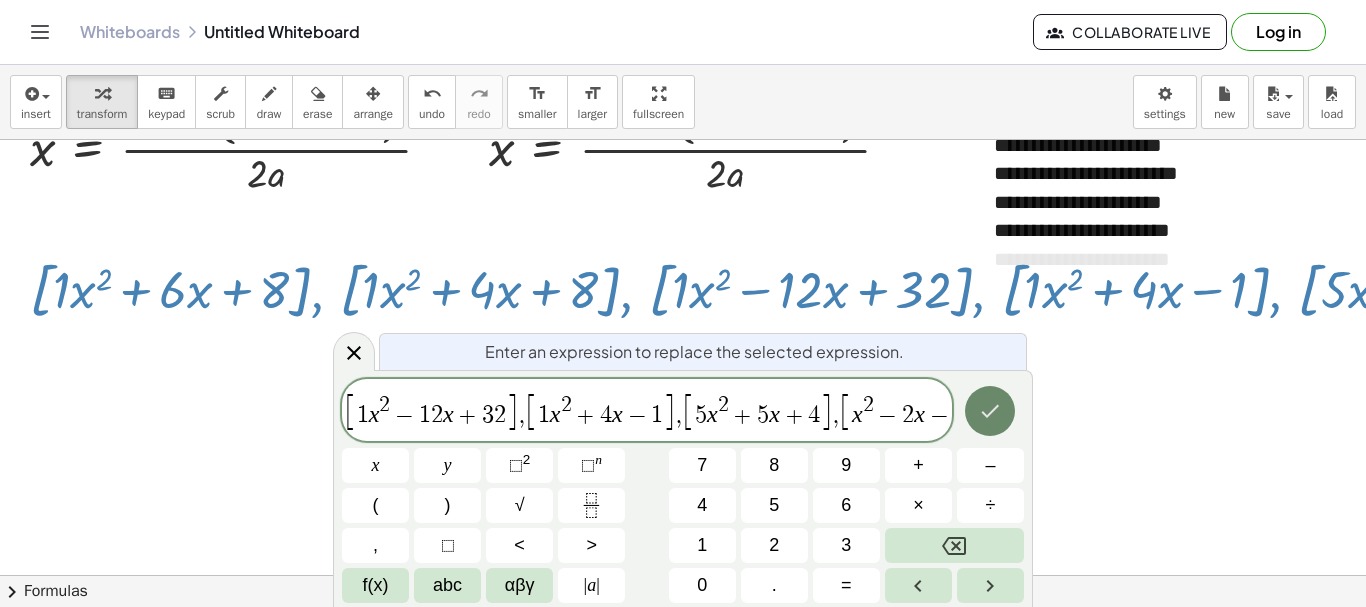 click at bounding box center [990, 411] 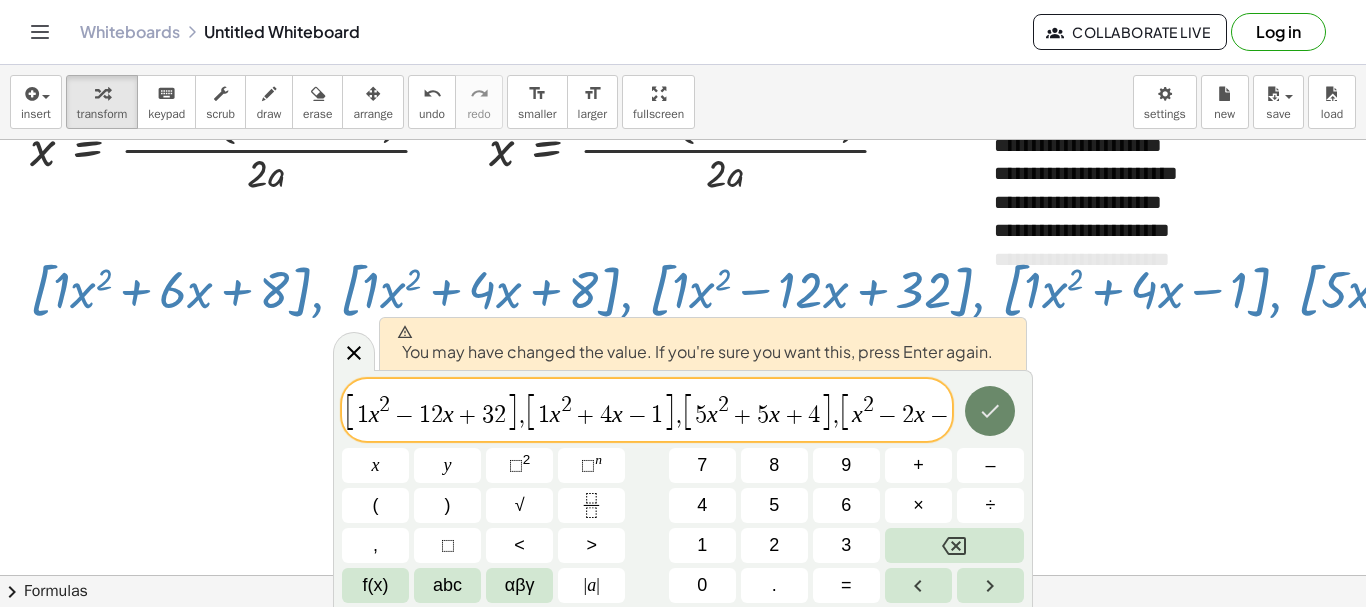 click at bounding box center (990, 411) 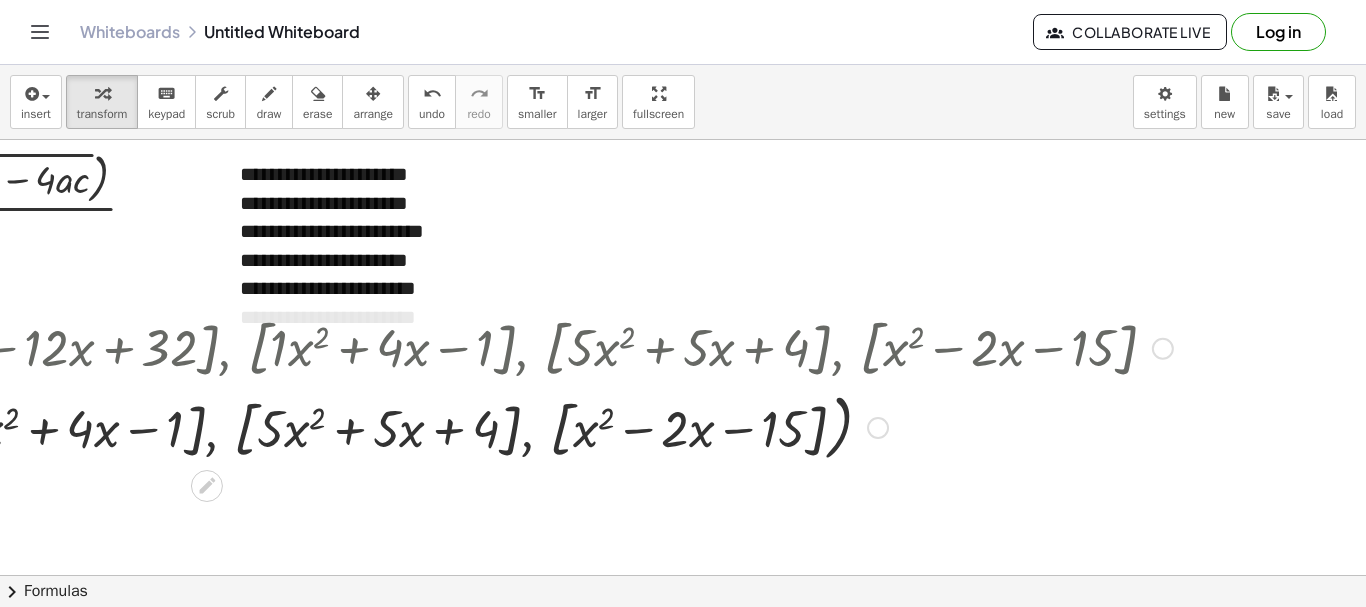 scroll, scrollTop: 0, scrollLeft: 755, axis: horizontal 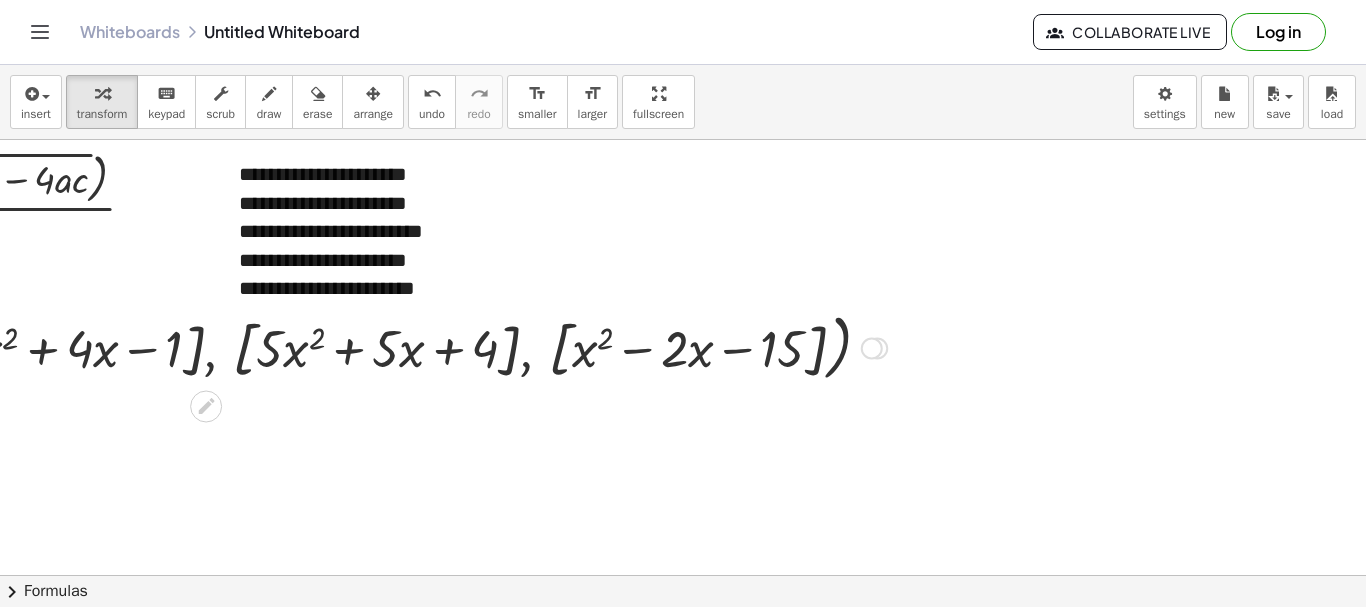 drag, startPoint x: 880, startPoint y: 429, endPoint x: 883, endPoint y: 271, distance: 158.02847 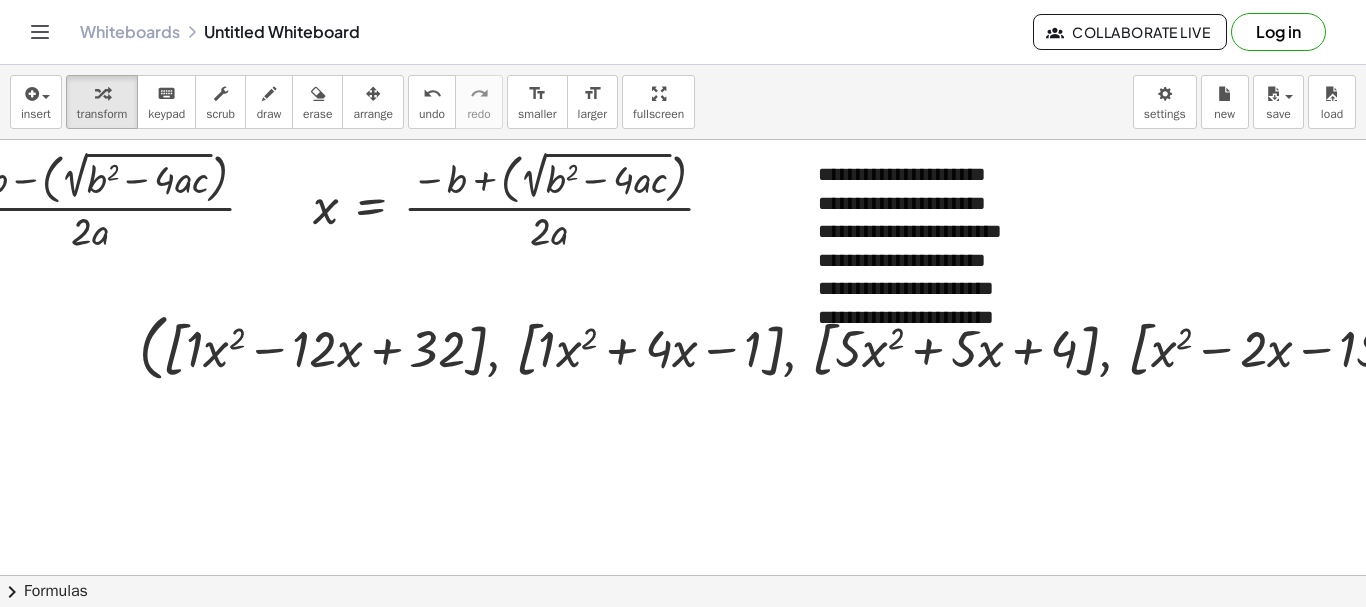 scroll, scrollTop: 0, scrollLeft: 0, axis: both 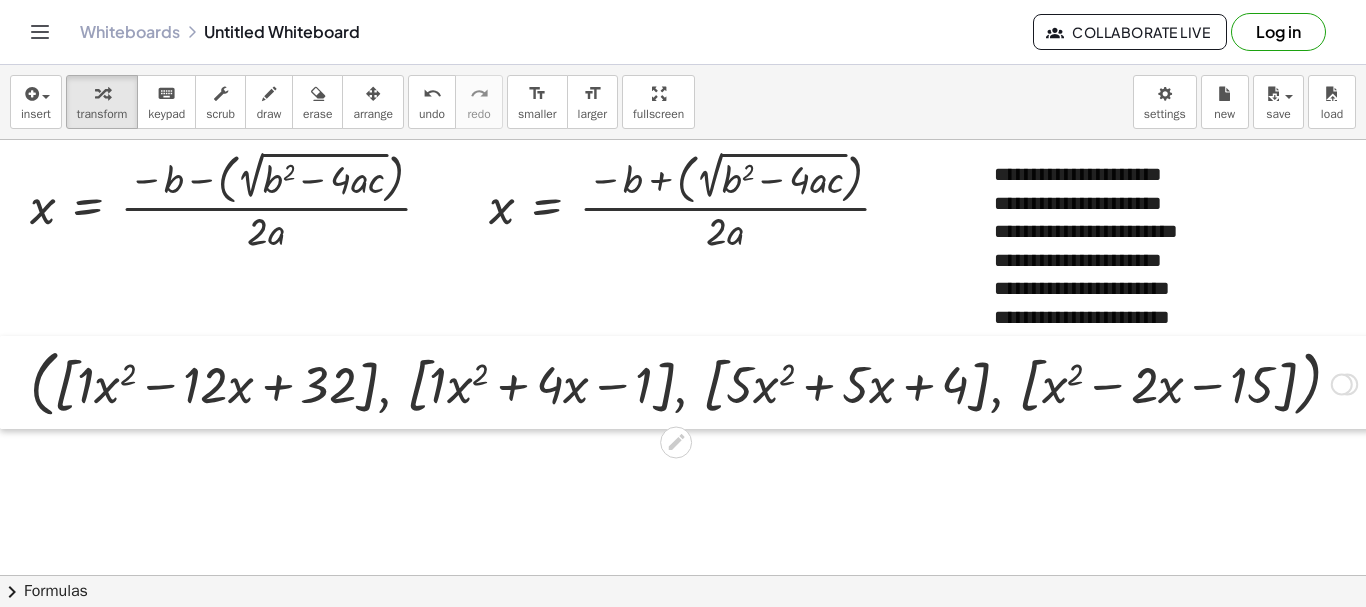drag, startPoint x: 302, startPoint y: 350, endPoint x: 0, endPoint y: 386, distance: 304.13812 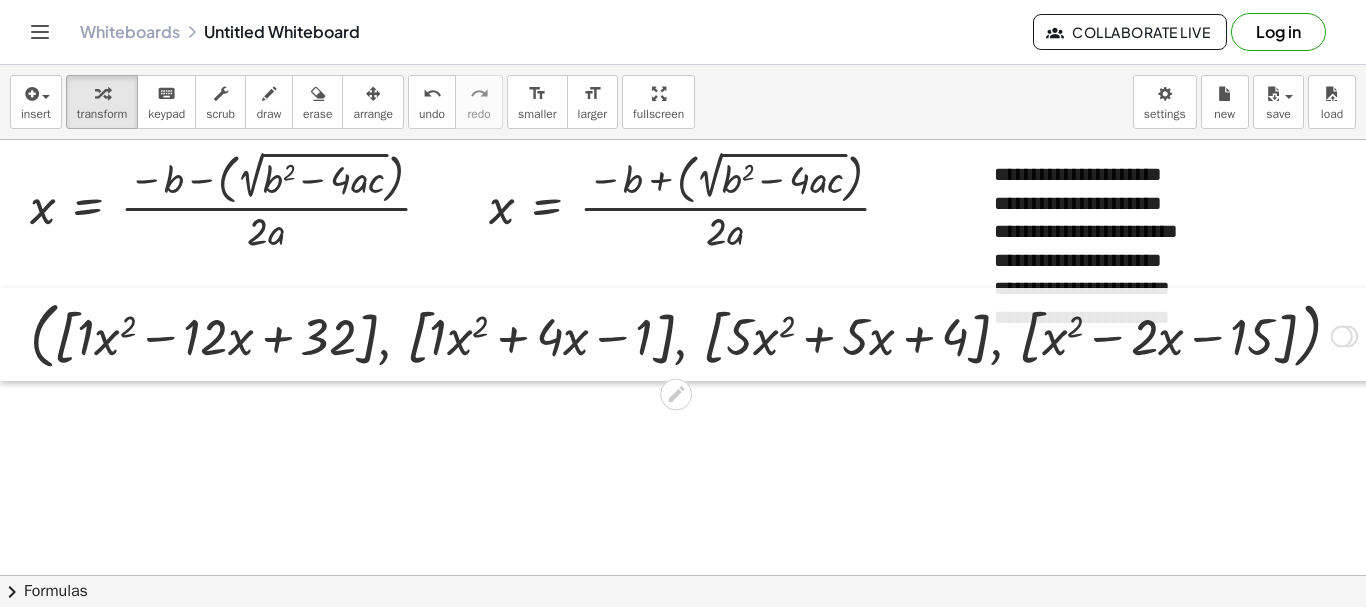 drag, startPoint x: 0, startPoint y: 371, endPoint x: 0, endPoint y: 299, distance: 72 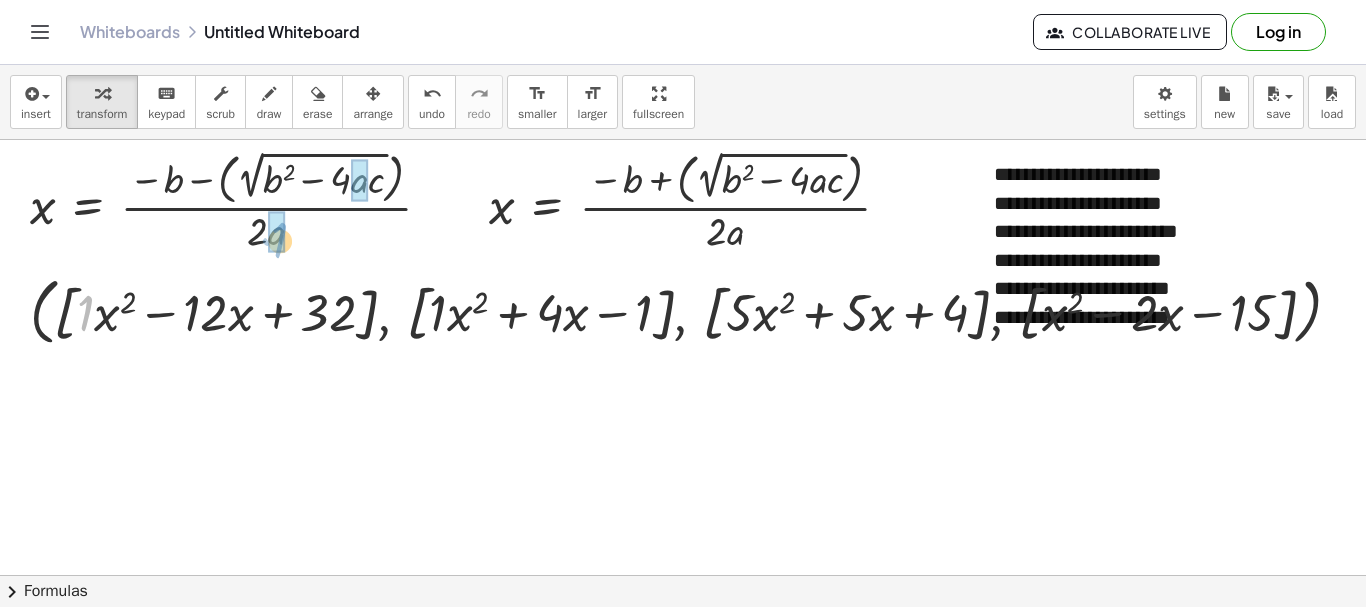drag, startPoint x: 89, startPoint y: 314, endPoint x: 286, endPoint y: 240, distance: 210.44002 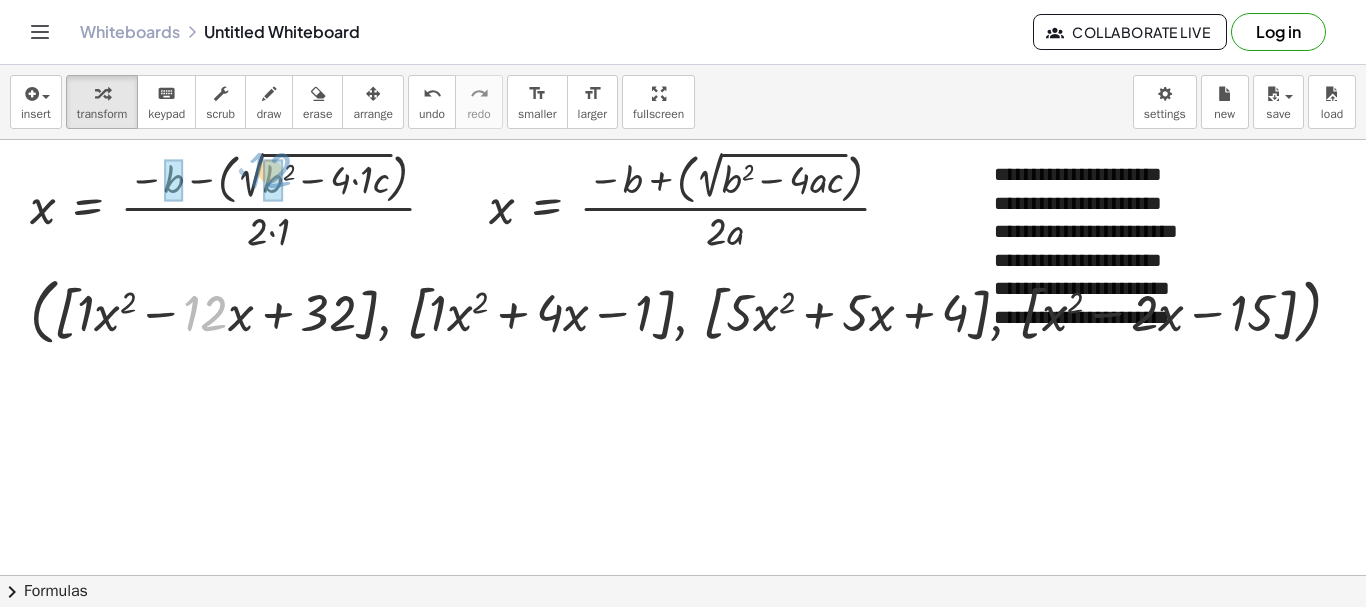 drag, startPoint x: 215, startPoint y: 319, endPoint x: 269, endPoint y: 176, distance: 152.85614 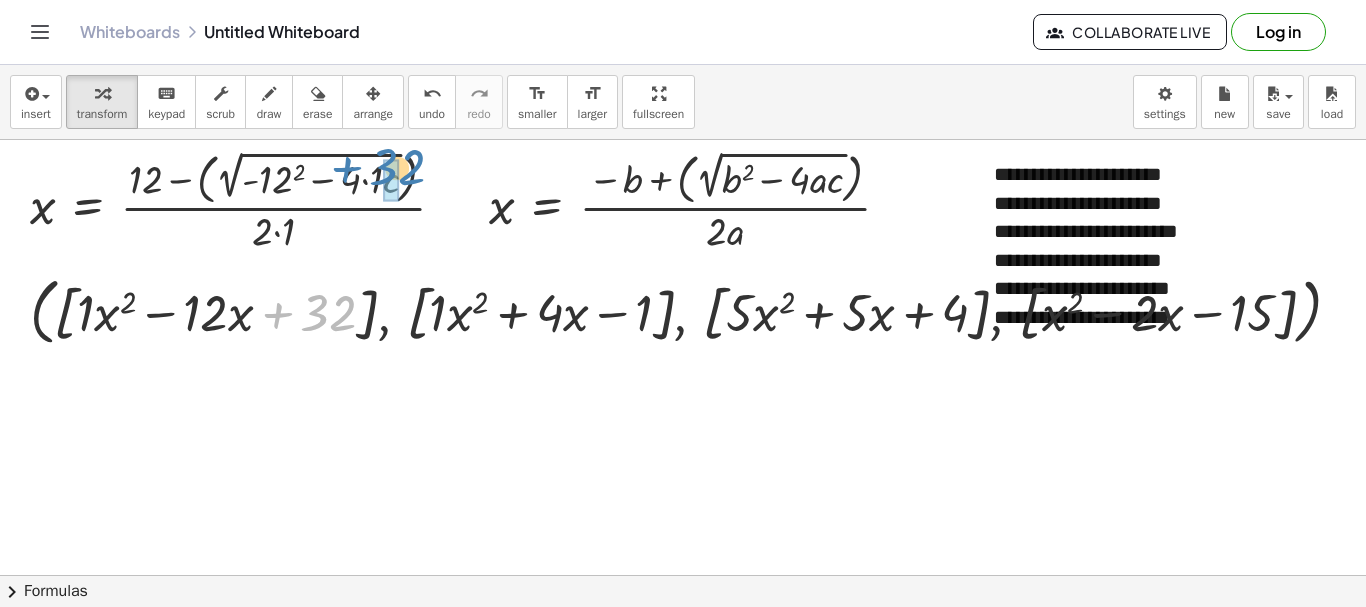 drag, startPoint x: 325, startPoint y: 315, endPoint x: 394, endPoint y: 169, distance: 161.48375 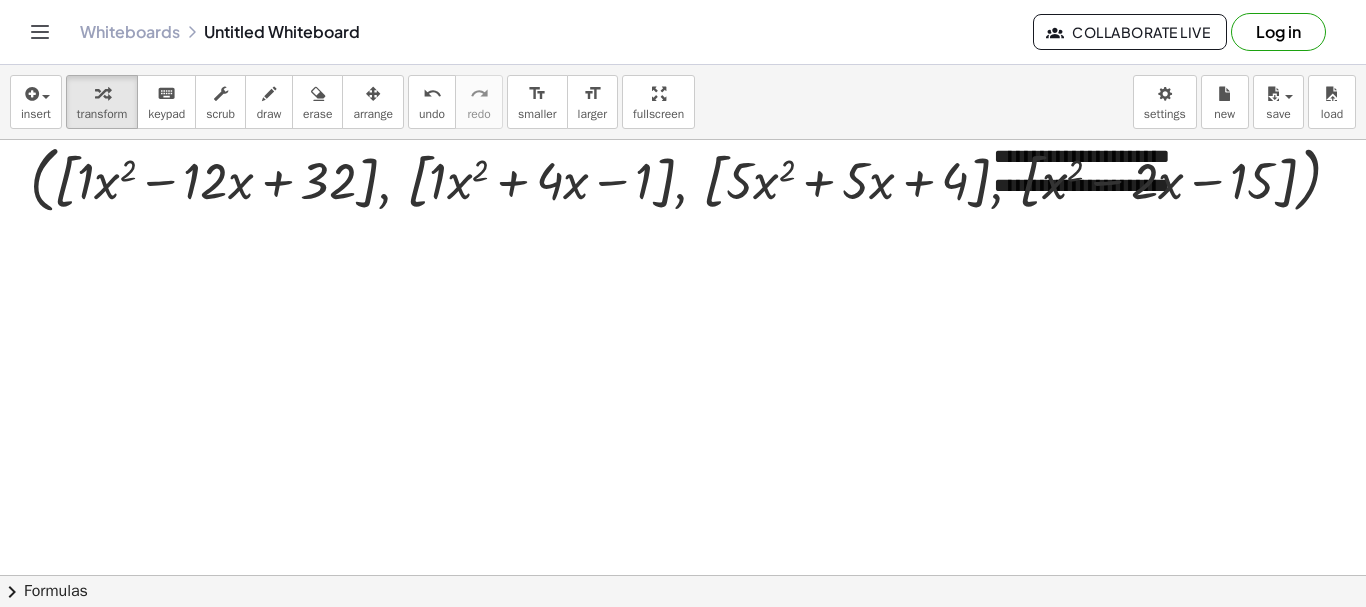 scroll, scrollTop: 0, scrollLeft: 0, axis: both 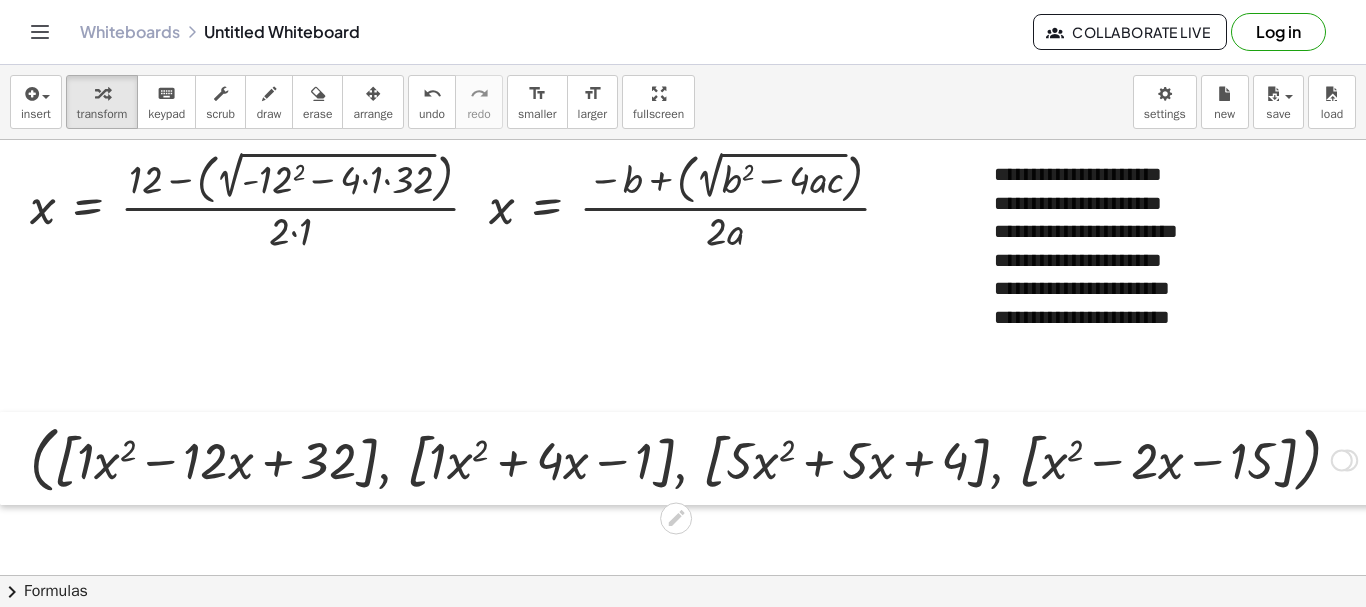 drag, startPoint x: 20, startPoint y: 312, endPoint x: 0, endPoint y: 460, distance: 149.34523 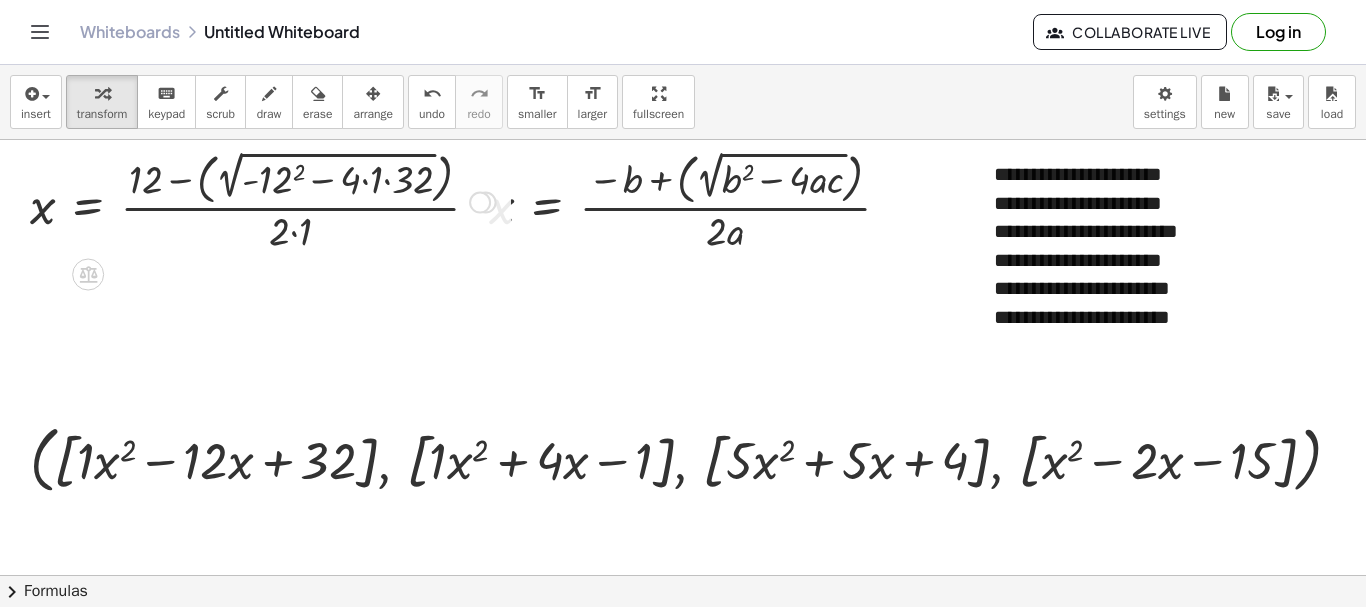 click at bounding box center [263, 200] 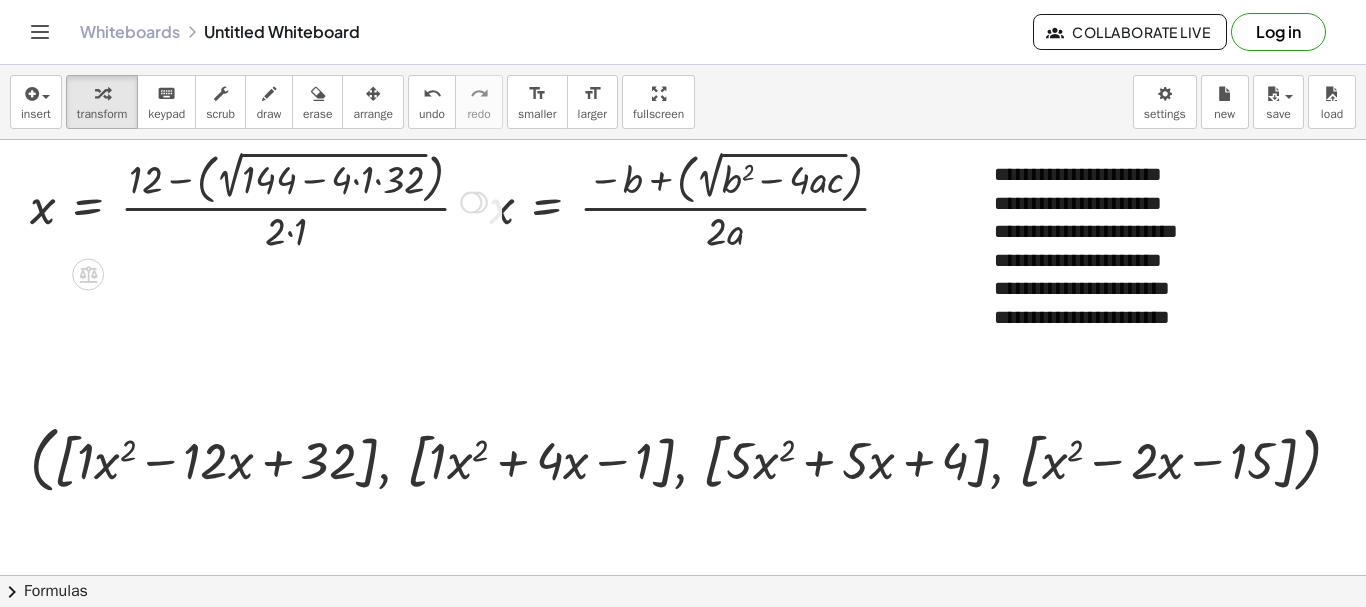 click at bounding box center (258, 200) 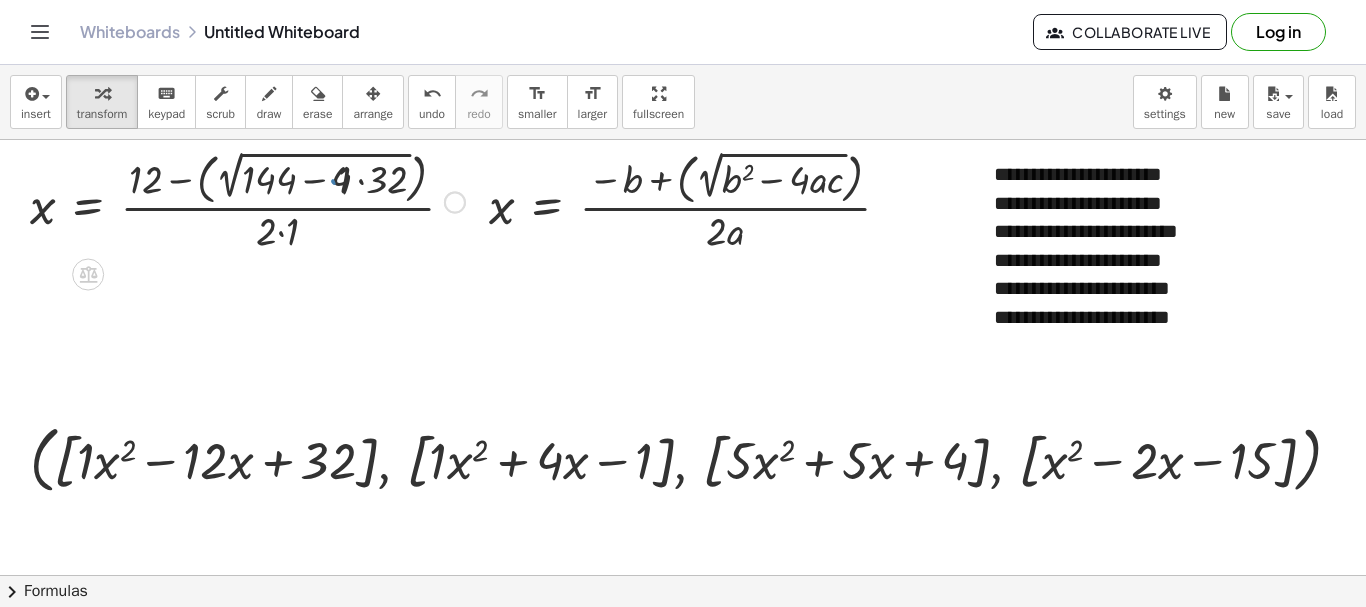 click at bounding box center (247, 200) 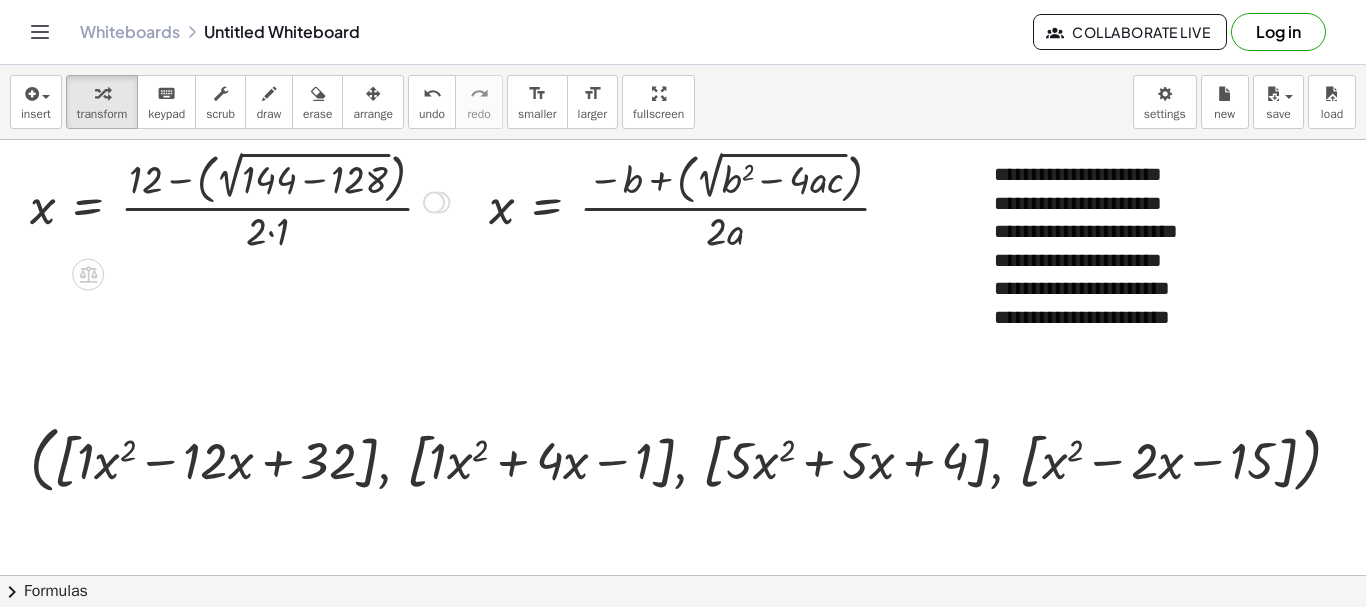 click at bounding box center [239, 200] 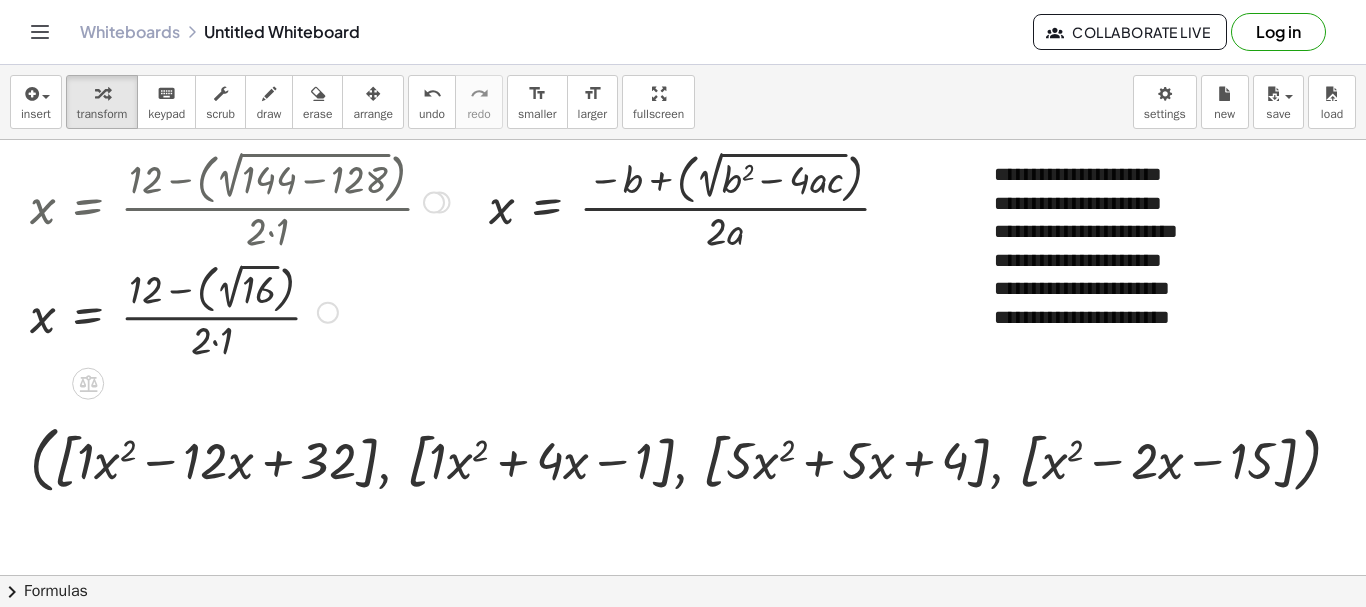 click at bounding box center (239, 310) 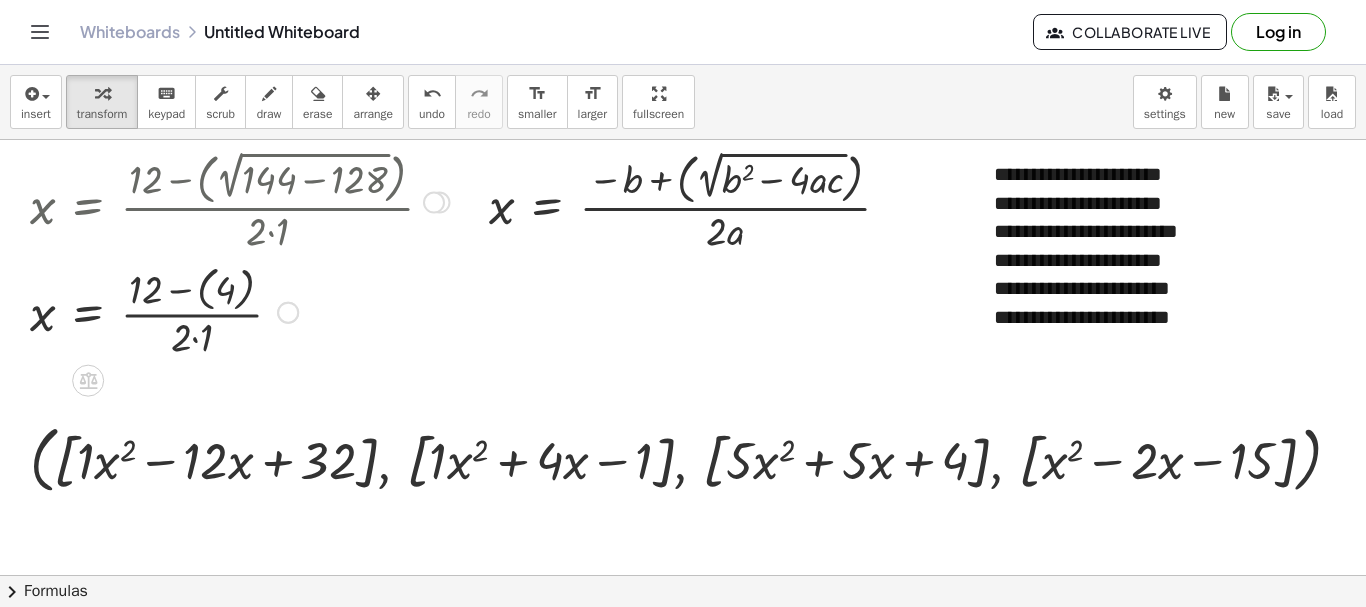 click at bounding box center [239, 311] 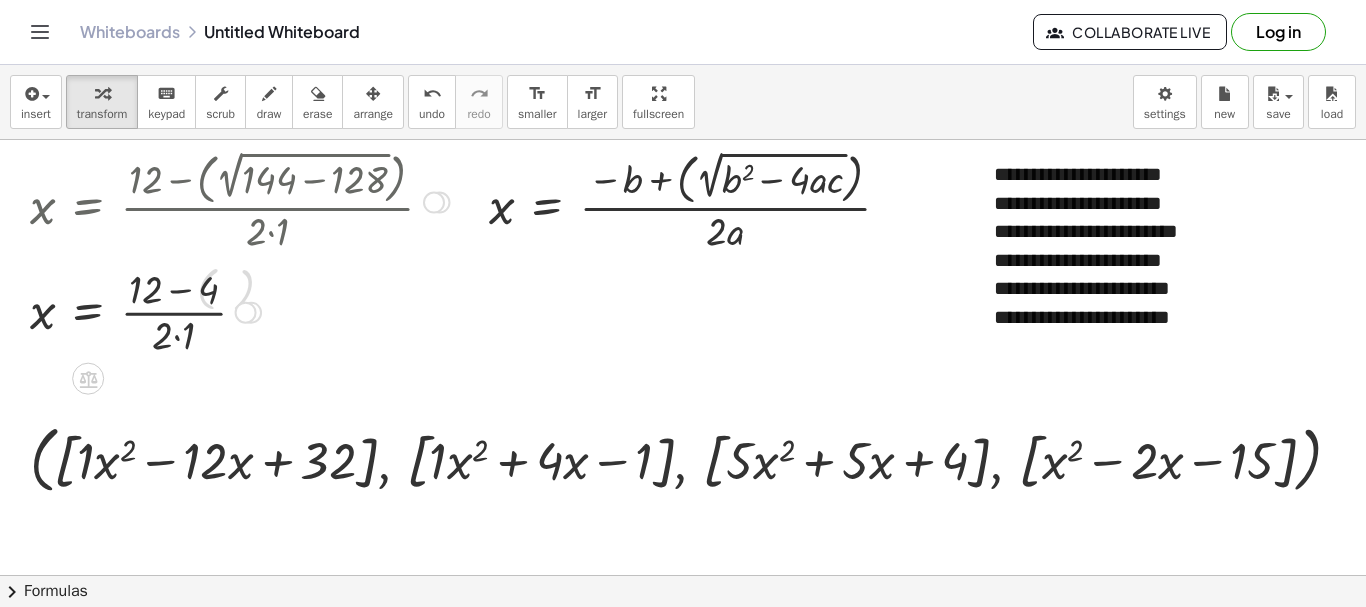 click at bounding box center [239, 311] 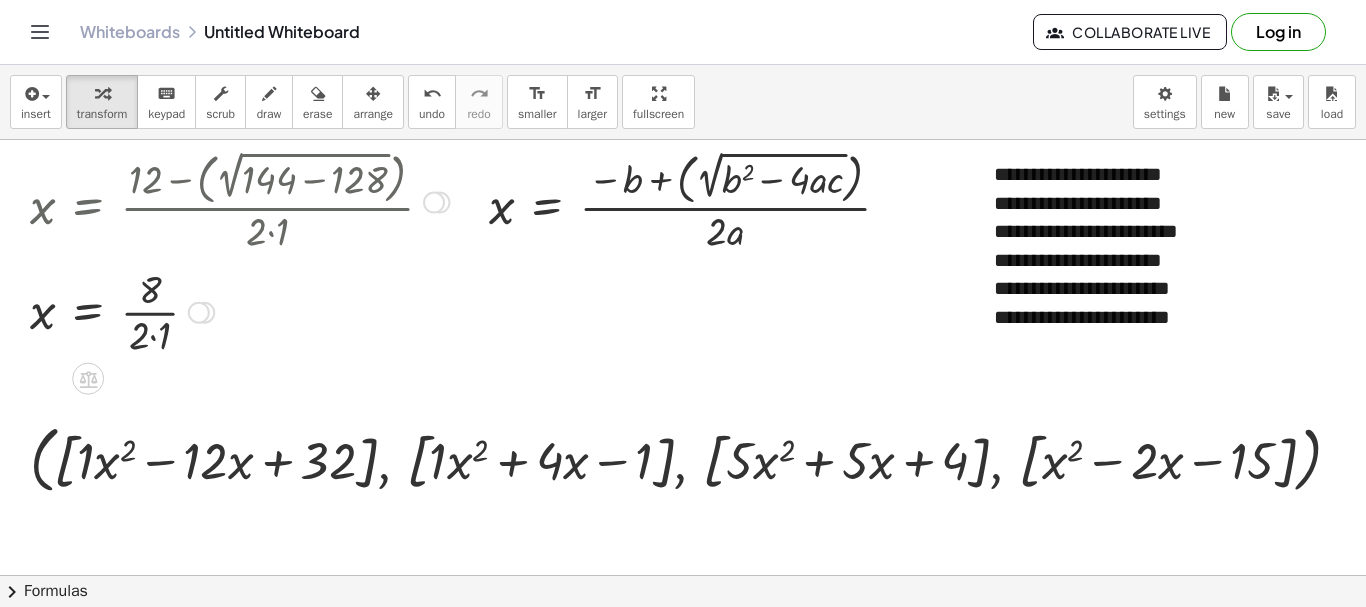 click at bounding box center [239, 311] 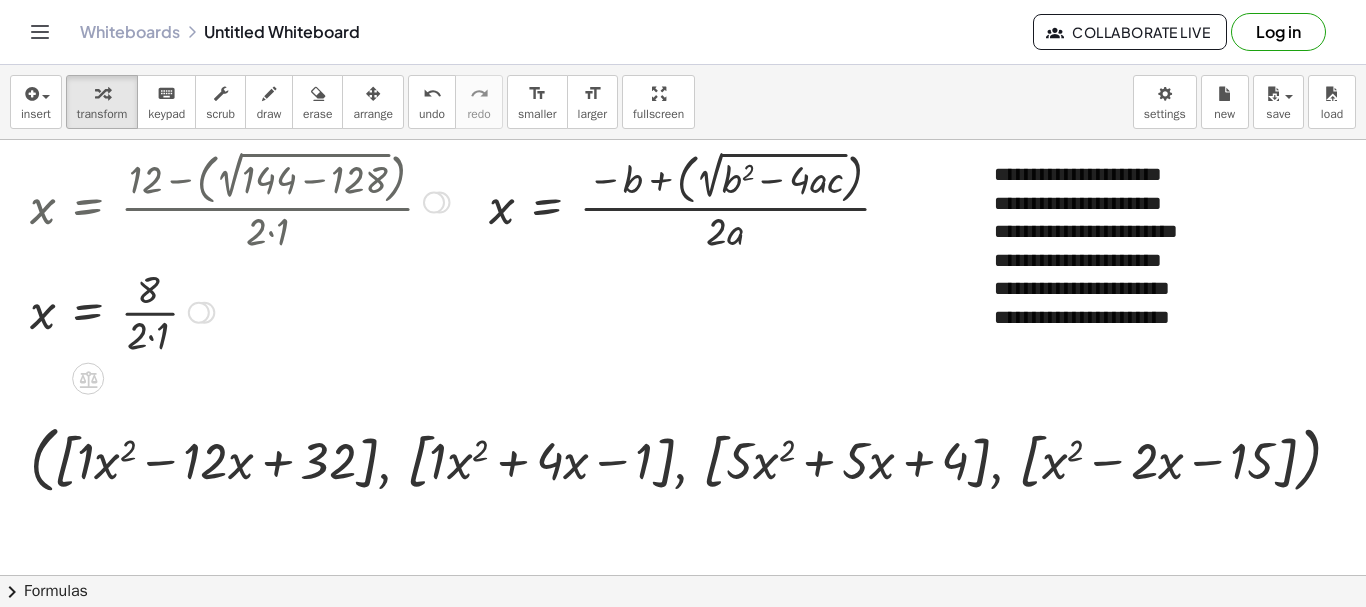 click at bounding box center (239, 311) 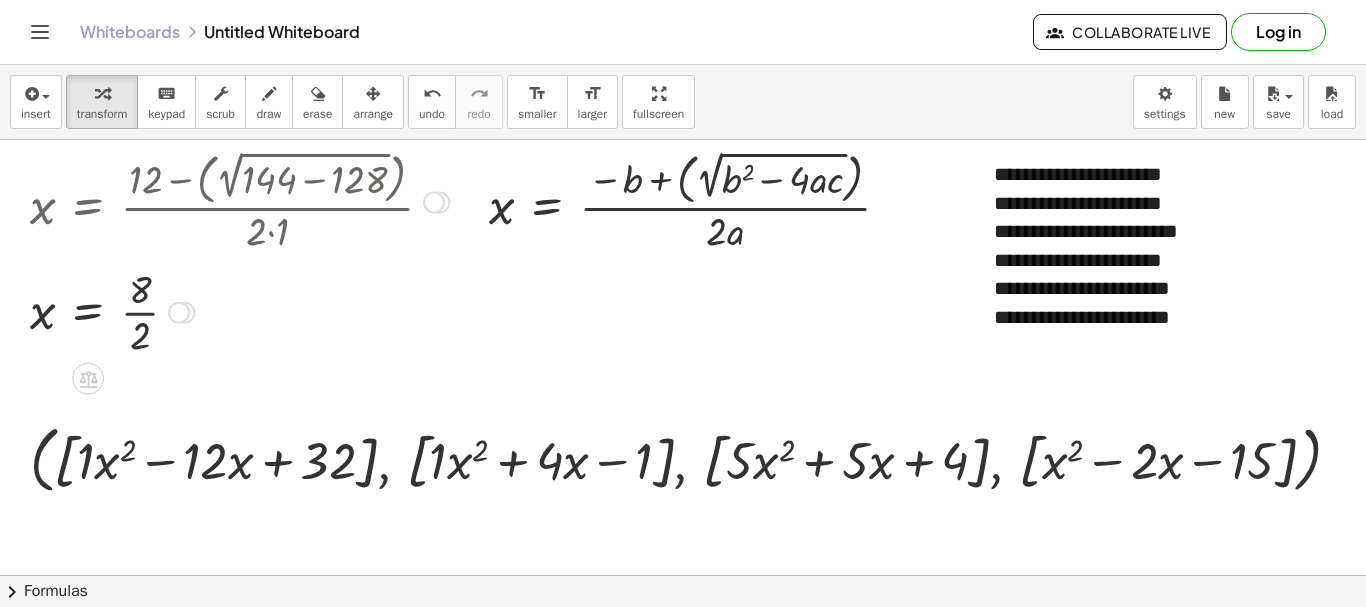 click at bounding box center (239, 311) 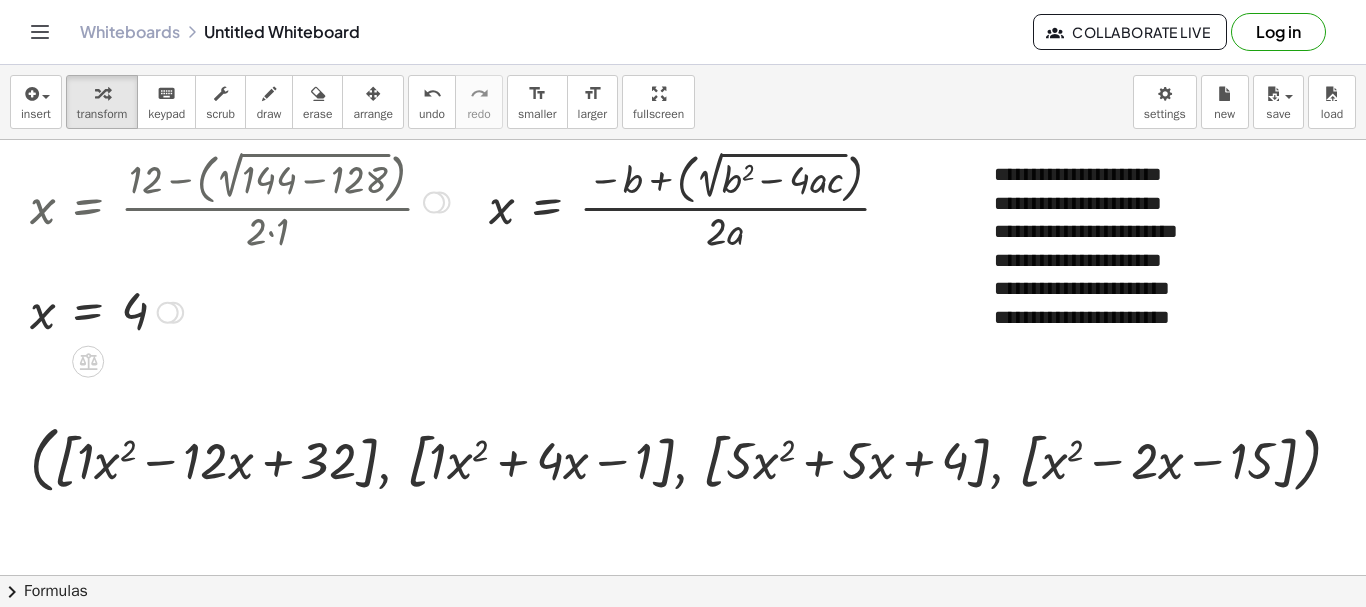 drag, startPoint x: 433, startPoint y: 201, endPoint x: 412, endPoint y: 452, distance: 251.87695 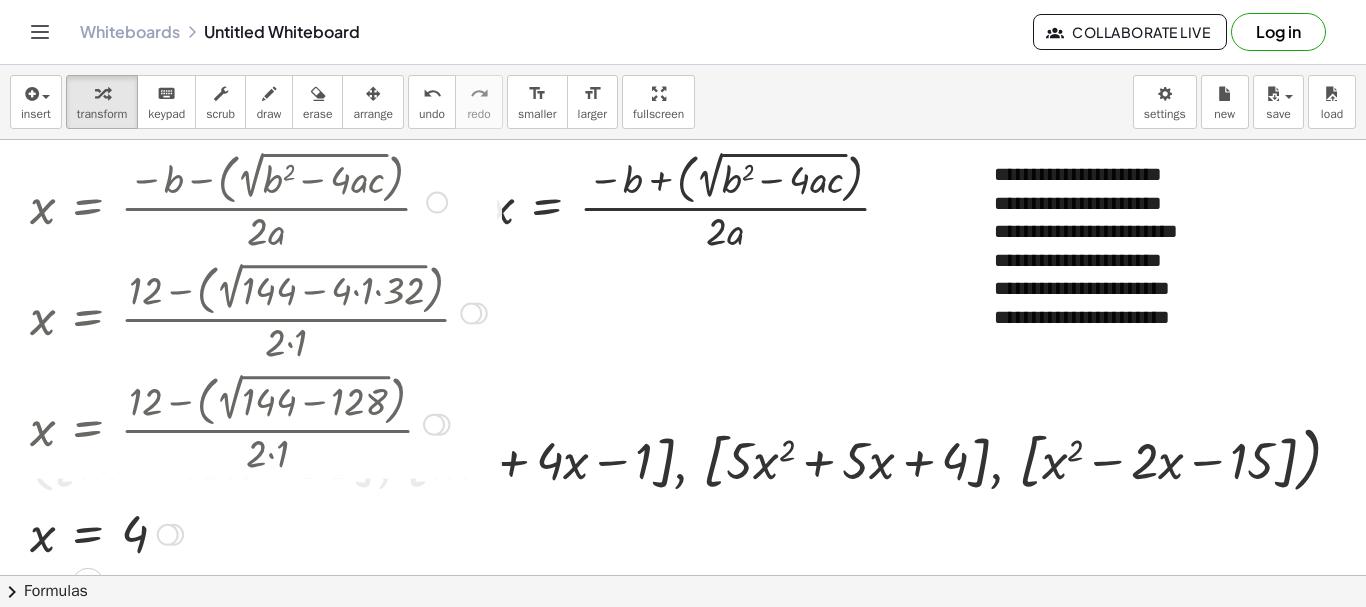 click at bounding box center (437, 203) 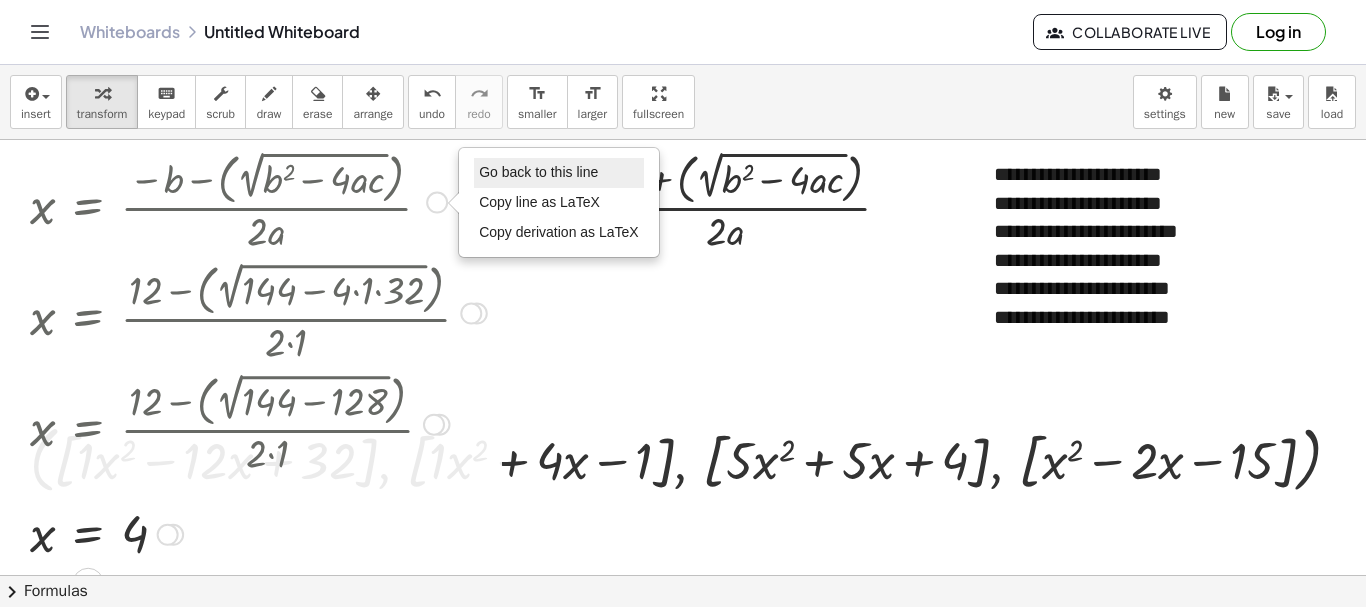 click on "Go back to this line" at bounding box center [538, 172] 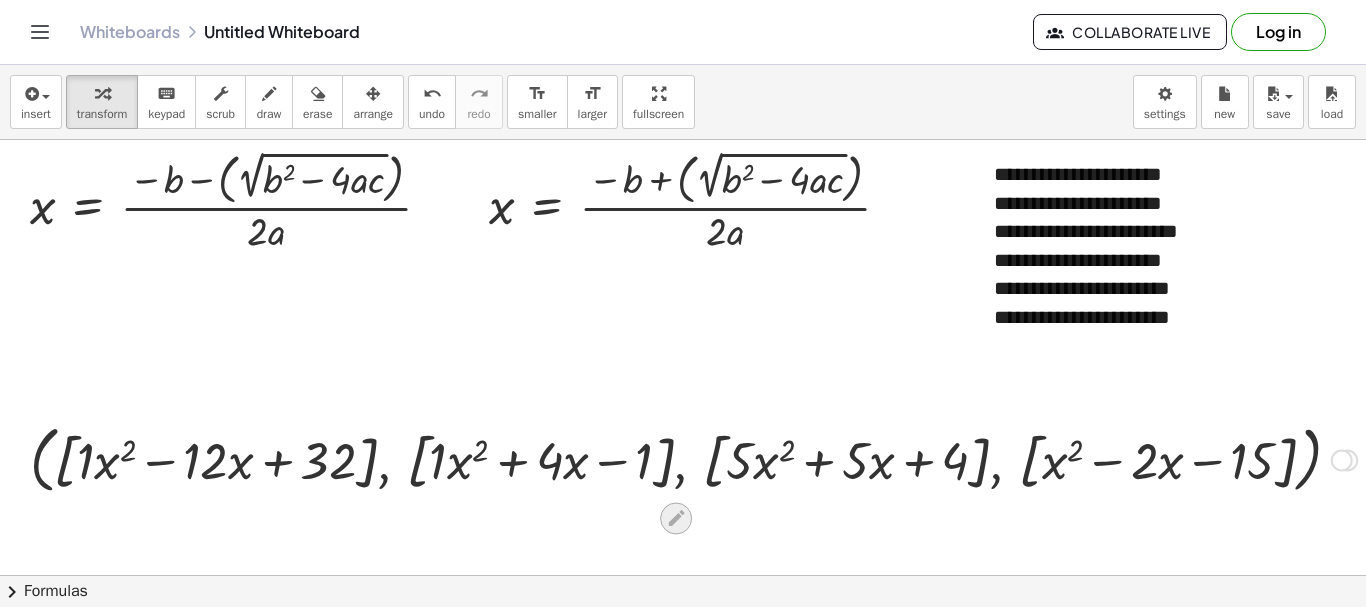 click 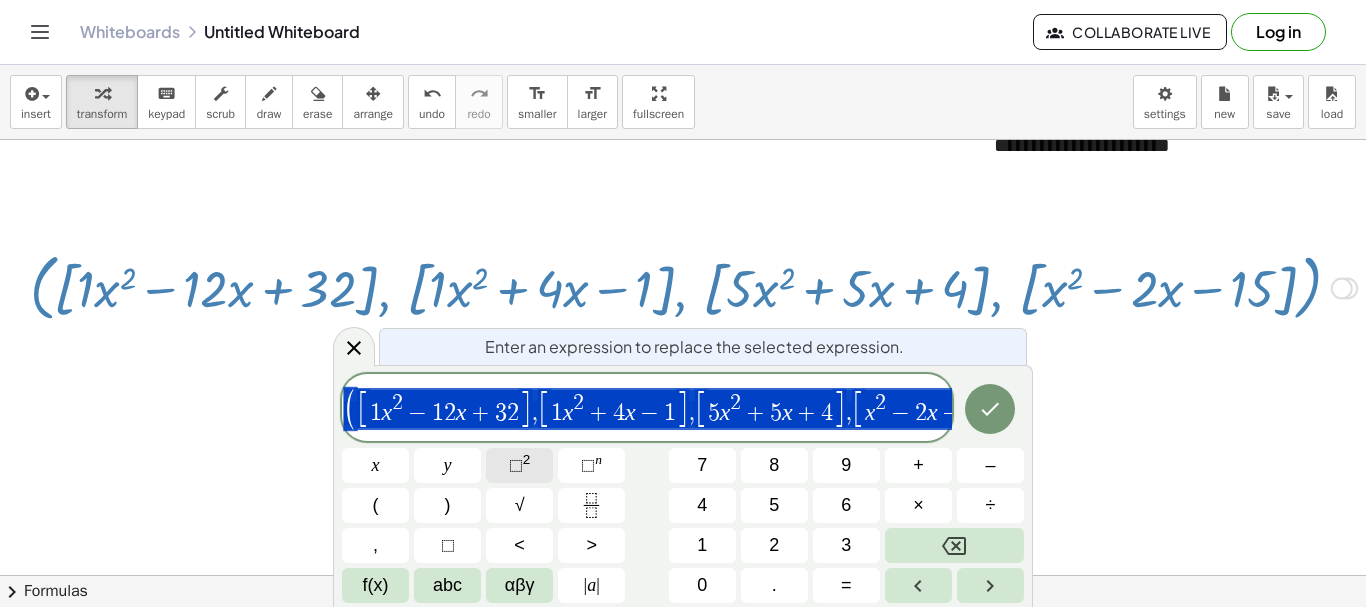 scroll, scrollTop: 173, scrollLeft: 0, axis: vertical 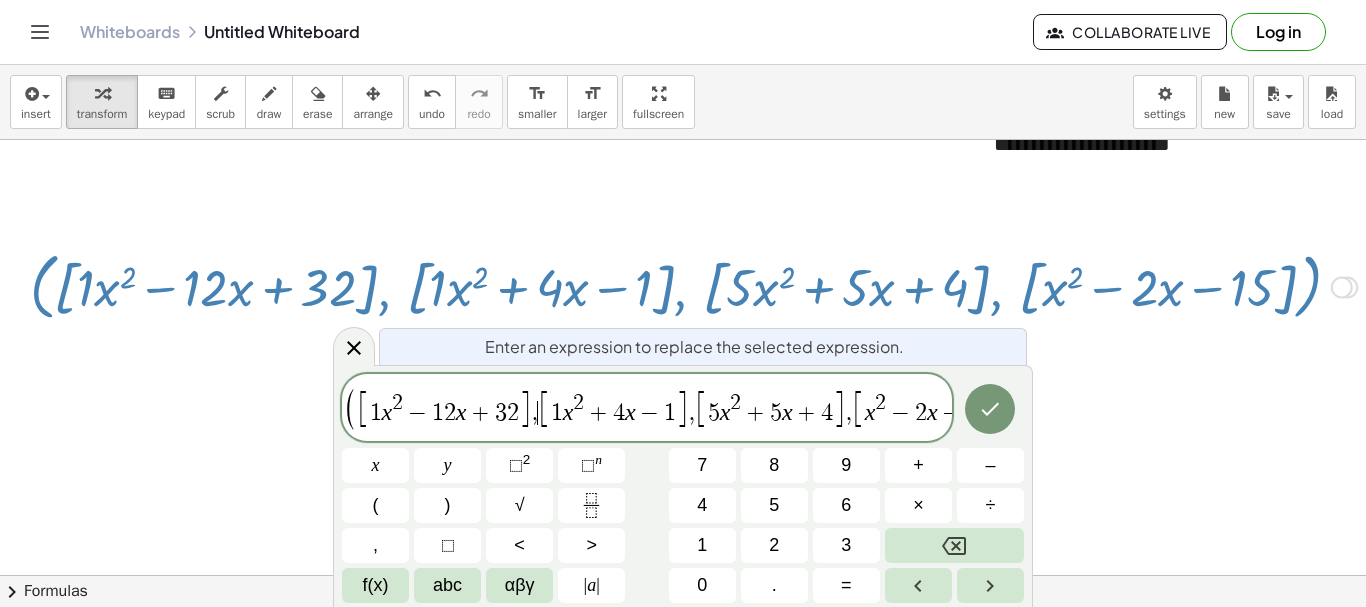 click on "( [ 1 x 2 − 1 2 x + 3 2 ] , ​ [ 1 x 2 + 4 x − 1 ] , [ 5 x 2 + 5 x + 4 ] , [ x 2 − 2 x − 1 5 ] )" at bounding box center [647, 409] 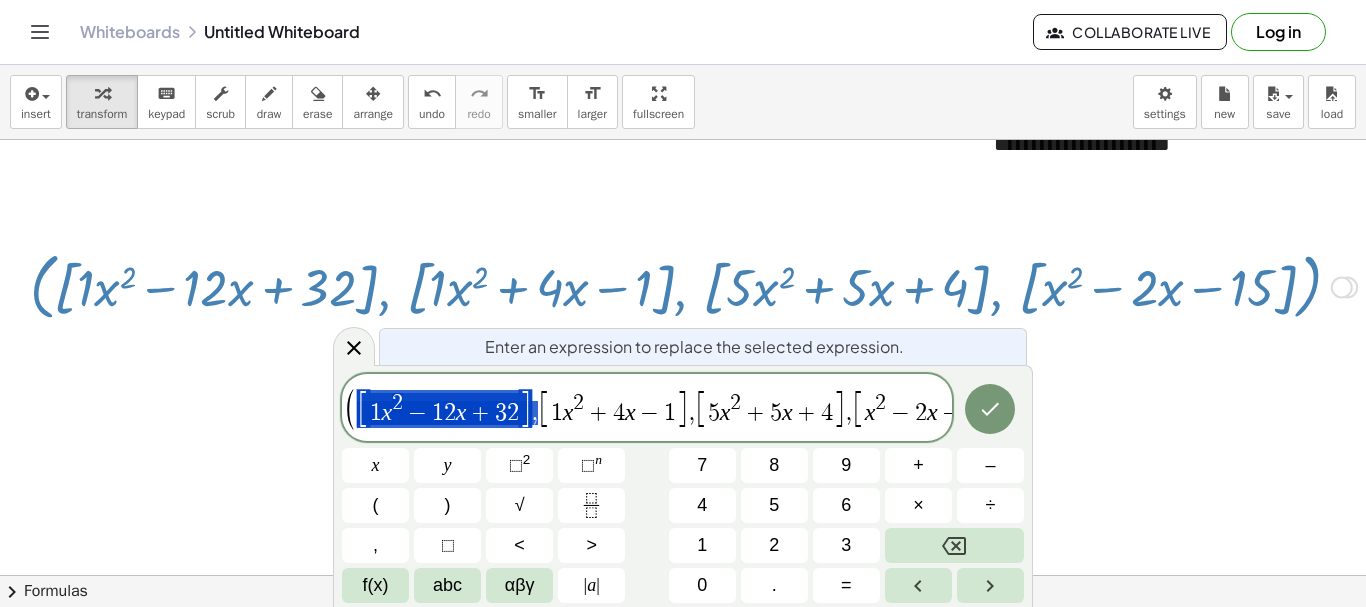 drag, startPoint x: 538, startPoint y: 411, endPoint x: 359, endPoint y: 421, distance: 179.27911 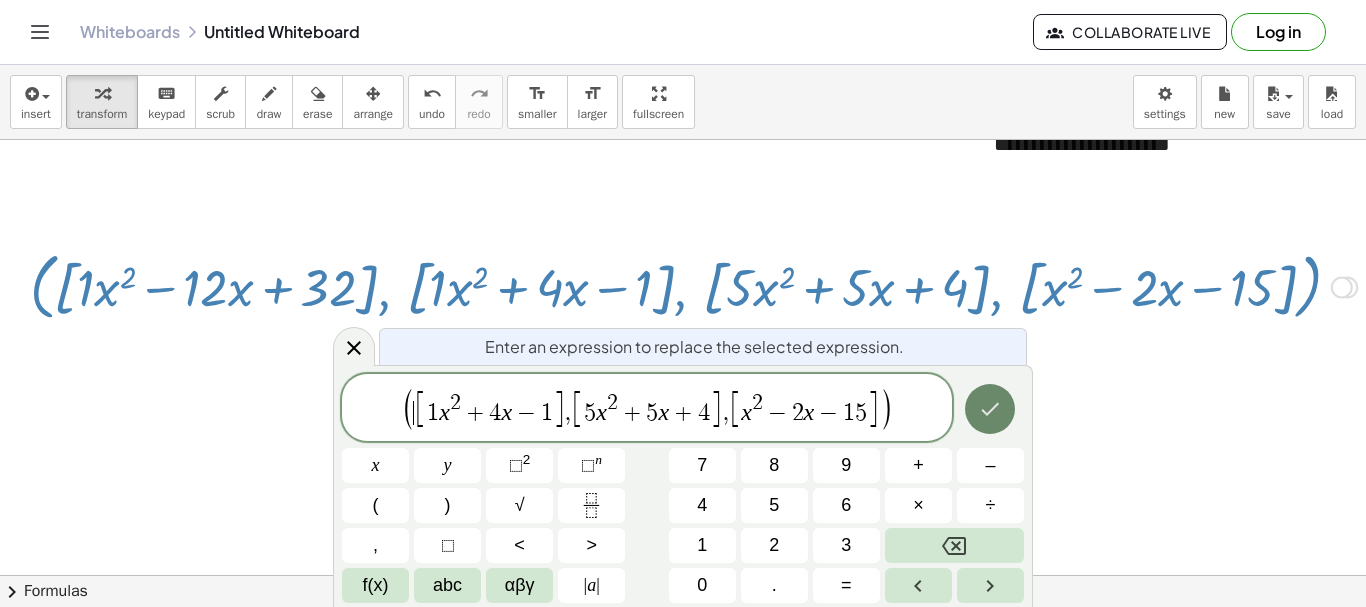 click 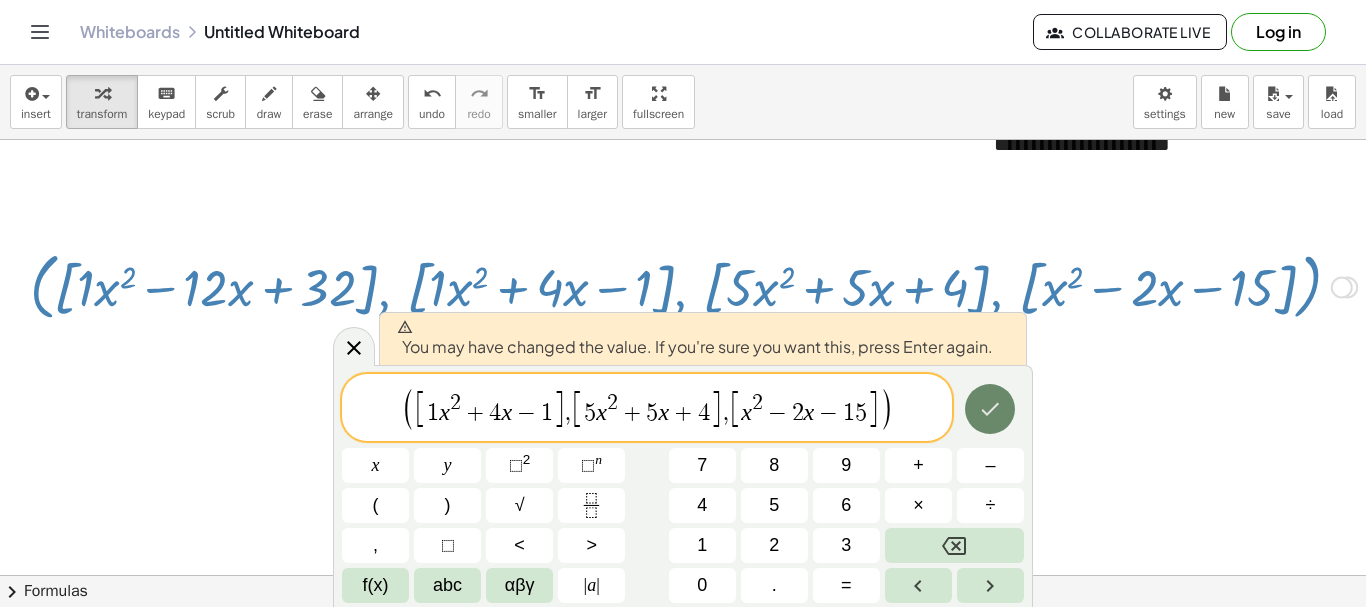 click 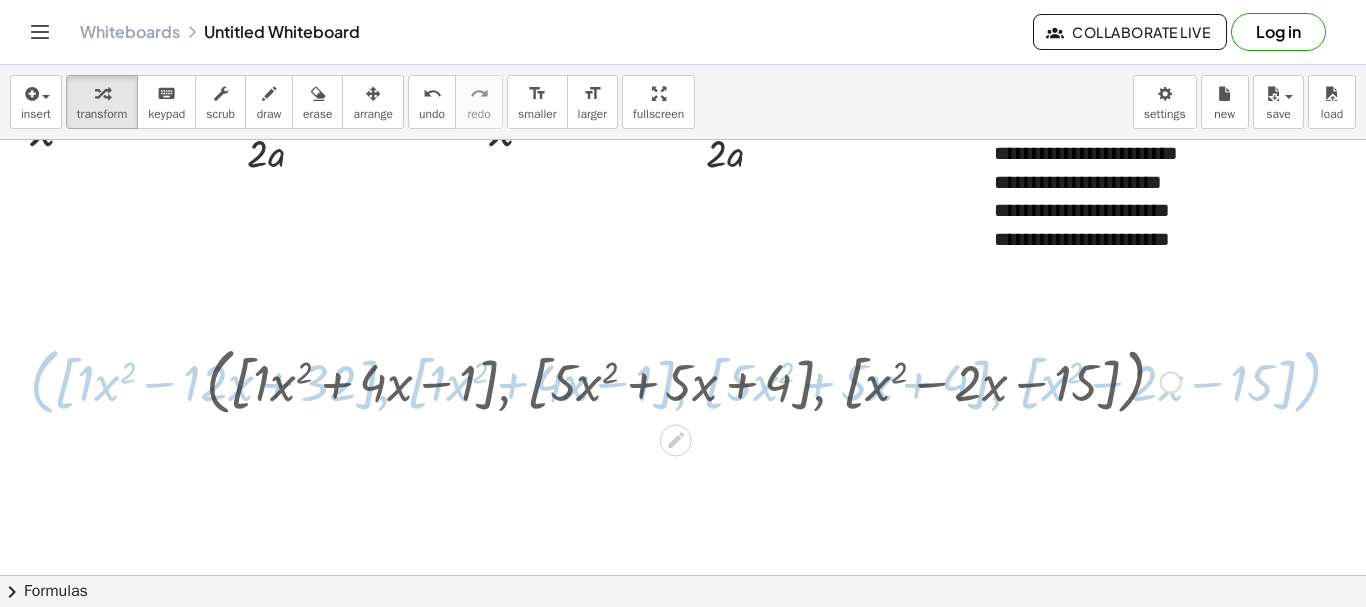 scroll, scrollTop: 0, scrollLeft: 0, axis: both 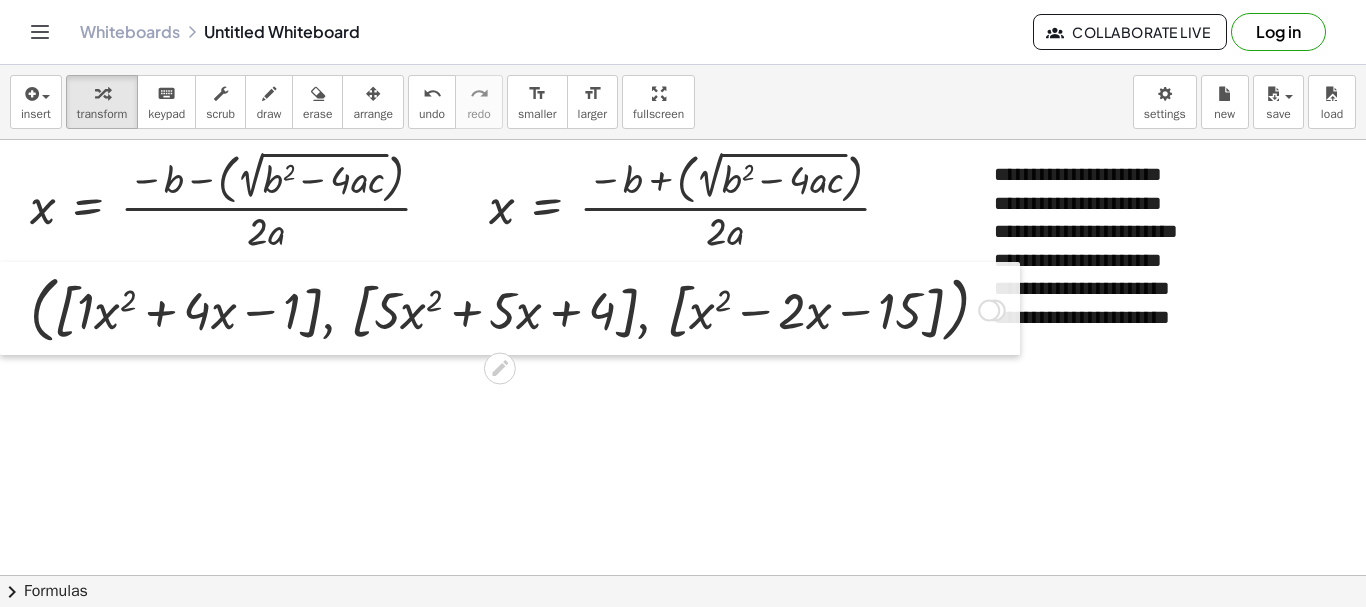 drag, startPoint x: 192, startPoint y: 456, endPoint x: 0, endPoint y: 304, distance: 244.88365 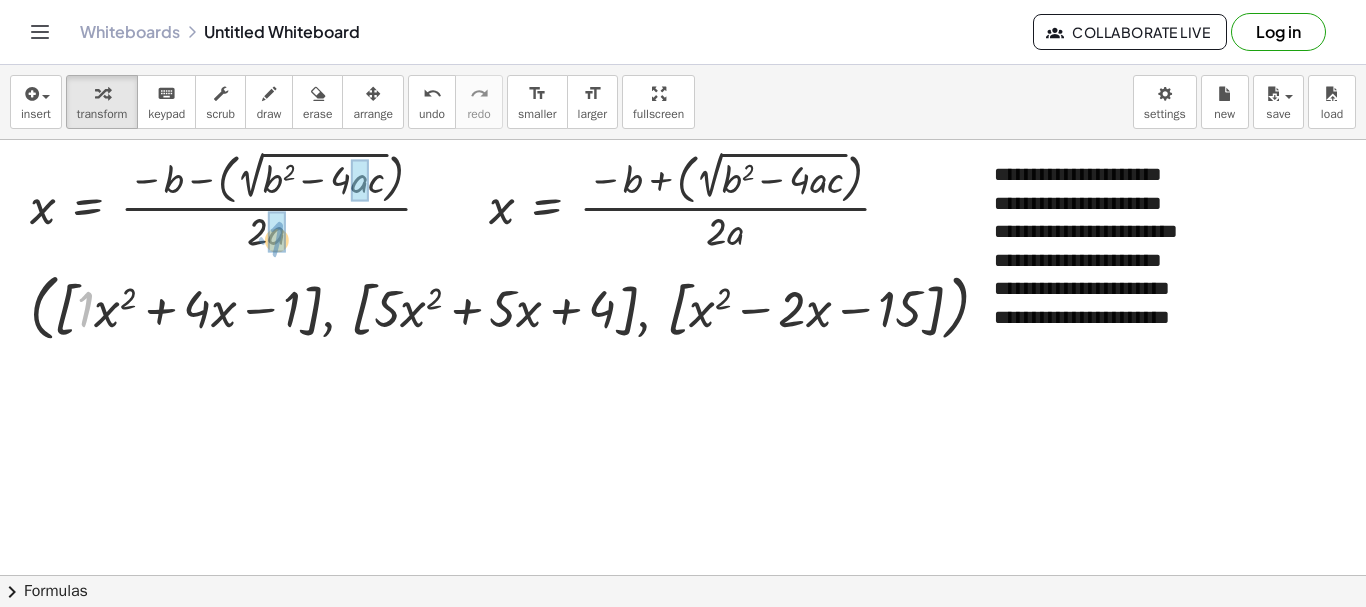 drag, startPoint x: 86, startPoint y: 310, endPoint x: 277, endPoint y: 240, distance: 203.4232 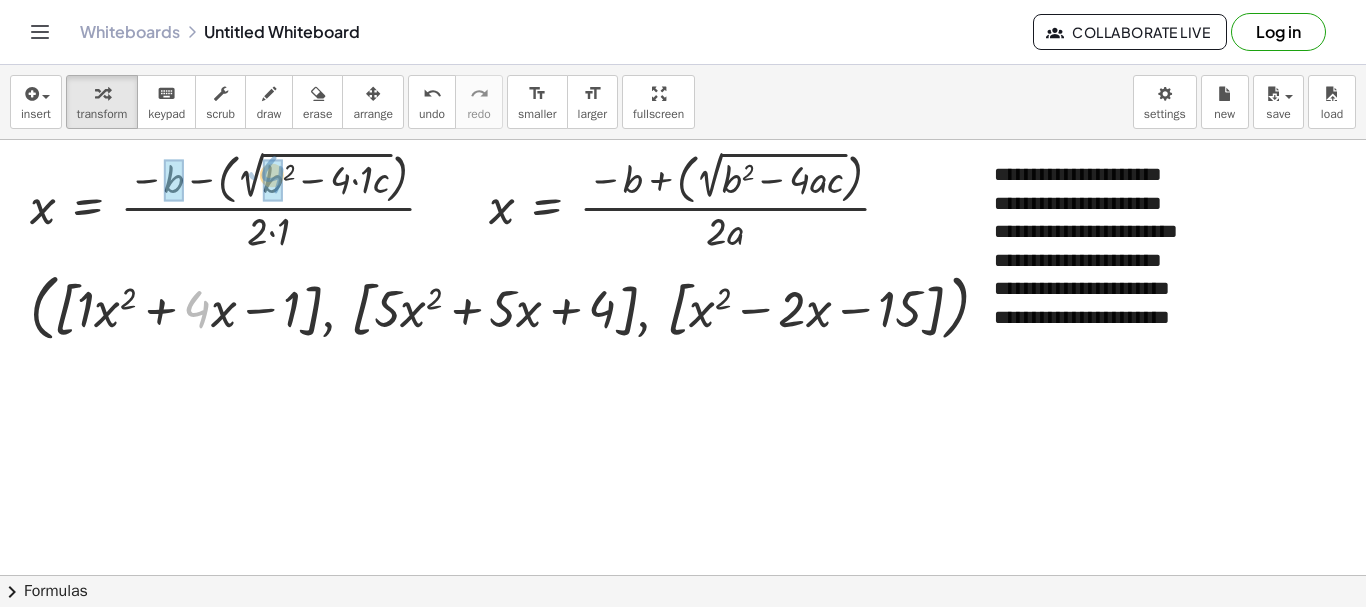 drag, startPoint x: 204, startPoint y: 315, endPoint x: 279, endPoint y: 180, distance: 154.43445 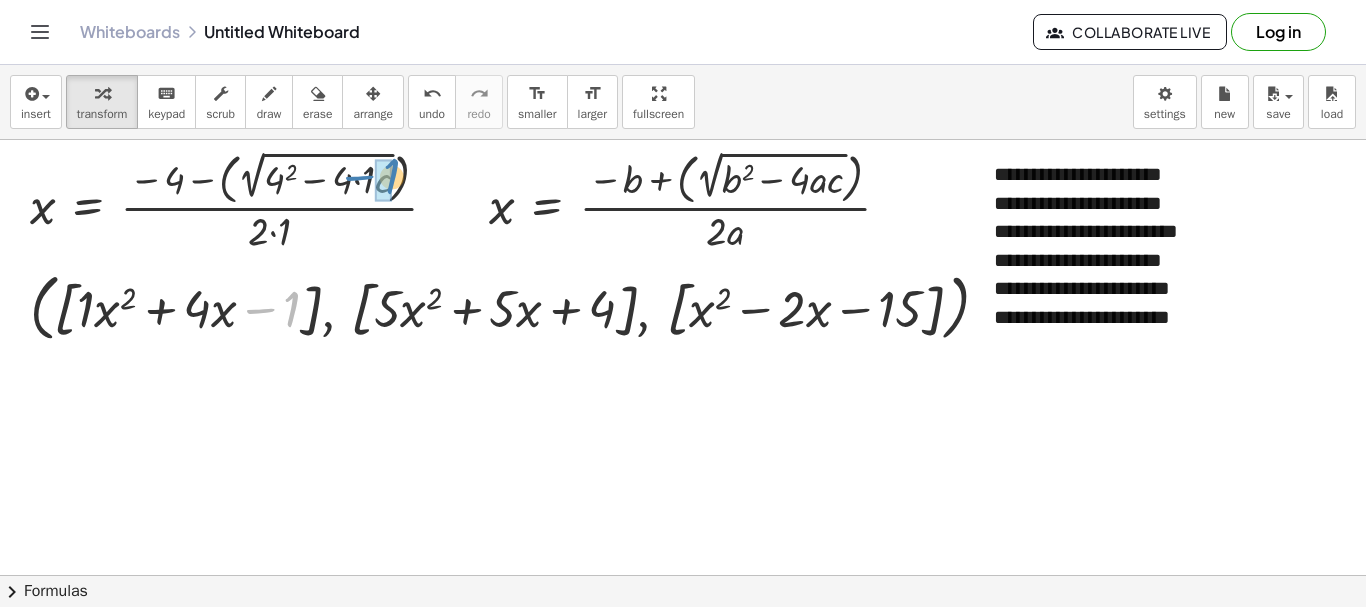 drag, startPoint x: 290, startPoint y: 313, endPoint x: 390, endPoint y: 180, distance: 166.40012 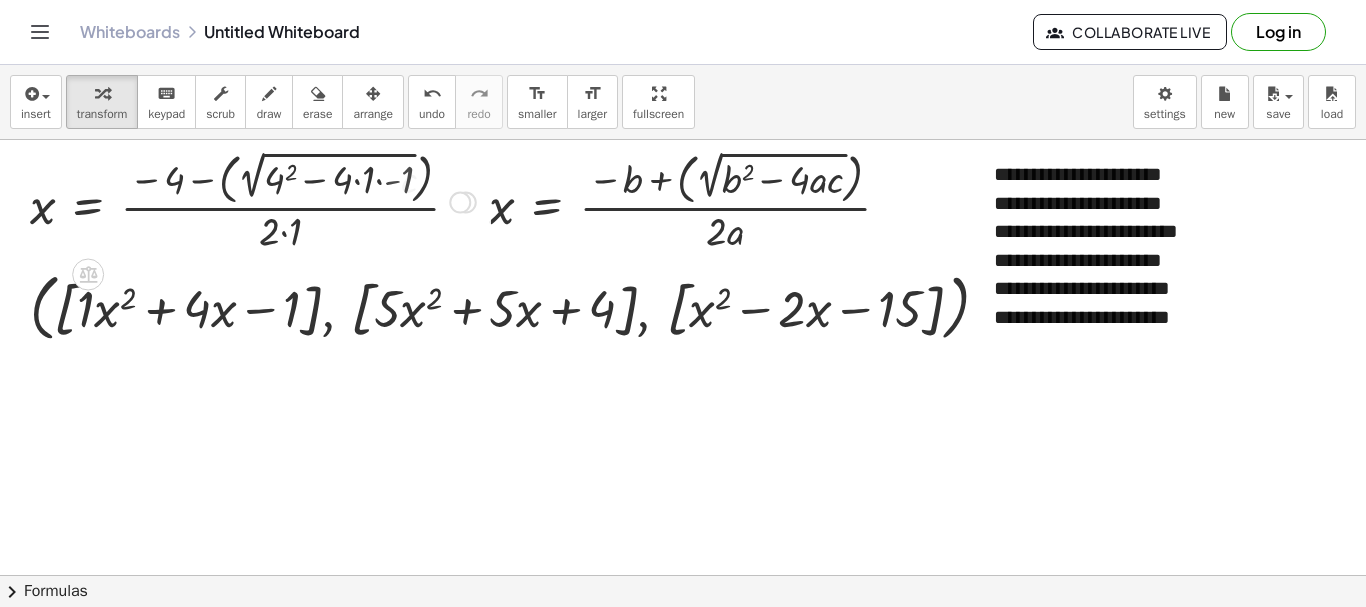 click at bounding box center (253, 200) 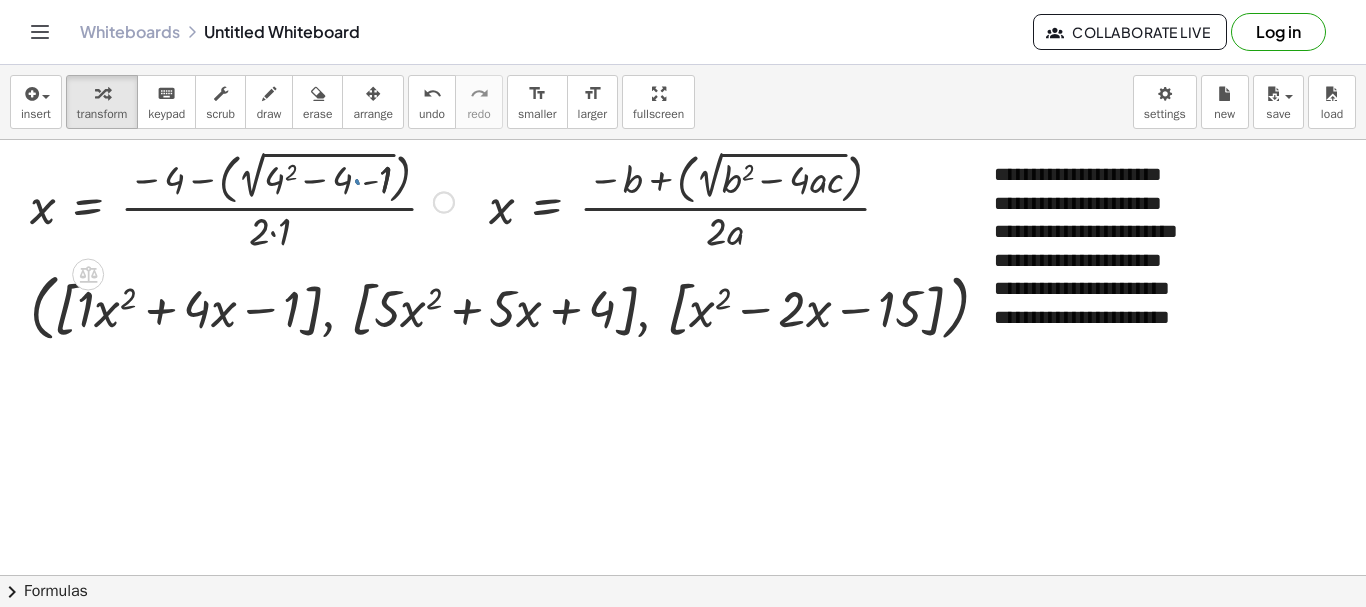 click at bounding box center (242, 200) 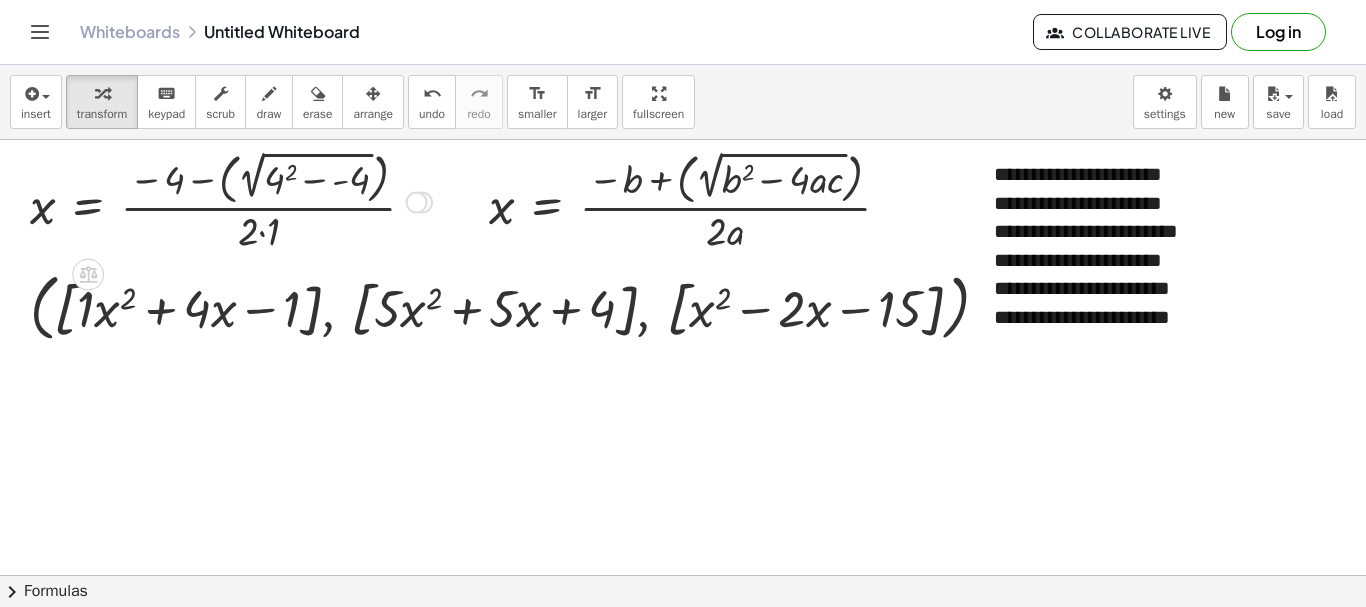 click at bounding box center [231, 200] 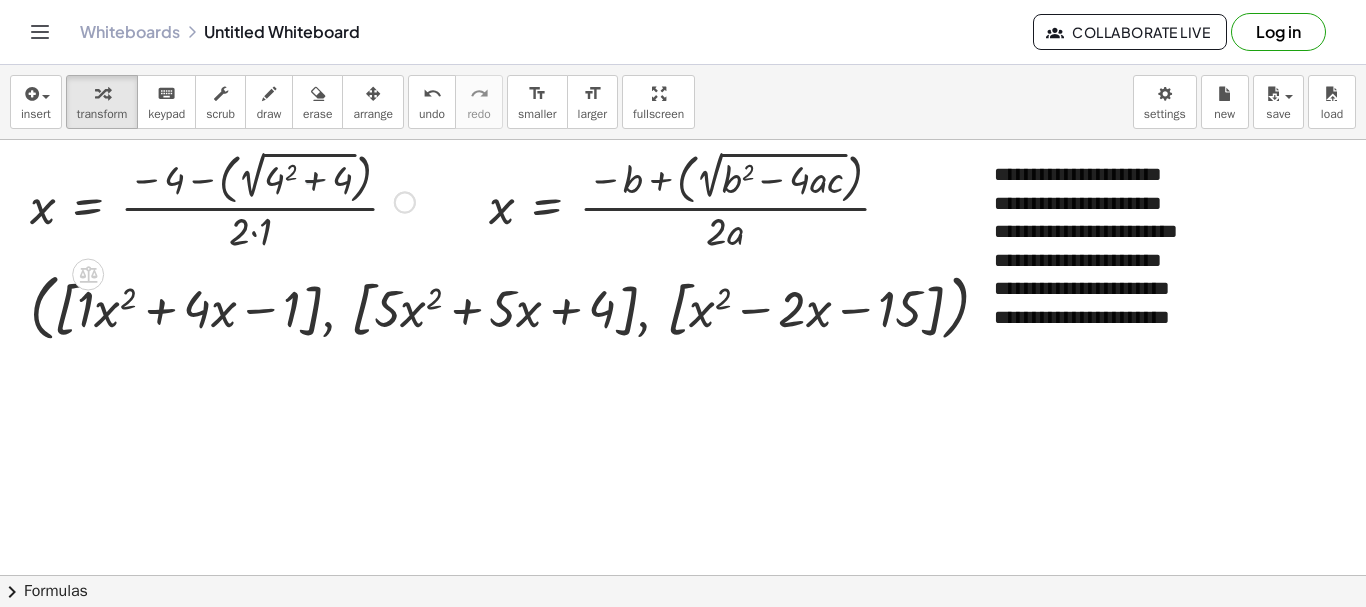 click at bounding box center (222, 200) 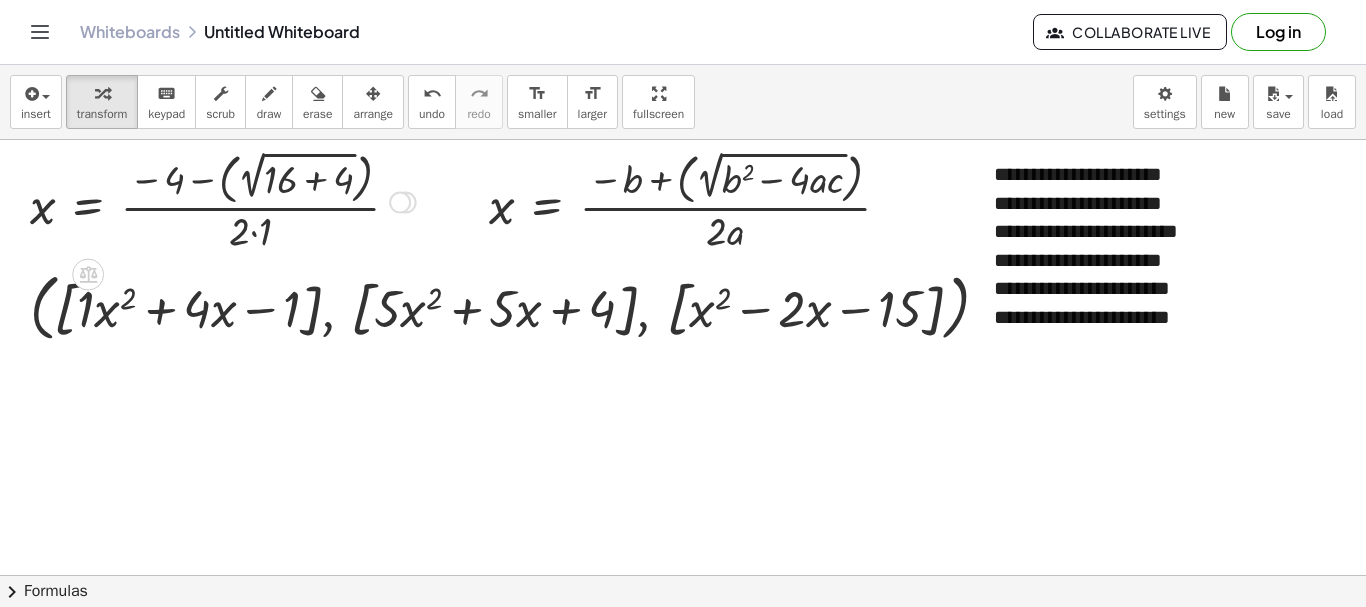 click at bounding box center [223, 200] 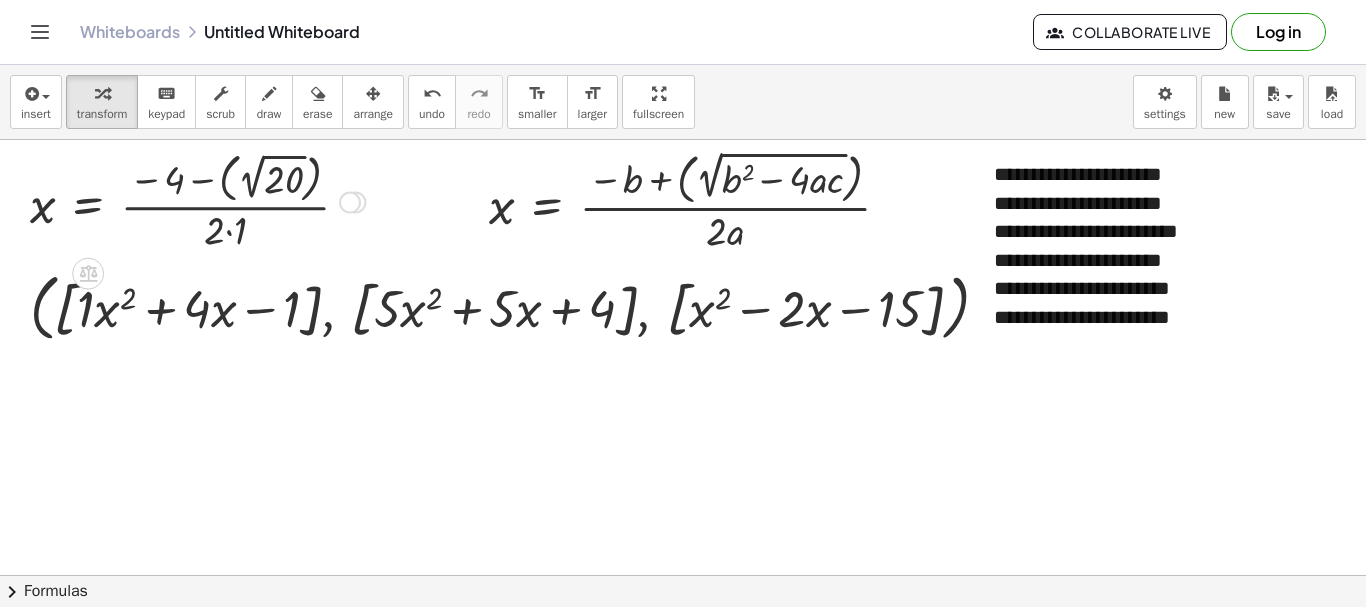 click at bounding box center (197, 200) 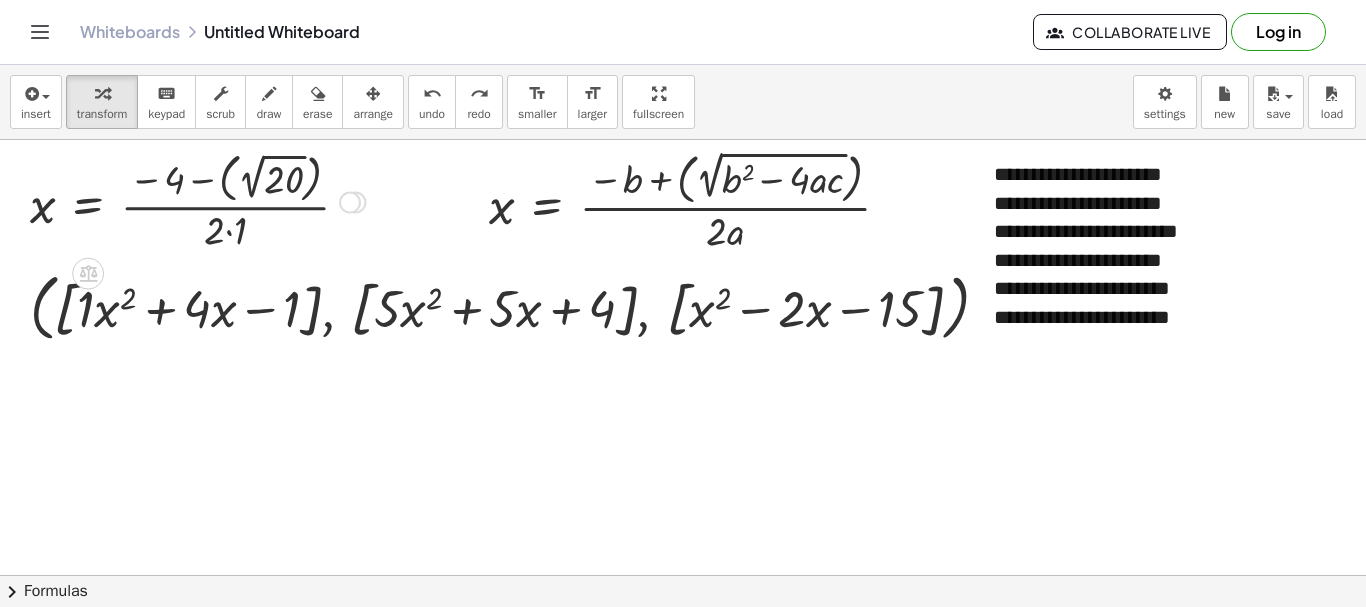 click at bounding box center [197, 200] 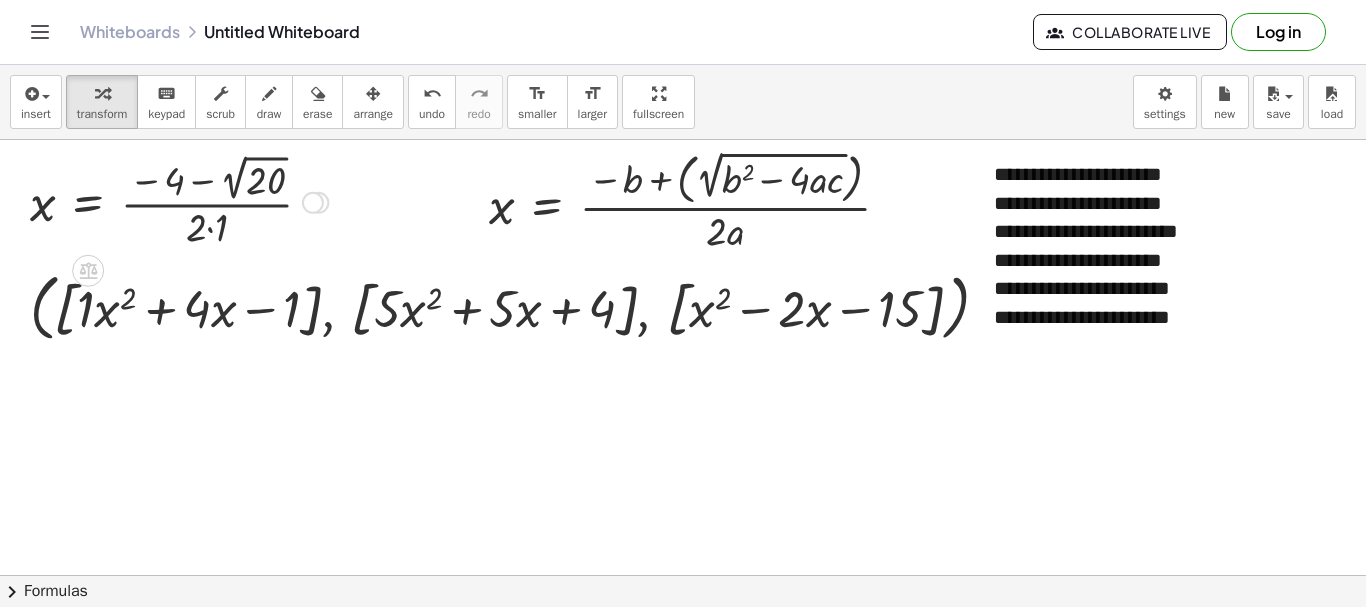 click at bounding box center [179, 201] 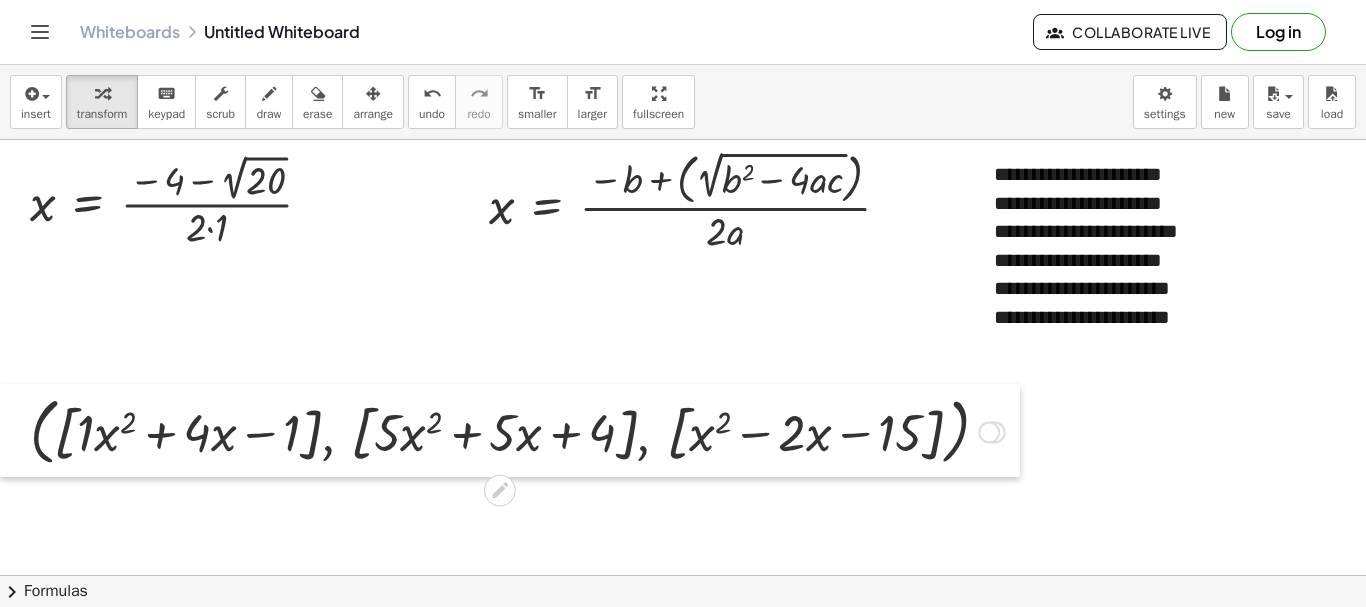 drag, startPoint x: 10, startPoint y: 323, endPoint x: 0, endPoint y: 469, distance: 146.34207 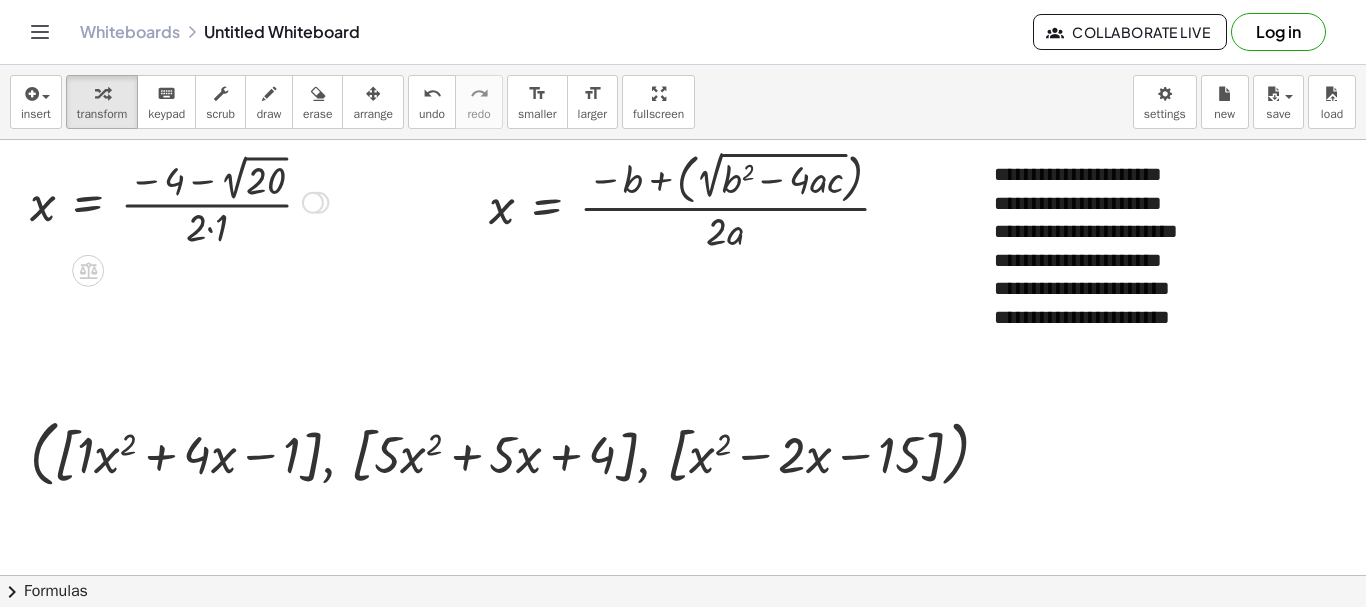 click at bounding box center [179, 201] 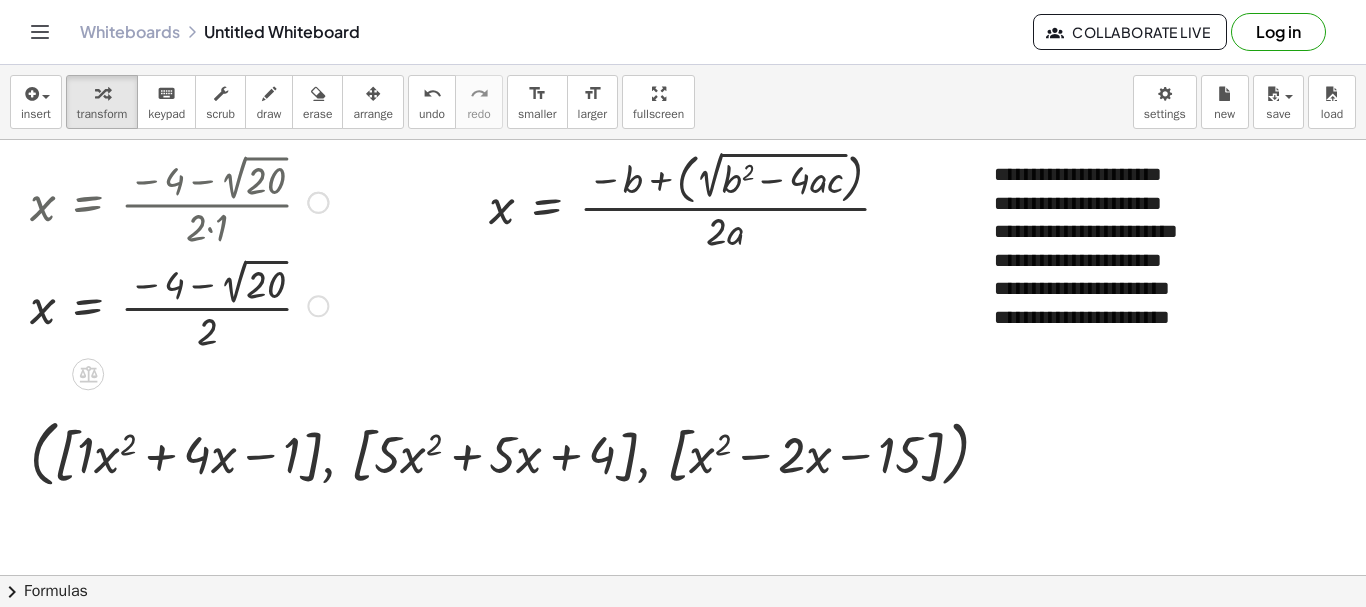 click at bounding box center (179, 305) 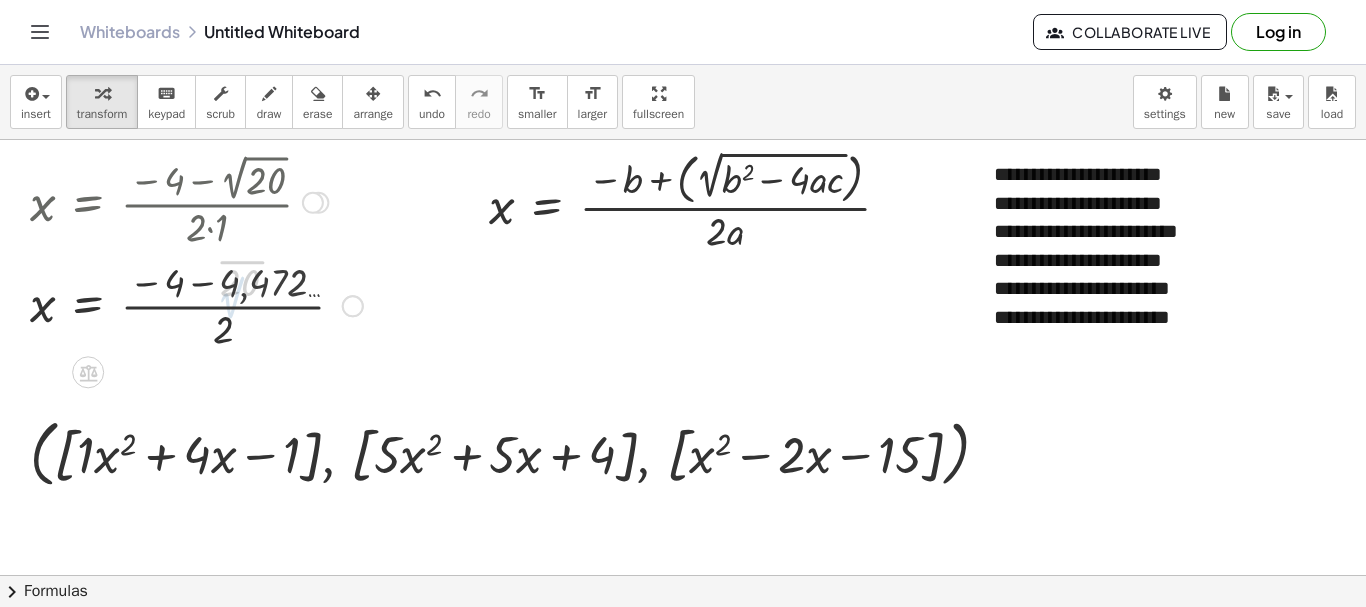 click at bounding box center [196, 304] 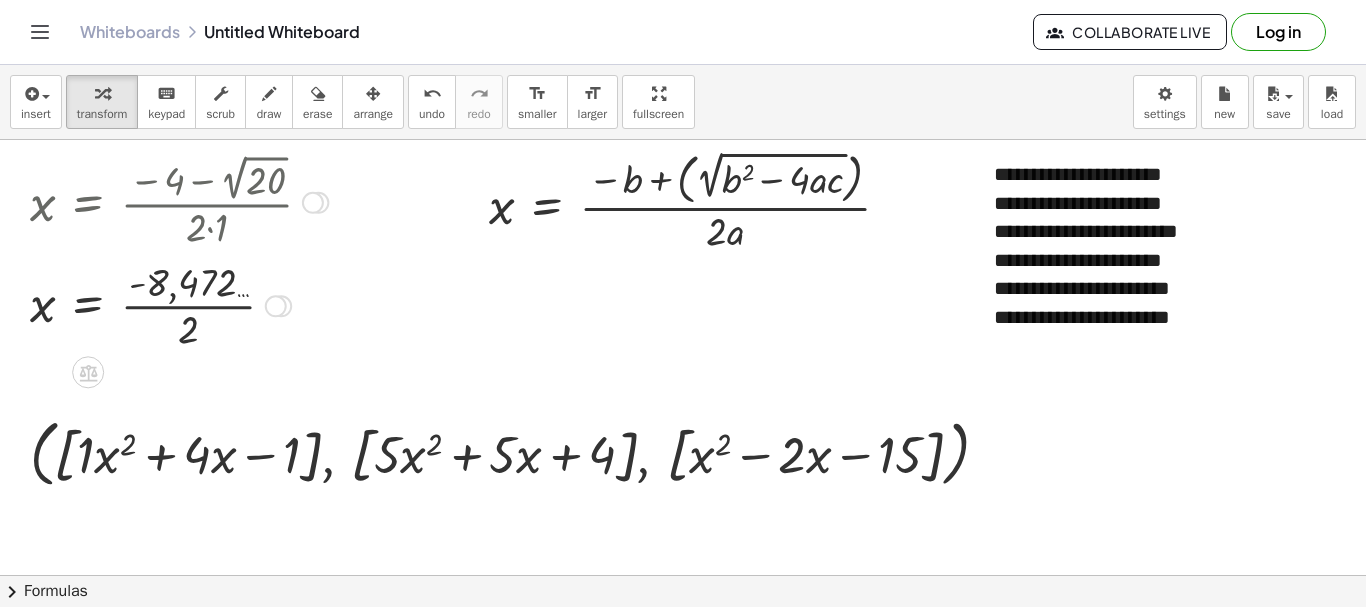 click at bounding box center (179, 304) 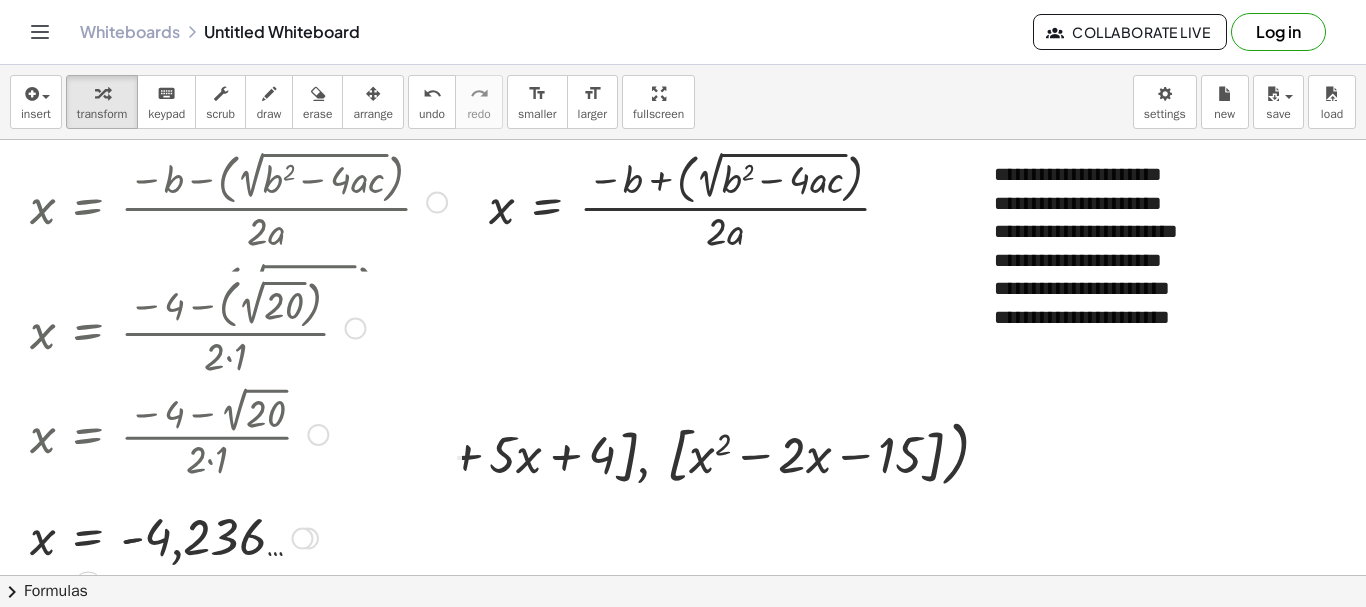 drag, startPoint x: 319, startPoint y: 201, endPoint x: 321, endPoint y: 478, distance: 277.00723 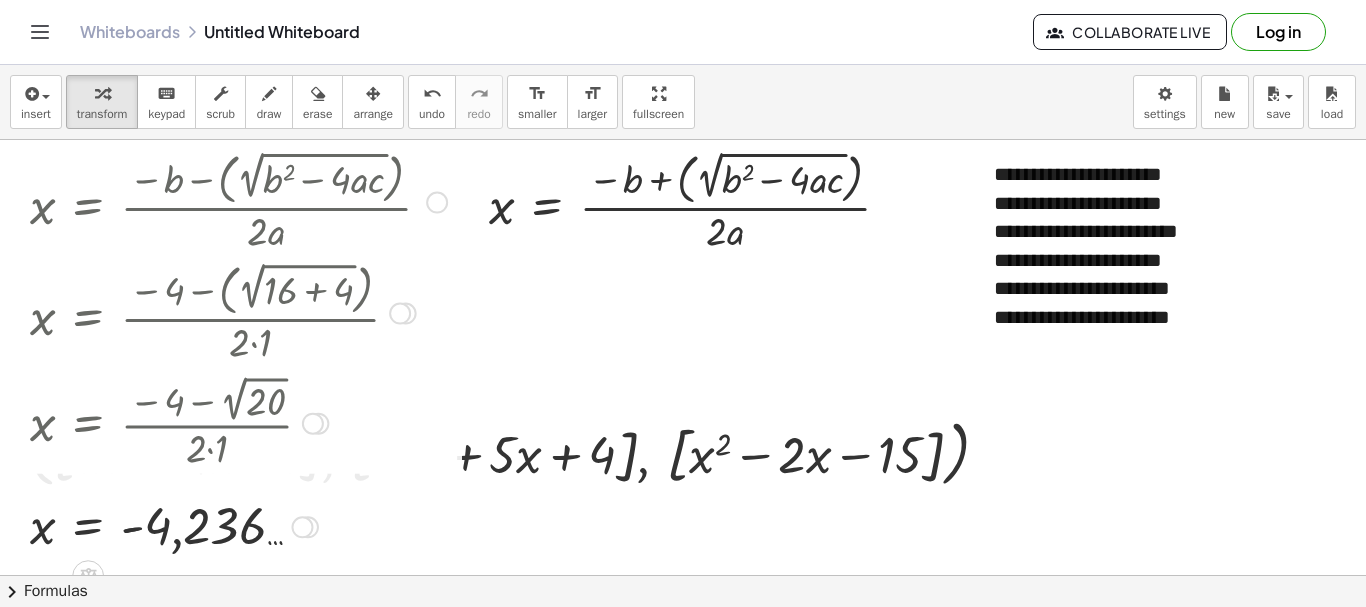 click at bounding box center (437, 203) 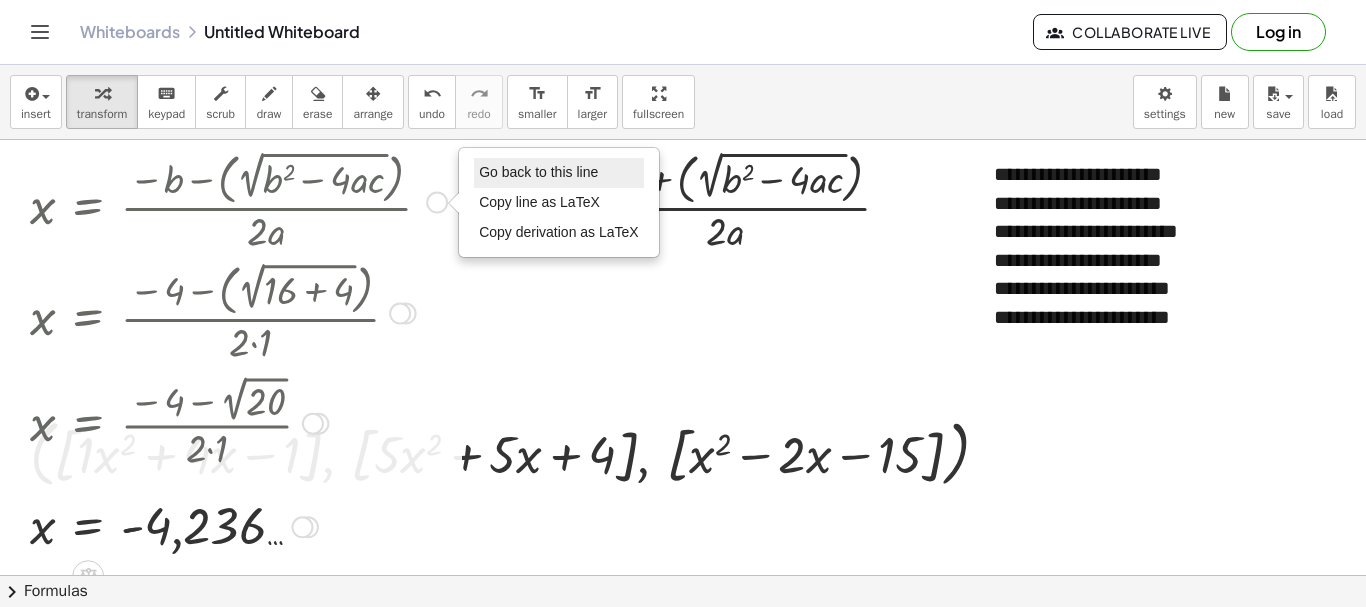 click on "Go back to this line" at bounding box center [538, 172] 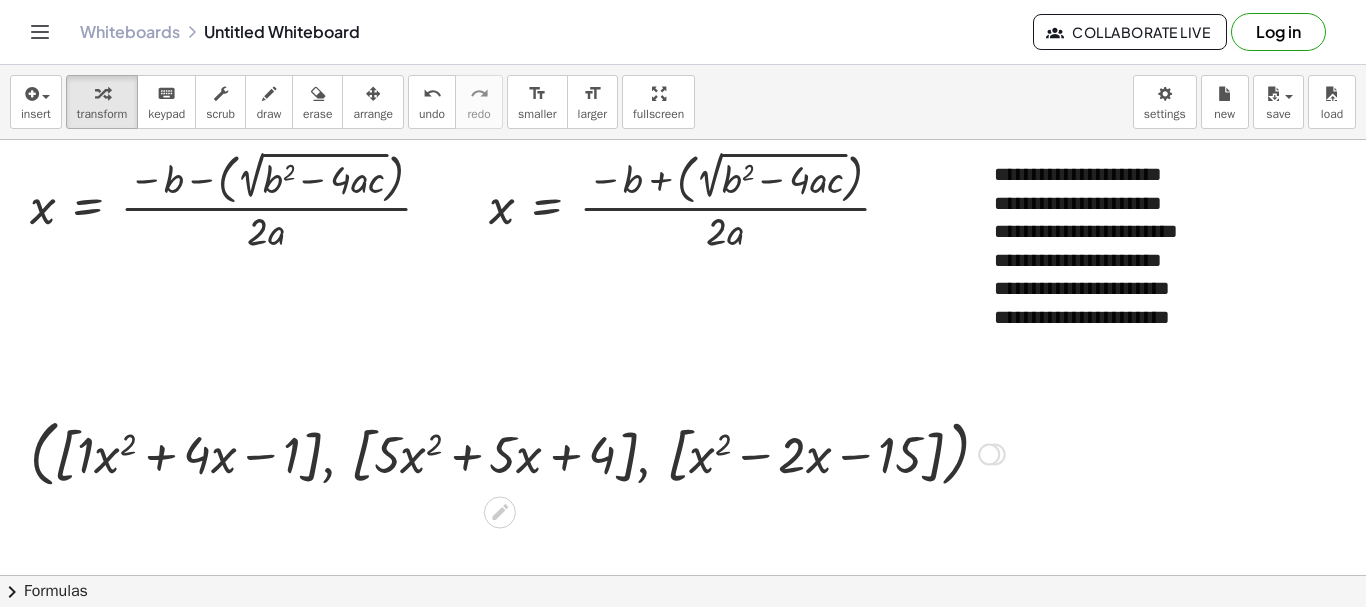 click 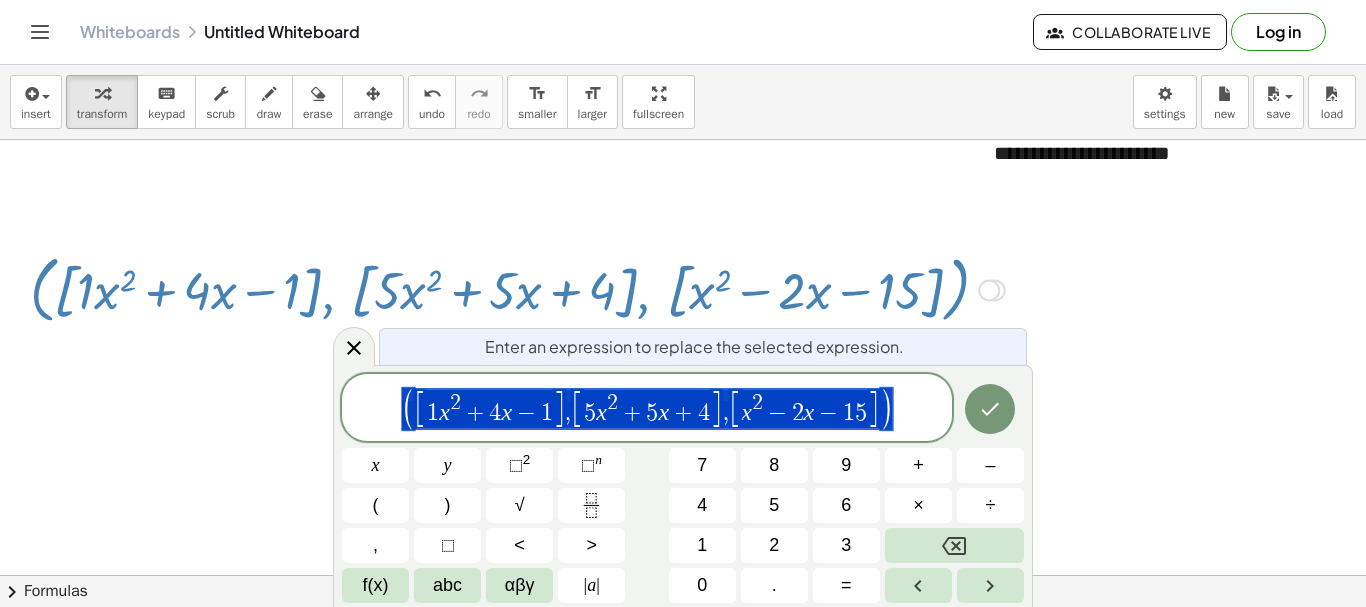 scroll, scrollTop: 167, scrollLeft: 0, axis: vertical 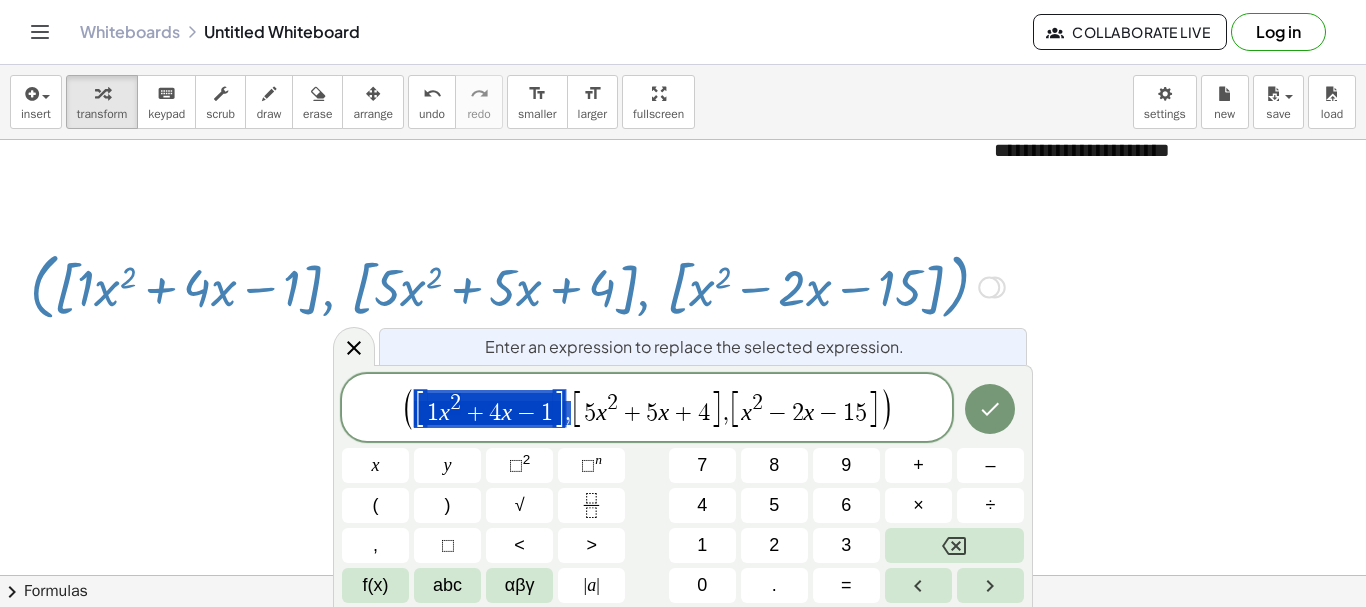 drag, startPoint x: 573, startPoint y: 421, endPoint x: 441, endPoint y: 423, distance: 132.01515 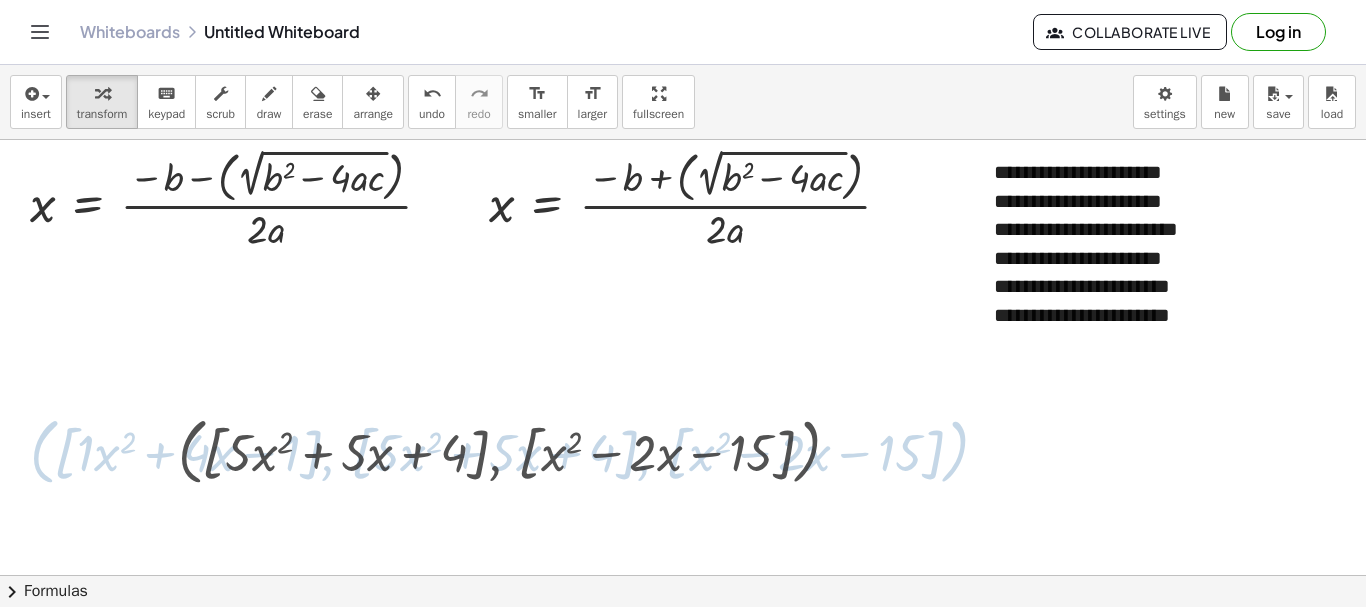 scroll, scrollTop: 0, scrollLeft: 0, axis: both 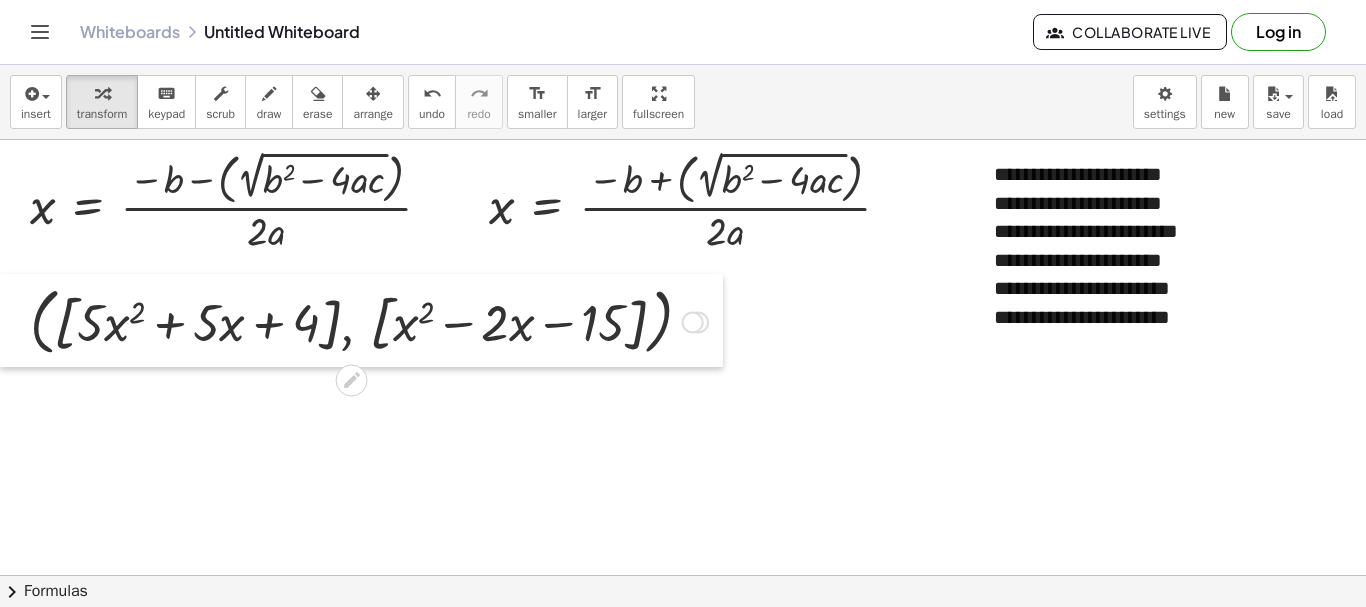 drag, startPoint x: 170, startPoint y: 452, endPoint x: 0, endPoint y: 311, distance: 220.86421 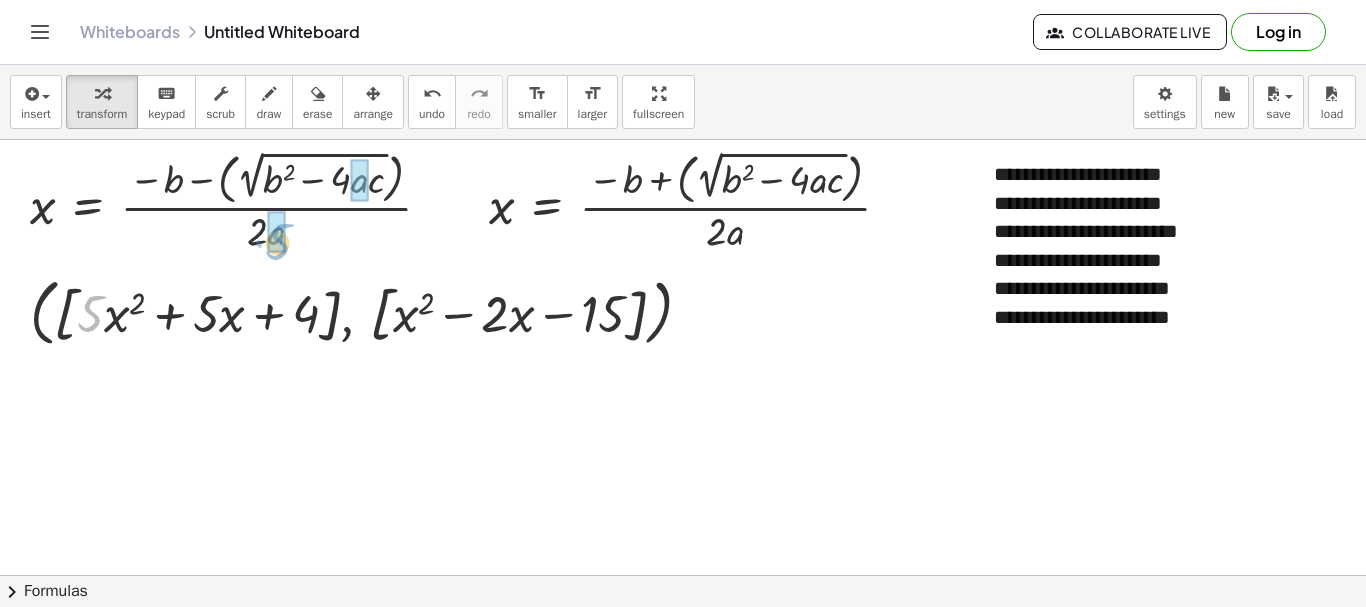 drag, startPoint x: 92, startPoint y: 313, endPoint x: 280, endPoint y: 241, distance: 201.31567 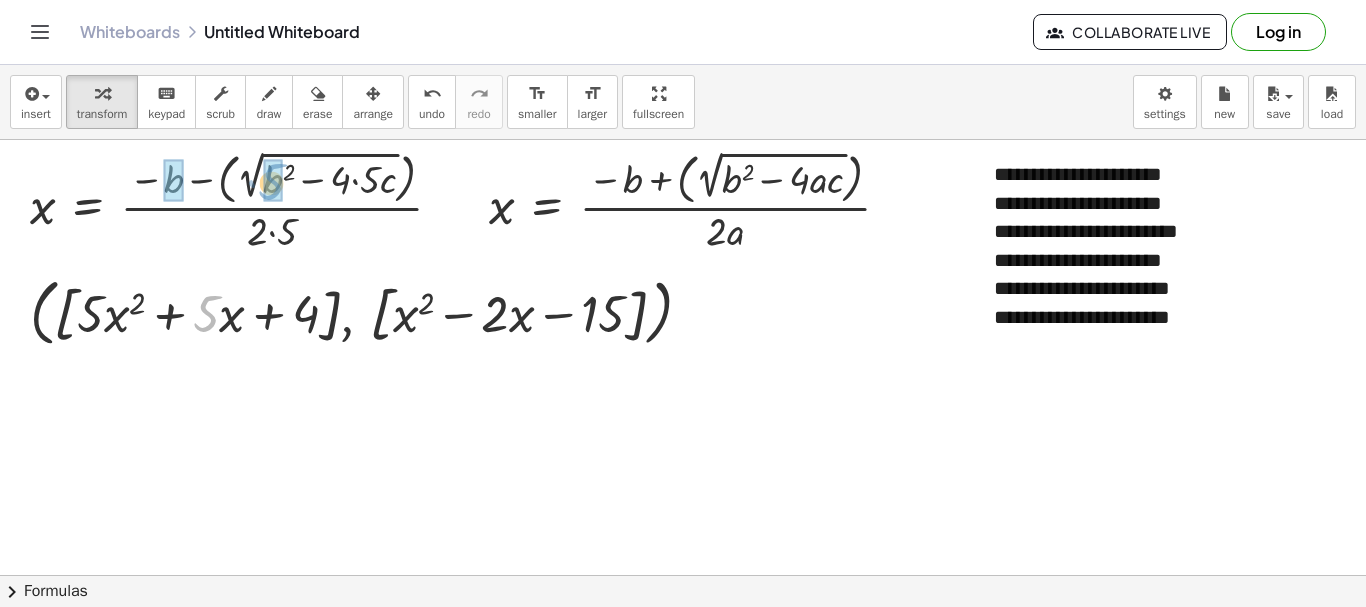 drag, startPoint x: 207, startPoint y: 312, endPoint x: 272, endPoint y: 180, distance: 147.13599 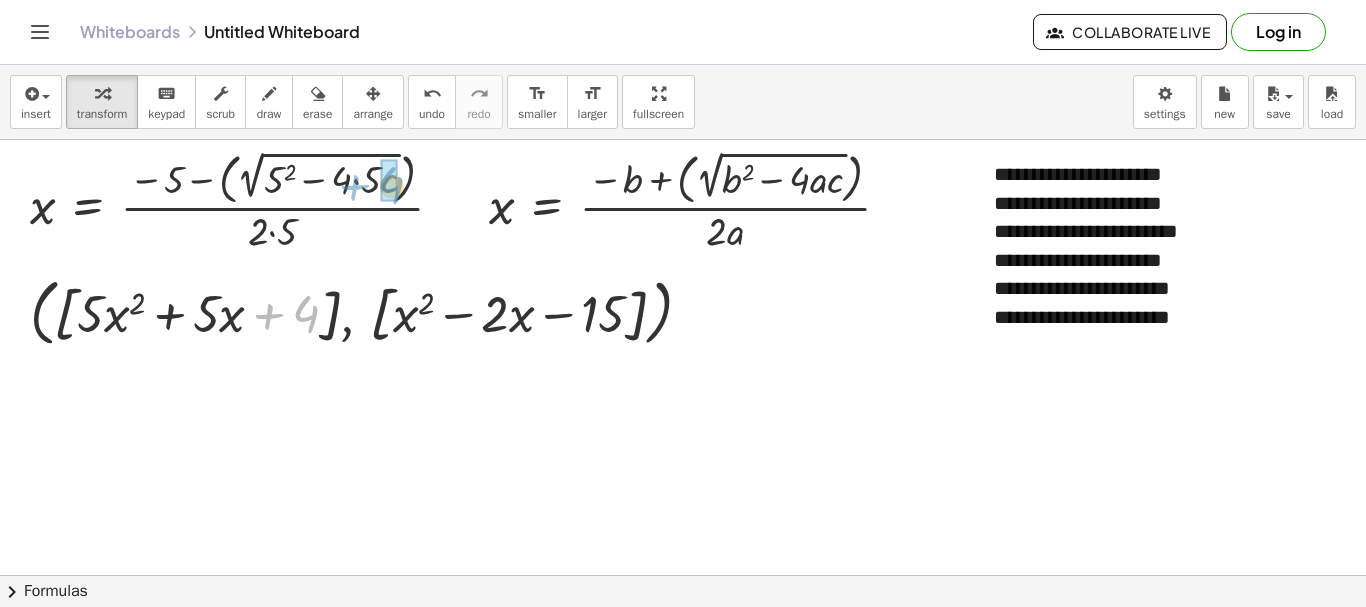 drag, startPoint x: 310, startPoint y: 319, endPoint x: 400, endPoint y: 190, distance: 157.29272 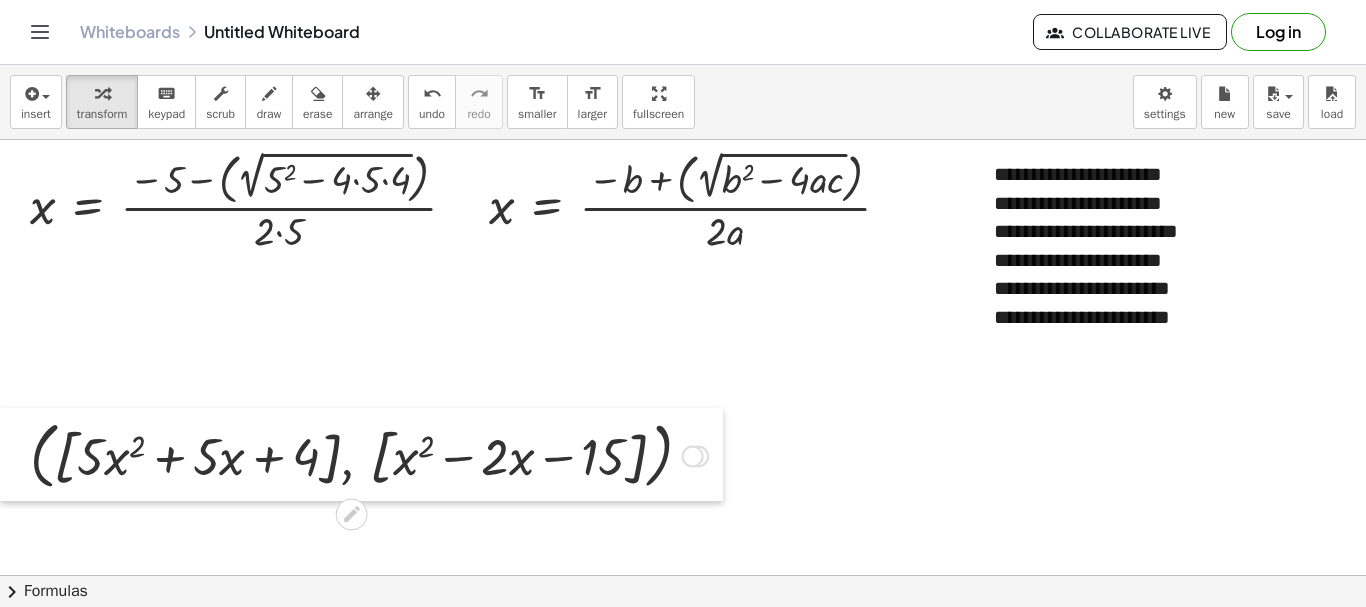 drag, startPoint x: 5, startPoint y: 336, endPoint x: 0, endPoint y: 494, distance: 158.0791 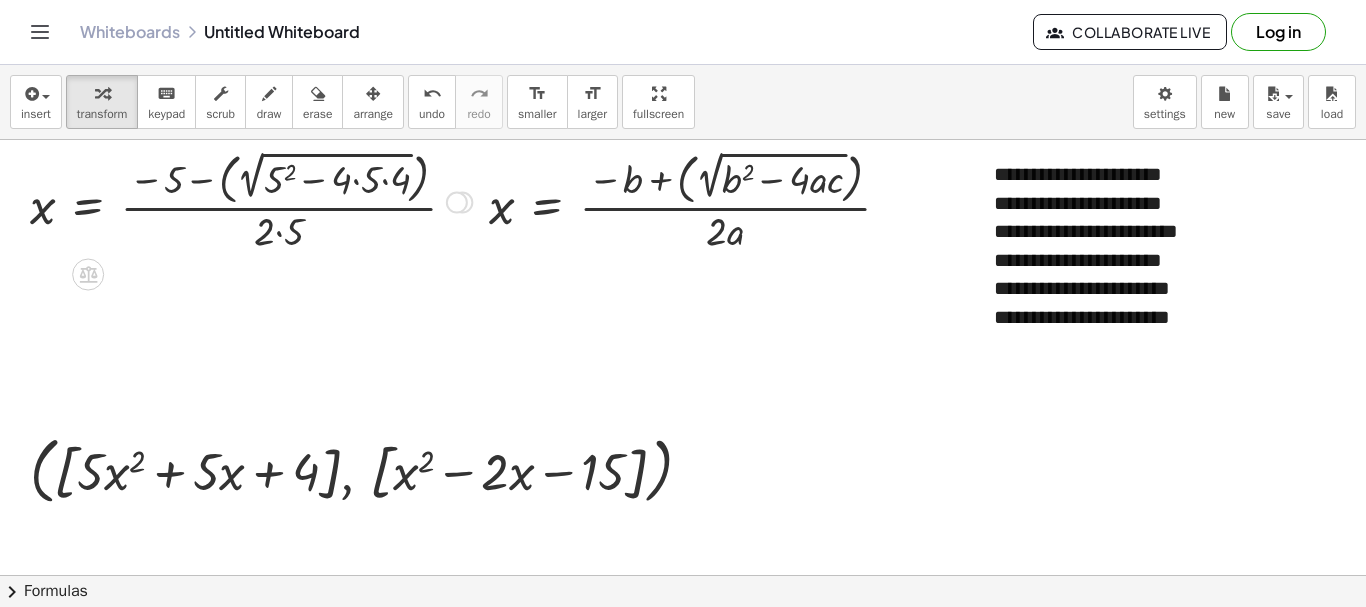 click at bounding box center (251, 200) 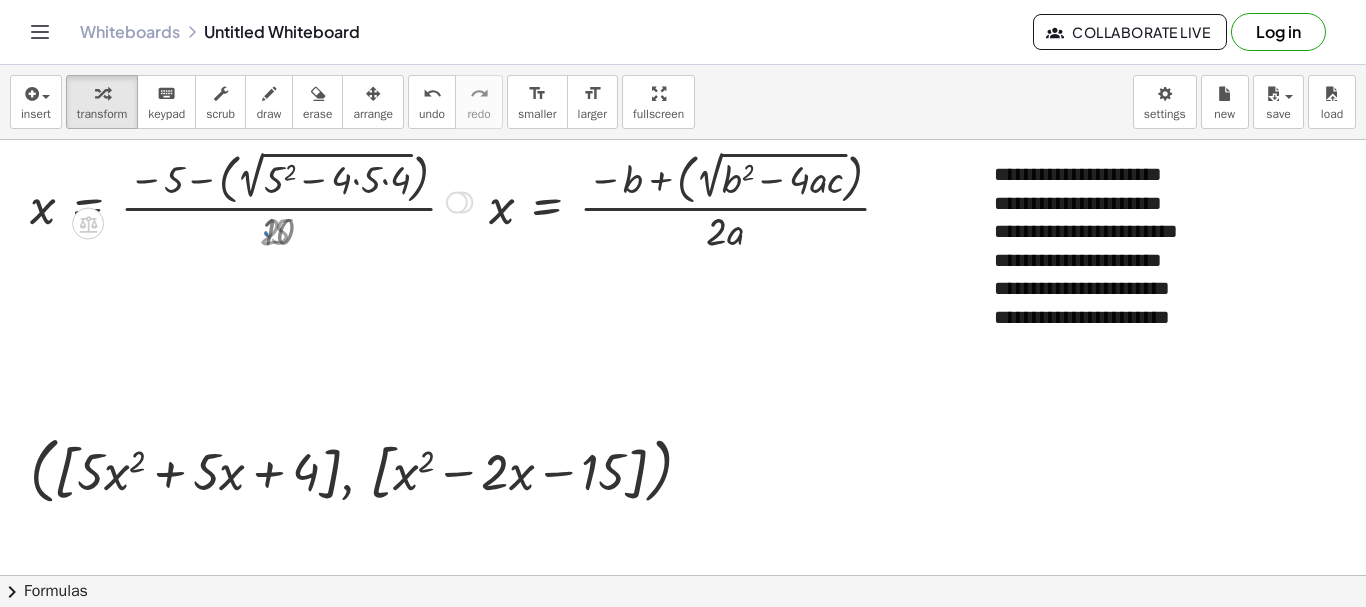 click at bounding box center (251, 200) 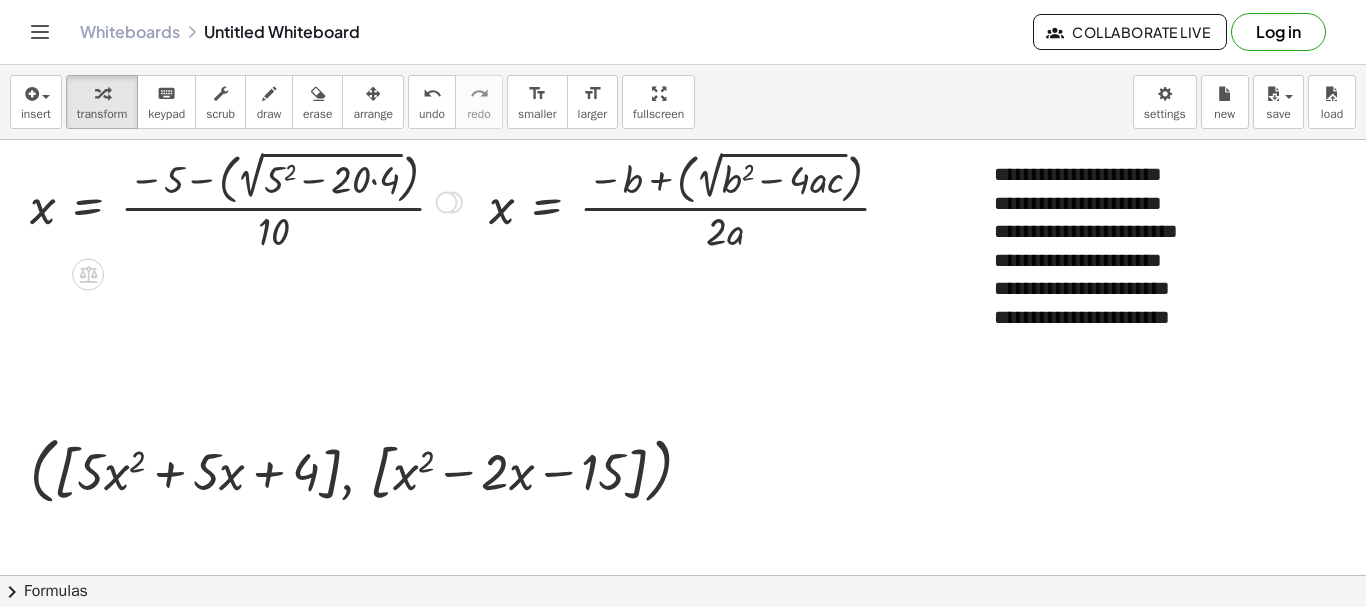 click at bounding box center [246, 200] 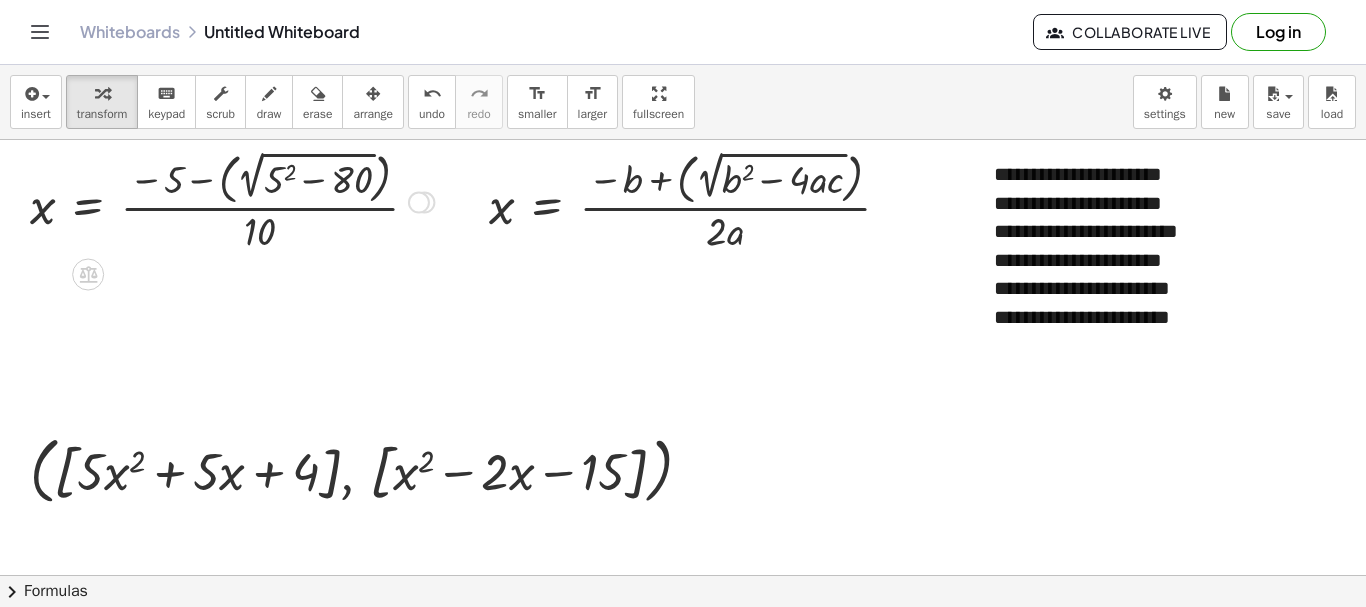 click at bounding box center [232, 200] 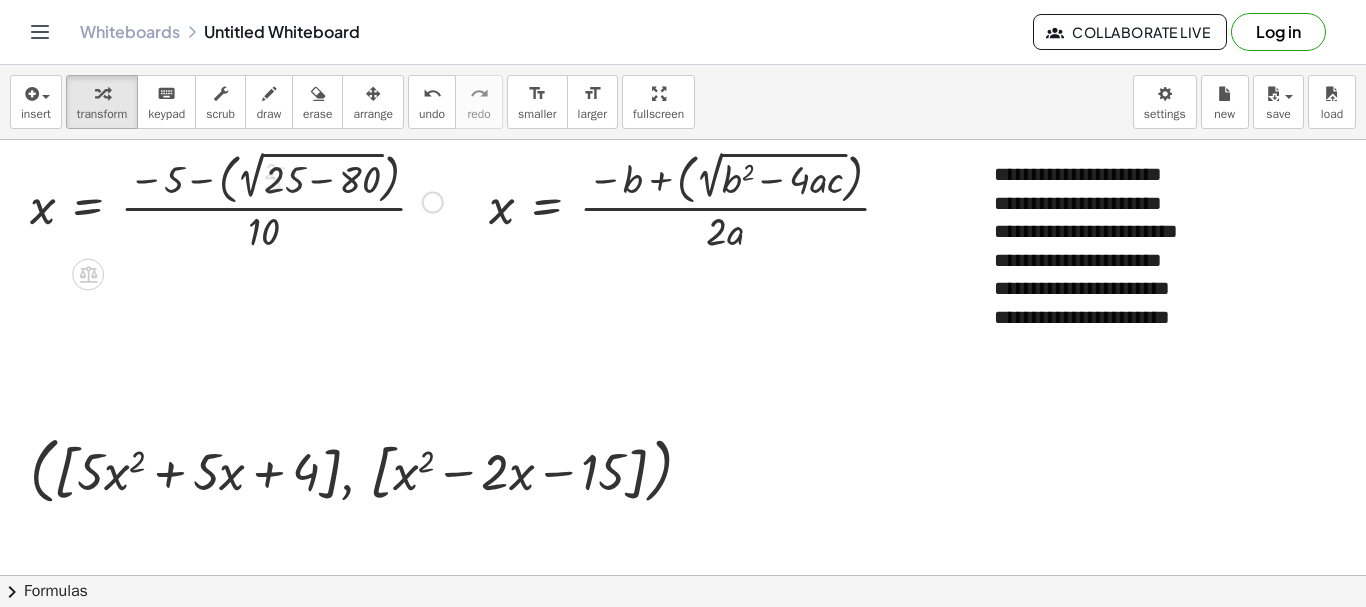 click on "x = · ( − b − ( 2 √ ( + b 2 − · 4 · a · c ) ) ) · 2 · a x = · ( − b − ( 2 √ ( + b 2 − · 4 · 5 · c ) ) ) · 2 · 5 x = · ( − 5 − ( 2 √ ( + 5 2 − · 4 · 5 · c ) ) ) · 2 · 5 x = · ( − 5 − ( 2 √ ( + 5 2 − · 4 · 5 · 4 ) ) ) · 2 · 5 x = · ( − 5 − ( 2 √ ( + 5 2 − · 4 · 5 · 4 ) ) ) · 10 x = · ( − 5 − ( 2 √ ( + 5 2 − · 20 · 4 ) ) ) · 10 x = · ( − − ( 2 √ ( + 2 − ) ) ) · 5 5 10 80 25 Go back to this line Copy line as LaTeX Copy derivation as LaTeX x = · ( − 5 − ( 2 √ ( + 5 2 − 80 ) ) ) · 10" at bounding box center [88, 203] 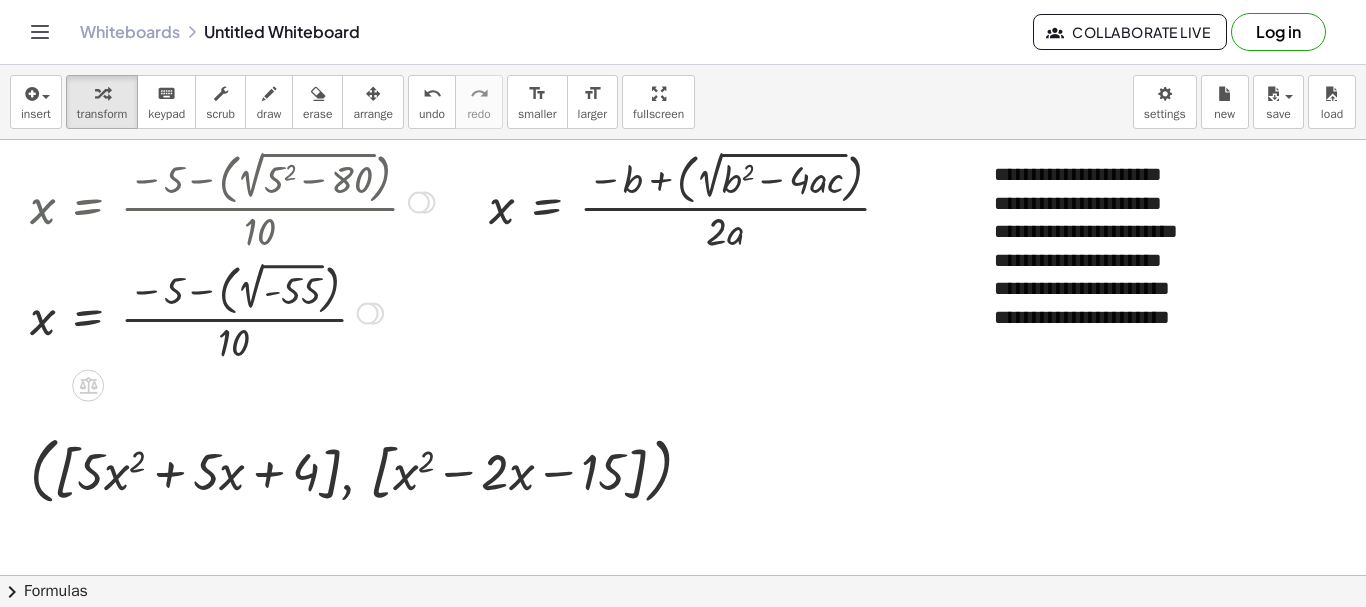 click at bounding box center [232, 311] 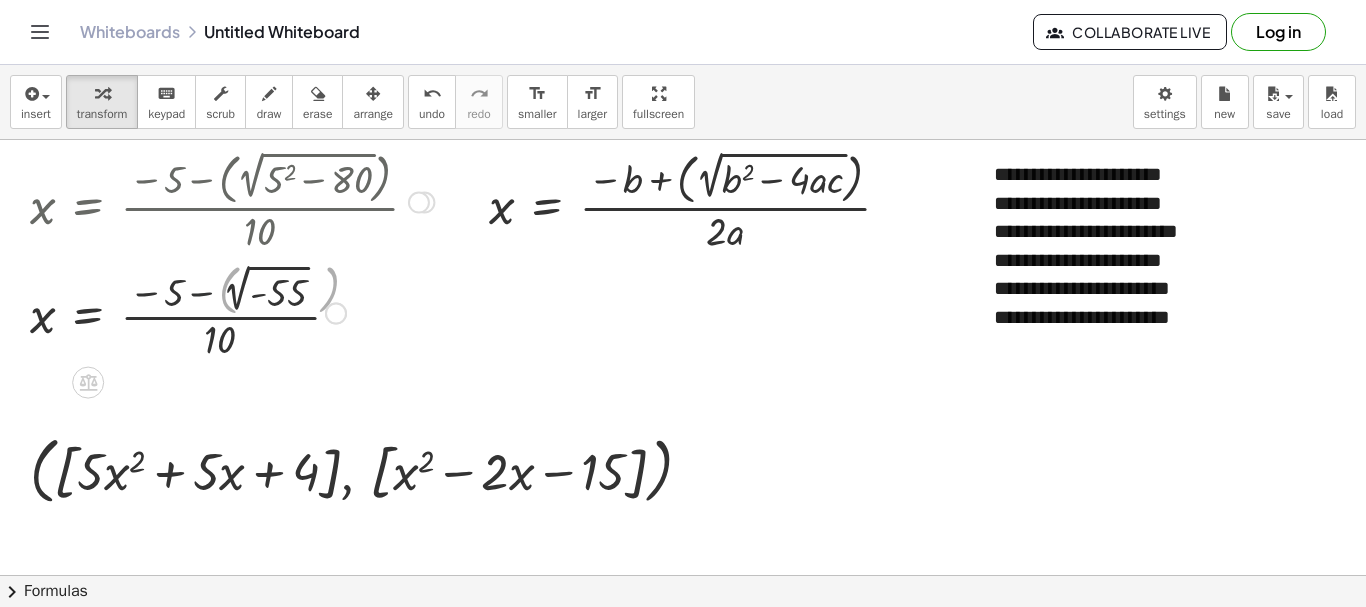 click at bounding box center (232, 311) 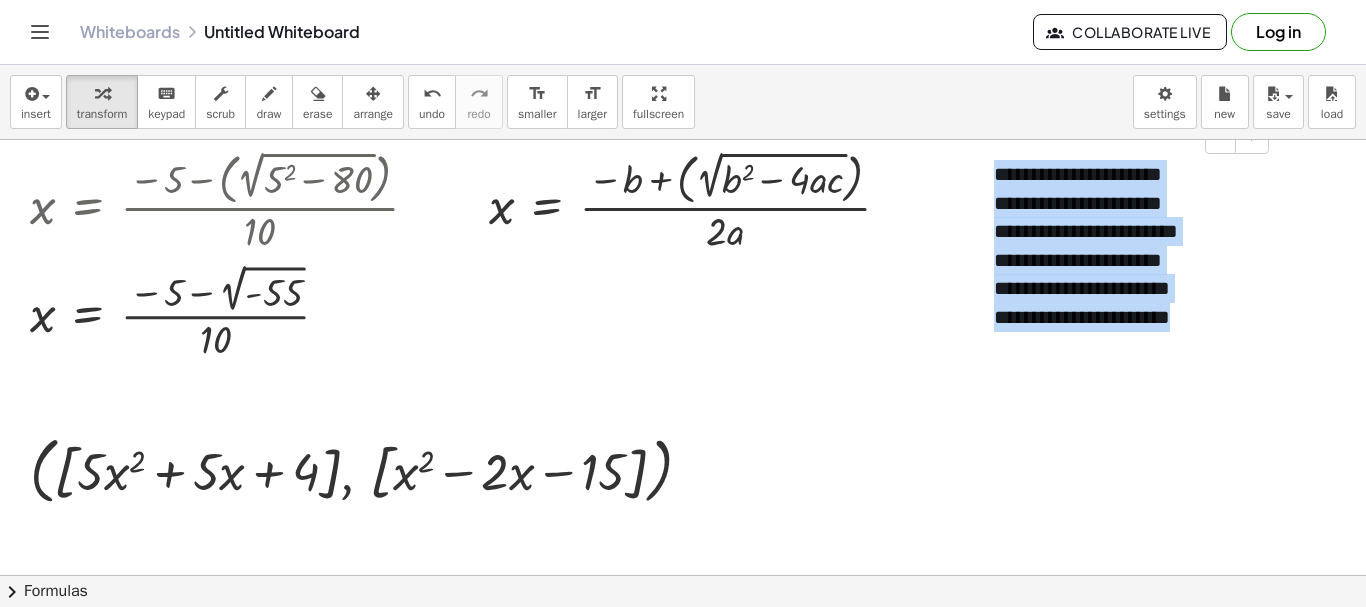 drag, startPoint x: 1182, startPoint y: 317, endPoint x: 989, endPoint y: 172, distance: 241.40009 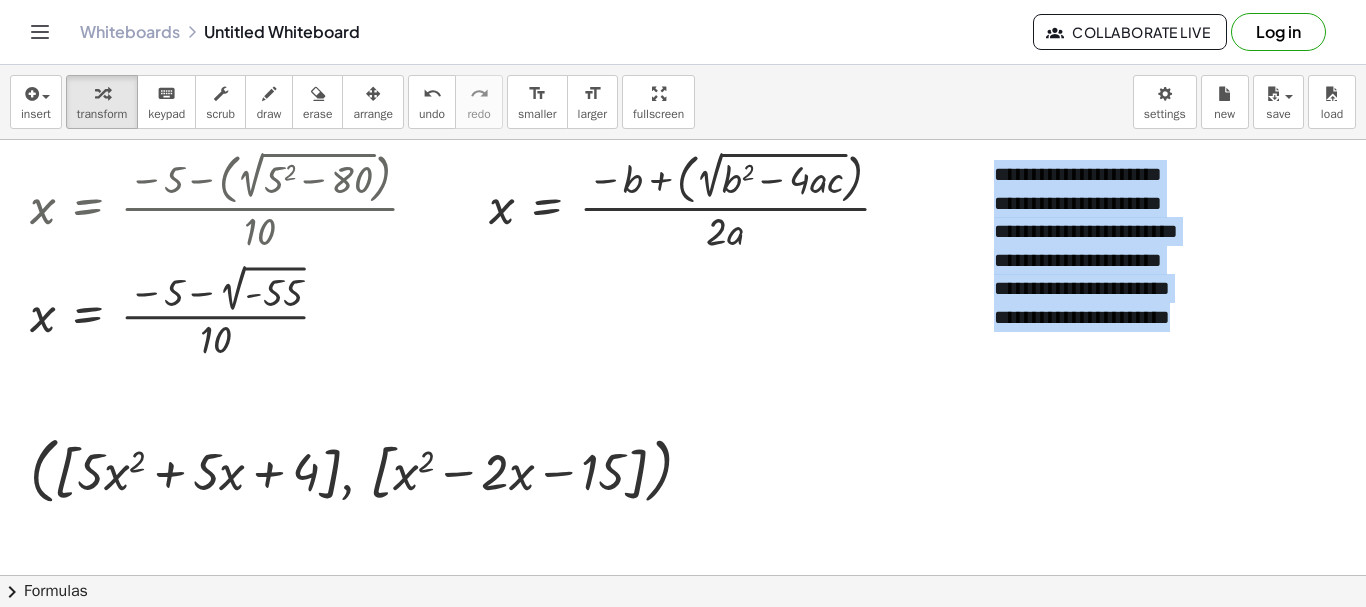 copy on "**********" 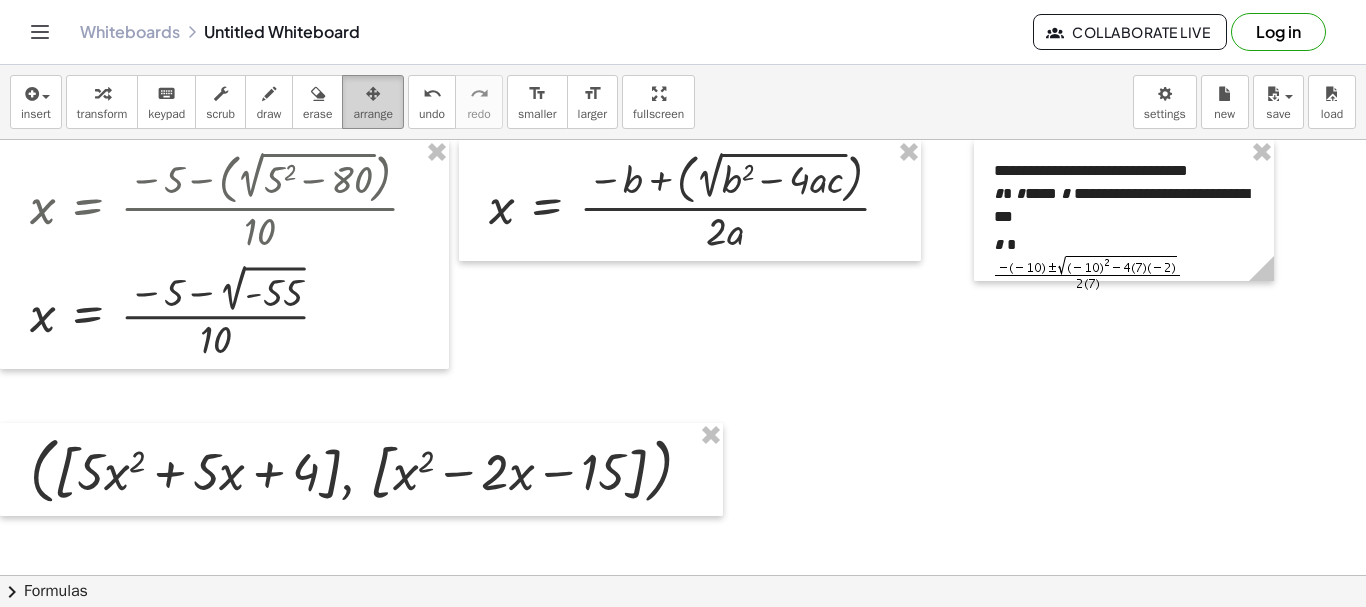 click on "arrange" at bounding box center (373, 114) 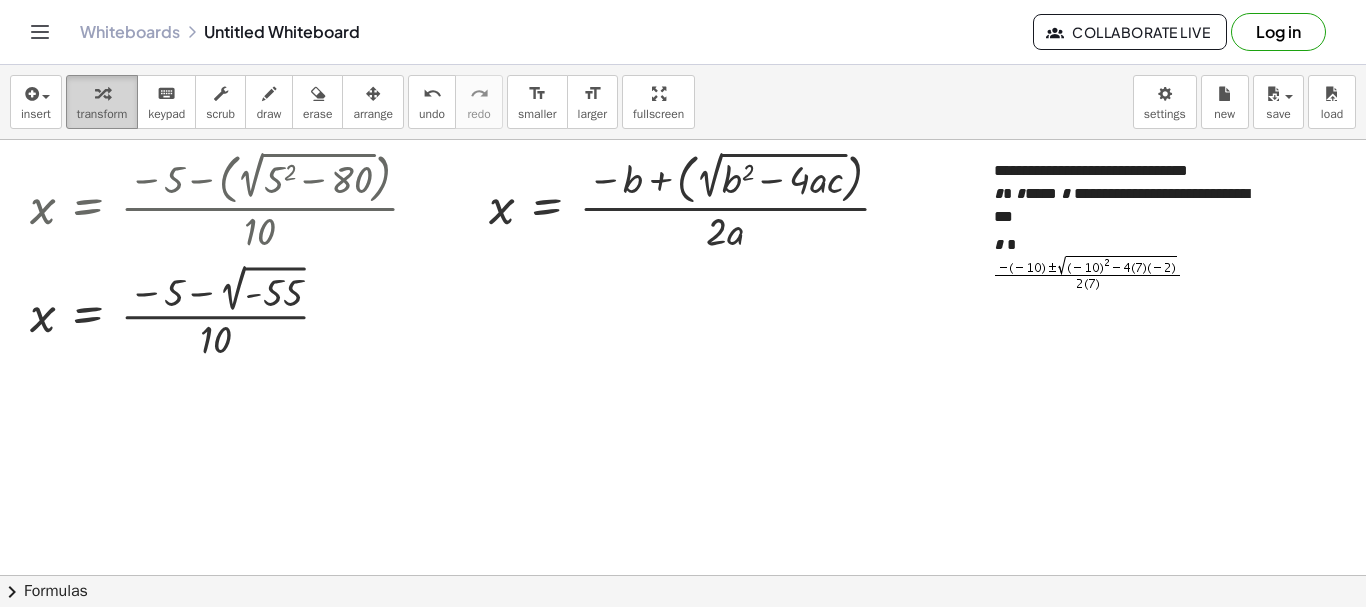 click on "transform" at bounding box center [102, 114] 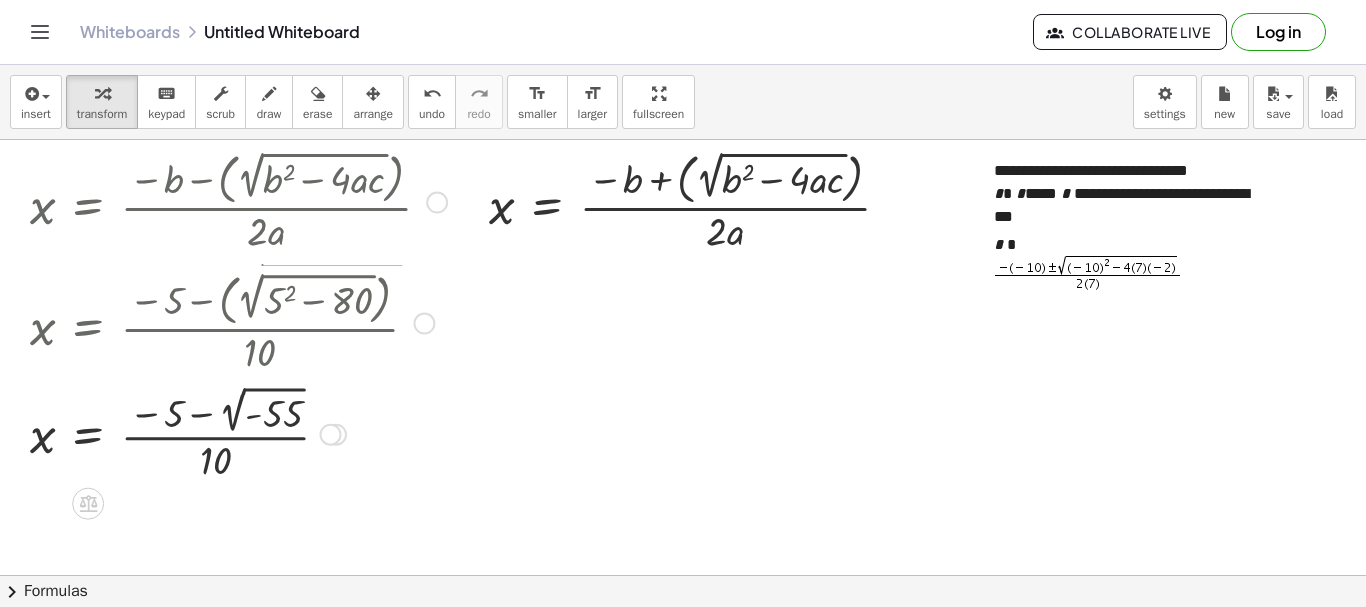 drag, startPoint x: 420, startPoint y: 205, endPoint x: 418, endPoint y: 646, distance: 441.00455 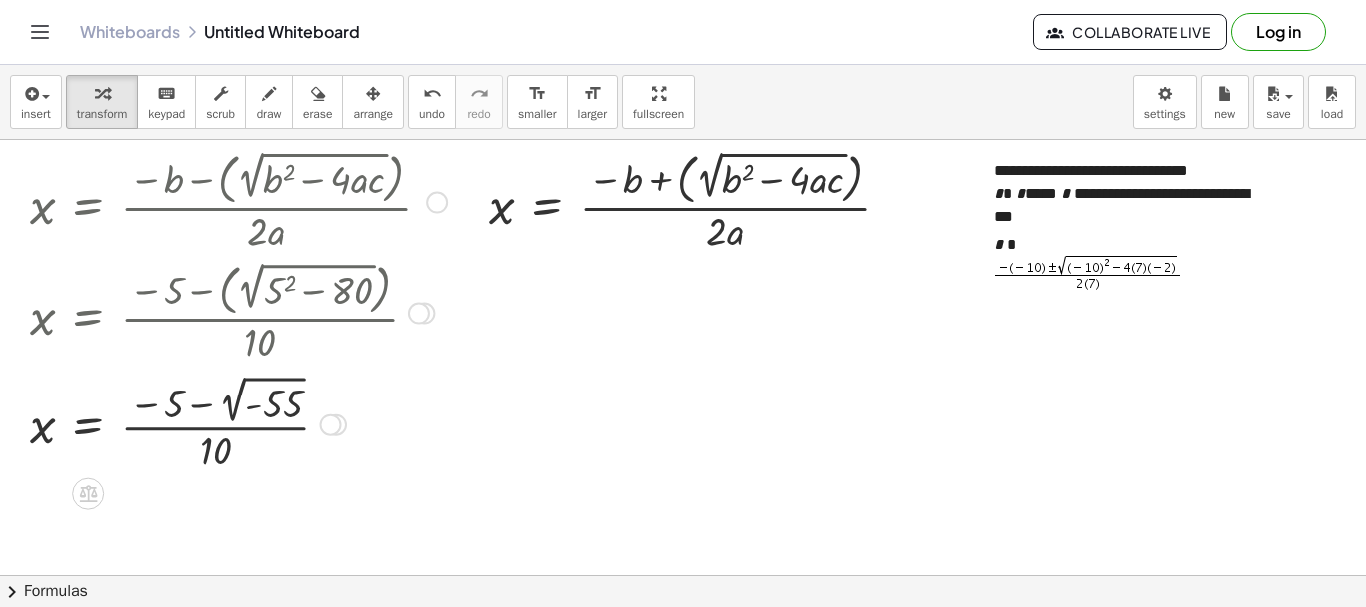 click at bounding box center (238, 200) 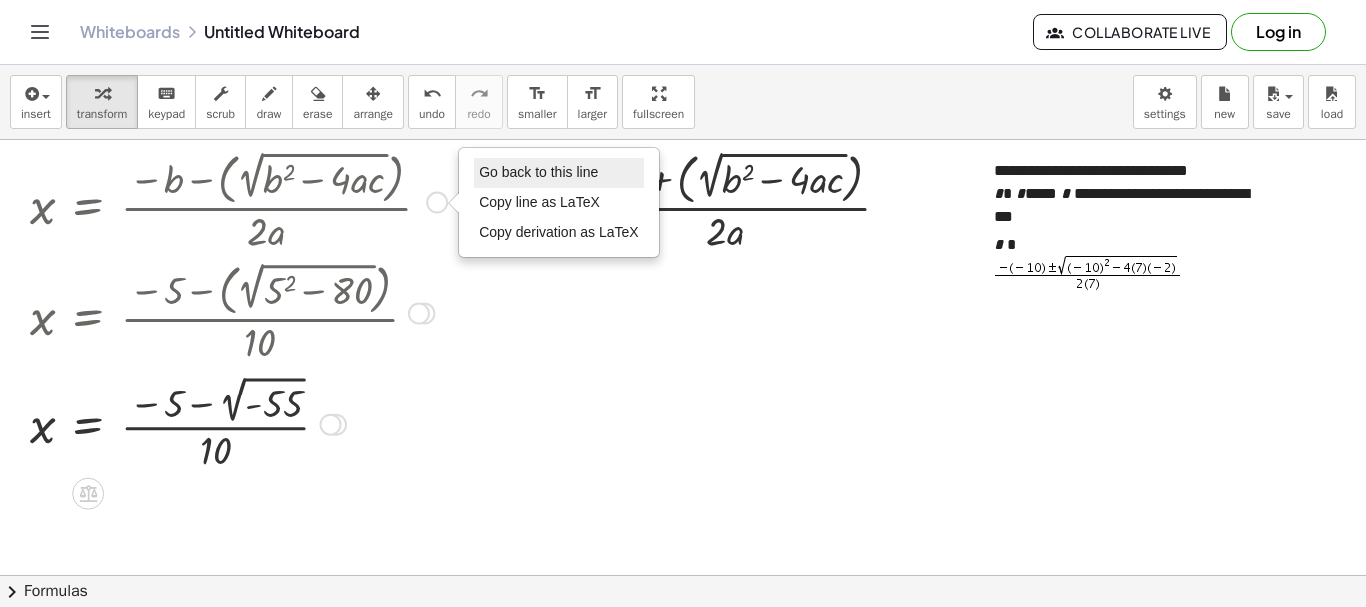 click on "Go back to this line" at bounding box center [538, 172] 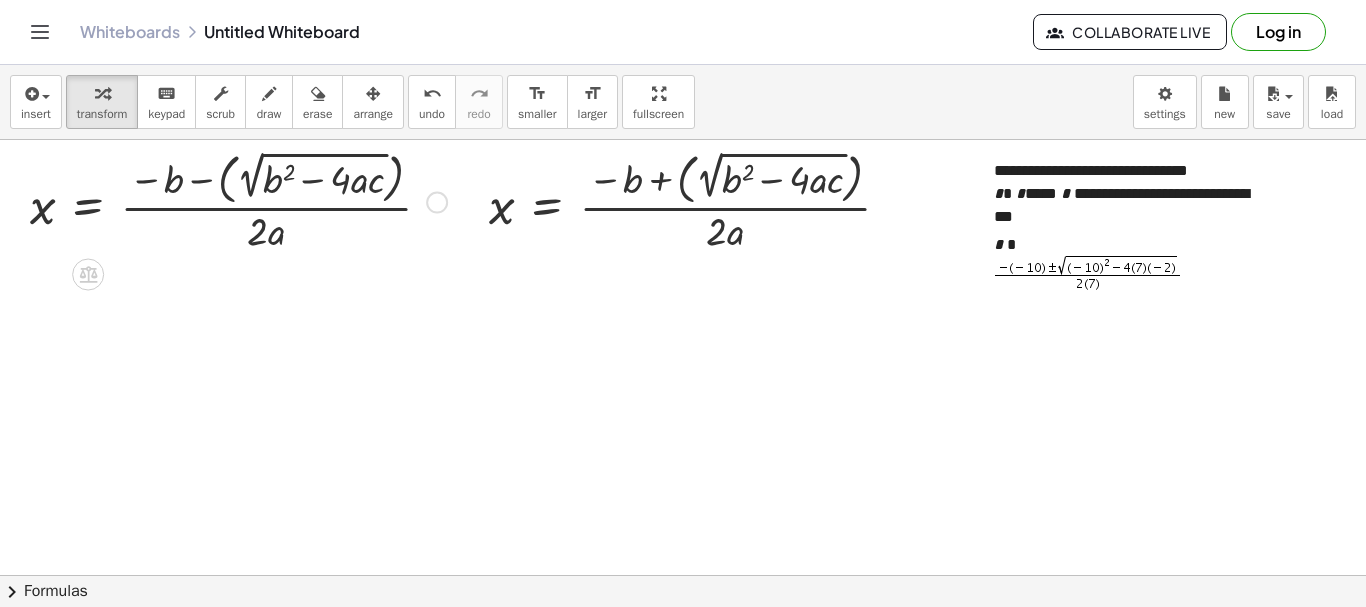 click on "Go back to this line Copy line as LaTeX Copy derivation as LaTeX" at bounding box center (437, 203) 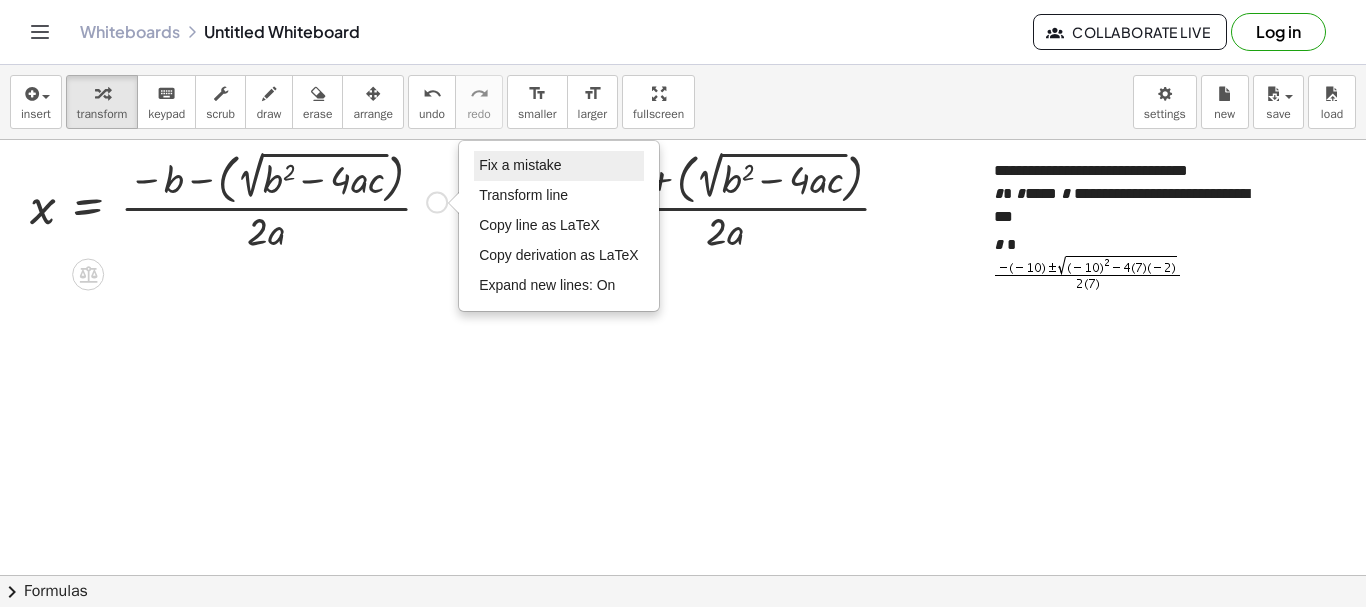 click on "Fix a mistake" at bounding box center (520, 165) 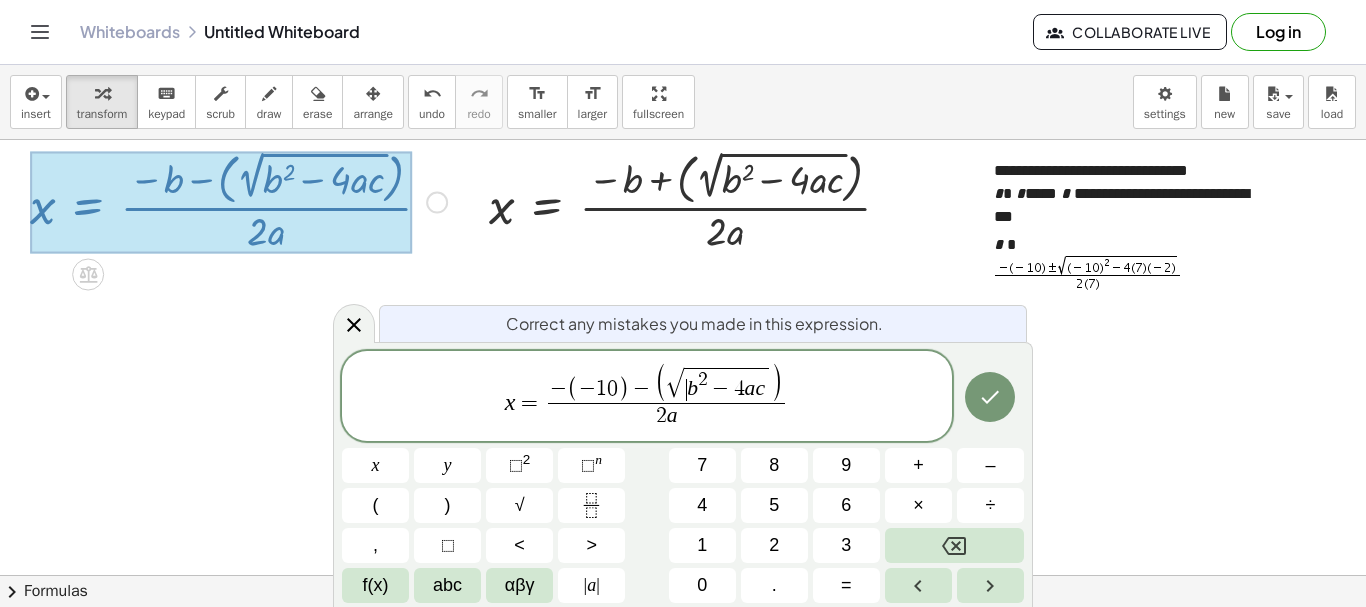click on "b" at bounding box center (692, 388) 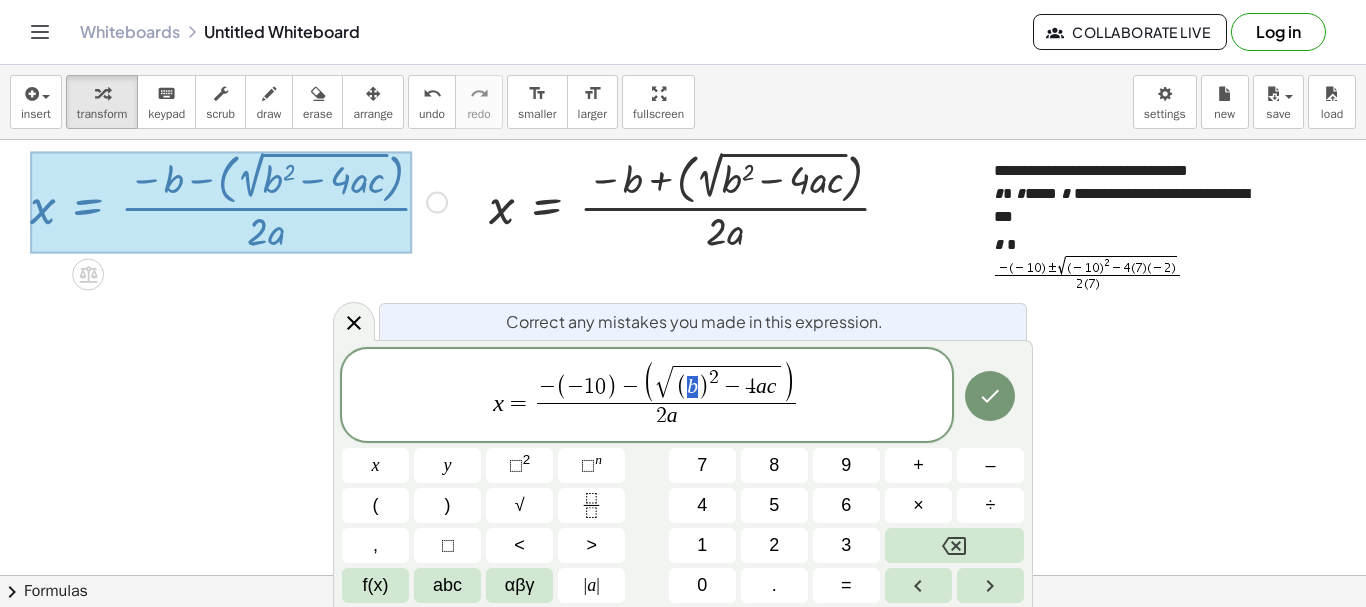 click on "( b )" at bounding box center [692, 388] 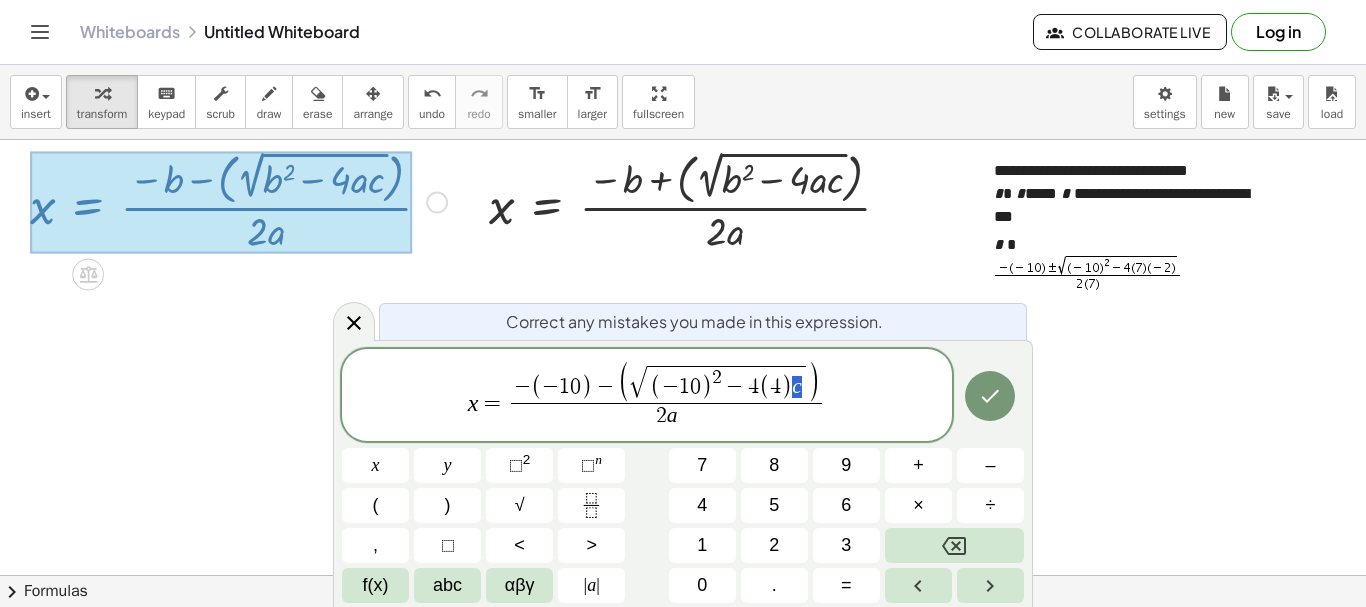 drag, startPoint x: 789, startPoint y: 384, endPoint x: 800, endPoint y: 384, distance: 11 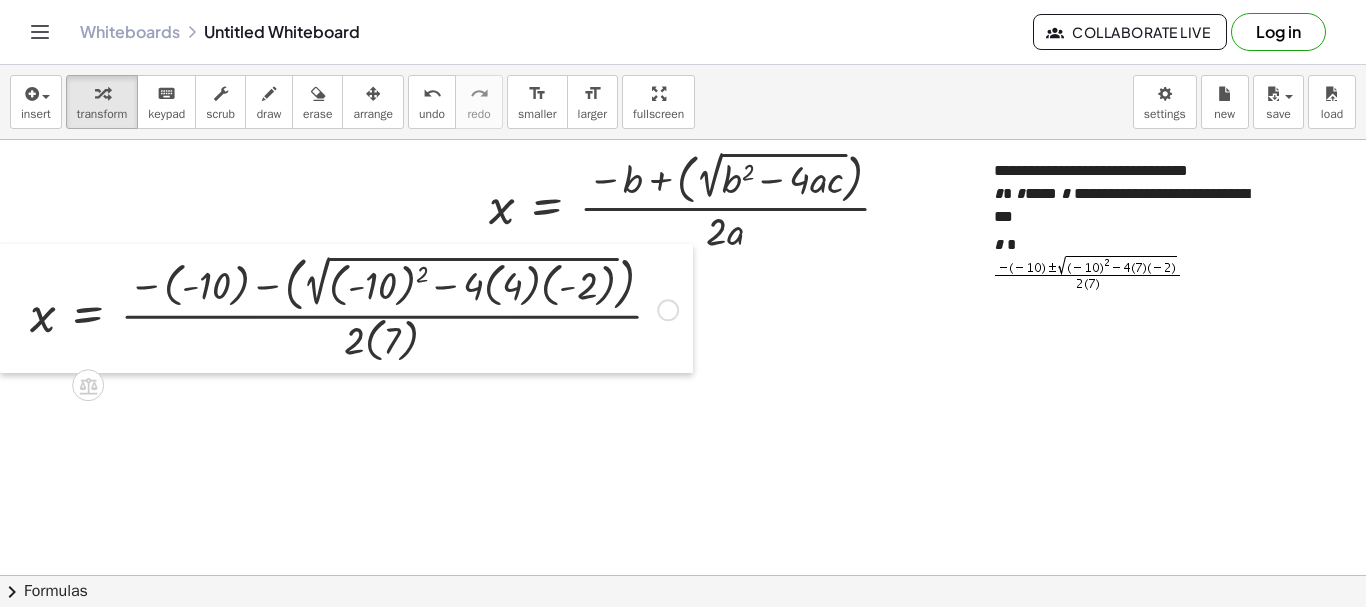 drag, startPoint x: 6, startPoint y: 207, endPoint x: 0, endPoint y: 312, distance: 105.17129 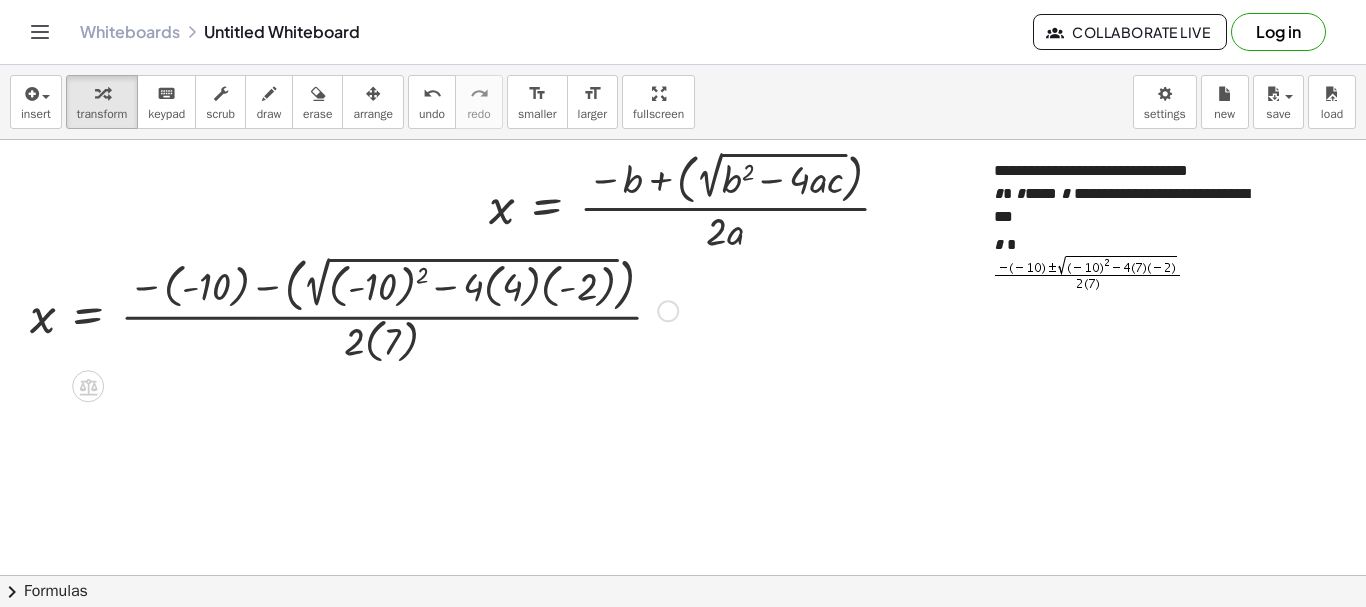 click at bounding box center (354, 309) 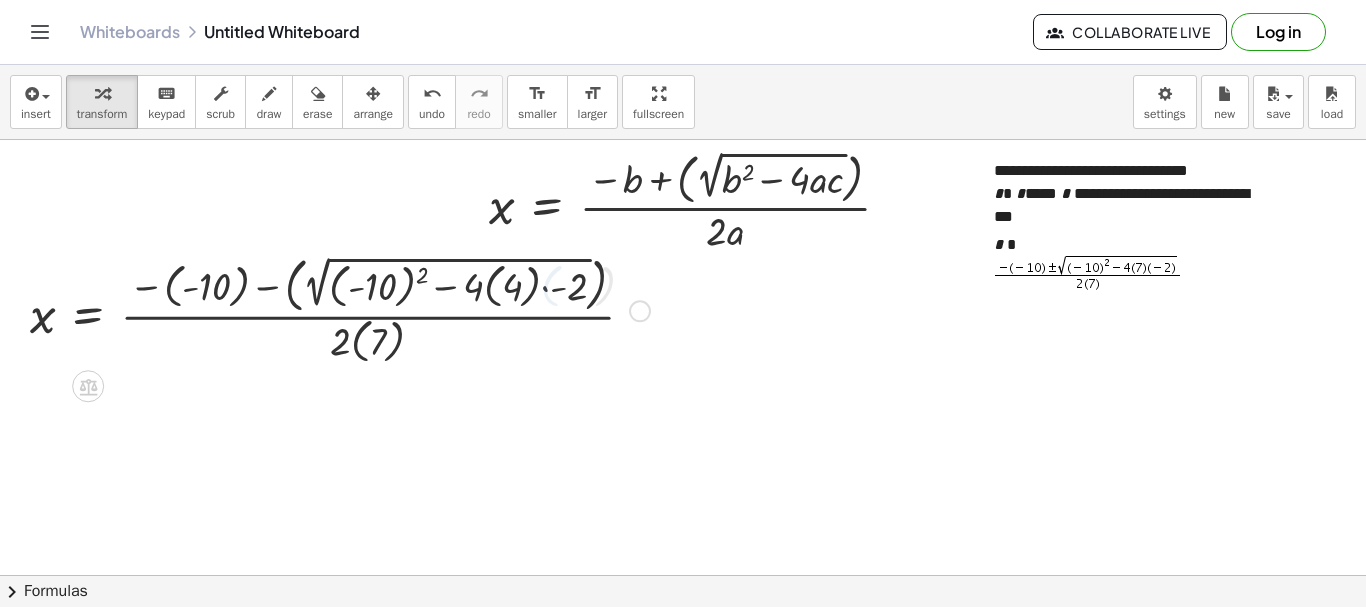 click at bounding box center [340, 309] 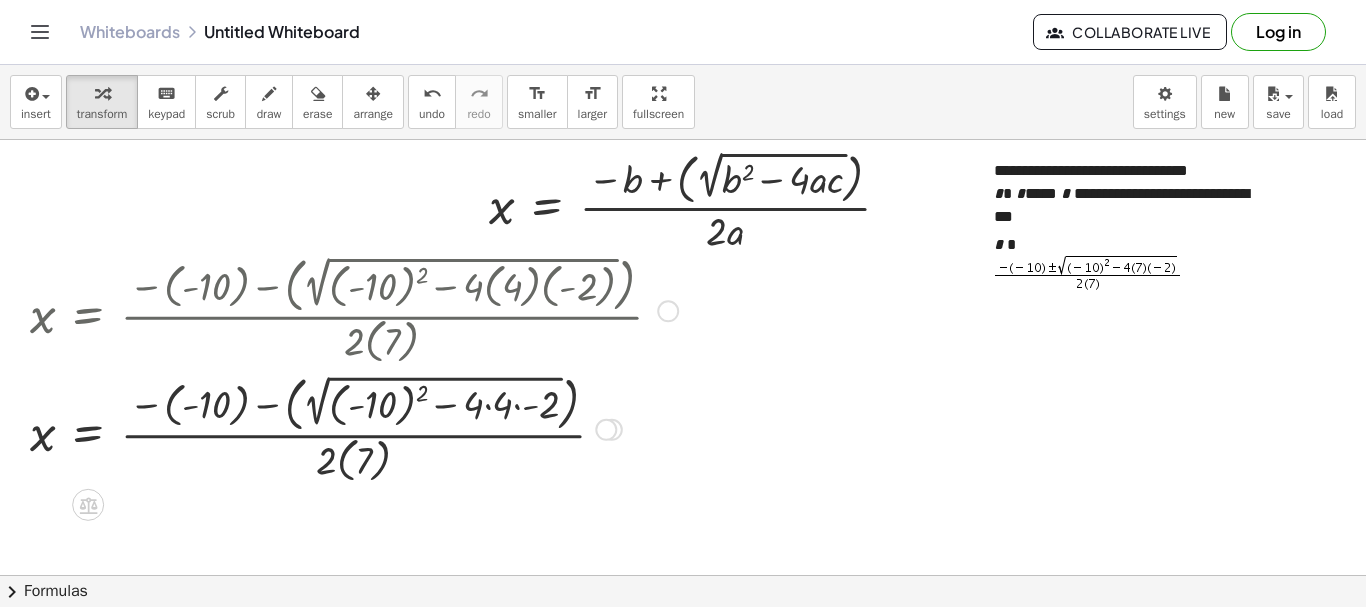 click at bounding box center [354, 428] 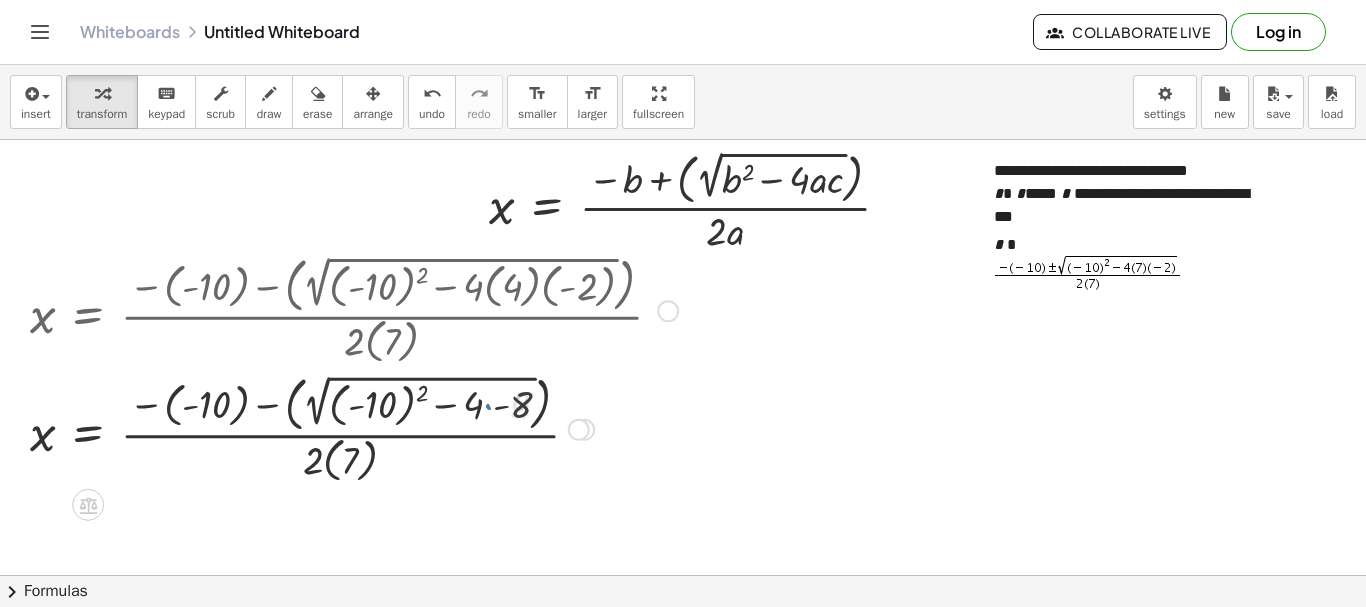 click at bounding box center (354, 428) 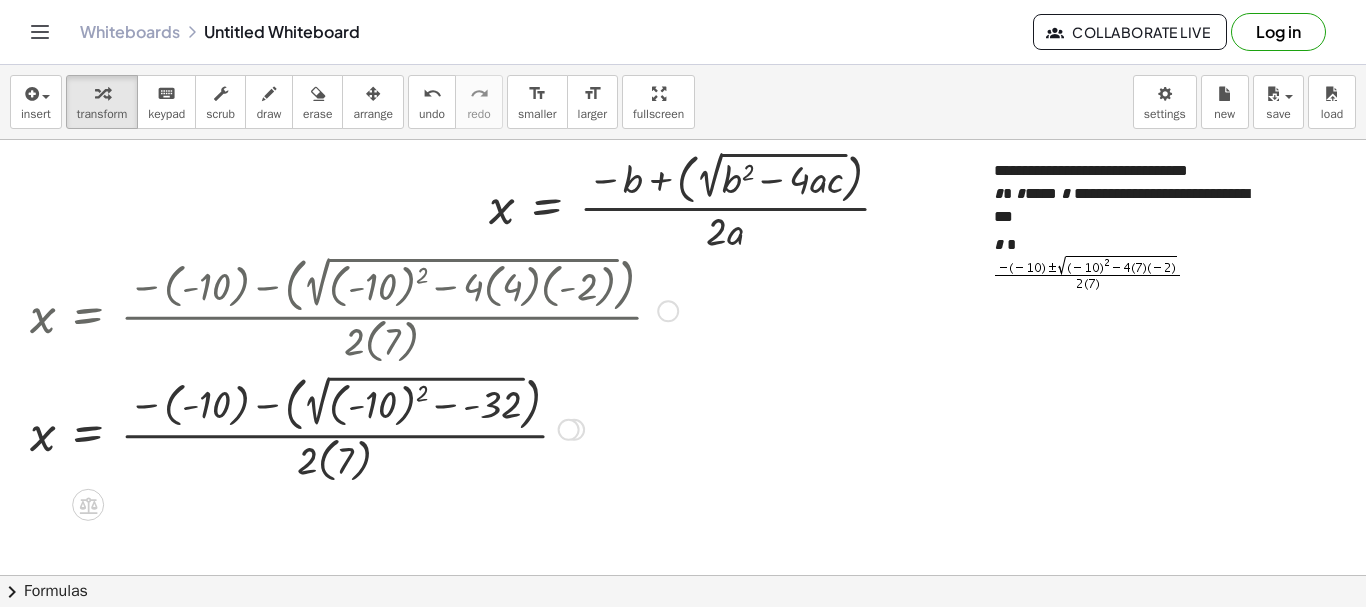 click at bounding box center (354, 428) 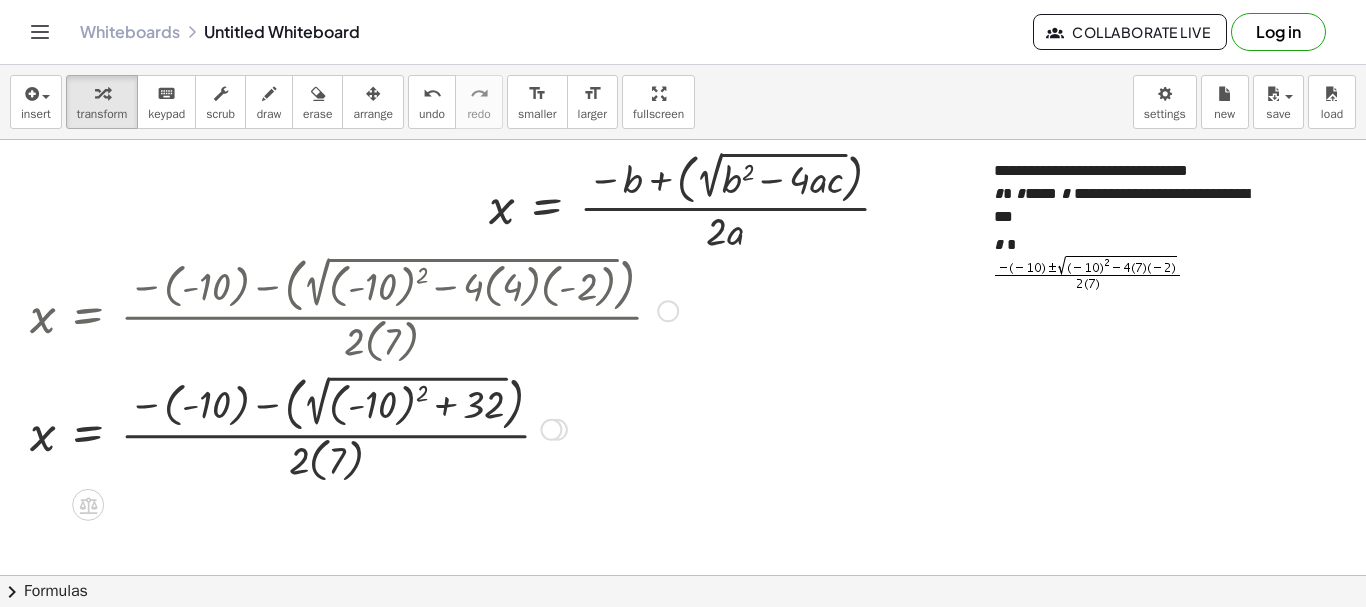 click at bounding box center (354, 428) 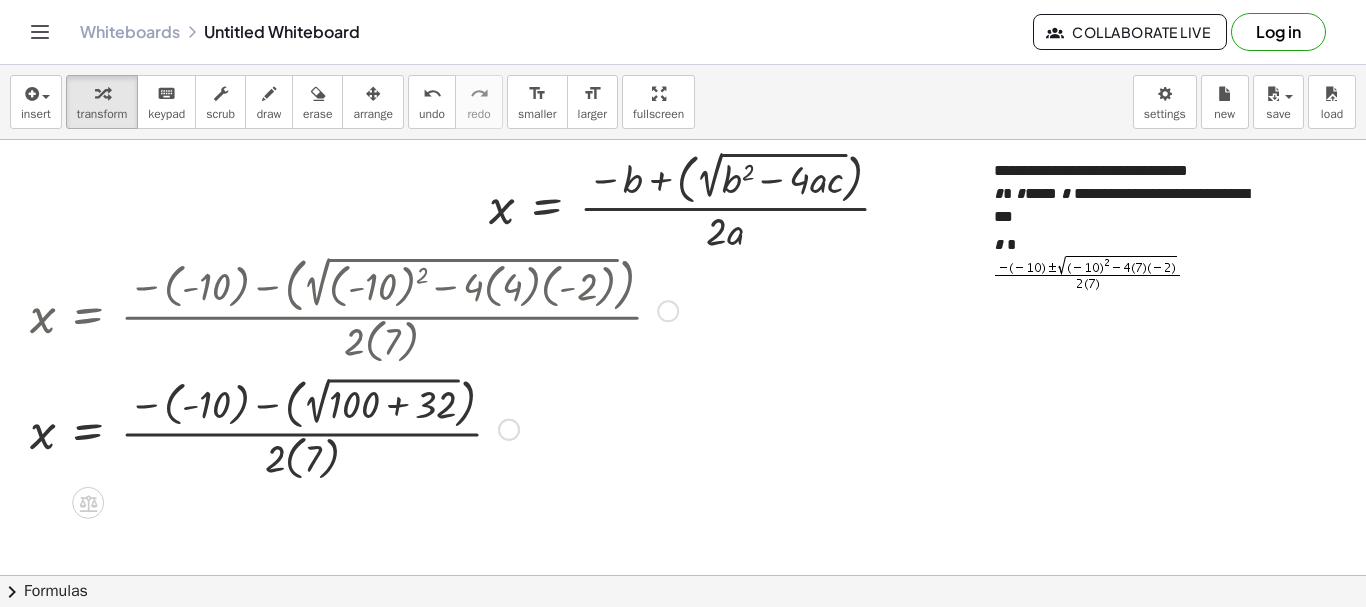 click at bounding box center [354, 427] 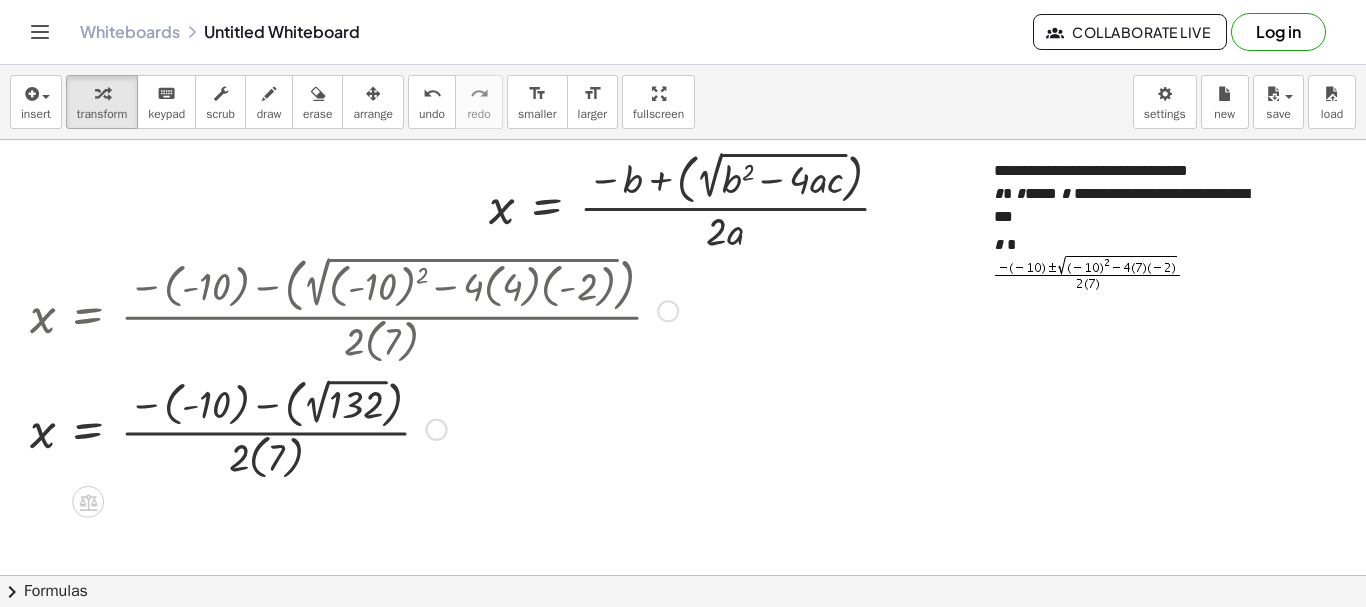 click at bounding box center (354, 427) 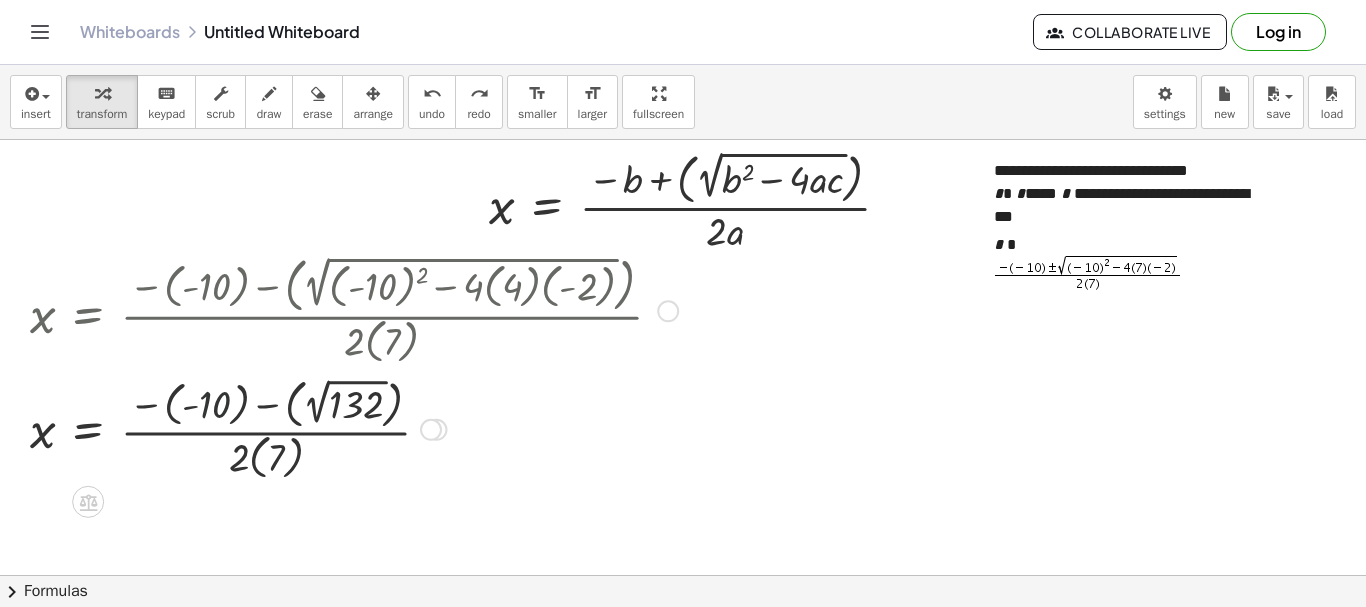 click at bounding box center (340, 427) 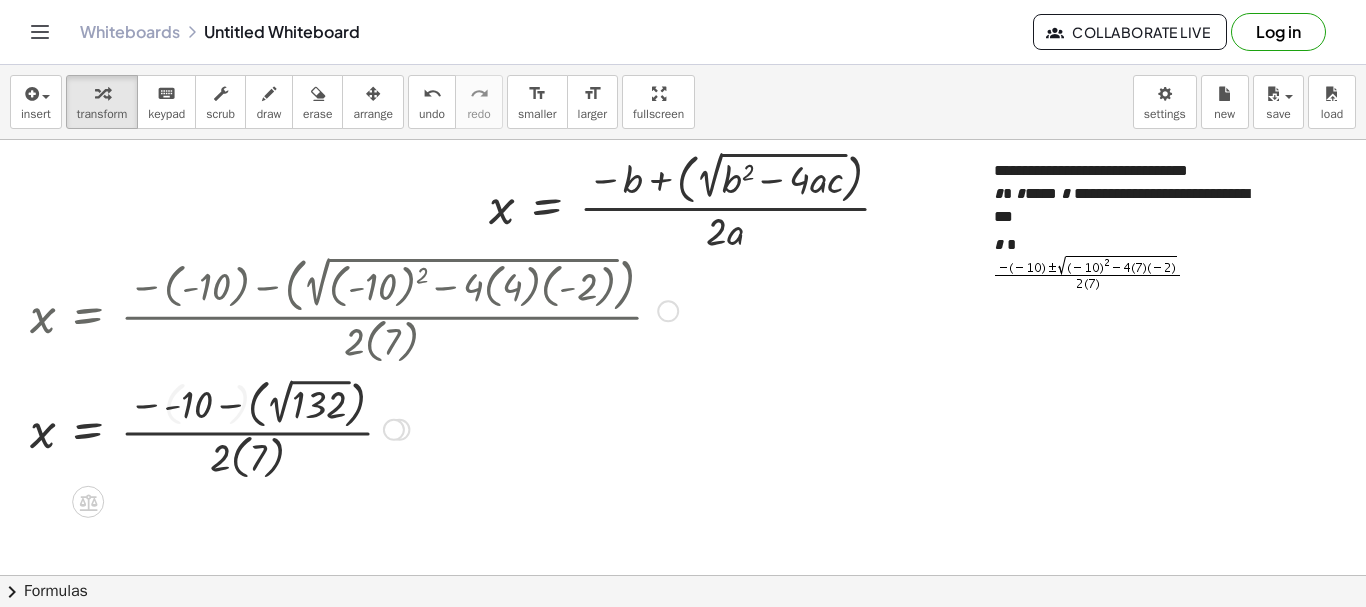 click at bounding box center (354, 427) 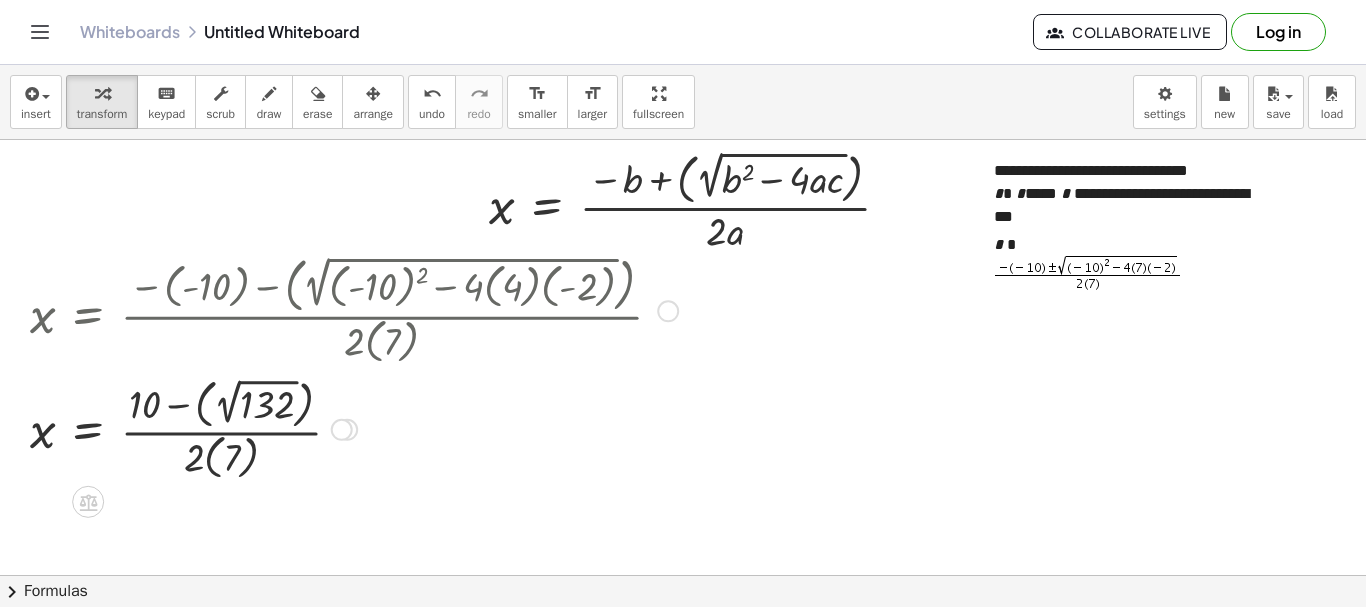 click at bounding box center (354, 427) 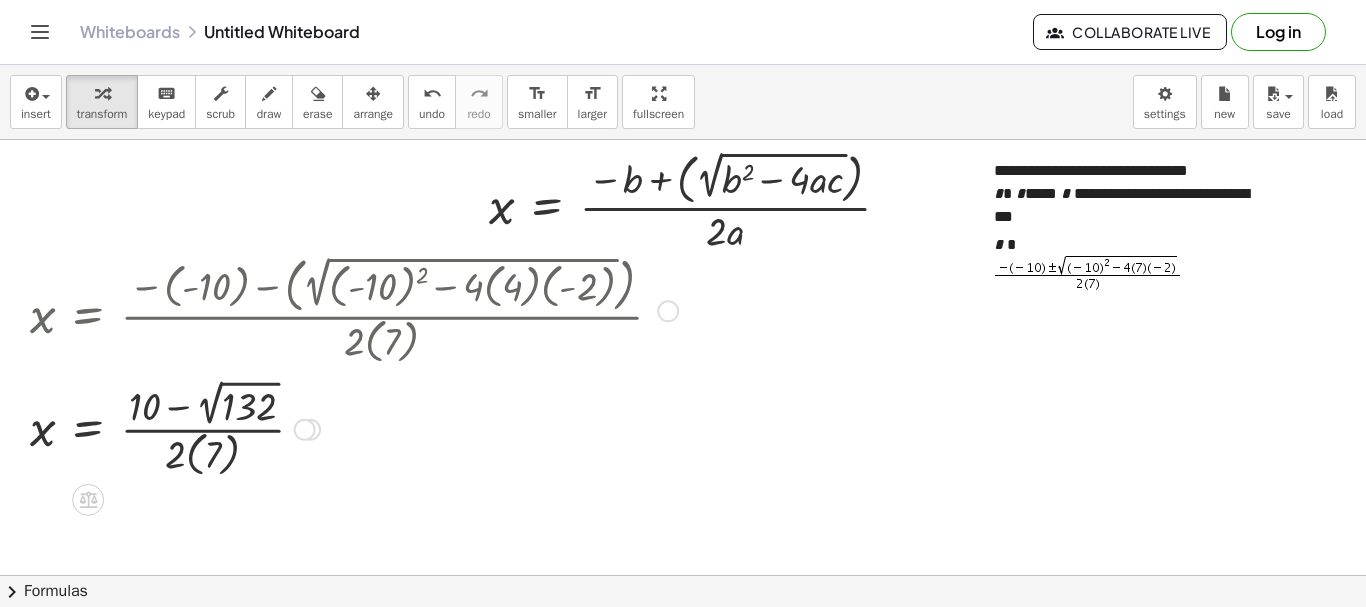click at bounding box center [354, 427] 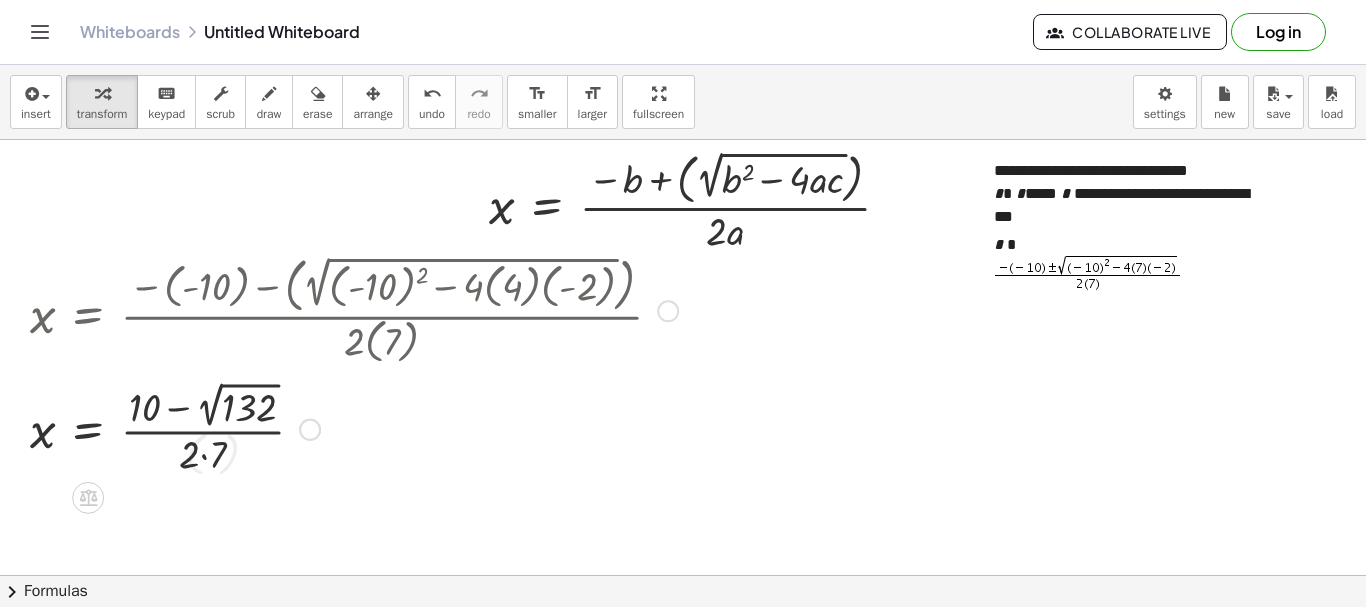 click at bounding box center (354, 428) 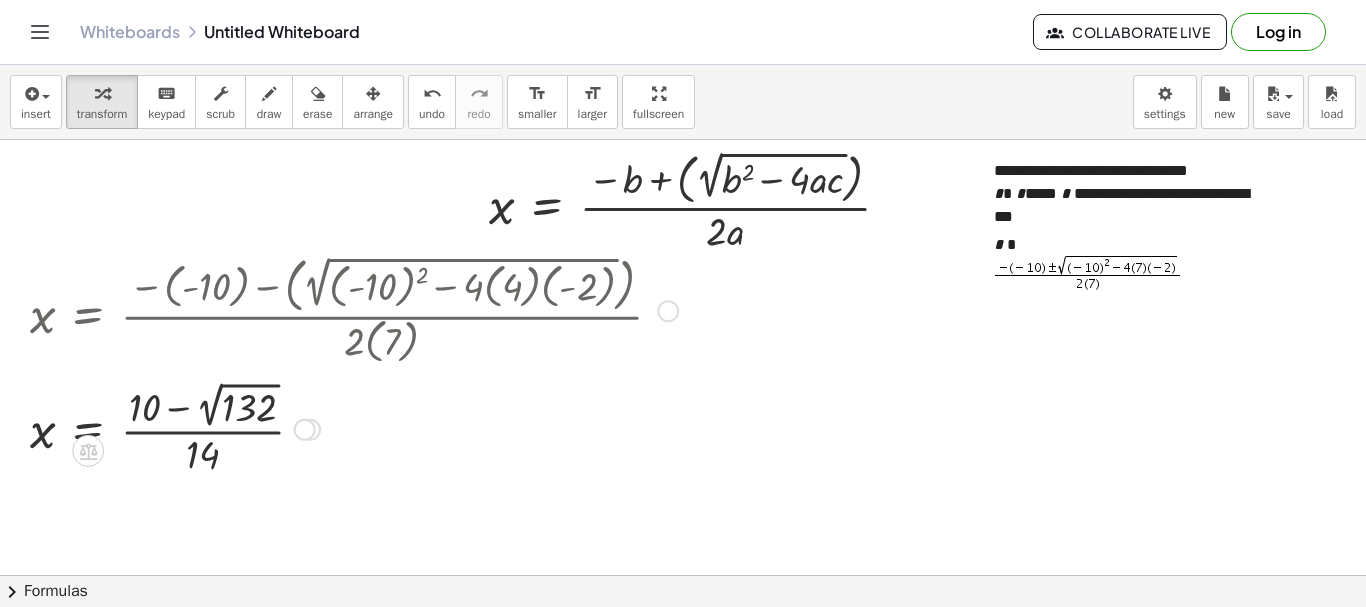 click at bounding box center (354, 428) 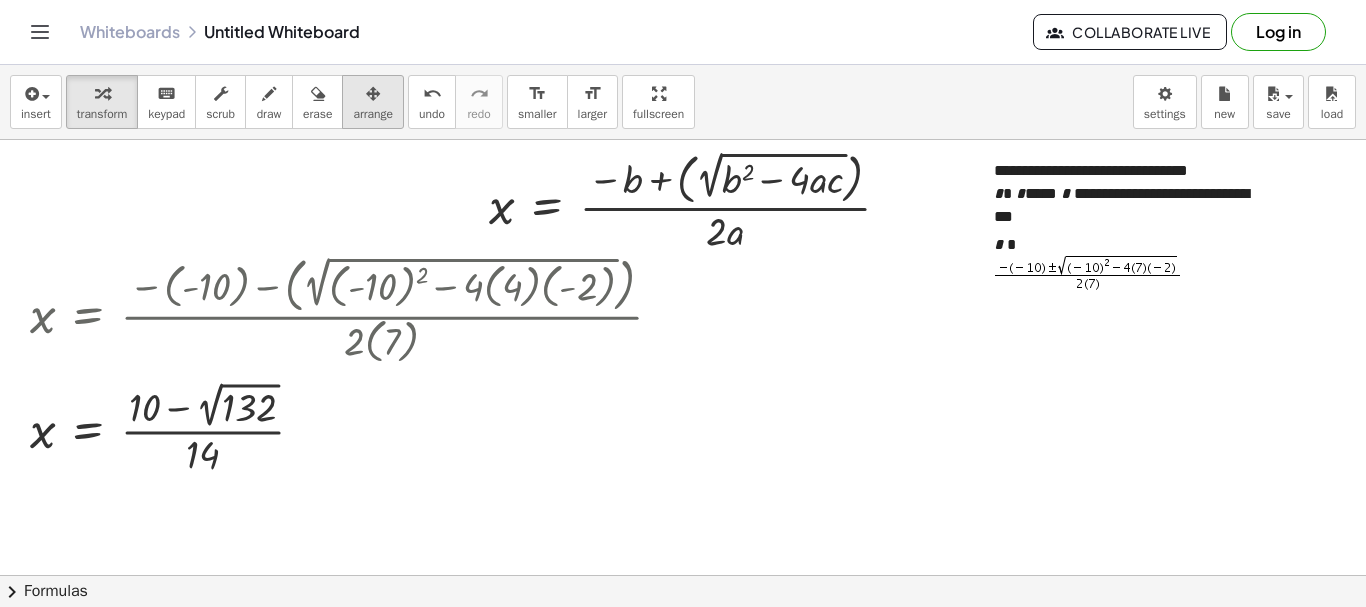 click at bounding box center (373, 94) 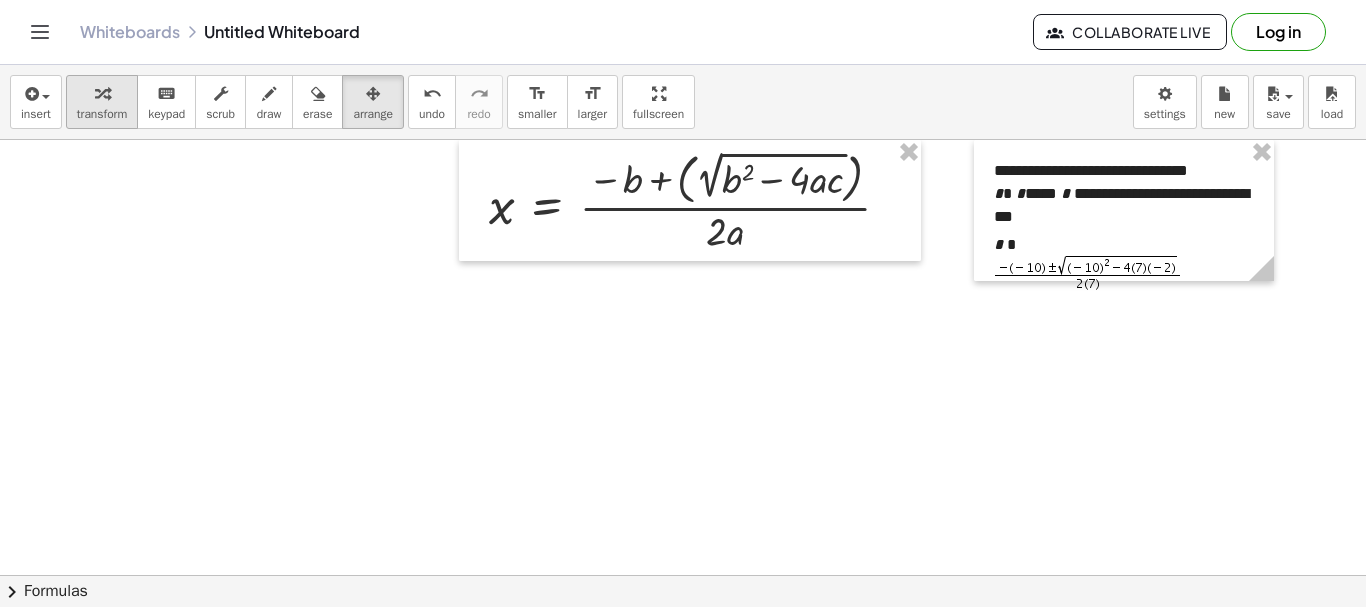 click at bounding box center [102, 94] 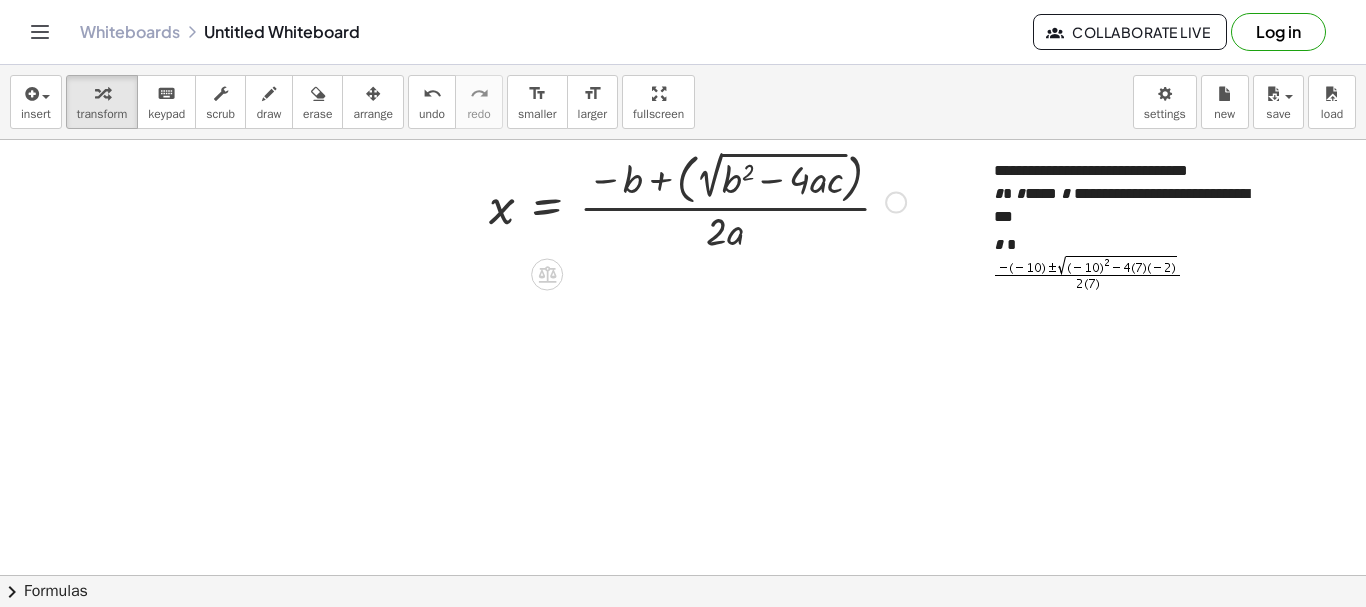 click on "Go back to this line Copy line as LaTeX Copy derivation as LaTeX" at bounding box center (896, 203) 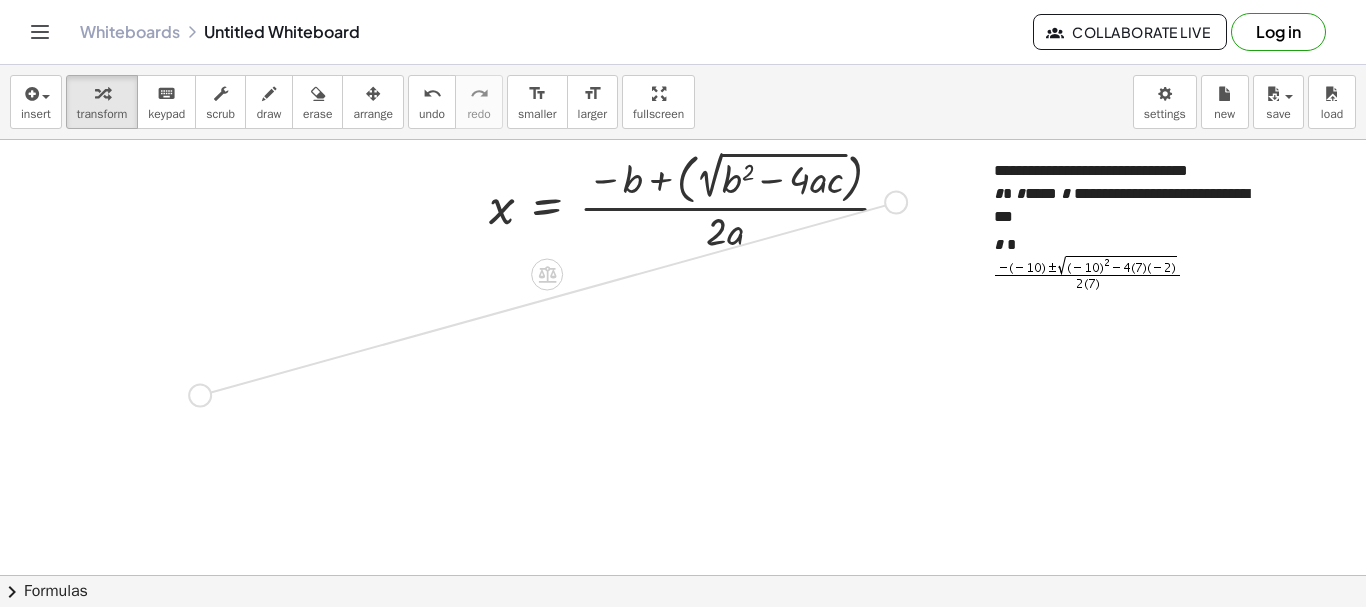 drag, startPoint x: 893, startPoint y: 200, endPoint x: 191, endPoint y: 394, distance: 728.3131 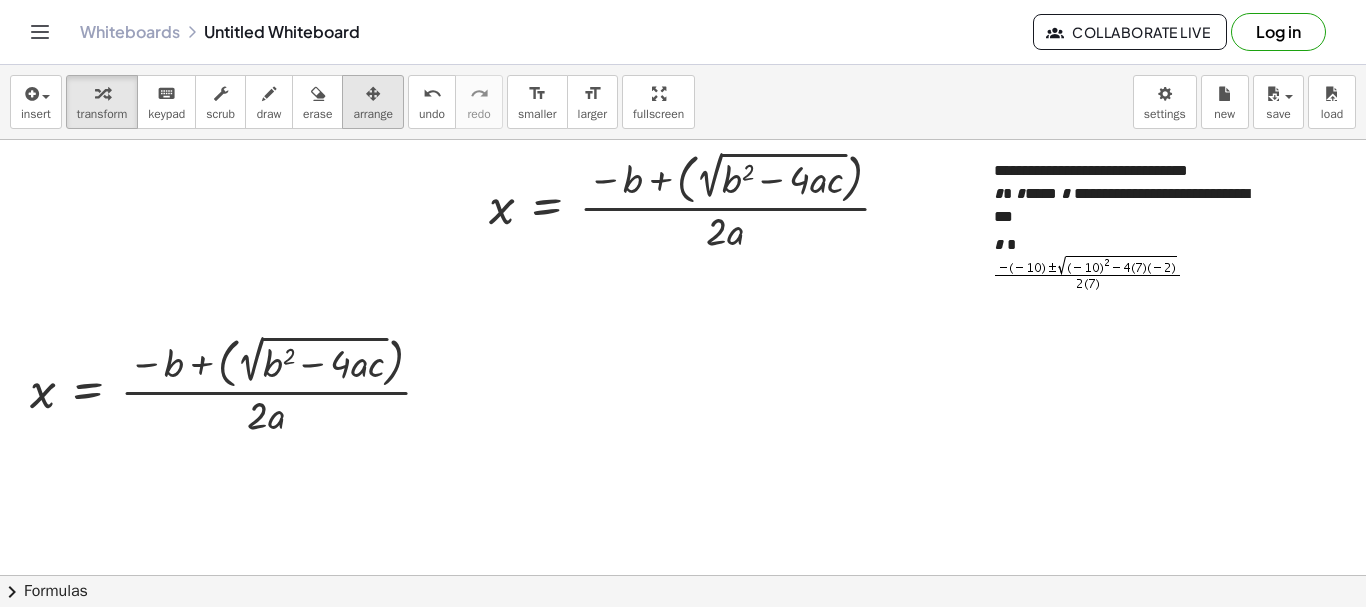 drag, startPoint x: 367, startPoint y: 98, endPoint x: 368, endPoint y: 108, distance: 10.049875 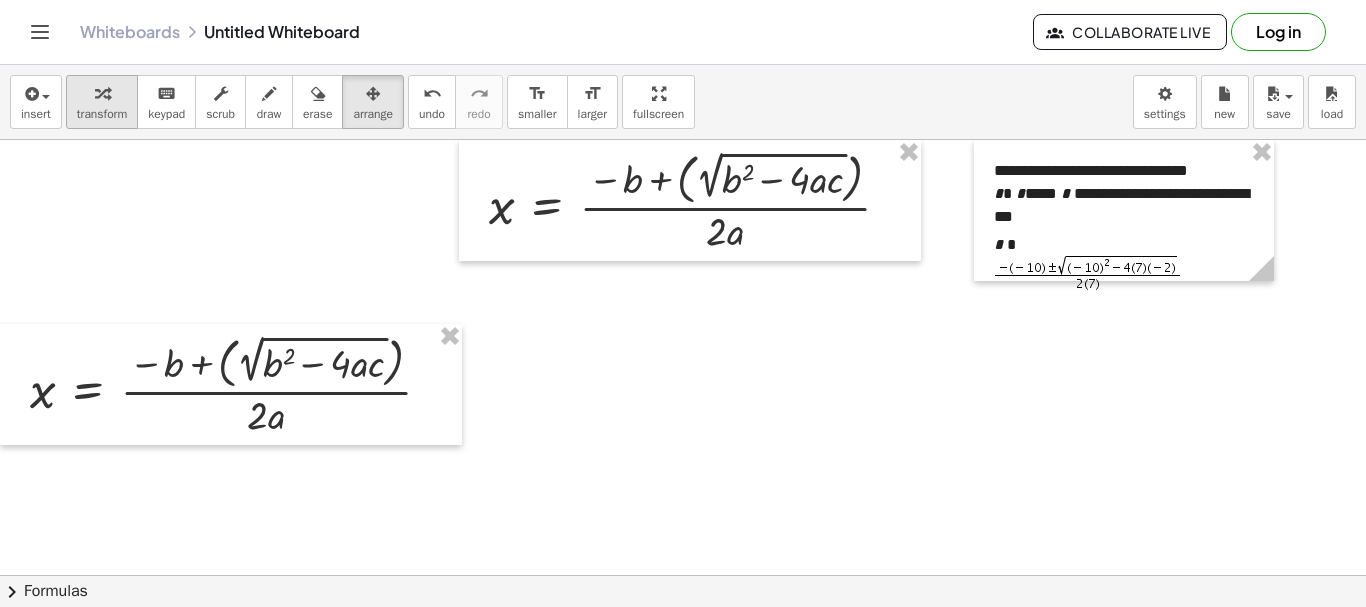 click at bounding box center (102, 94) 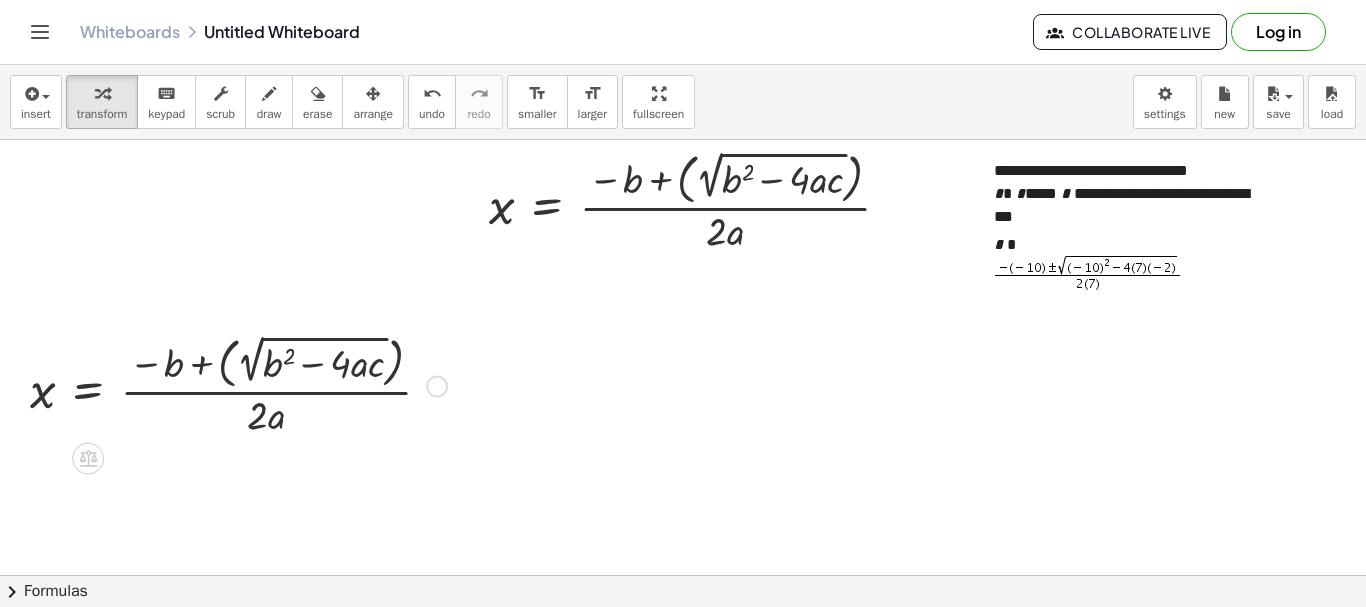 click at bounding box center (437, 387) 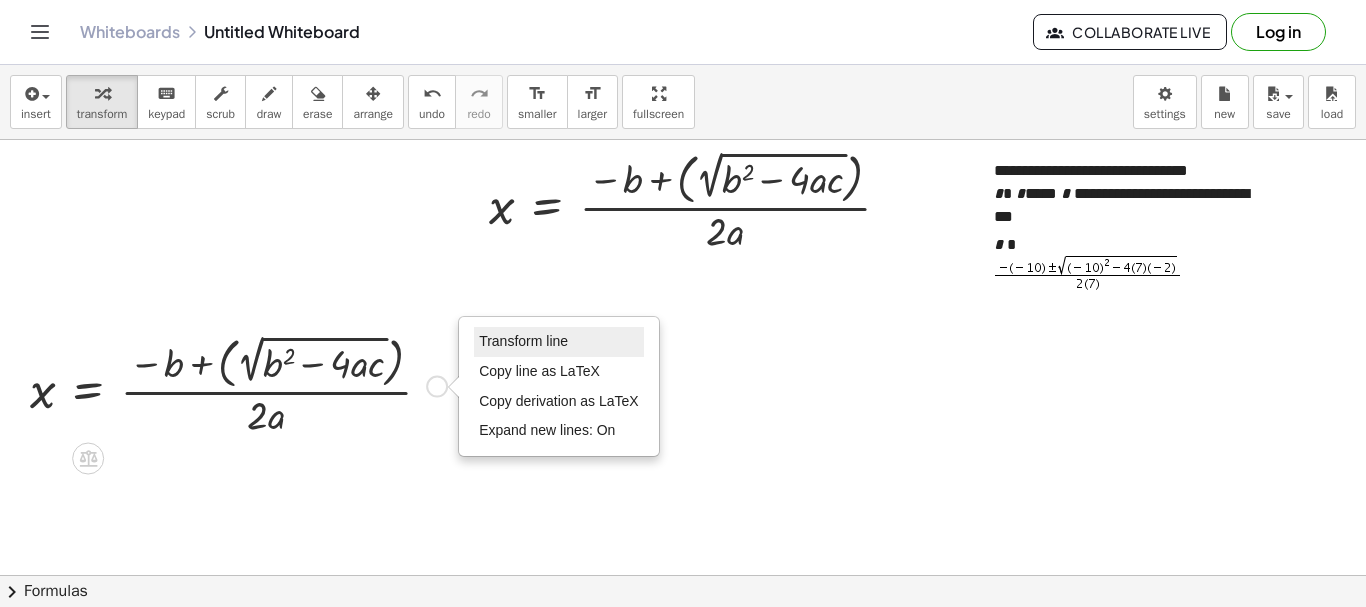 click on "Transform line" at bounding box center [559, 342] 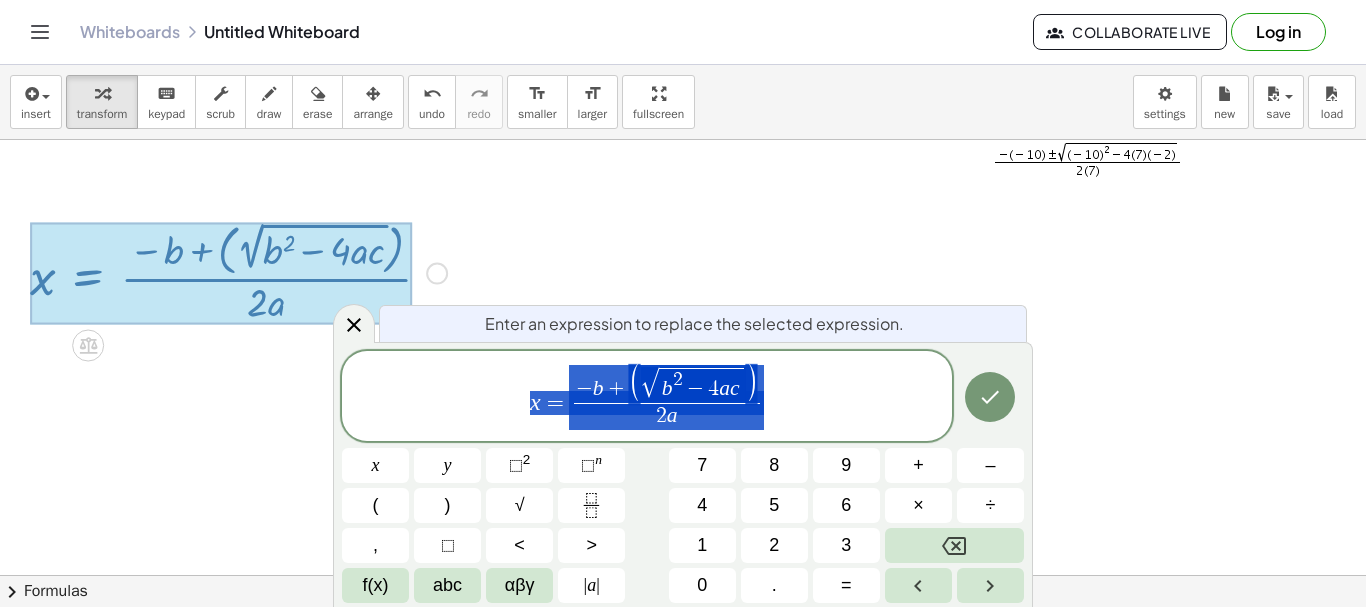 scroll, scrollTop: 0, scrollLeft: 0, axis: both 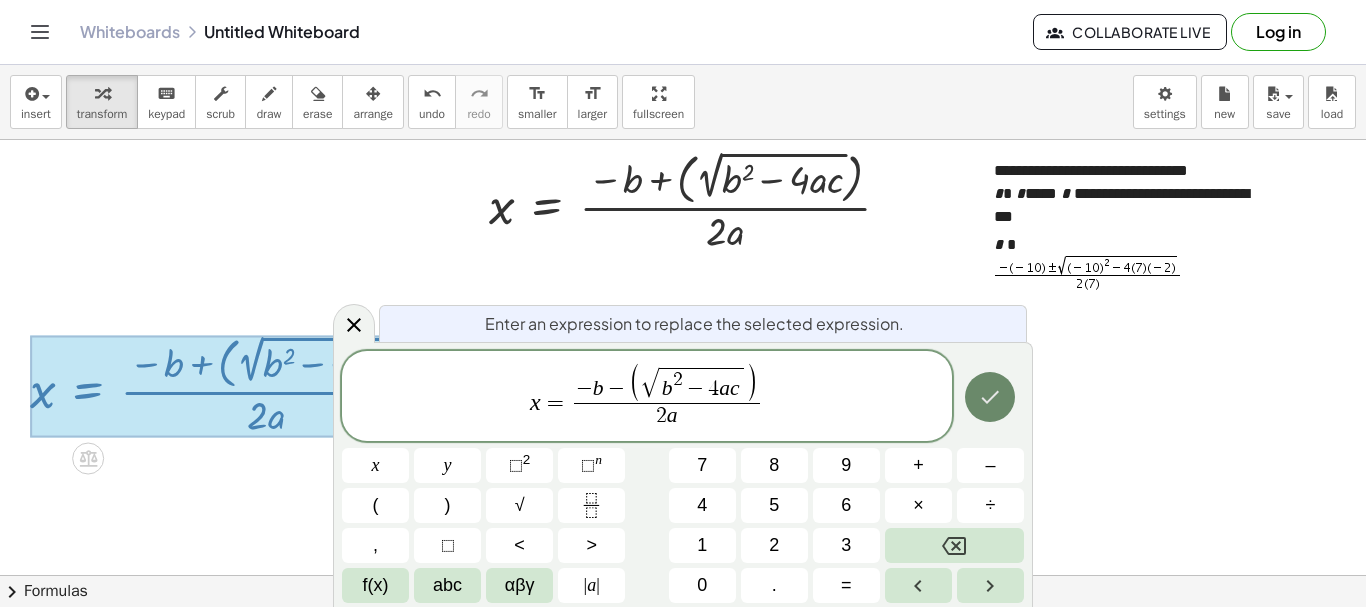 click 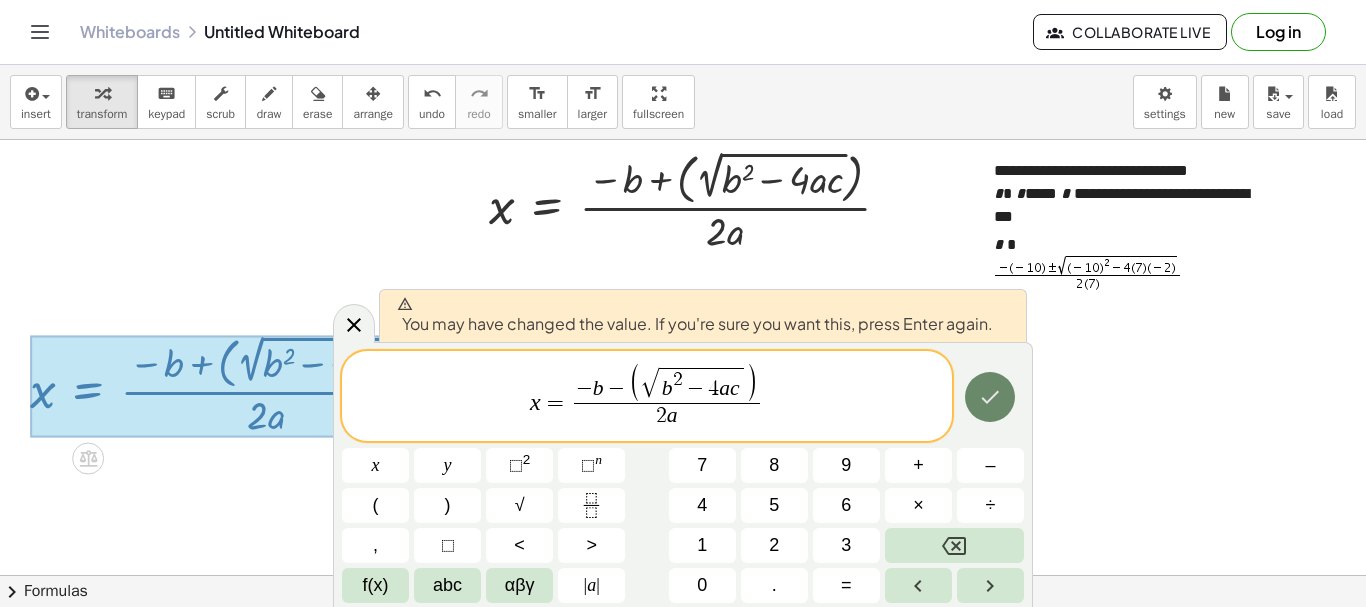 click 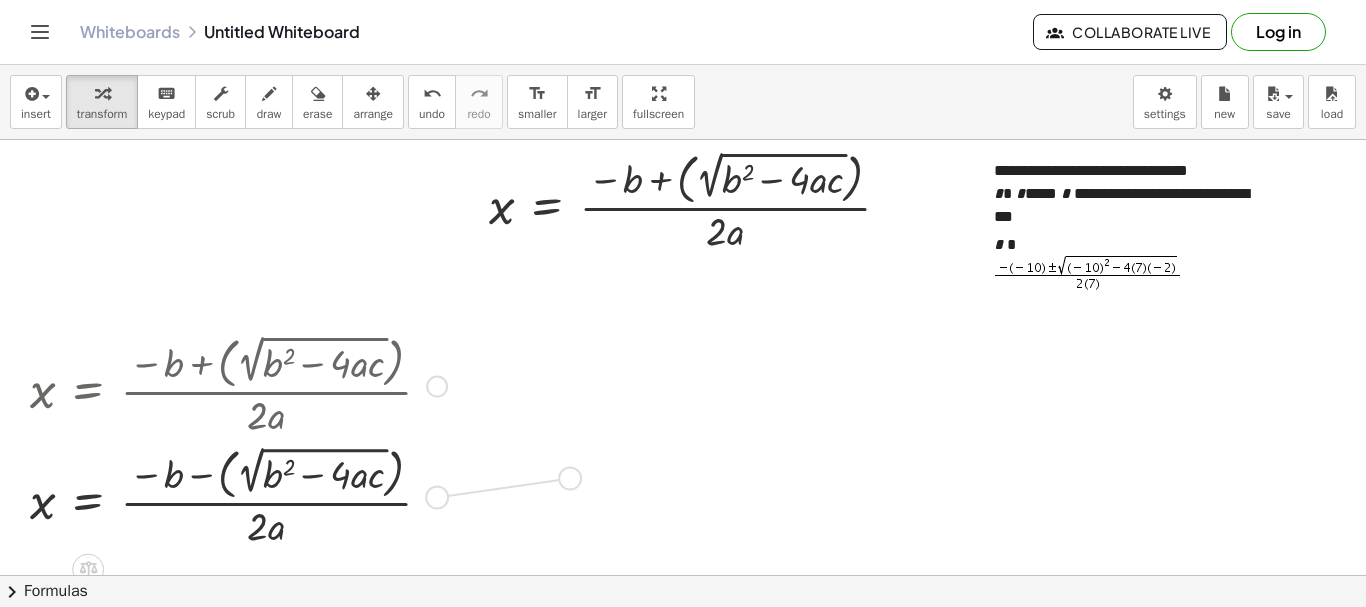 drag, startPoint x: 440, startPoint y: 502, endPoint x: 782, endPoint y: 453, distance: 345.4924 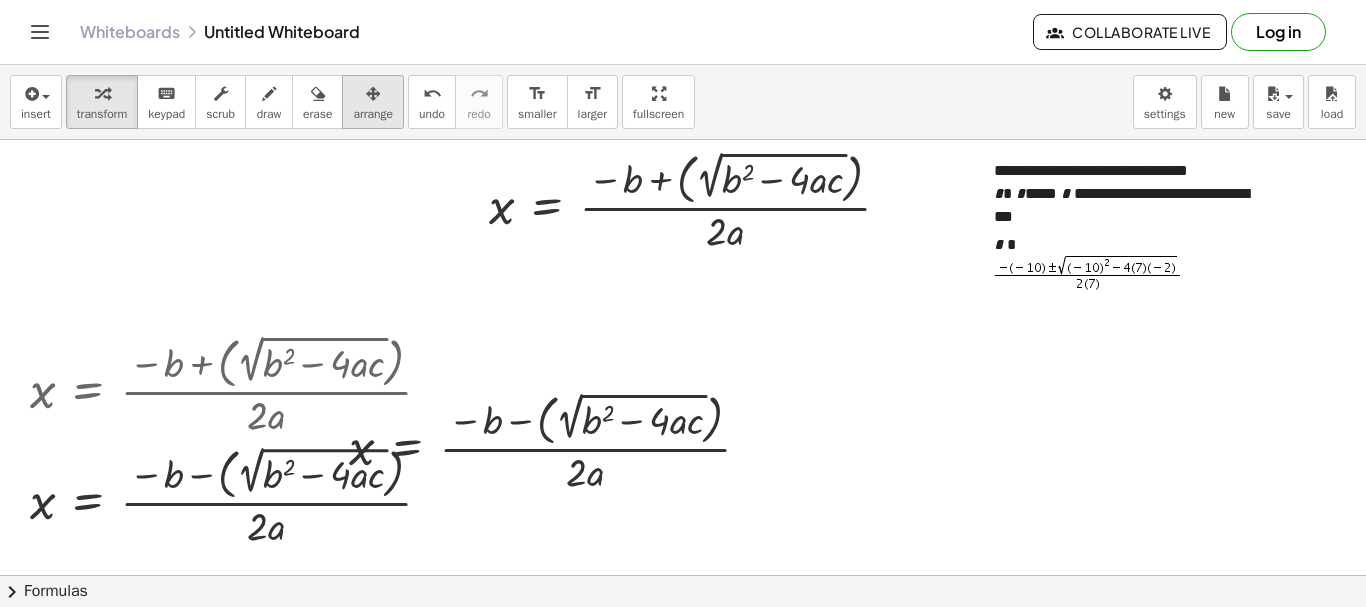 click on "arrange" at bounding box center [373, 102] 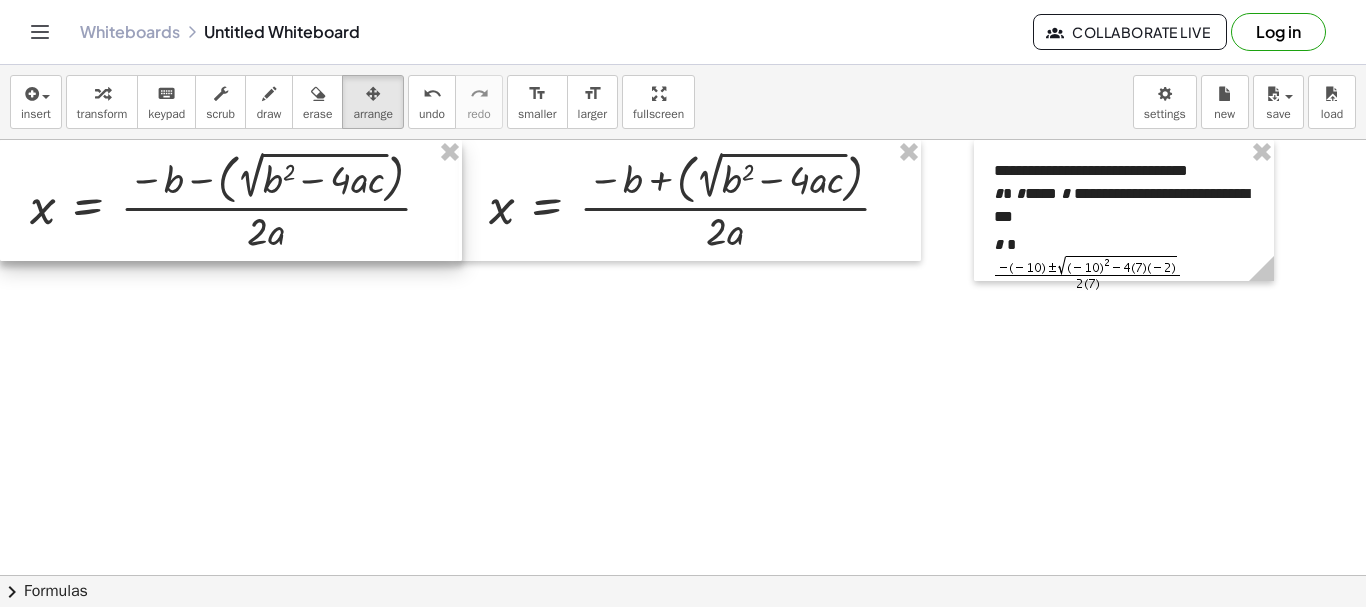 drag, startPoint x: 513, startPoint y: 450, endPoint x: 0, endPoint y: 129, distance: 605.1529 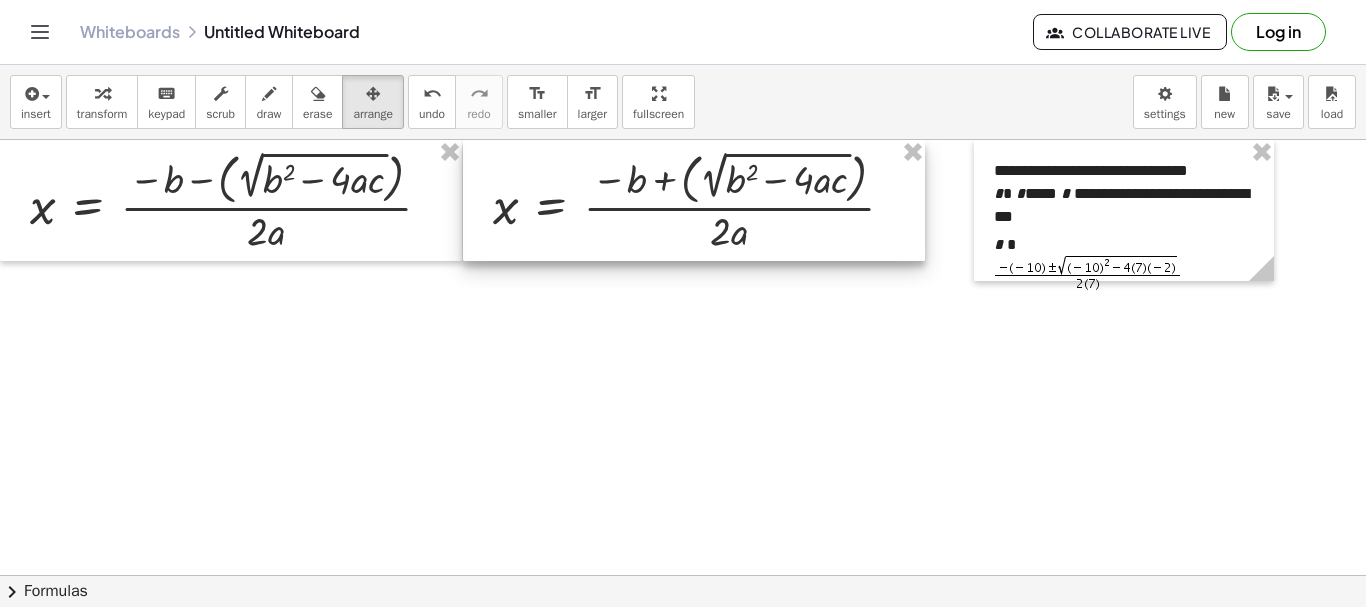 click at bounding box center (694, 200) 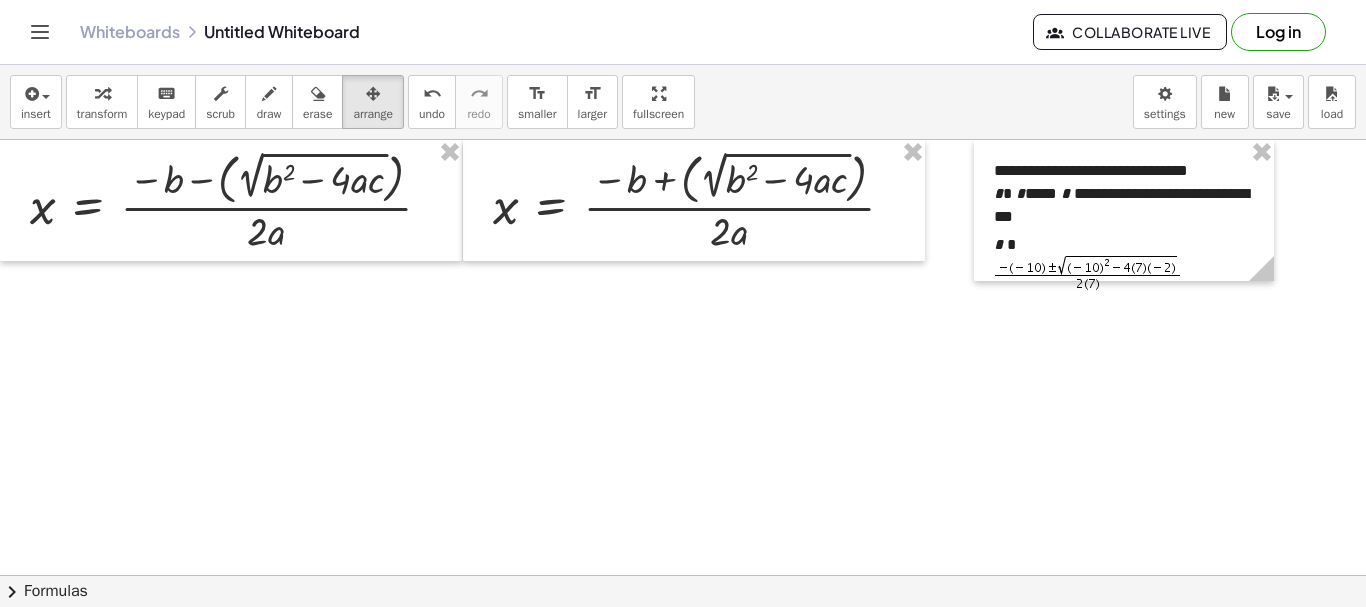 click at bounding box center (1080, 575) 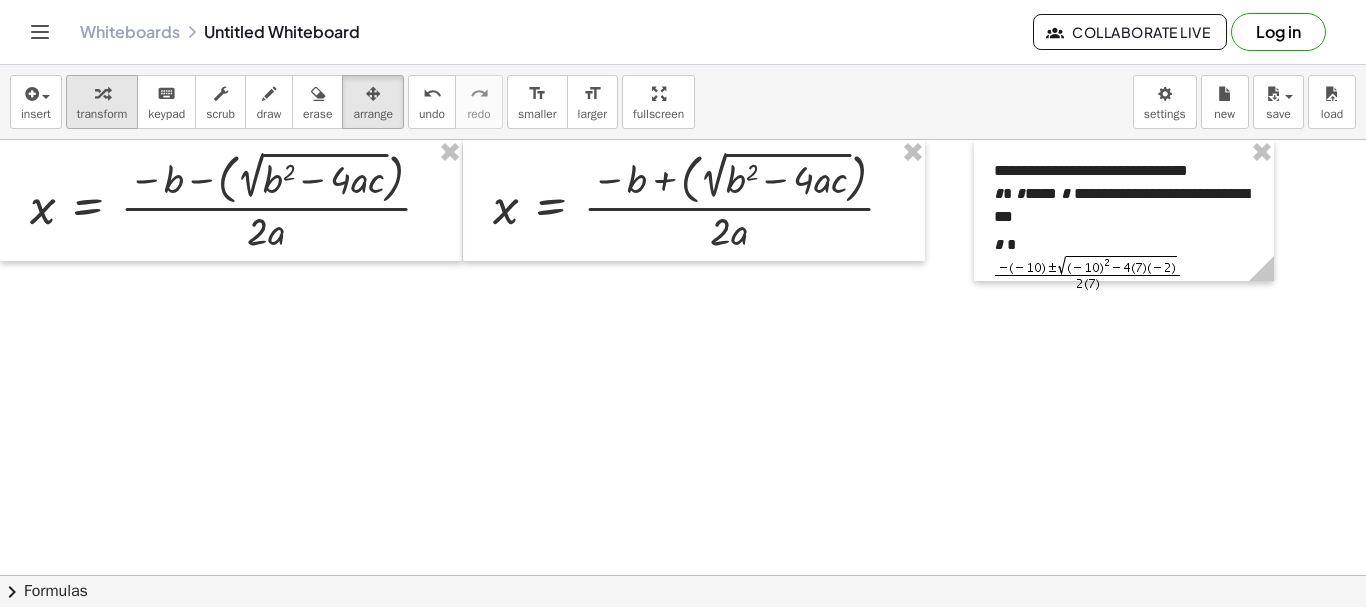 click at bounding box center [102, 94] 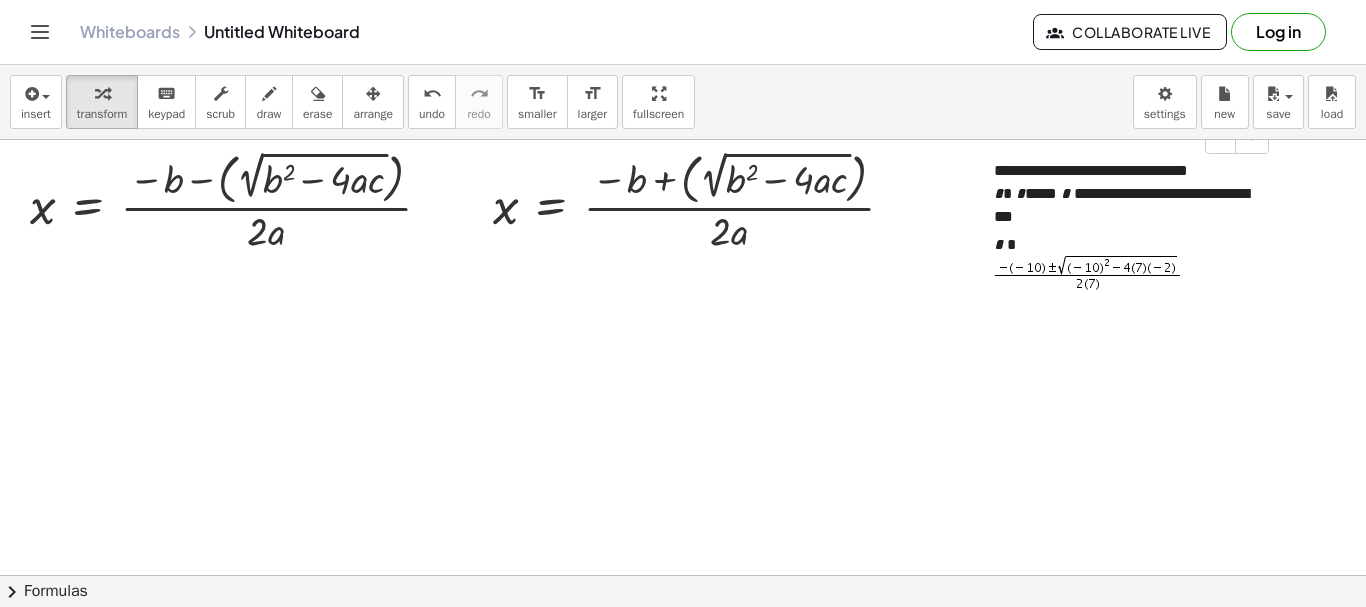 click on "*   *" at bounding box center (1124, 271) 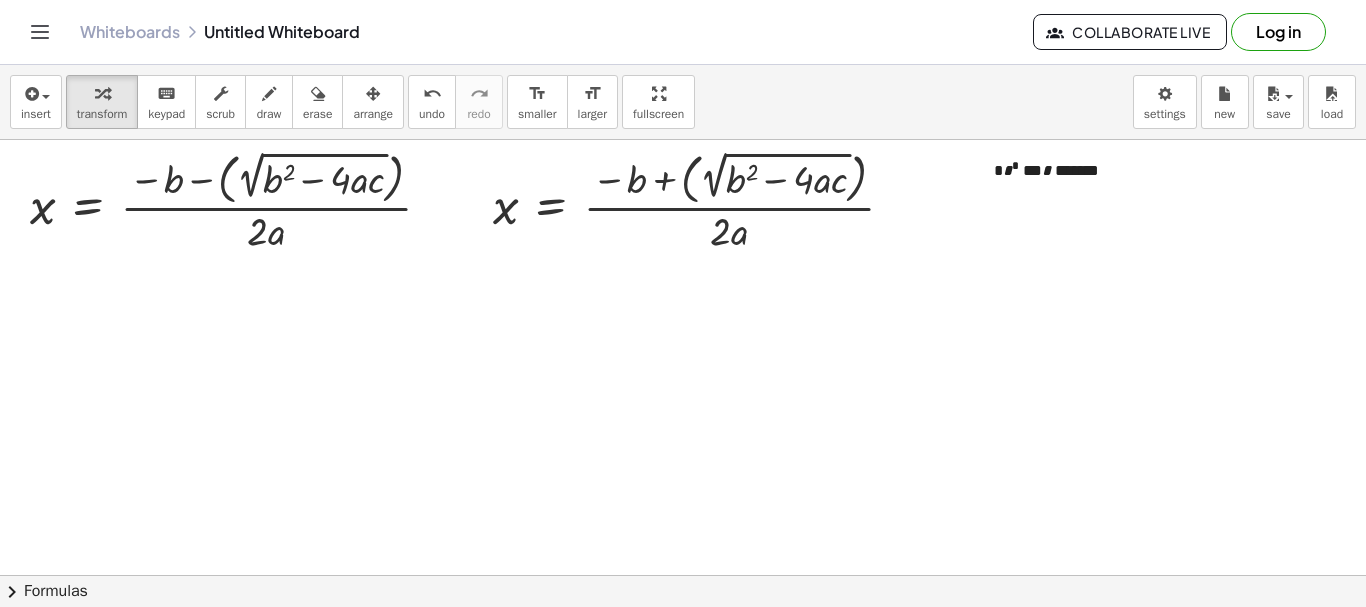 click at bounding box center (1080, 575) 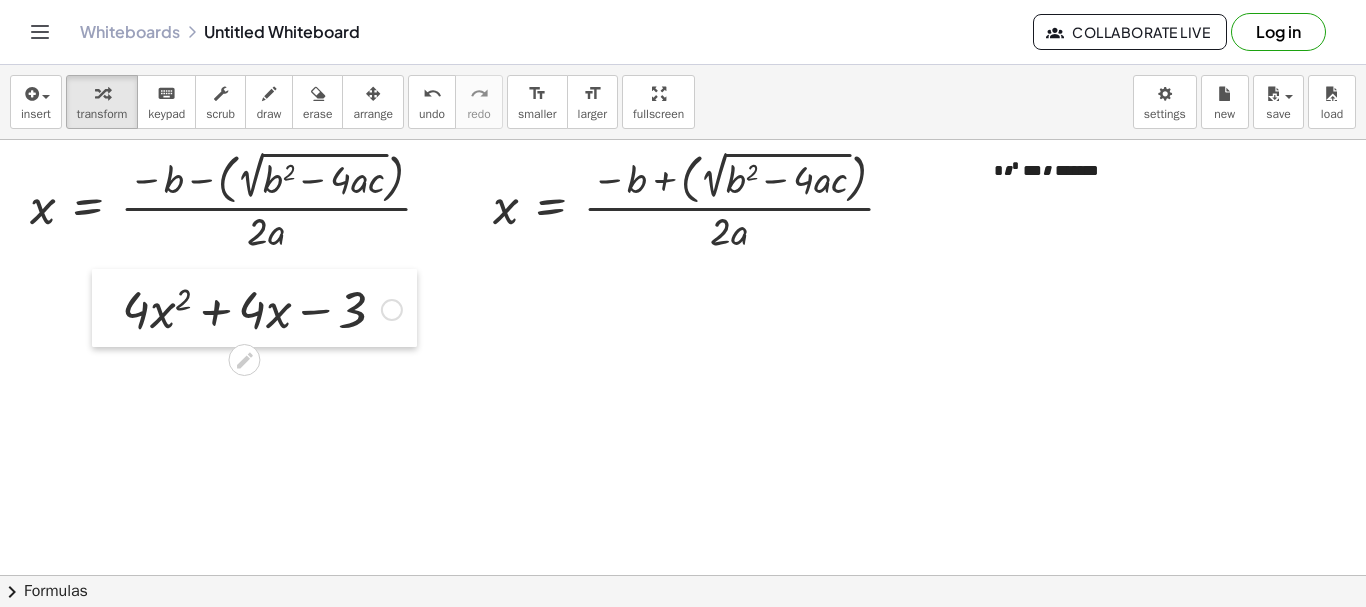 drag, startPoint x: 372, startPoint y: 396, endPoint x: 98, endPoint y: 308, distance: 287.78464 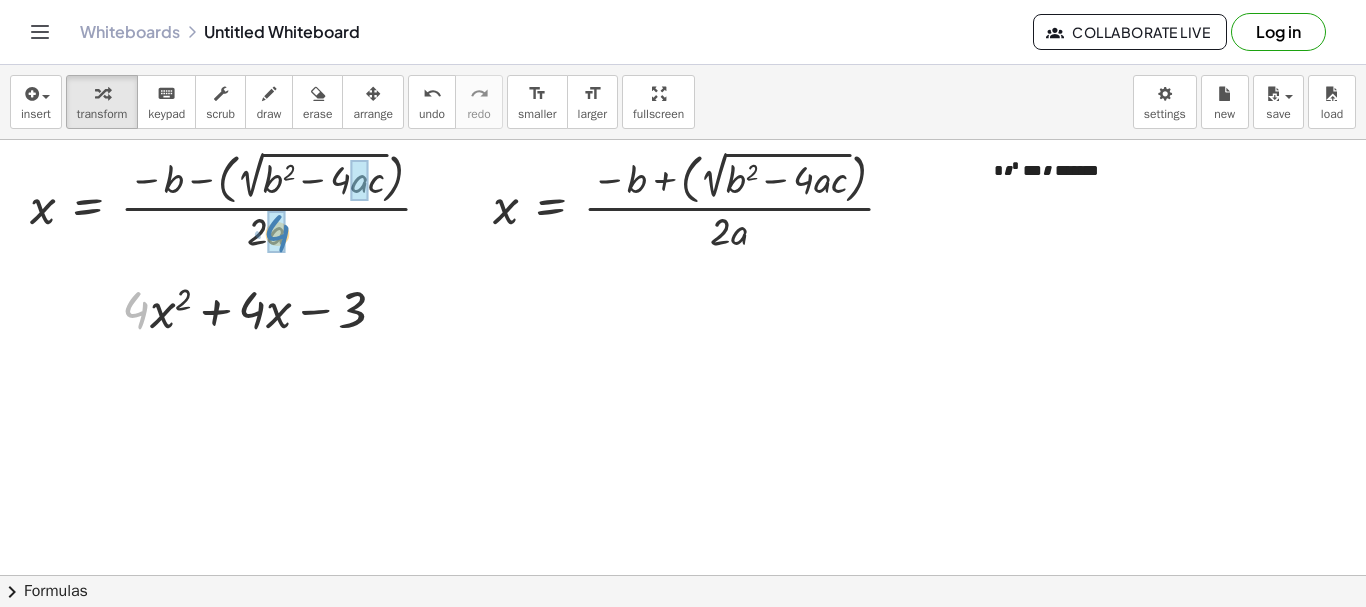 drag, startPoint x: 140, startPoint y: 299, endPoint x: 281, endPoint y: 222, distance: 160.6549 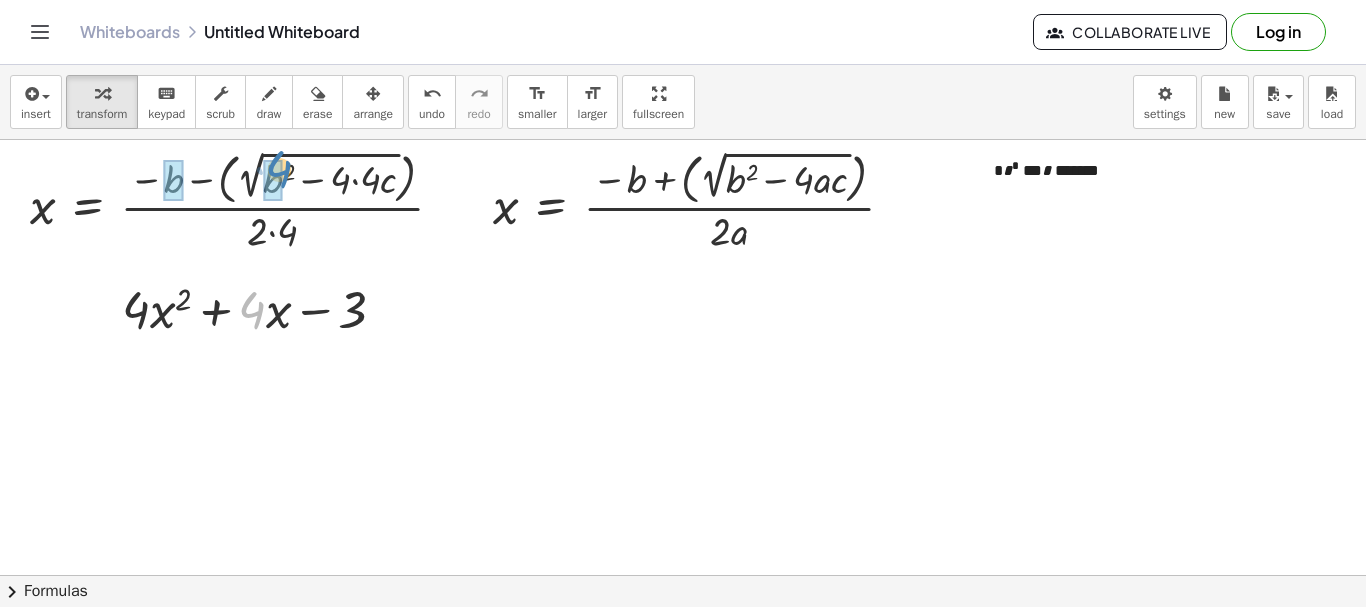 drag, startPoint x: 254, startPoint y: 311, endPoint x: 280, endPoint y: 170, distance: 143.37712 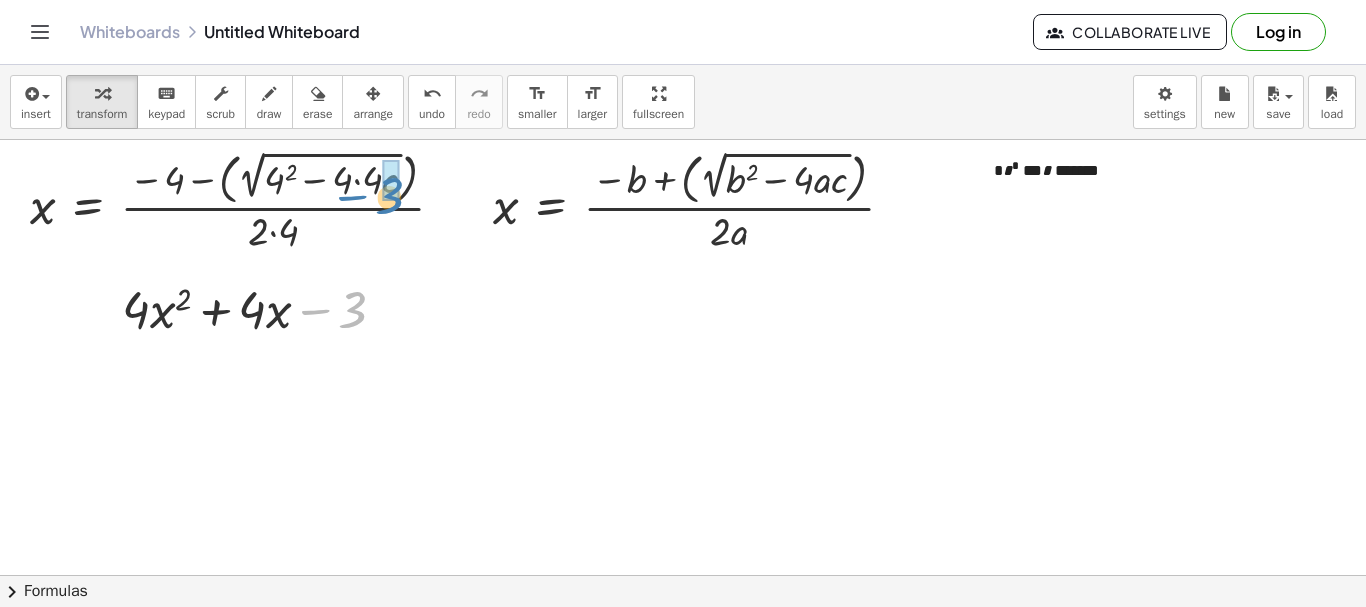 drag, startPoint x: 356, startPoint y: 313, endPoint x: 393, endPoint y: 199, distance: 119.85408 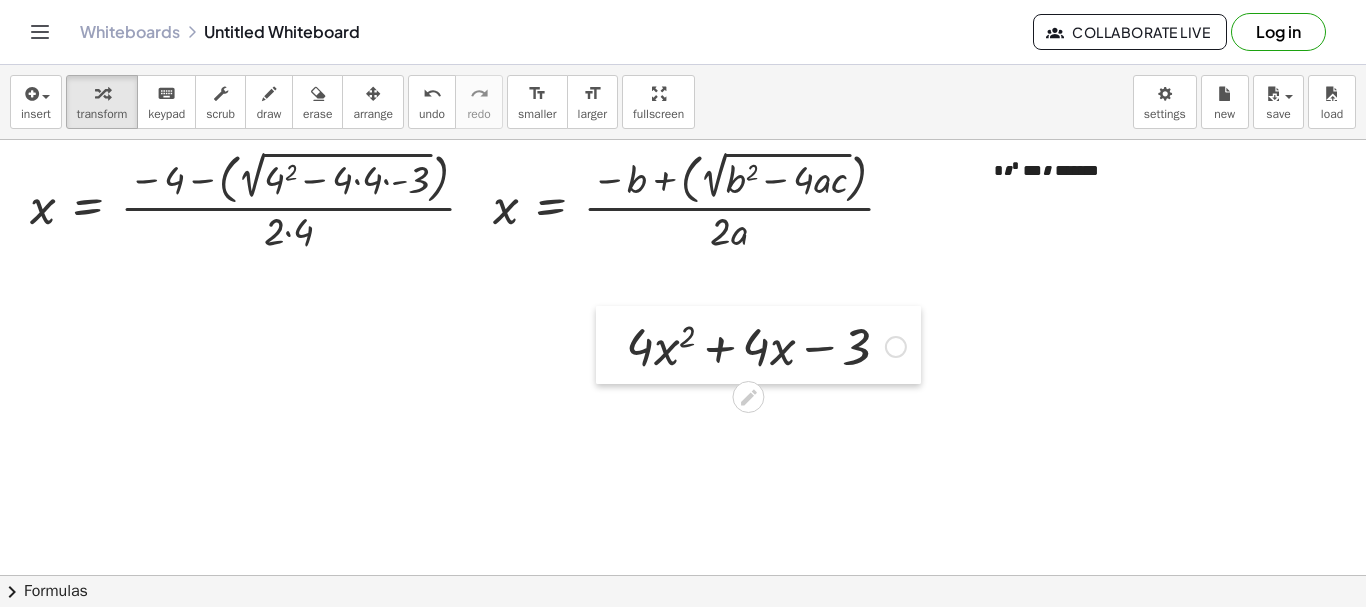 drag, startPoint x: 104, startPoint y: 322, endPoint x: 610, endPoint y: 350, distance: 506.7741 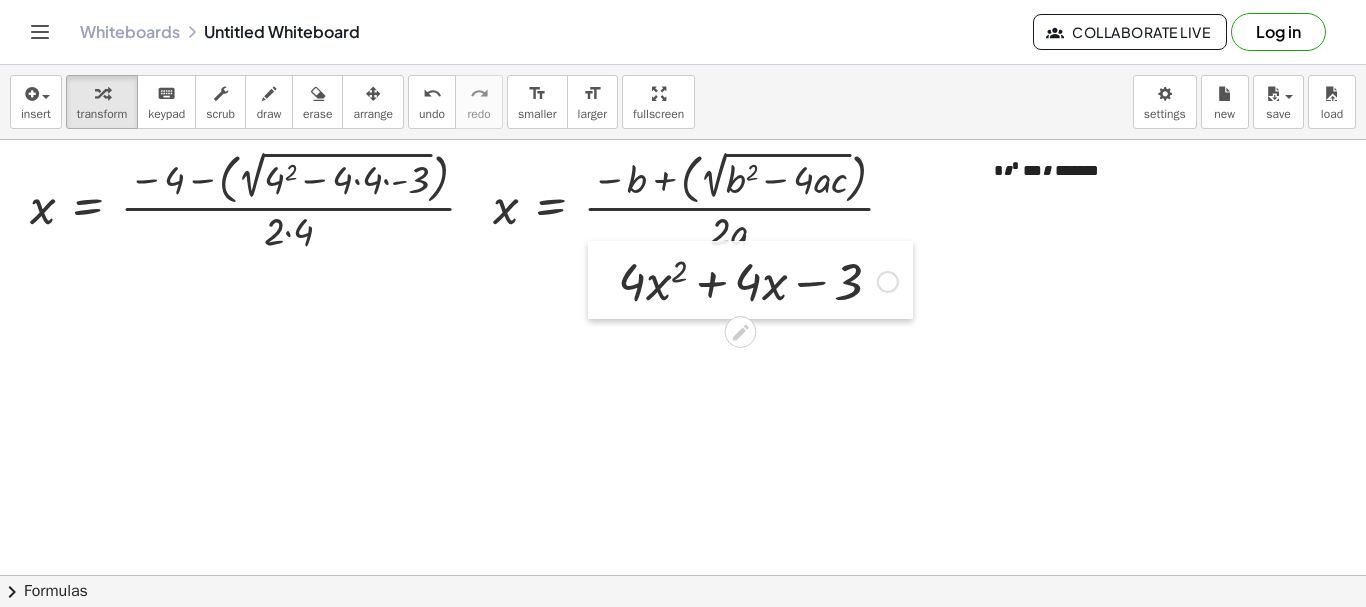 drag, startPoint x: 606, startPoint y: 341, endPoint x: 596, endPoint y: 285, distance: 56.88585 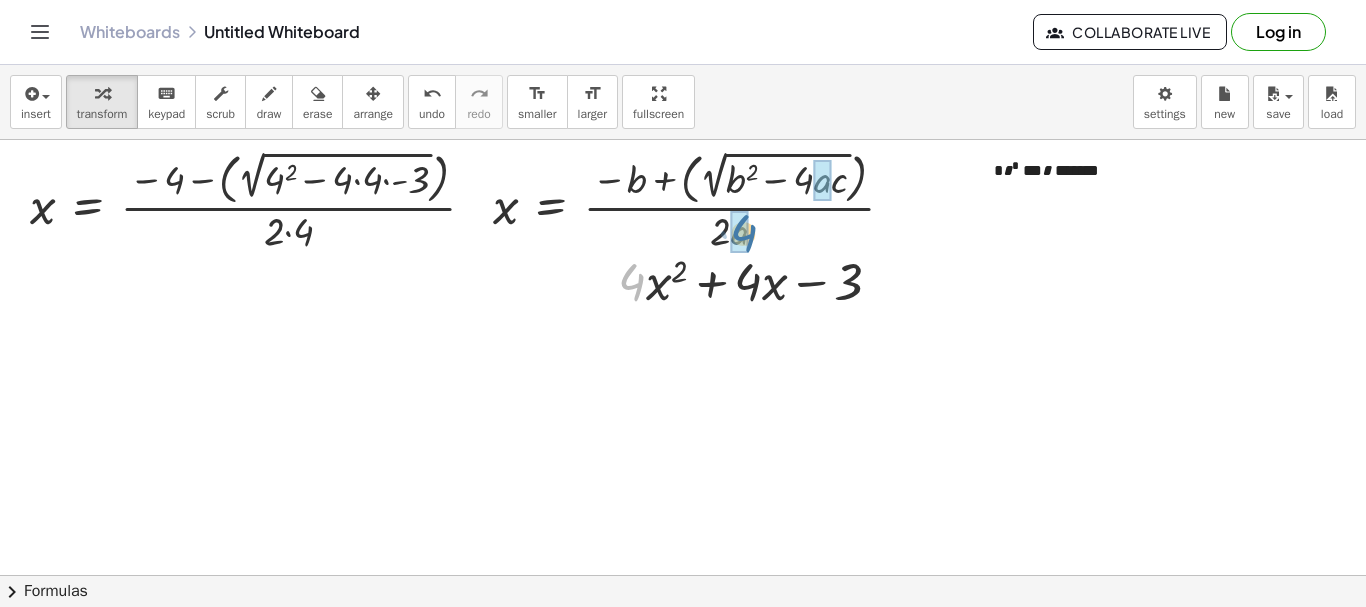 drag, startPoint x: 630, startPoint y: 278, endPoint x: 742, endPoint y: 229, distance: 122.24974 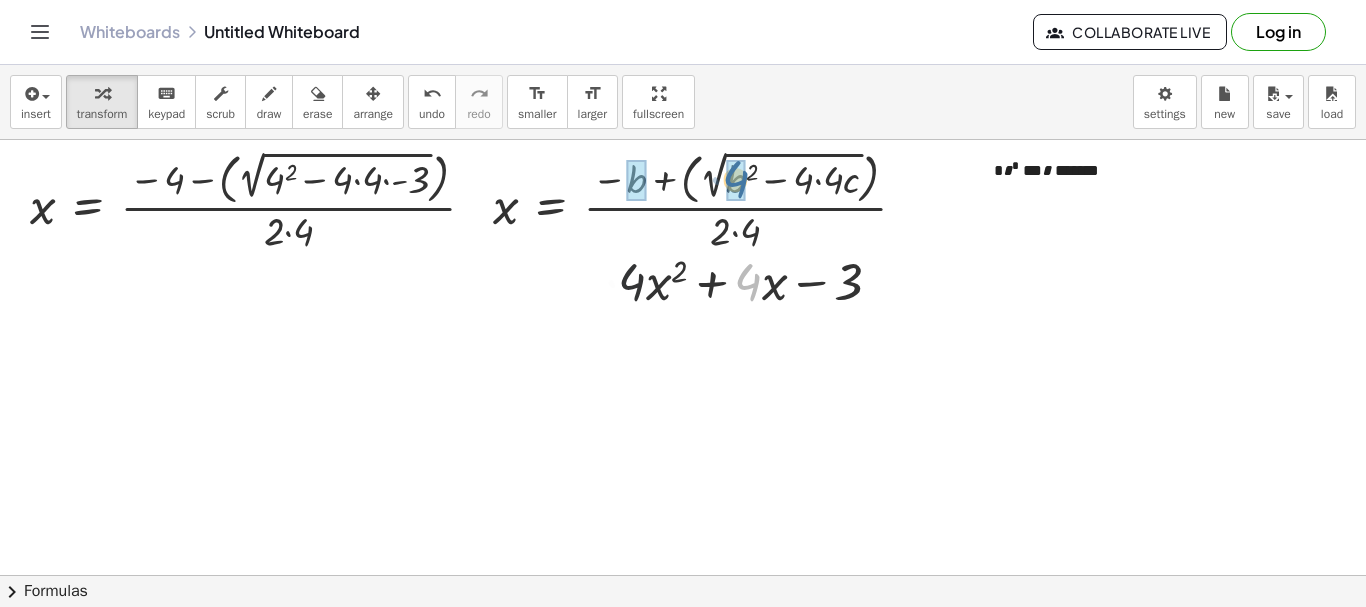 drag, startPoint x: 750, startPoint y: 279, endPoint x: 737, endPoint y: 175, distance: 104.80935 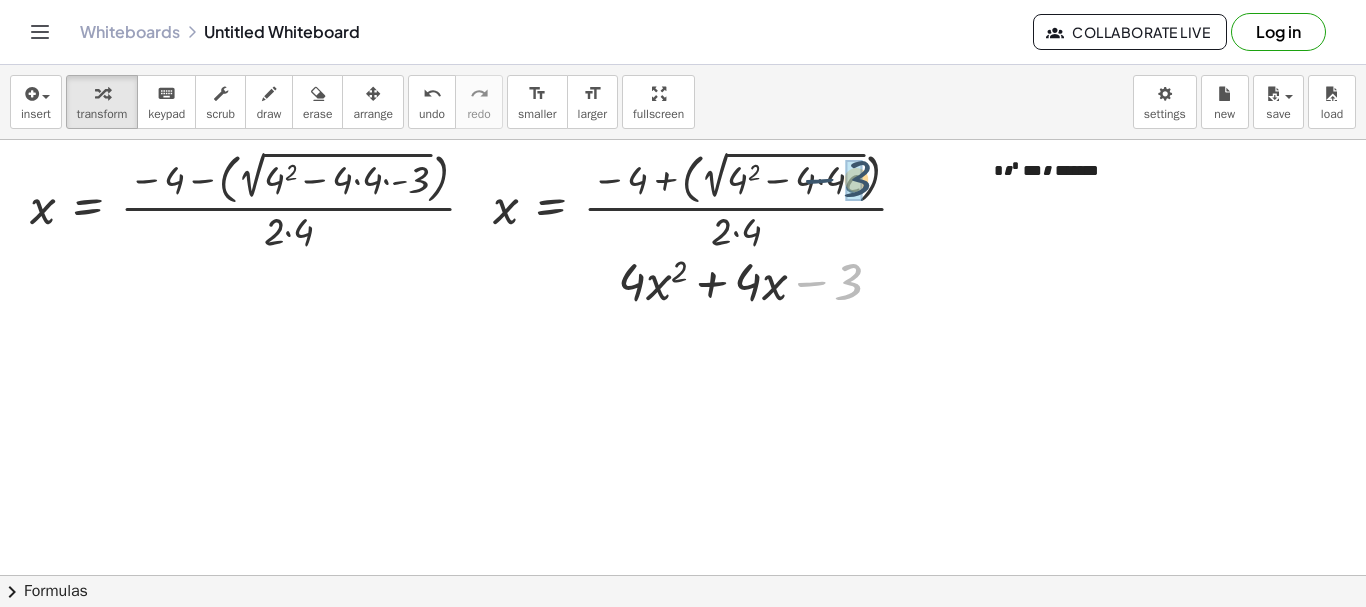 drag, startPoint x: 845, startPoint y: 283, endPoint x: 854, endPoint y: 205, distance: 78.51752 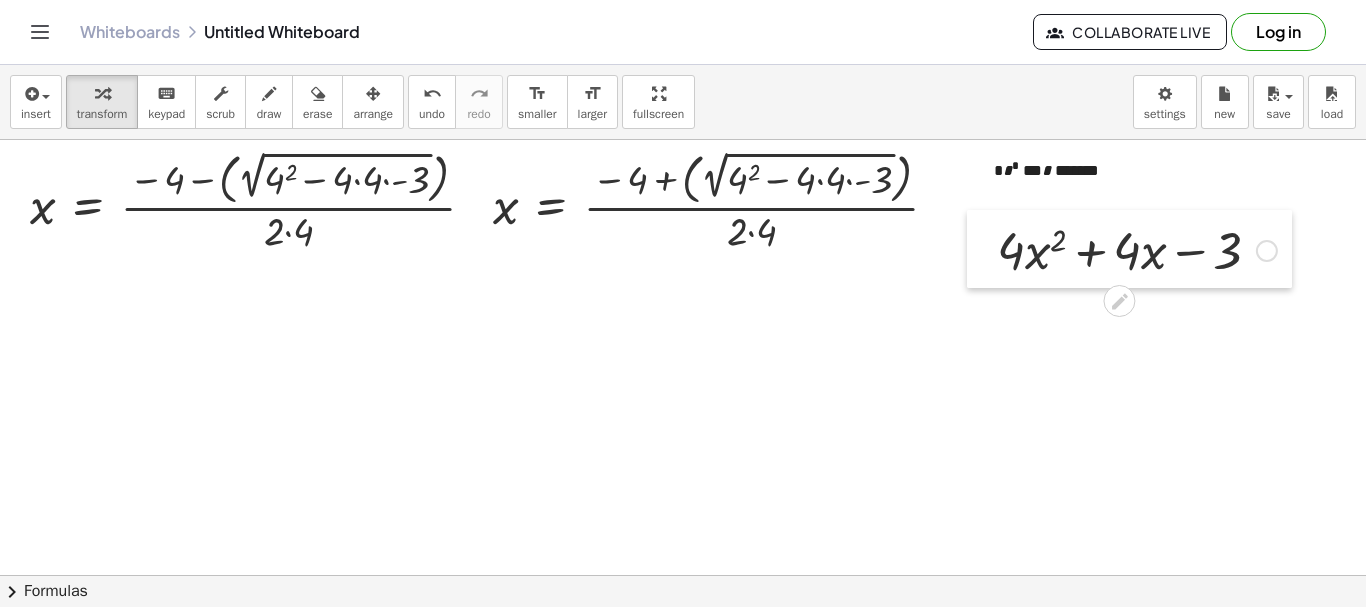 drag, startPoint x: 599, startPoint y: 285, endPoint x: 979, endPoint y: 254, distance: 381.2624 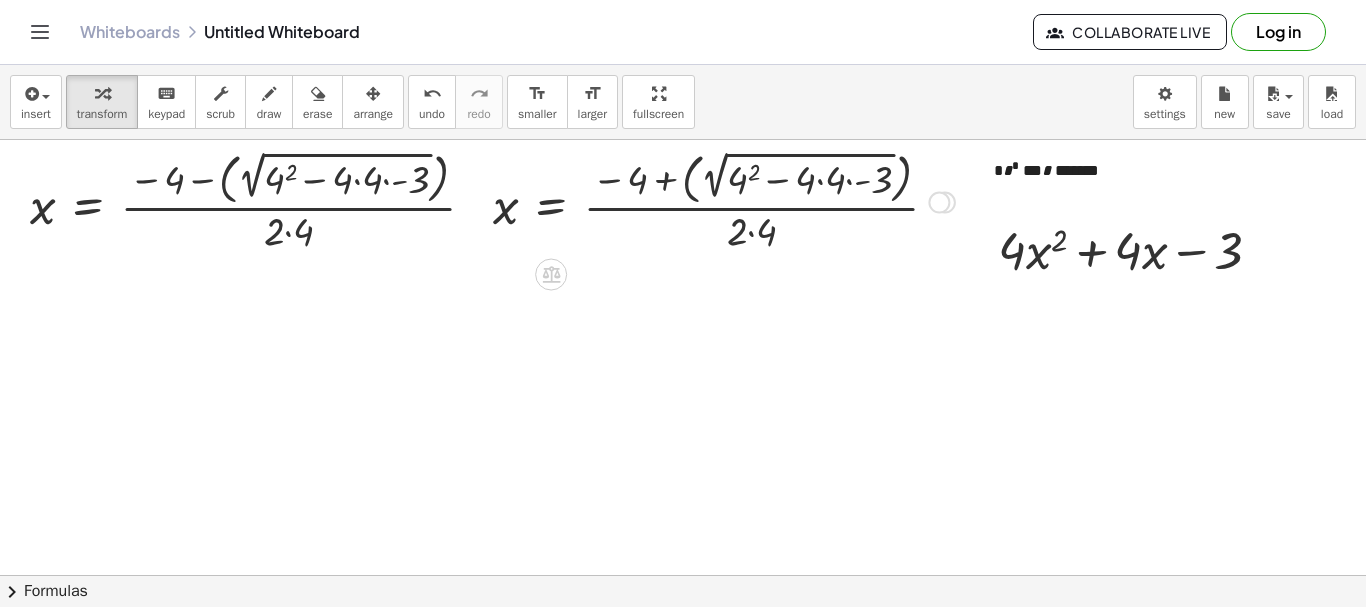 drag, startPoint x: 851, startPoint y: 181, endPoint x: 472, endPoint y: 223, distance: 381.32007 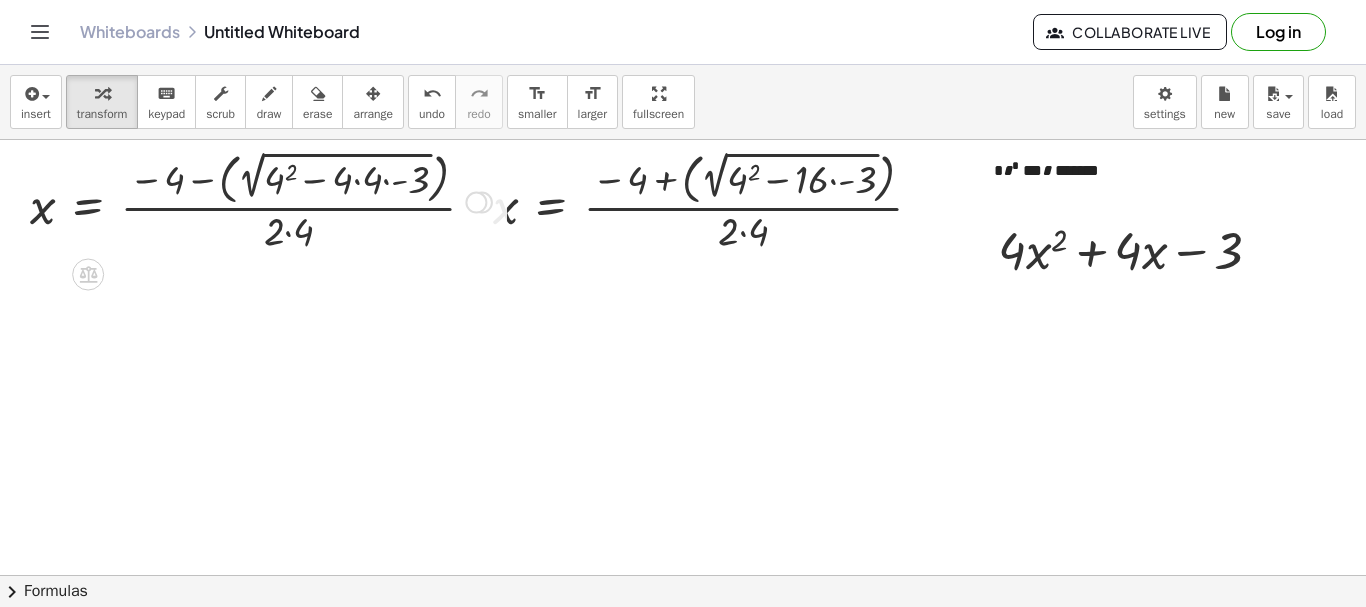 drag, startPoint x: 393, startPoint y: 186, endPoint x: 381, endPoint y: 187, distance: 12.0415945 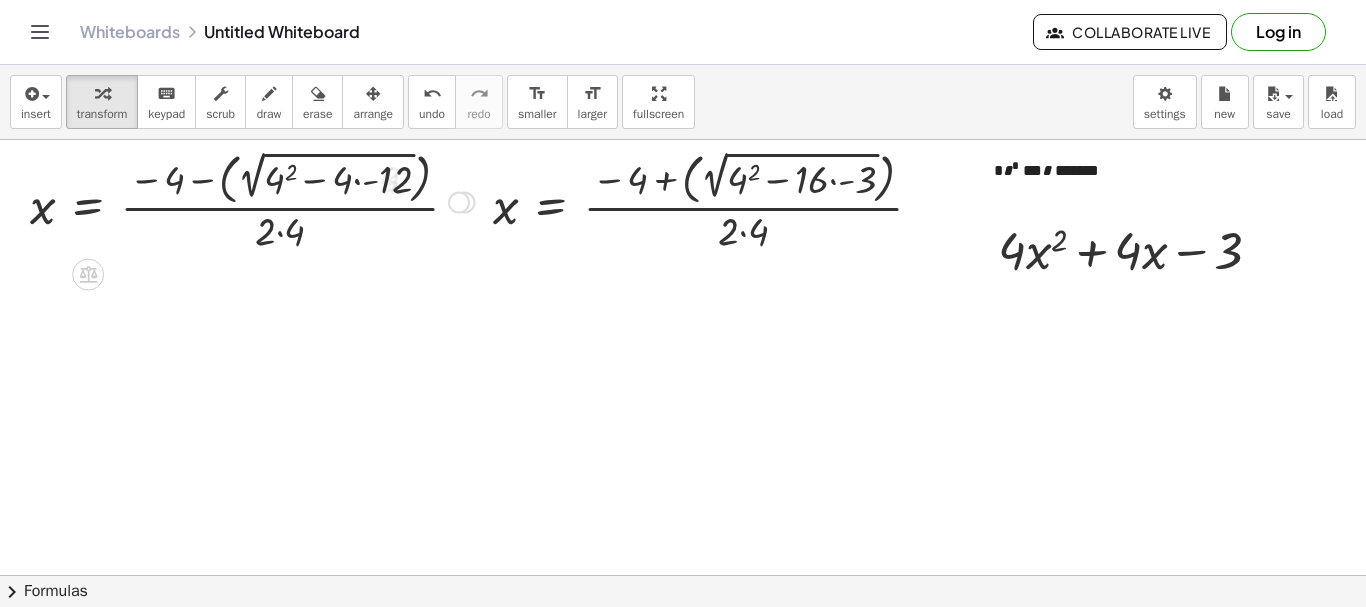 click at bounding box center (252, 200) 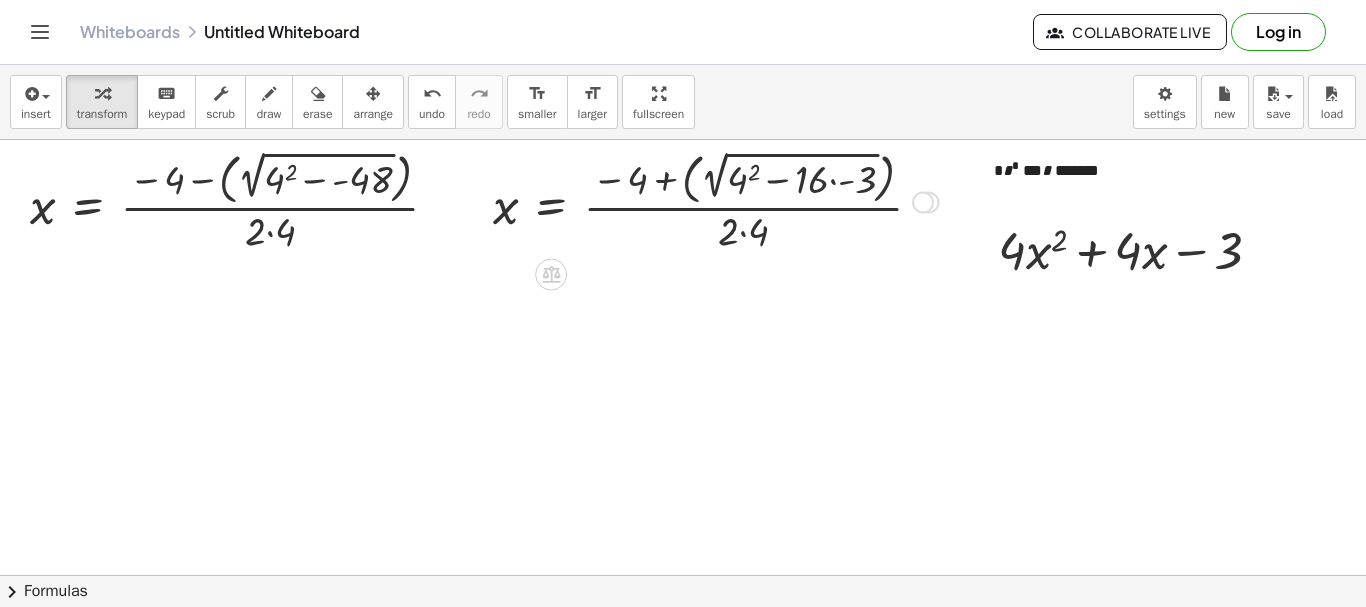 click at bounding box center [716, 200] 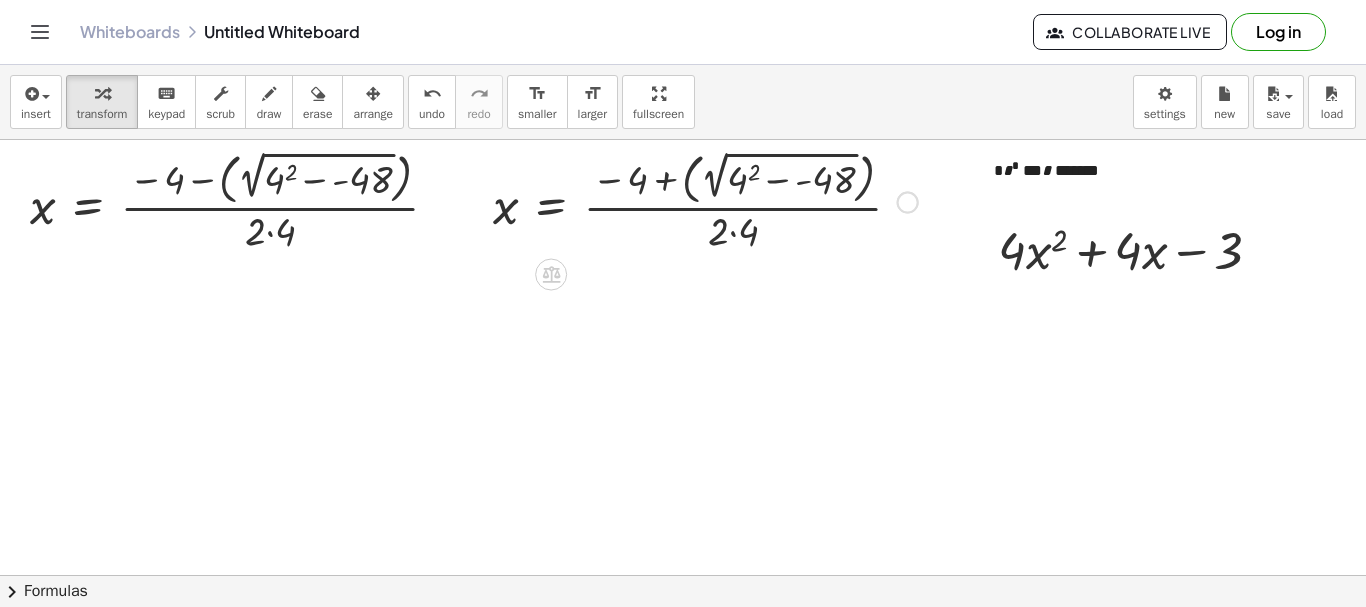 drag, startPoint x: 798, startPoint y: 183, endPoint x: 695, endPoint y: 185, distance: 103.01942 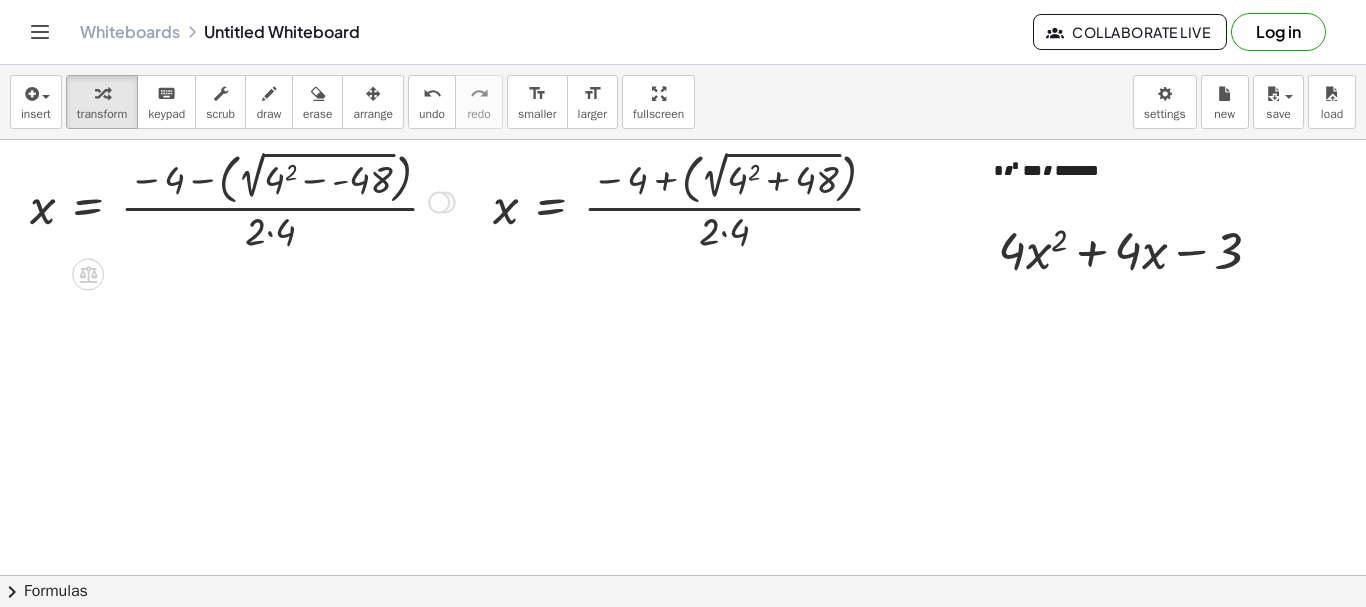 click at bounding box center [242, 200] 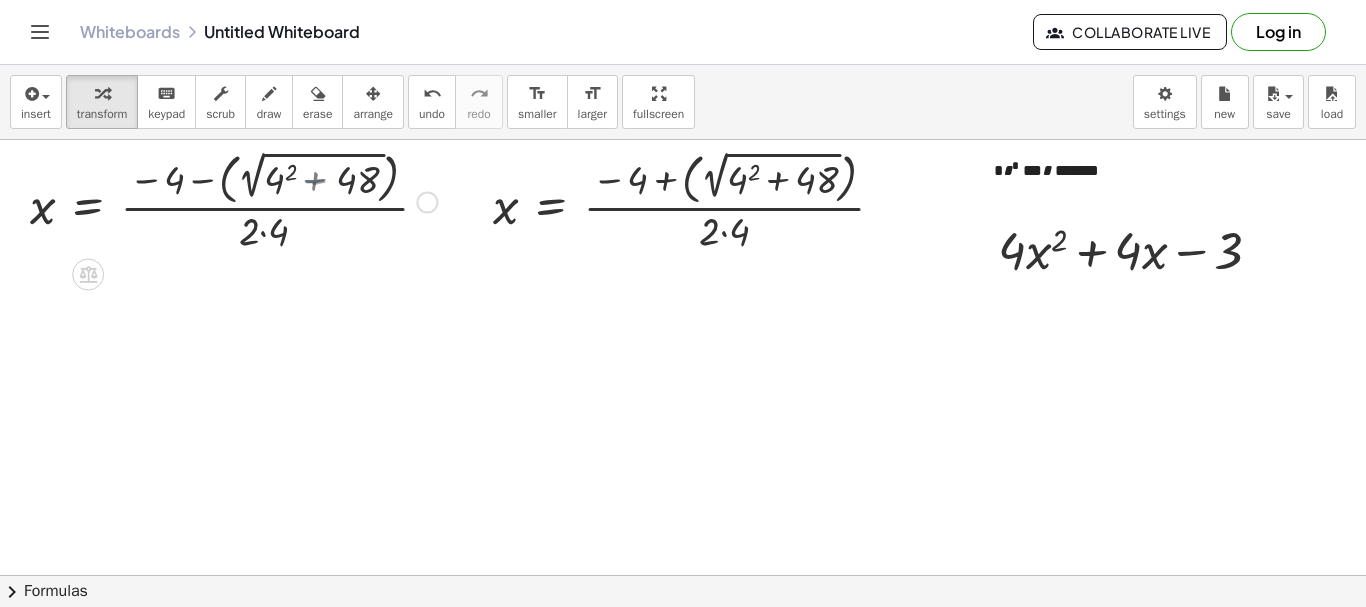 click at bounding box center [233, 200] 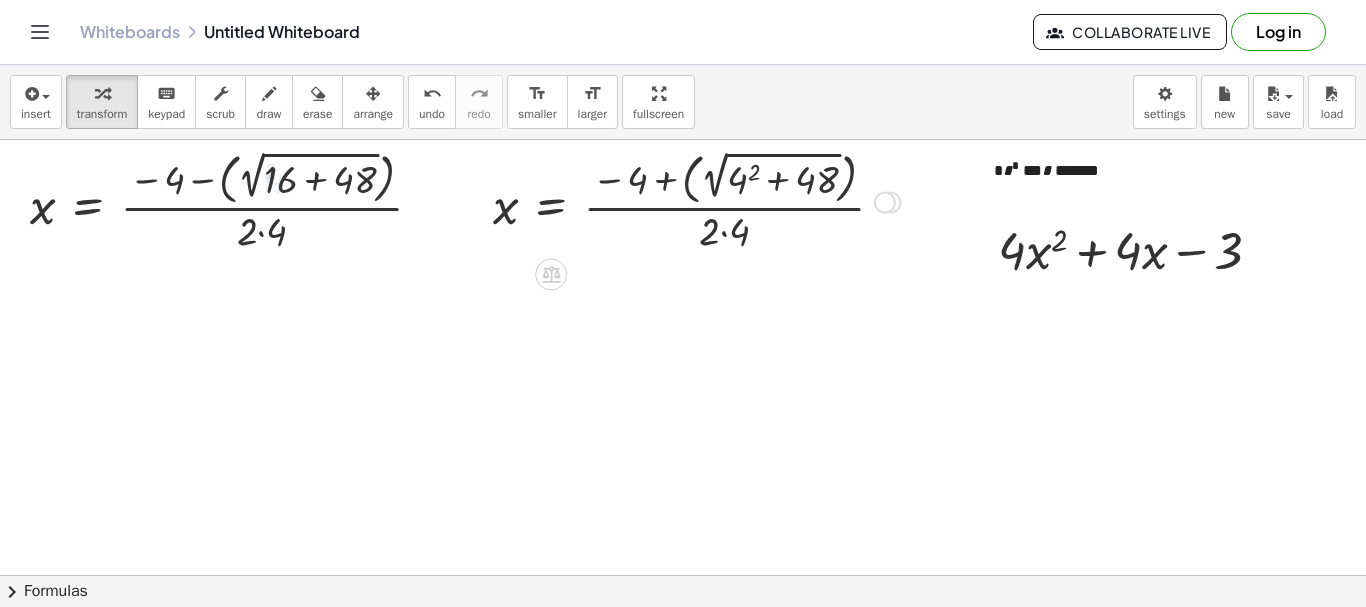 click at bounding box center (696, 200) 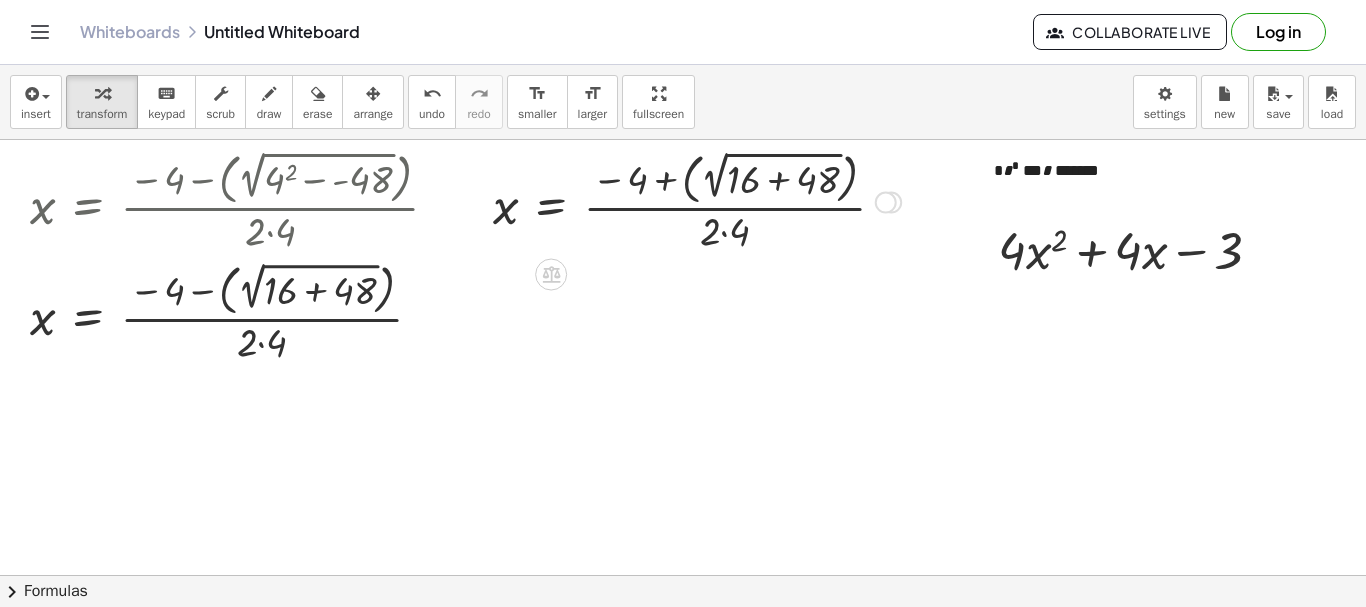 click at bounding box center [697, 200] 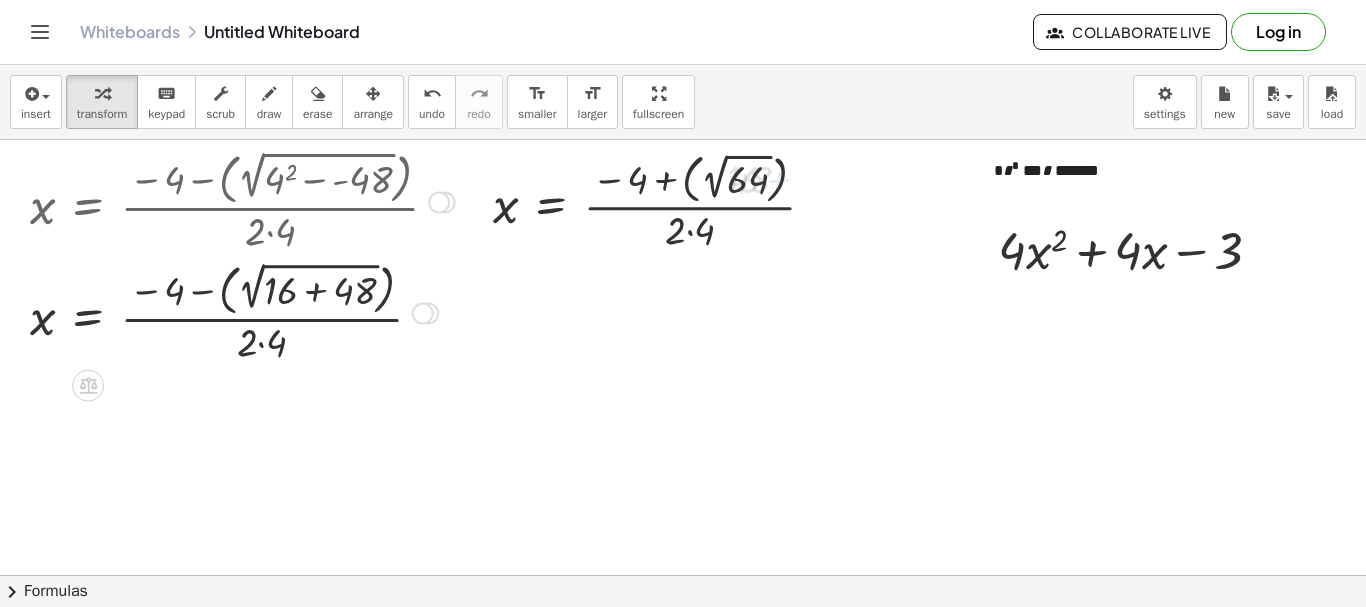 click at bounding box center [242, 311] 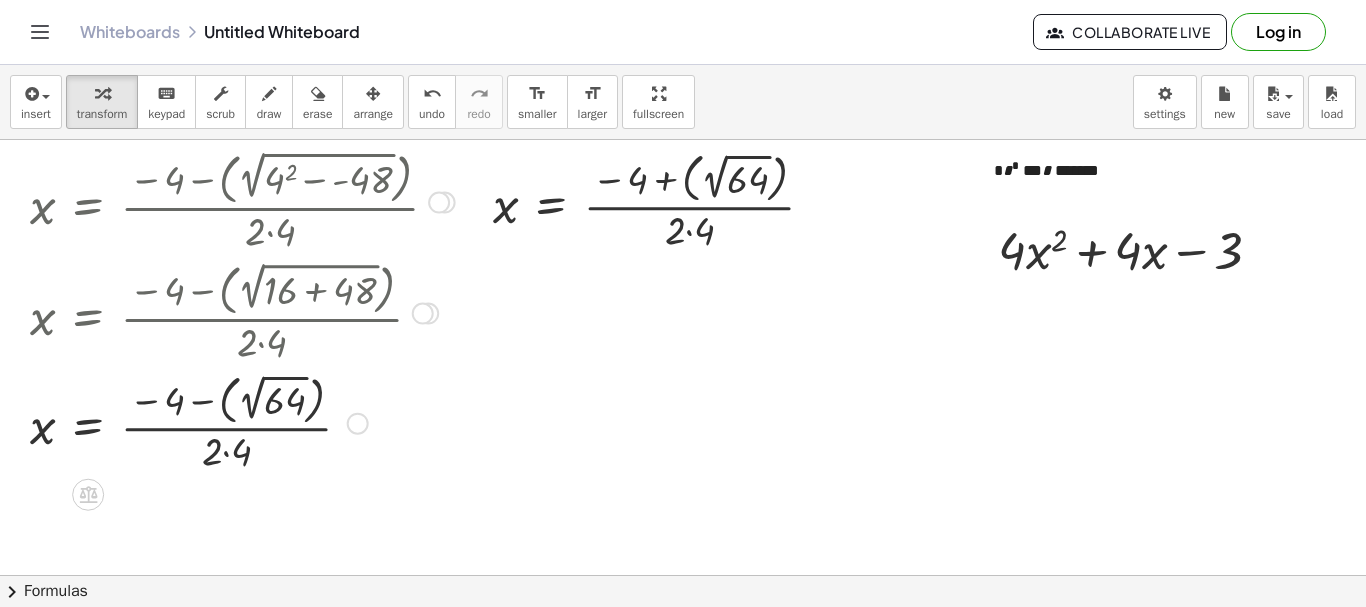 drag, startPoint x: 357, startPoint y: 418, endPoint x: 372, endPoint y: 45, distance: 373.30148 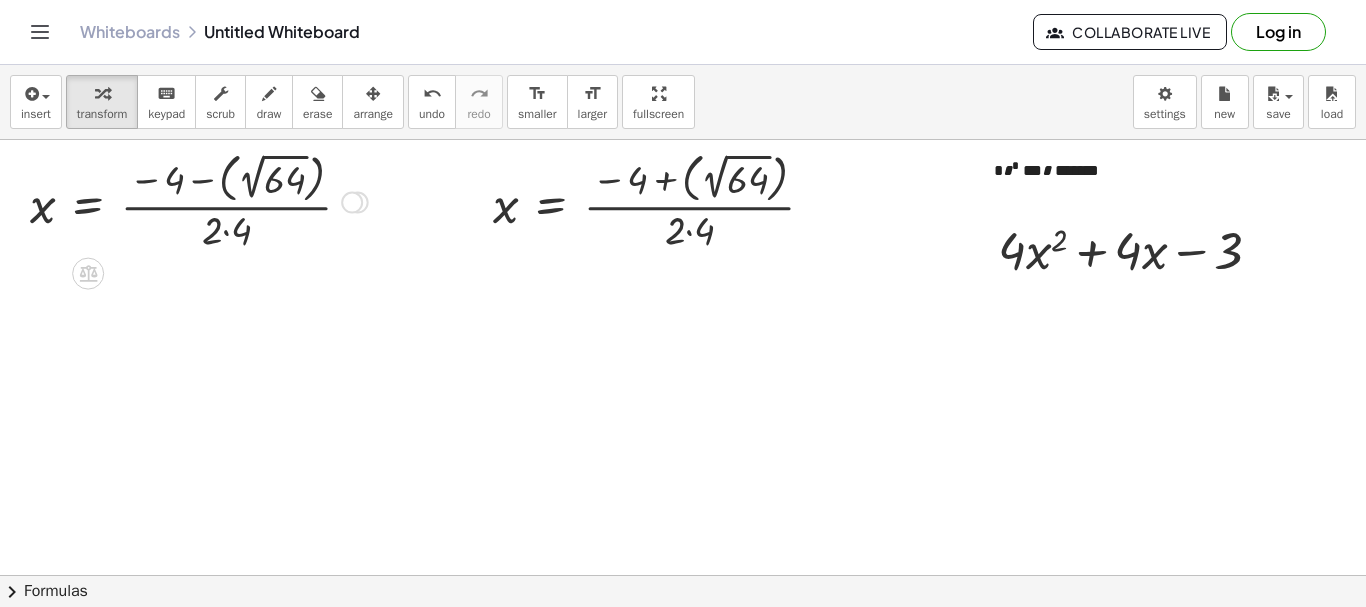 drag, startPoint x: 228, startPoint y: 235, endPoint x: 357, endPoint y: 235, distance: 129 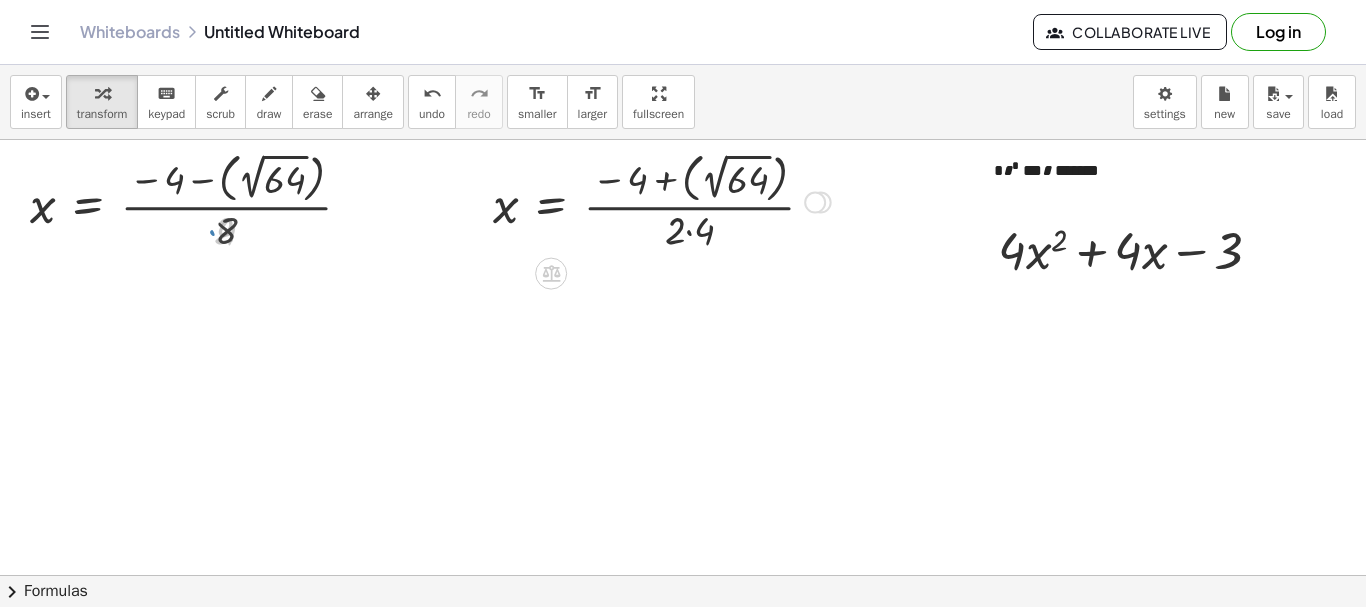 click at bounding box center [662, 200] 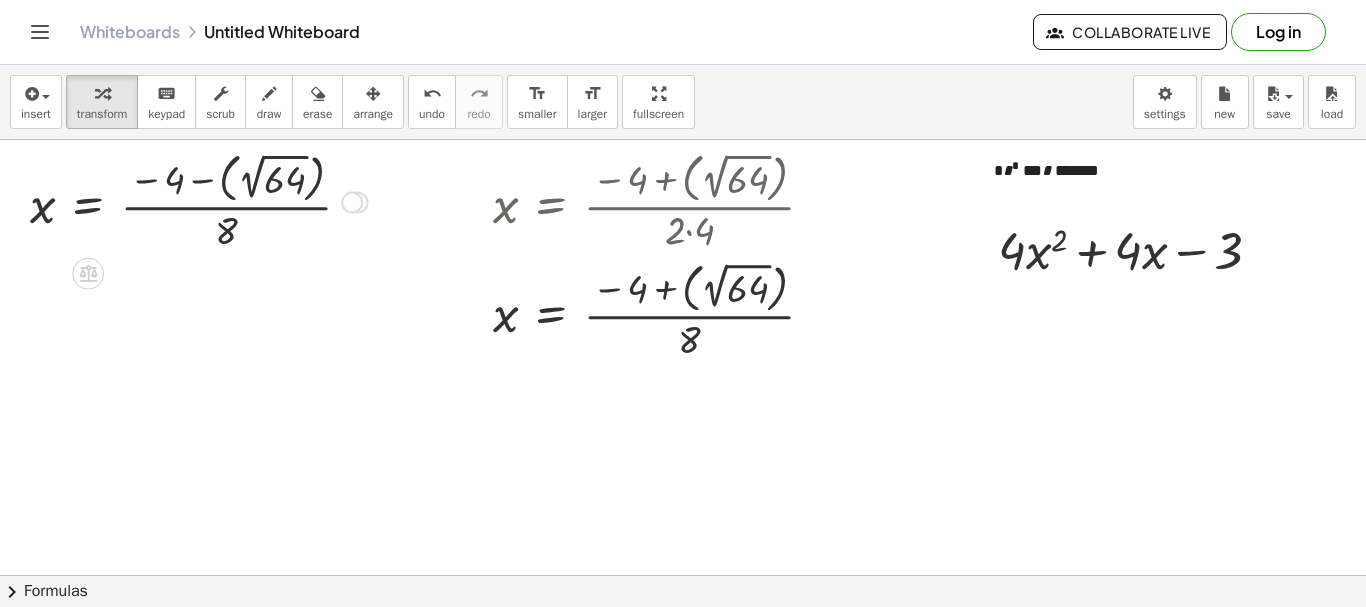 click at bounding box center (199, 200) 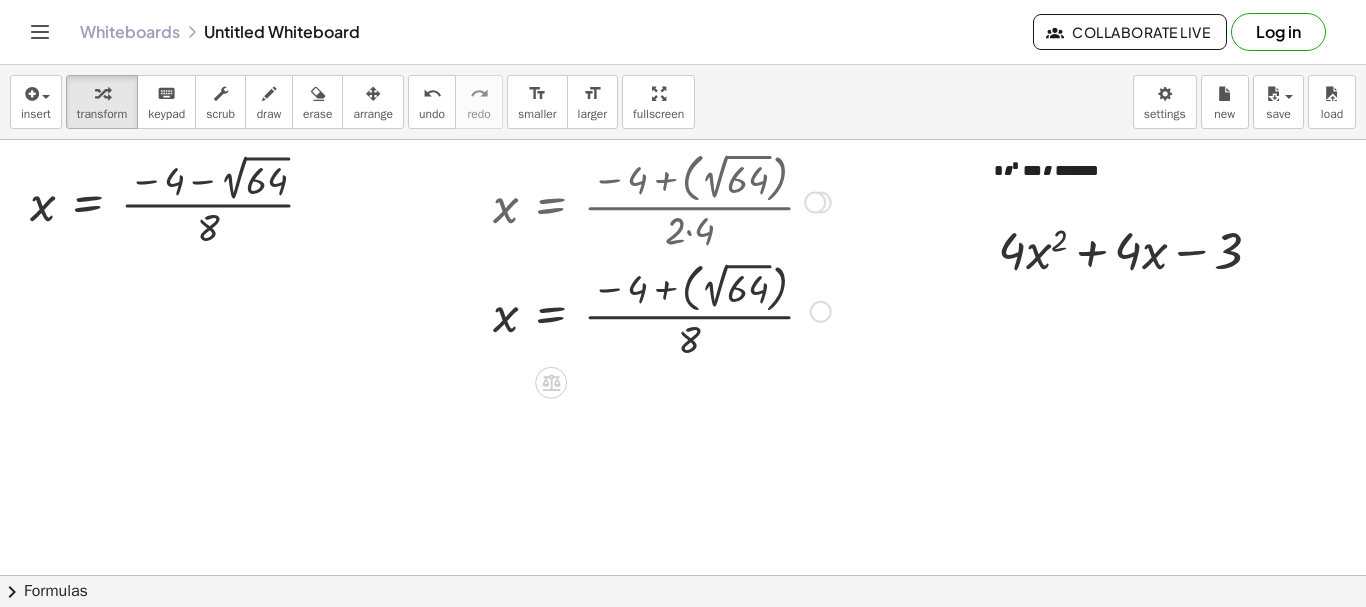 click at bounding box center [662, 309] 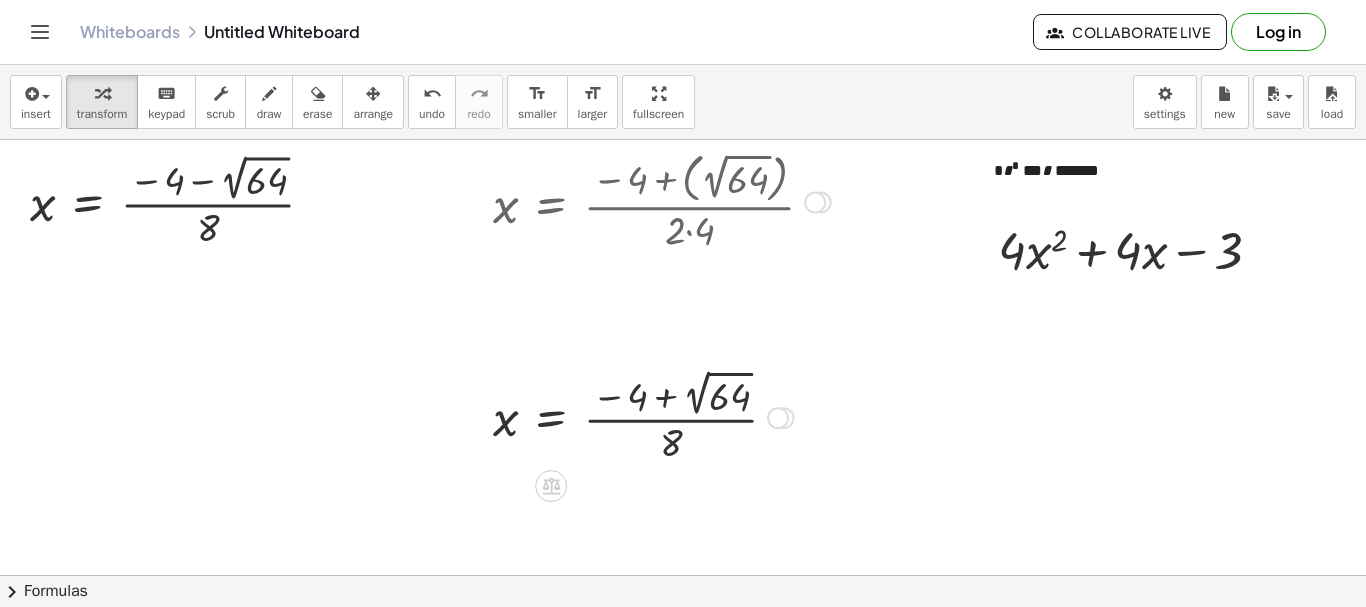 drag, startPoint x: 790, startPoint y: 307, endPoint x: 767, endPoint y: 145, distance: 163.62457 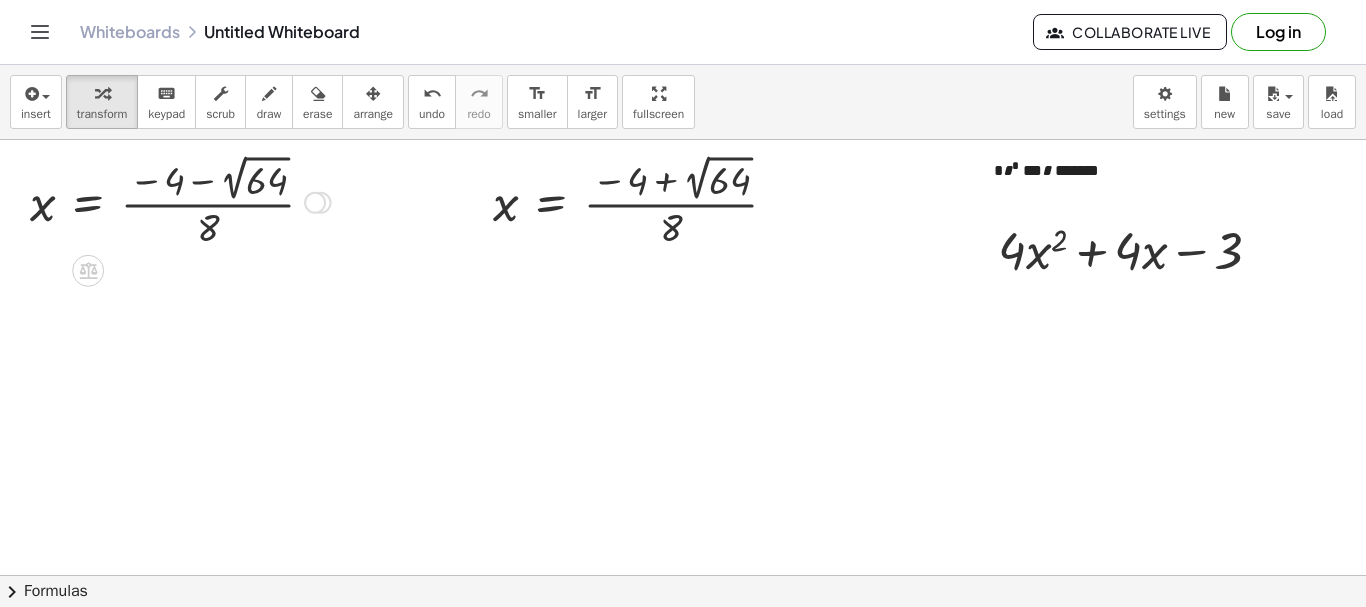 click at bounding box center (180, 201) 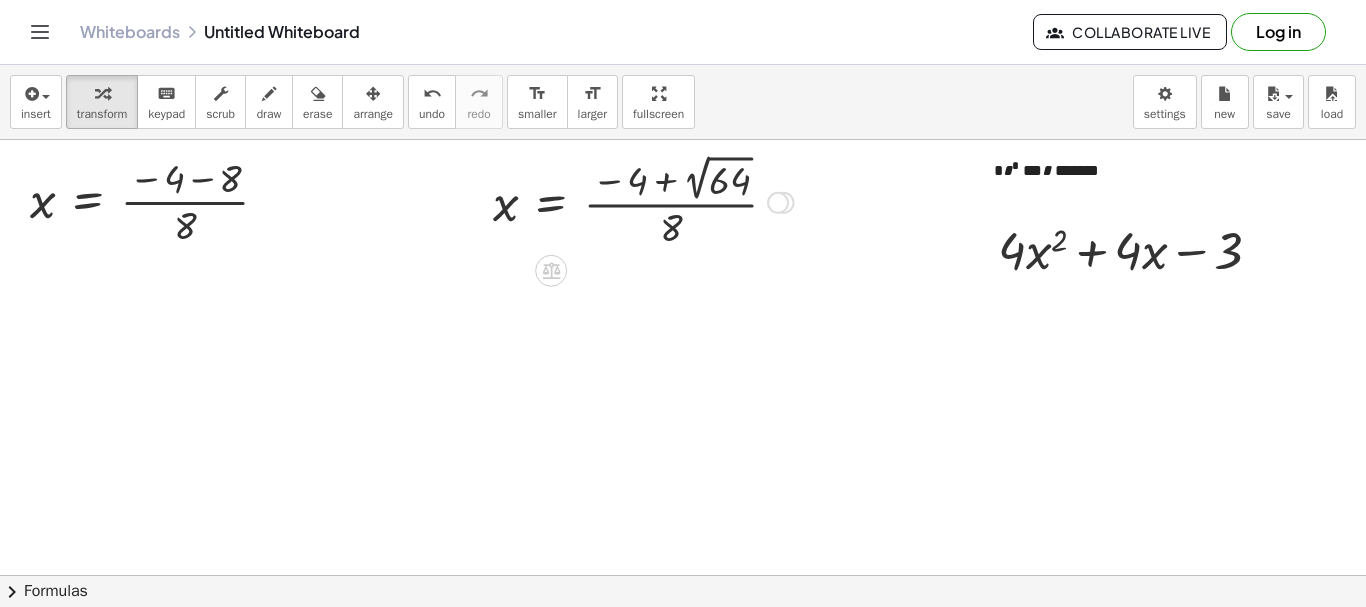 click at bounding box center [643, 201] 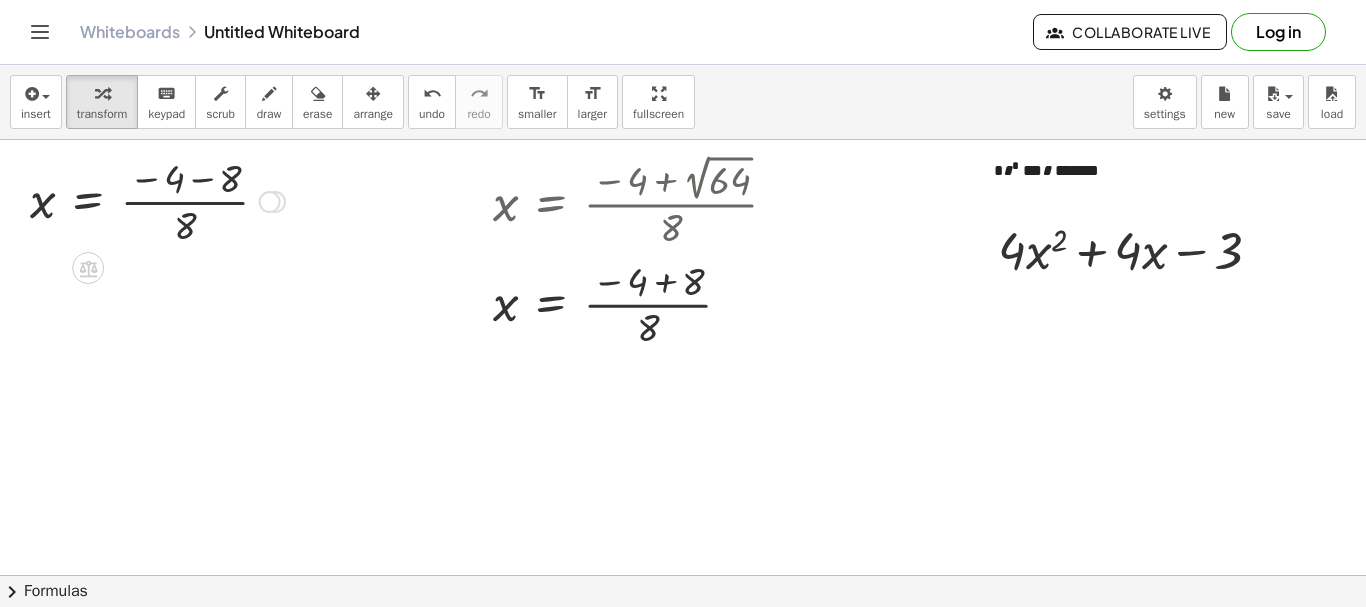 click at bounding box center [157, 200] 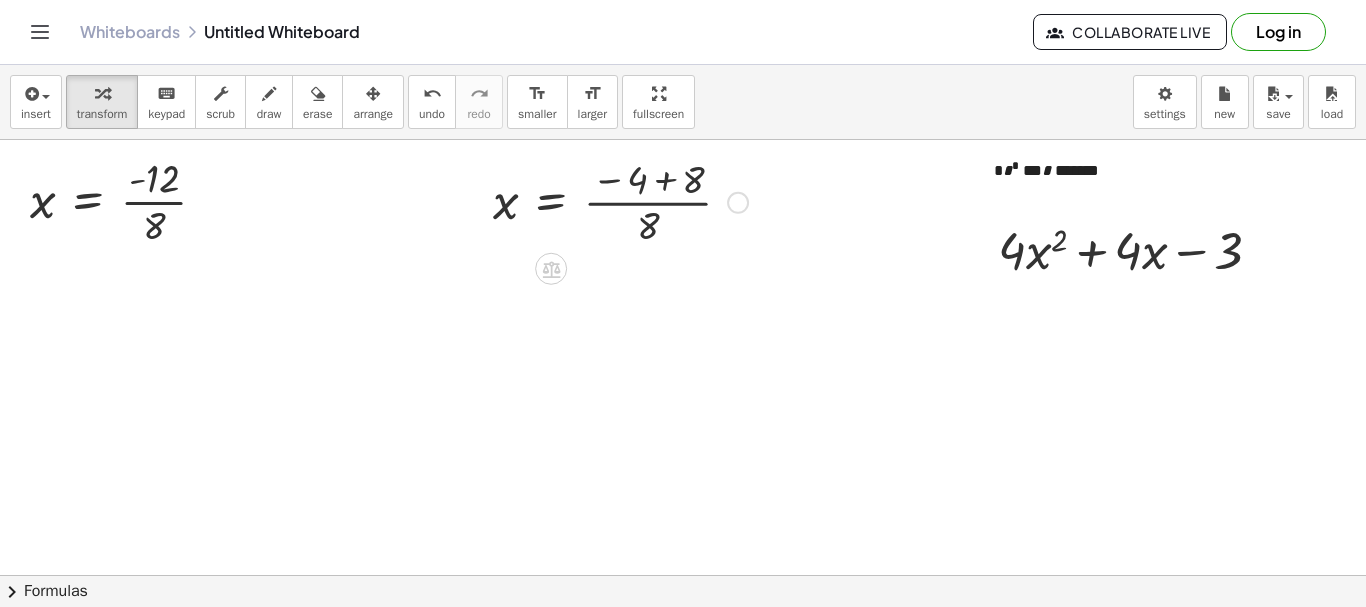 drag, startPoint x: 744, startPoint y: 188, endPoint x: 744, endPoint y: 164, distance: 24 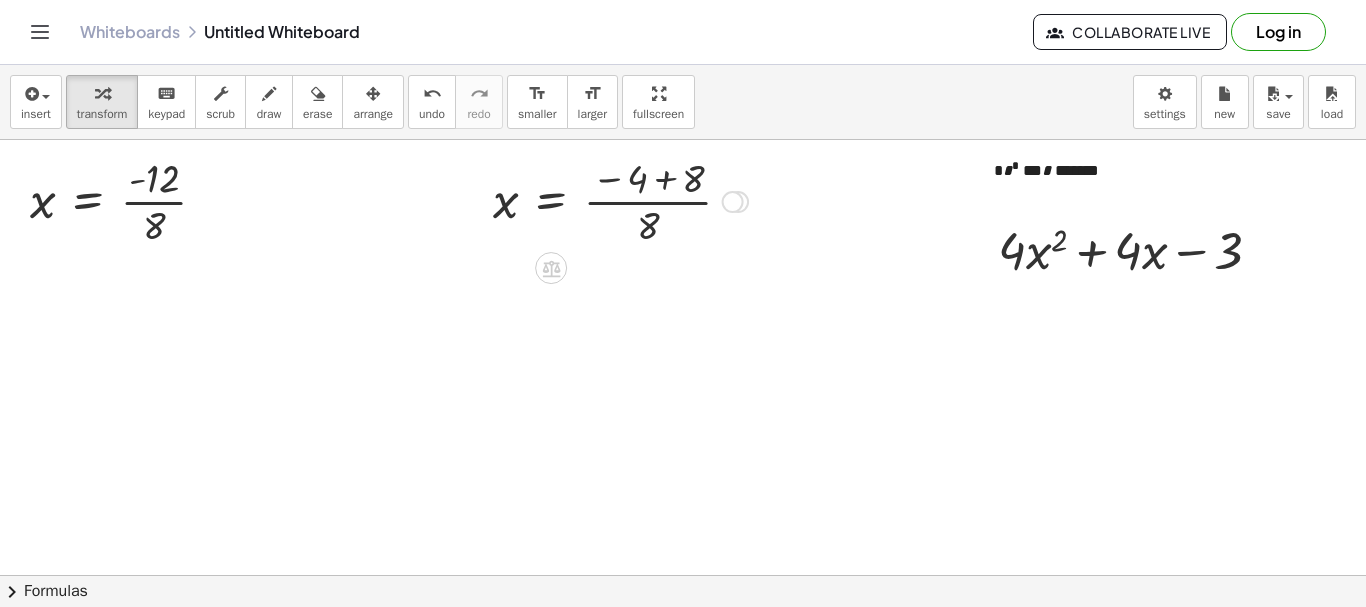 click at bounding box center [620, 200] 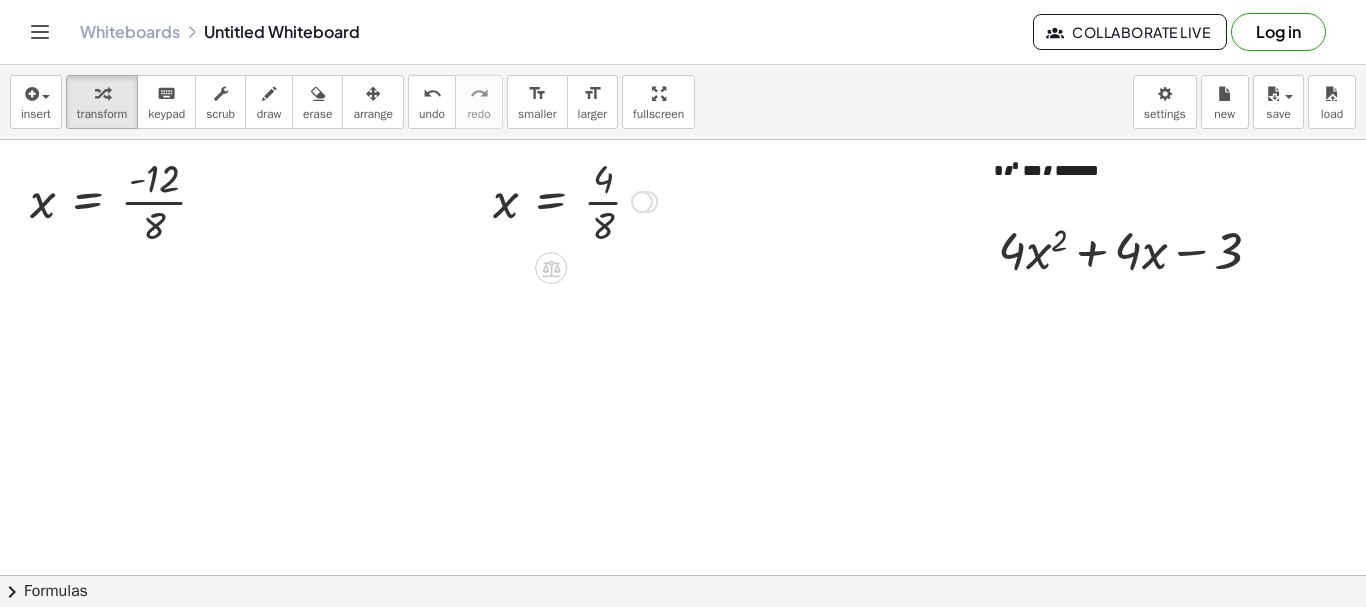 click at bounding box center (575, 200) 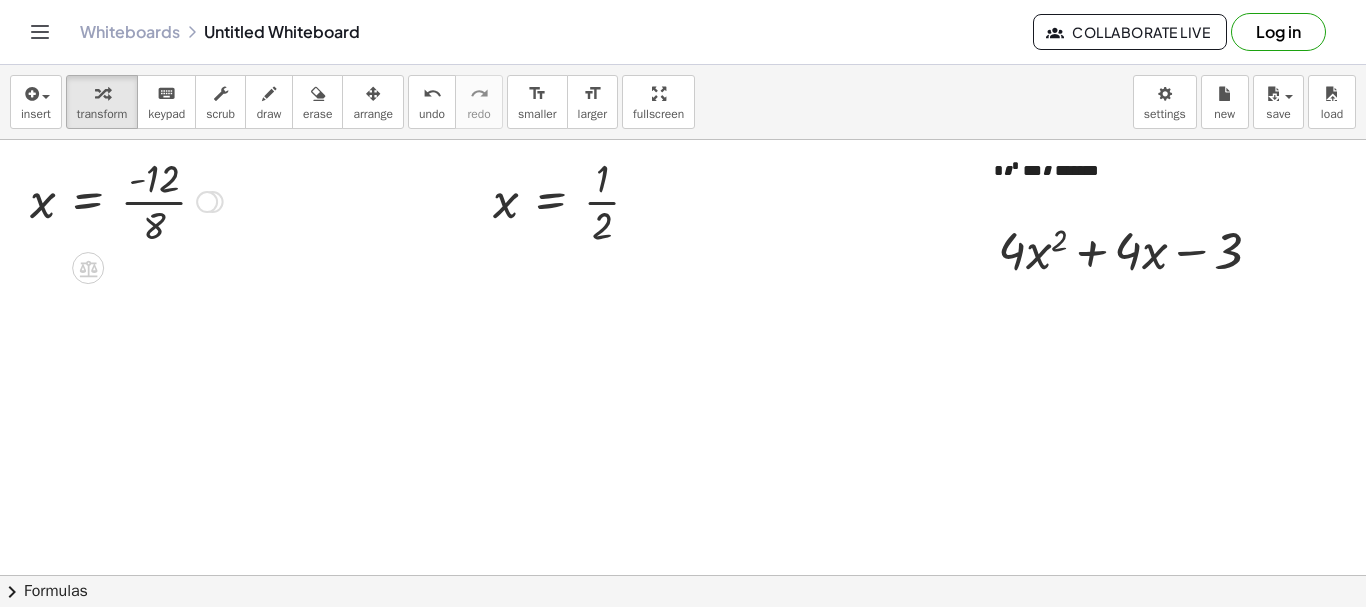 click at bounding box center [126, 200] 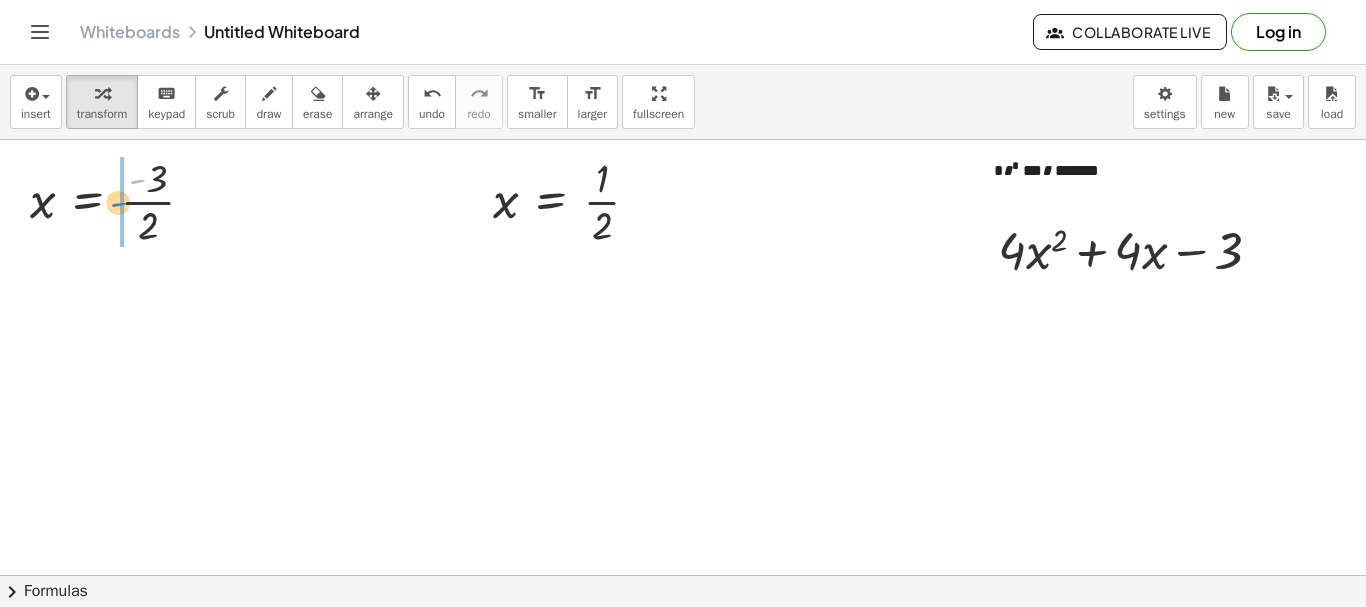 drag, startPoint x: 137, startPoint y: 181, endPoint x: 118, endPoint y: 204, distance: 29.832869 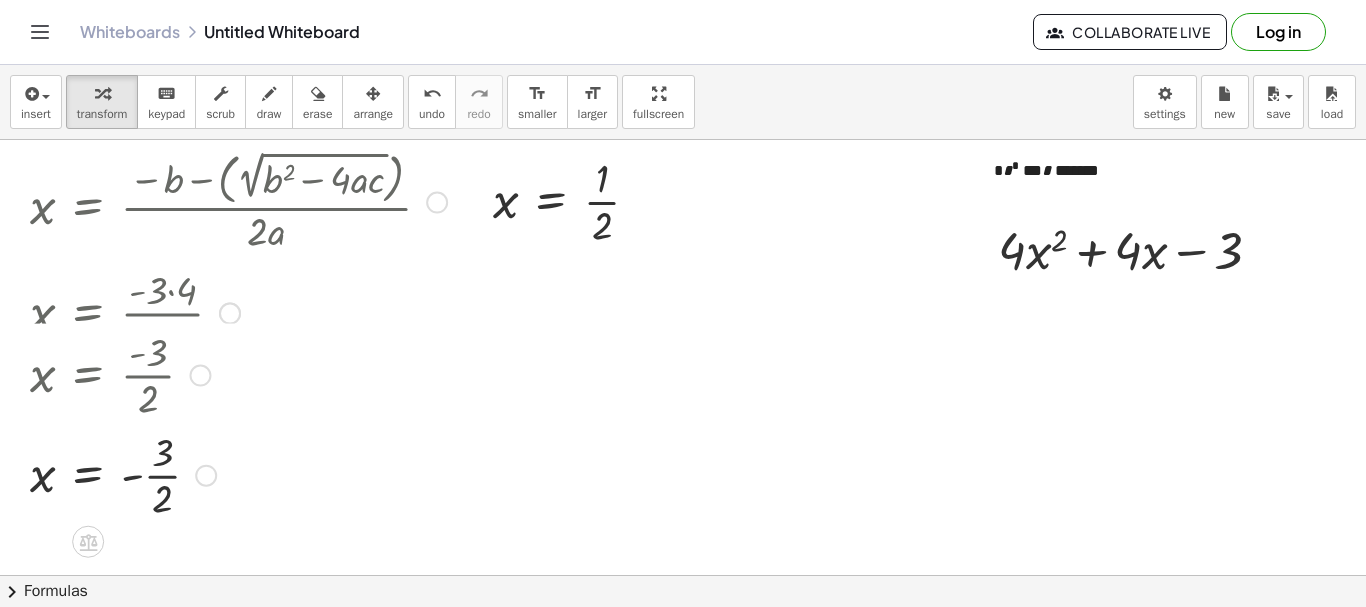 drag, startPoint x: 205, startPoint y: 203, endPoint x: 262, endPoint y: 585, distance: 386.22922 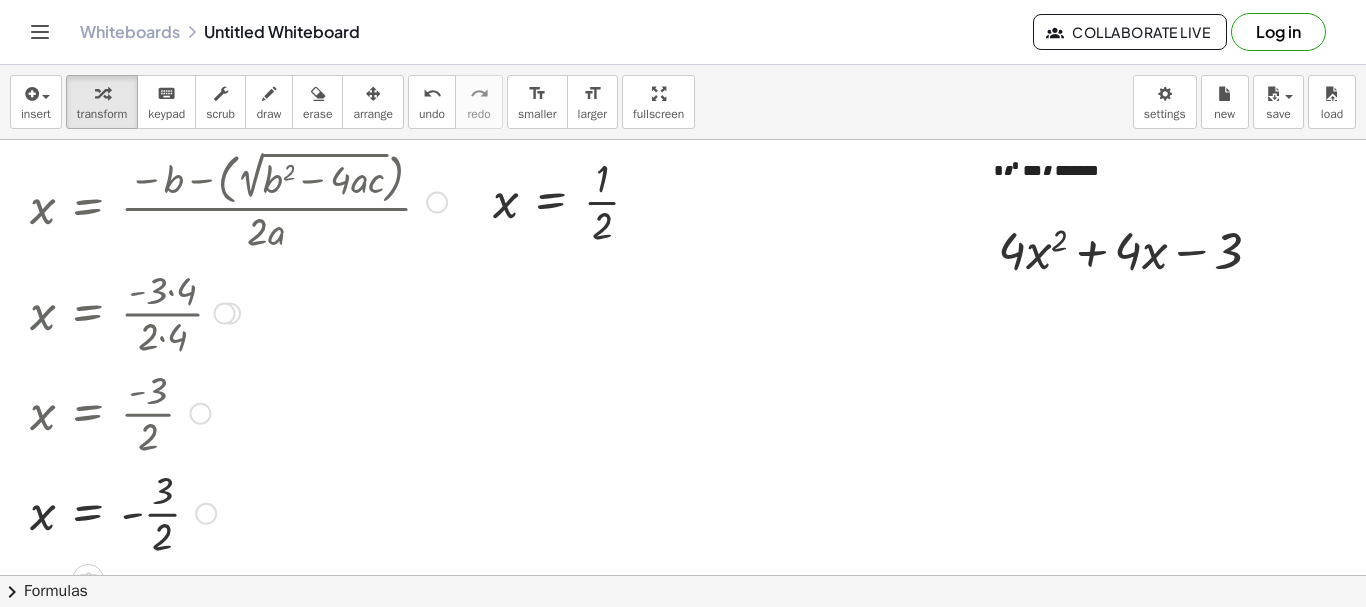 click at bounding box center [437, 203] 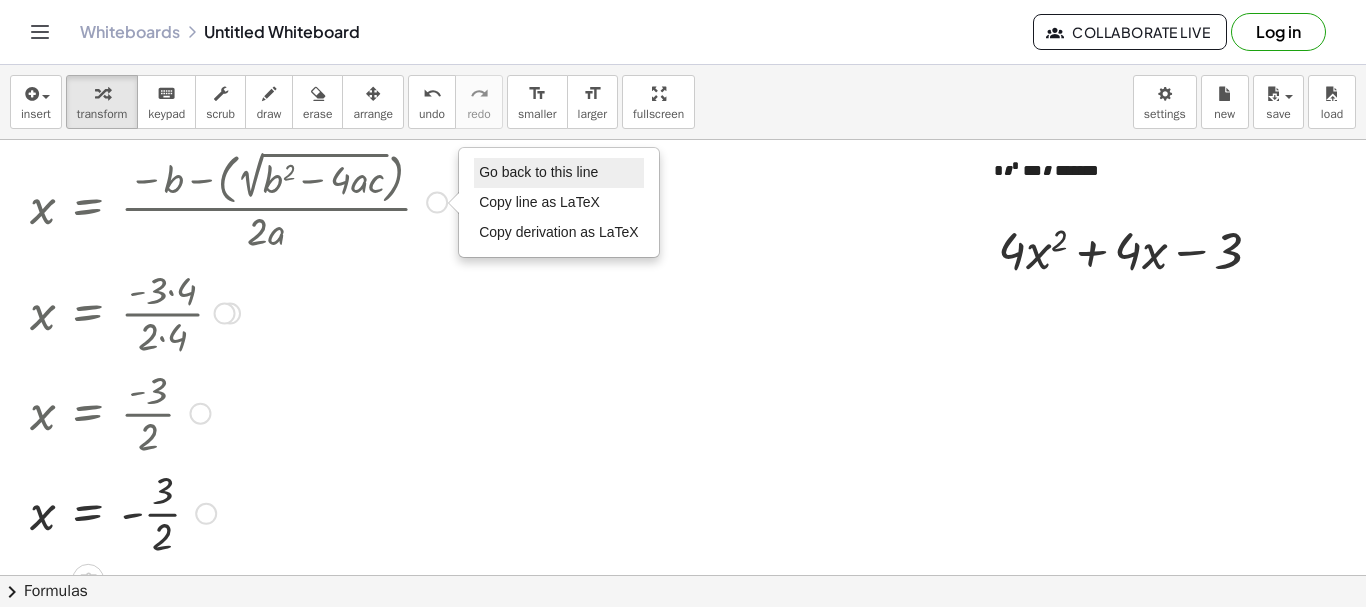 click on "Go back to this line" at bounding box center (538, 172) 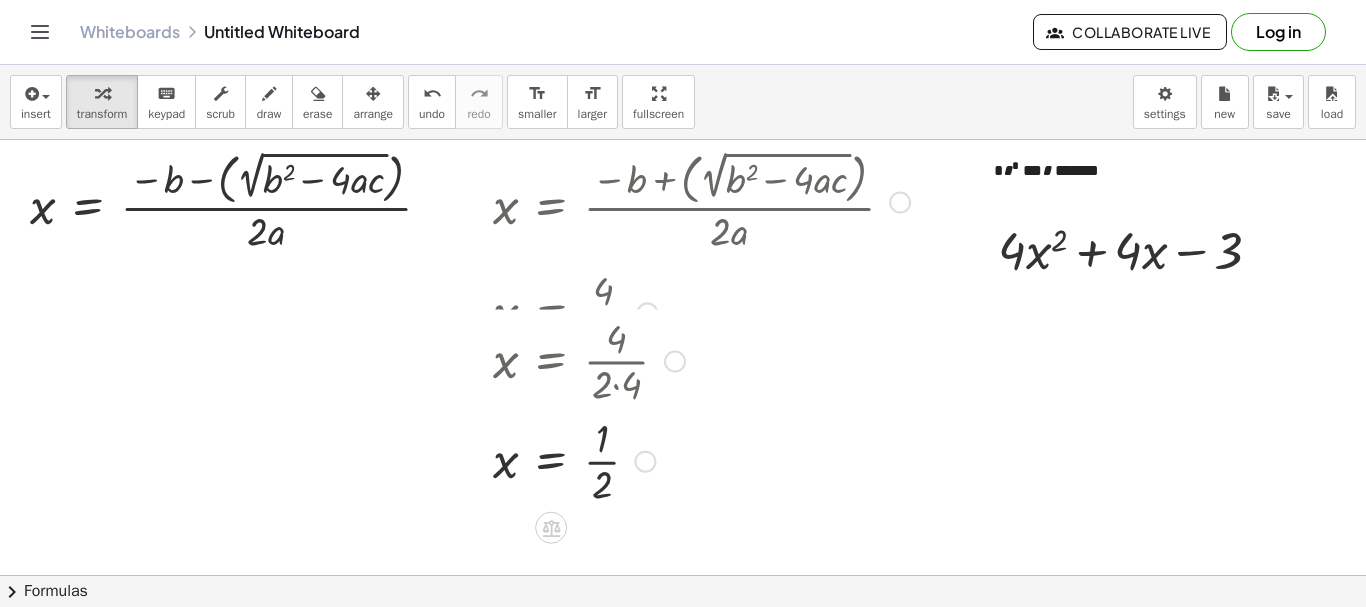 drag, startPoint x: 647, startPoint y: 204, endPoint x: 633, endPoint y: 646, distance: 442.22165 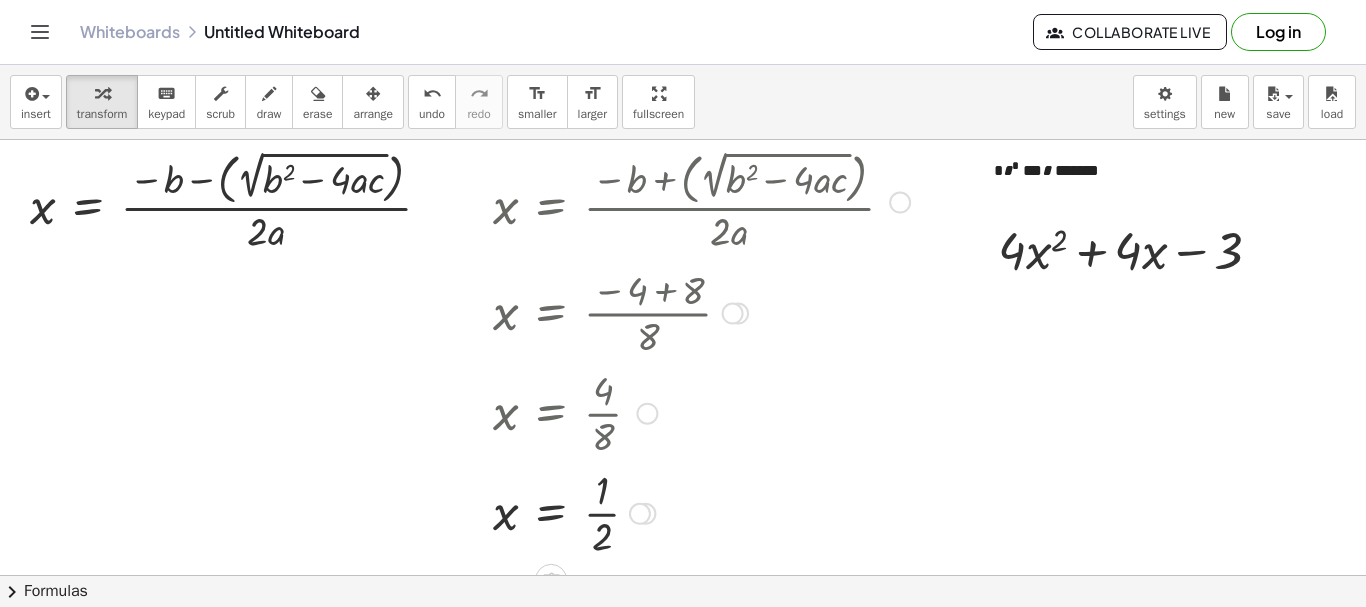 click at bounding box center (900, 203) 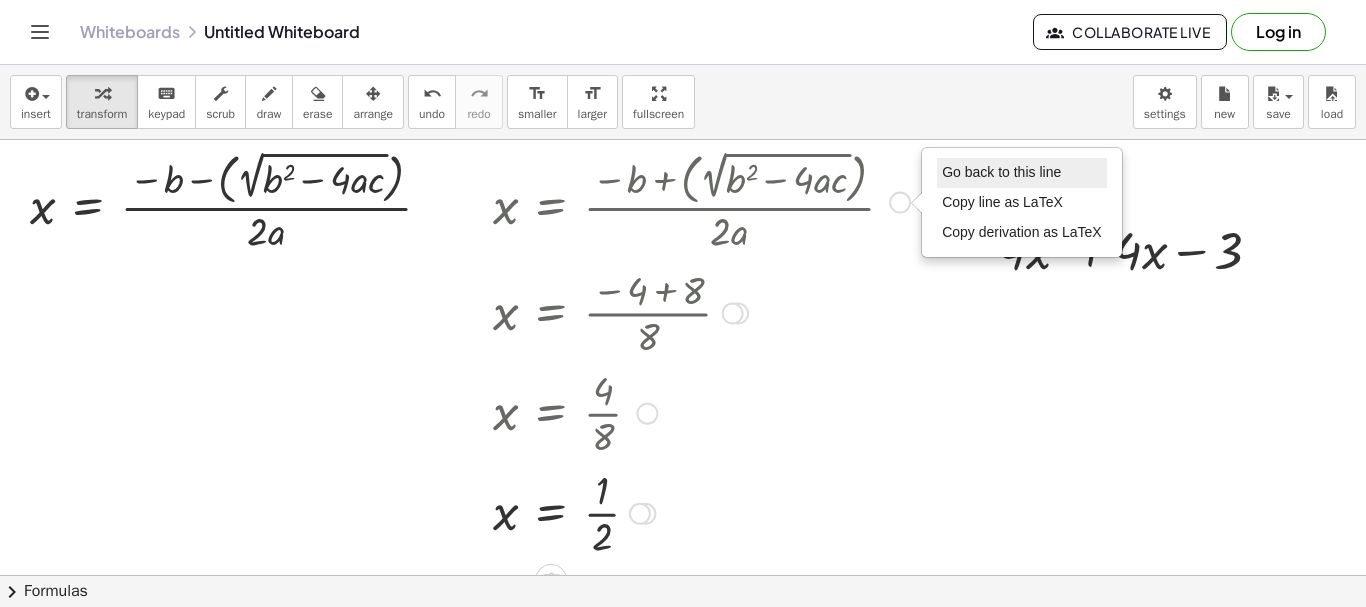 click on "Go back to this line" at bounding box center [1001, 172] 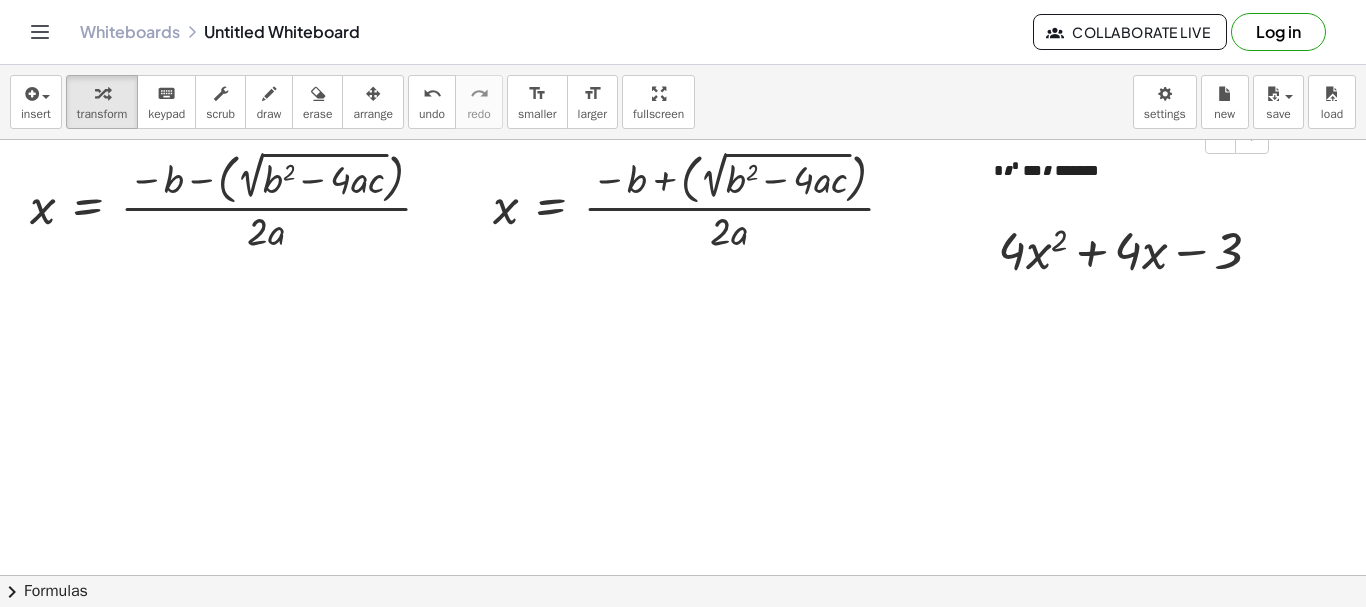 click on "* * *   *** *   *******" at bounding box center [1124, 174] 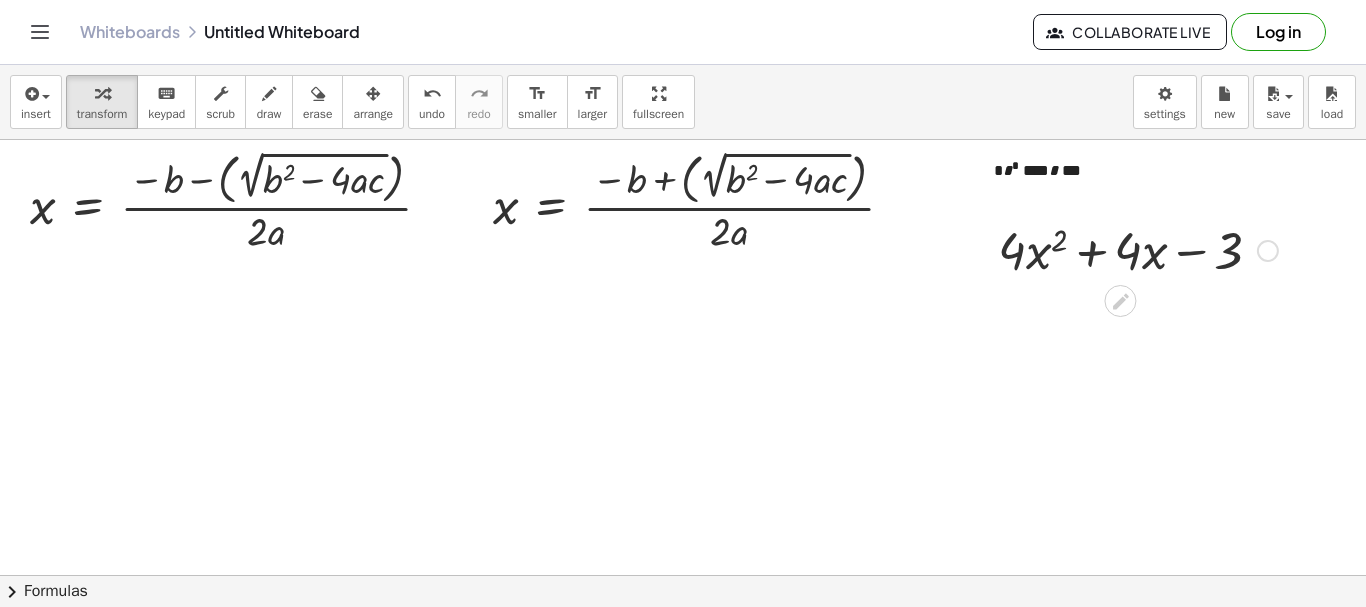 click at bounding box center [1268, 251] 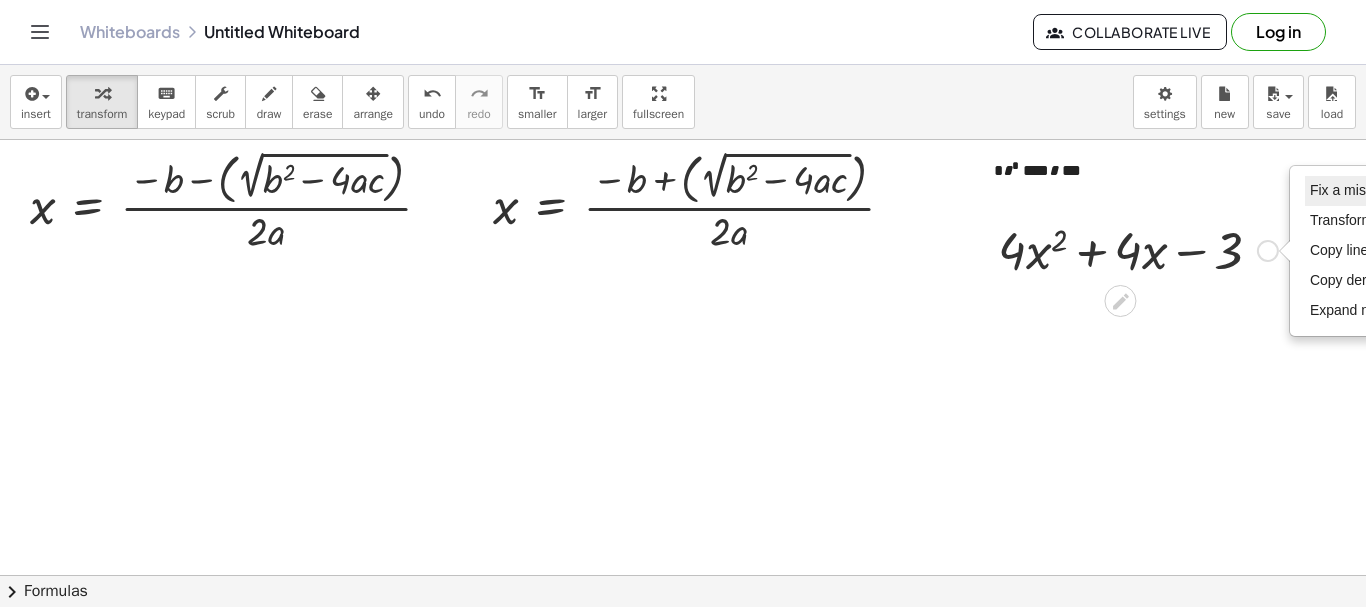 click on "Fix a mistake" at bounding box center (1390, 191) 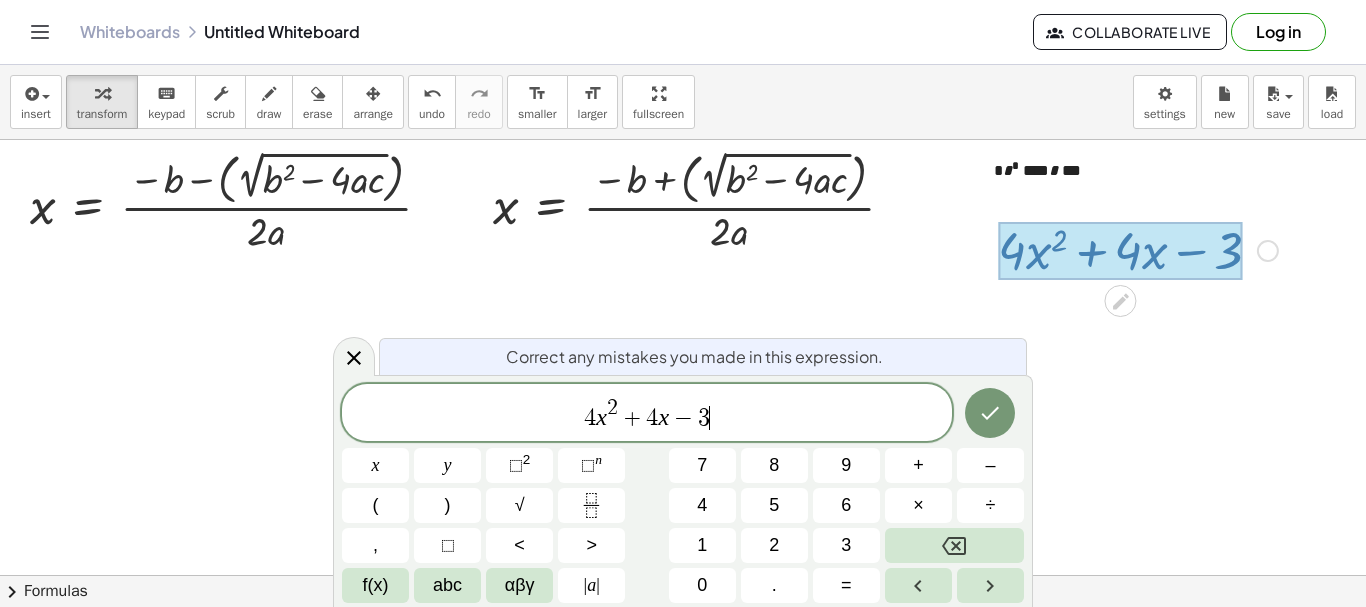click on "4" at bounding box center [590, 418] 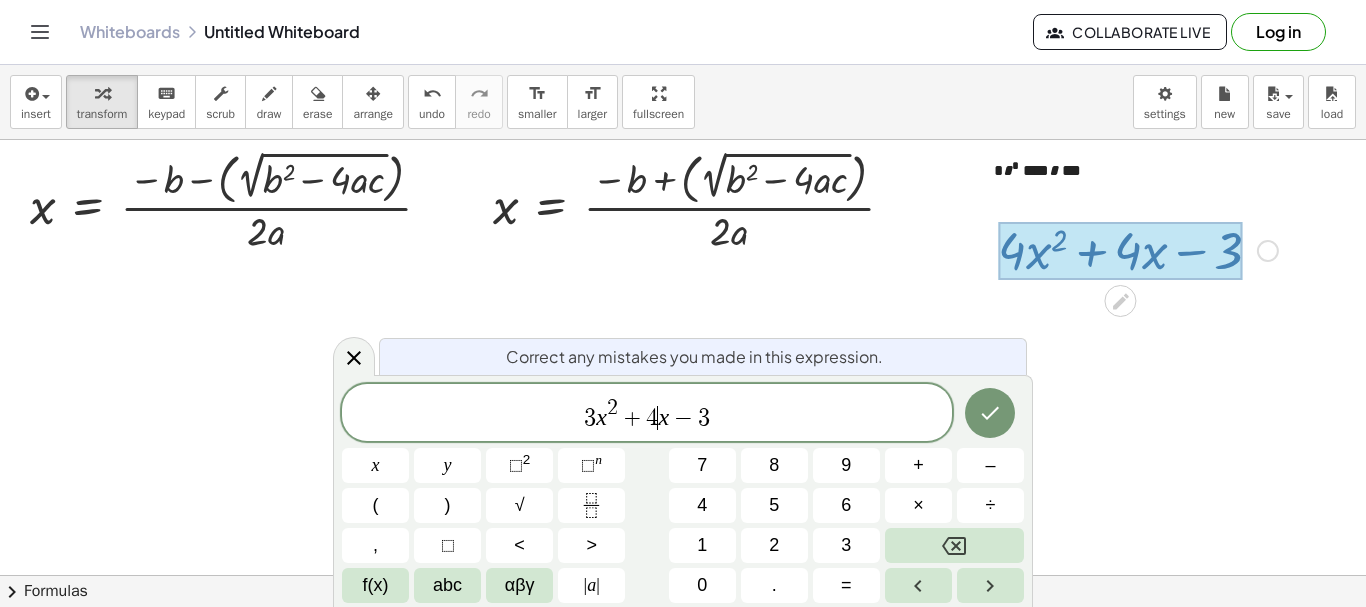 click on "4" at bounding box center [652, 418] 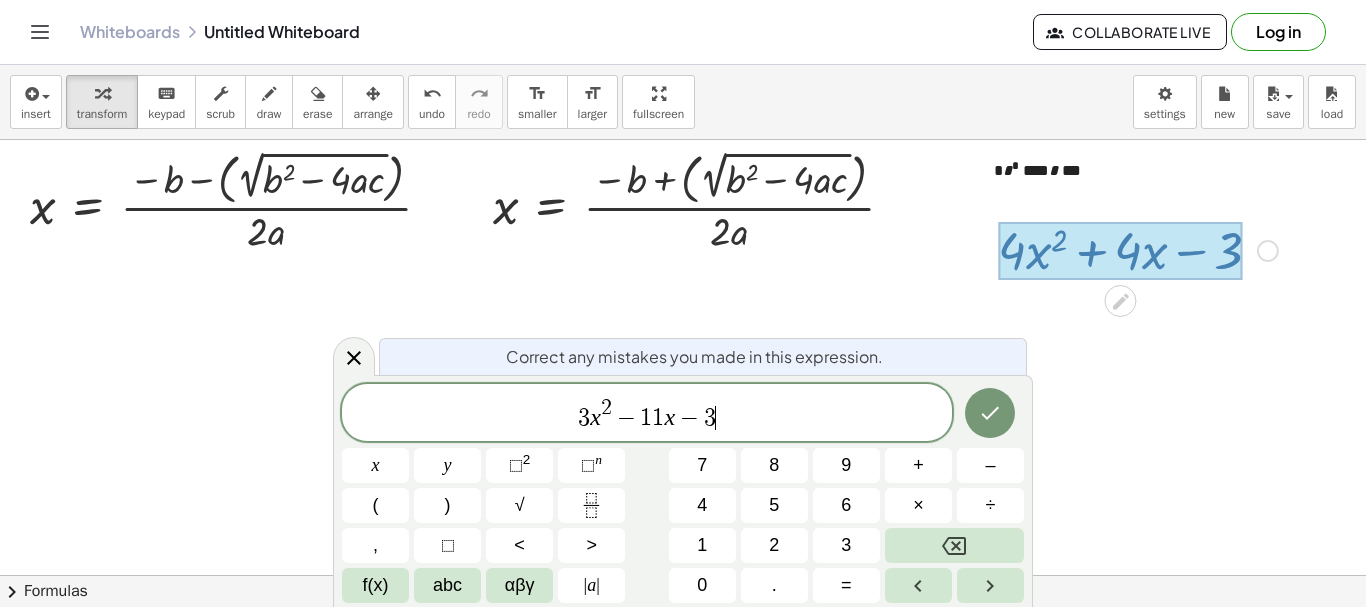 click on "3 x 2 − 1 1 x − 3" at bounding box center (647, 414) 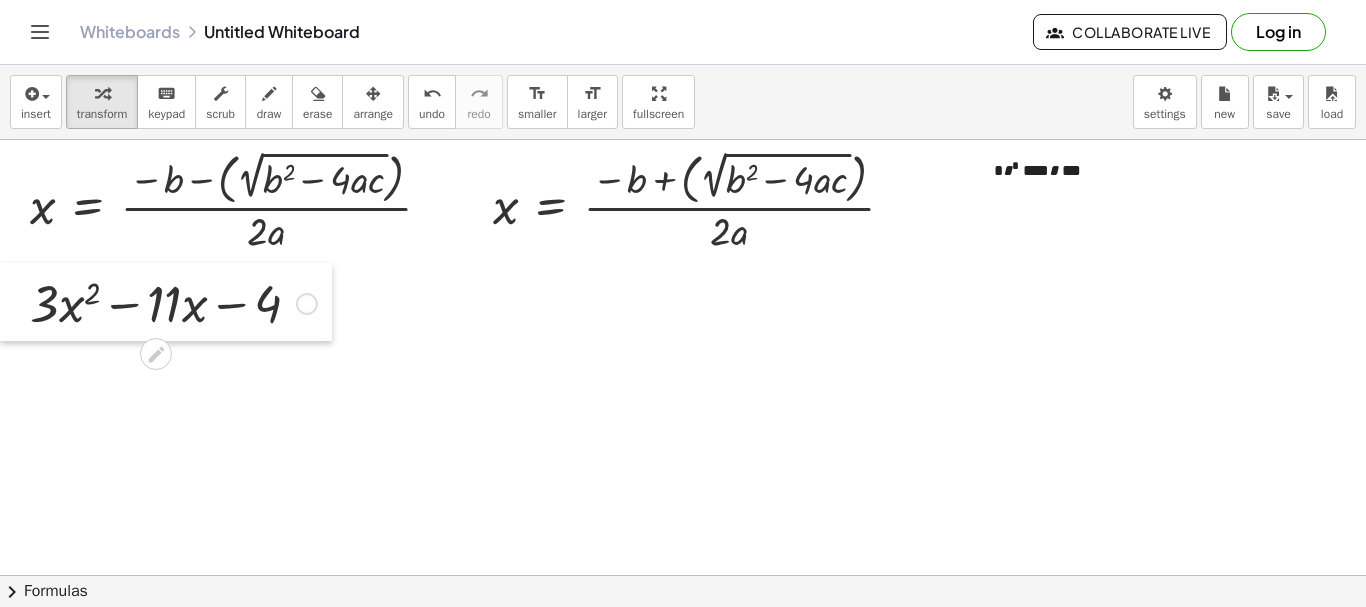 drag, startPoint x: 978, startPoint y: 245, endPoint x: 0, endPoint y: 298, distance: 979.43506 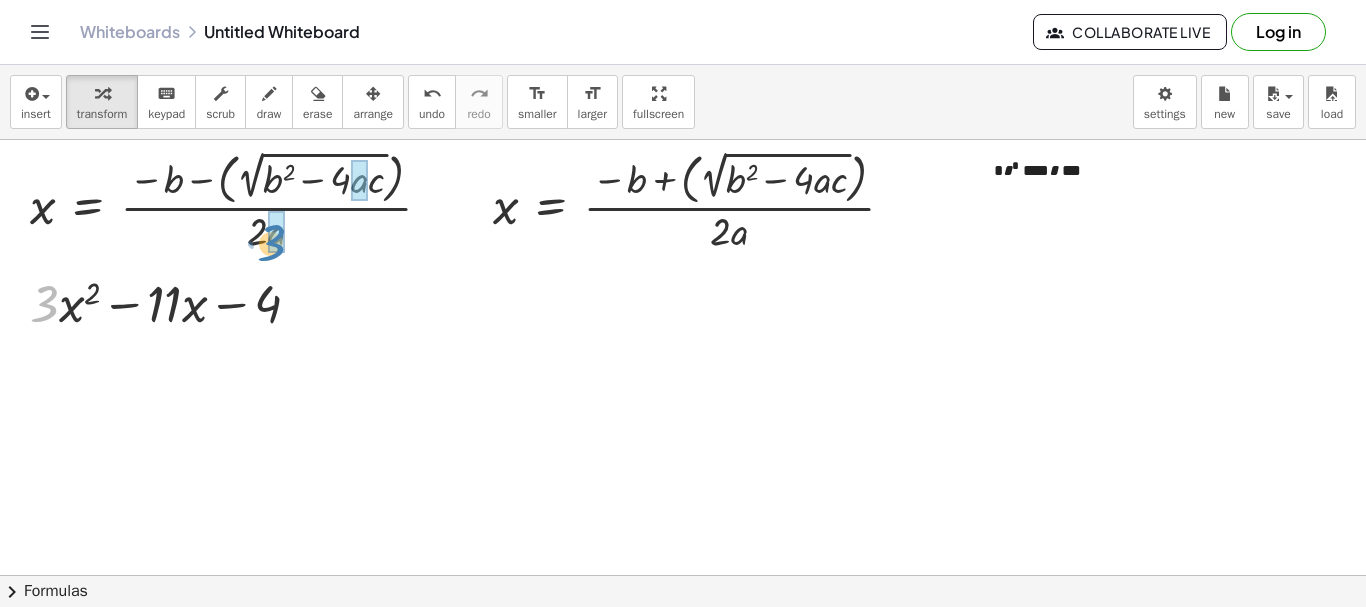 drag, startPoint x: 45, startPoint y: 298, endPoint x: 271, endPoint y: 237, distance: 234.08759 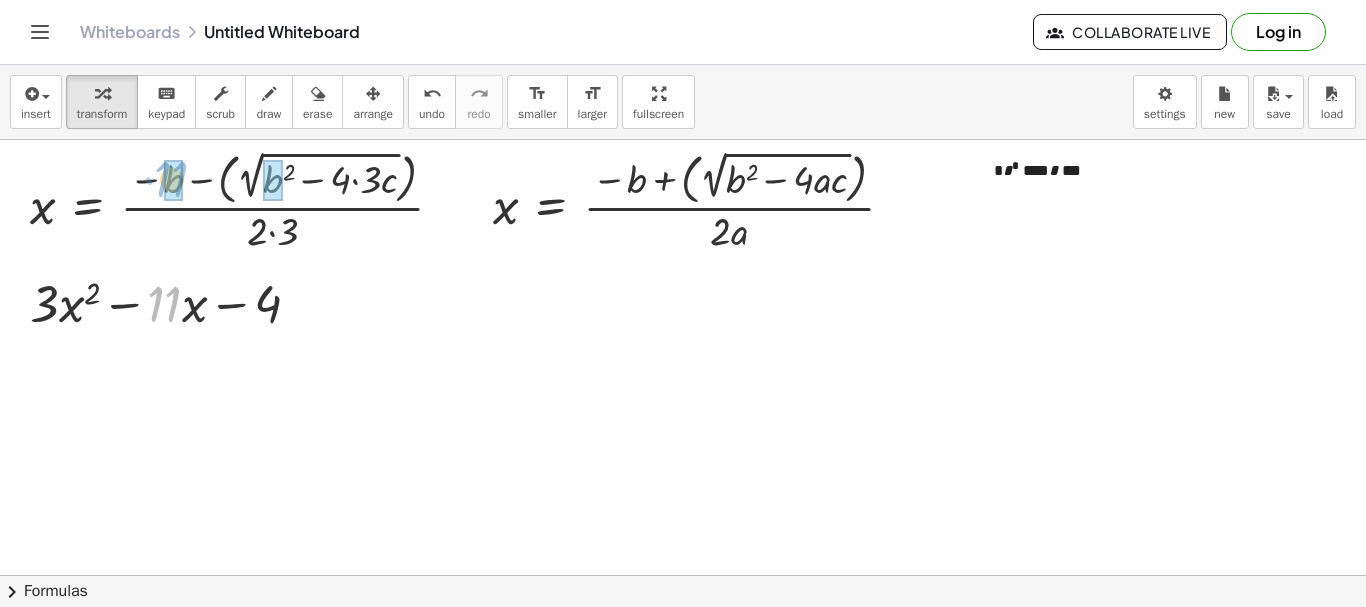 drag, startPoint x: 161, startPoint y: 289, endPoint x: 168, endPoint y: 164, distance: 125.19585 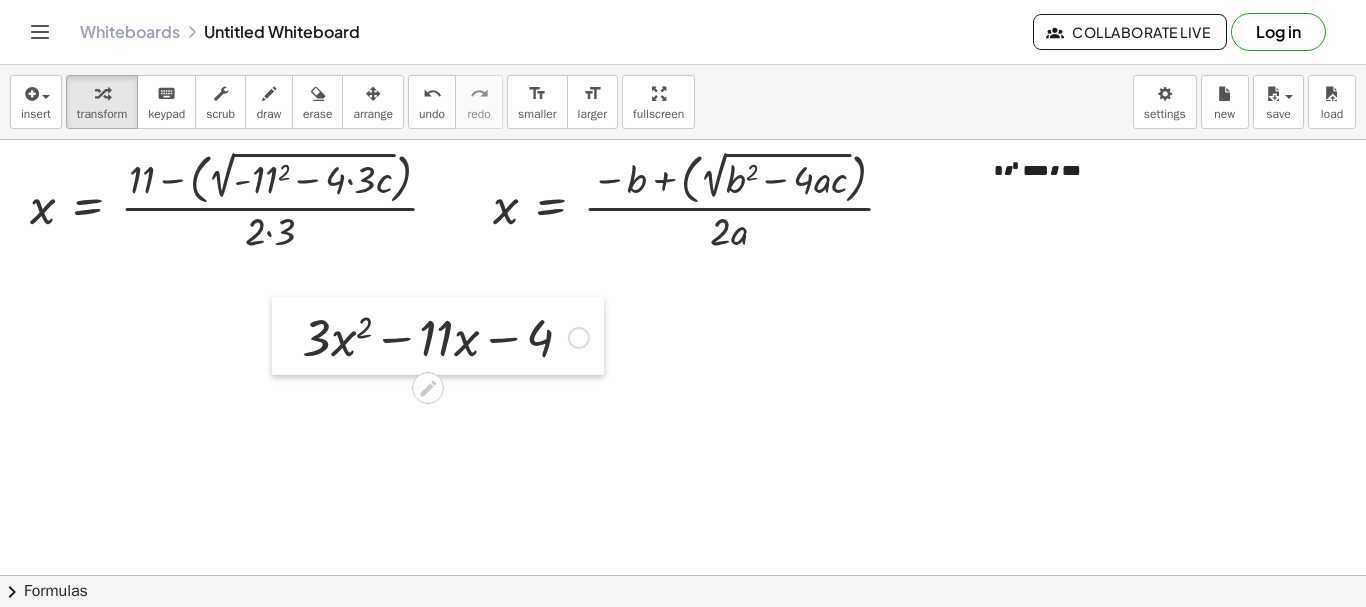 drag, startPoint x: 23, startPoint y: 309, endPoint x: 264, endPoint y: 345, distance: 243.67397 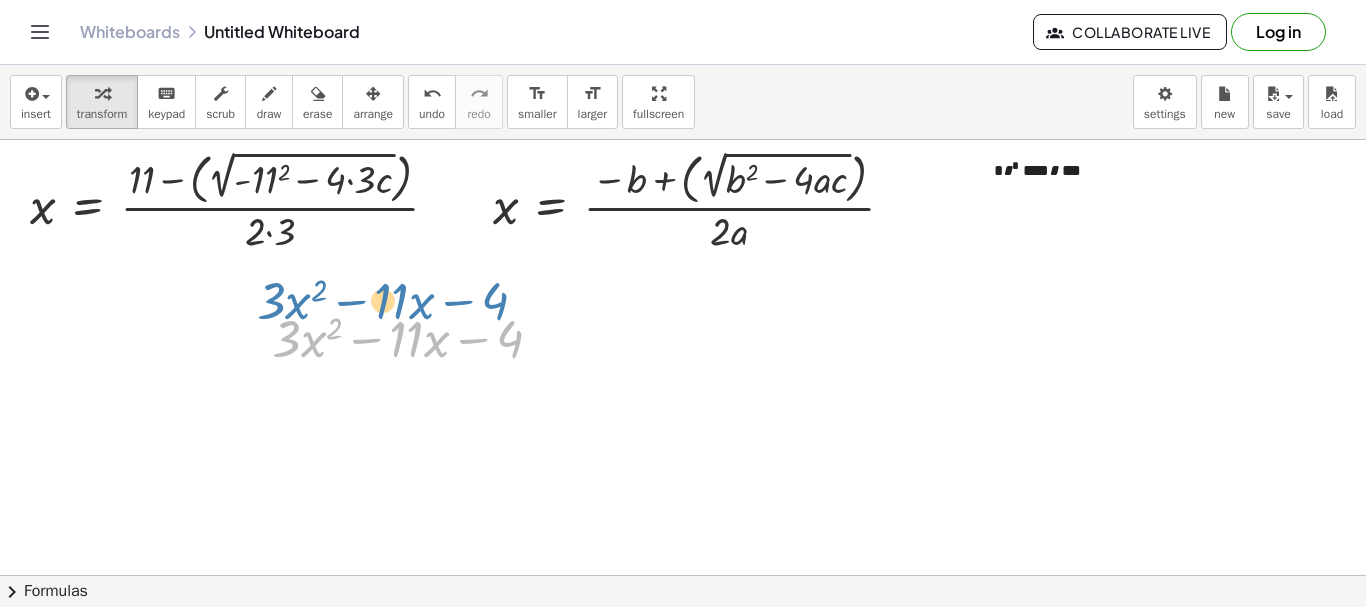 drag, startPoint x: 509, startPoint y: 341, endPoint x: 531, endPoint y: 306, distance: 41.340054 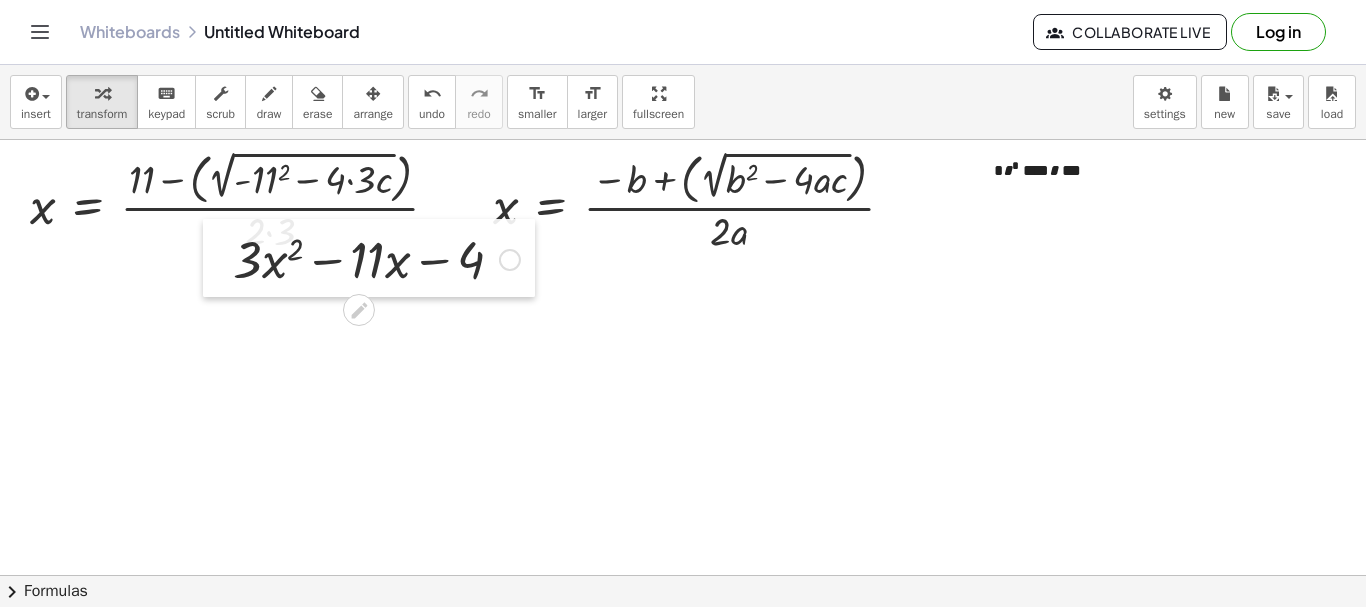drag, startPoint x: 258, startPoint y: 326, endPoint x: 219, endPoint y: 247, distance: 88.10221 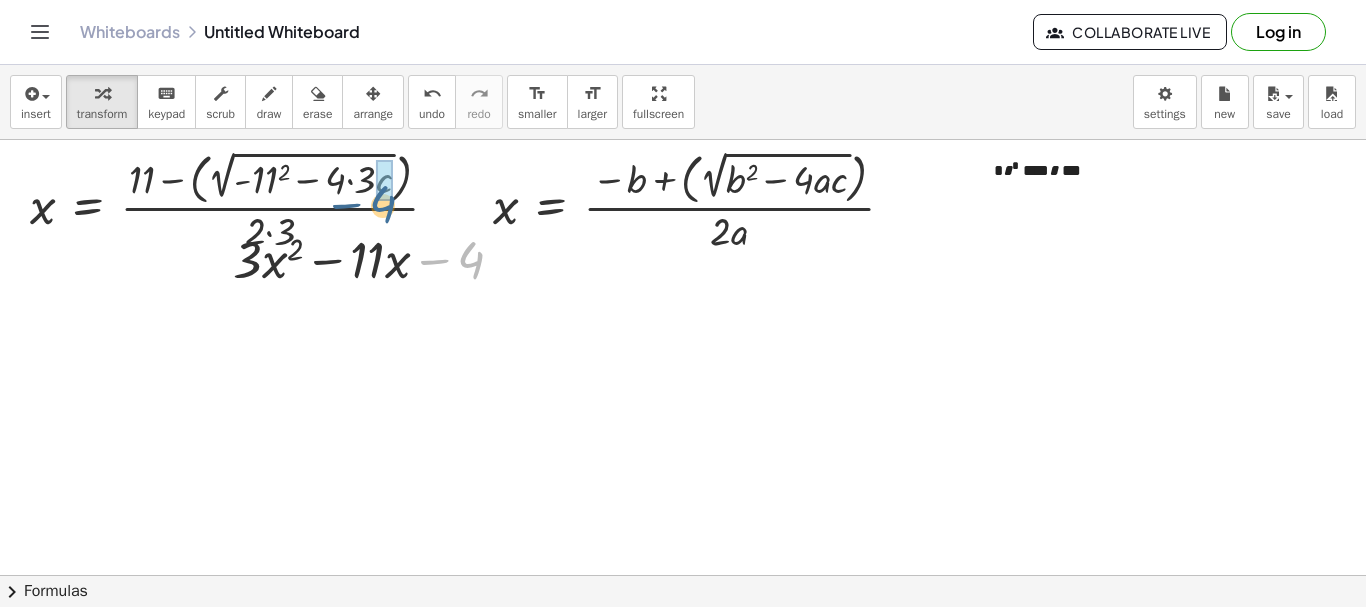drag, startPoint x: 471, startPoint y: 243, endPoint x: 384, endPoint y: 187, distance: 103.46497 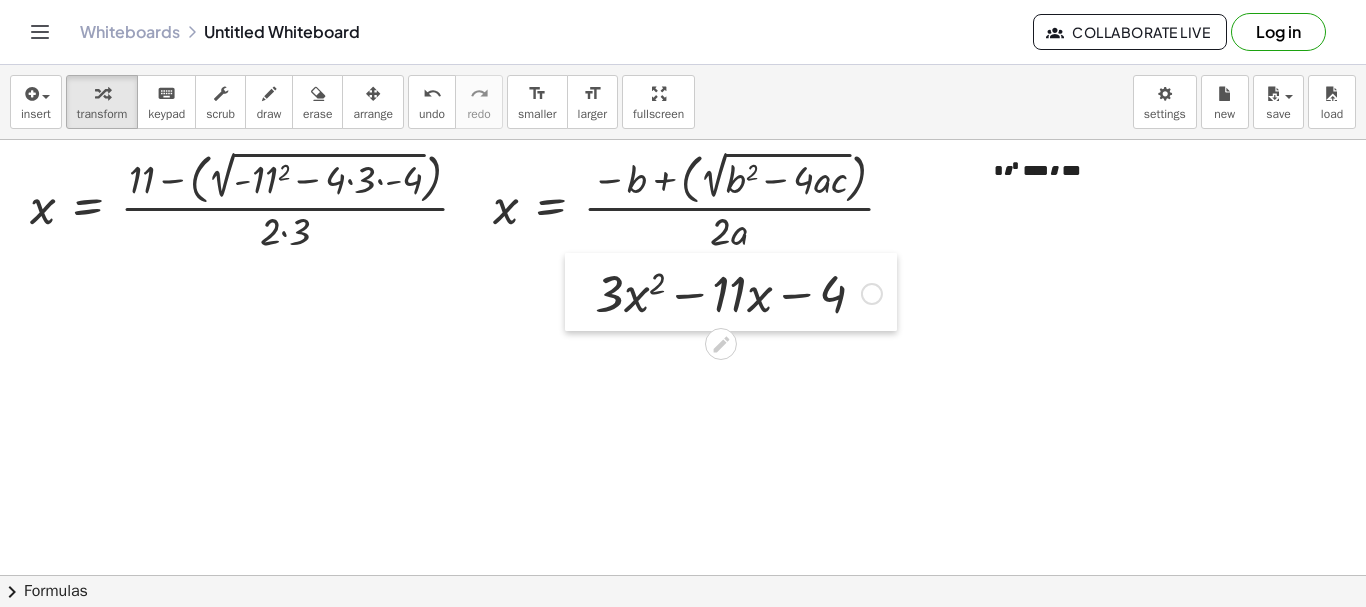 drag, startPoint x: 223, startPoint y: 261, endPoint x: 585, endPoint y: 295, distance: 363.59317 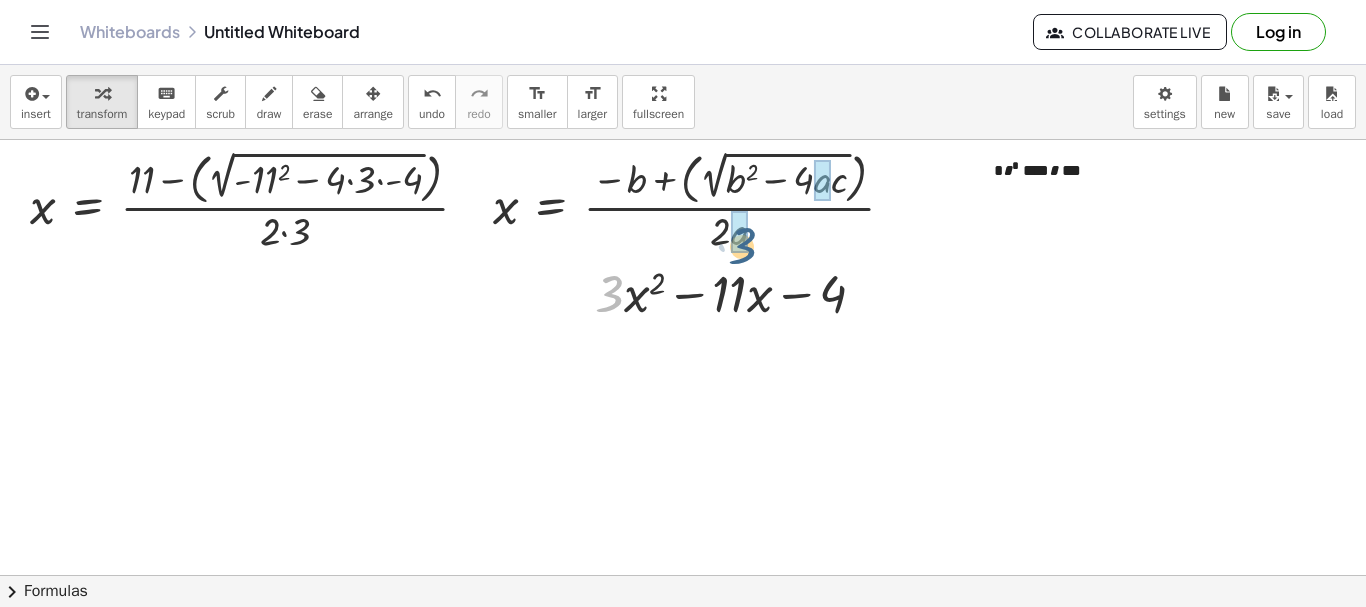 drag, startPoint x: 601, startPoint y: 291, endPoint x: 735, endPoint y: 241, distance: 143.02448 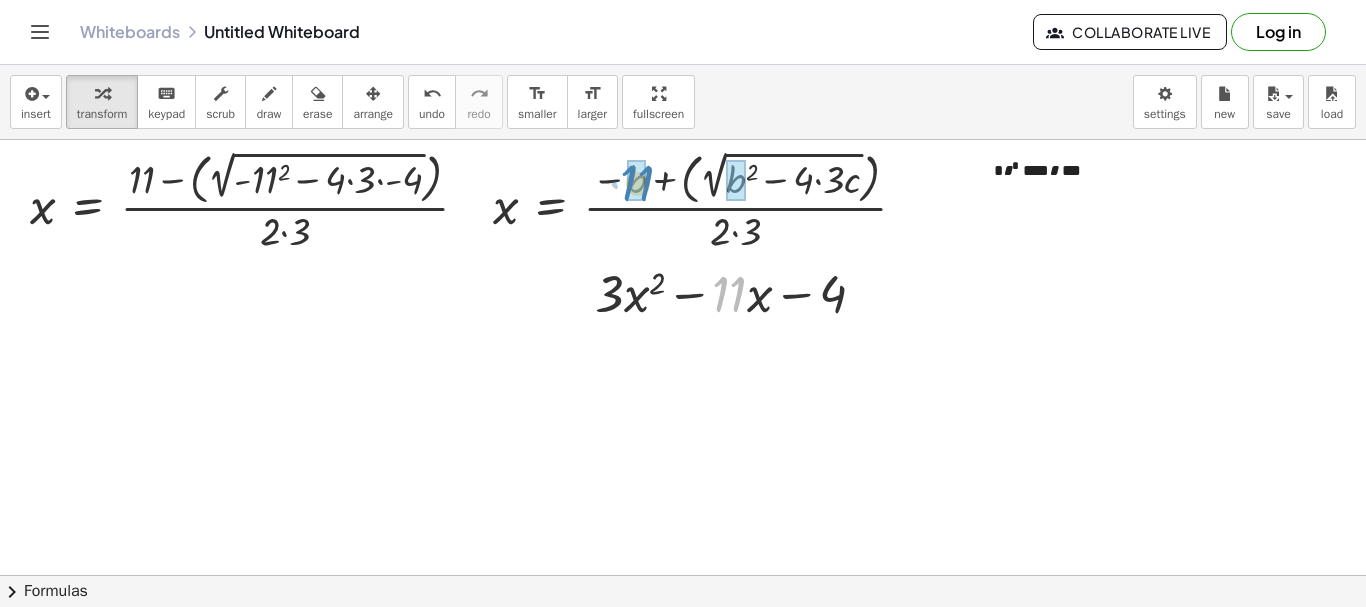 drag, startPoint x: 727, startPoint y: 285, endPoint x: 634, endPoint y: 174, distance: 144.81023 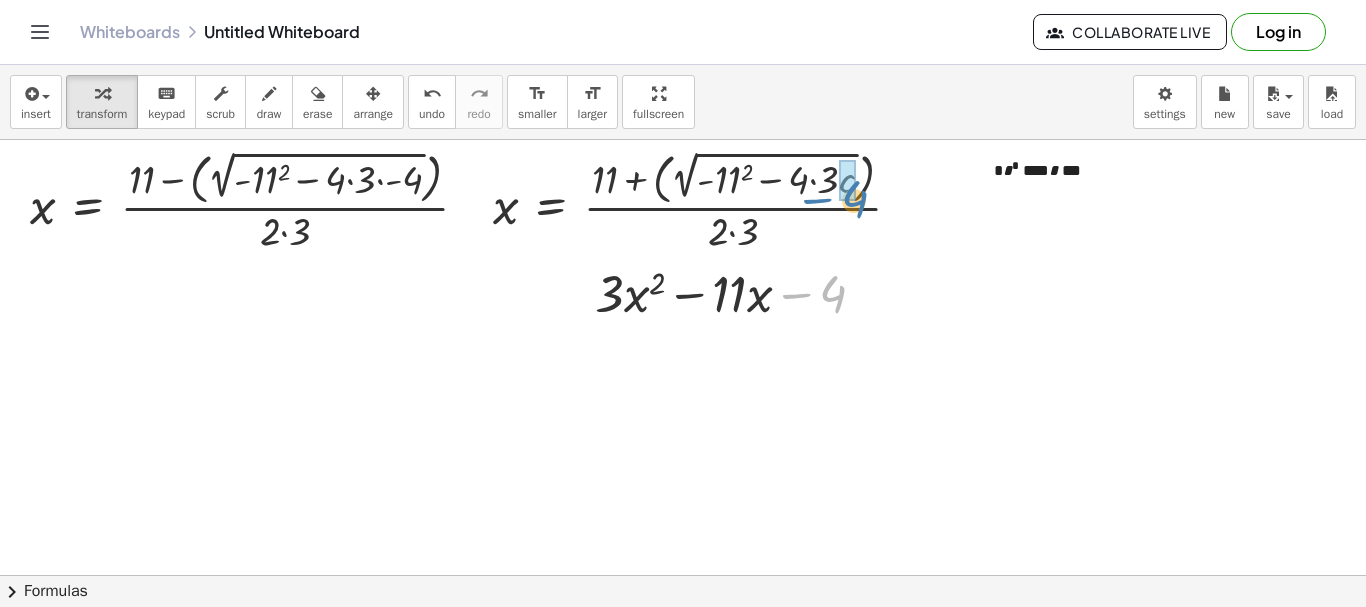 drag, startPoint x: 837, startPoint y: 290, endPoint x: 858, endPoint y: 195, distance: 97.29337 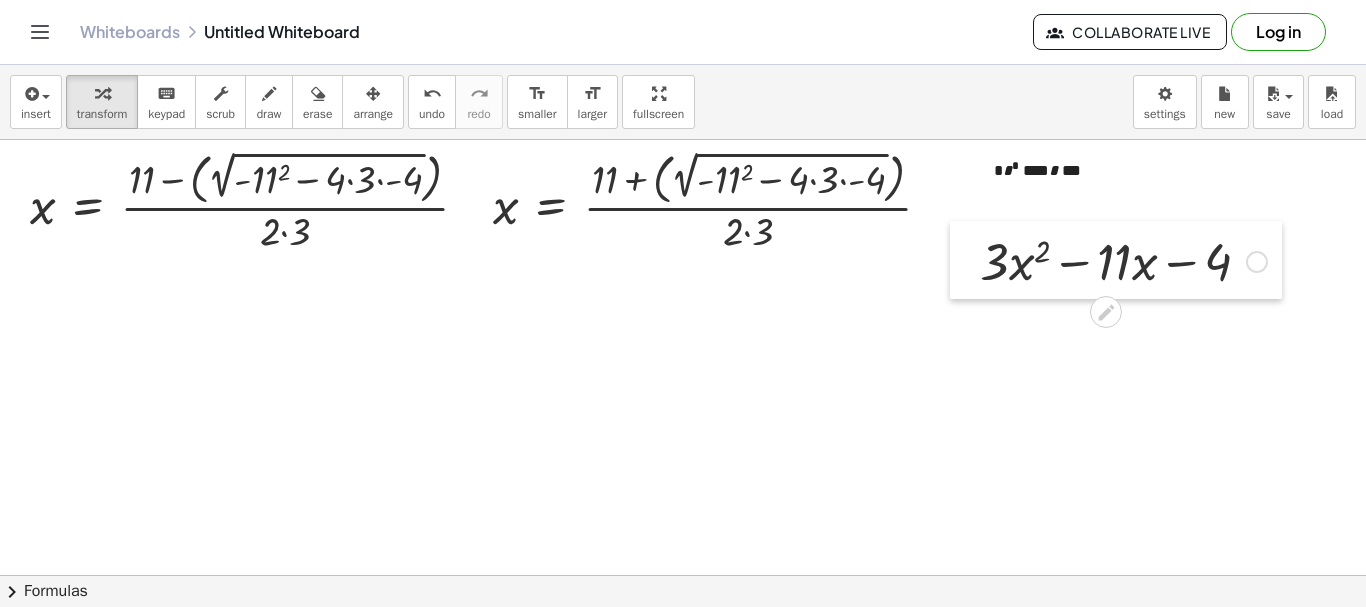 drag, startPoint x: 591, startPoint y: 298, endPoint x: 976, endPoint y: 266, distance: 386.32758 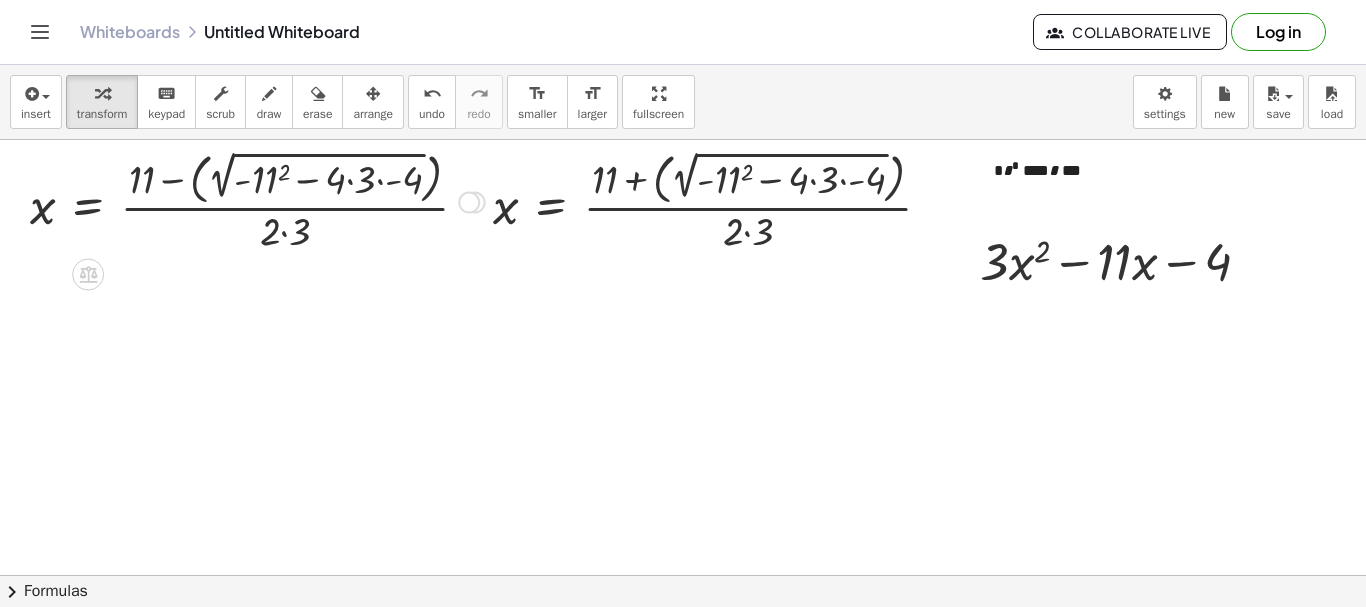drag, startPoint x: 383, startPoint y: 184, endPoint x: 370, endPoint y: 187, distance: 13.341664 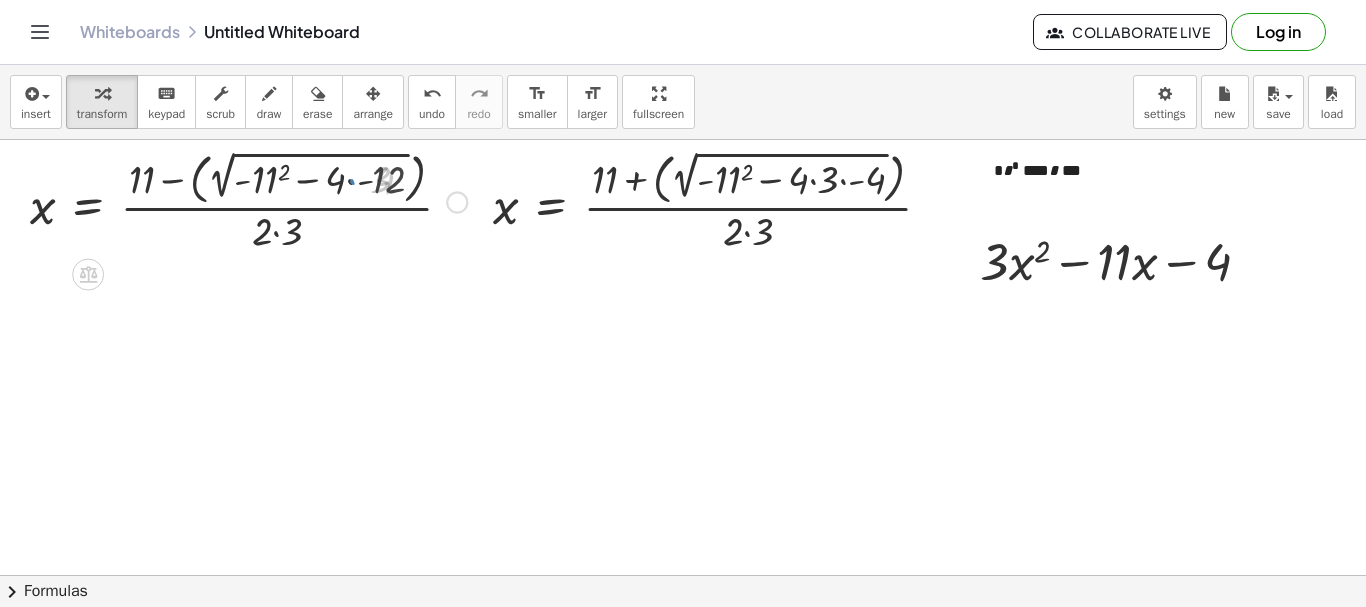click at bounding box center [248, 200] 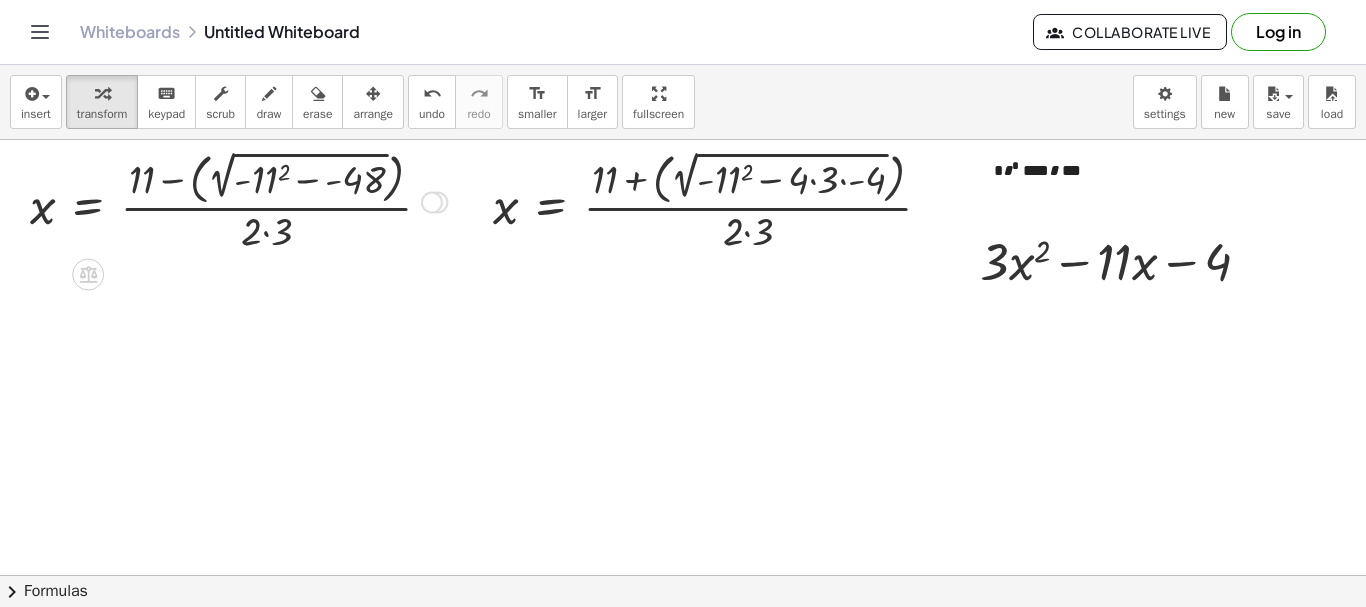 click at bounding box center (238, 200) 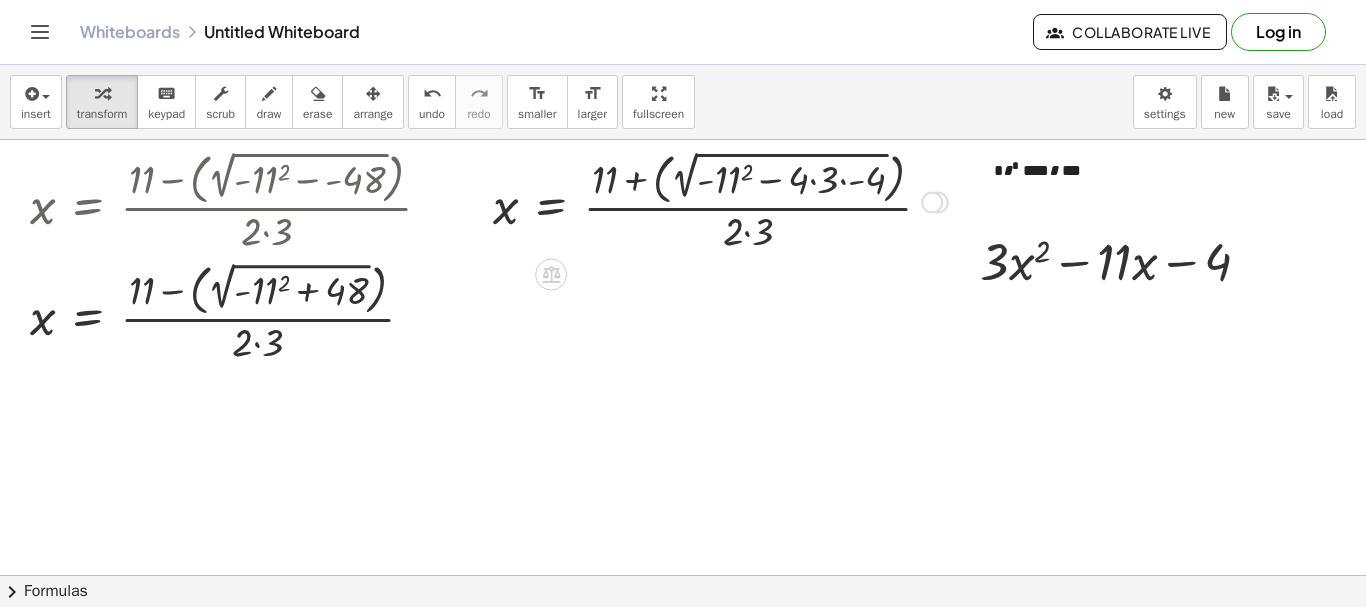 click at bounding box center (720, 200) 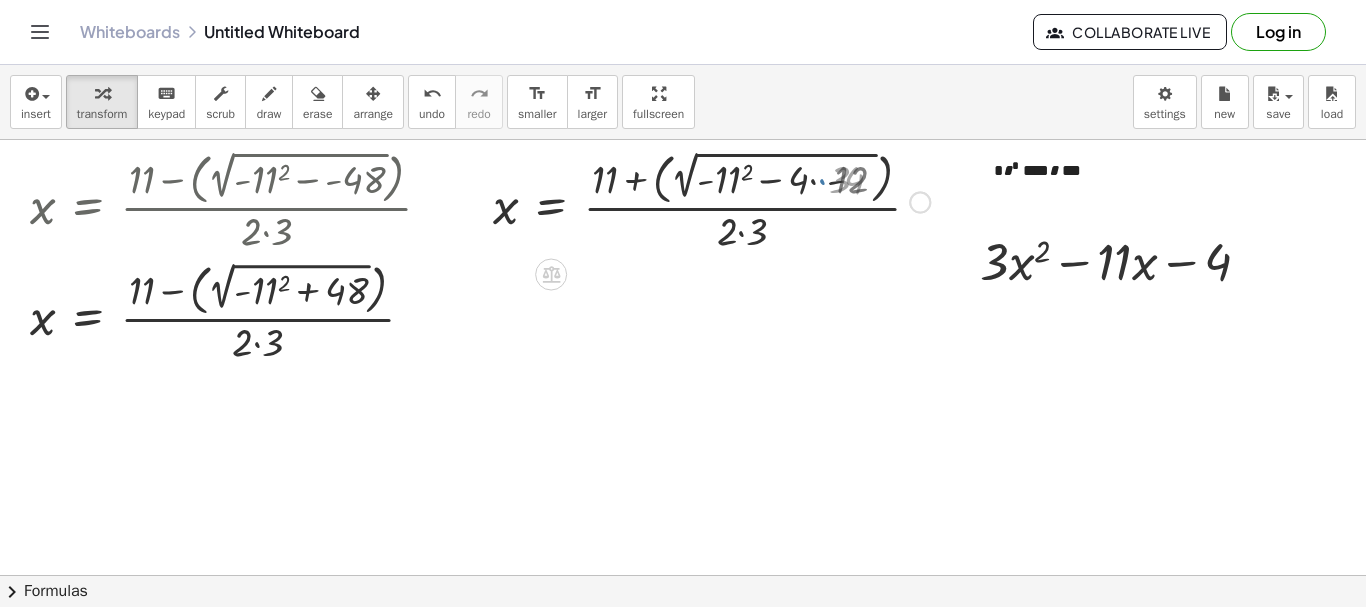 click at bounding box center (711, 200) 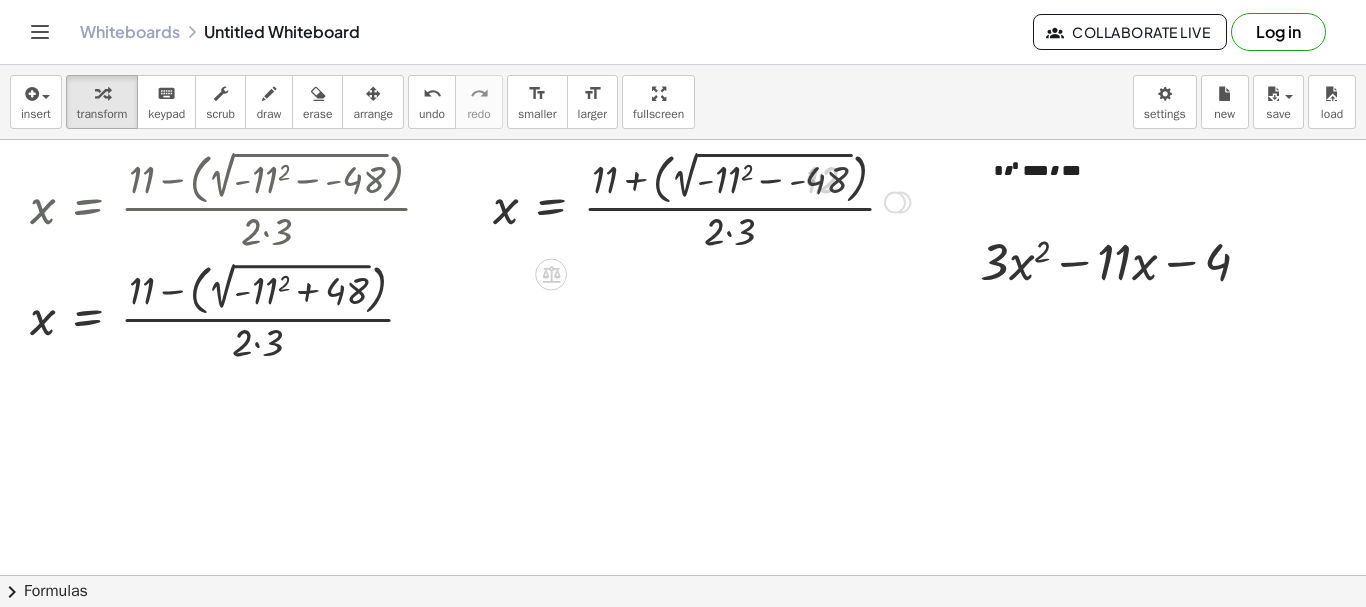 click at bounding box center (720, 200) 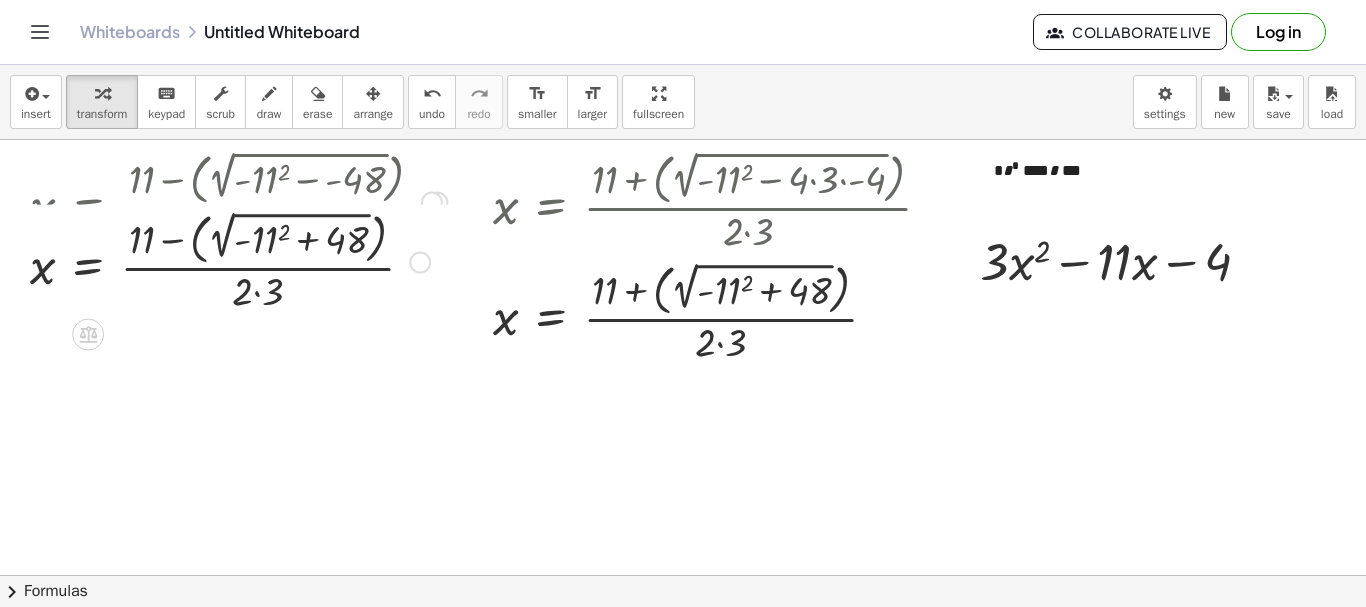 drag, startPoint x: 423, startPoint y: 313, endPoint x: 520, endPoint y: 211, distance: 140.75865 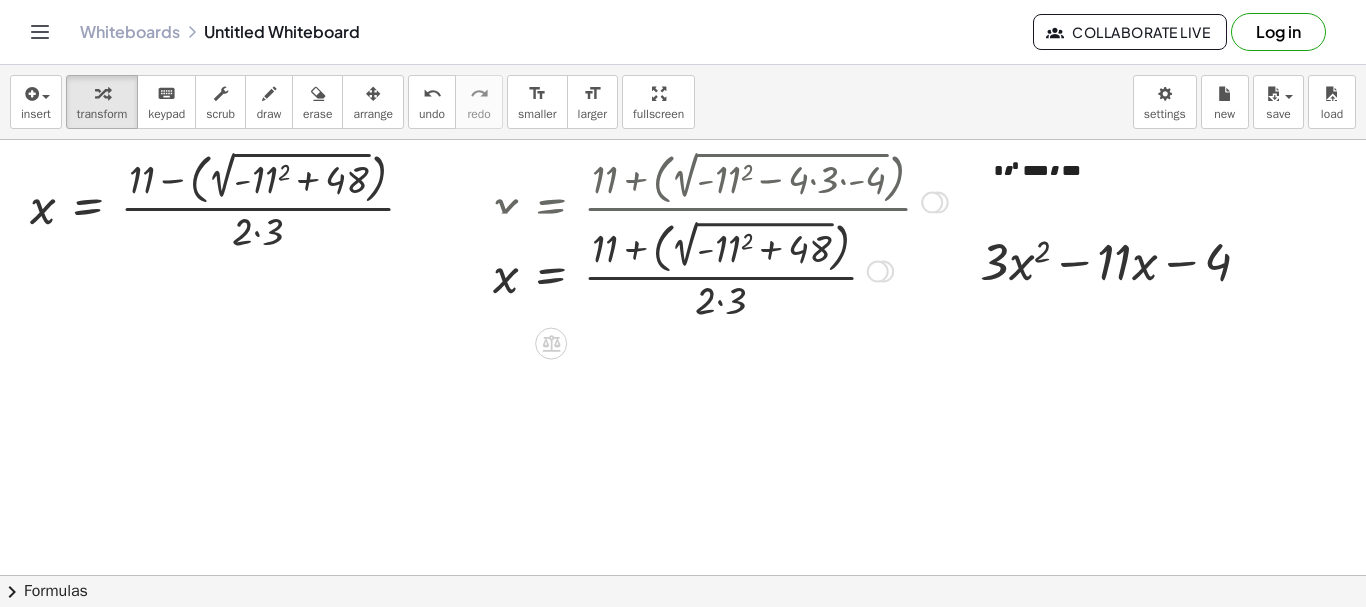 drag, startPoint x: 870, startPoint y: 309, endPoint x: 867, endPoint y: 148, distance: 161.02795 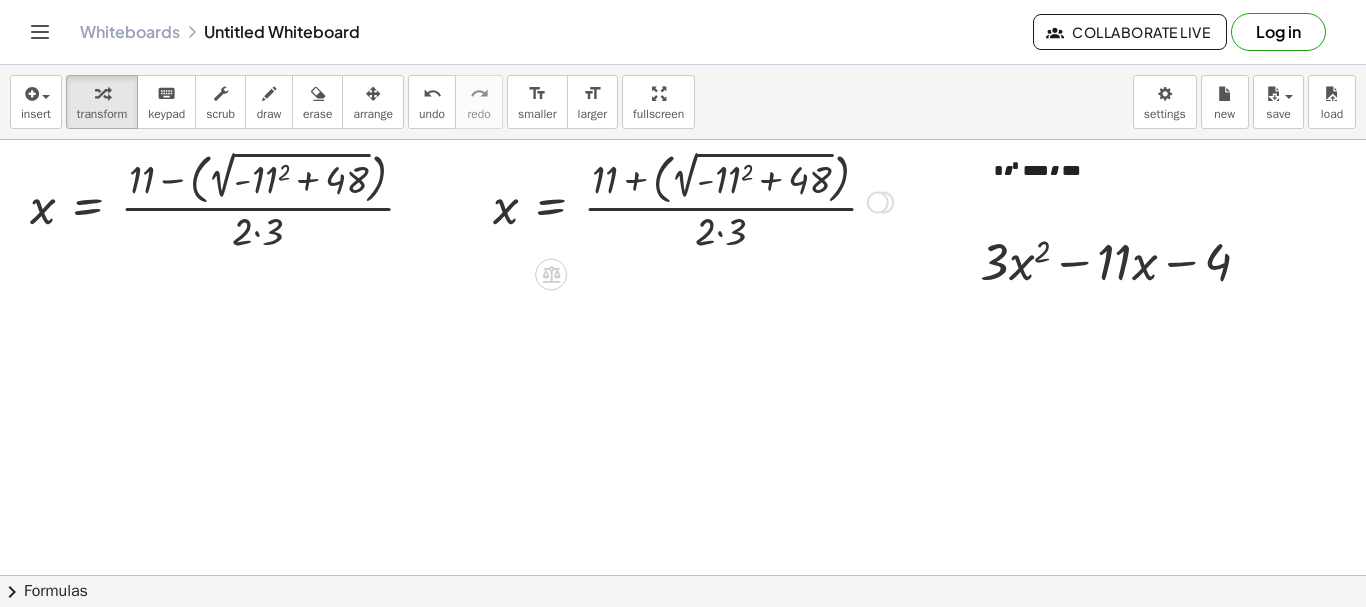 drag, startPoint x: 736, startPoint y: 176, endPoint x: 422, endPoint y: 176, distance: 314 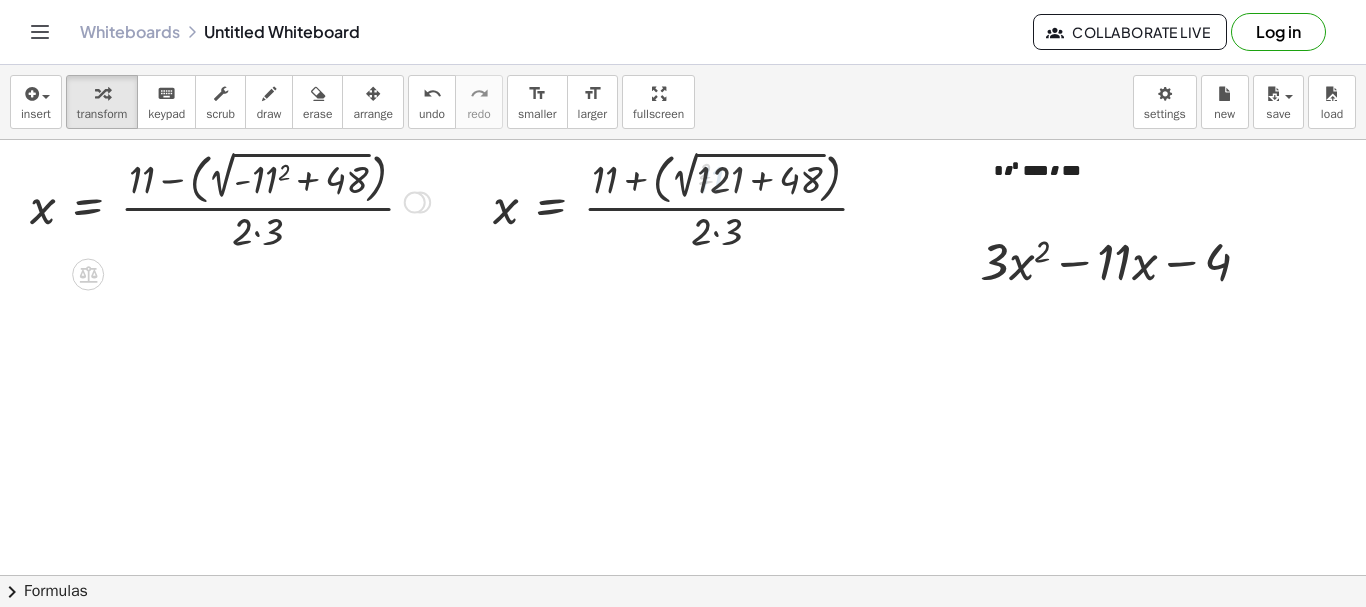 click at bounding box center (230, 200) 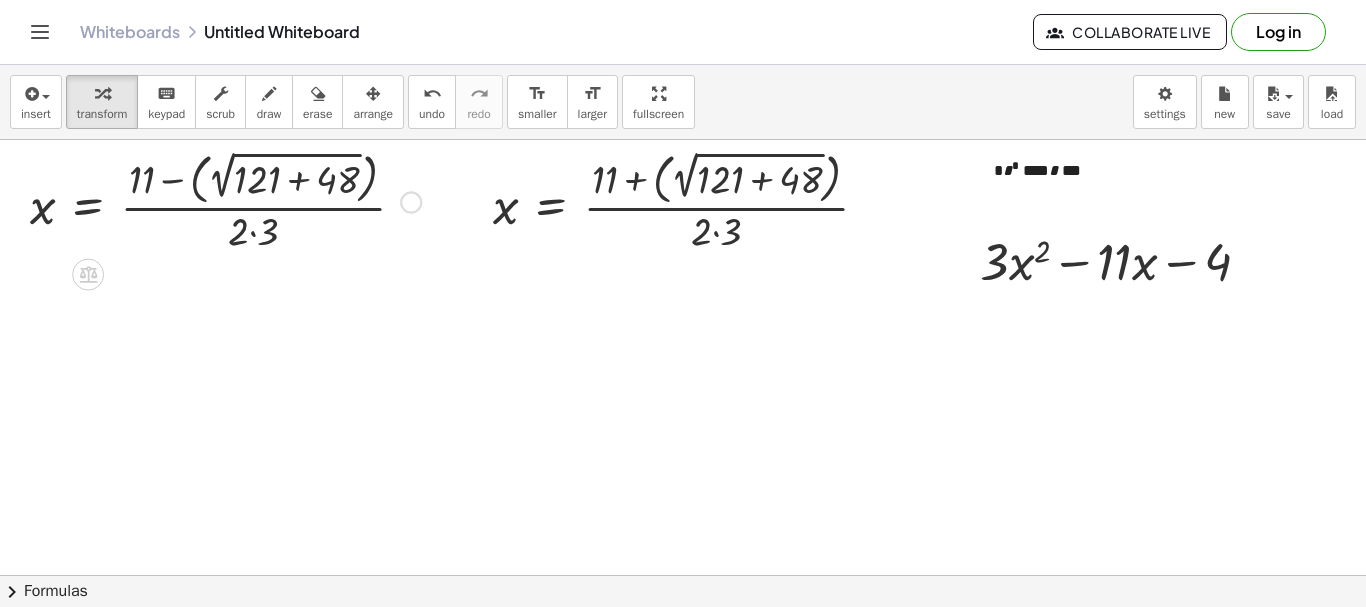 click at bounding box center (225, 200) 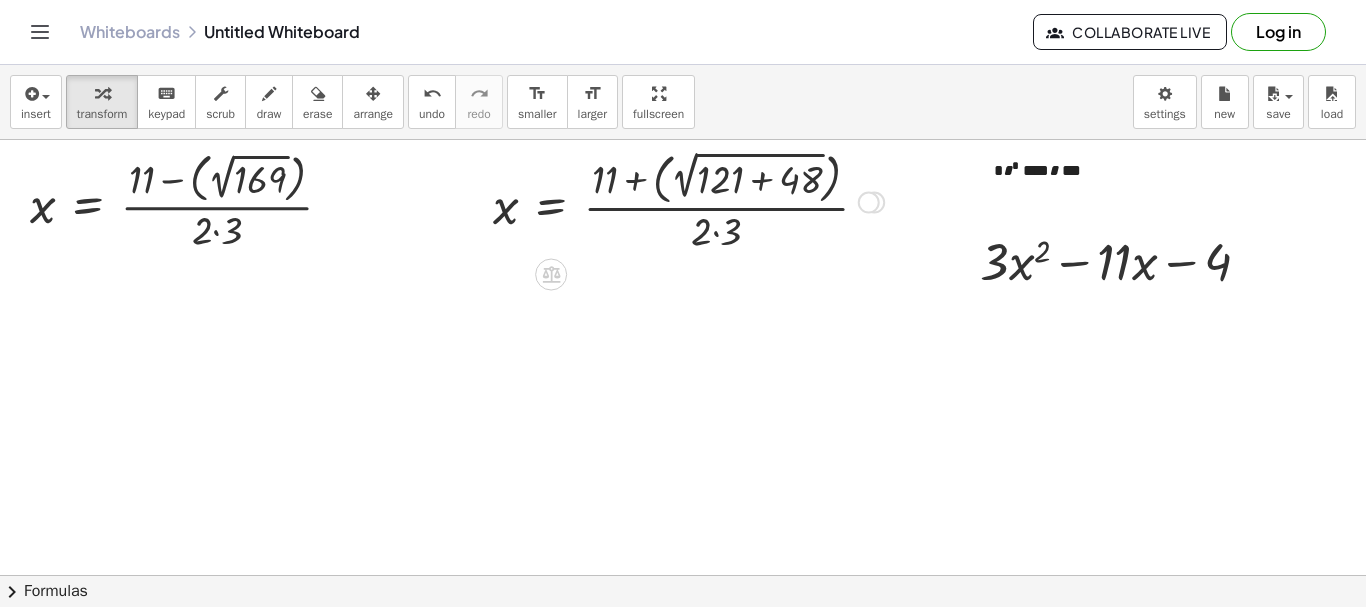 click at bounding box center (688, 200) 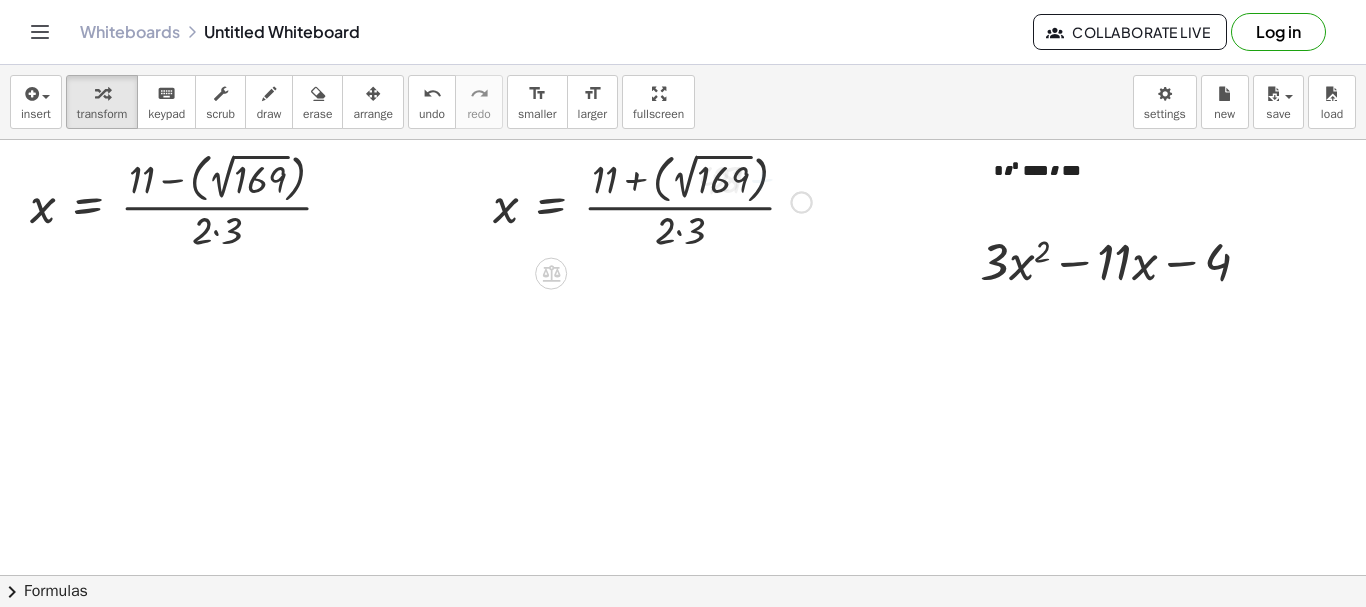 click at bounding box center [652, 200] 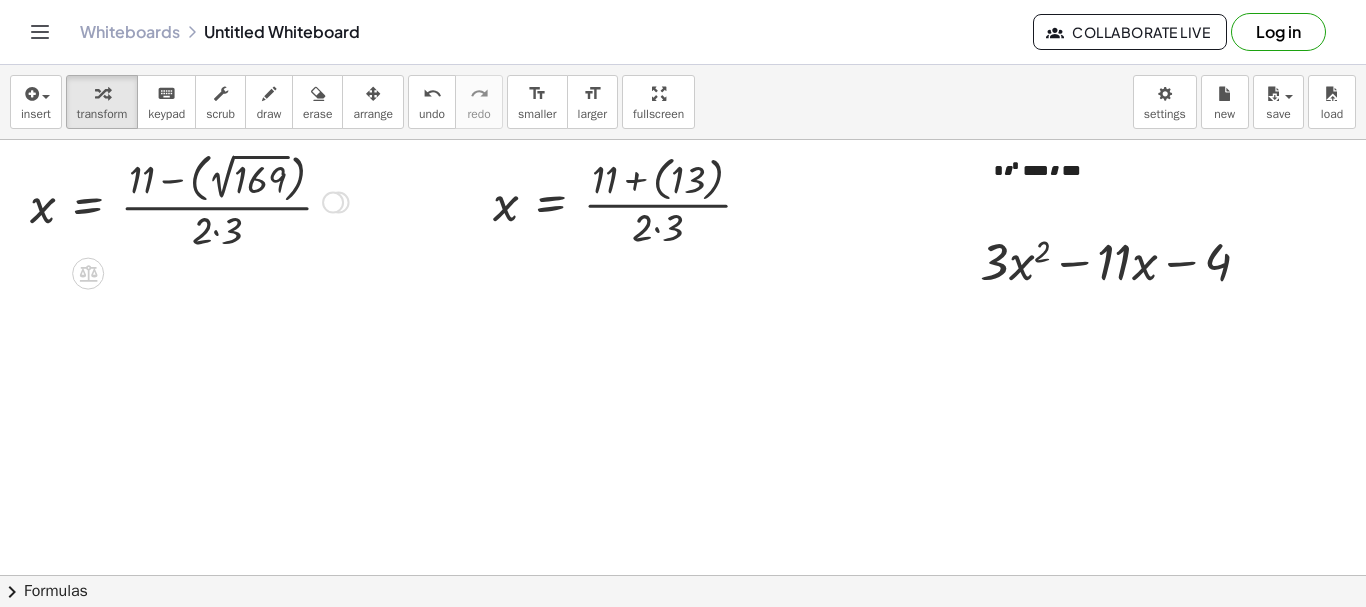 click at bounding box center [189, 200] 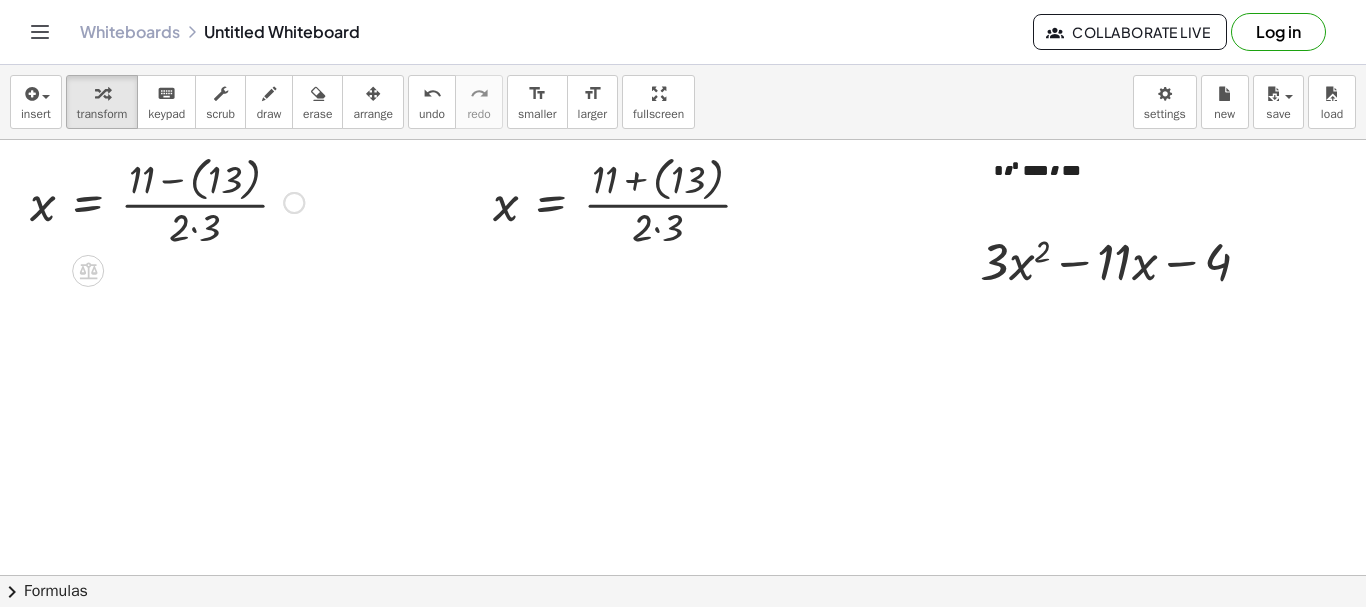 click at bounding box center [167, 201] 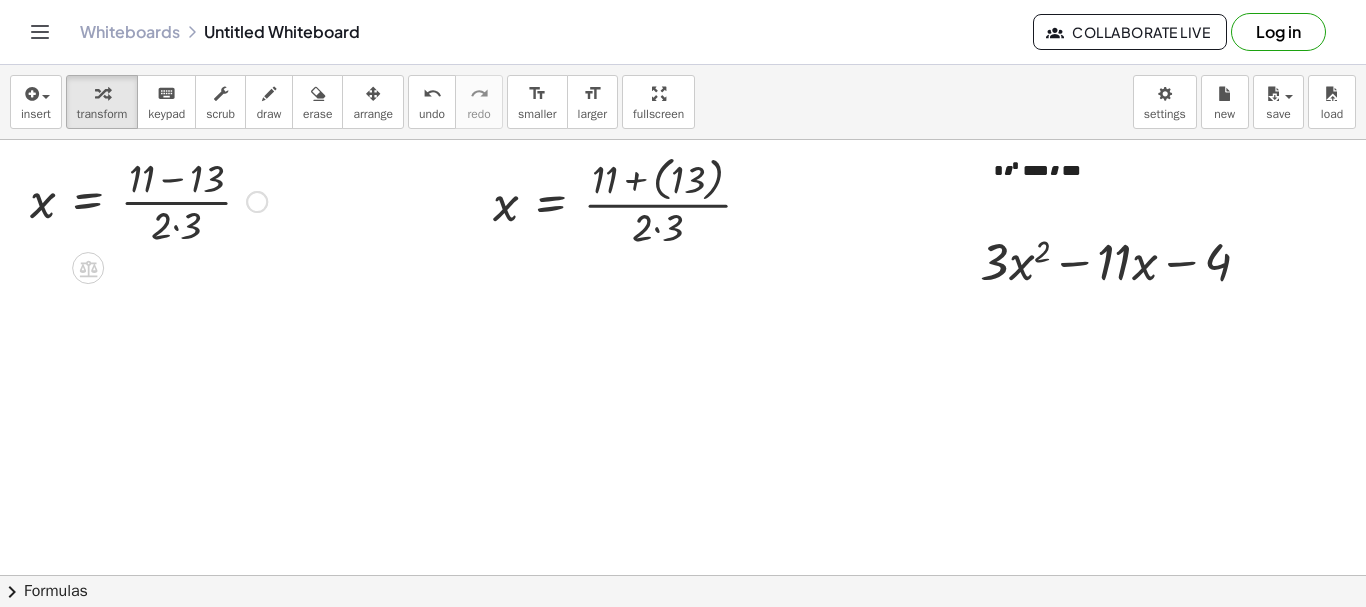click at bounding box center [148, 200] 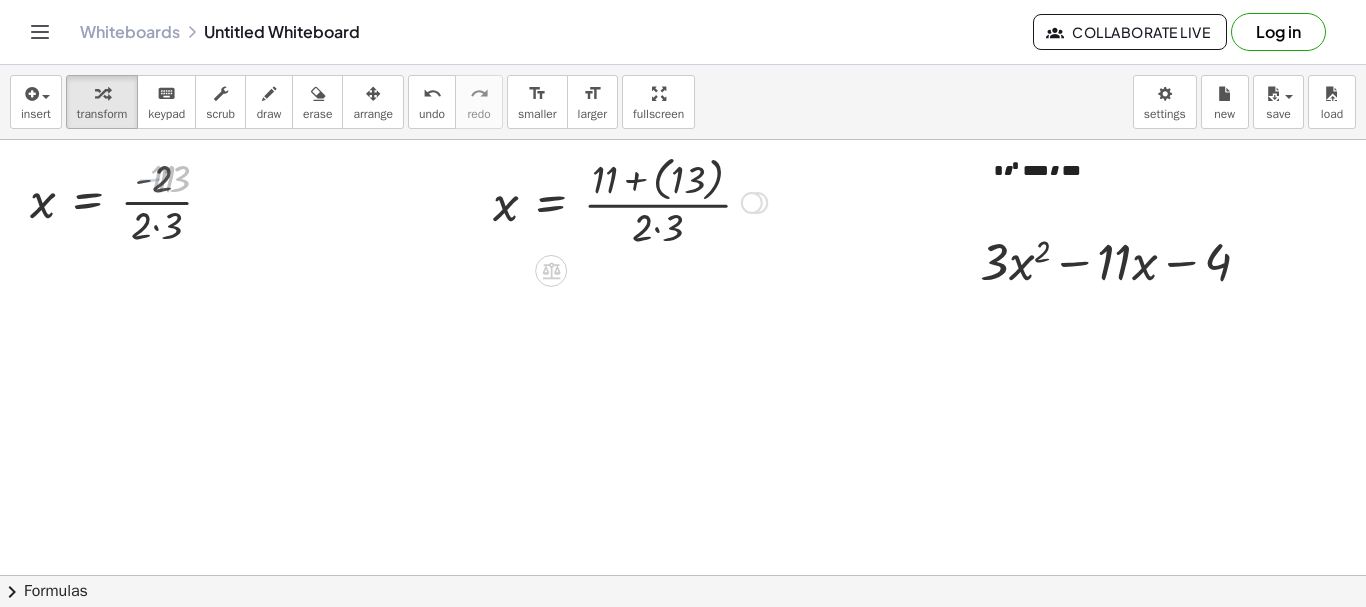 click at bounding box center (630, 201) 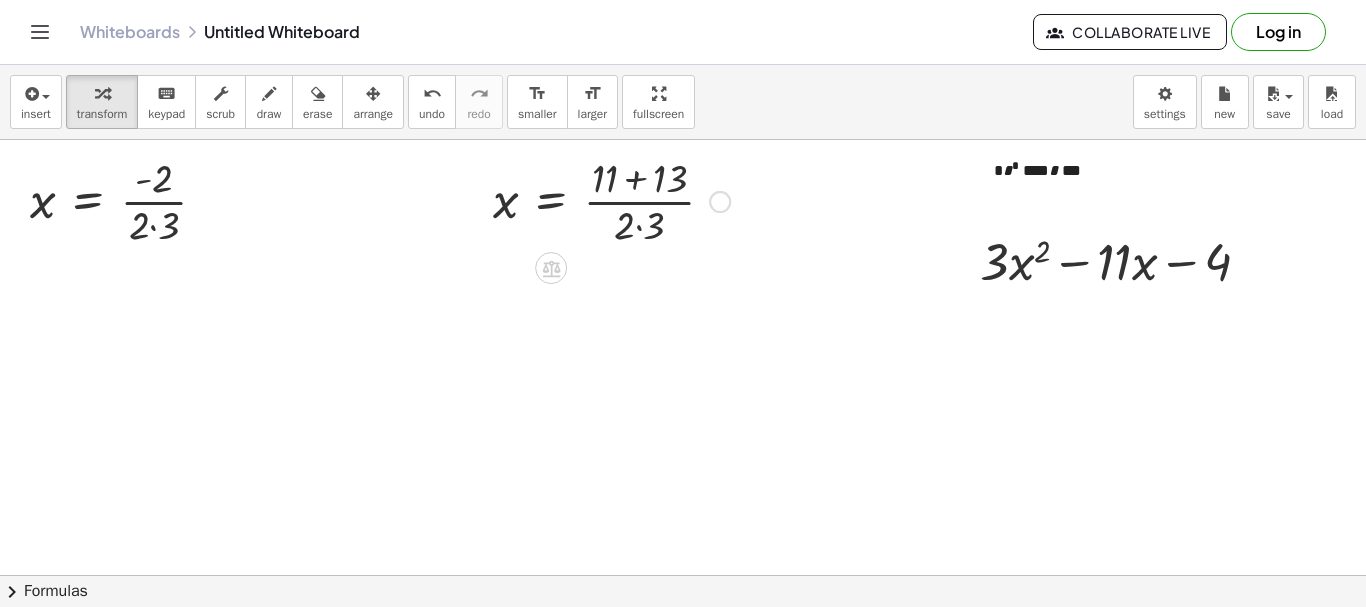 click at bounding box center [611, 200] 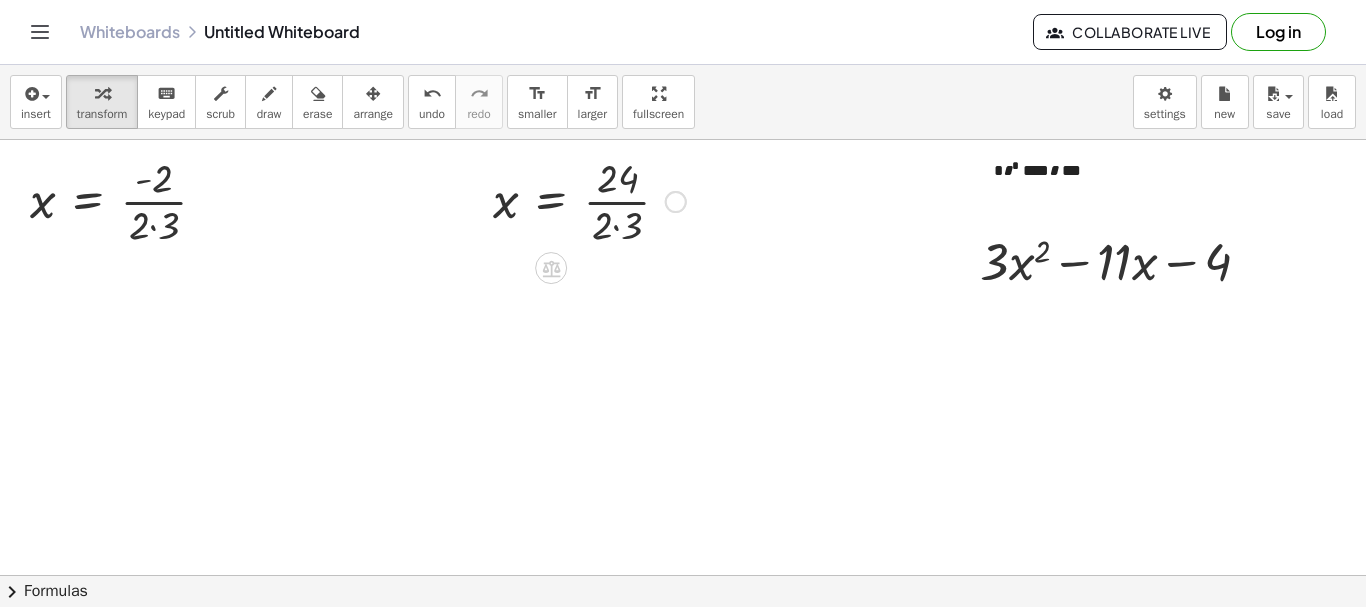 click at bounding box center (589, 200) 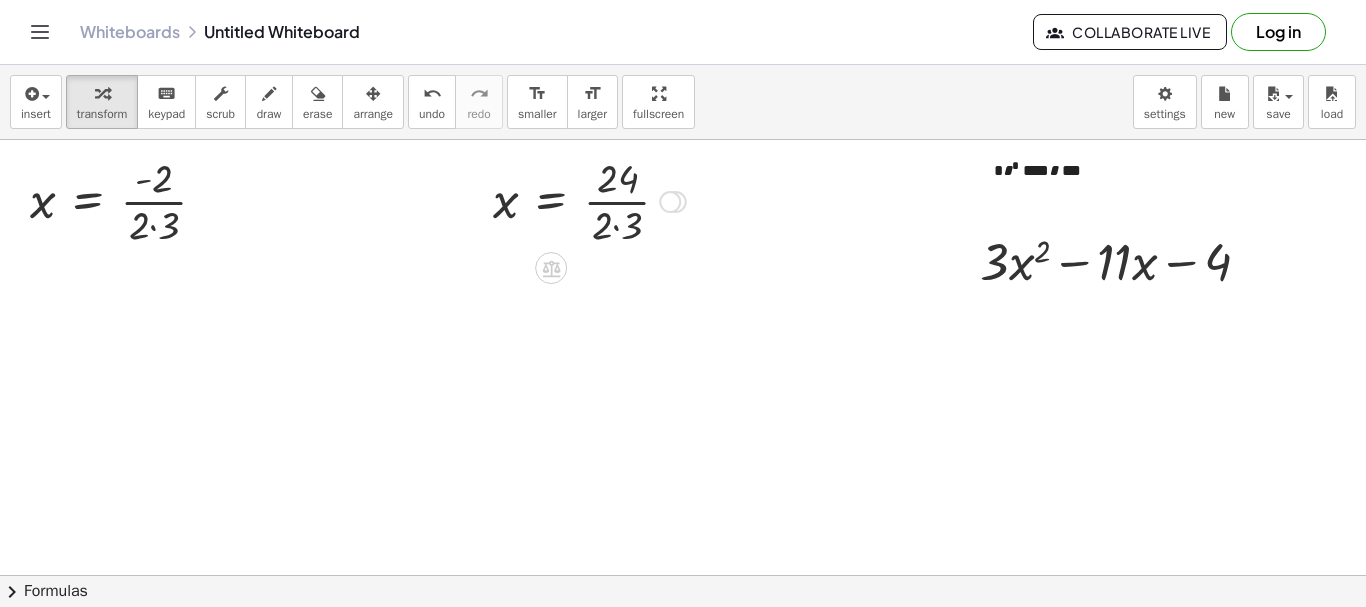 click at bounding box center [589, 200] 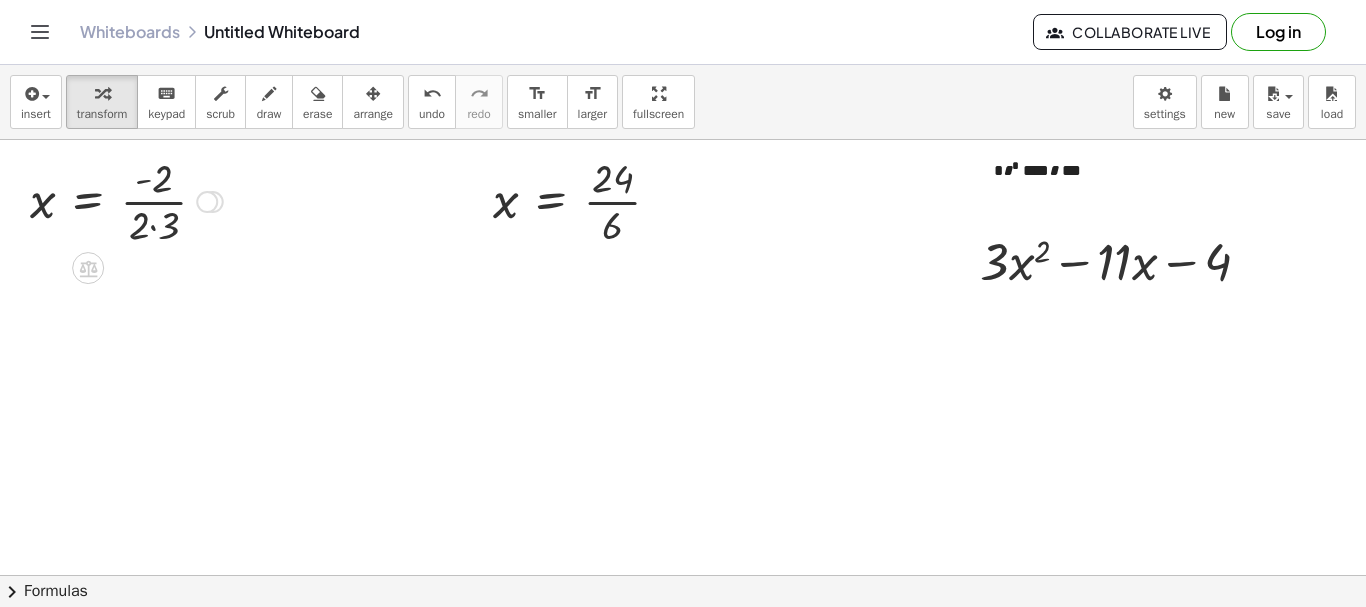 click at bounding box center (126, 200) 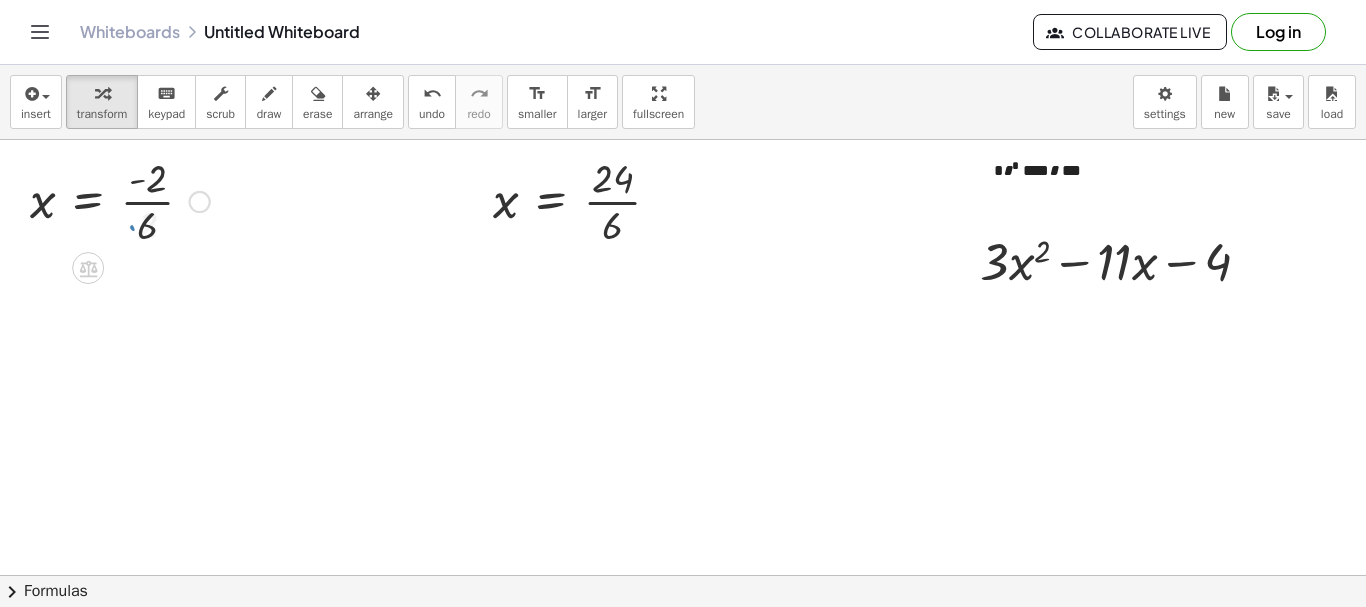 click at bounding box center (120, 200) 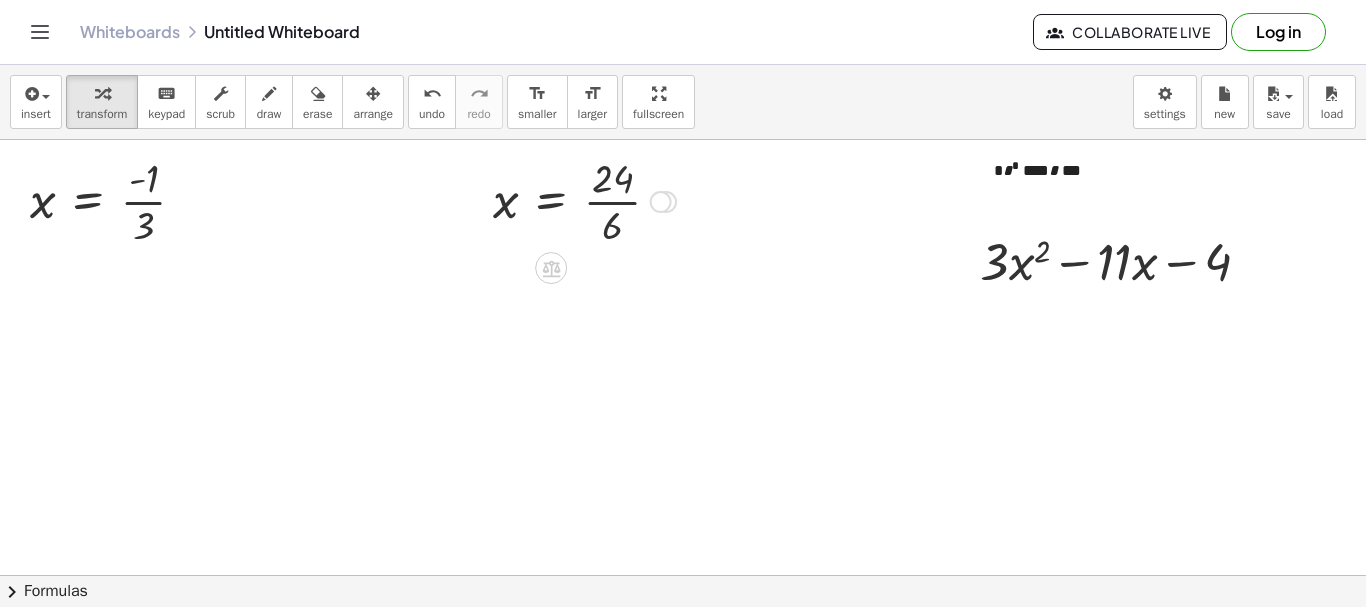 click at bounding box center (584, 200) 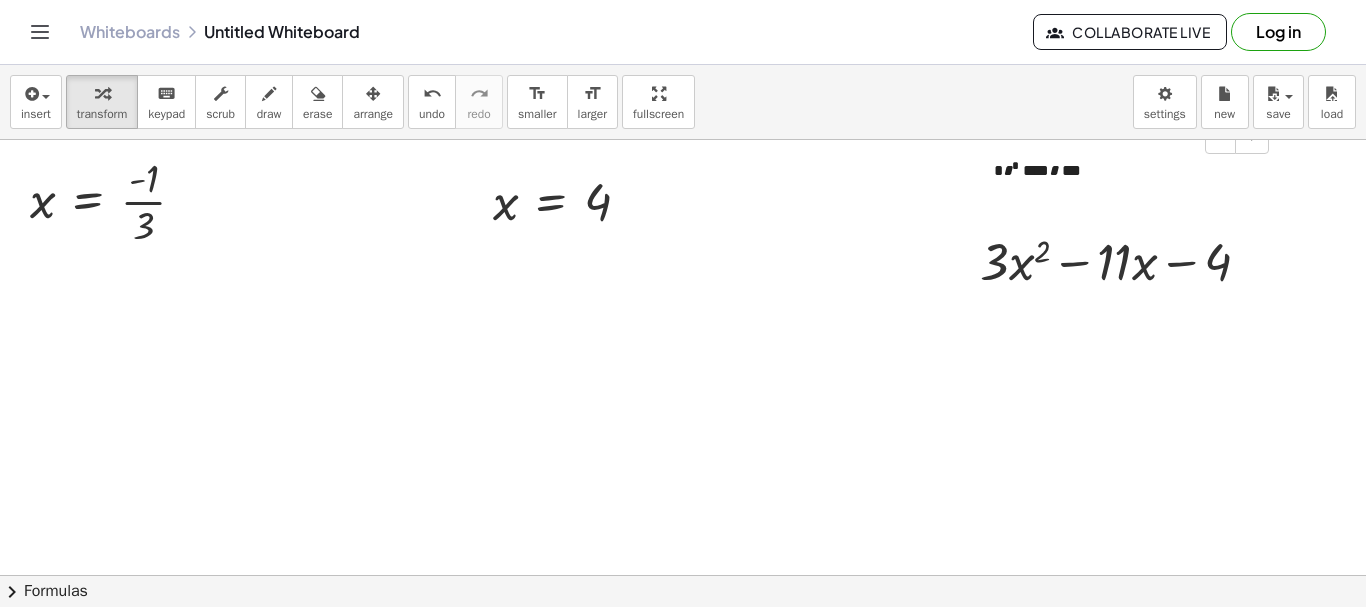 click on "* * *   **** *   ***" at bounding box center [1124, 174] 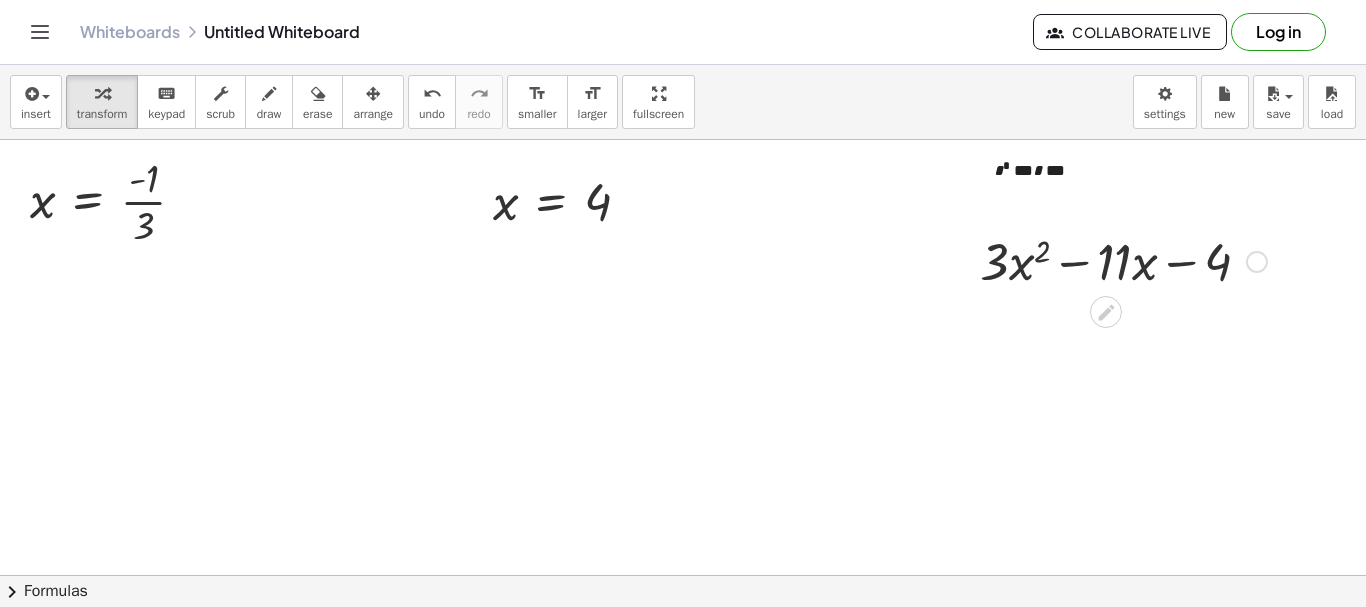 click on "Fix a mistake Transform line Copy line as LaTeX Copy derivation as LaTeX Expand new lines: On" at bounding box center (1257, 262) 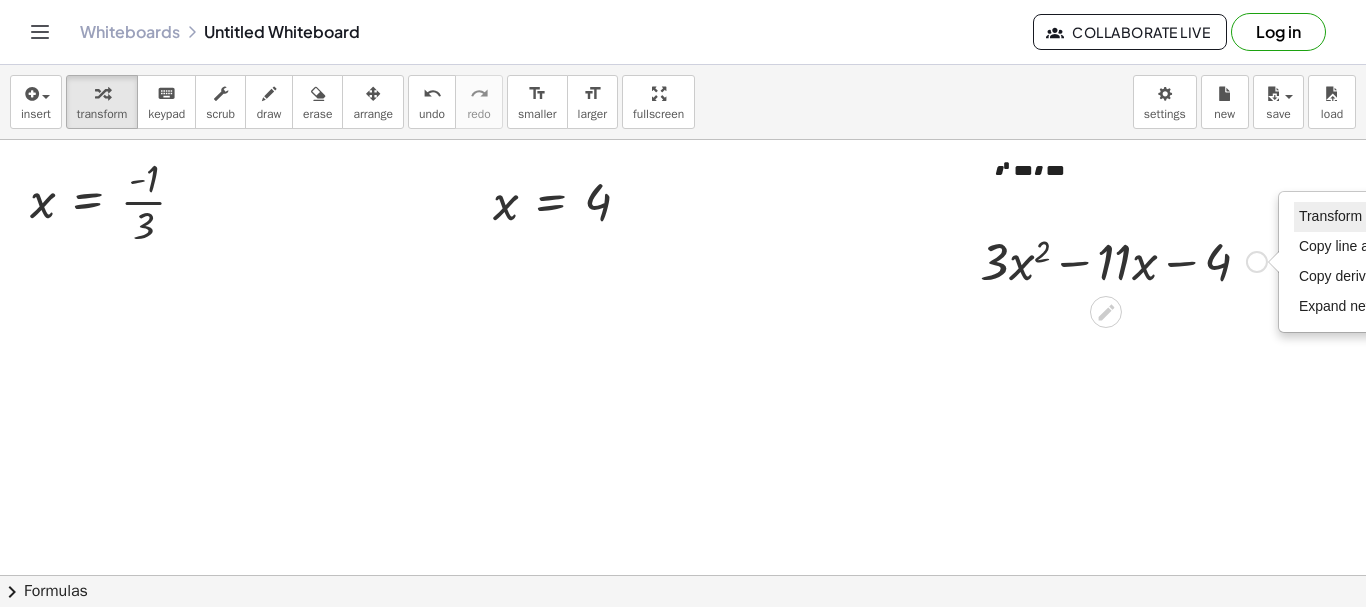 click on "Transform line" at bounding box center (1379, 217) 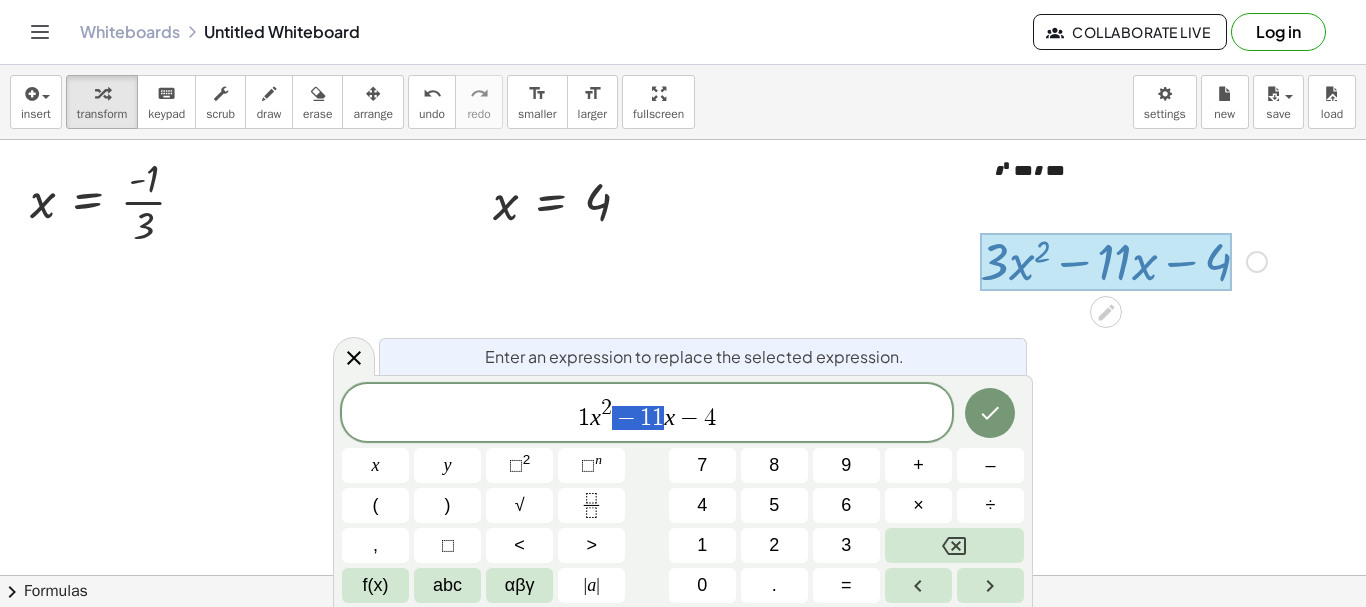 drag, startPoint x: 660, startPoint y: 420, endPoint x: 622, endPoint y: 423, distance: 38.118237 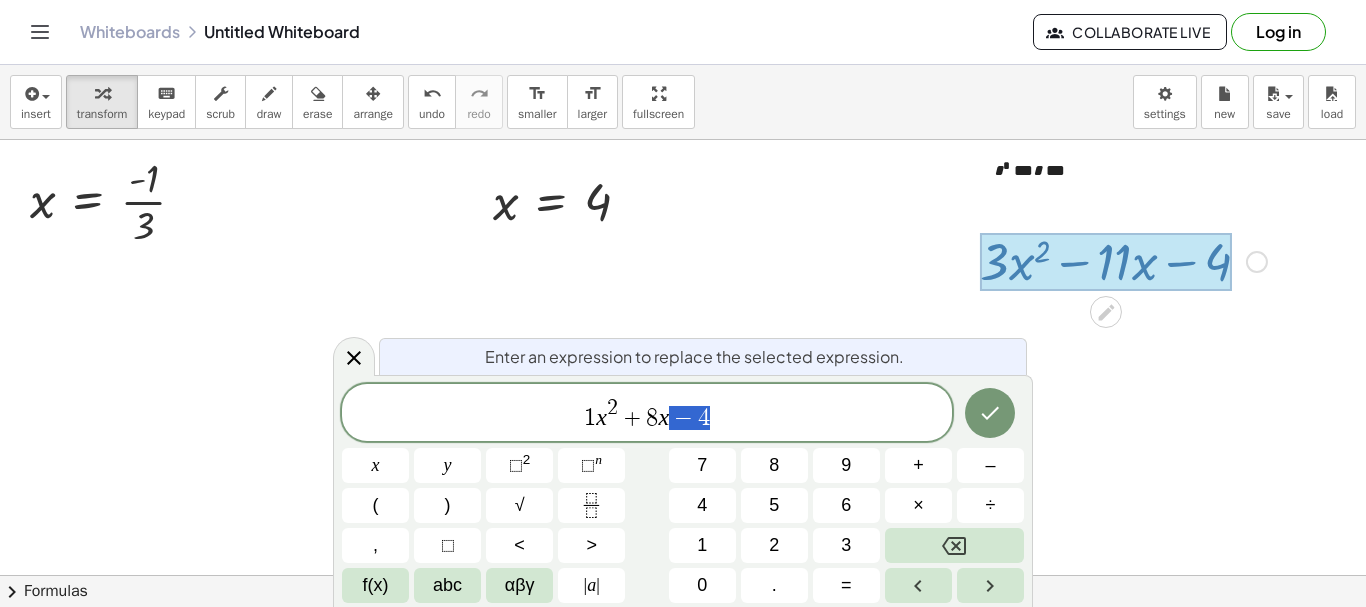 drag, startPoint x: 715, startPoint y: 420, endPoint x: 677, endPoint y: 423, distance: 38.118237 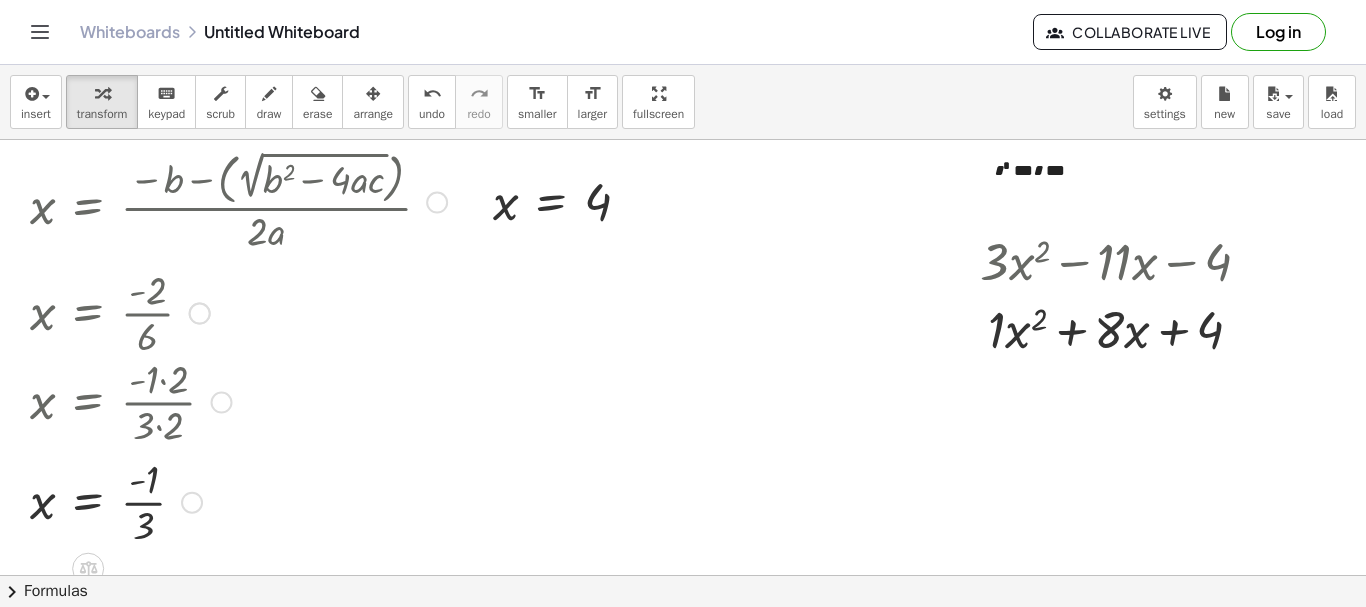 drag, startPoint x: 181, startPoint y: 194, endPoint x: 140, endPoint y: 646, distance: 453.8557 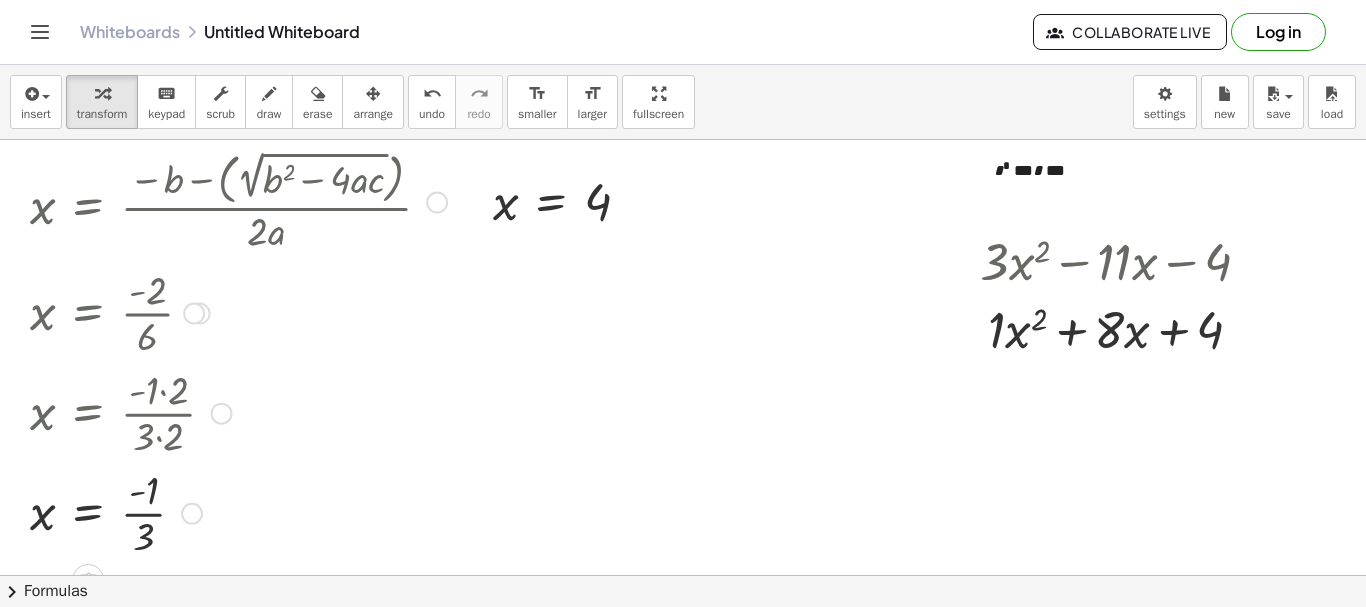 click at bounding box center [238, 200] 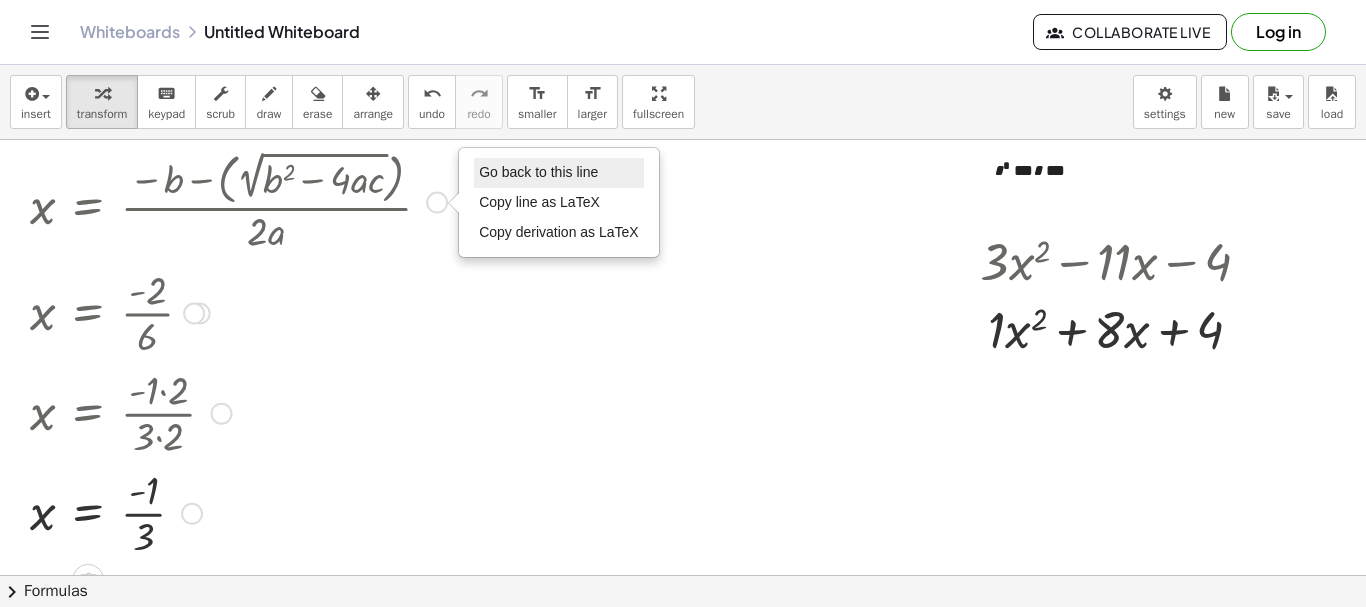 click on "Go back to this line" at bounding box center [538, 172] 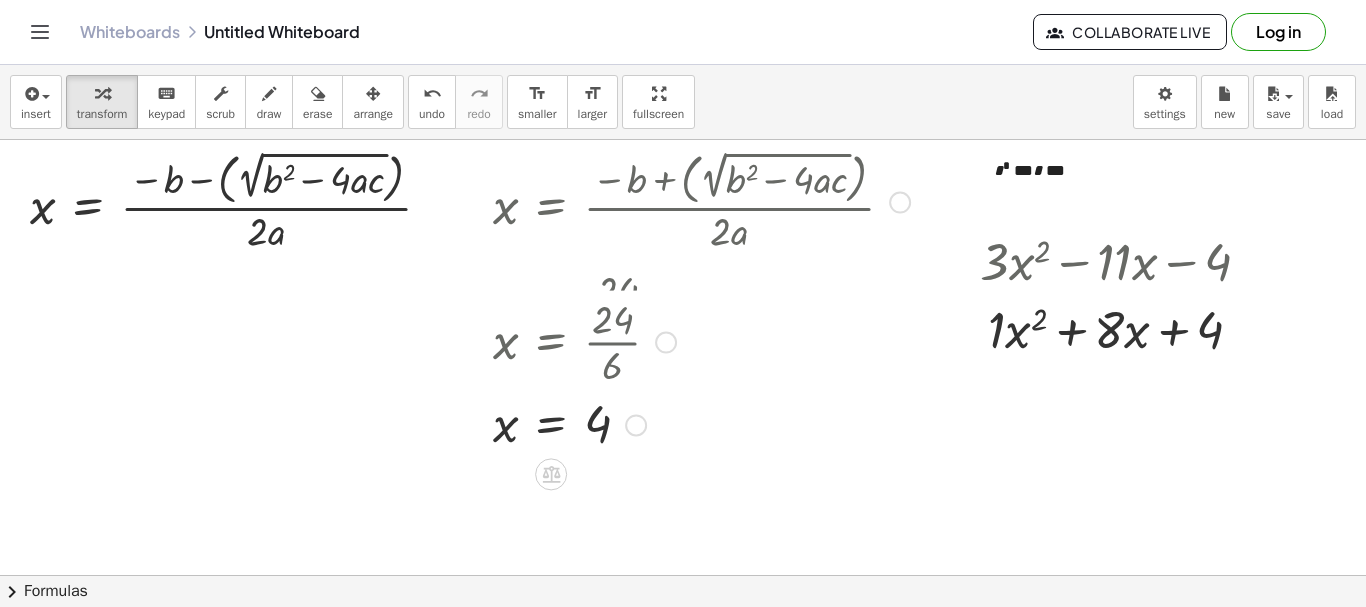 drag, startPoint x: 629, startPoint y: 209, endPoint x: 665, endPoint y: 646, distance: 438.48032 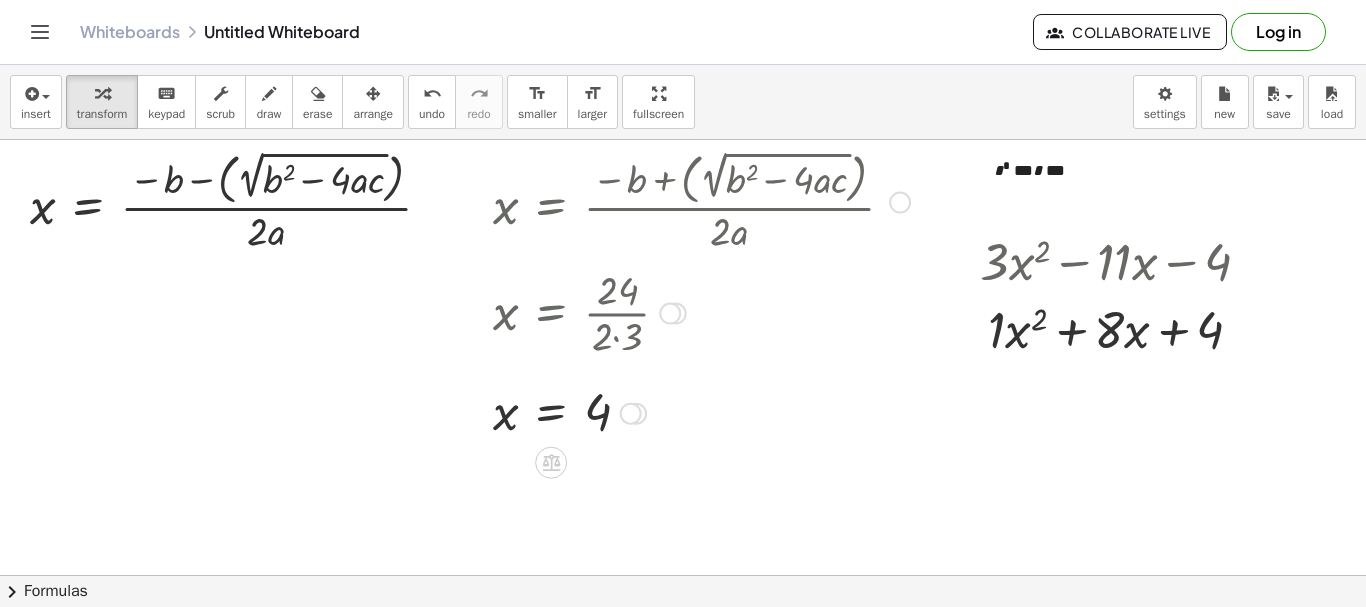 click at bounding box center [900, 203] 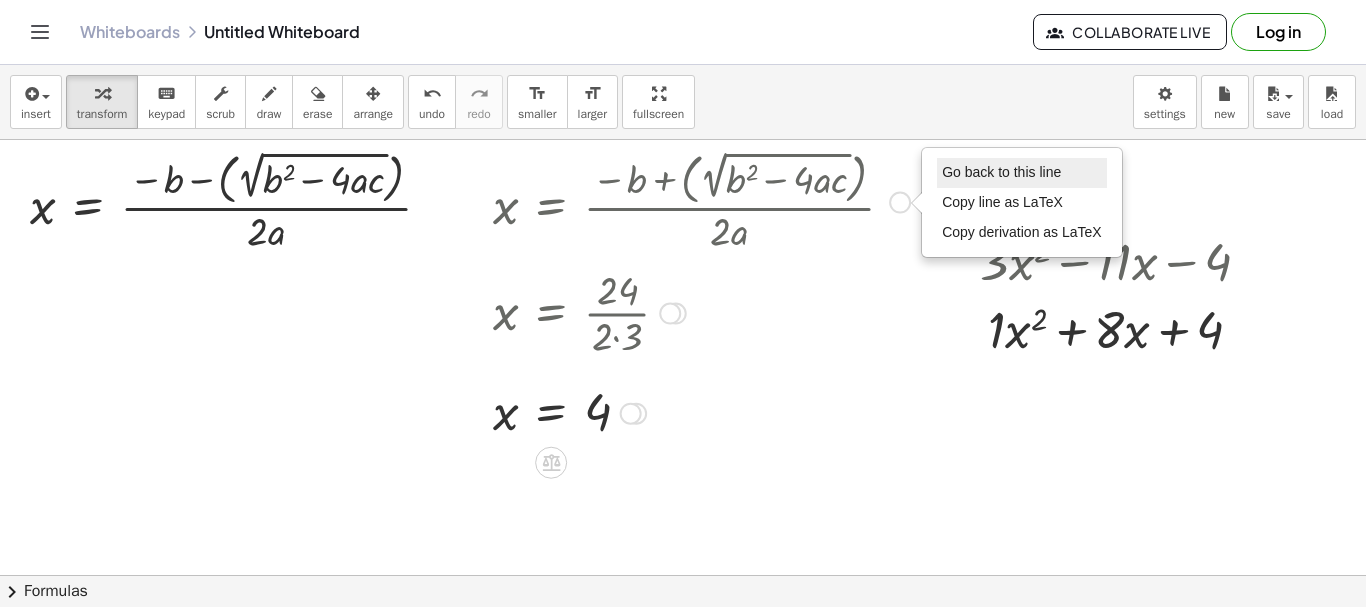 click on "Go back to this line" at bounding box center (1001, 172) 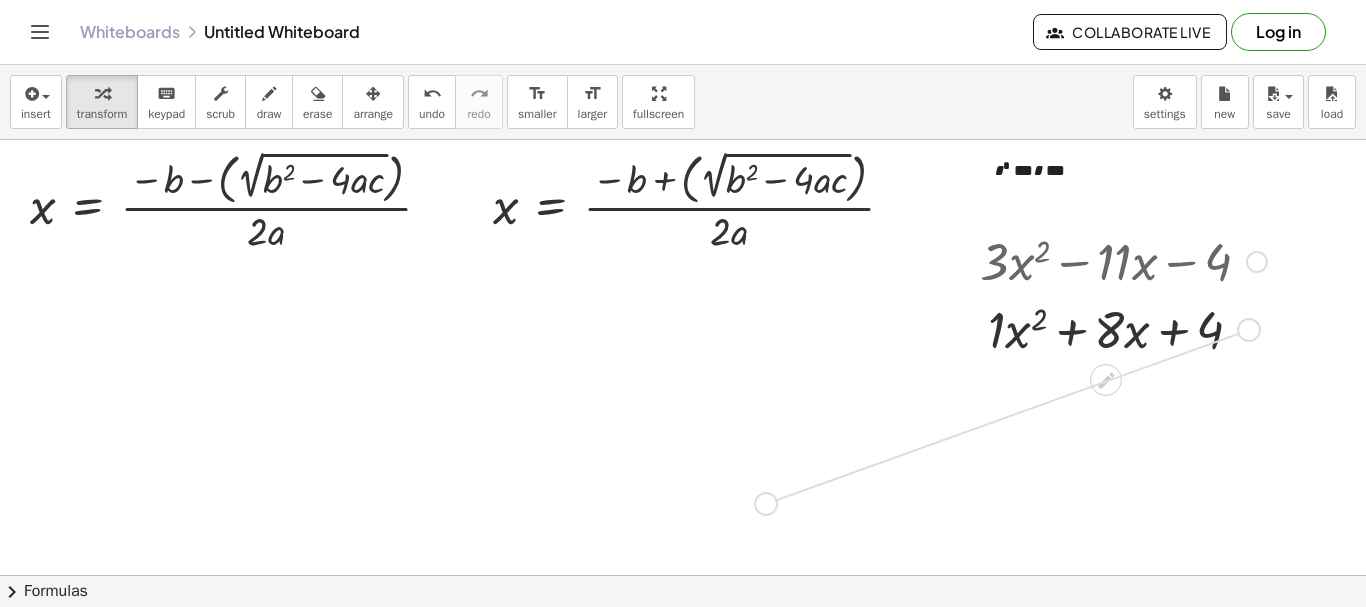 drag, startPoint x: 1243, startPoint y: 332, endPoint x: 605, endPoint y: 557, distance: 676.5124 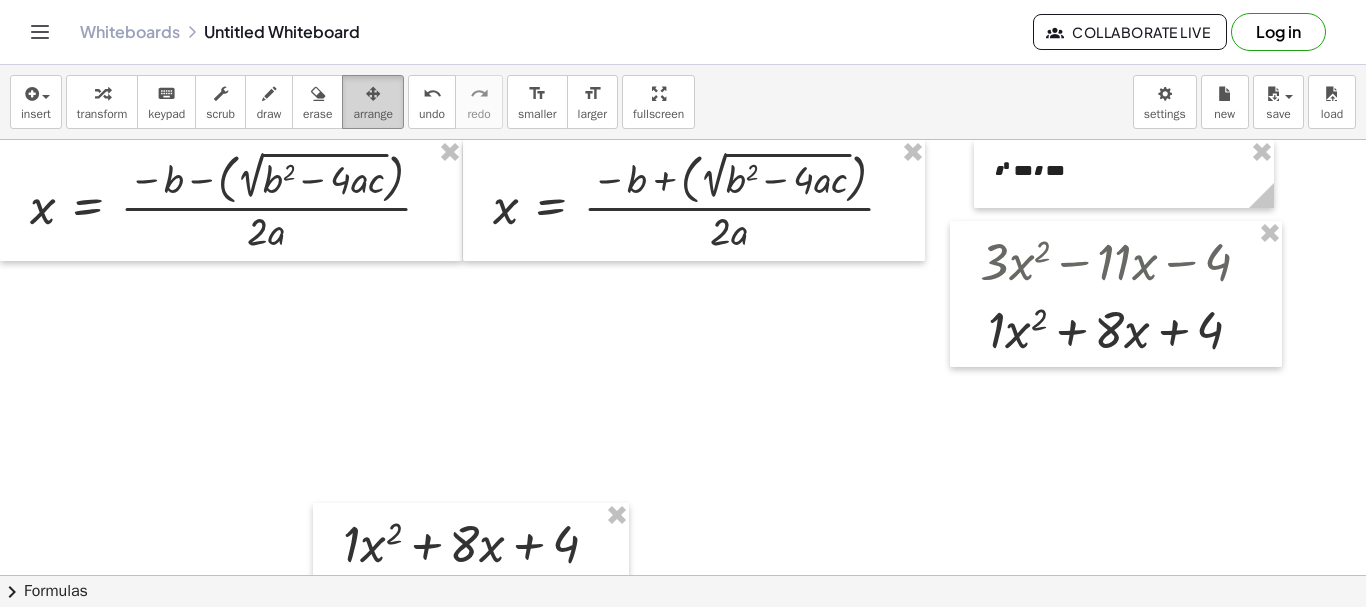 click on "arrange" at bounding box center (373, 114) 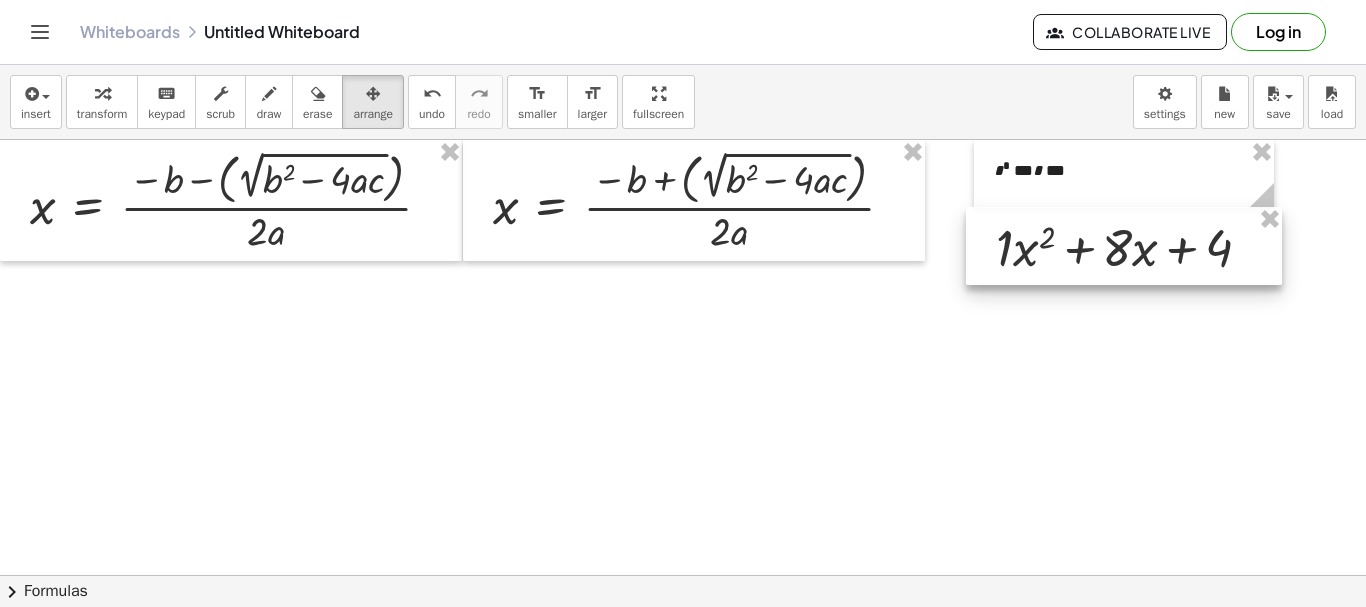 drag, startPoint x: 467, startPoint y: 546, endPoint x: 1120, endPoint y: 250, distance: 716.9554 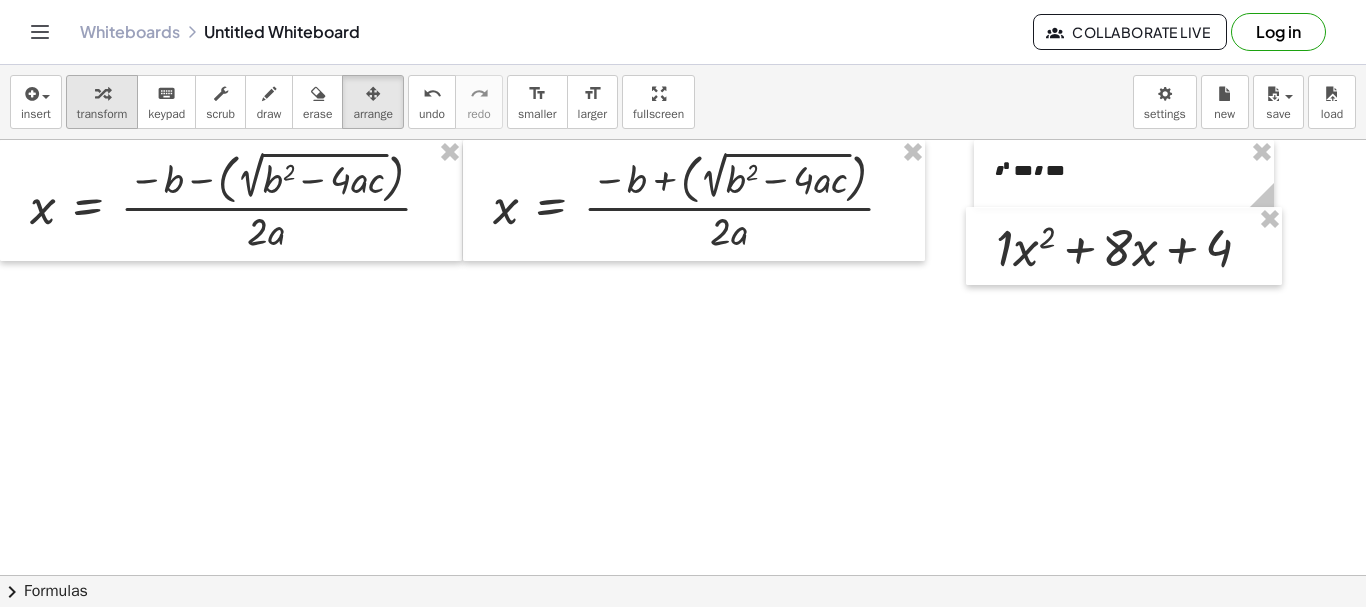 click on "transform" at bounding box center (102, 114) 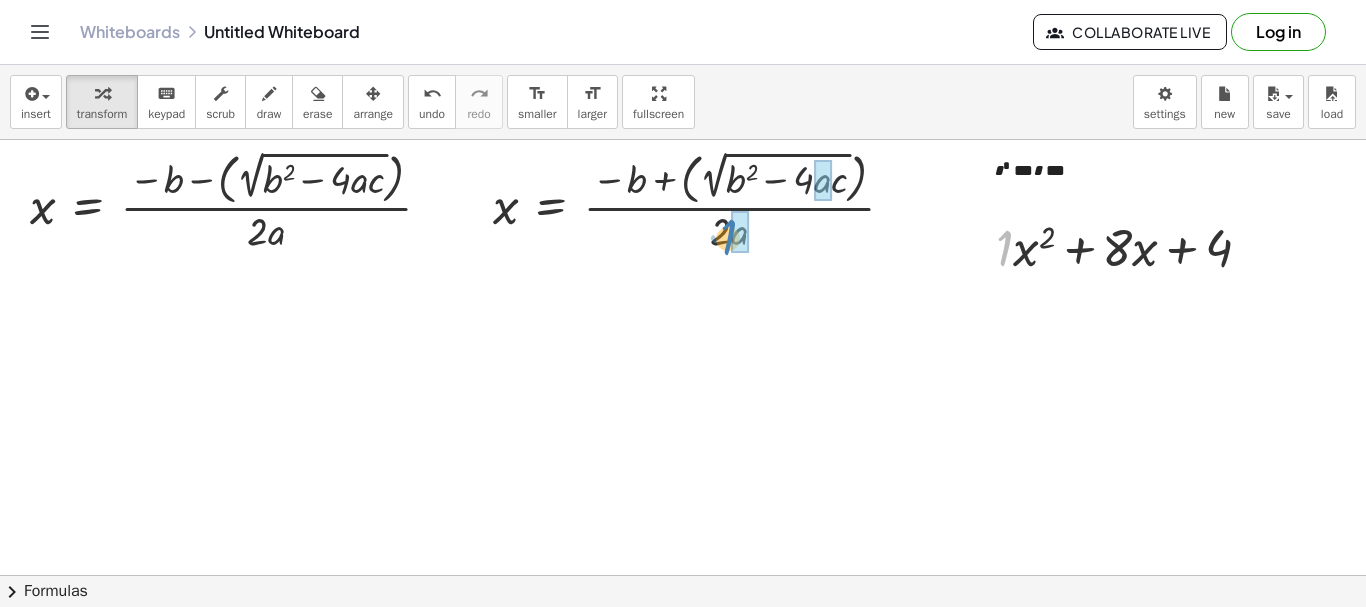 drag, startPoint x: 1011, startPoint y: 250, endPoint x: 735, endPoint y: 239, distance: 276.21912 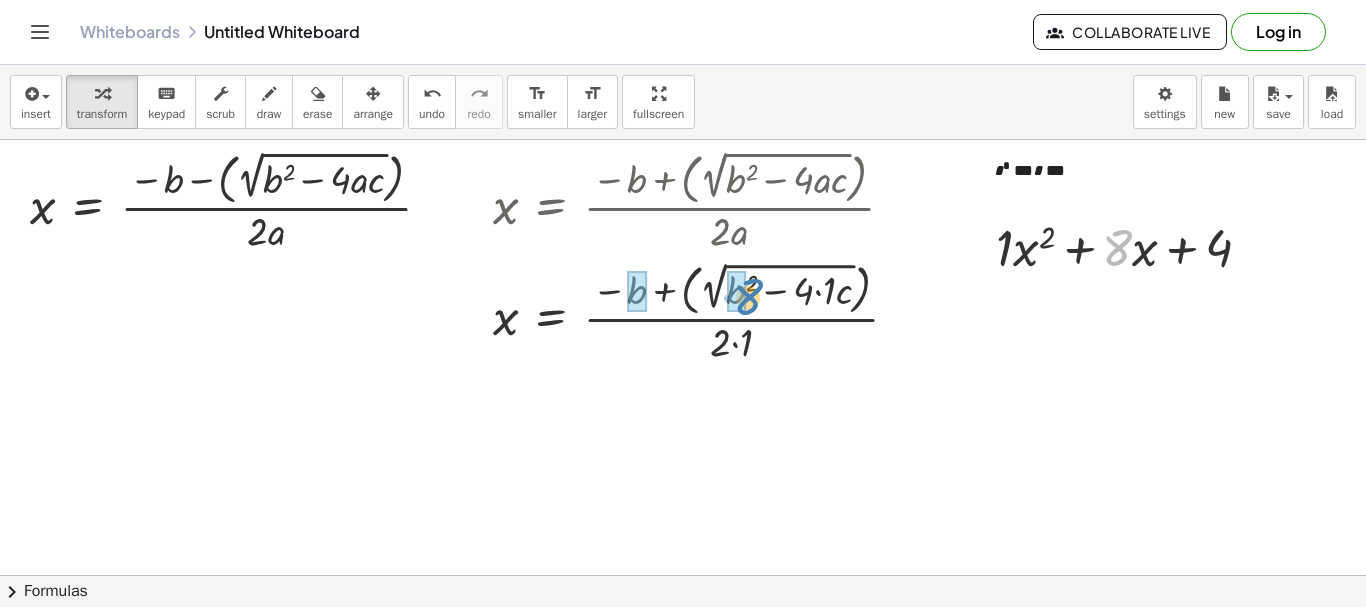 drag, startPoint x: 1107, startPoint y: 254, endPoint x: 739, endPoint y: 303, distance: 371.2479 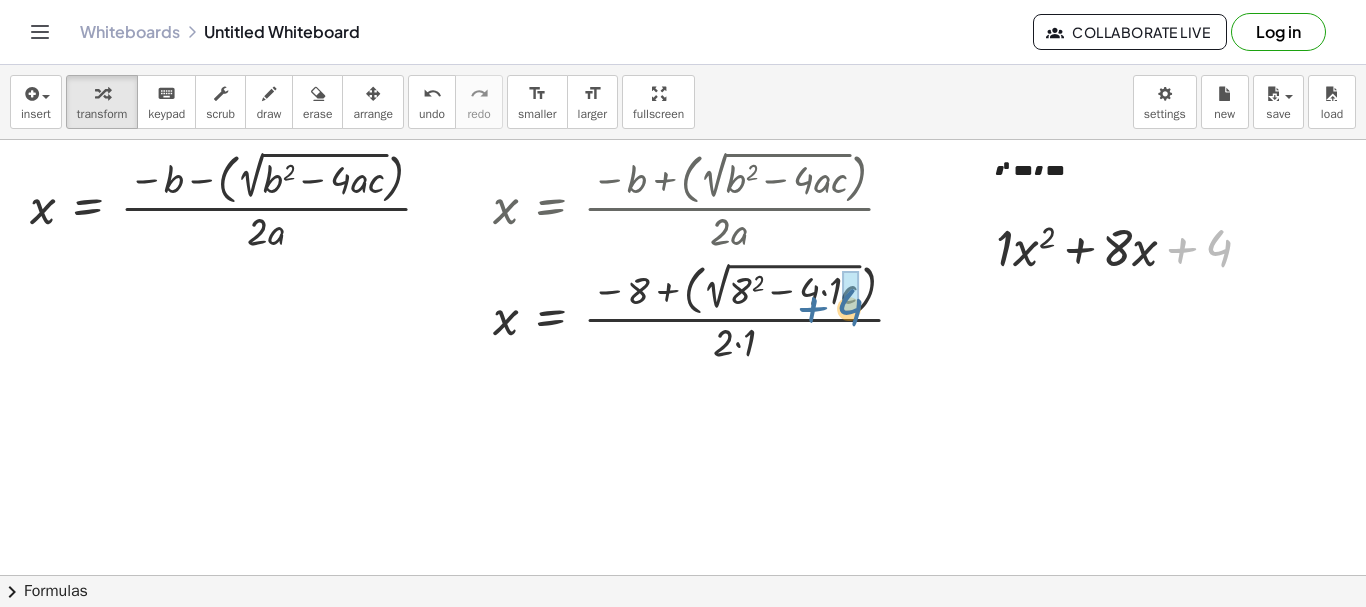 drag, startPoint x: 1201, startPoint y: 268, endPoint x: 854, endPoint y: 318, distance: 350.5838 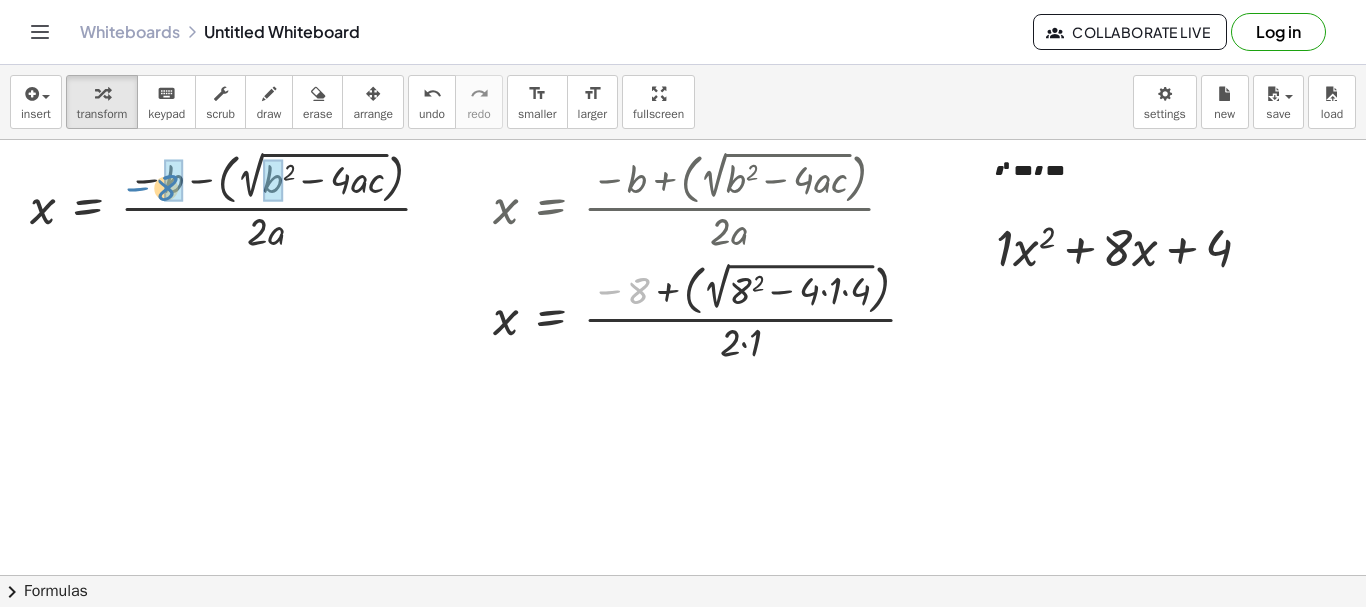 drag, startPoint x: 643, startPoint y: 292, endPoint x: 165, endPoint y: 191, distance: 488.554 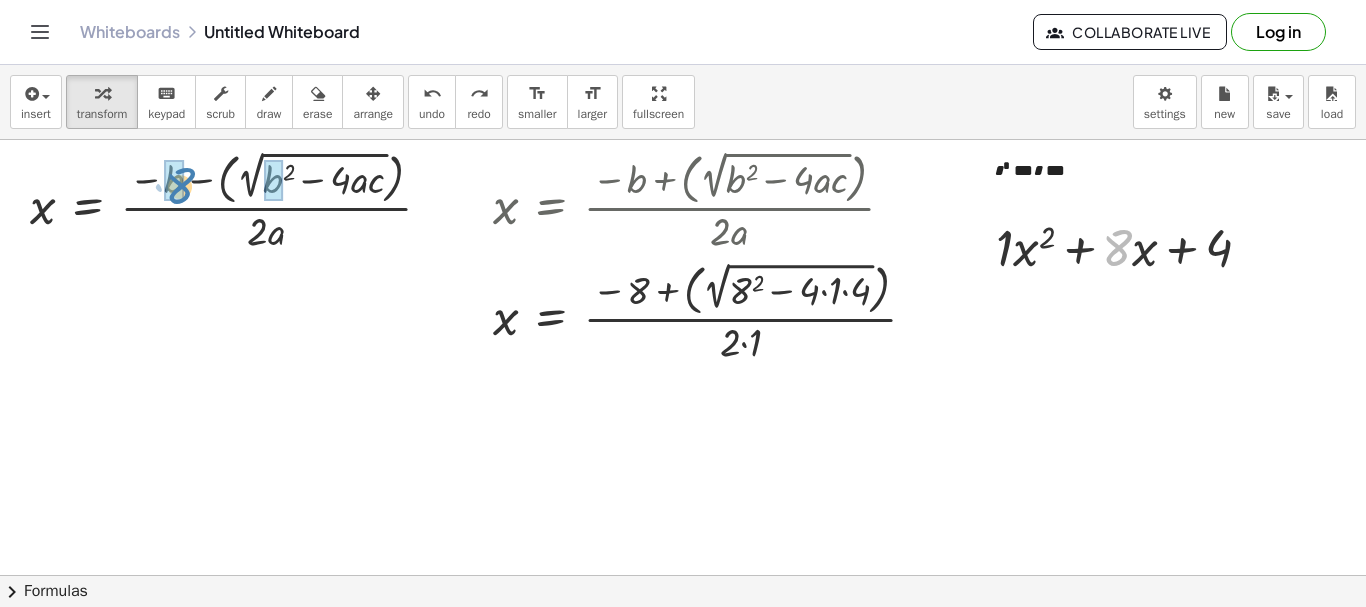 drag, startPoint x: 1117, startPoint y: 241, endPoint x: 179, endPoint y: 179, distance: 940.0468 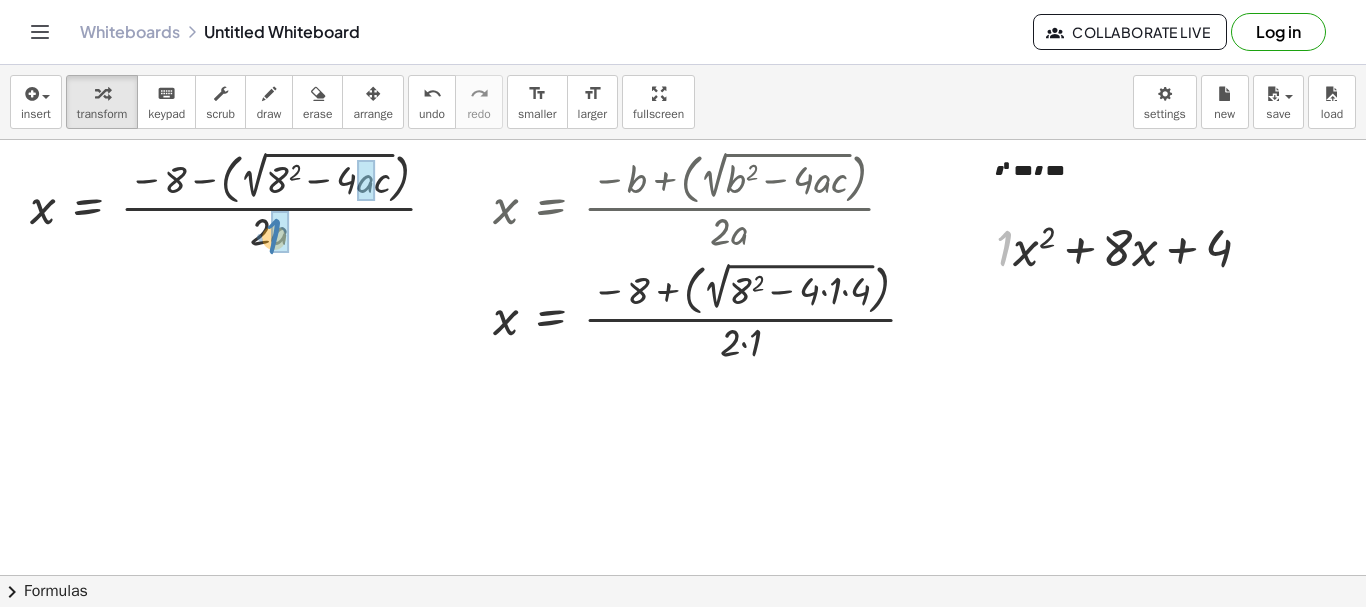 drag, startPoint x: 1010, startPoint y: 255, endPoint x: 277, endPoint y: 242, distance: 733.1153 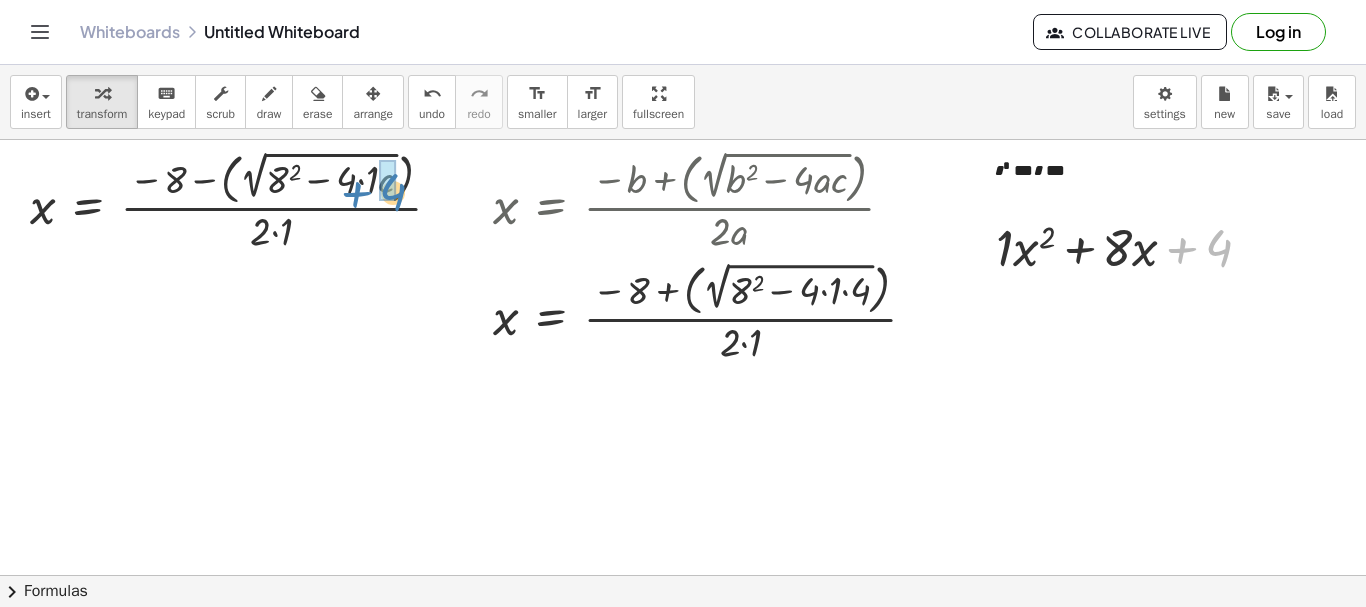 drag, startPoint x: 1223, startPoint y: 248, endPoint x: 397, endPoint y: 191, distance: 827.96436 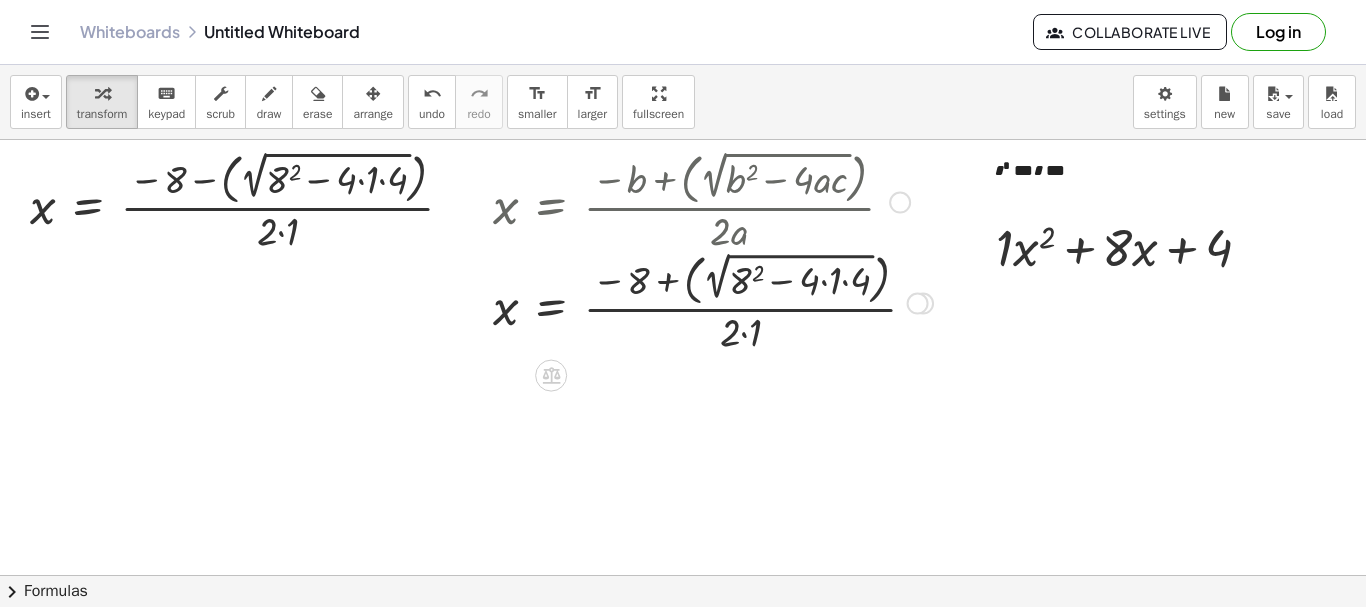drag, startPoint x: 911, startPoint y: 311, endPoint x: 838, endPoint y: 59, distance: 262.36044 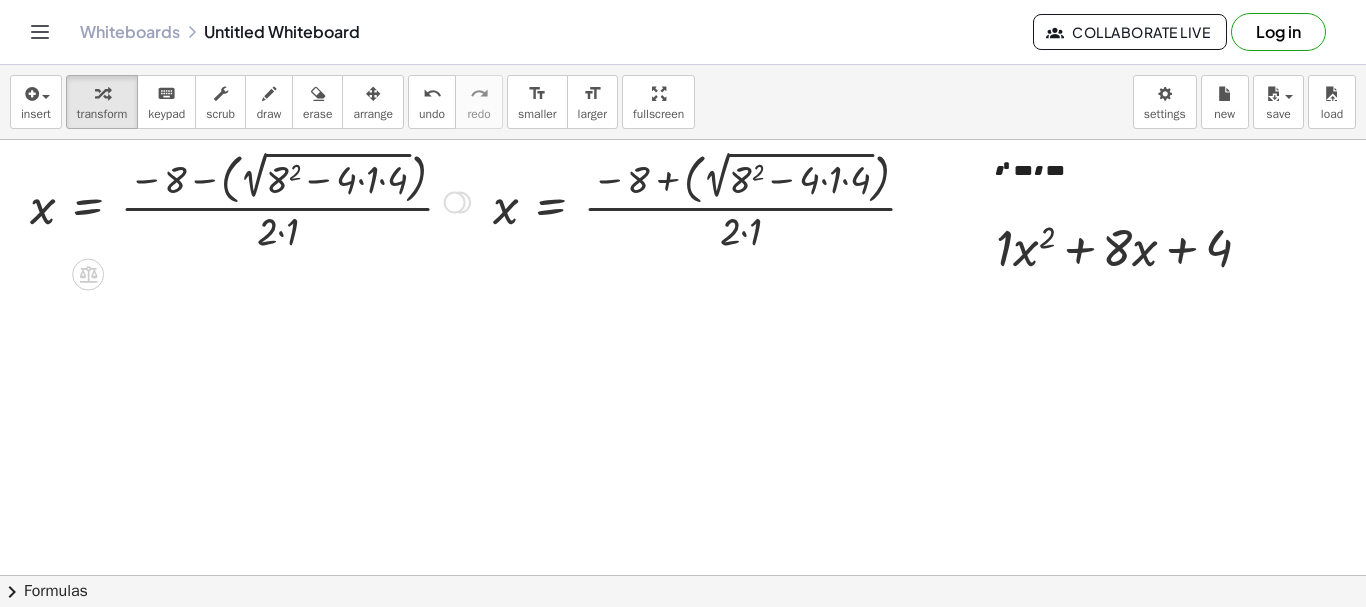 click at bounding box center [250, 200] 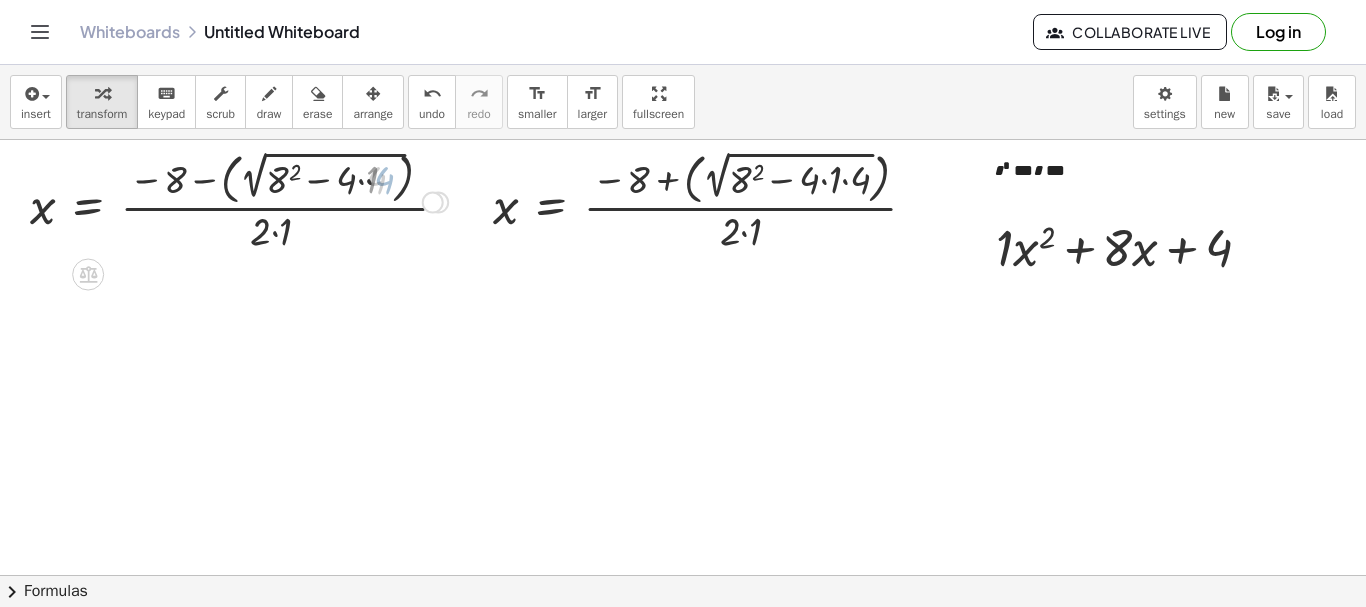 click at bounding box center (239, 200) 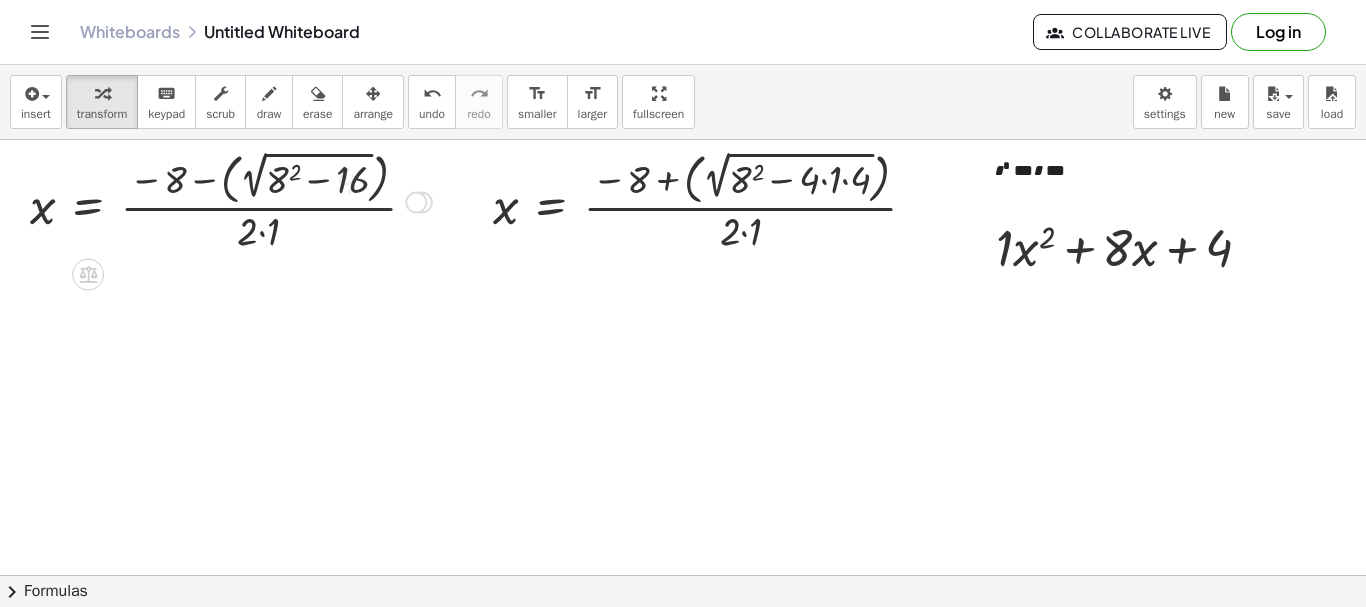 click at bounding box center [231, 200] 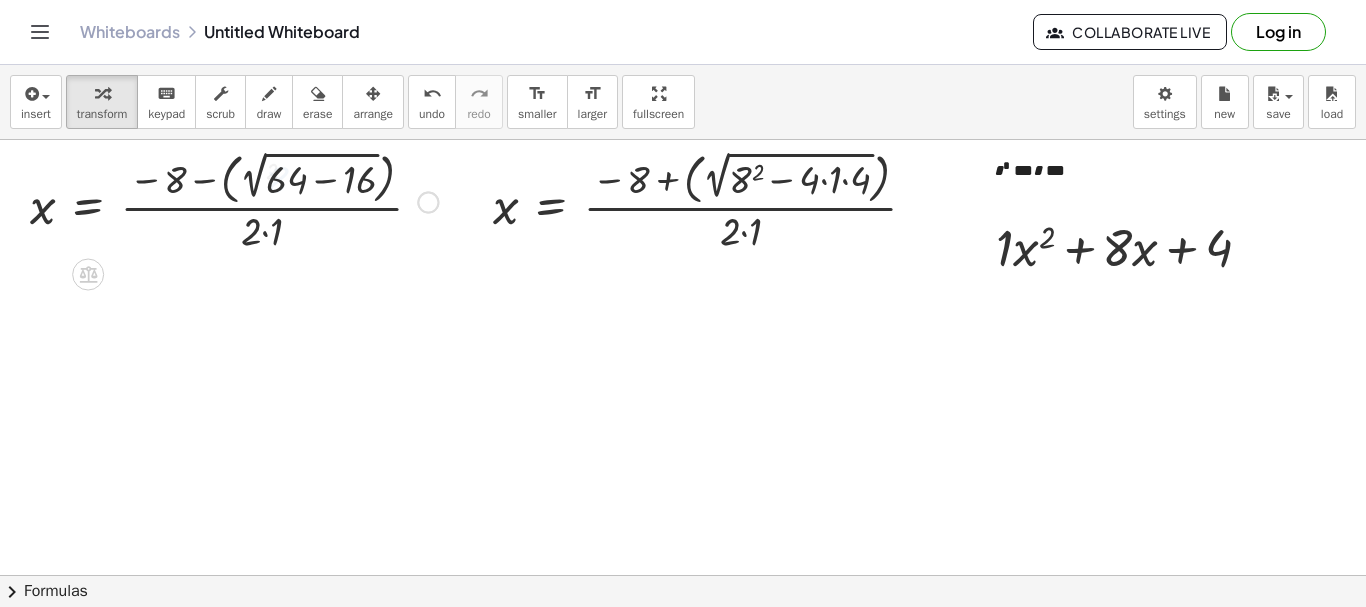 click at bounding box center [234, 200] 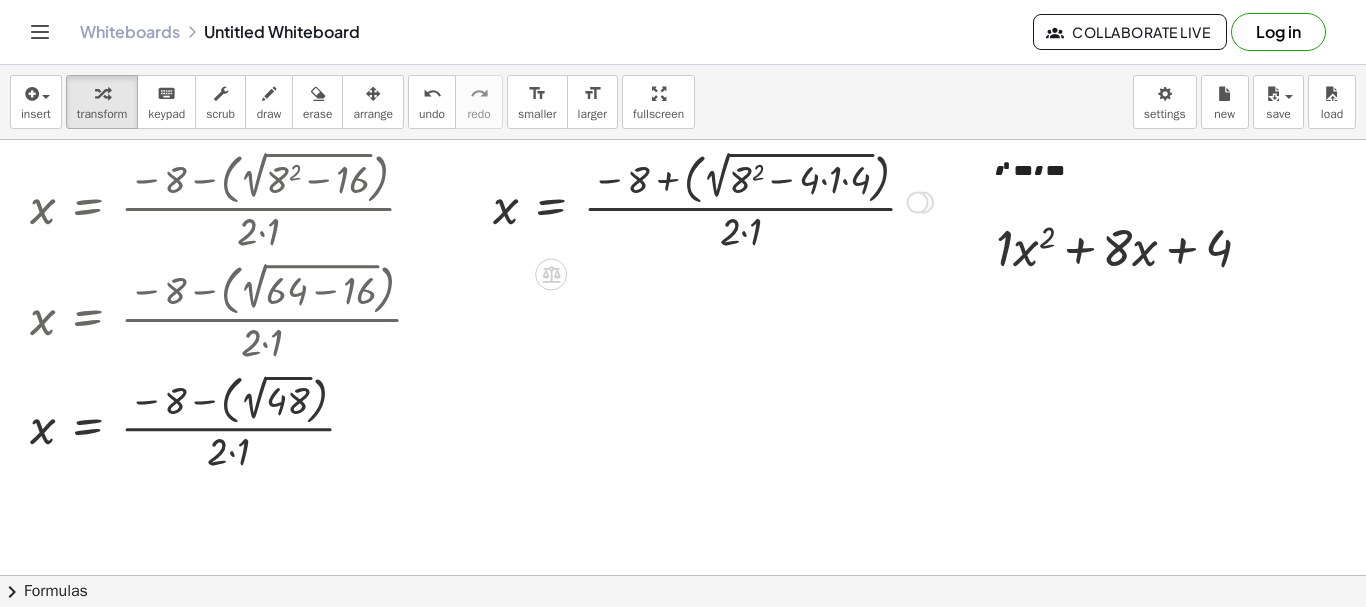 click at bounding box center (713, 200) 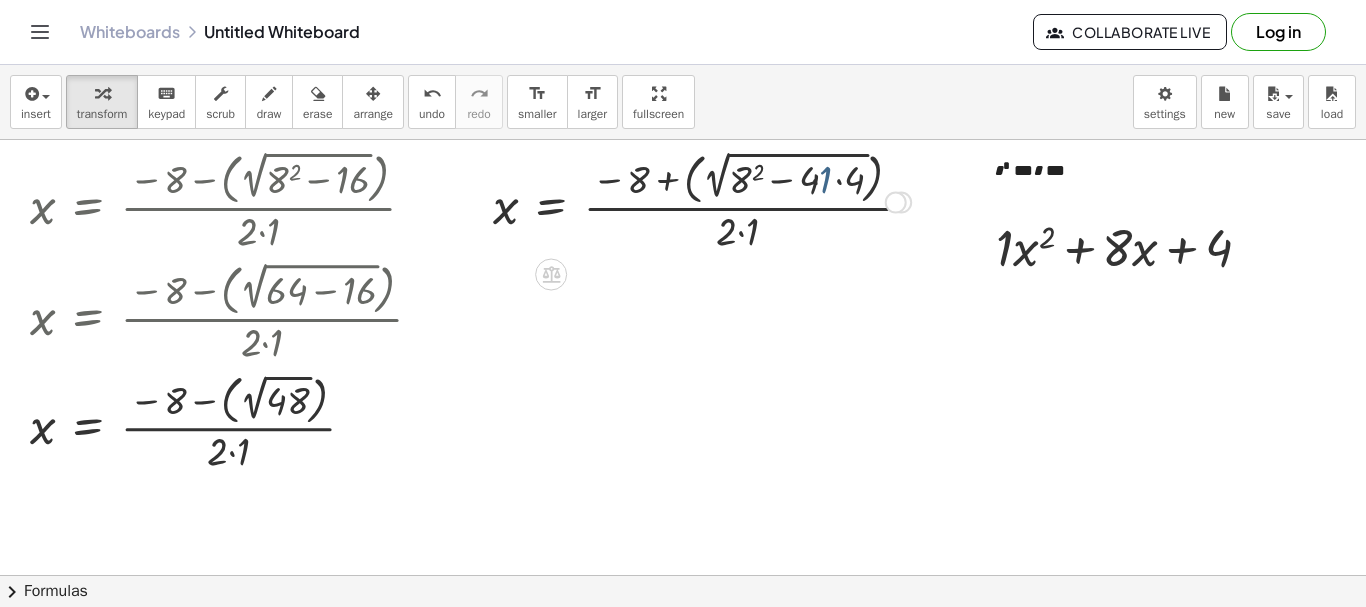 click at bounding box center (702, 200) 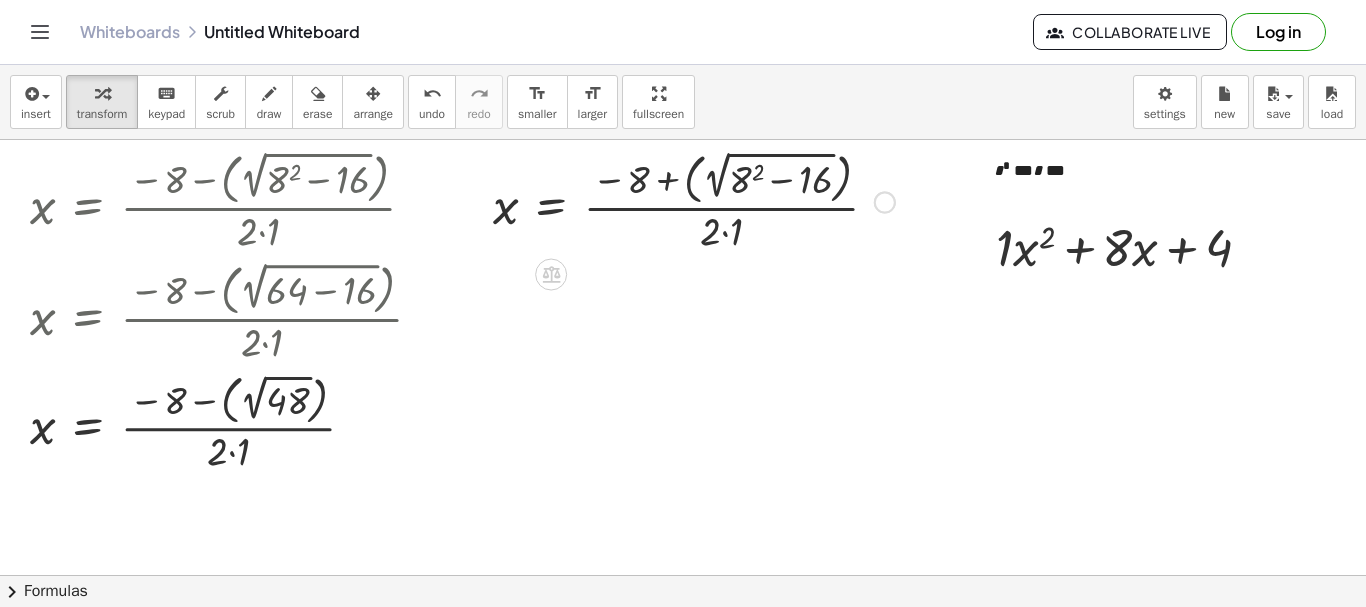 click at bounding box center (694, 200) 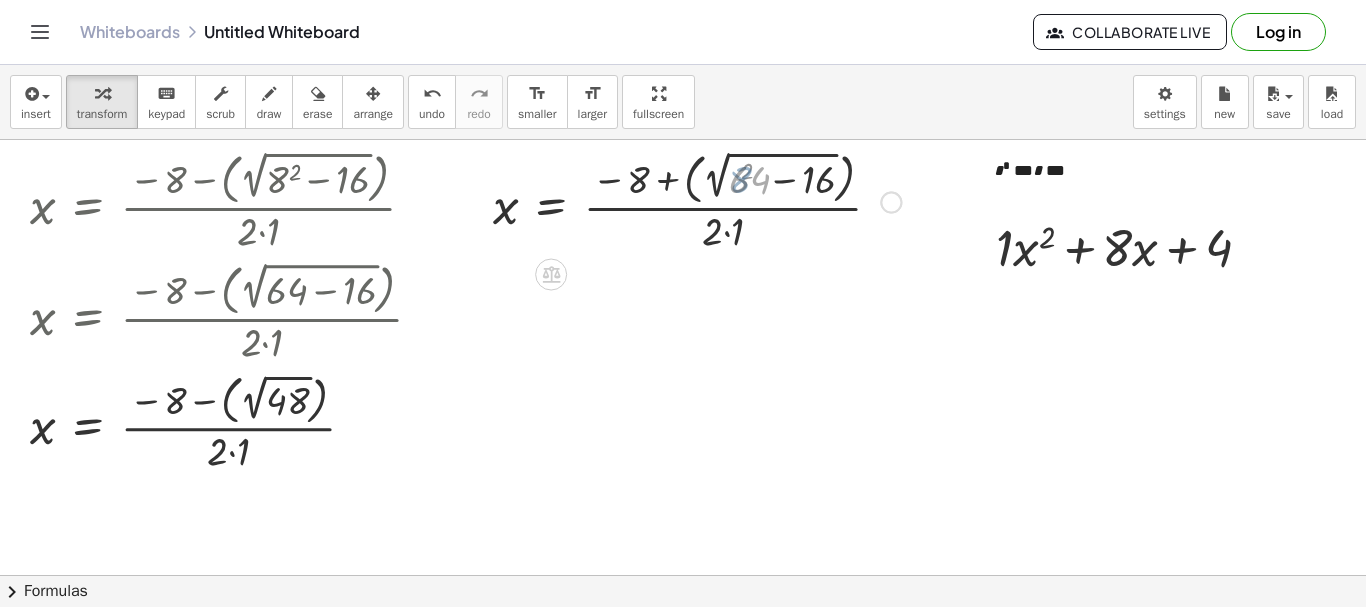 click at bounding box center [697, 200] 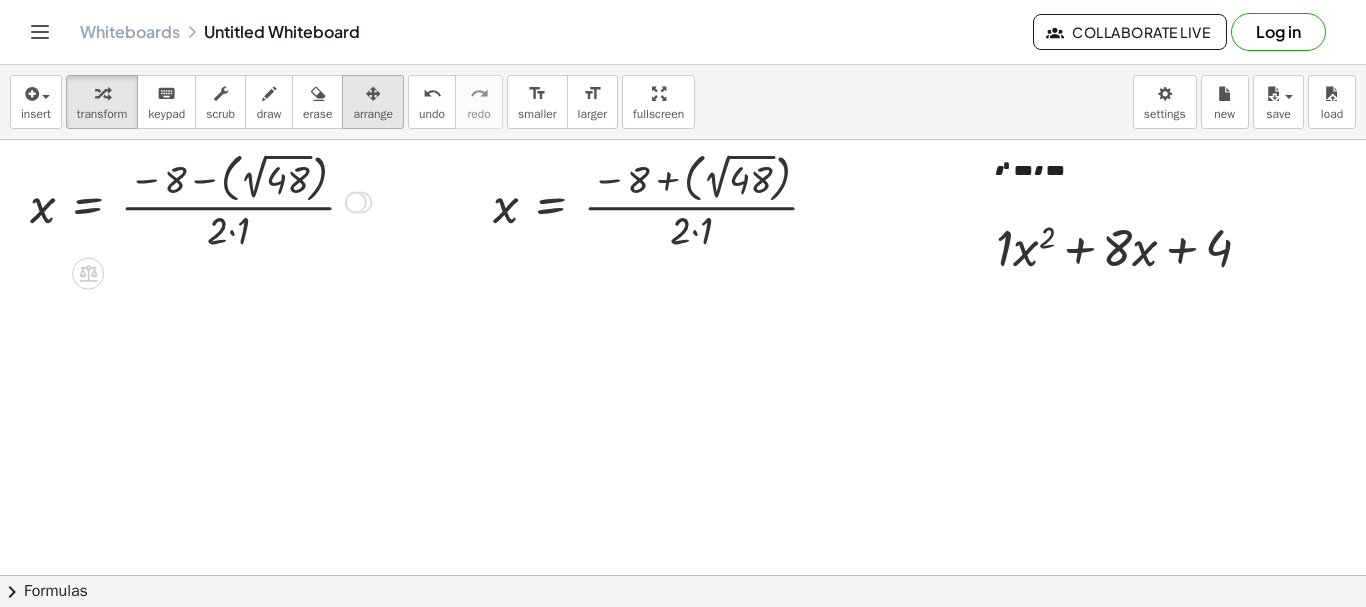 drag, startPoint x: 359, startPoint y: 424, endPoint x: 369, endPoint y: 90, distance: 334.14966 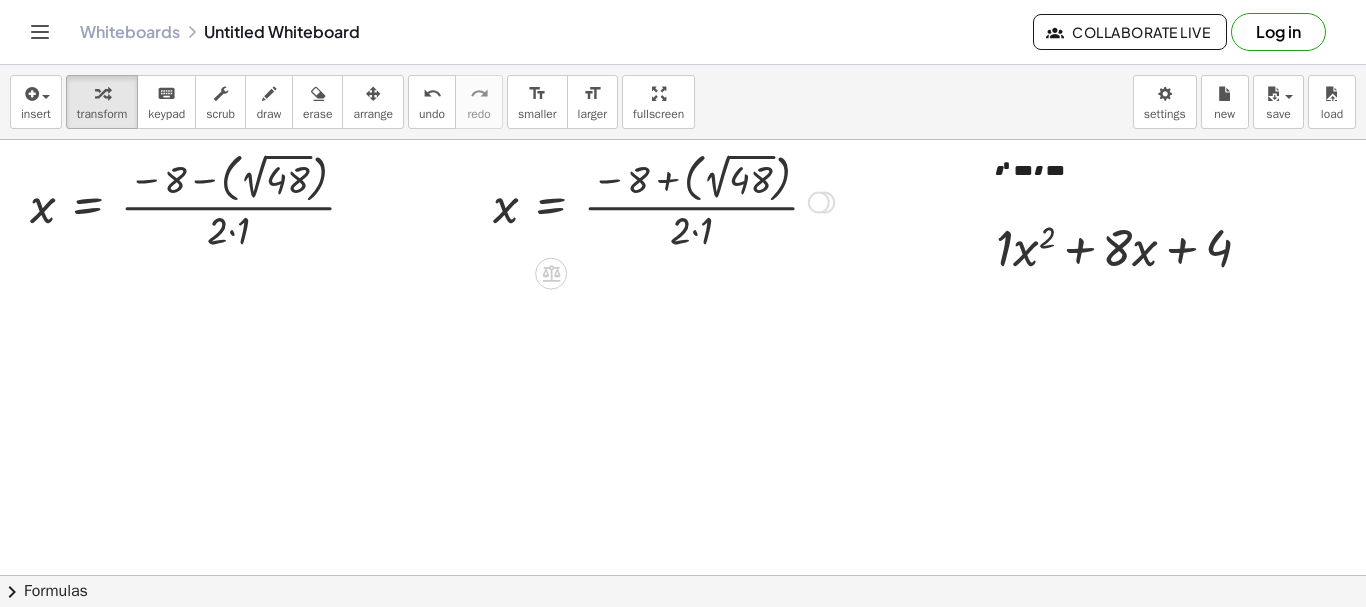 click at bounding box center (663, 200) 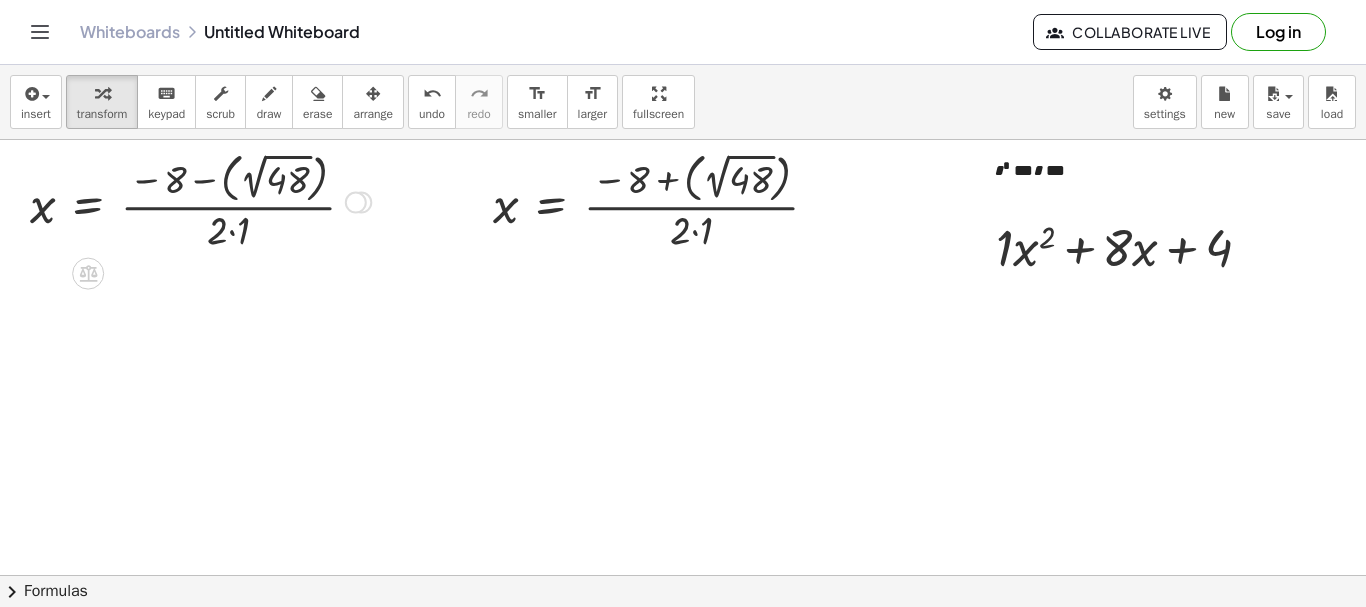 click at bounding box center [200, 200] 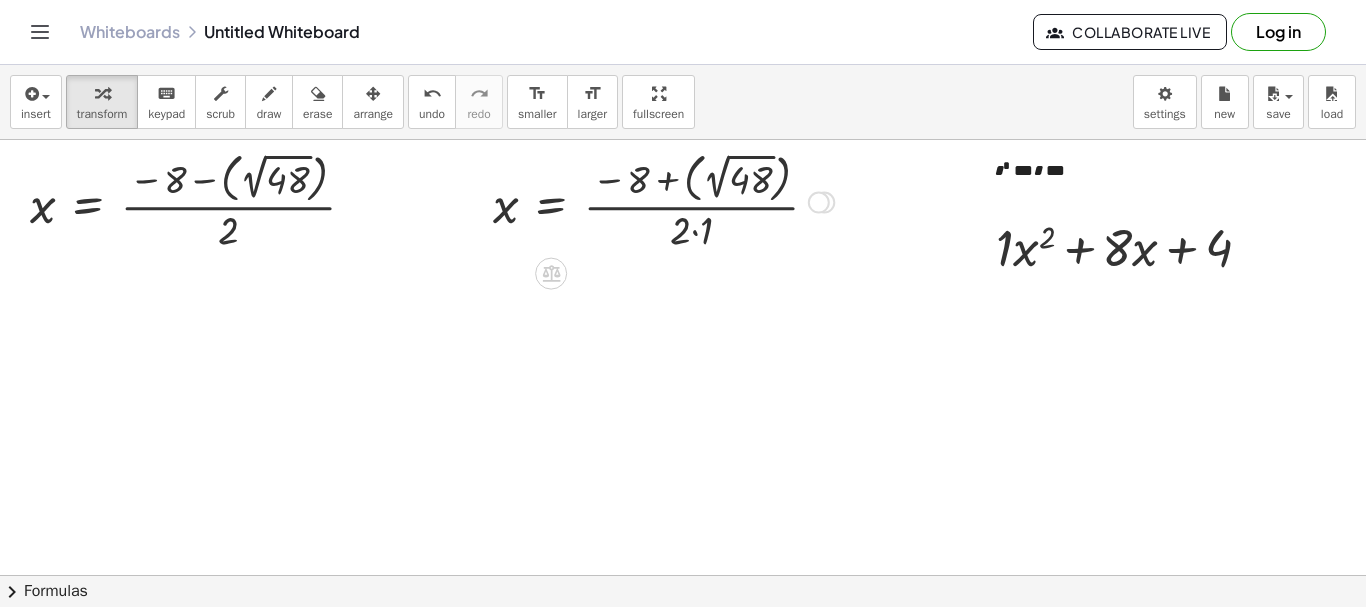 click at bounding box center (663, 200) 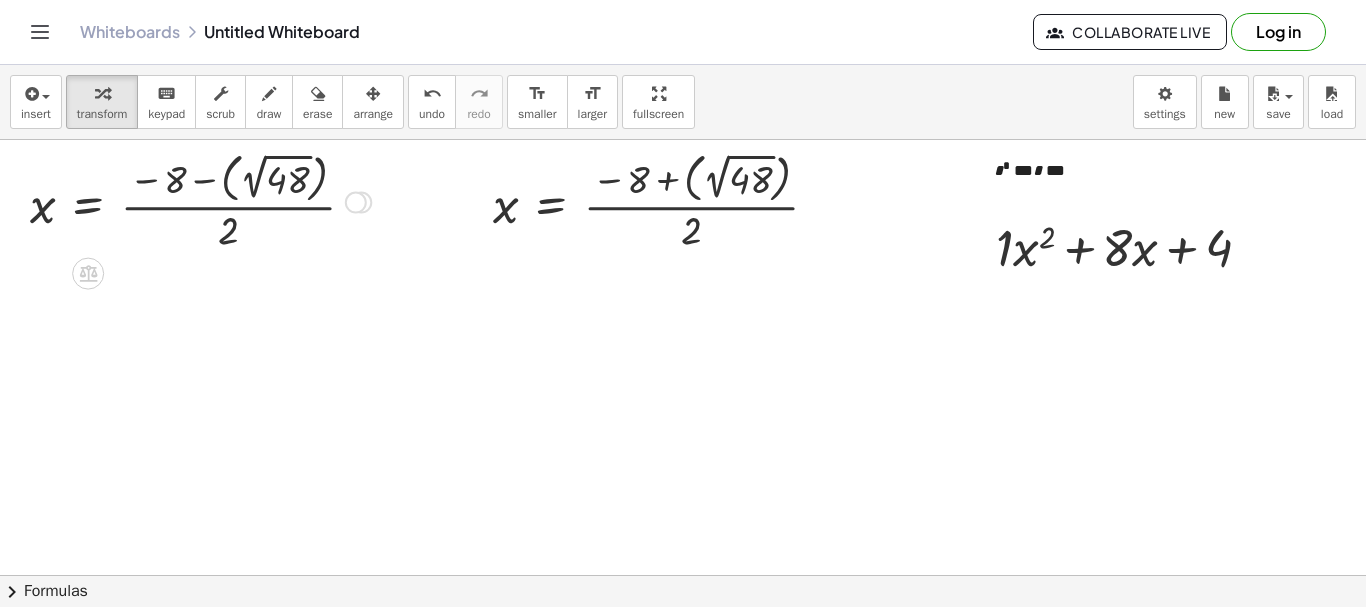 click at bounding box center (200, 200) 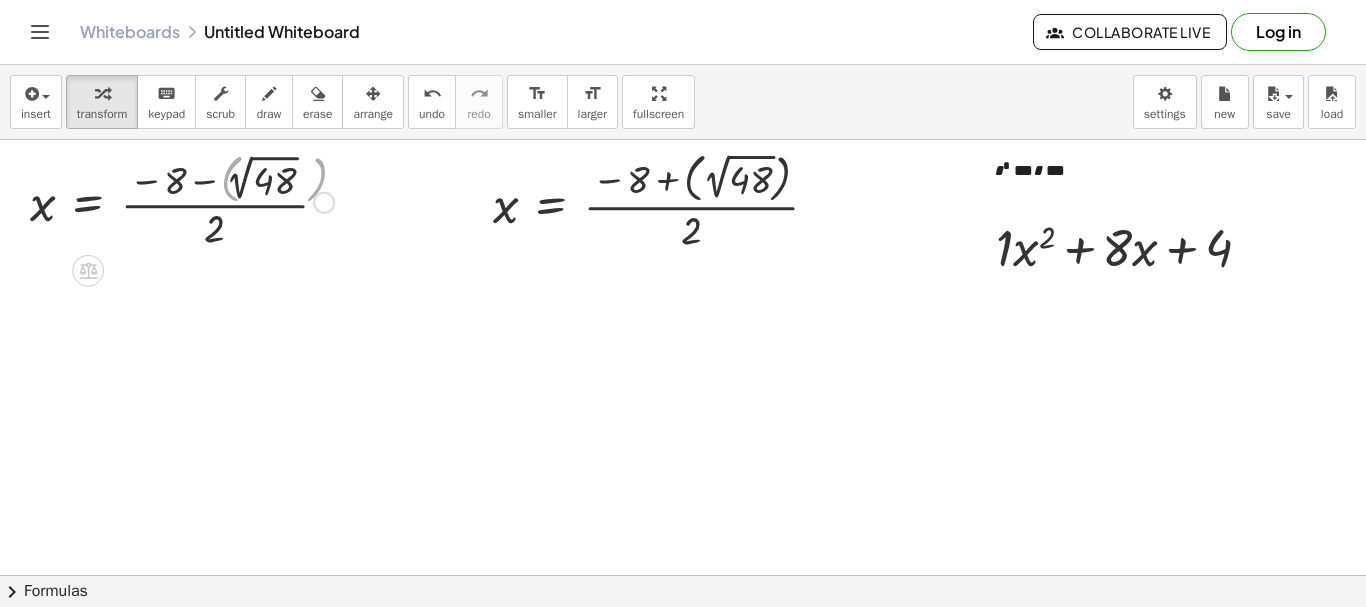click at bounding box center (182, 201) 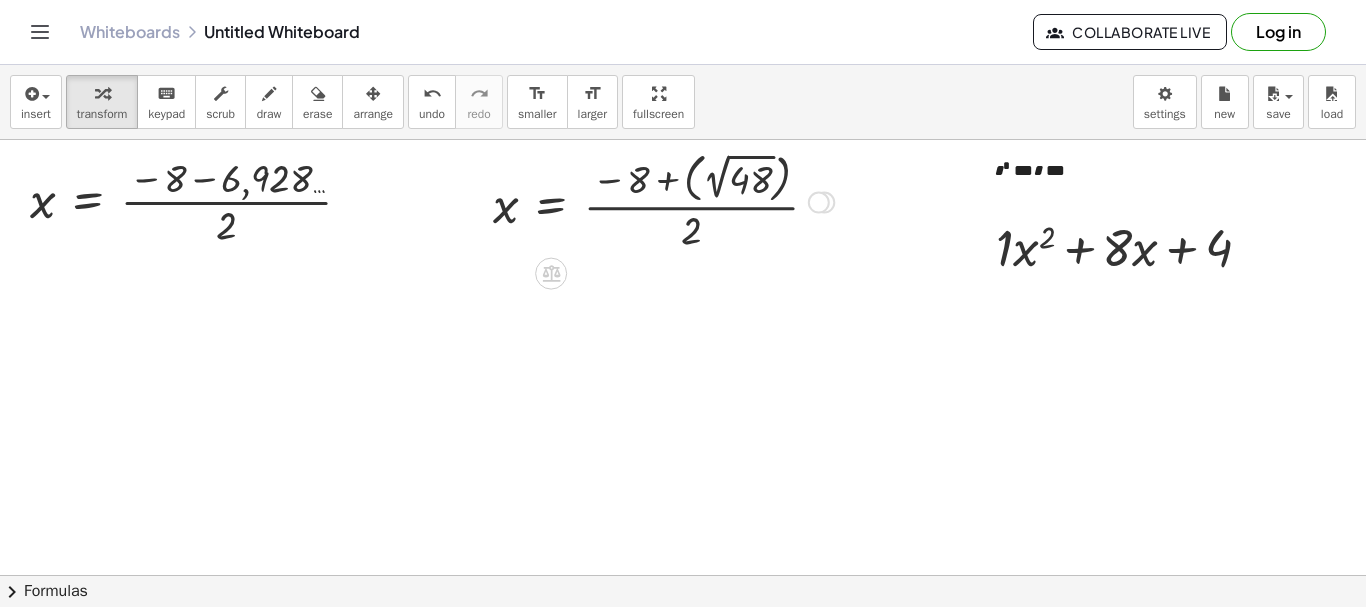 click at bounding box center [663, 200] 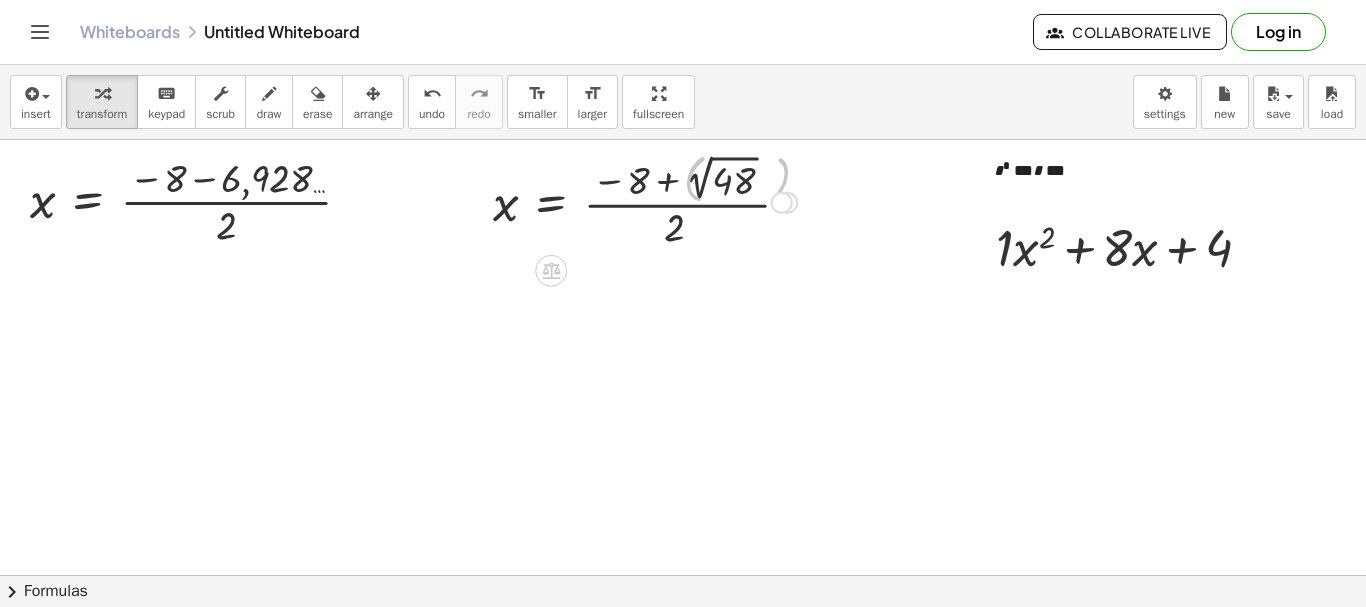 click at bounding box center [645, 201] 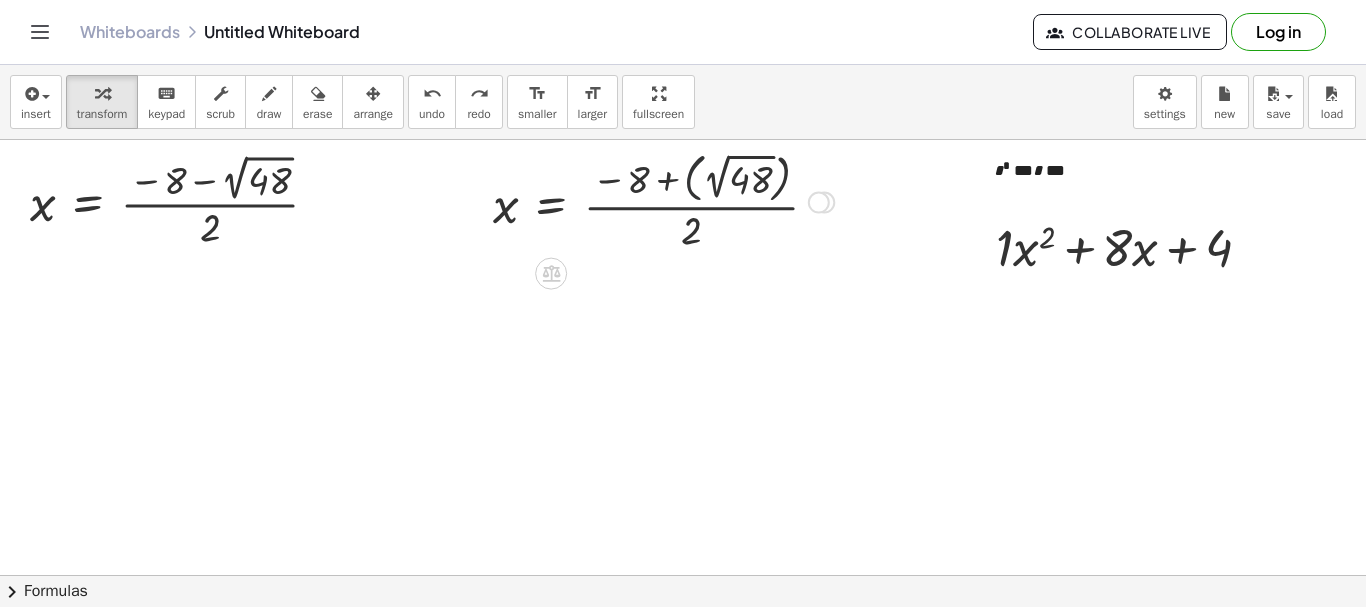 click at bounding box center (663, 200) 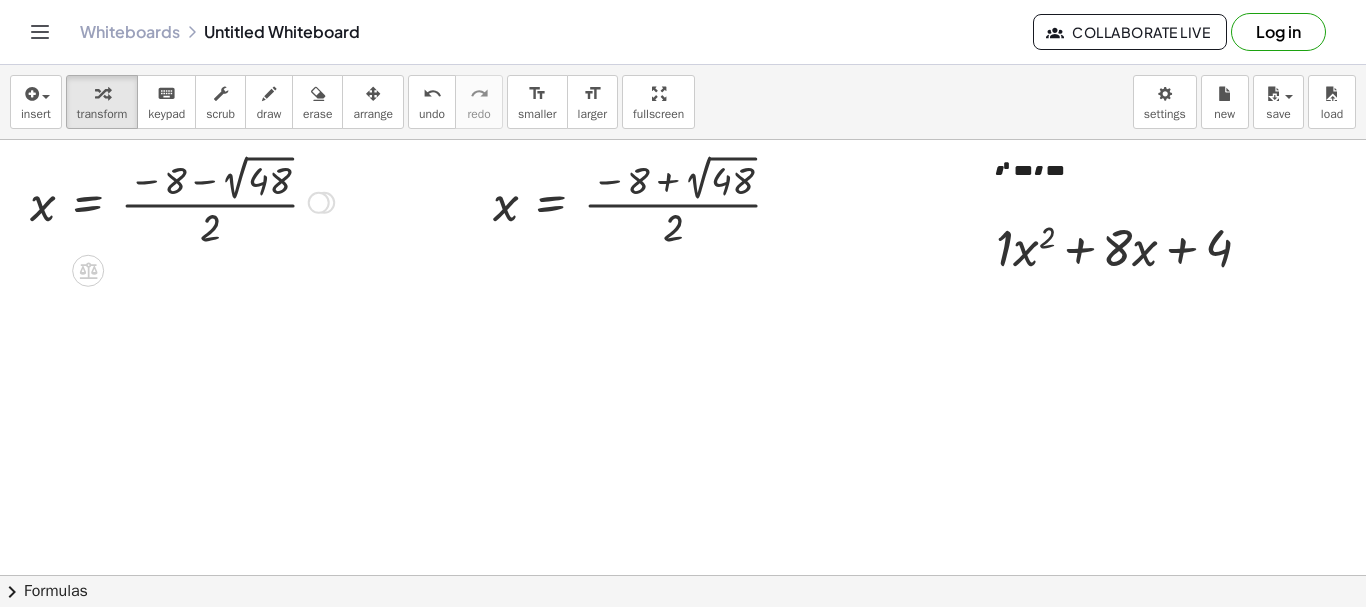 click at bounding box center [182, 201] 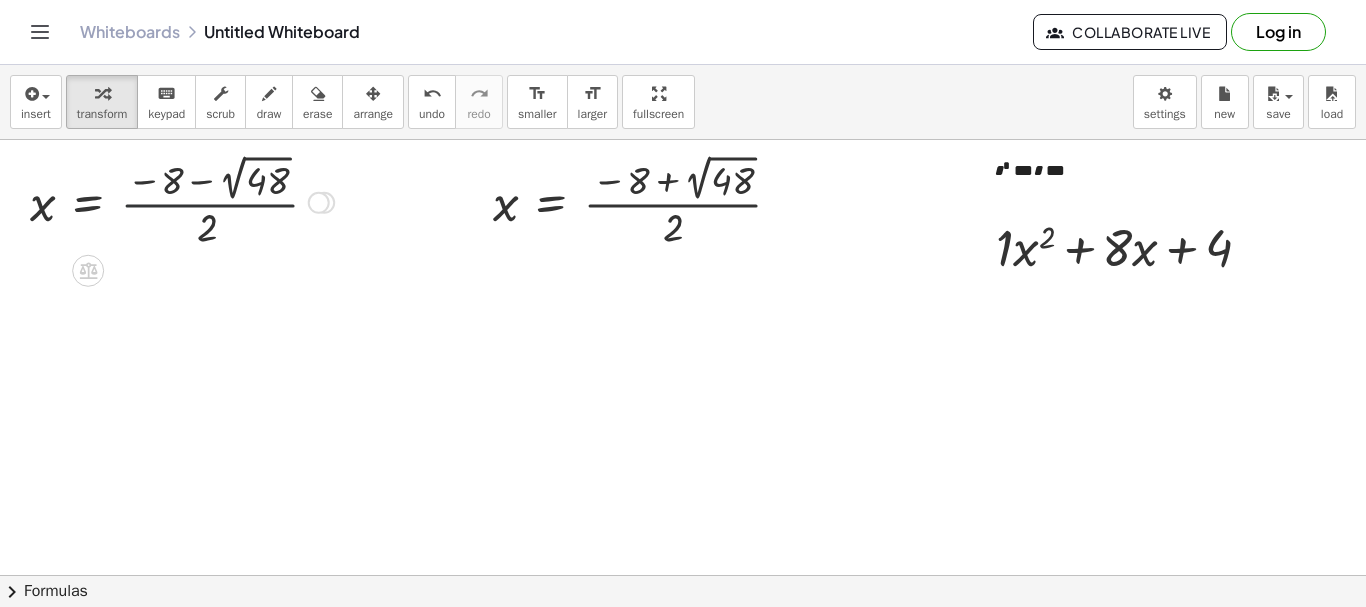 click at bounding box center [182, 201] 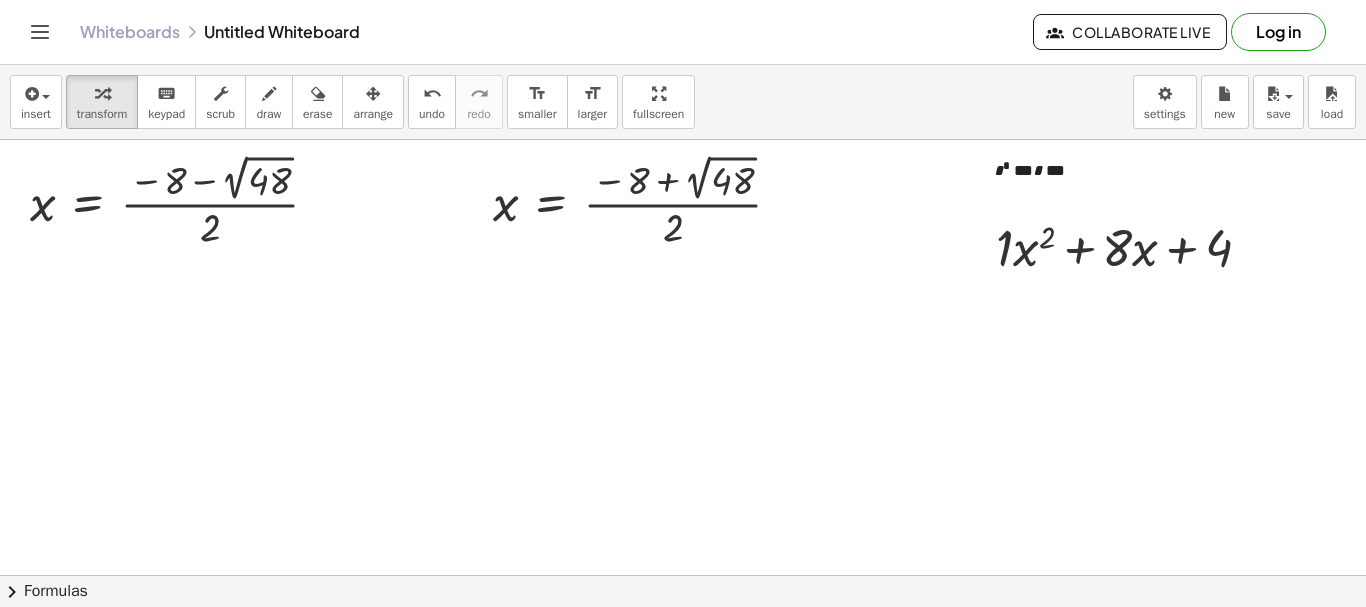 click at bounding box center (1080, 575) 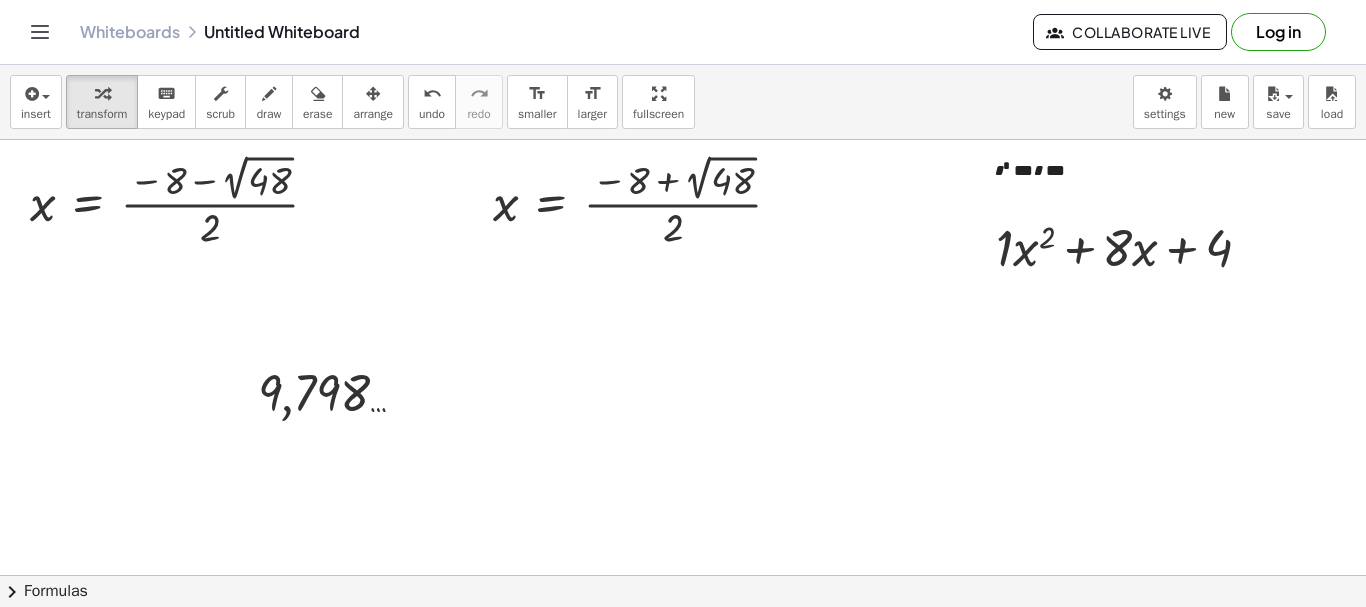 click at bounding box center [1080, 575] 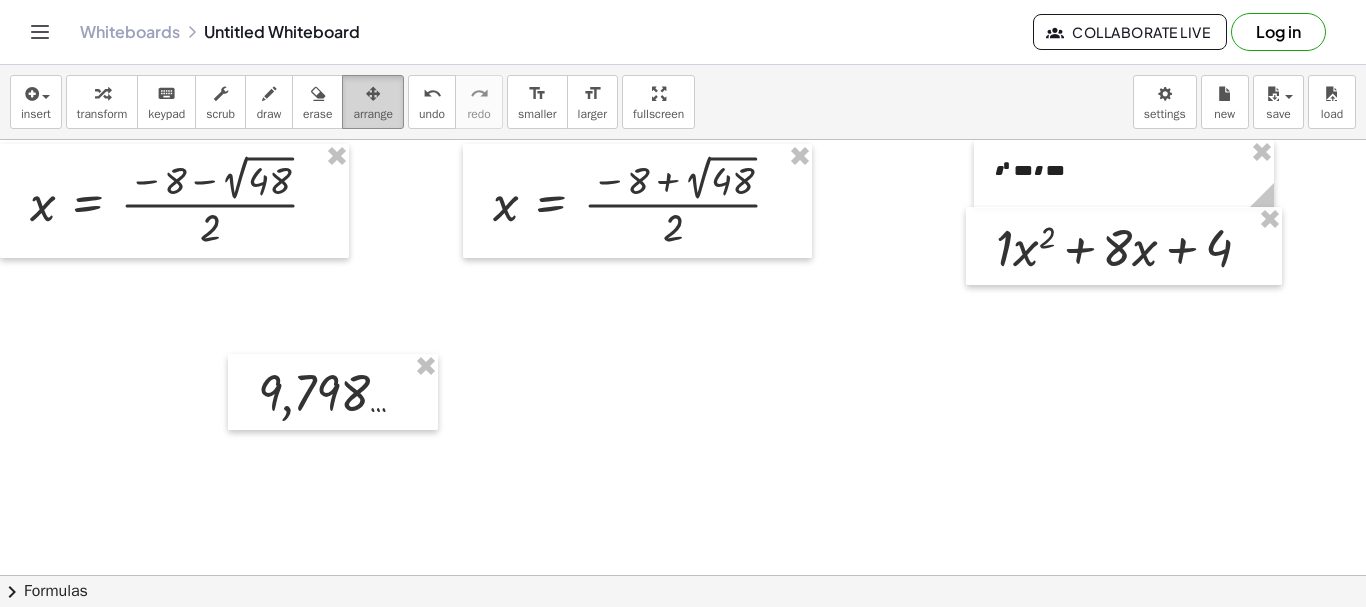 click at bounding box center (373, 94) 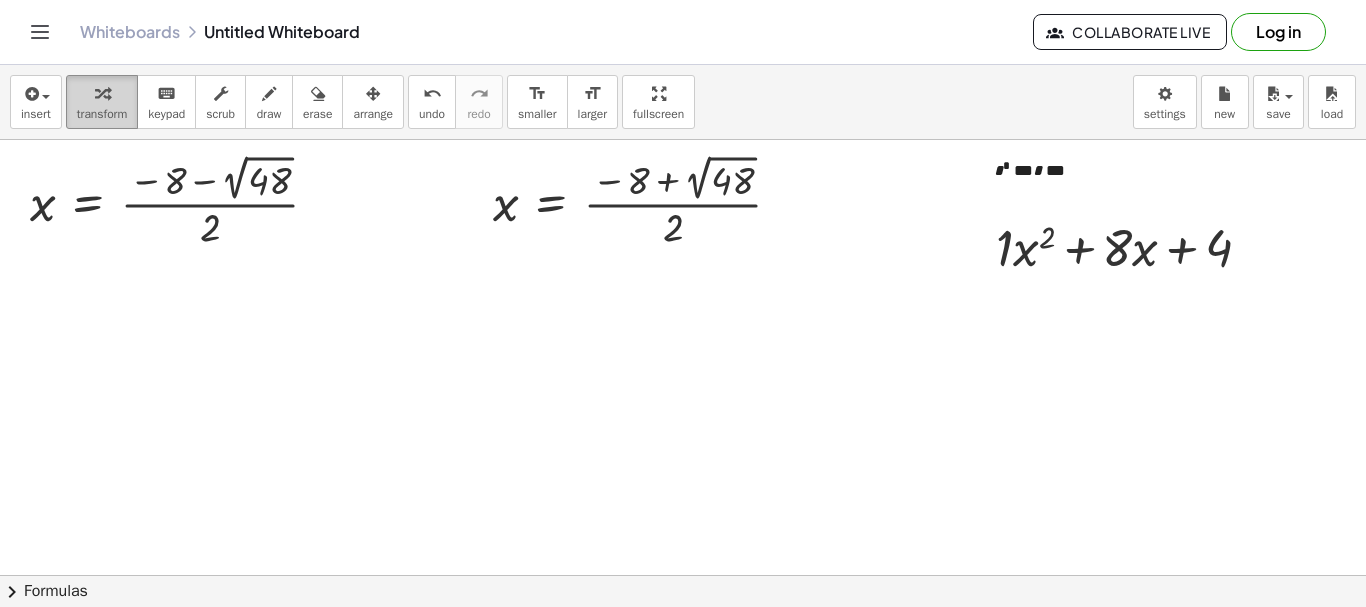 click on "transform" at bounding box center [102, 102] 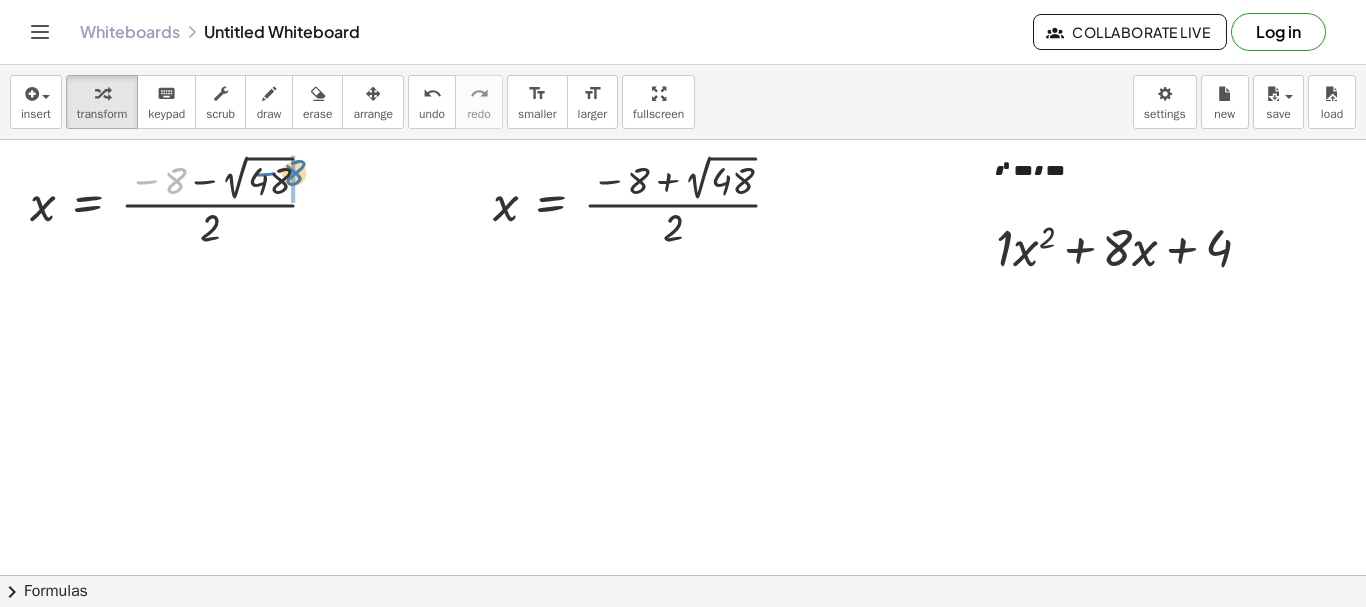 drag, startPoint x: 172, startPoint y: 180, endPoint x: 292, endPoint y: 172, distance: 120.26637 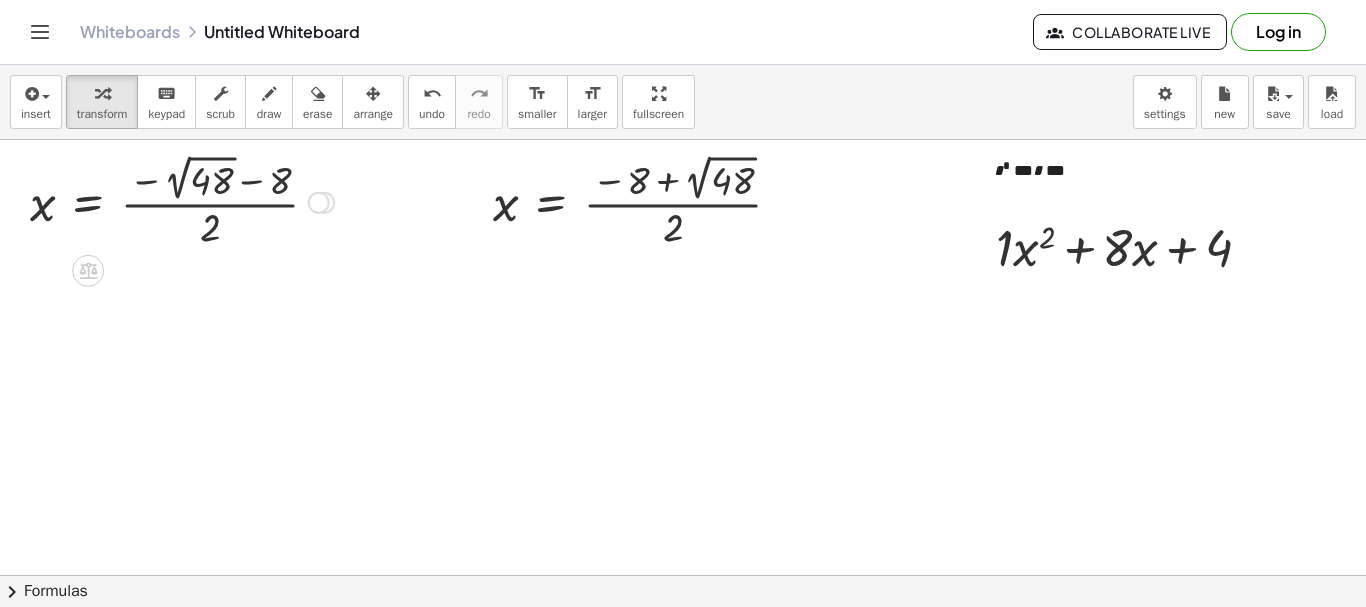 click at bounding box center [182, 201] 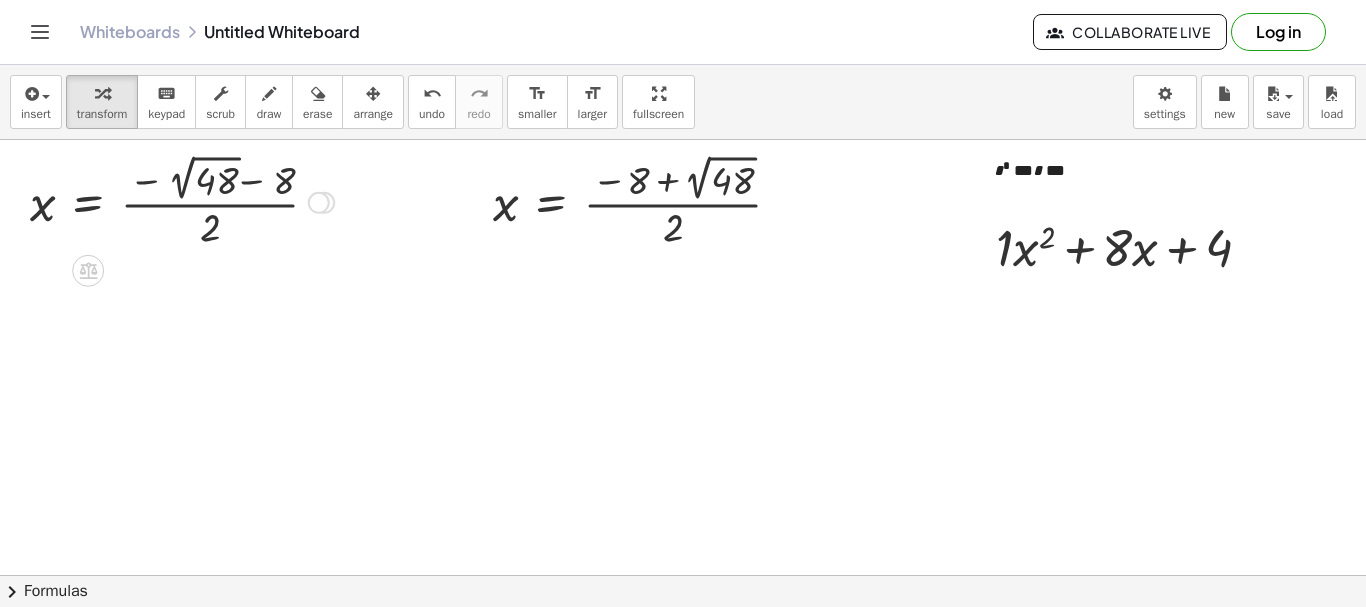 click at bounding box center [182, 201] 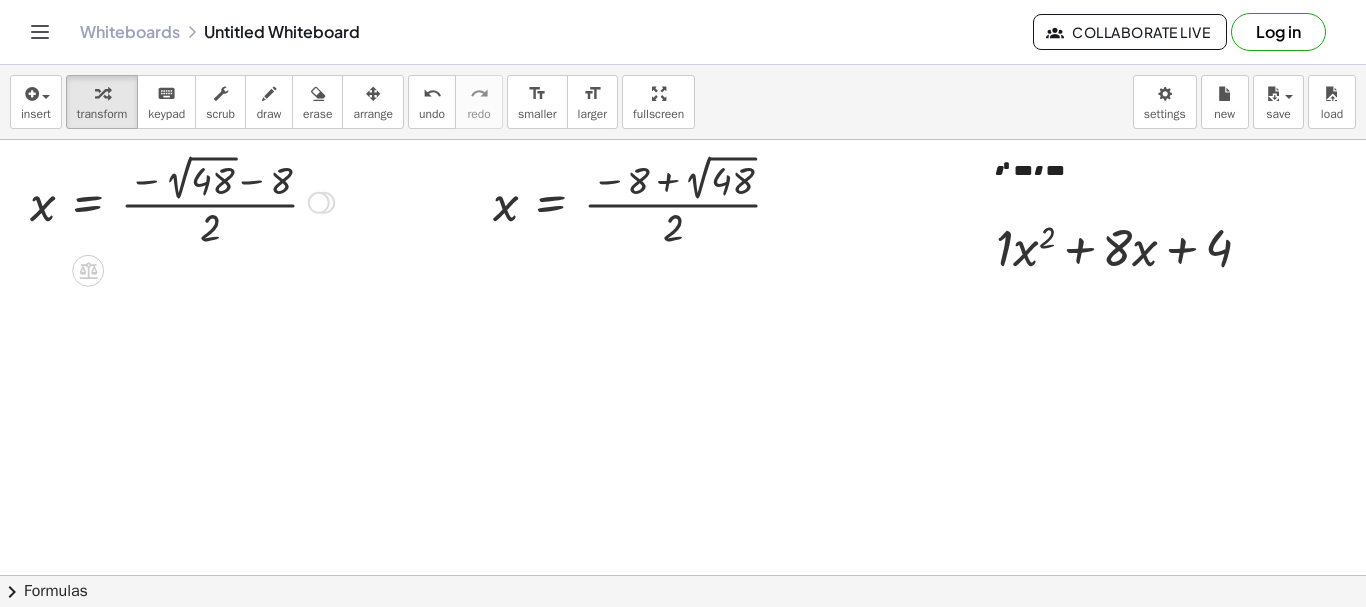 click at bounding box center (182, 201) 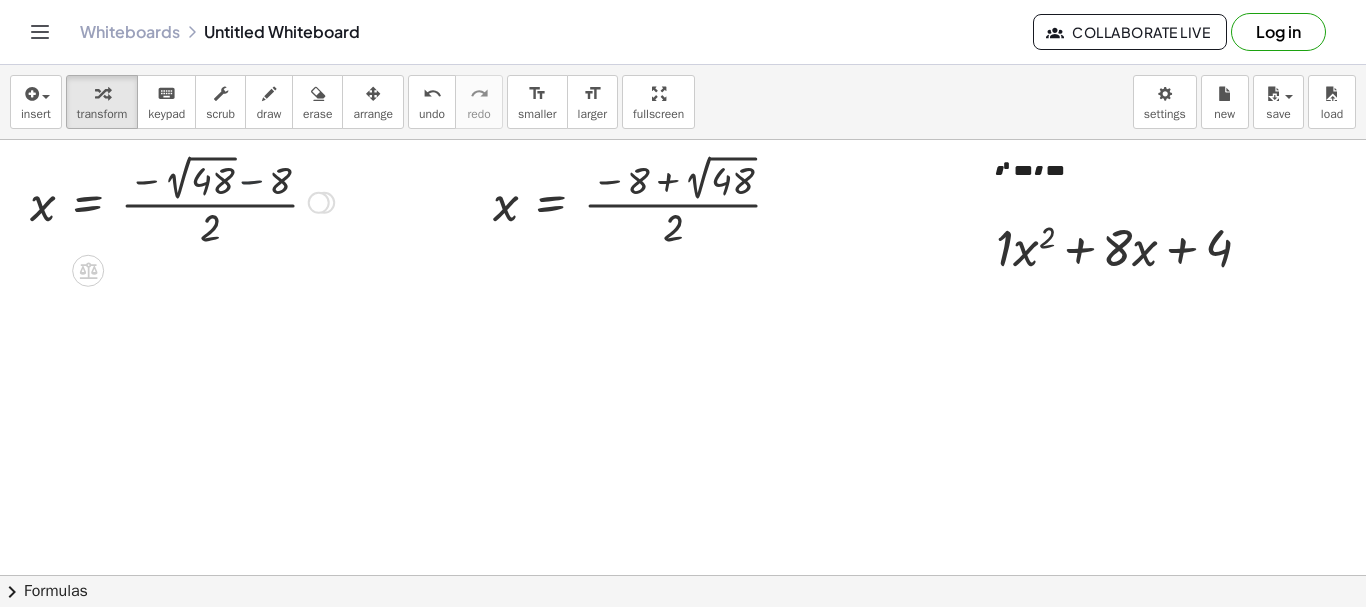 click at bounding box center [182, 201] 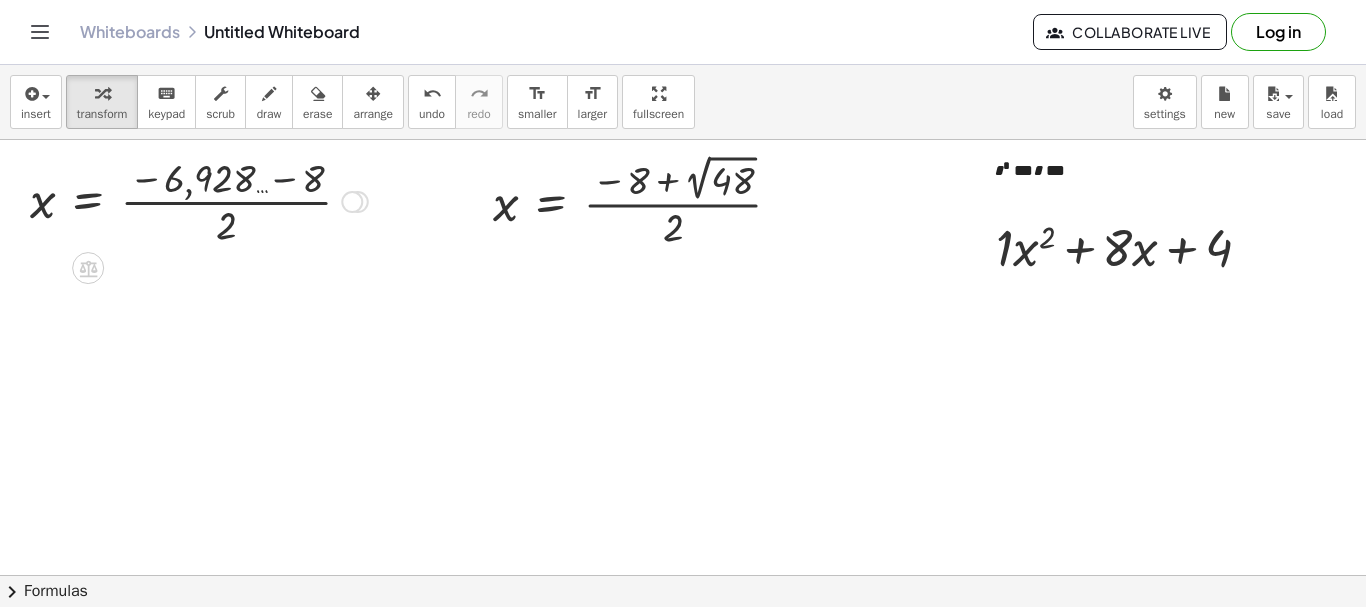 click at bounding box center (199, 200) 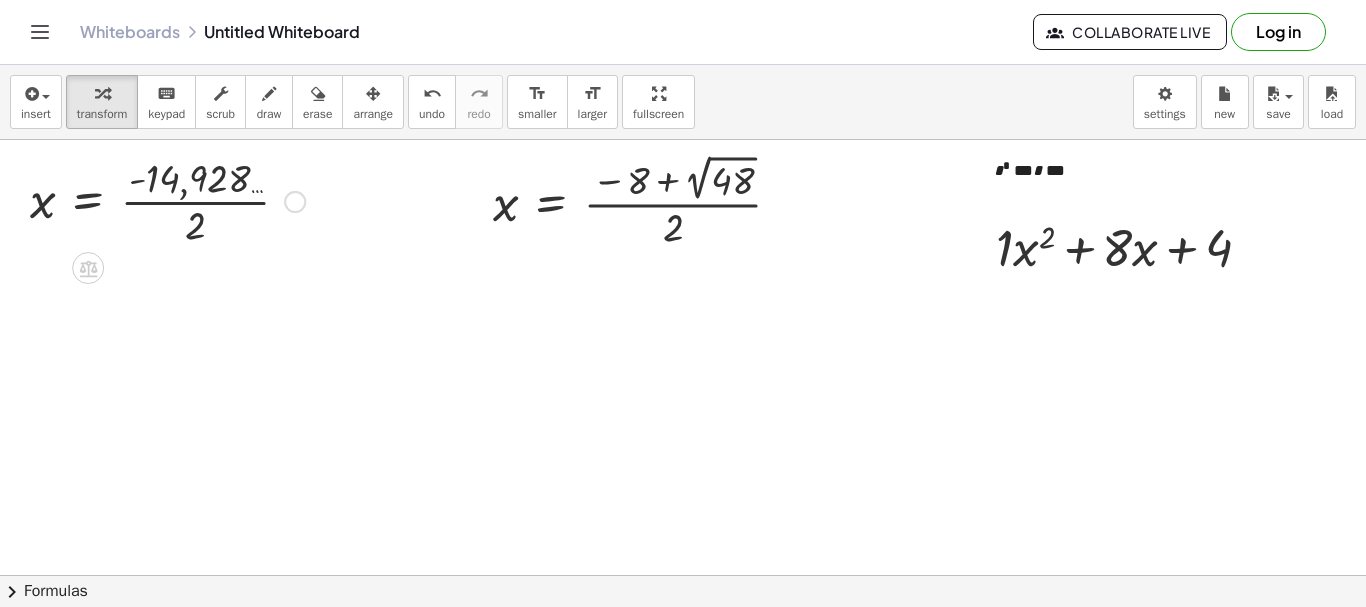 click at bounding box center (167, 200) 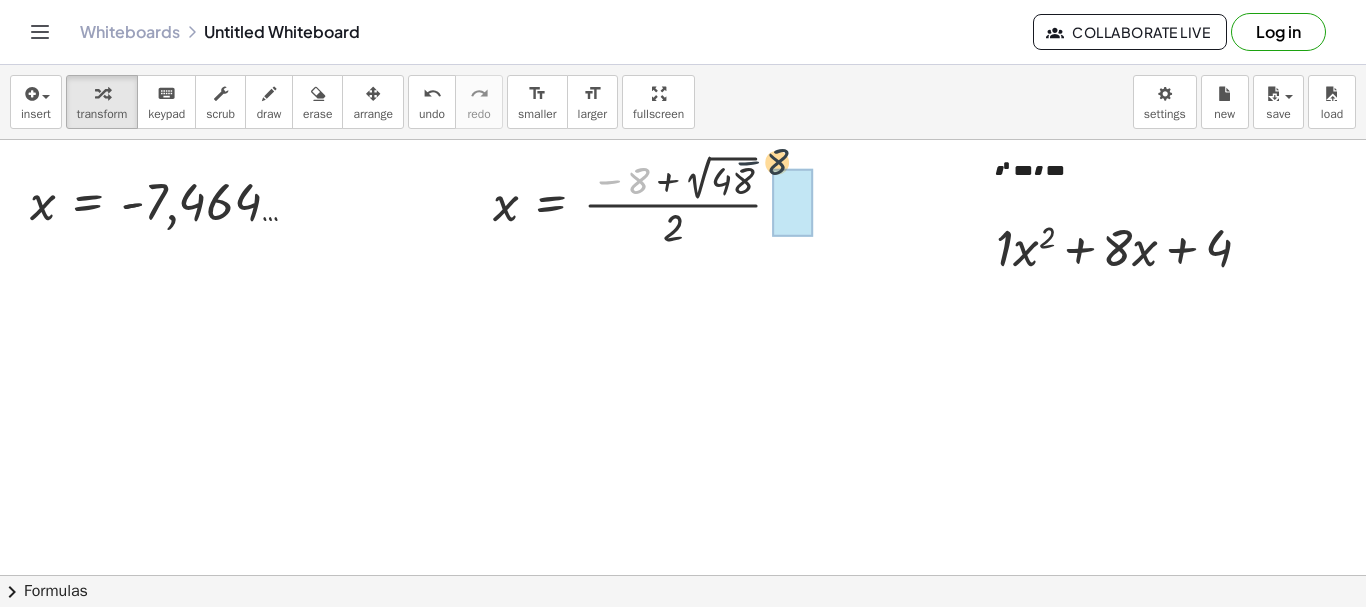 drag, startPoint x: 679, startPoint y: 175, endPoint x: 774, endPoint y: 164, distance: 95.63472 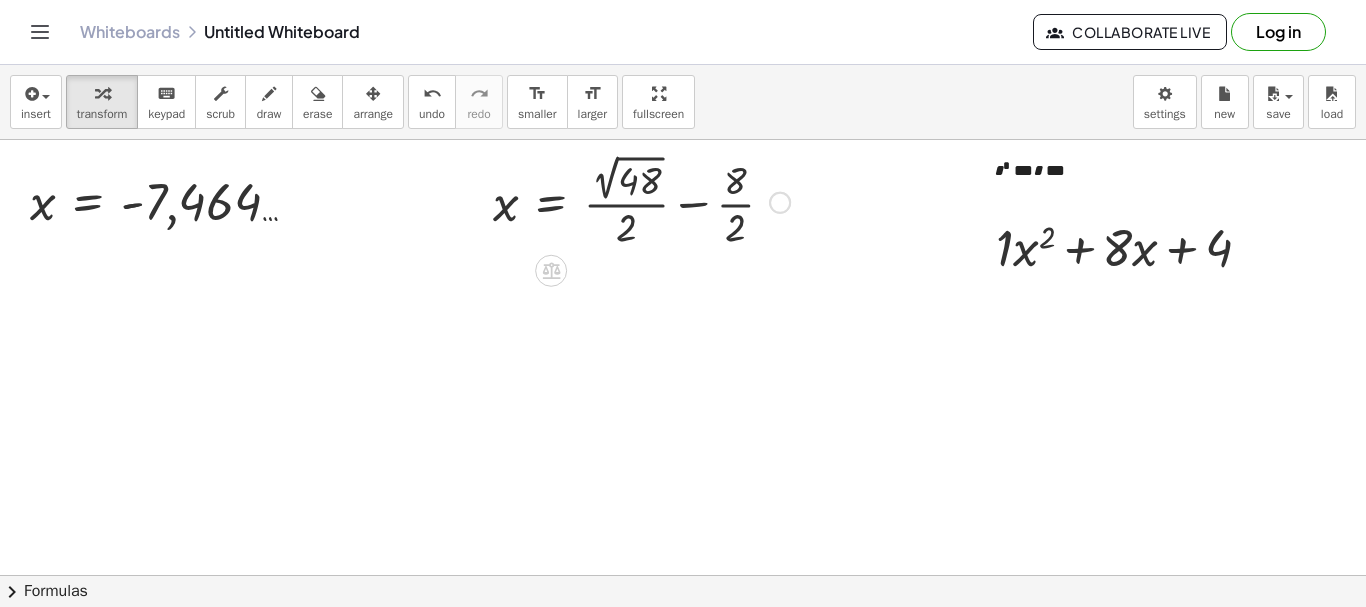 click at bounding box center [641, 201] 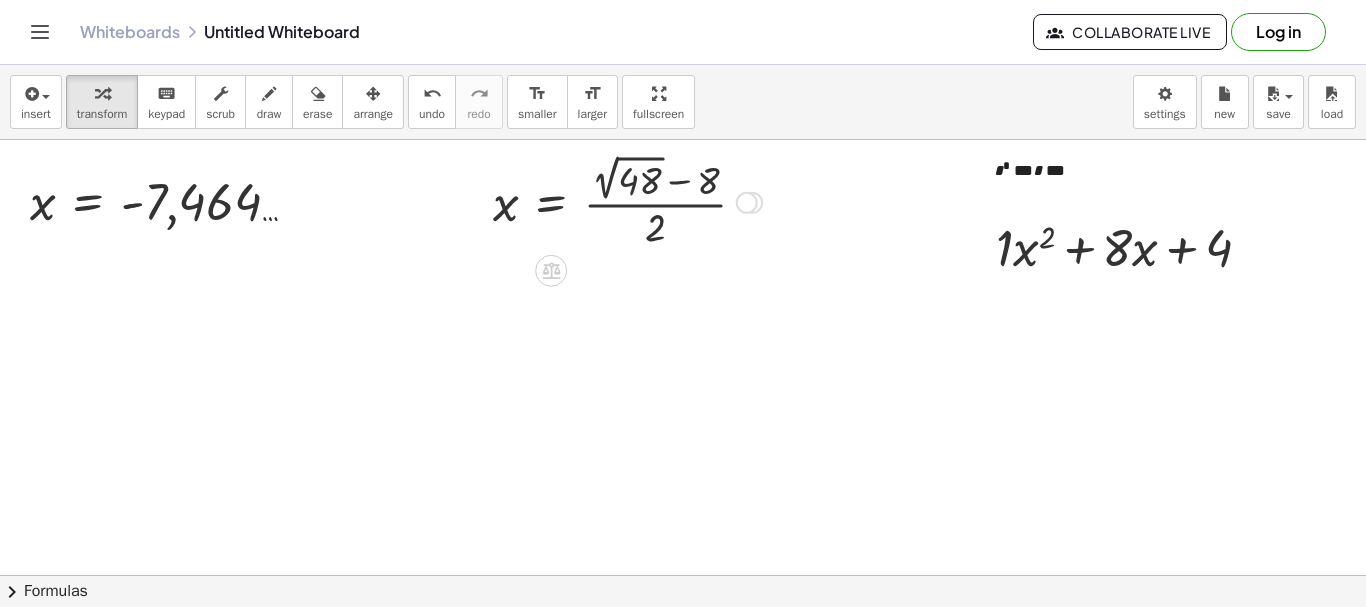 click at bounding box center (627, 201) 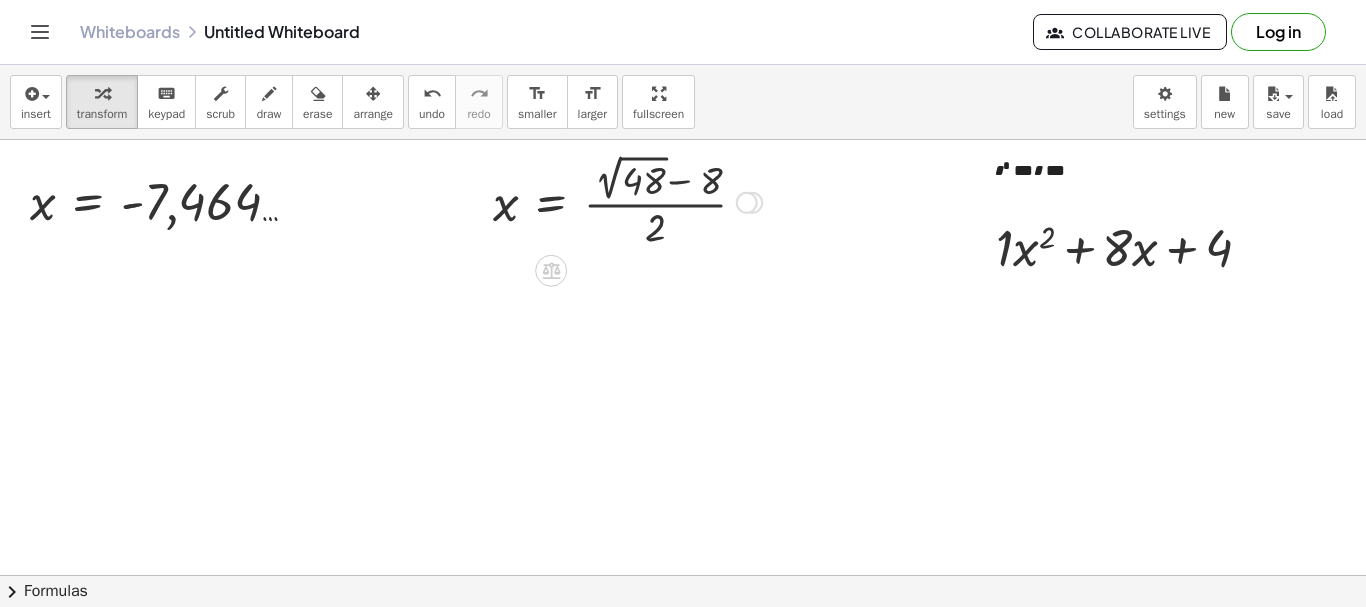 click at bounding box center [627, 201] 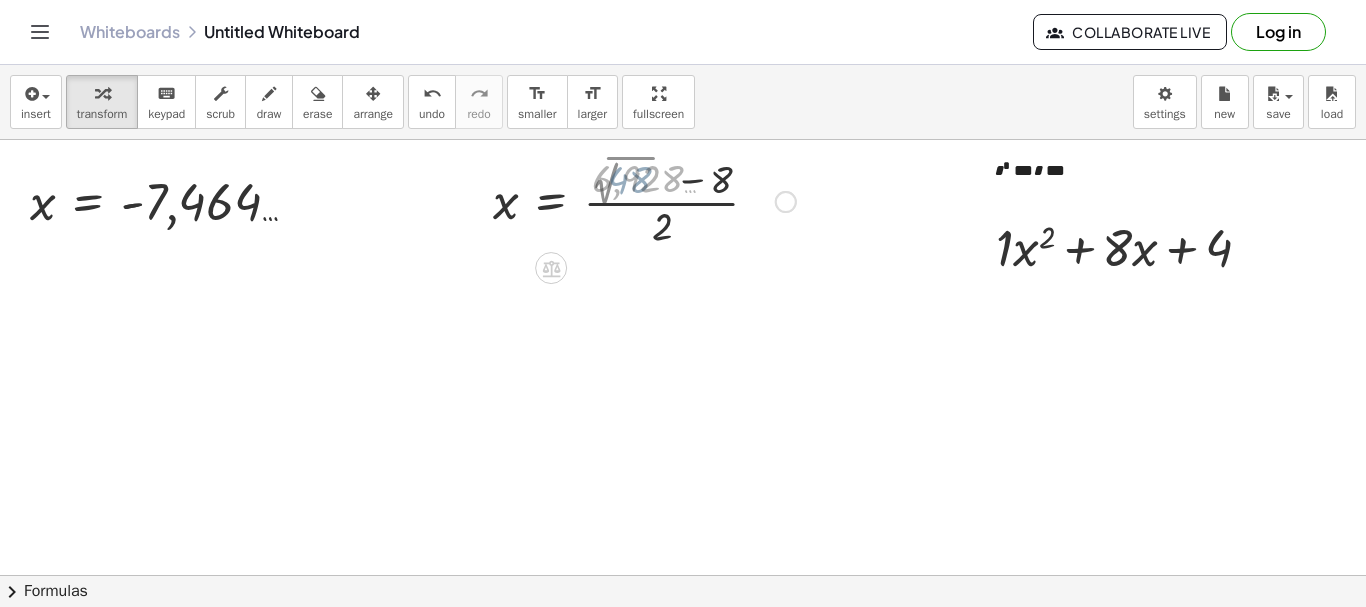 click at bounding box center (644, 200) 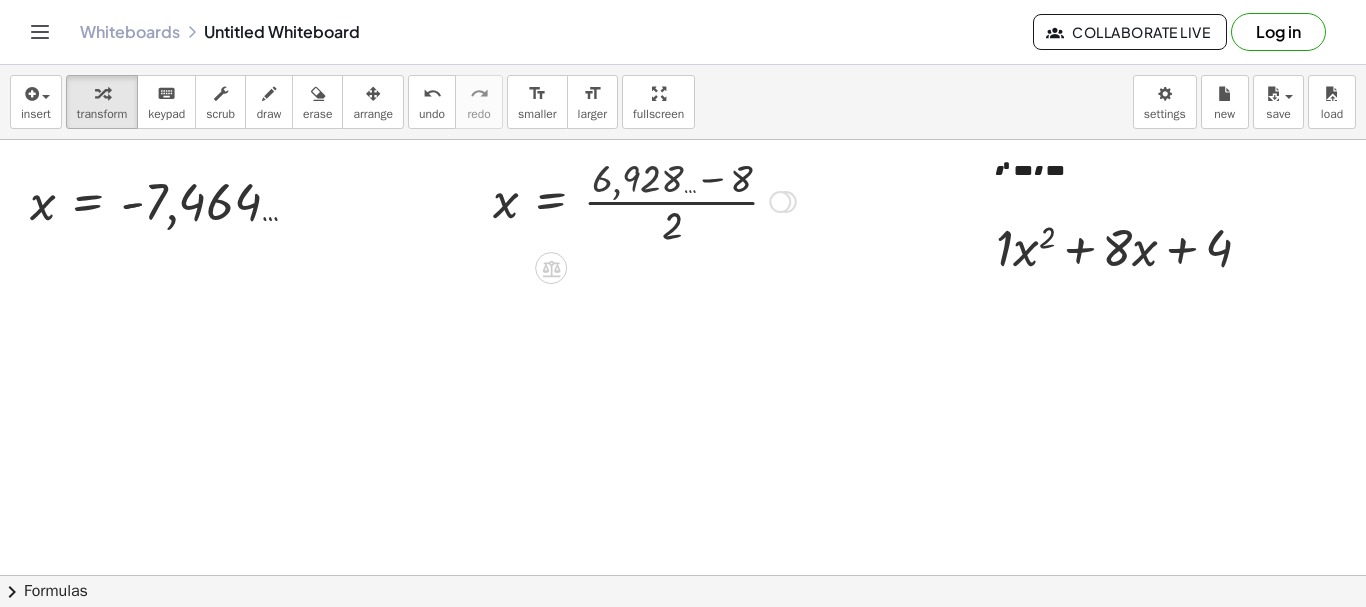 click at bounding box center [644, 200] 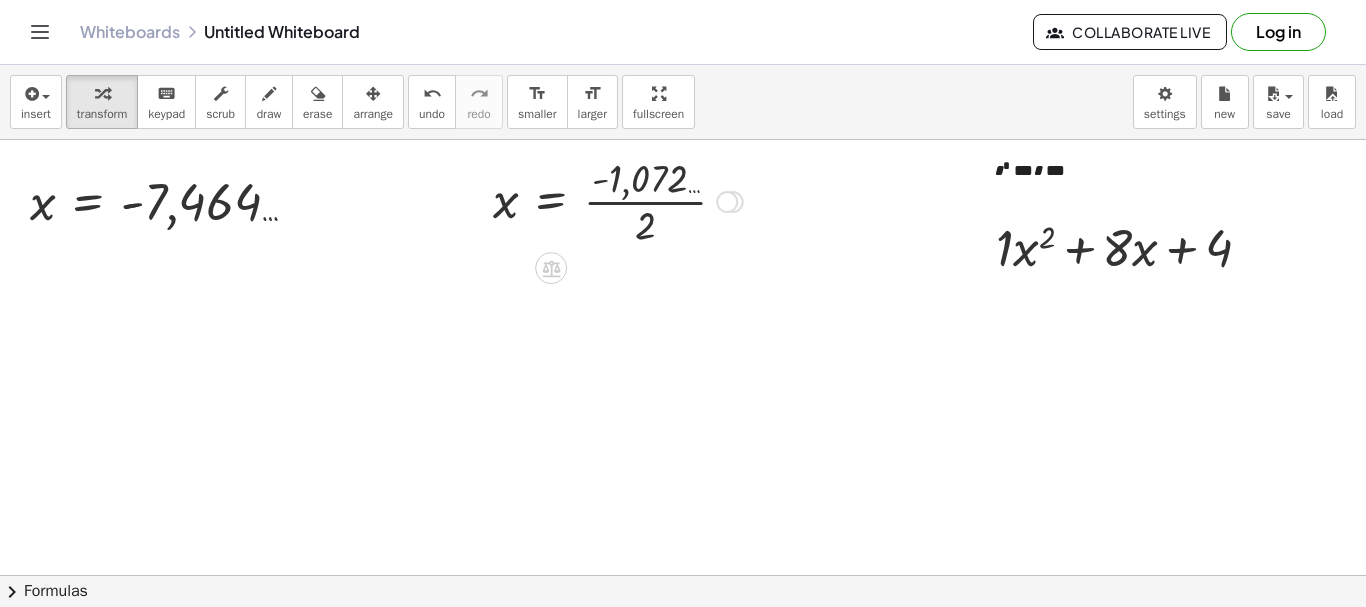 click at bounding box center [618, 200] 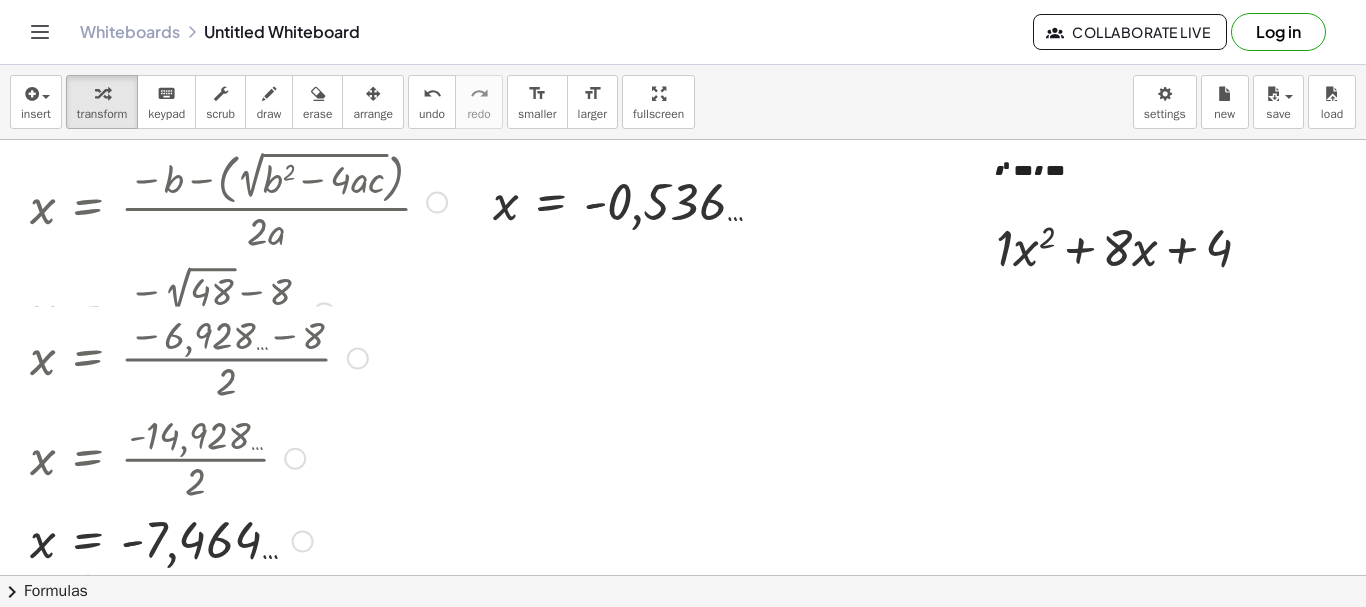 drag, startPoint x: 295, startPoint y: 199, endPoint x: 327, endPoint y: 566, distance: 368.39246 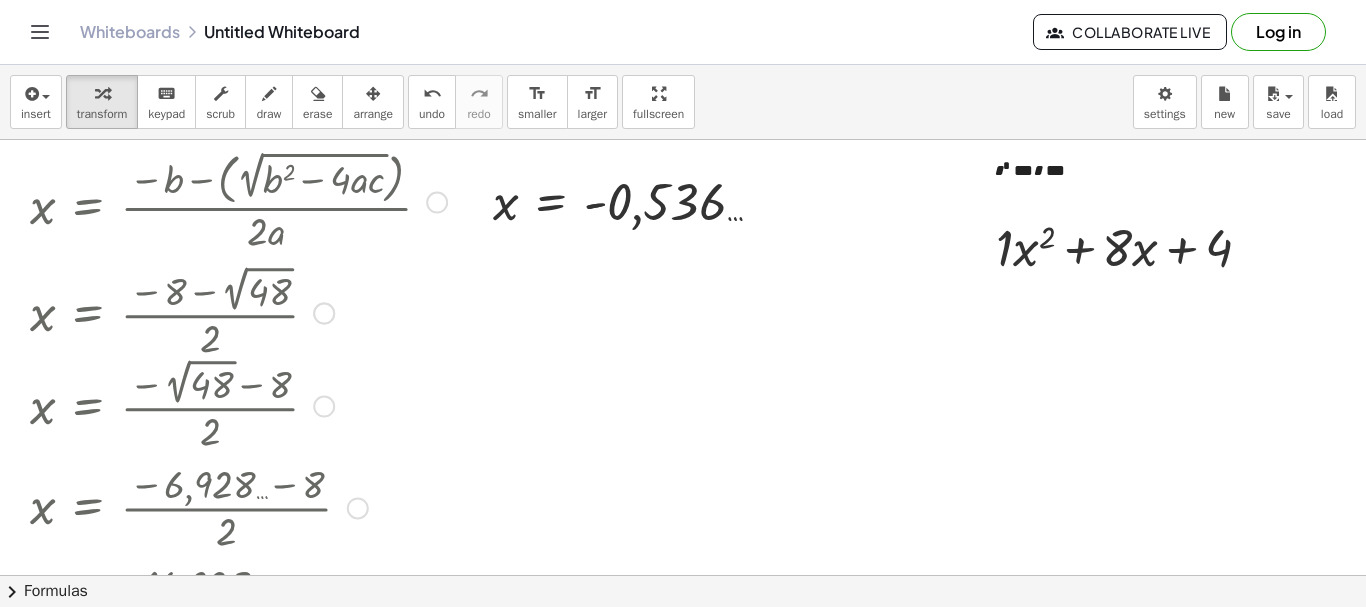 drag, startPoint x: 322, startPoint y: 312, endPoint x: 321, endPoint y: 416, distance: 104.00481 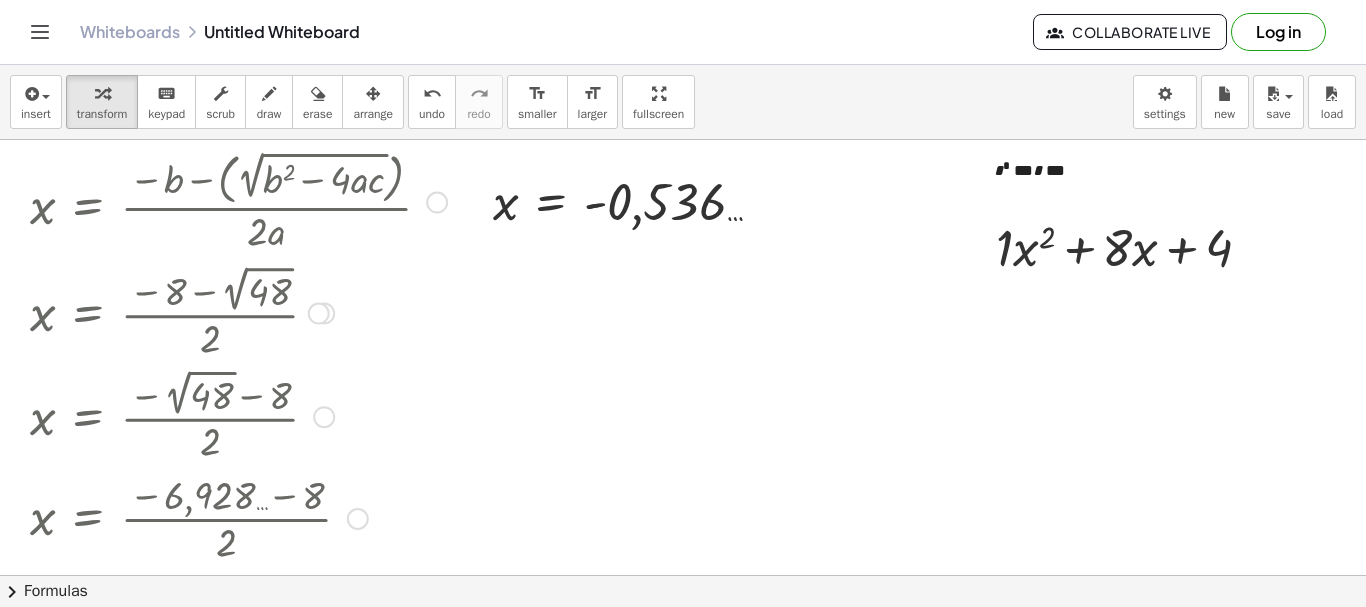 click at bounding box center [319, 314] 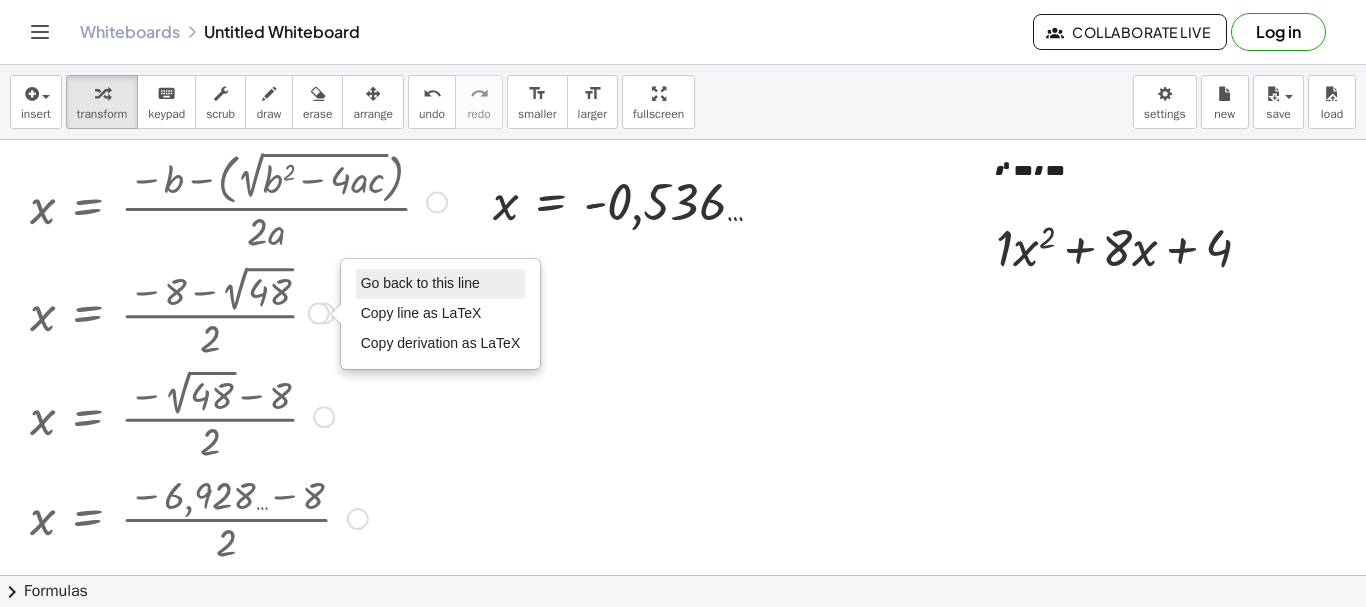 click on "Go back to this line" at bounding box center (420, 283) 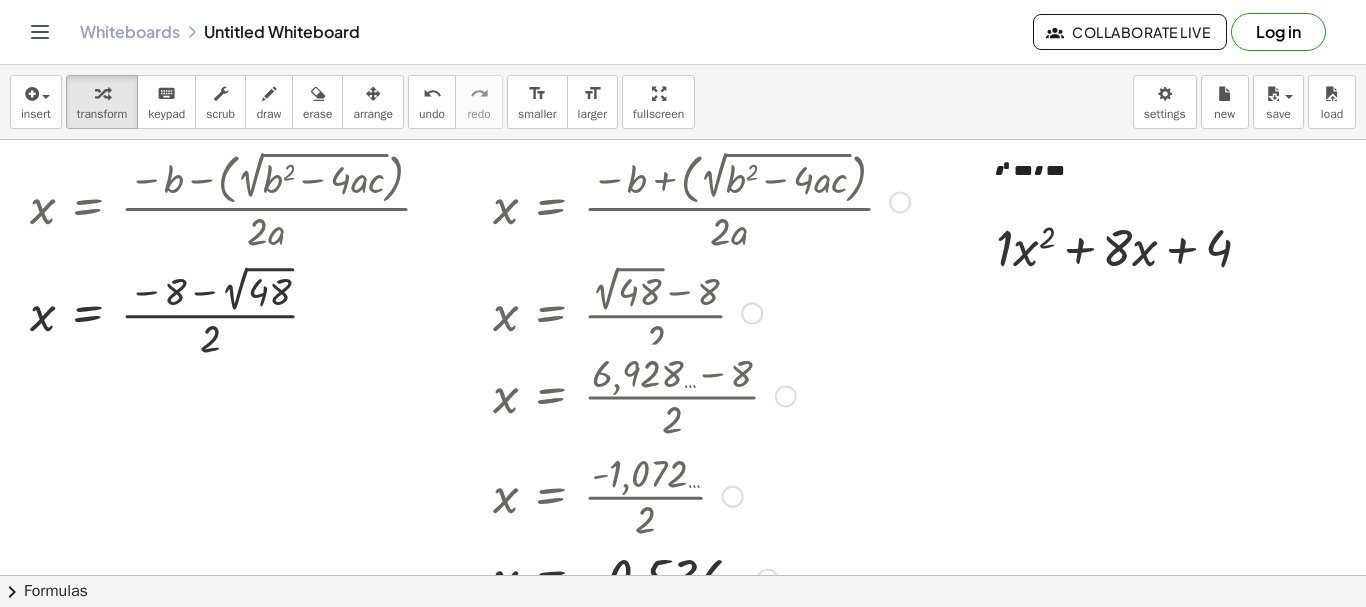 drag, startPoint x: 761, startPoint y: 208, endPoint x: 800, endPoint y: 620, distance: 413.84177 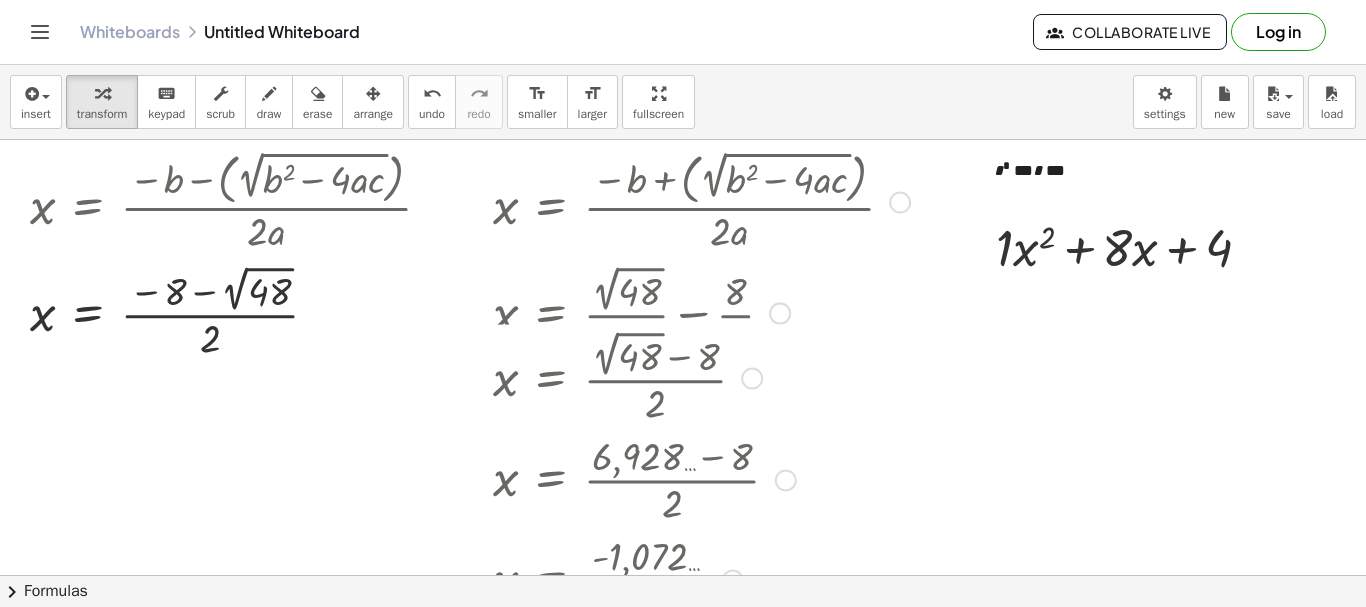 drag, startPoint x: 741, startPoint y: 316, endPoint x: 753, endPoint y: 407, distance: 91.787796 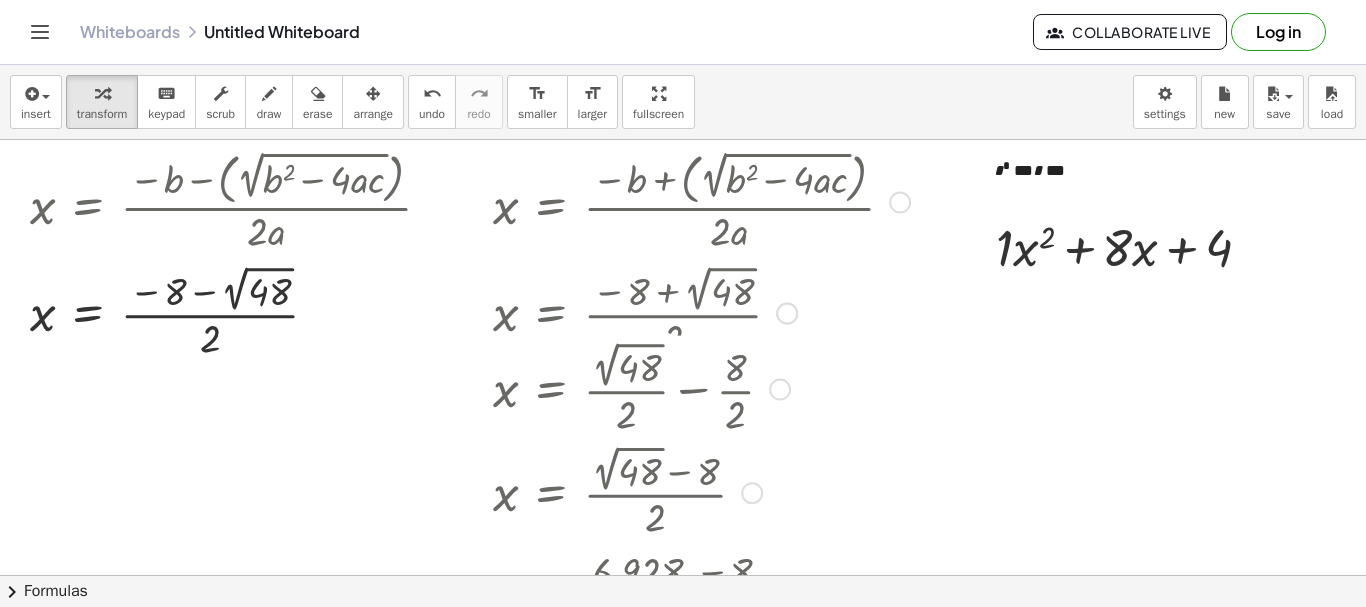 drag, startPoint x: 766, startPoint y: 321, endPoint x: 773, endPoint y: 406, distance: 85.28775 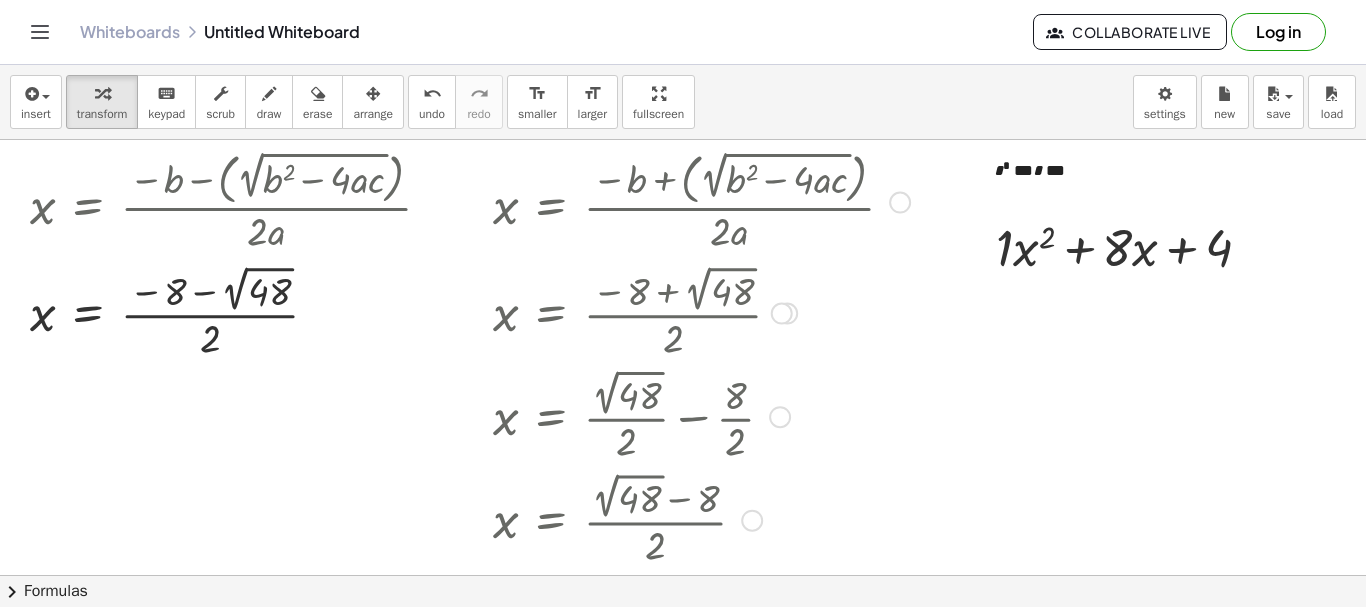 click at bounding box center (782, 314) 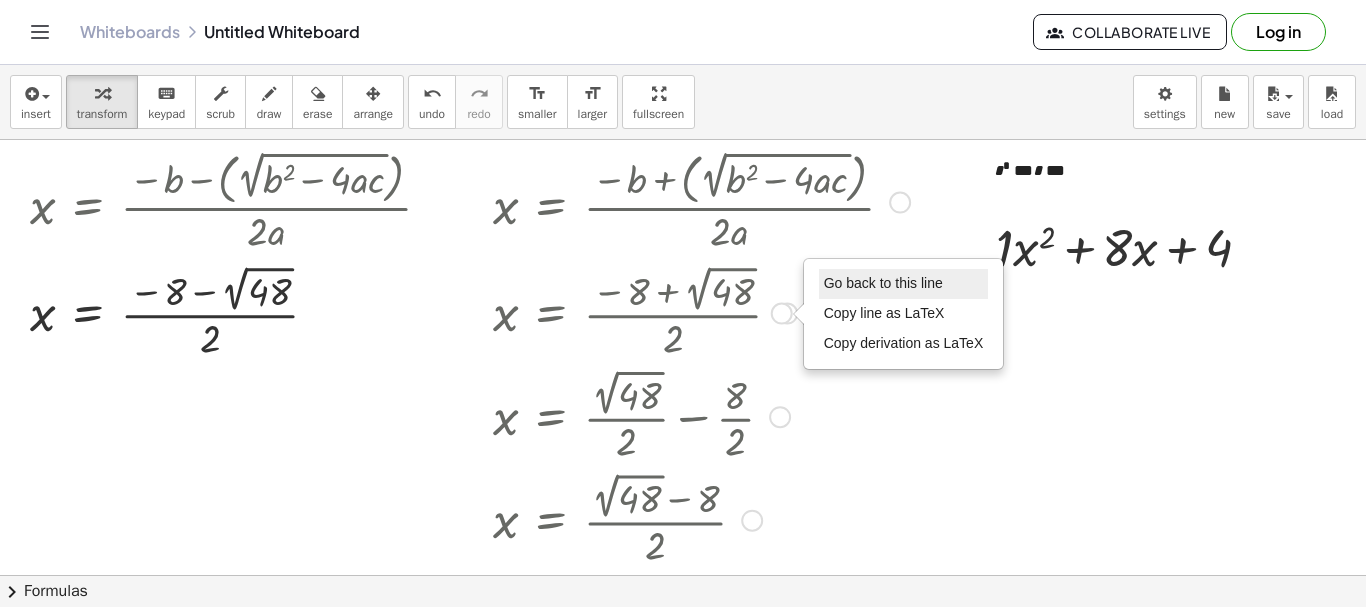click on "Go back to this line" at bounding box center (904, 284) 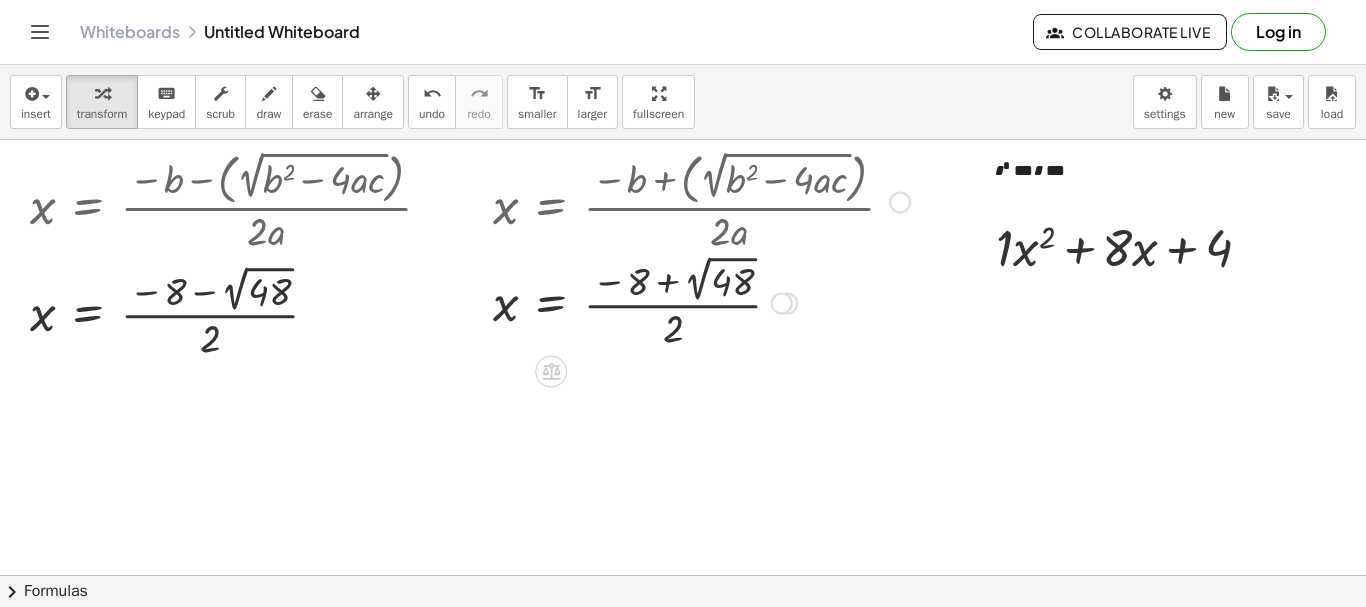 drag, startPoint x: 786, startPoint y: 313, endPoint x: 788, endPoint y: 135, distance: 178.01123 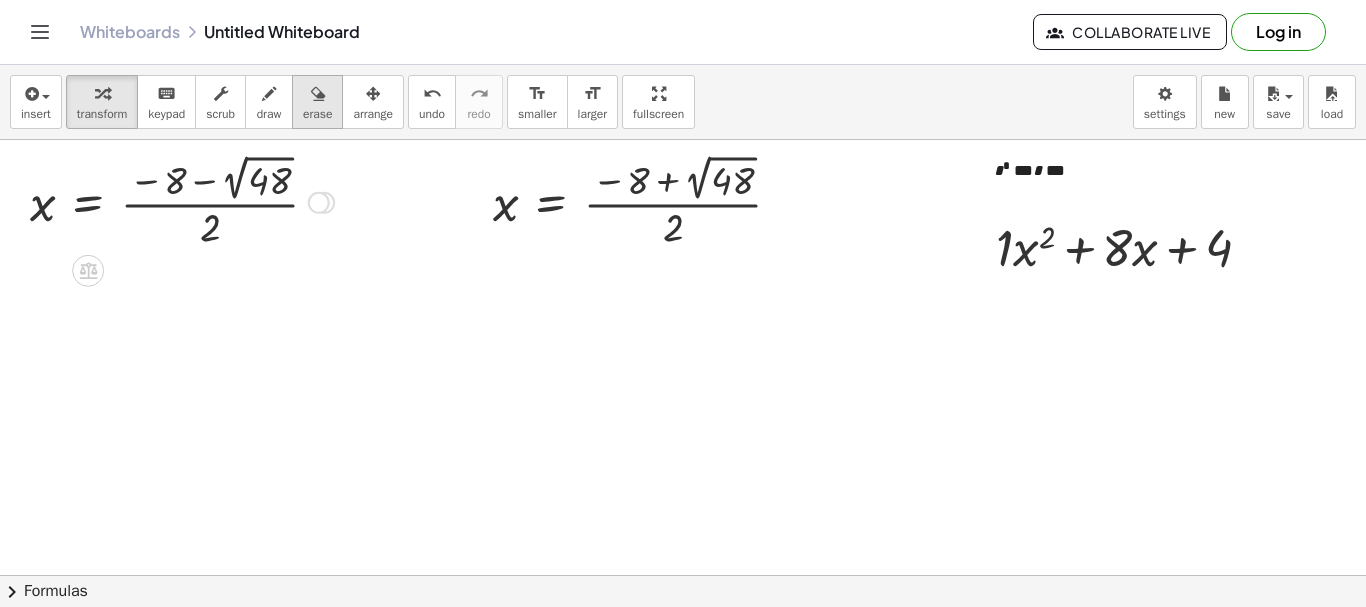 drag, startPoint x: 312, startPoint y: 317, endPoint x: 336, endPoint y: 121, distance: 197.46393 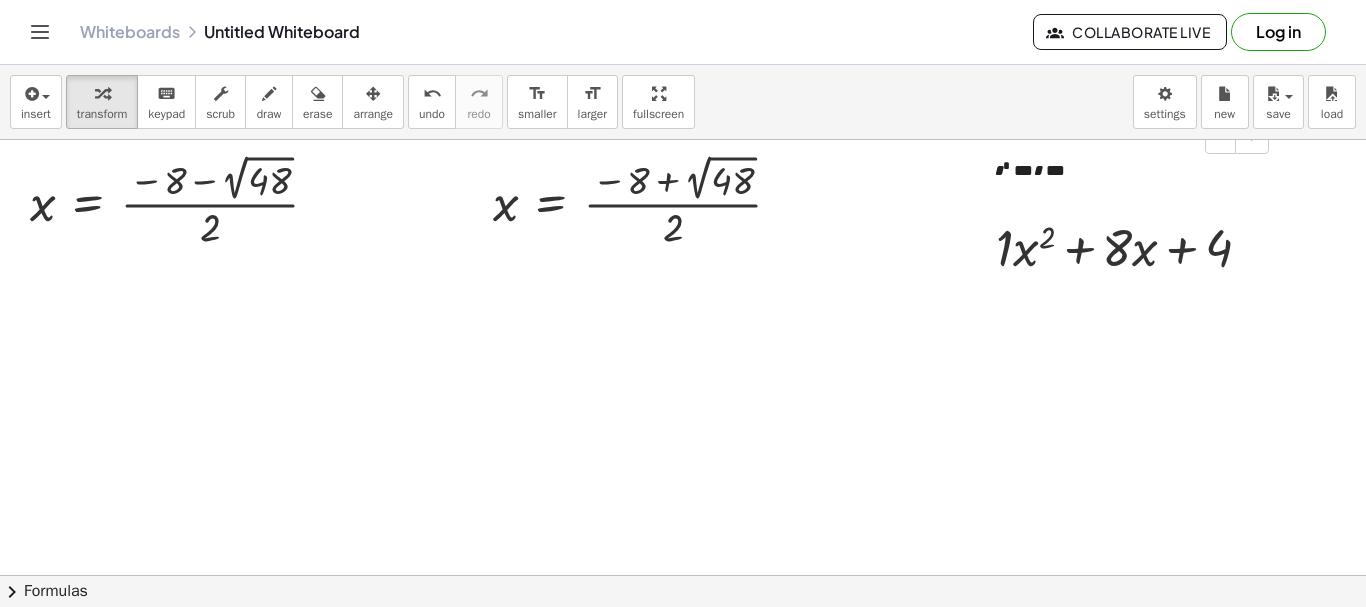 click on "* *   *** *   ***" at bounding box center (1124, 174) 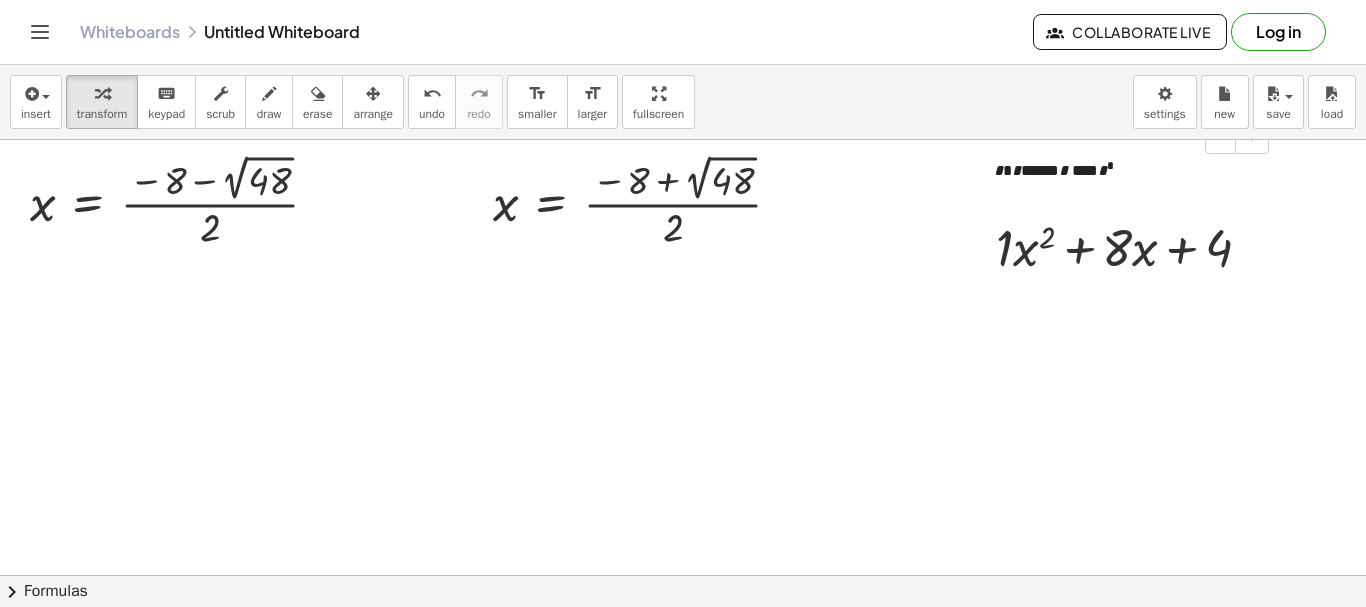 click on "* * * ****** *   **** * *" at bounding box center (1124, 174) 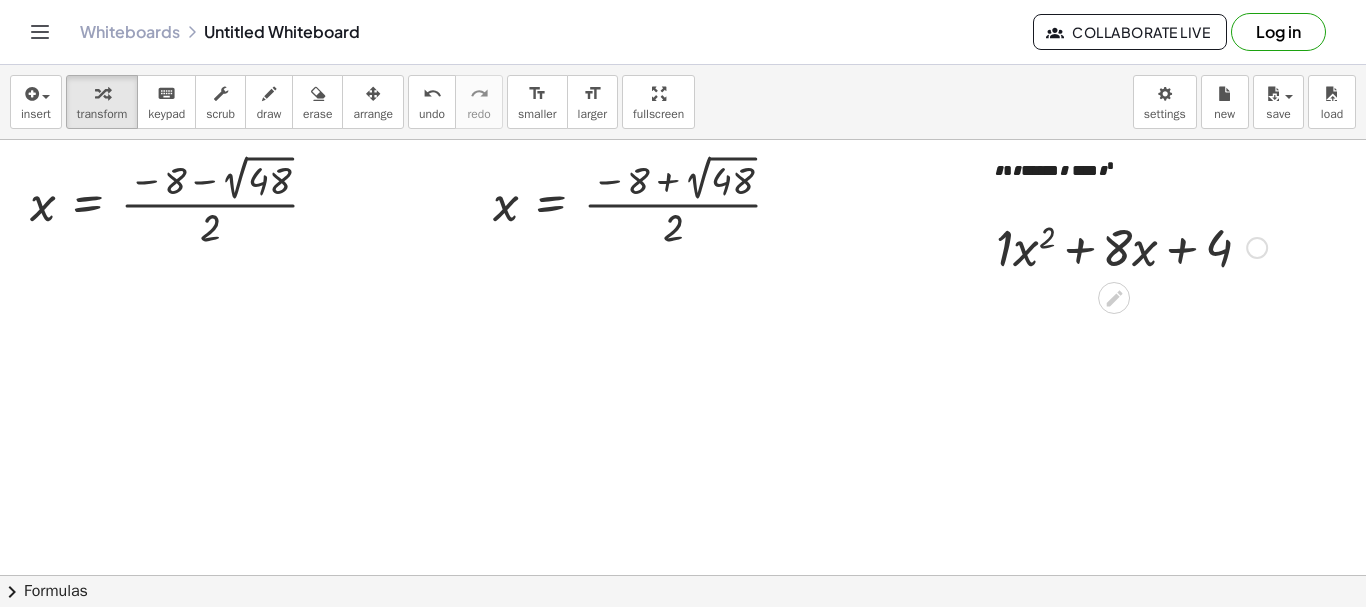 click at bounding box center [1257, 248] 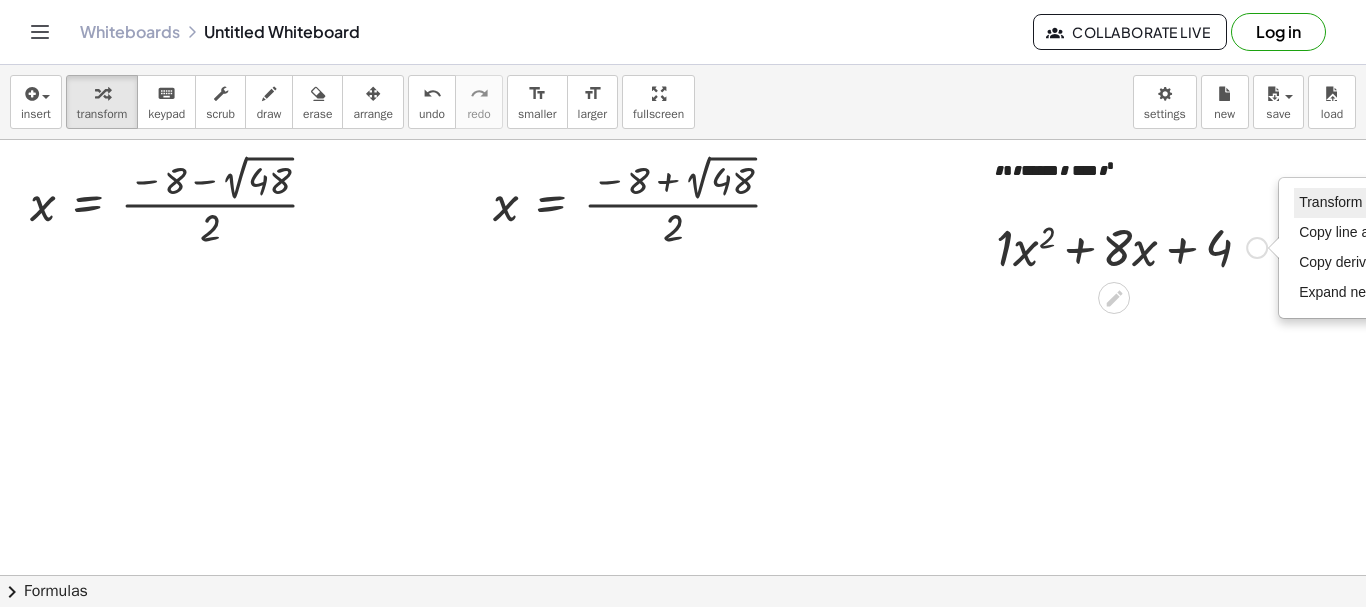 click on "Transform line" at bounding box center (1343, 202) 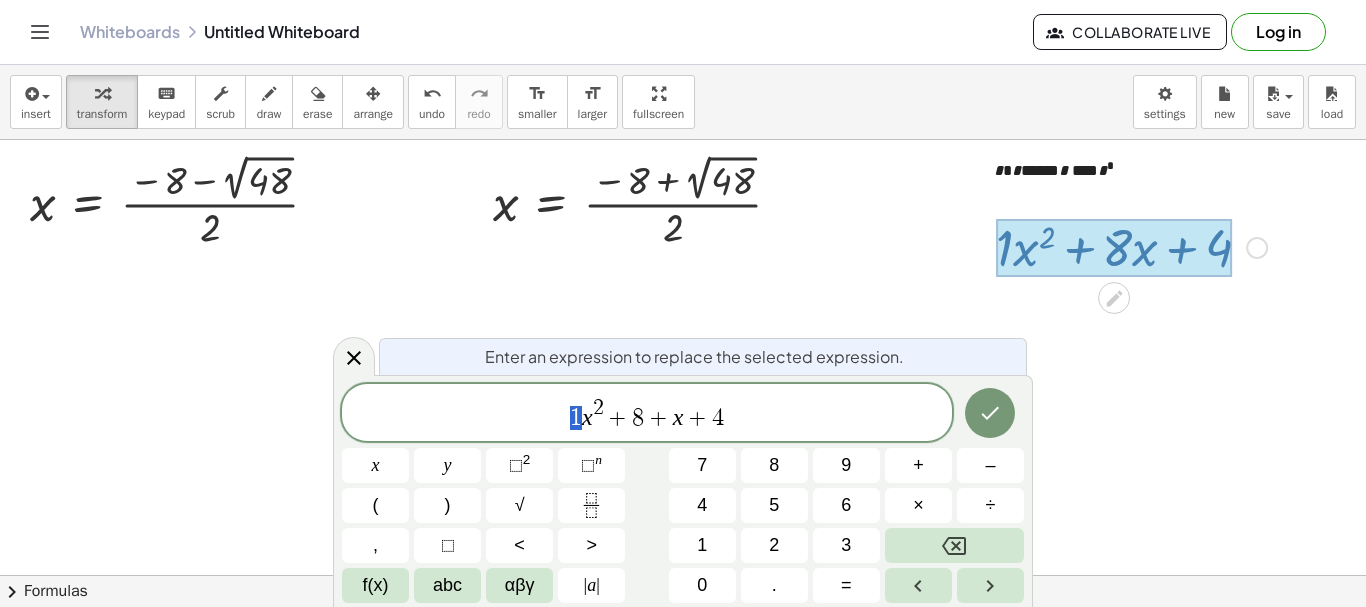 drag, startPoint x: 582, startPoint y: 424, endPoint x: 569, endPoint y: 423, distance: 13.038404 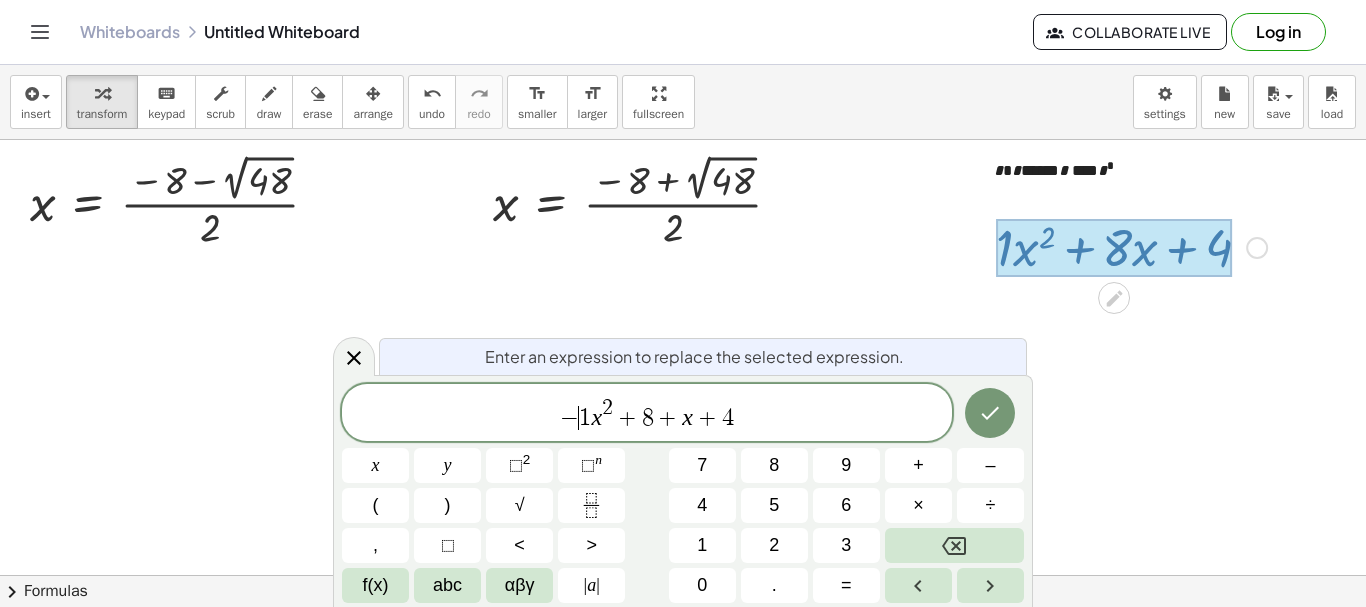 click on "1" at bounding box center (585, 418) 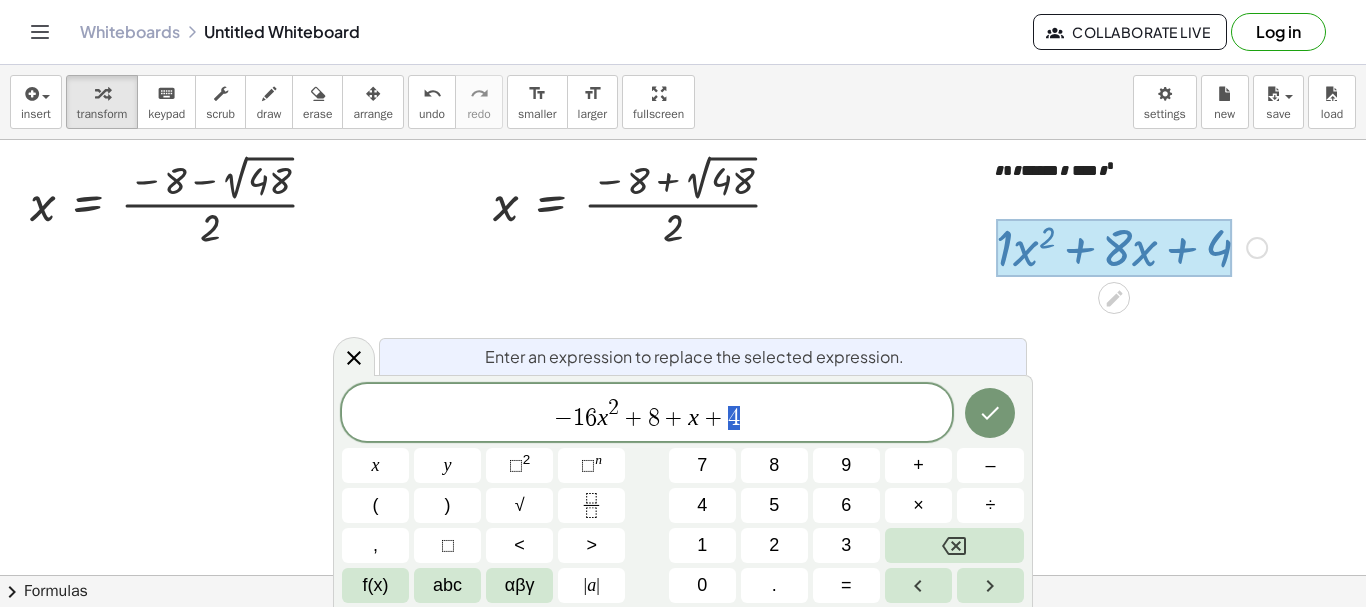 drag, startPoint x: 774, startPoint y: 427, endPoint x: 724, endPoint y: 432, distance: 50.24938 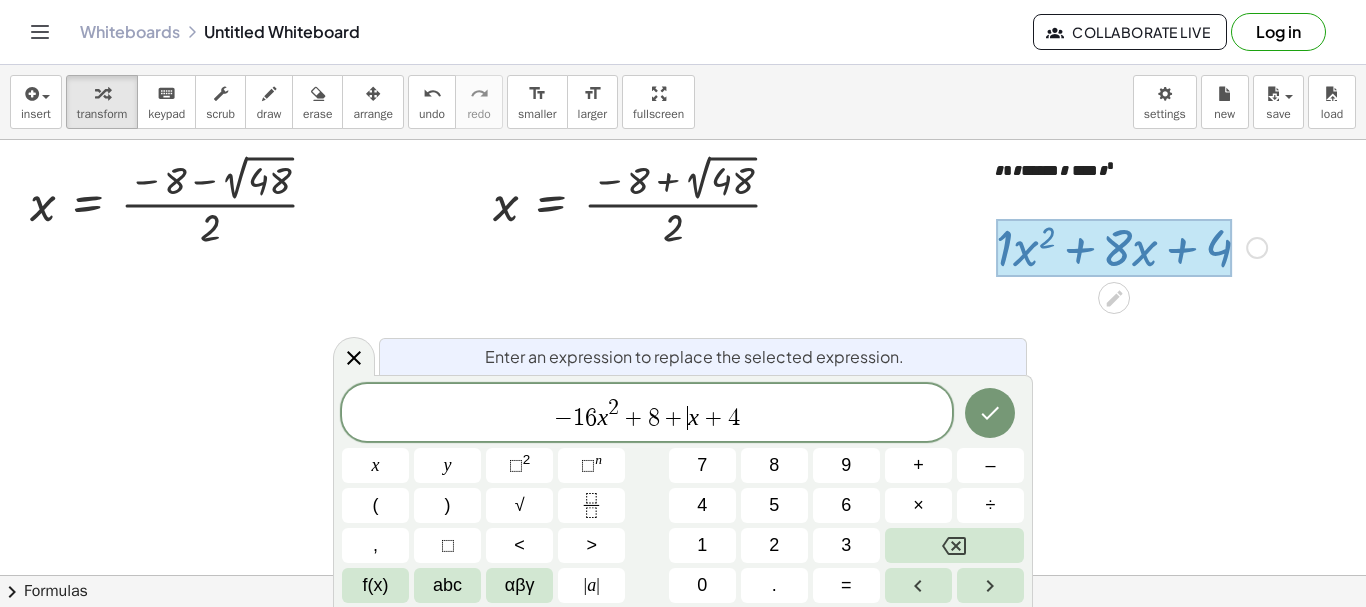 click on "+" at bounding box center (674, 418) 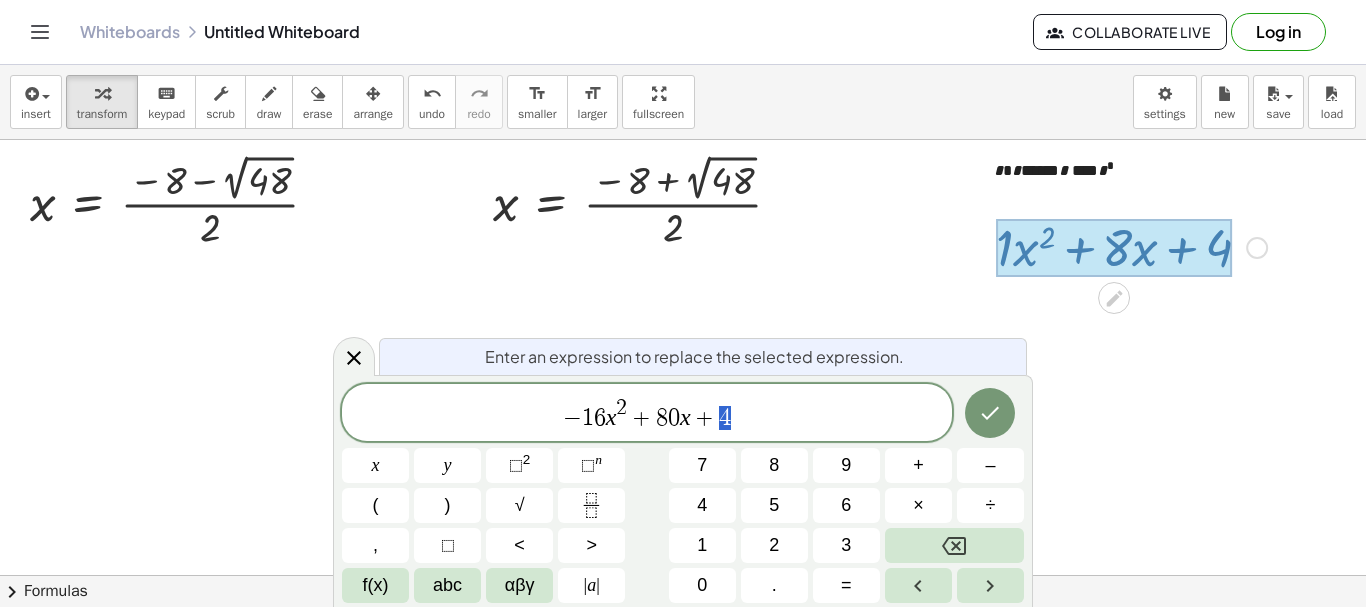 drag, startPoint x: 743, startPoint y: 412, endPoint x: 720, endPoint y: 419, distance: 24.04163 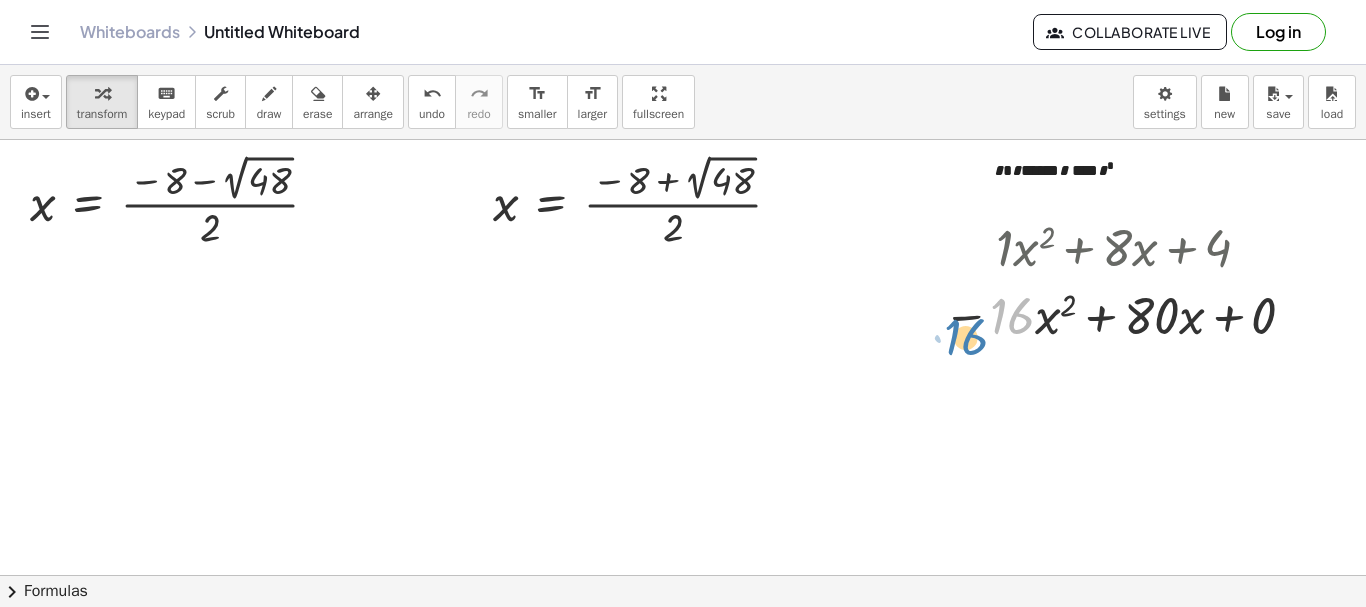 drag, startPoint x: 1006, startPoint y: 311, endPoint x: 963, endPoint y: 327, distance: 45.88028 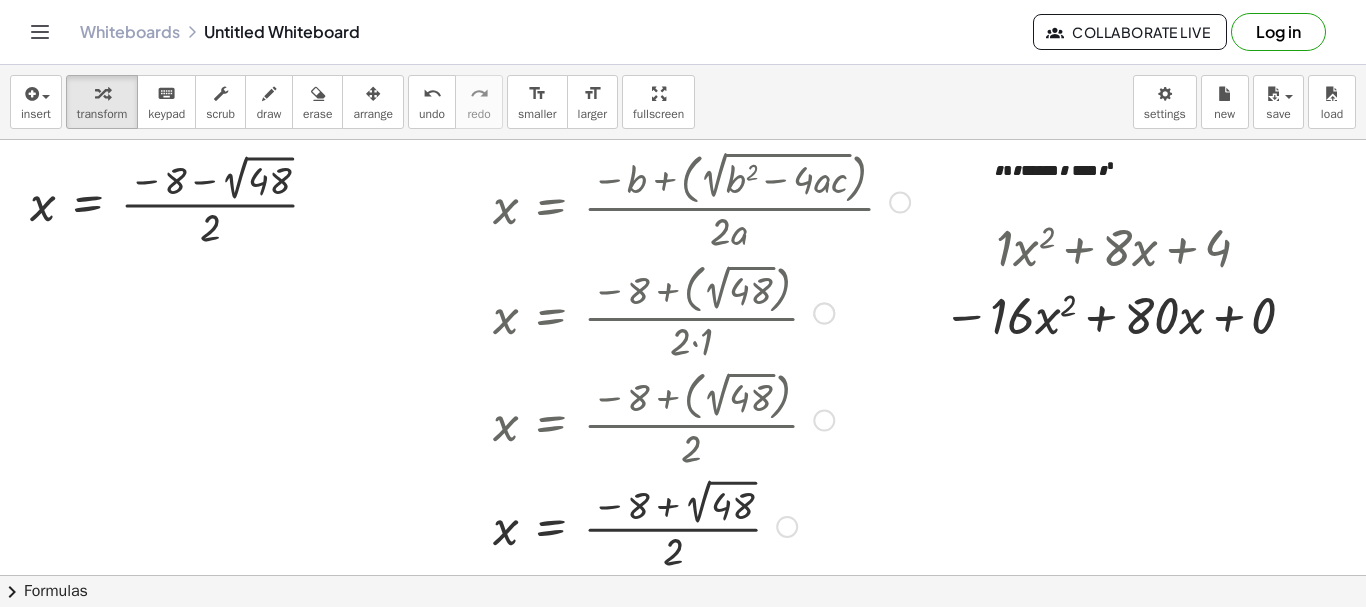 drag, startPoint x: 784, startPoint y: 193, endPoint x: 798, endPoint y: 549, distance: 356.27518 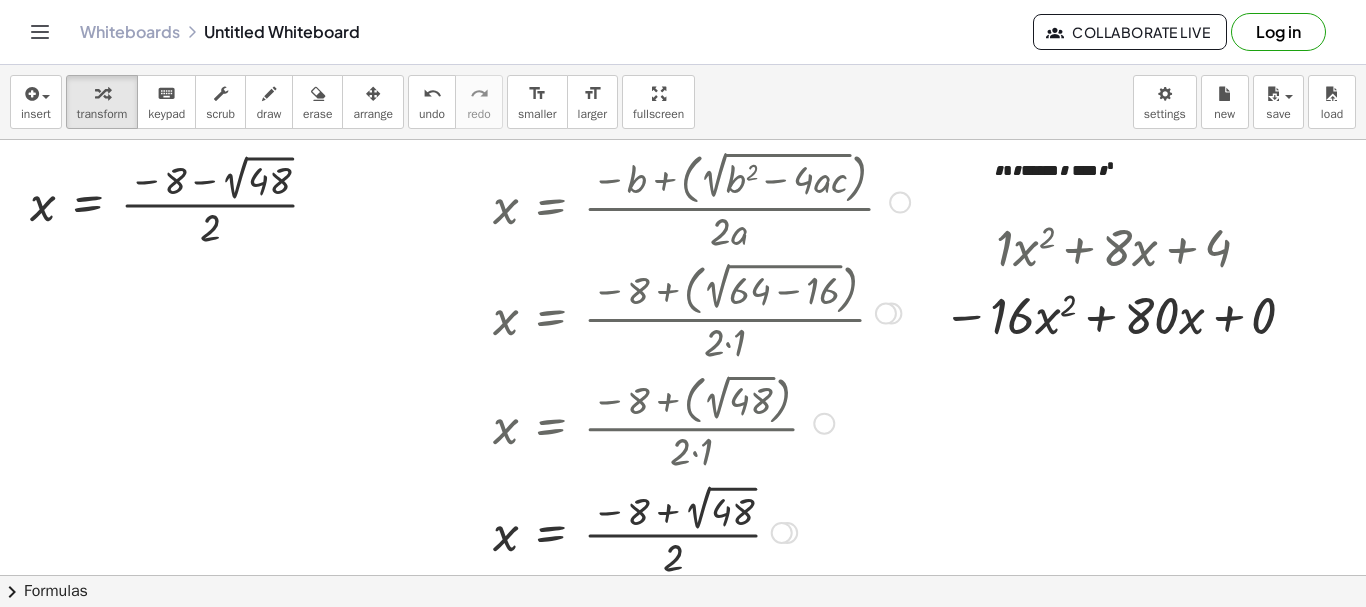 click at bounding box center (900, 203) 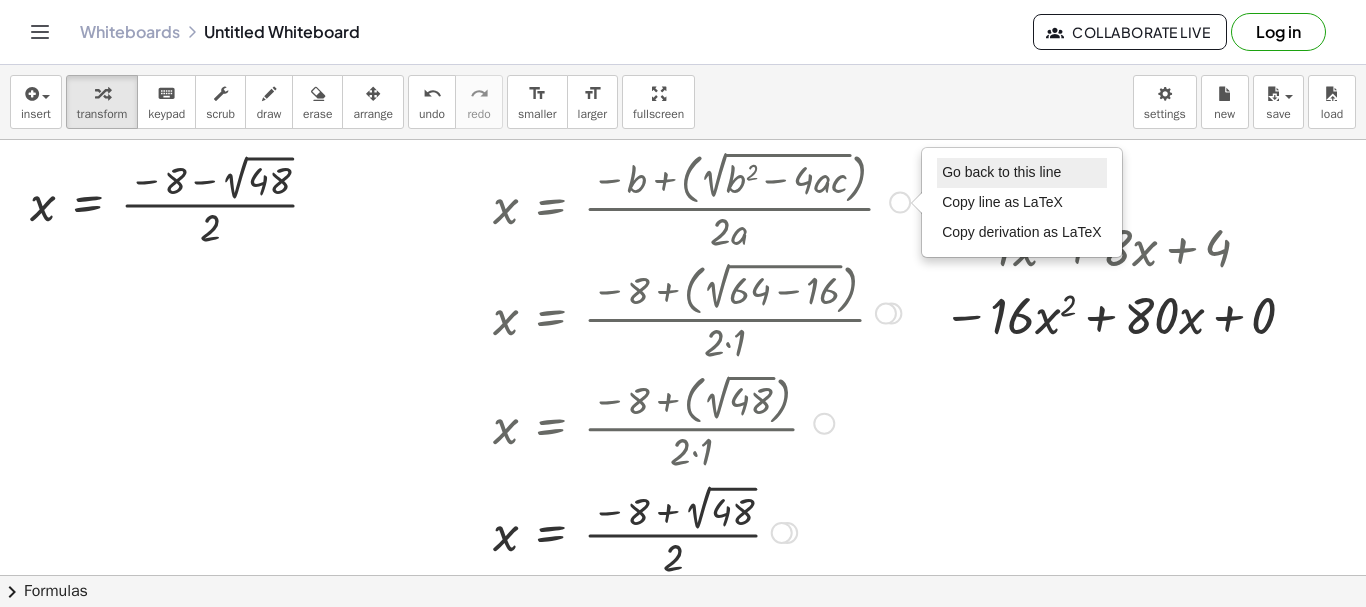 click on "Go back to this line" at bounding box center (1022, 173) 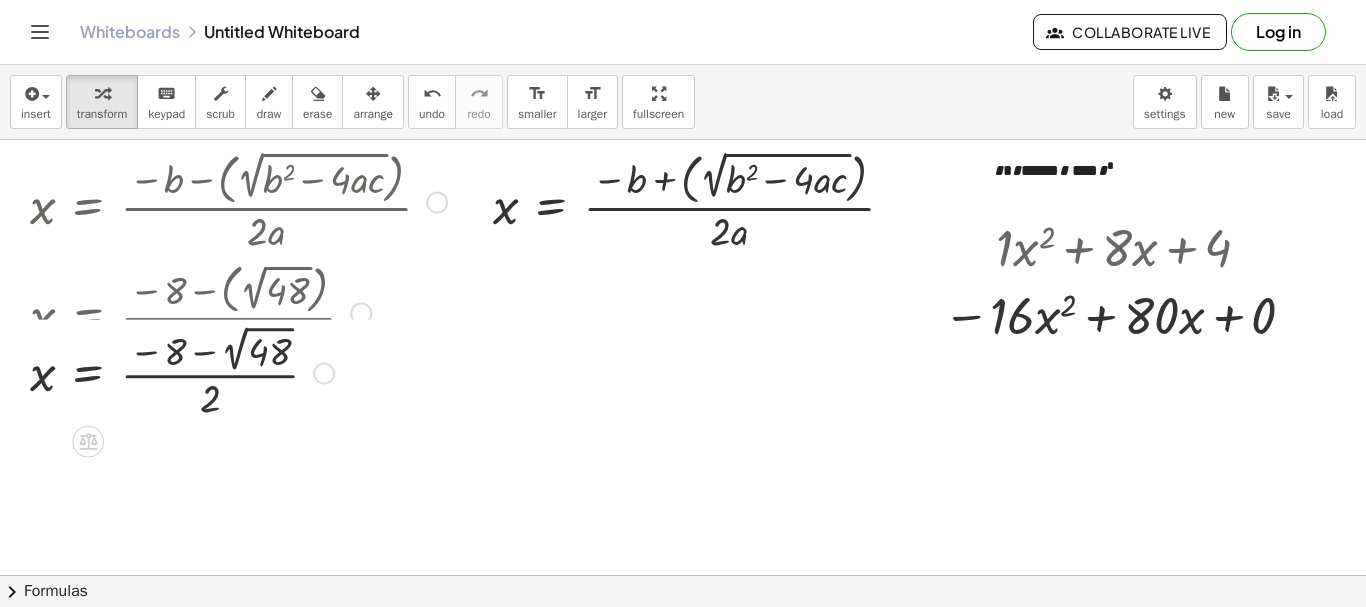 drag, startPoint x: 318, startPoint y: 203, endPoint x: 328, endPoint y: 536, distance: 333.15012 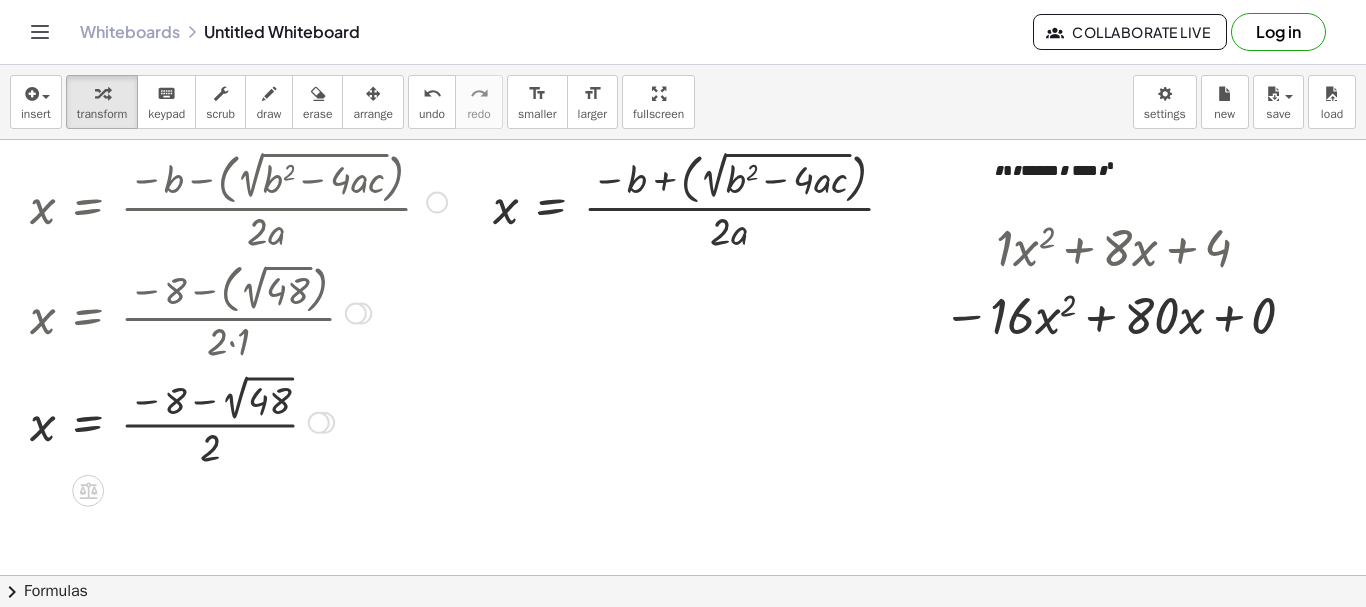 click at bounding box center (238, 200) 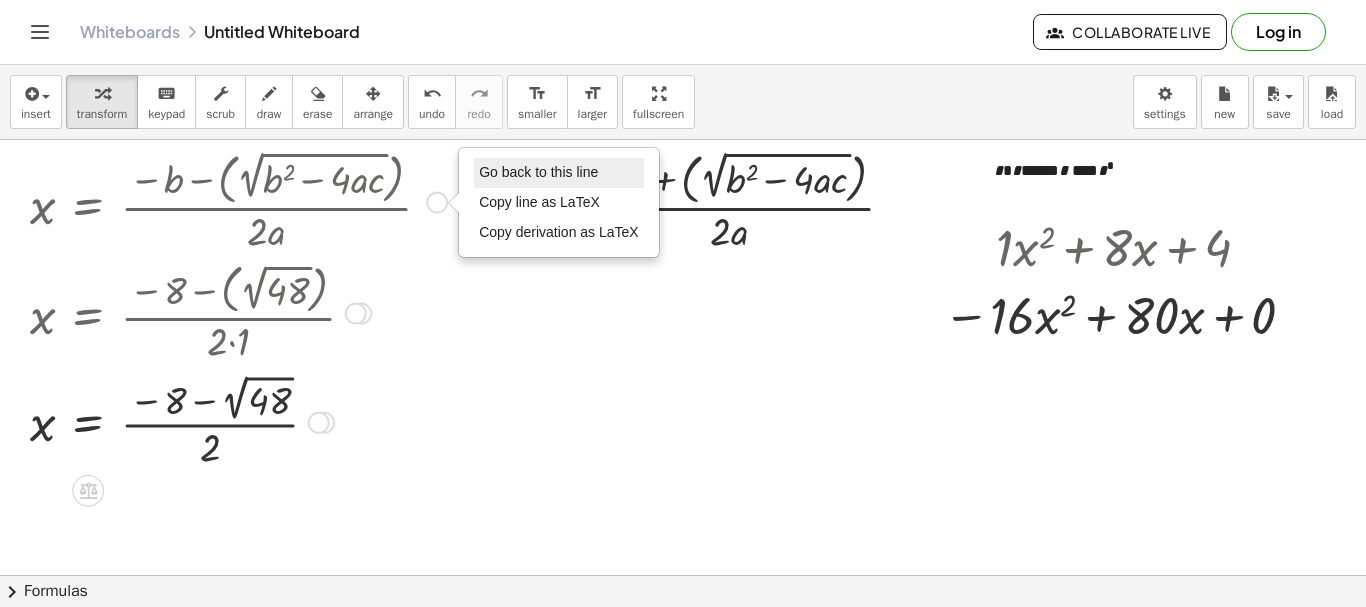 click on "Go back to this line" at bounding box center (538, 172) 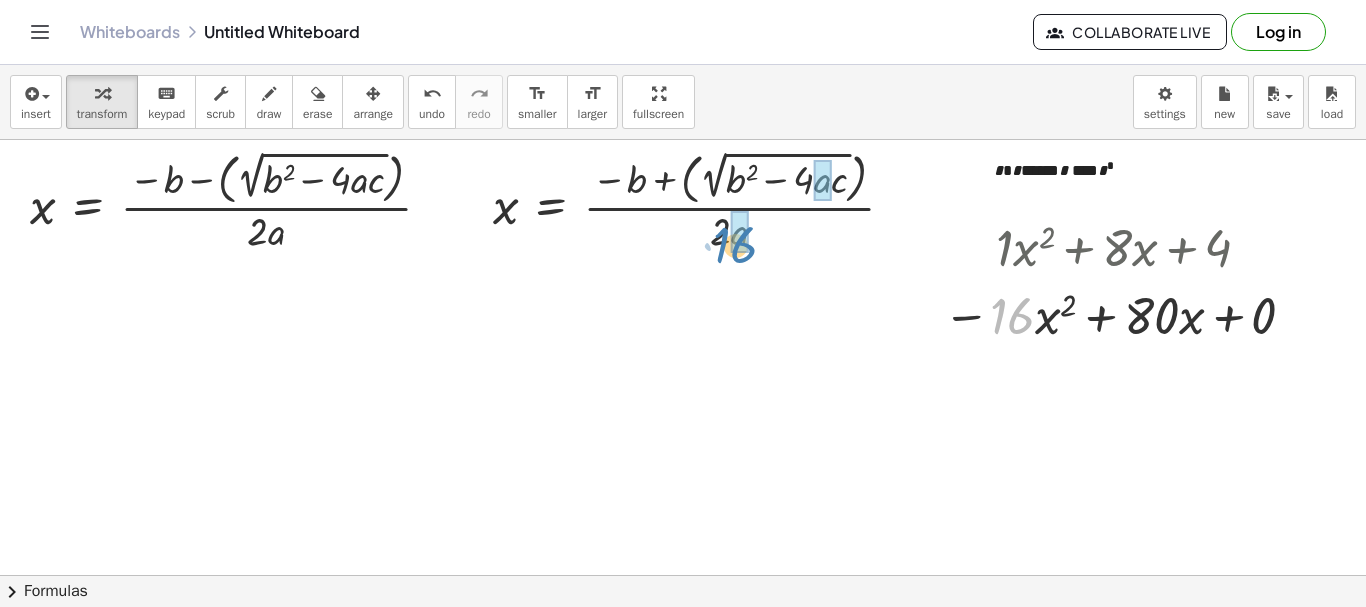 drag, startPoint x: 1018, startPoint y: 324, endPoint x: 742, endPoint y: 253, distance: 284.98596 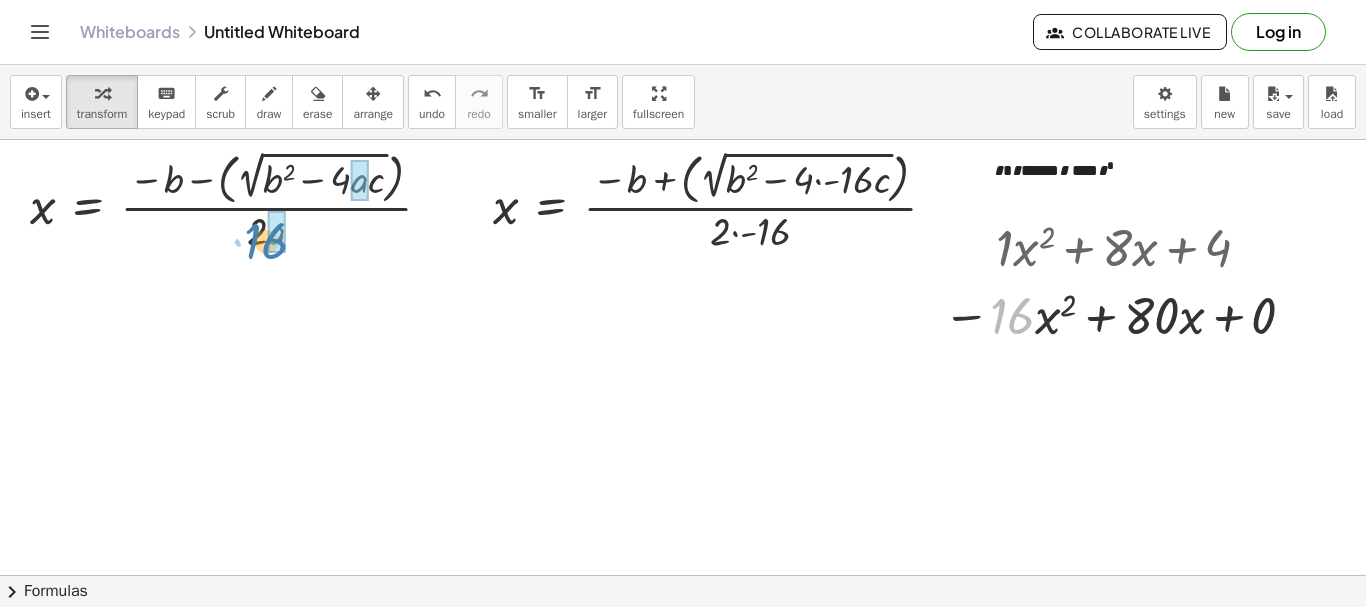 drag, startPoint x: 1023, startPoint y: 323, endPoint x: 276, endPoint y: 254, distance: 750.18 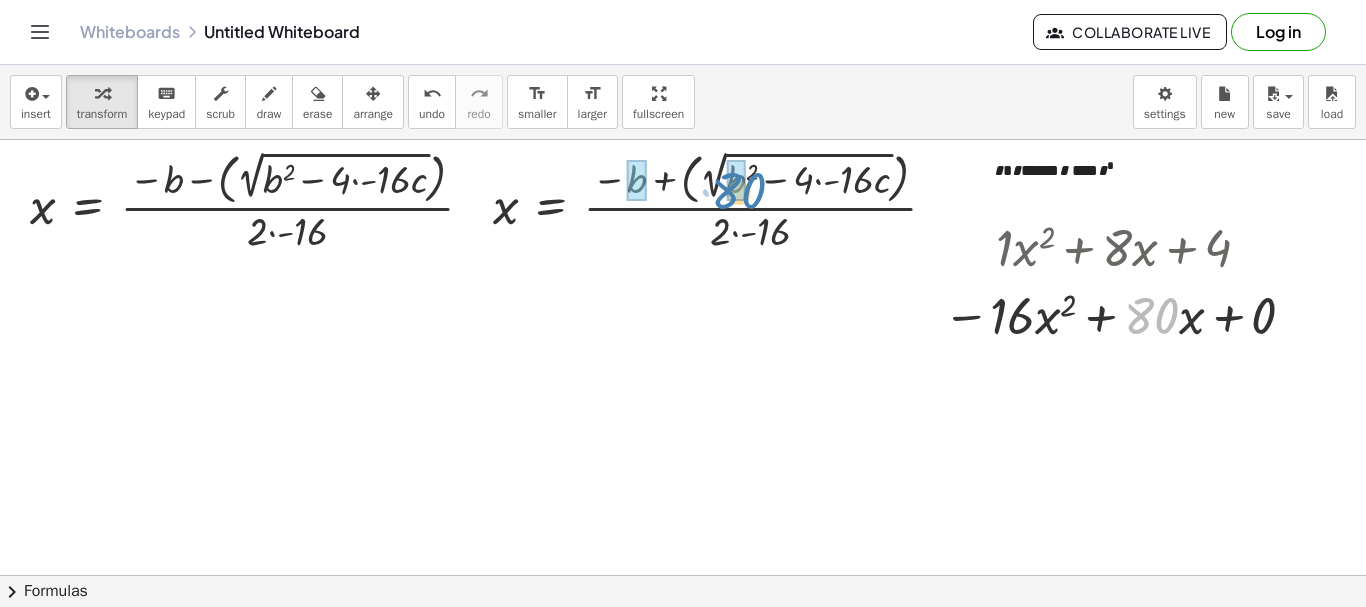 drag, startPoint x: 1158, startPoint y: 319, endPoint x: 747, endPoint y: 194, distance: 429.58817 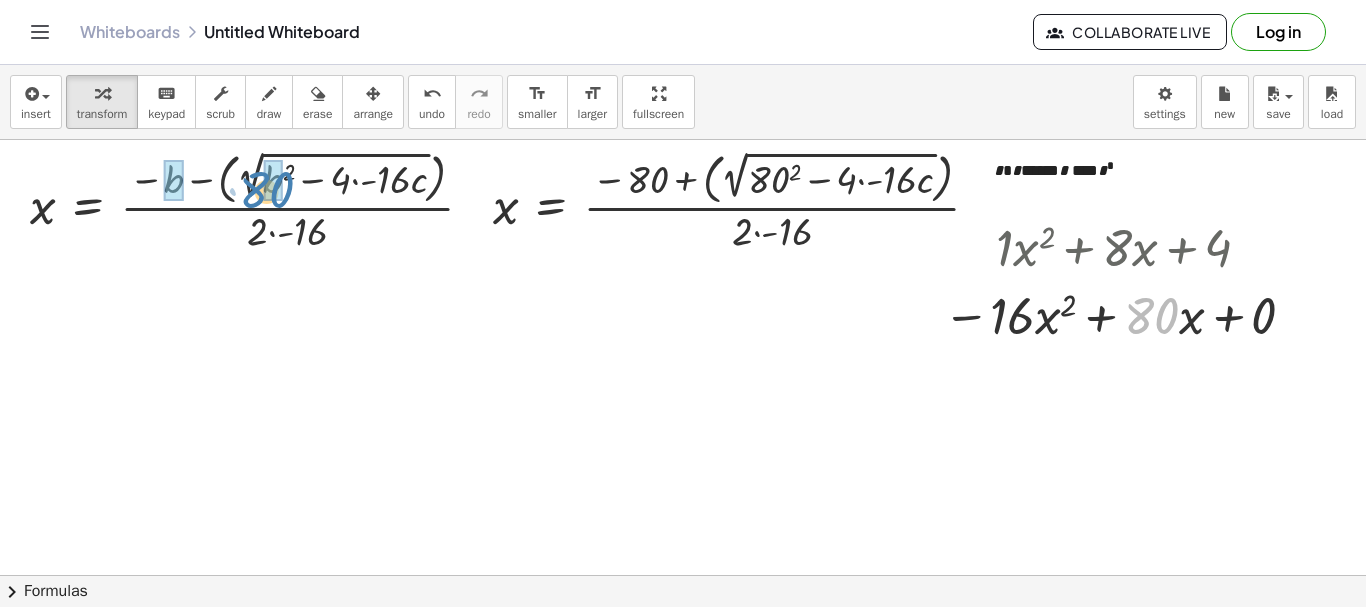drag, startPoint x: 1151, startPoint y: 323, endPoint x: 262, endPoint y: 197, distance: 897.88477 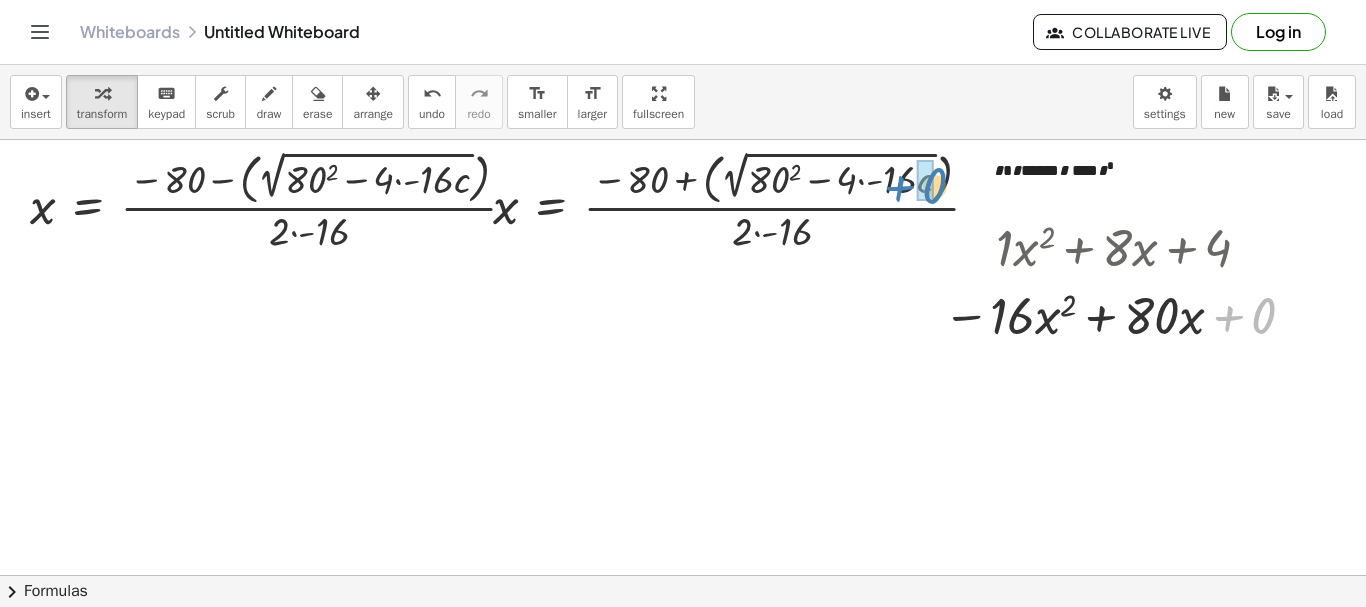 drag, startPoint x: 1262, startPoint y: 326, endPoint x: 932, endPoint y: 196, distance: 354.68295 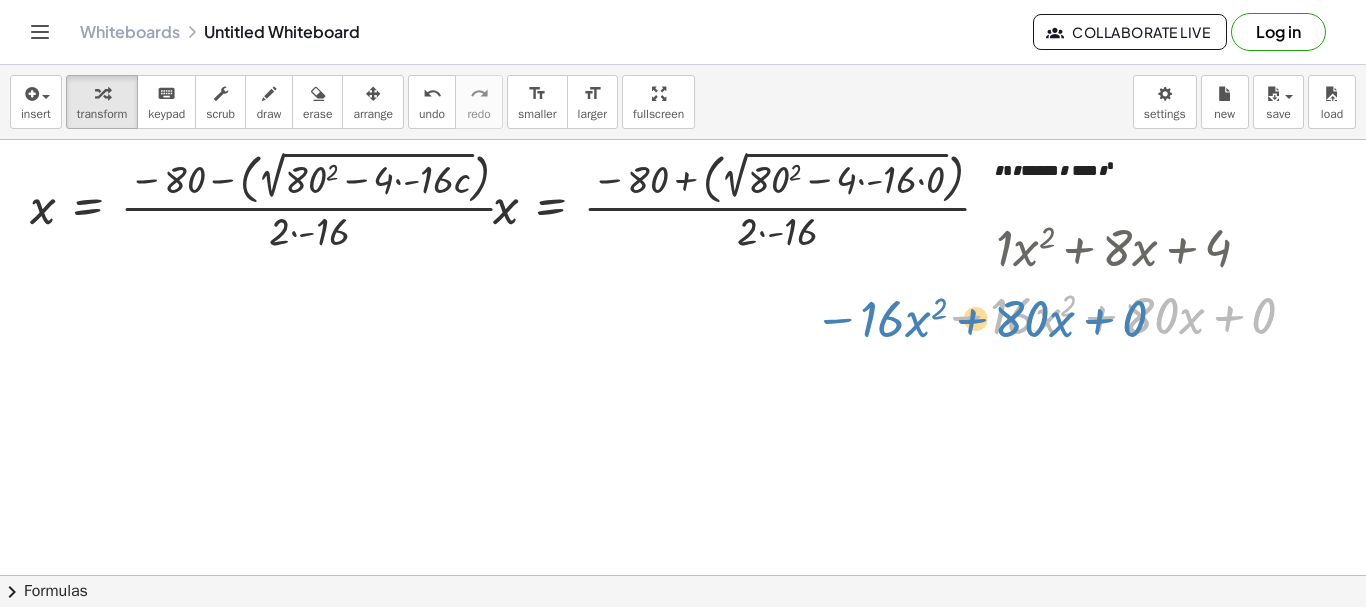 drag, startPoint x: 1265, startPoint y: 316, endPoint x: 1142, endPoint y: 319, distance: 123.03658 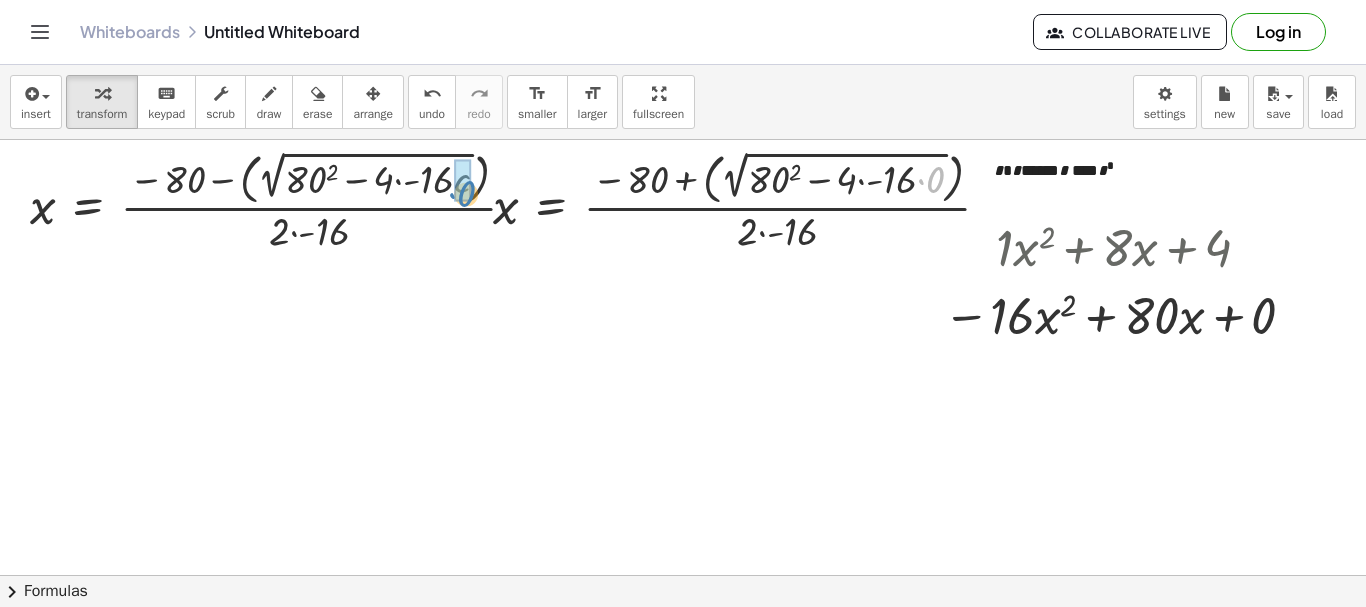drag, startPoint x: 935, startPoint y: 182, endPoint x: 467, endPoint y: 196, distance: 468.20935 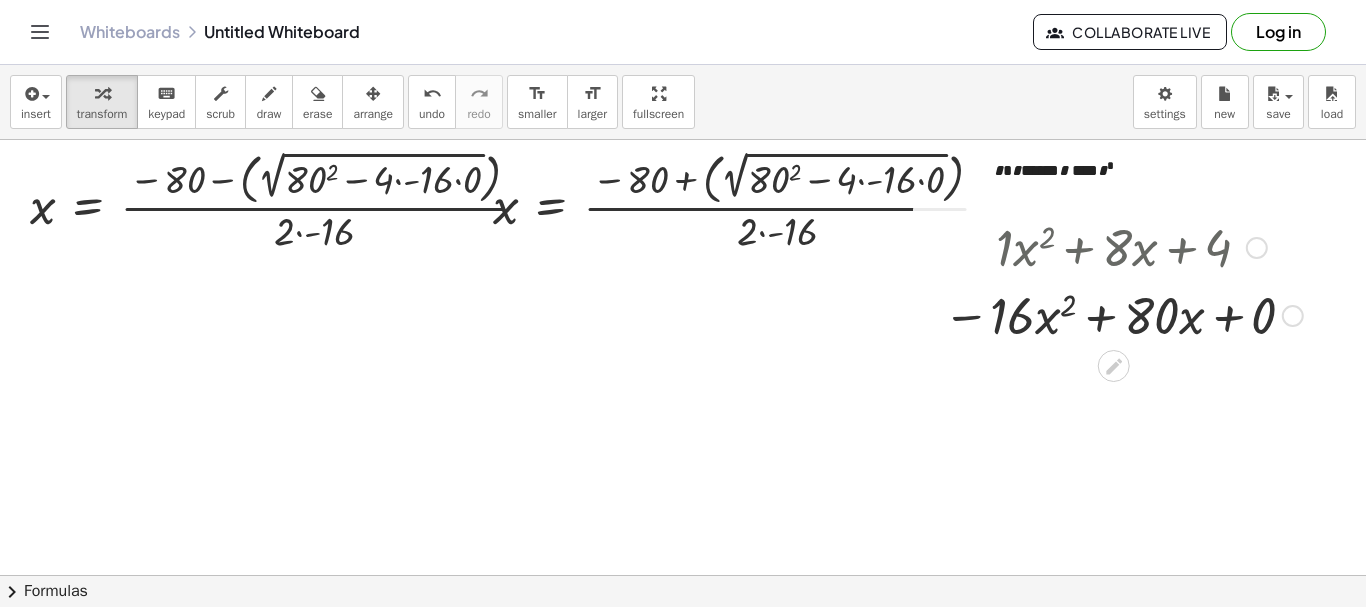 click at bounding box center (1123, 314) 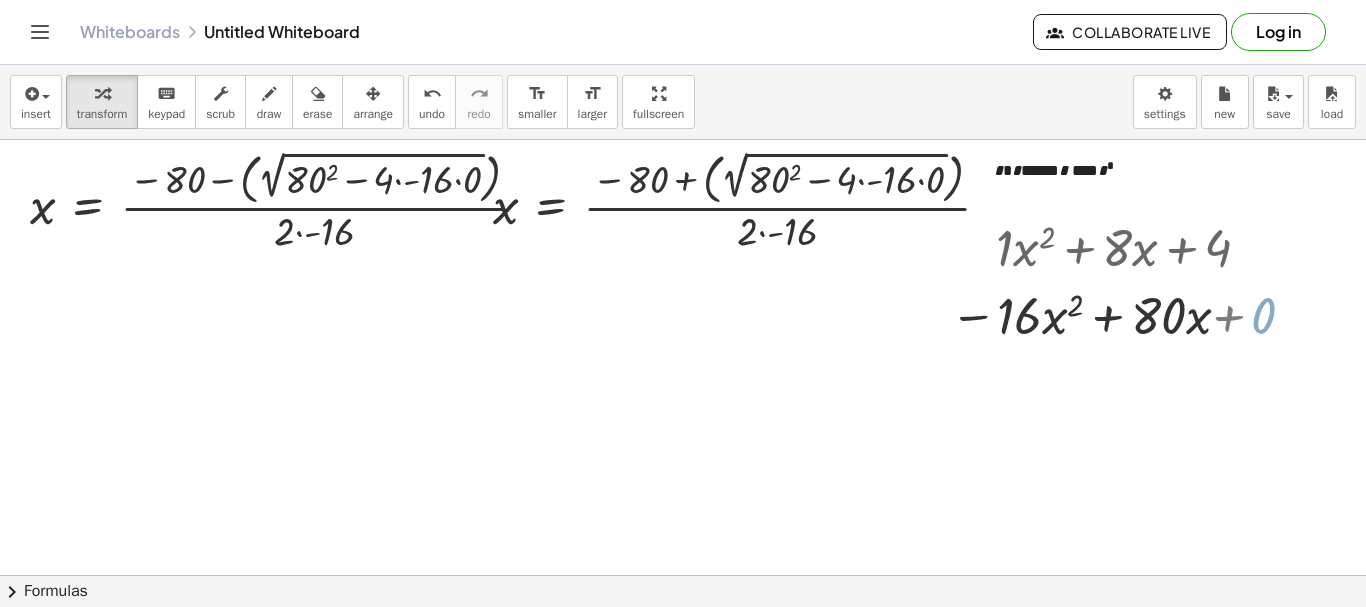 click at bounding box center (1080, 575) 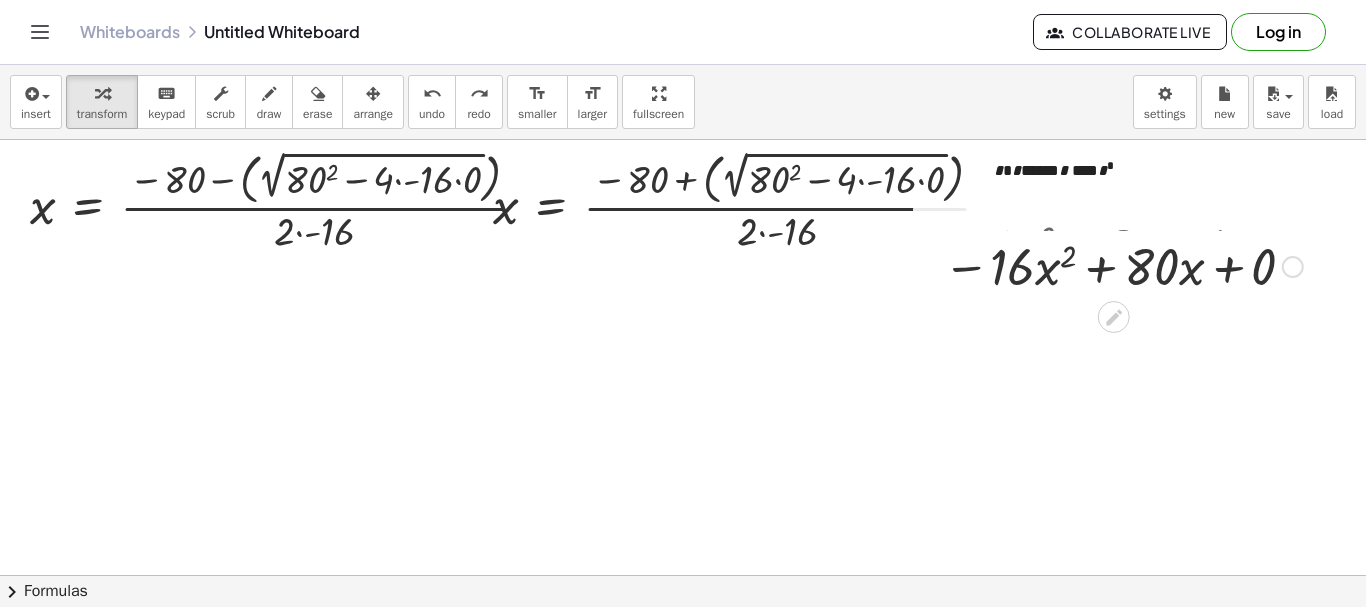 drag, startPoint x: 1289, startPoint y: 316, endPoint x: 1284, endPoint y: 217, distance: 99.12618 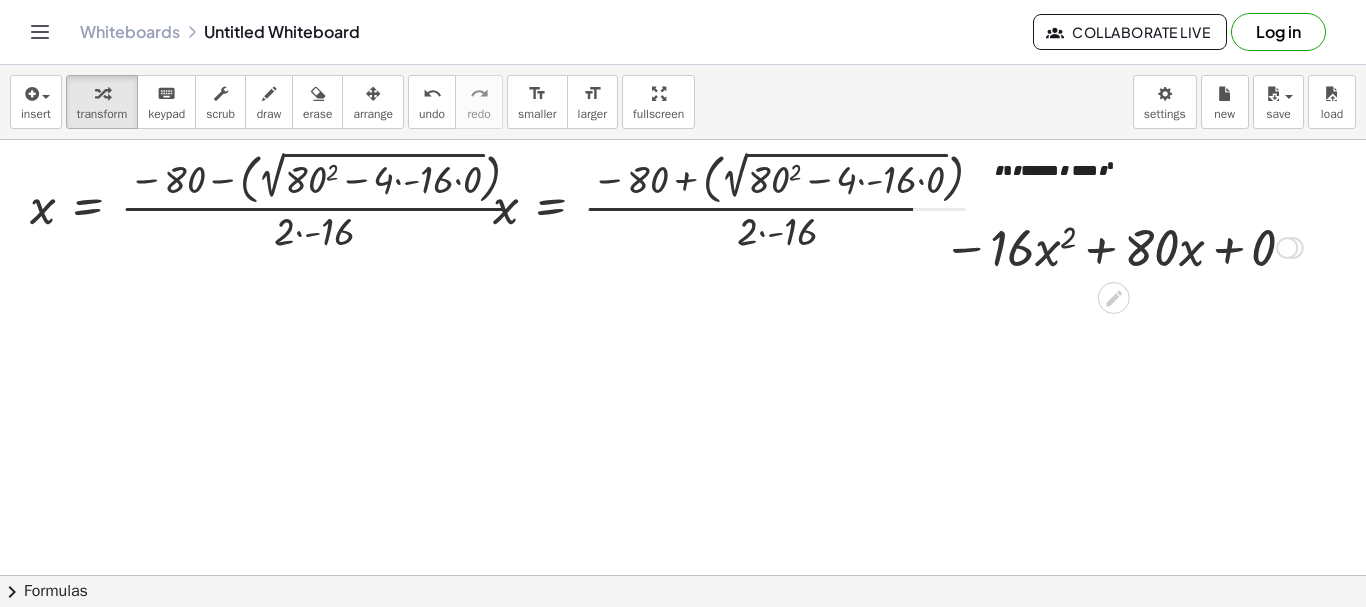 click at bounding box center (1123, 246) 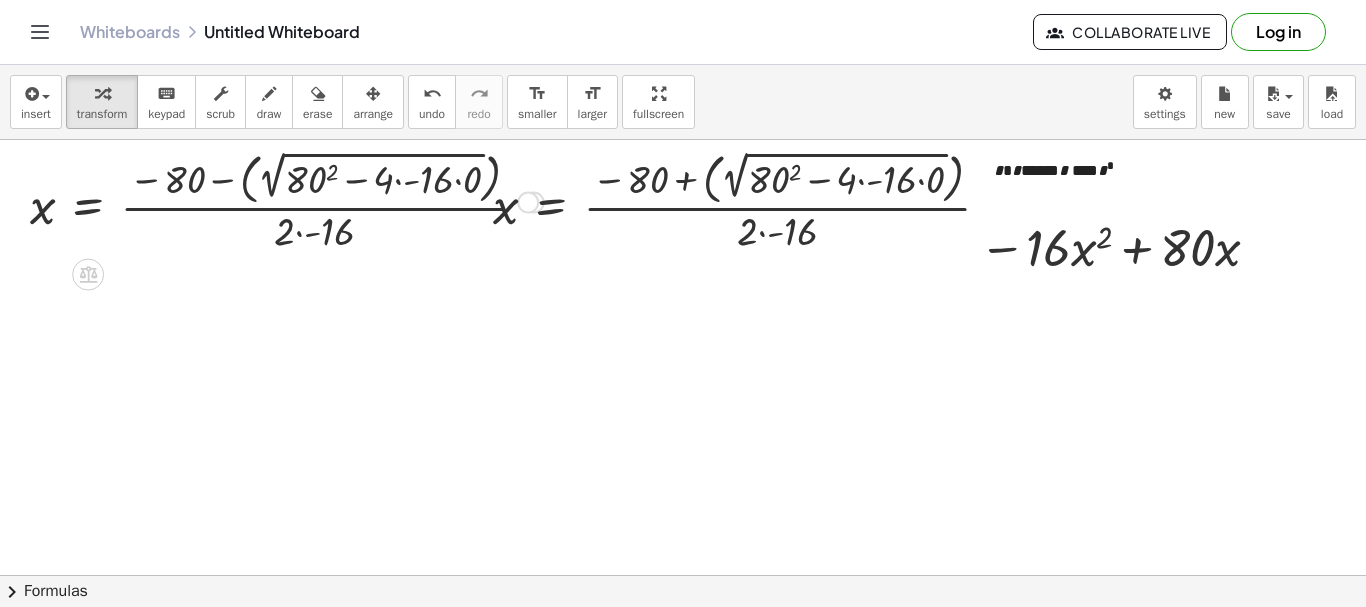 click at bounding box center (287, 200) 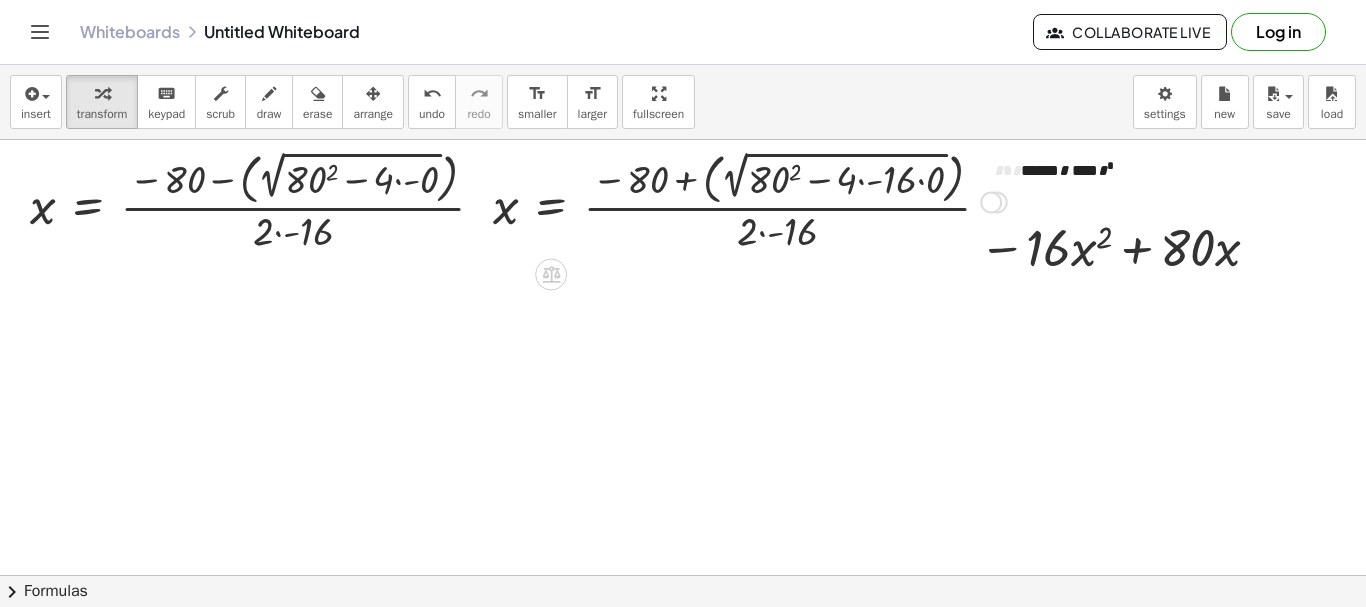 click at bounding box center [750, 200] 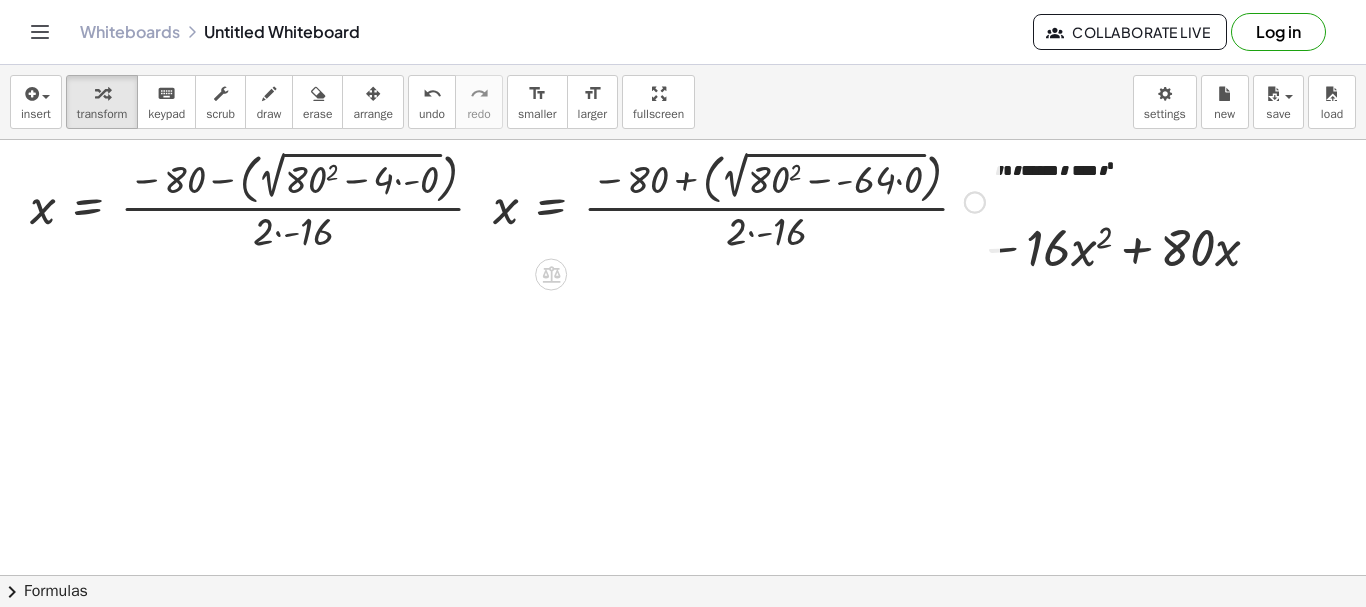 click at bounding box center (739, 200) 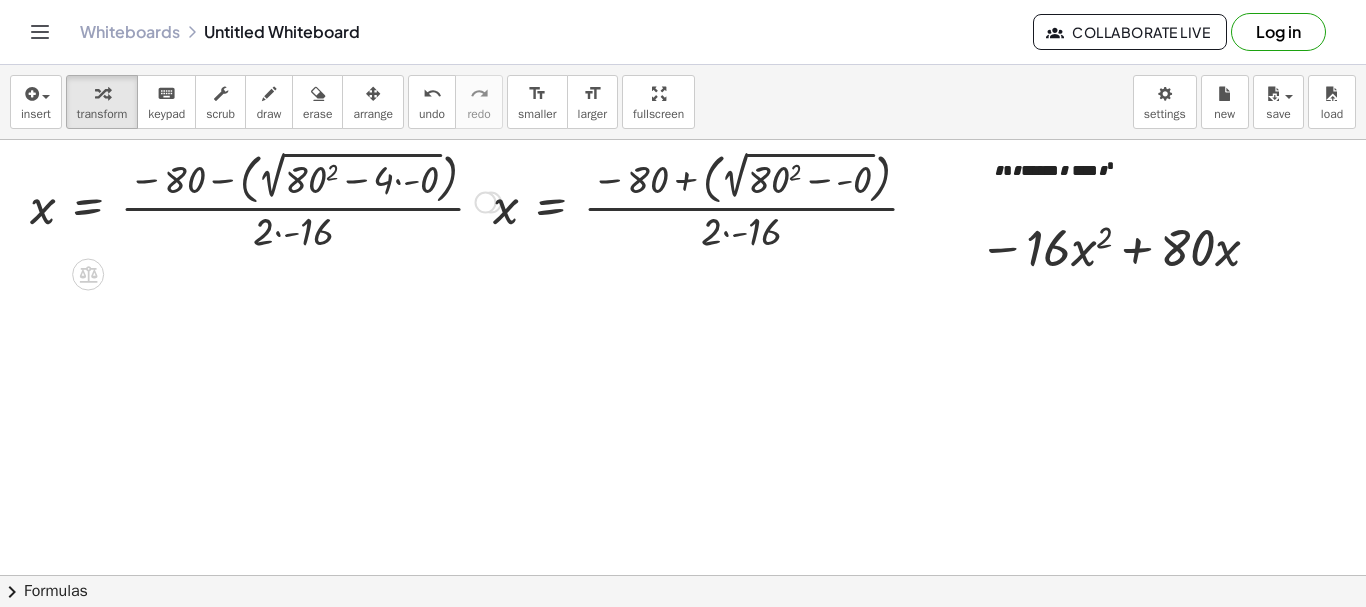 click at bounding box center (265, 200) 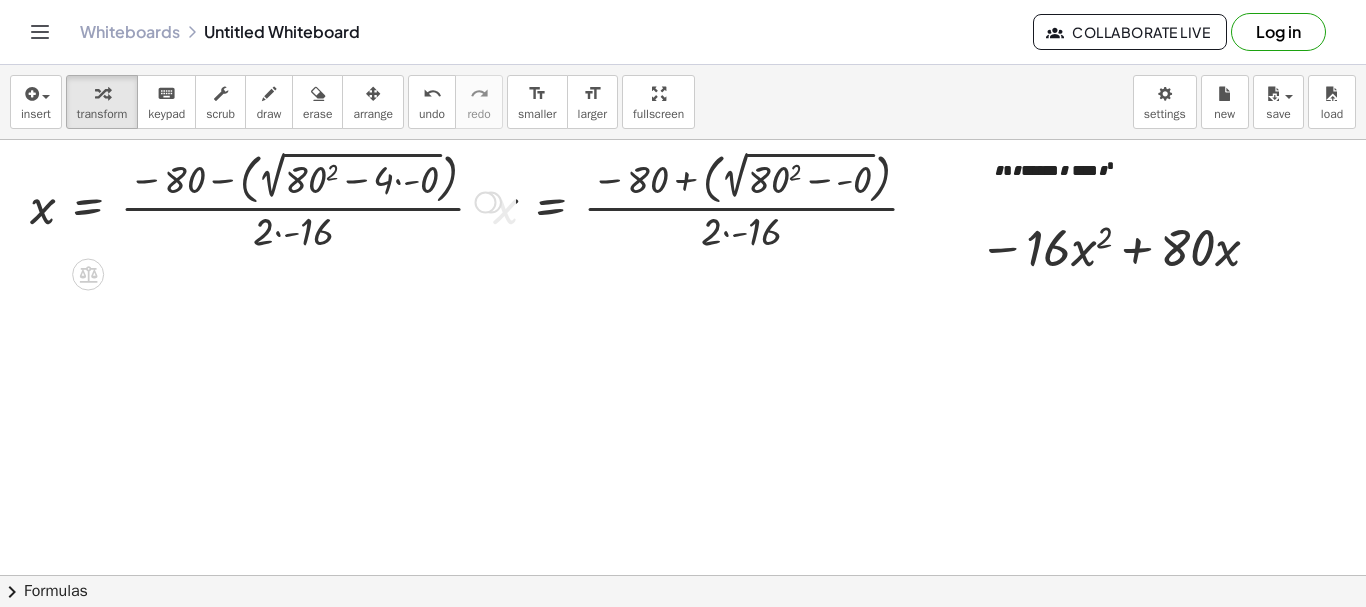 click at bounding box center [265, 200] 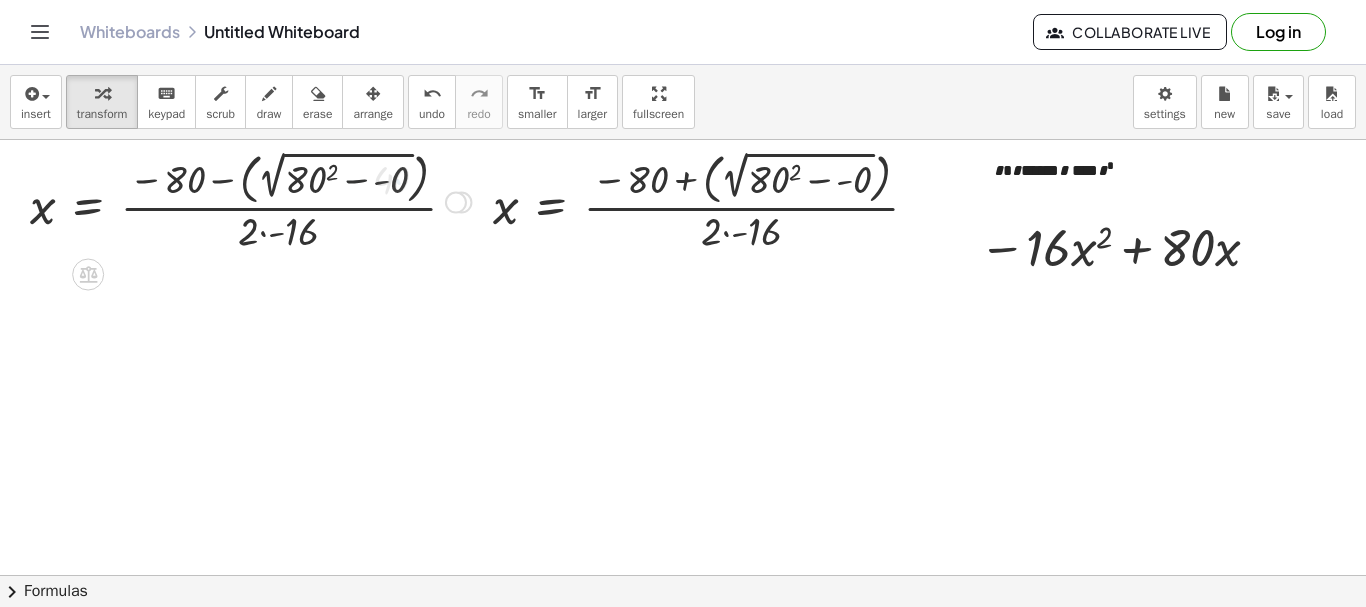 click at bounding box center [250, 200] 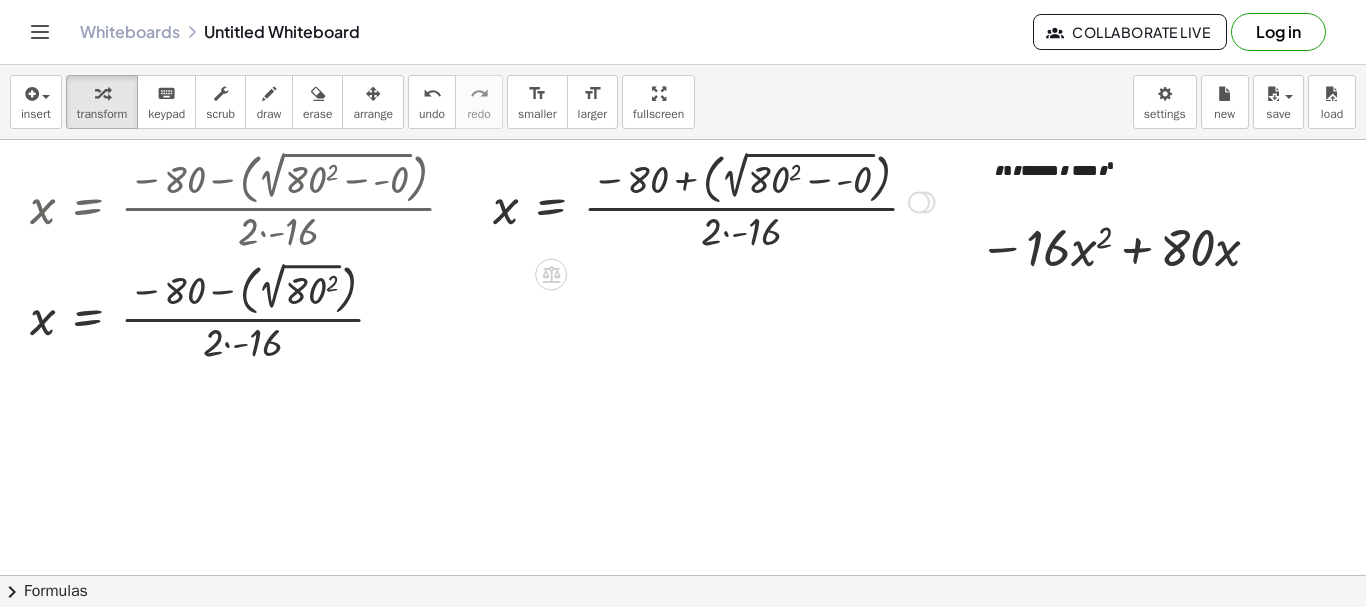 click at bounding box center (713, 200) 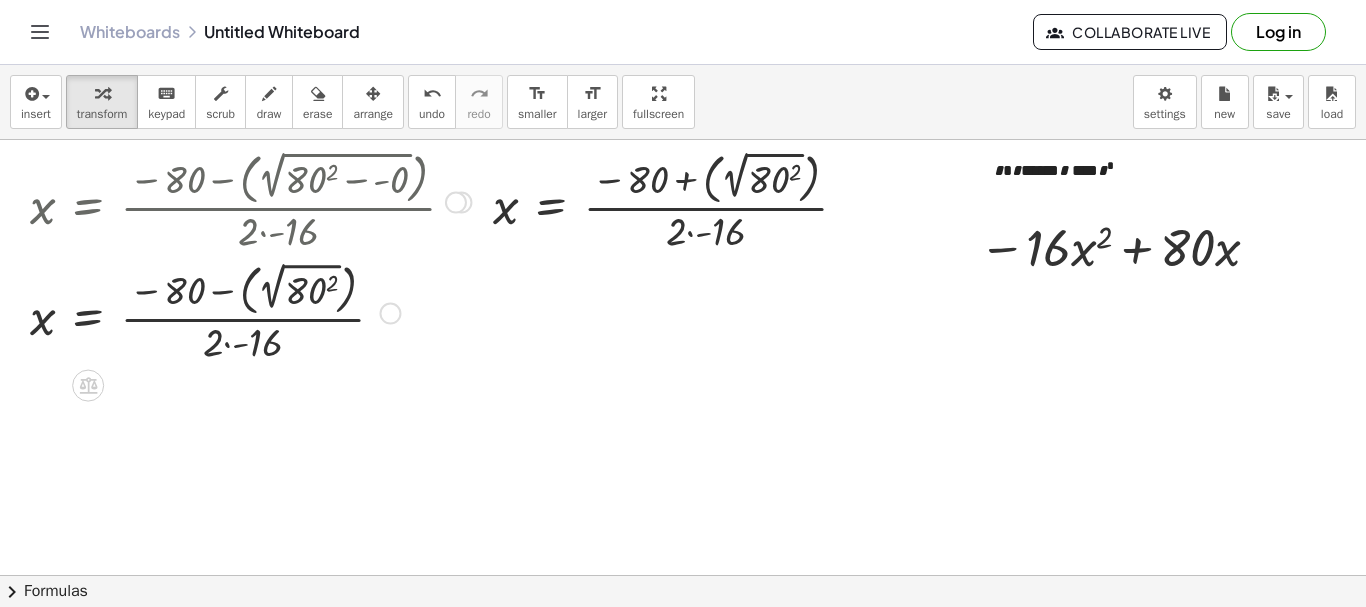 click at bounding box center (250, 311) 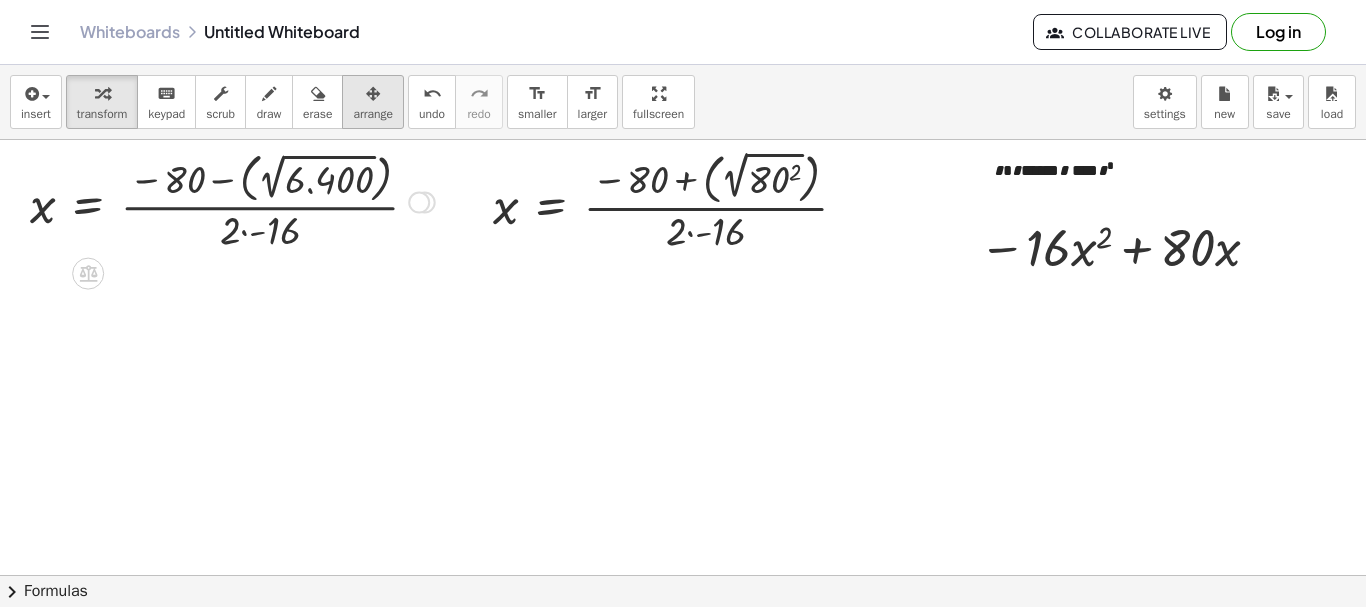 drag, startPoint x: 429, startPoint y: 429, endPoint x: 372, endPoint y: 103, distance: 330.94562 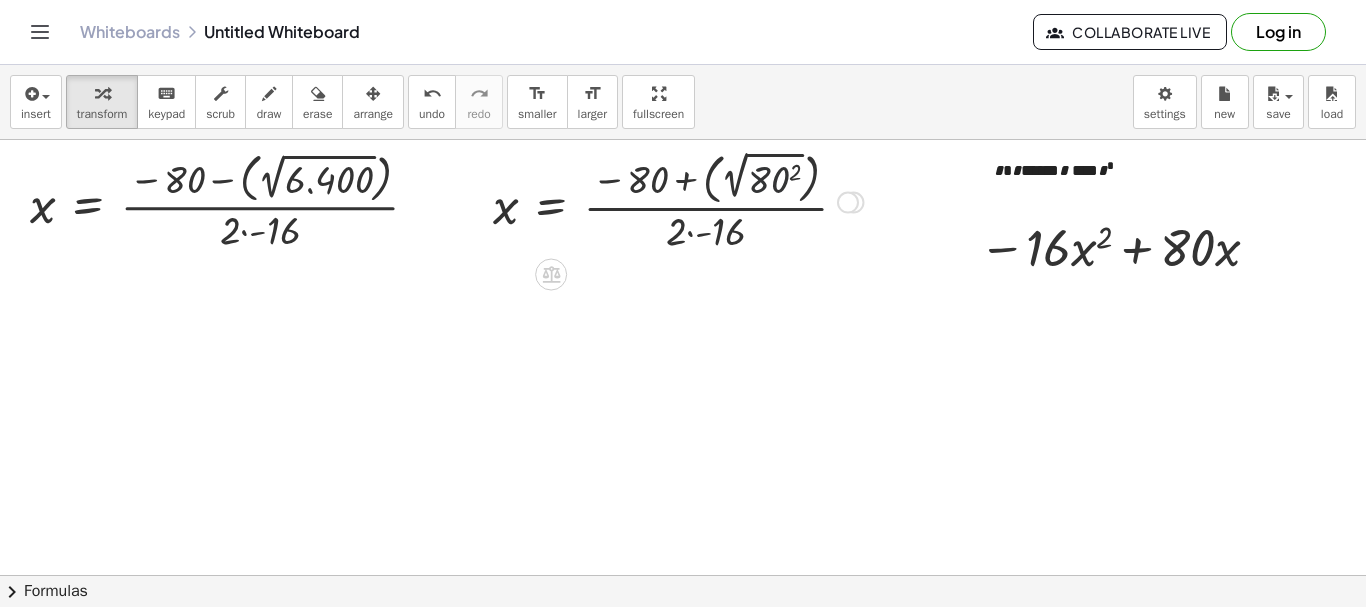 click at bounding box center (678, 200) 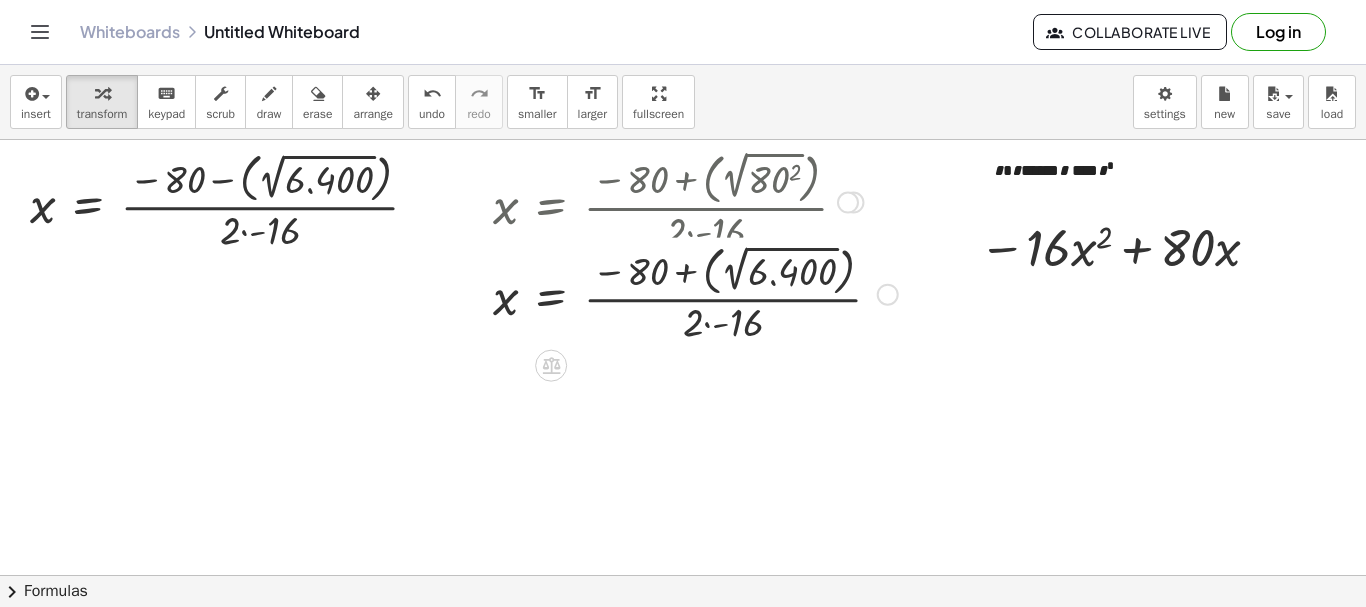 drag, startPoint x: 881, startPoint y: 290, endPoint x: 820, endPoint y: 74, distance: 224.44821 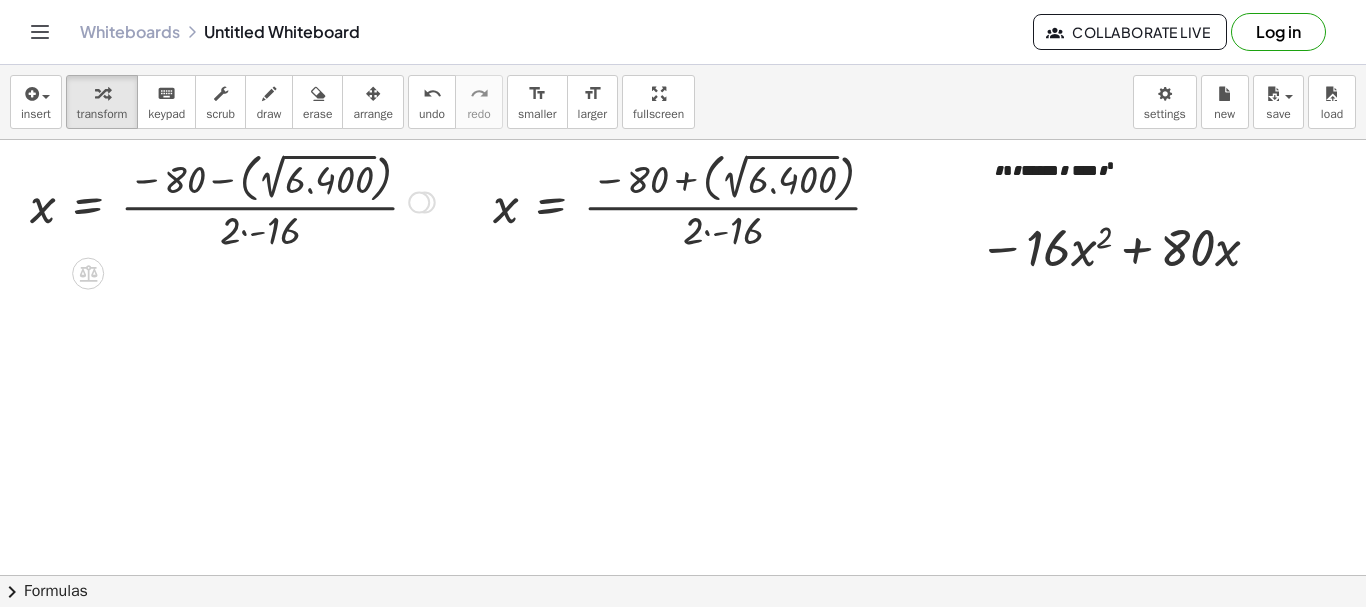 click at bounding box center [232, 200] 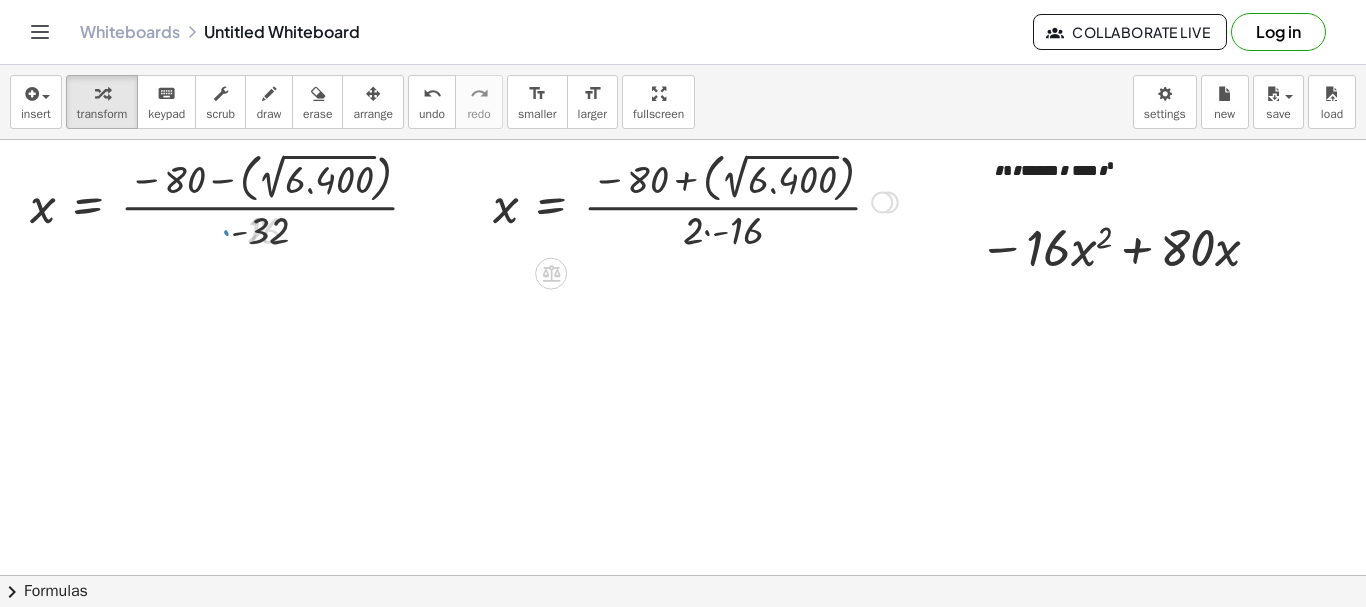click at bounding box center (695, 200) 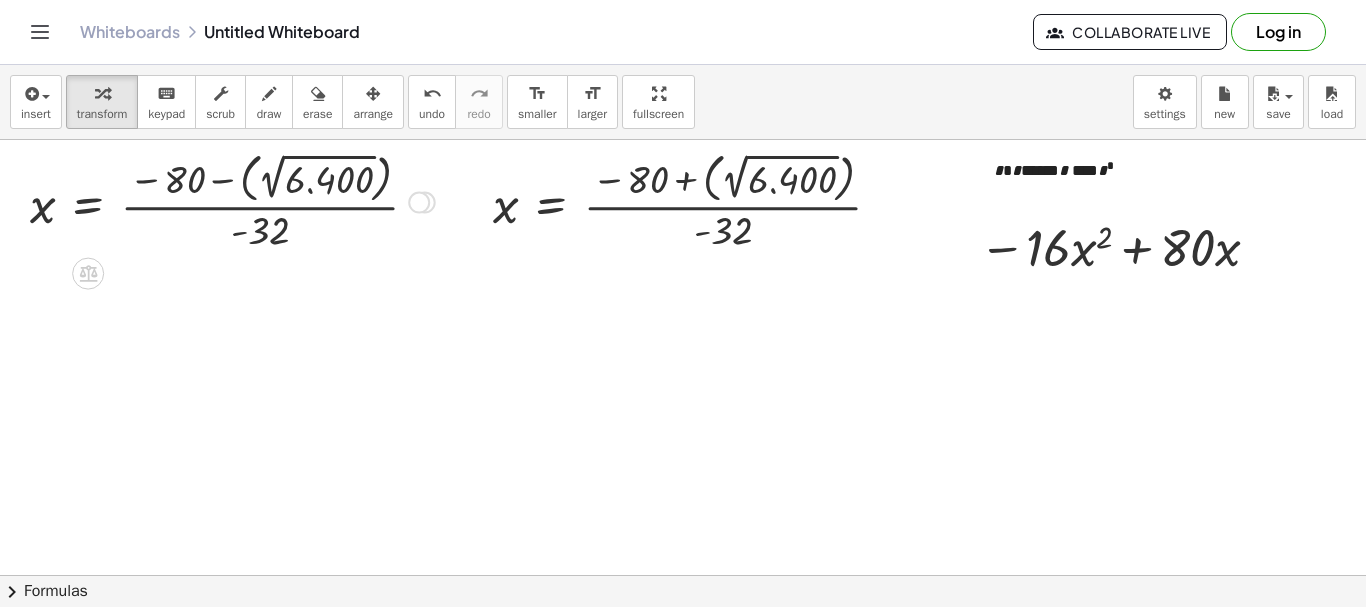 click at bounding box center [232, 200] 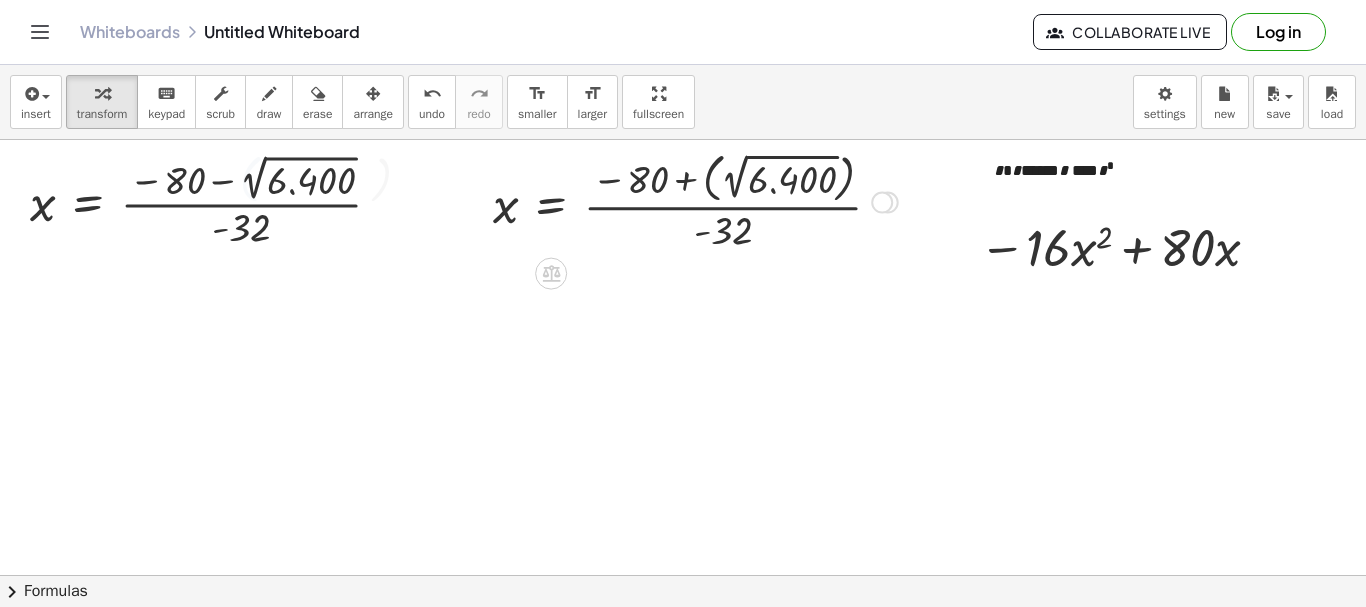 click at bounding box center (695, 200) 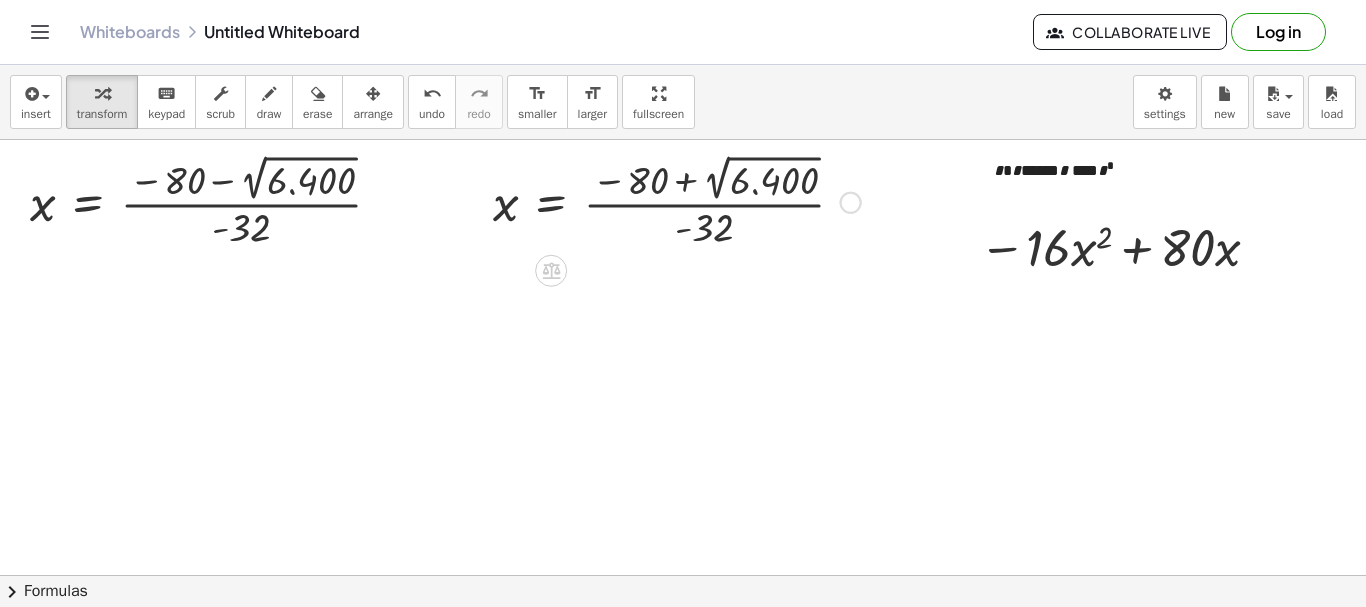 click at bounding box center [677, 201] 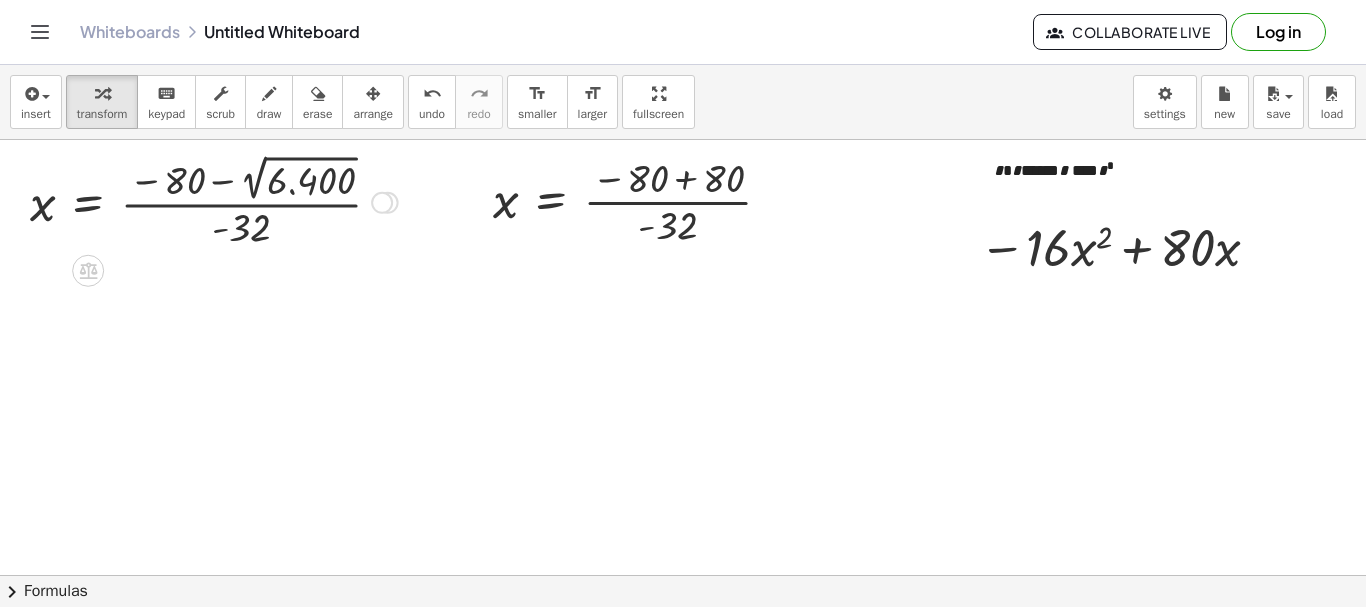 click at bounding box center [214, 201] 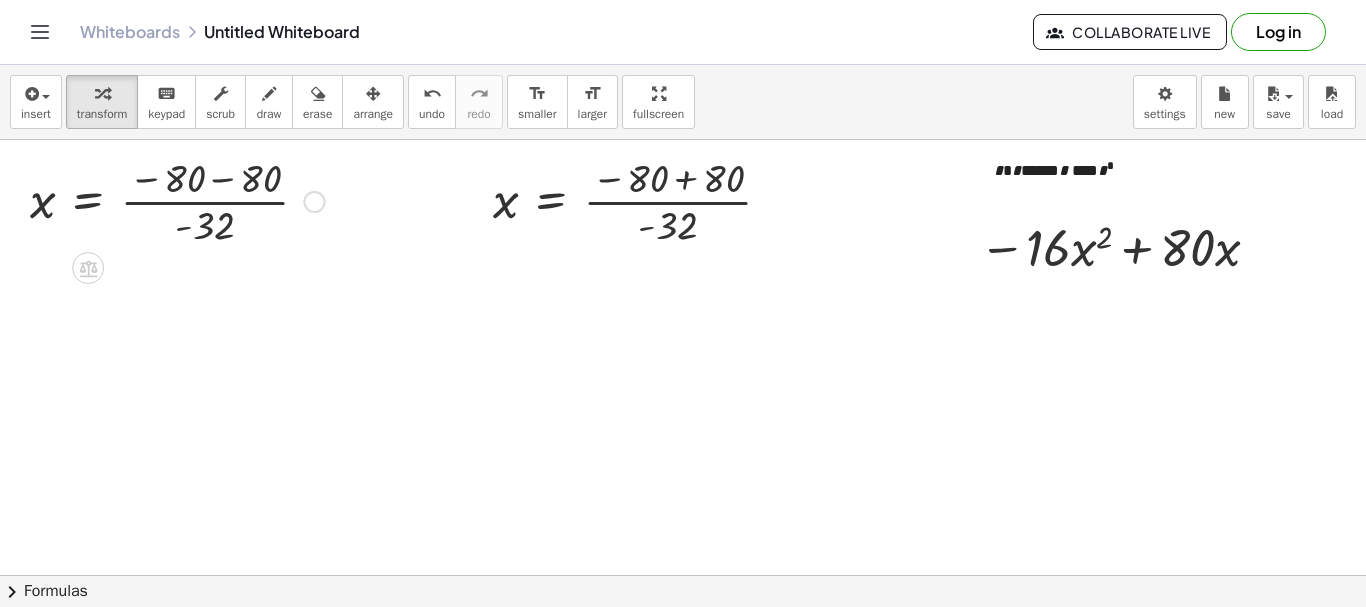 click at bounding box center (177, 200) 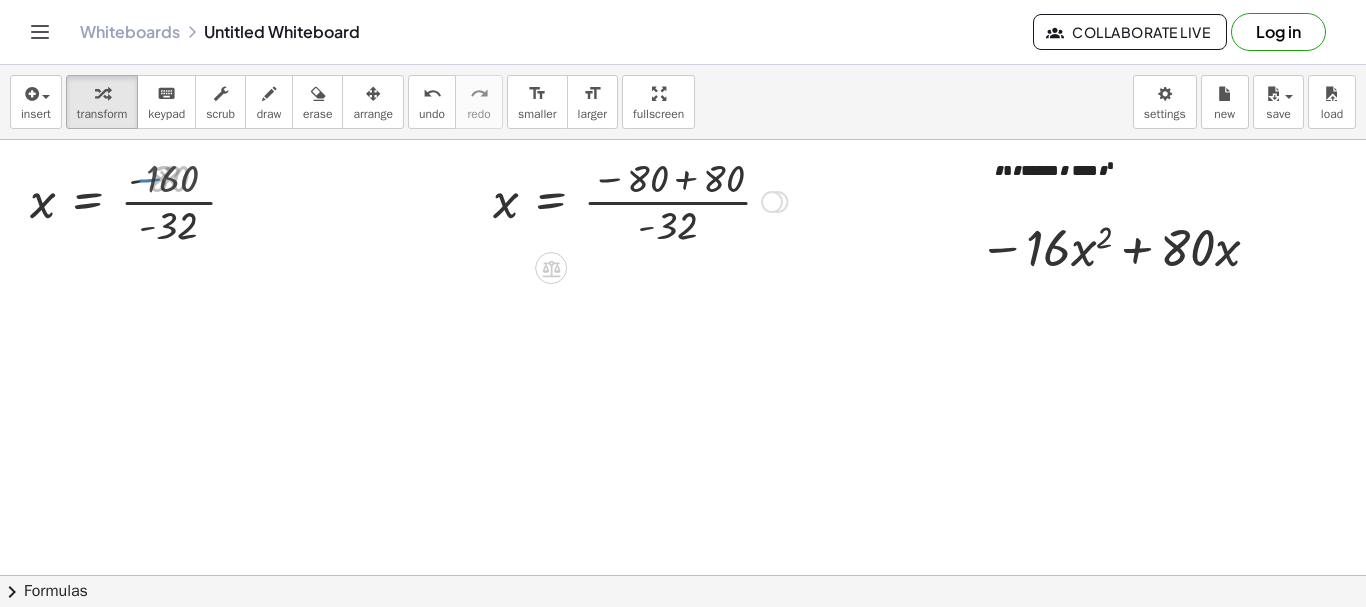 click at bounding box center (640, 200) 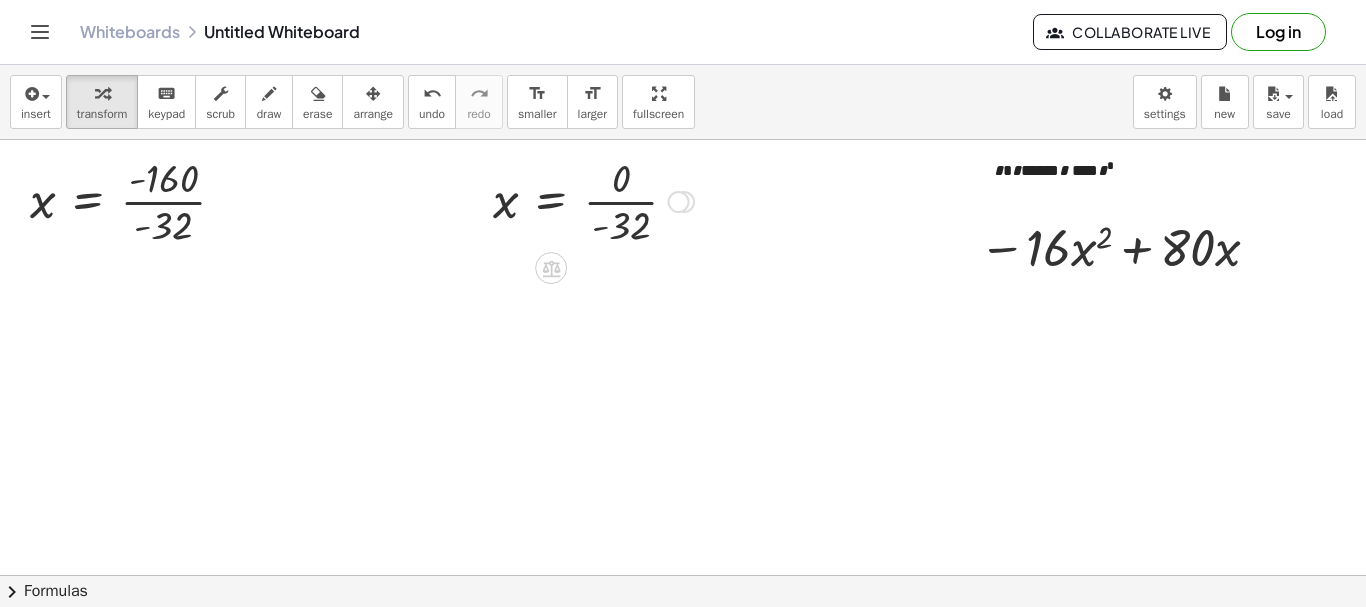 click at bounding box center [593, 200] 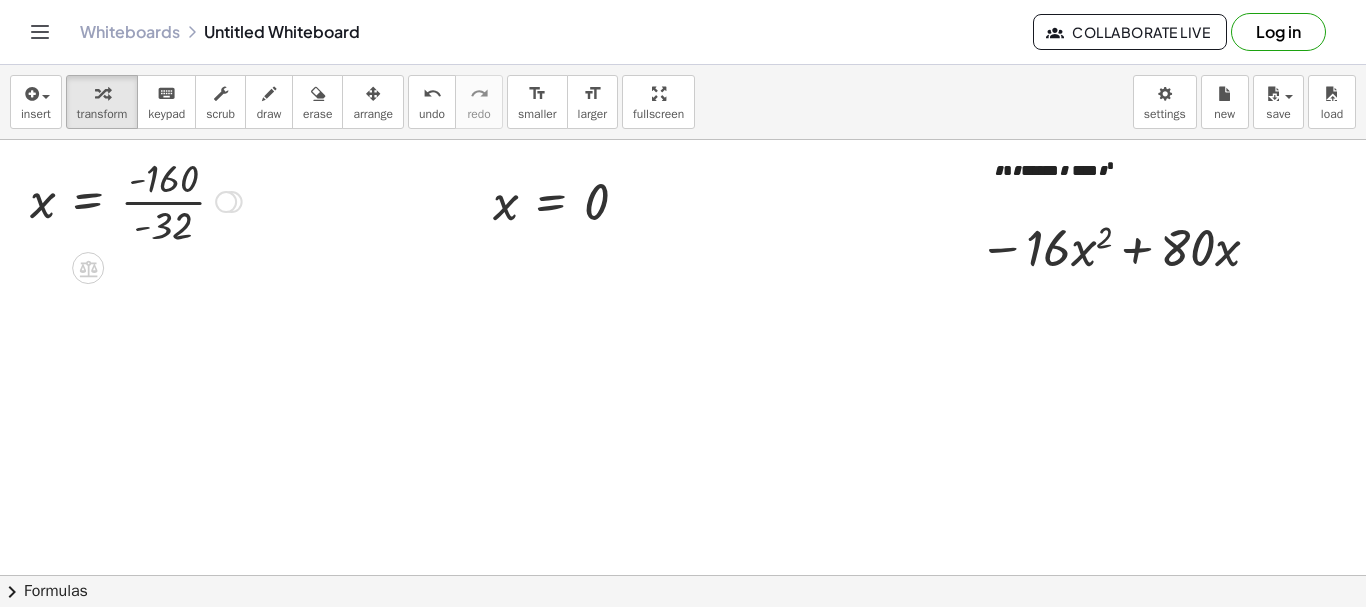 click at bounding box center [136, 200] 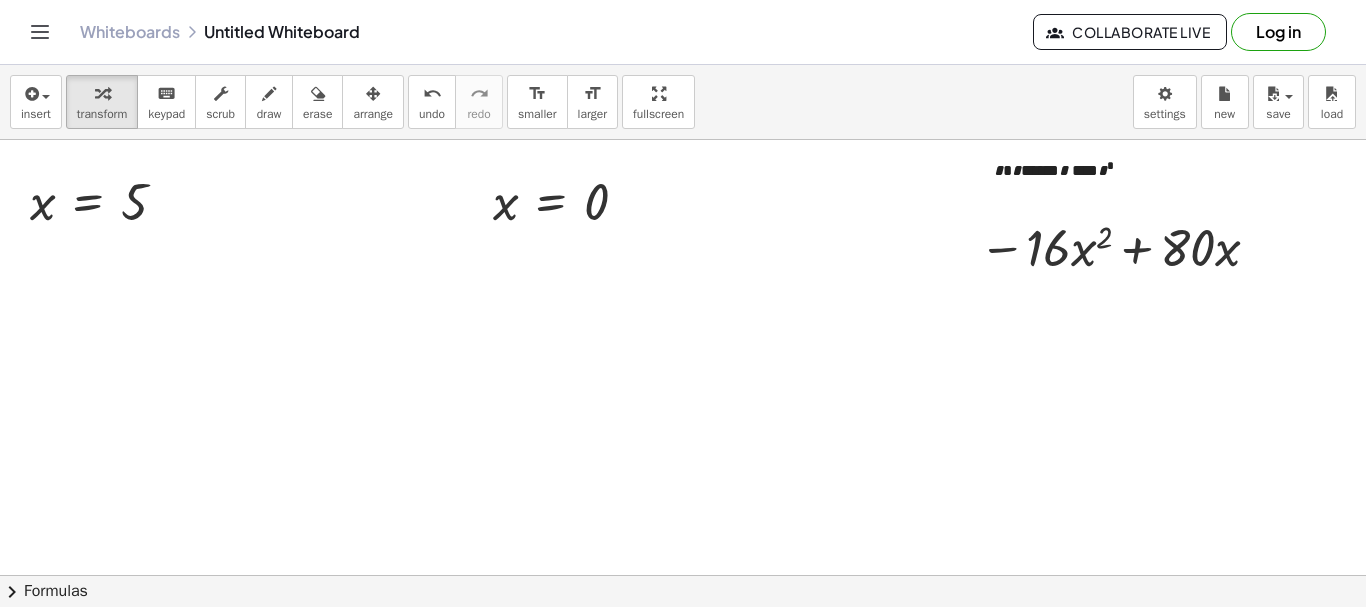 click at bounding box center [1080, 575] 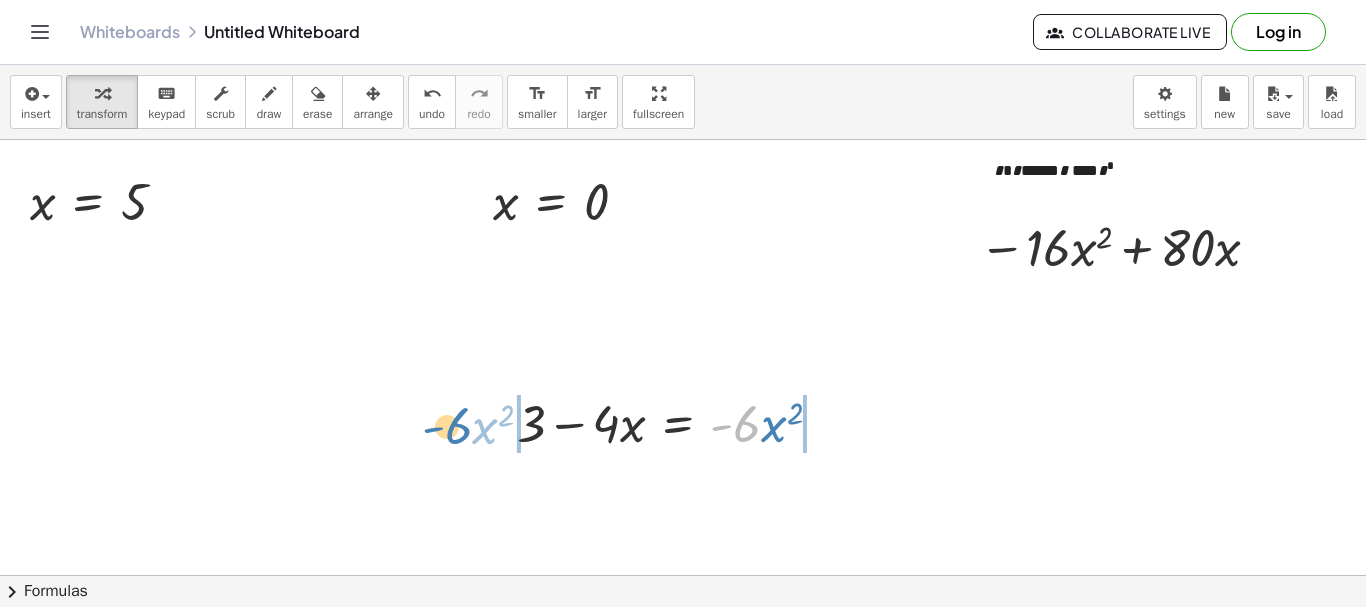 drag, startPoint x: 750, startPoint y: 427, endPoint x: 461, endPoint y: 429, distance: 289.00693 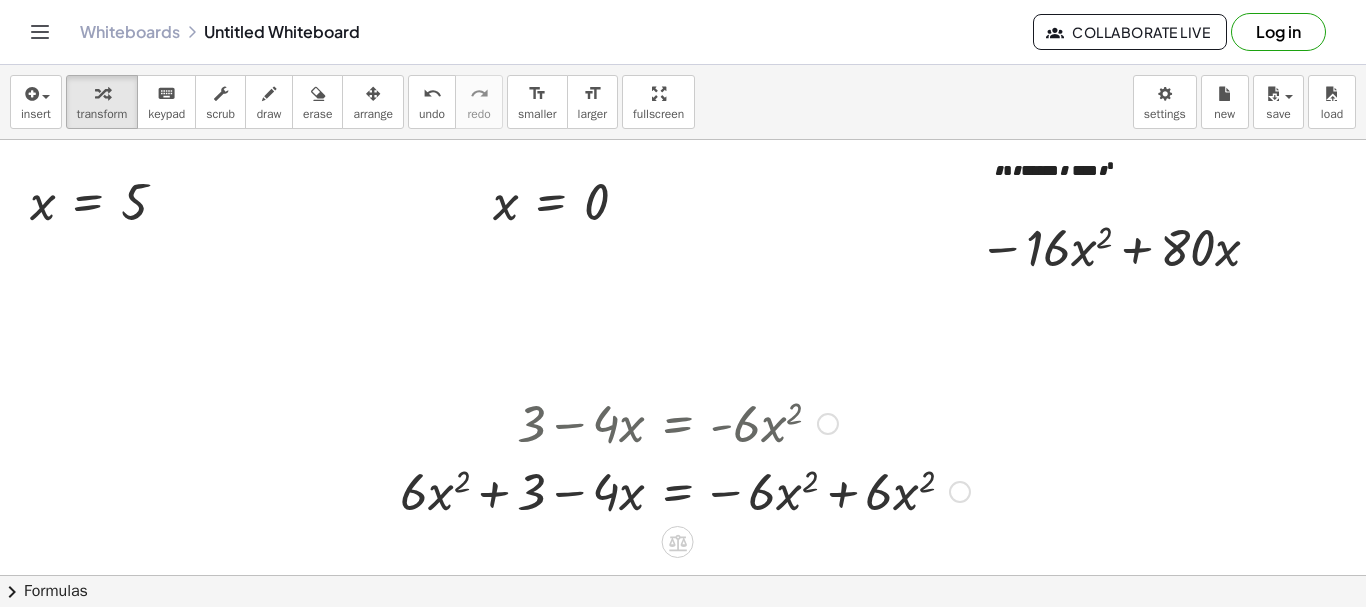 click at bounding box center (685, 490) 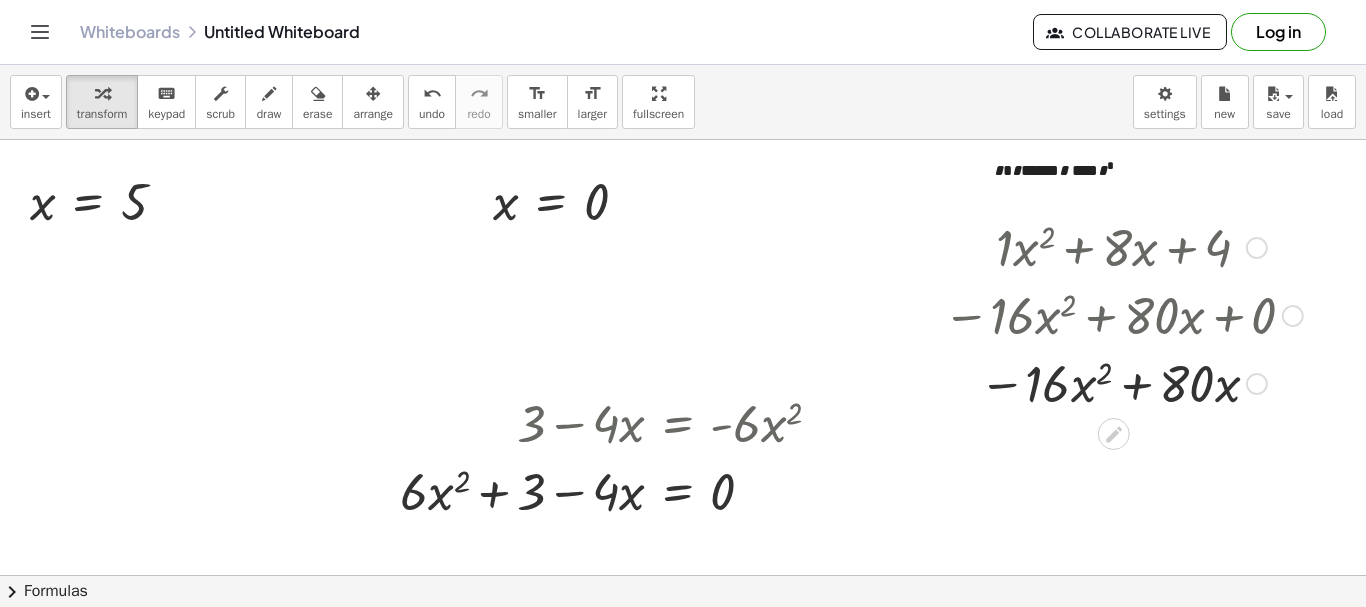 drag, startPoint x: 1245, startPoint y: 249, endPoint x: 1215, endPoint y: 580, distance: 332.35675 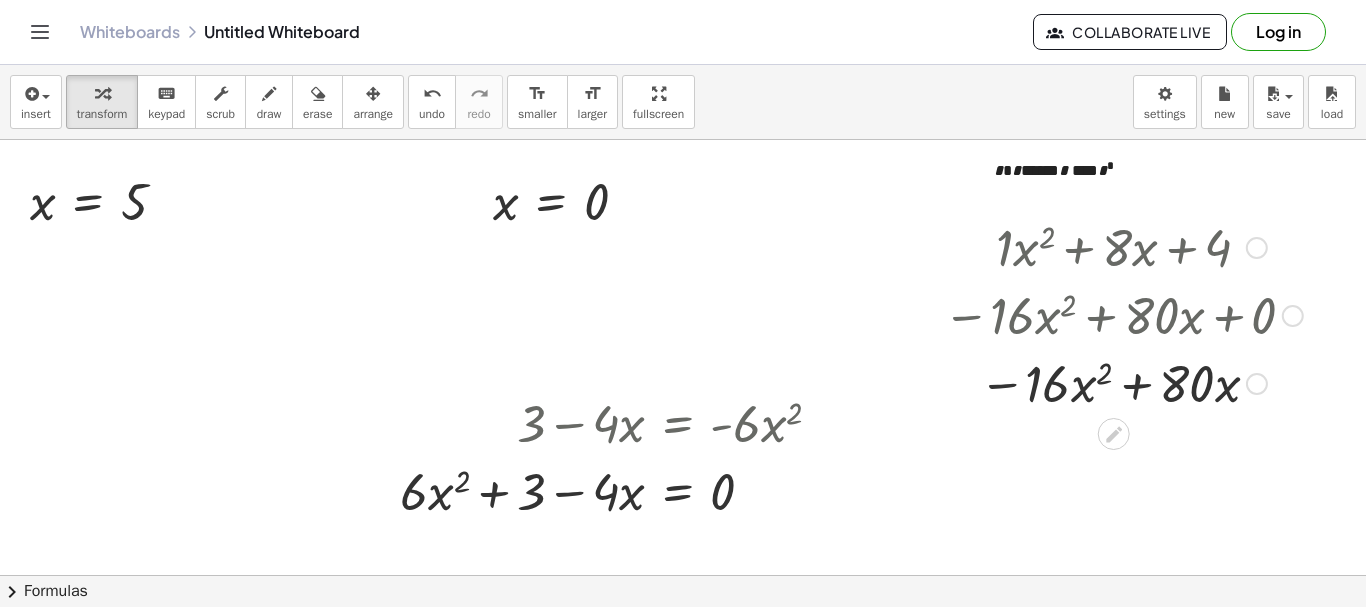 click at bounding box center (1257, 248) 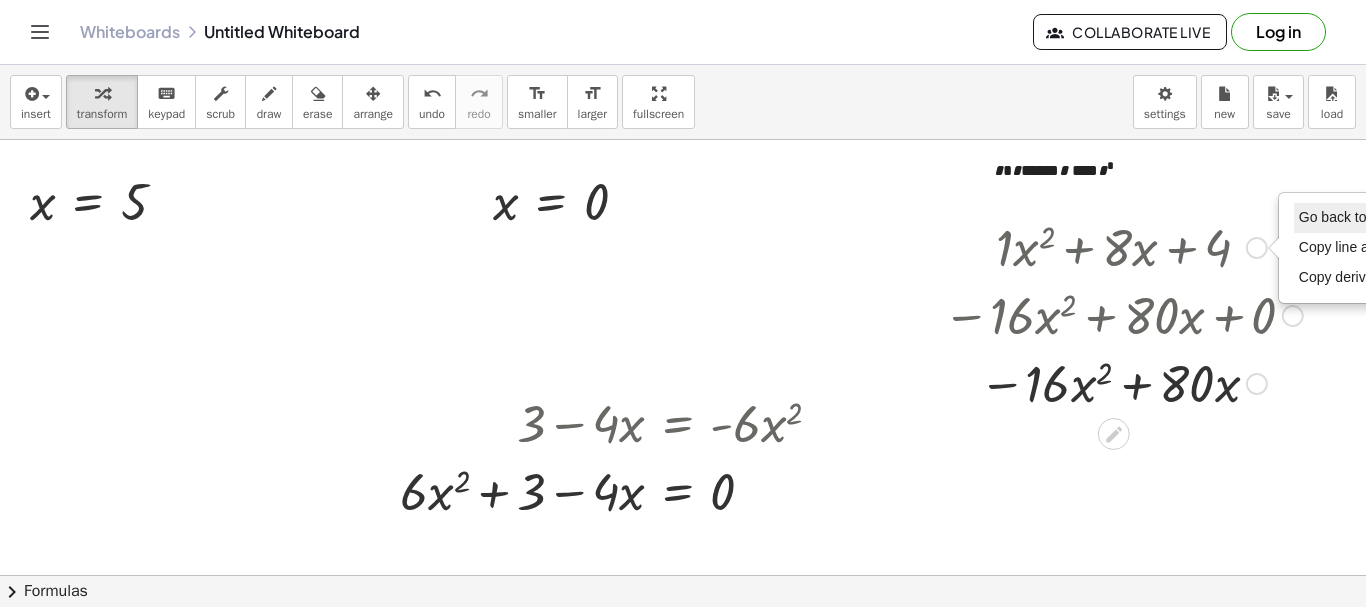 click on "Go back to this line" at bounding box center (1358, 217) 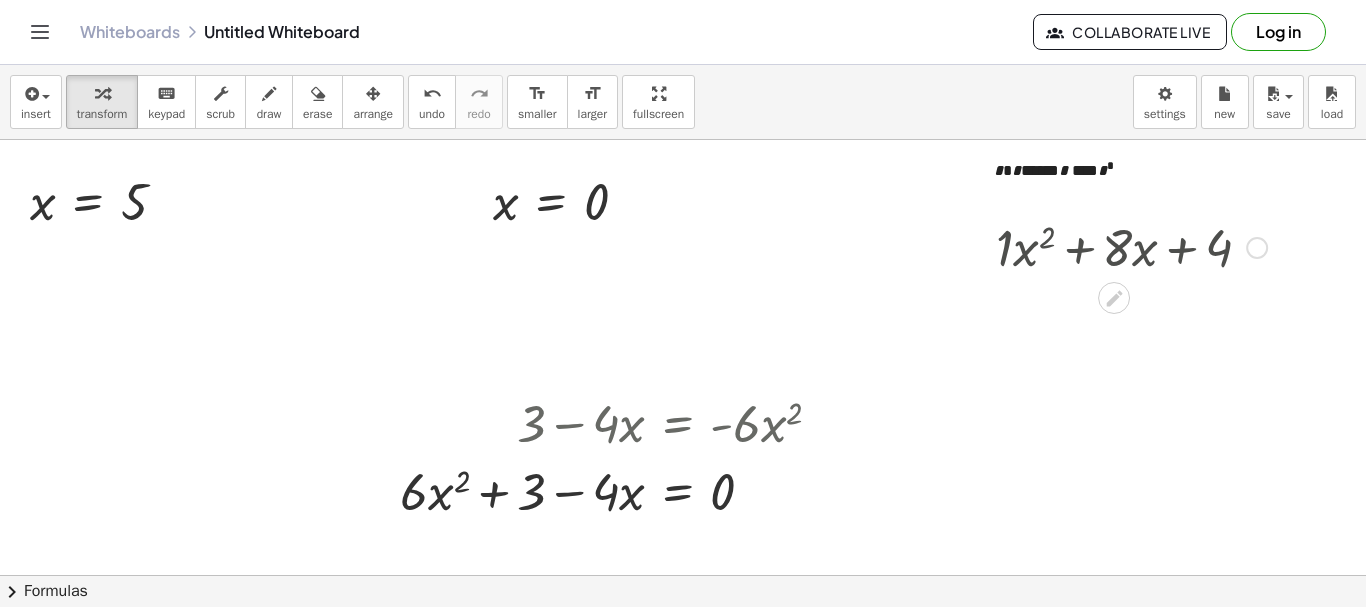click on "Go back to this line Copy line as LaTeX Copy derivation as LaTeX" at bounding box center (1257, 248) 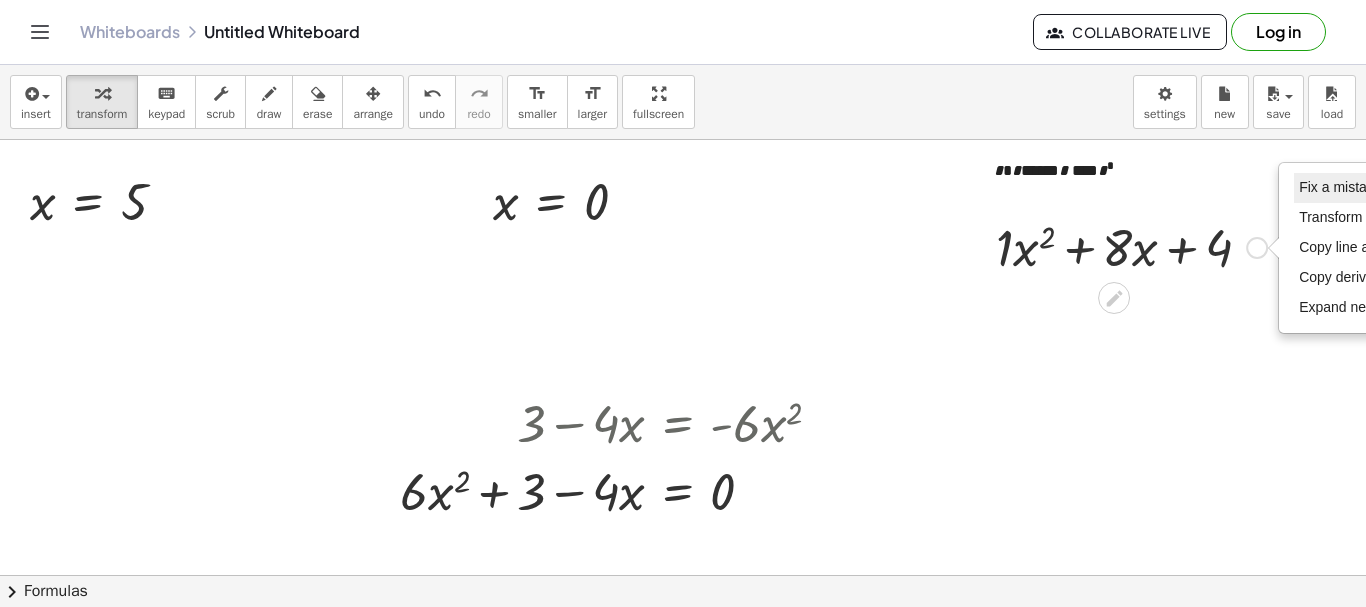 click on "Fix a mistake" at bounding box center (1340, 187) 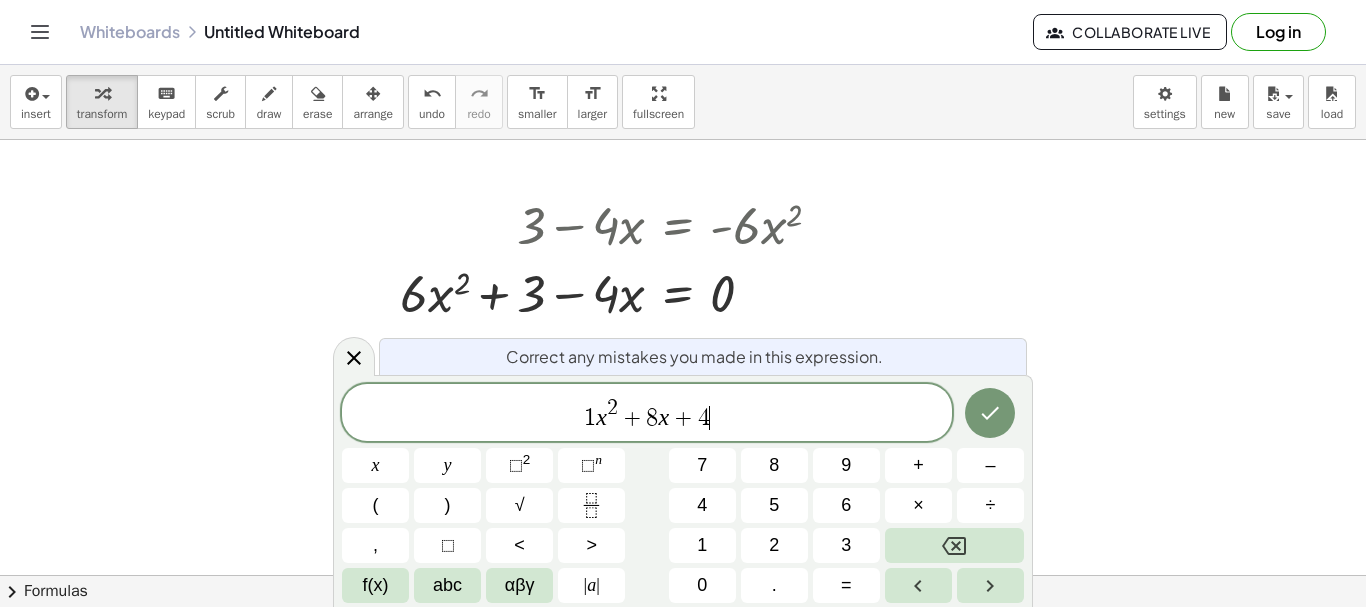 scroll, scrollTop: 199, scrollLeft: 0, axis: vertical 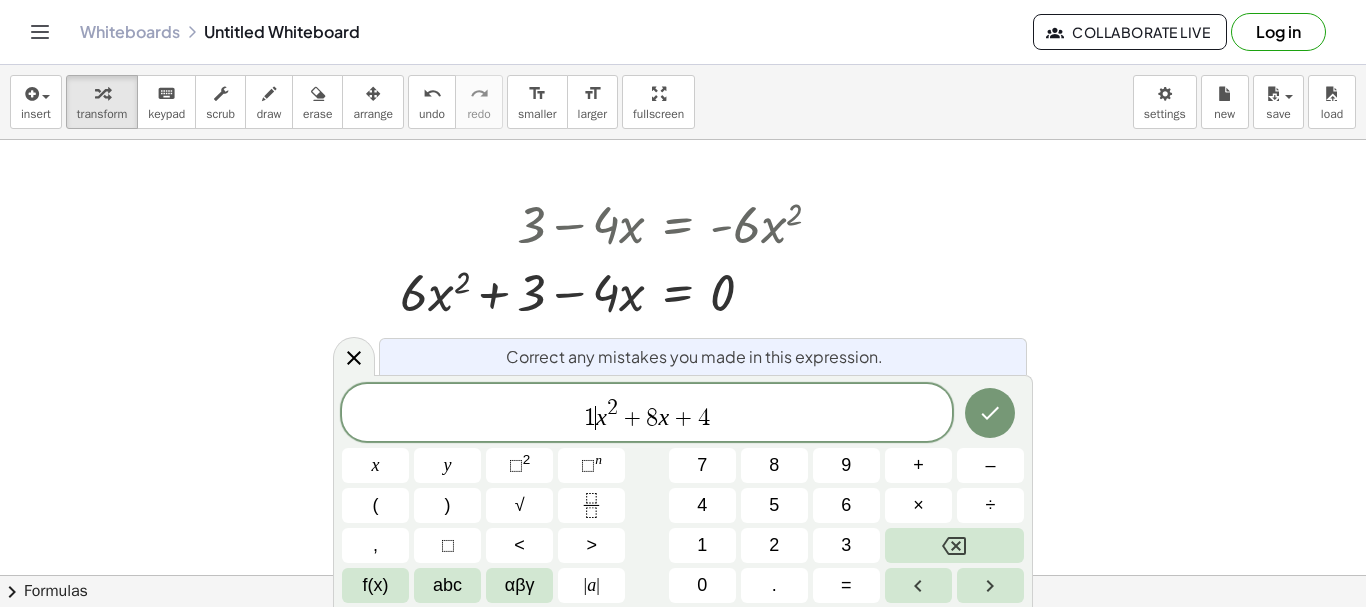 click on "1" at bounding box center [590, 418] 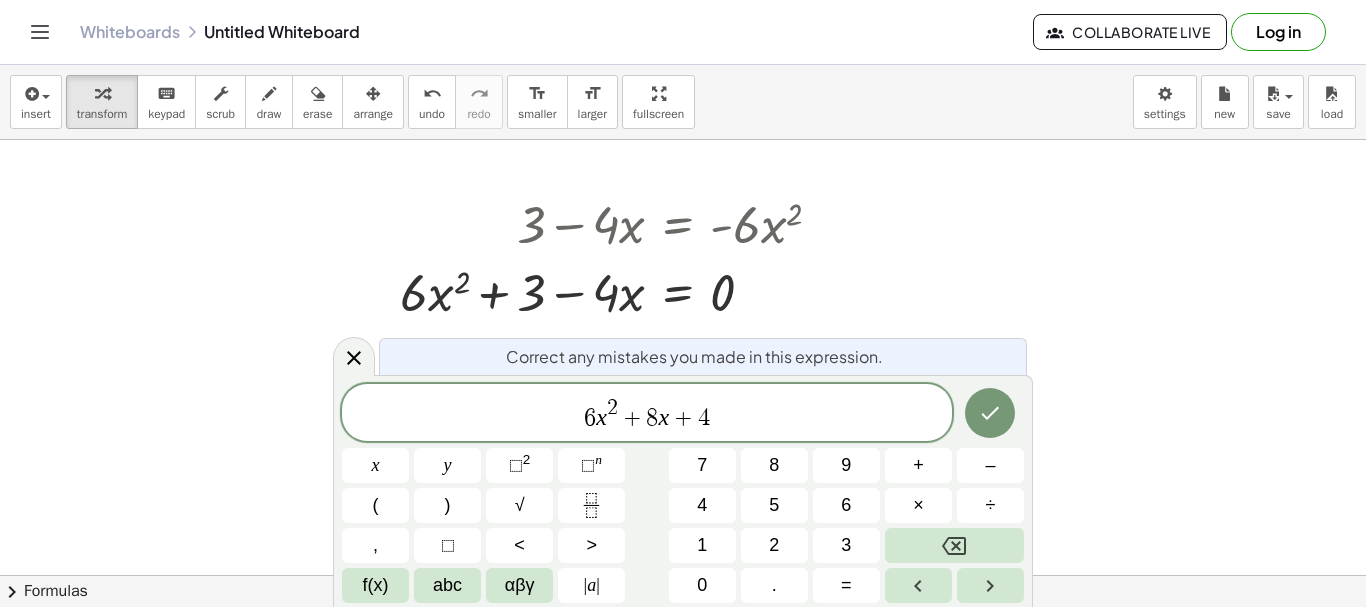 click on "8" at bounding box center [652, 418] 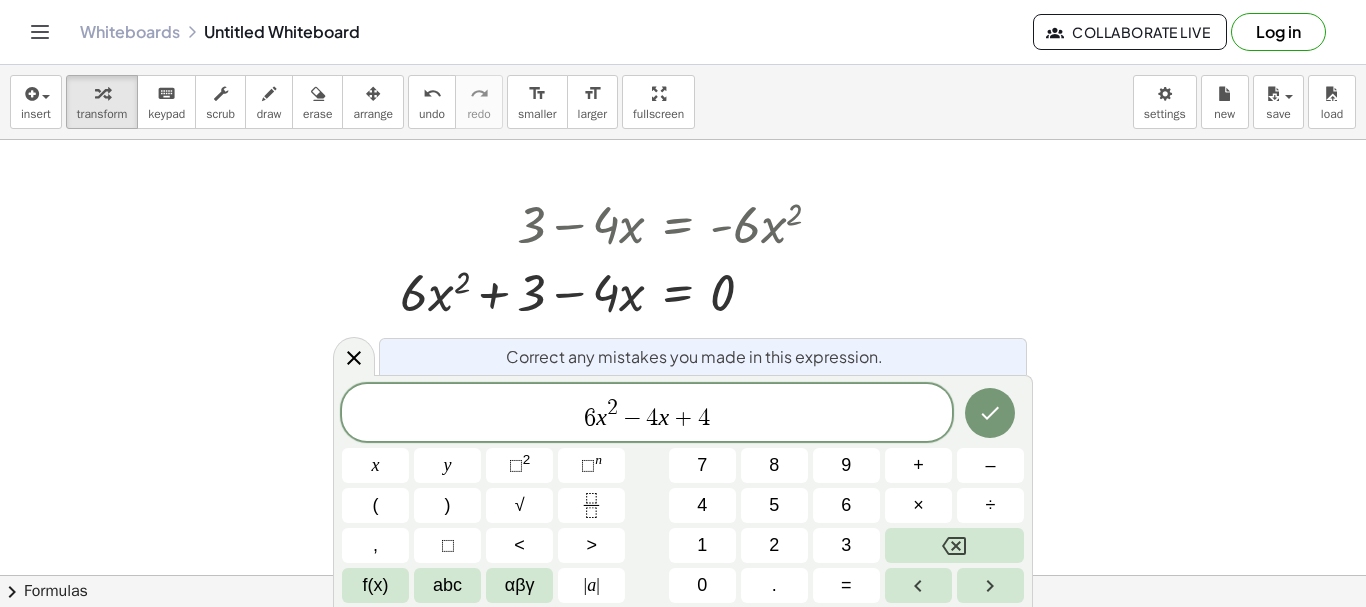 click on "6 x 2 − 4 ​ x + 4" at bounding box center (647, 414) 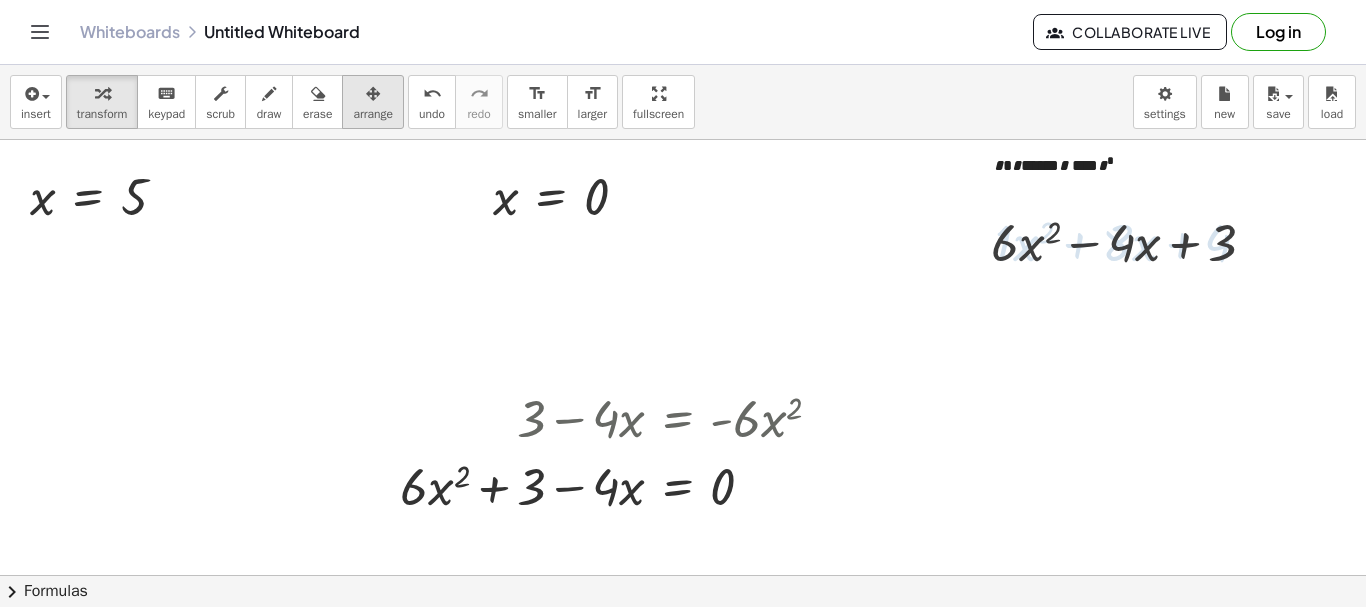 scroll, scrollTop: 0, scrollLeft: 0, axis: both 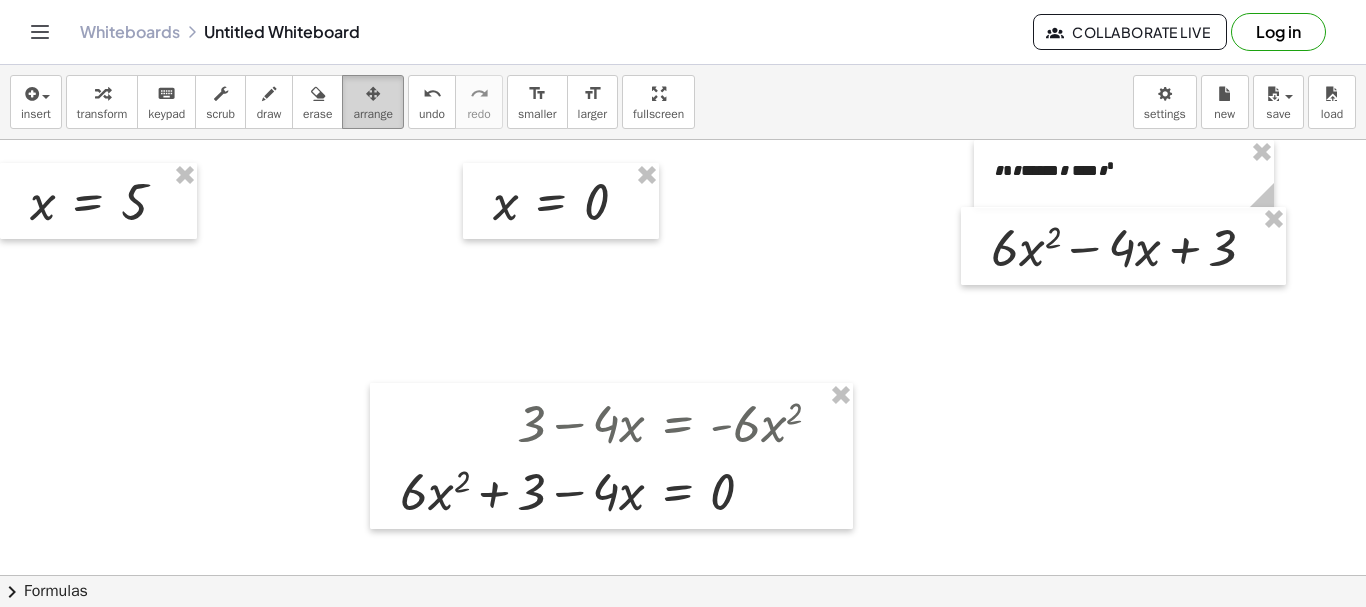 click at bounding box center (373, 93) 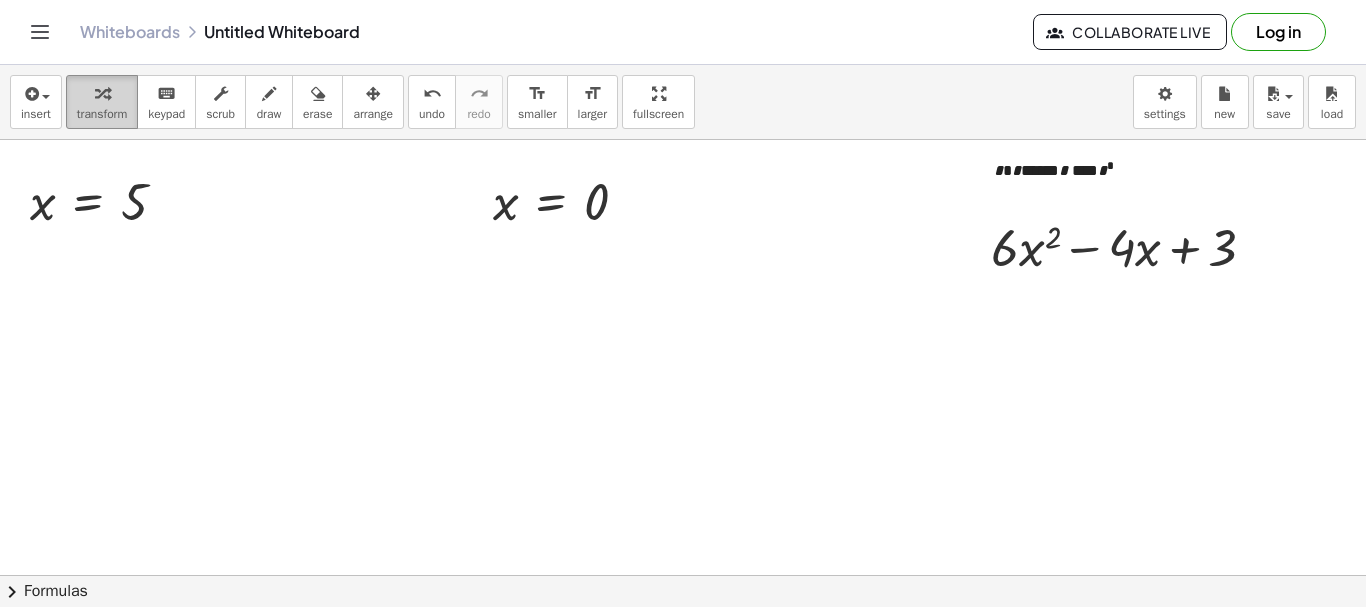 click on "transform" at bounding box center (102, 114) 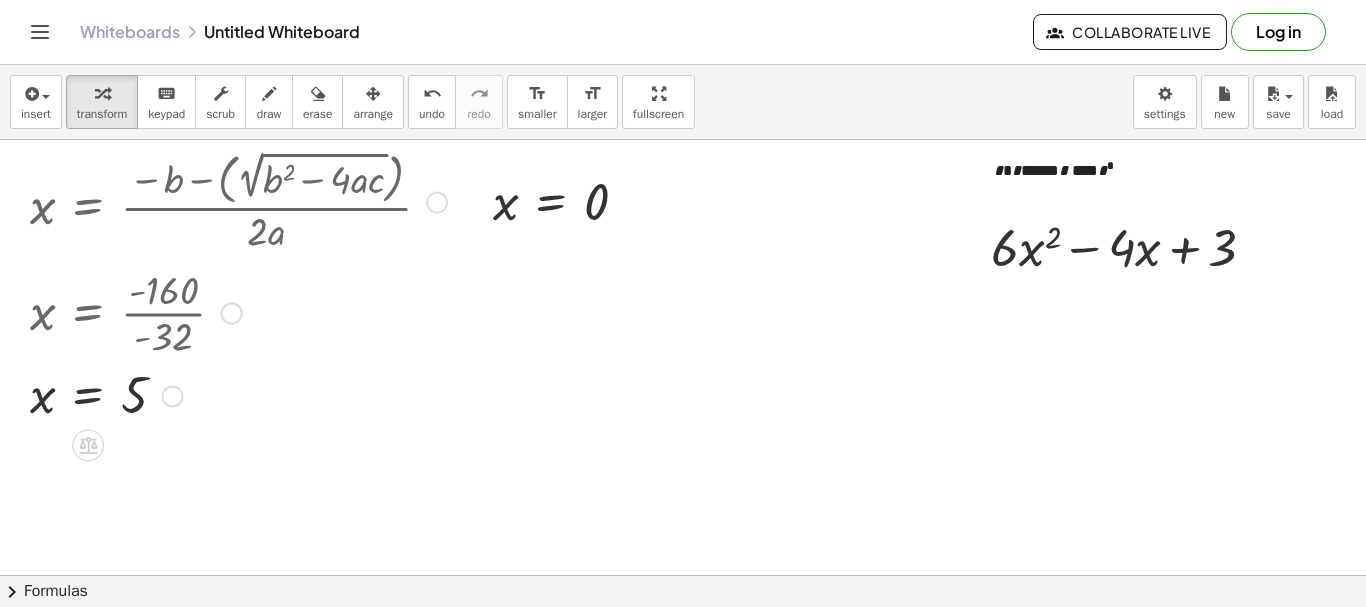 drag, startPoint x: 173, startPoint y: 207, endPoint x: 270, endPoint y: 603, distance: 407.707 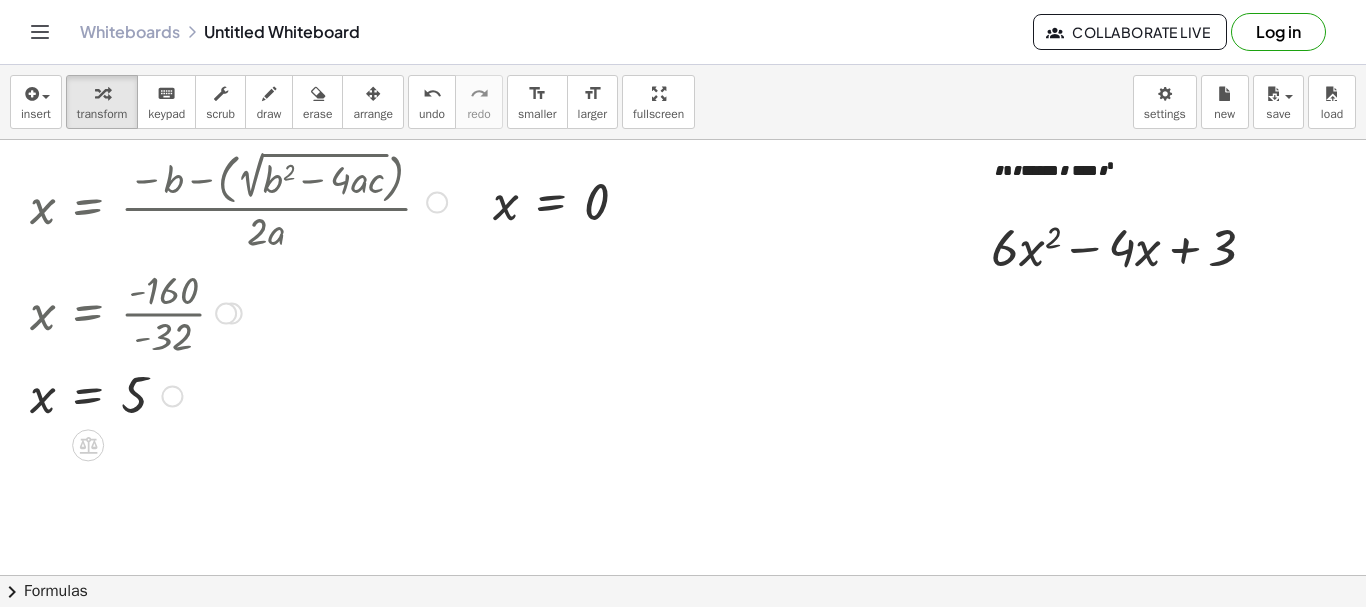 click at bounding box center (437, 203) 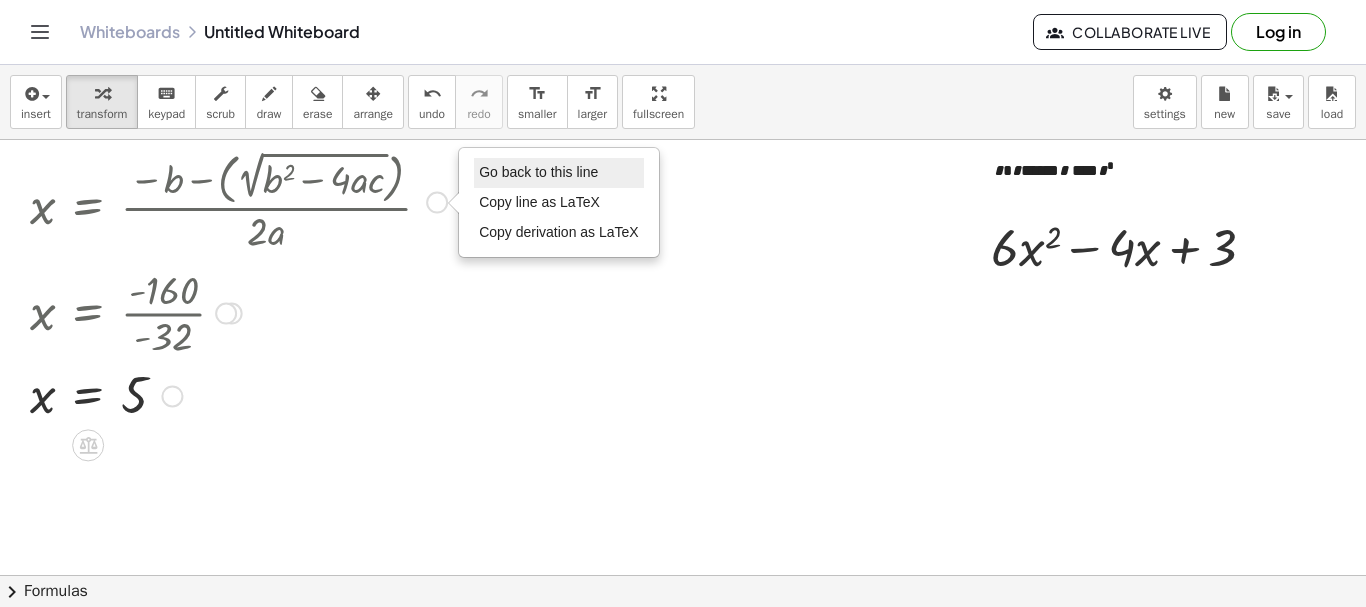 click on "Go back to this line" at bounding box center (538, 172) 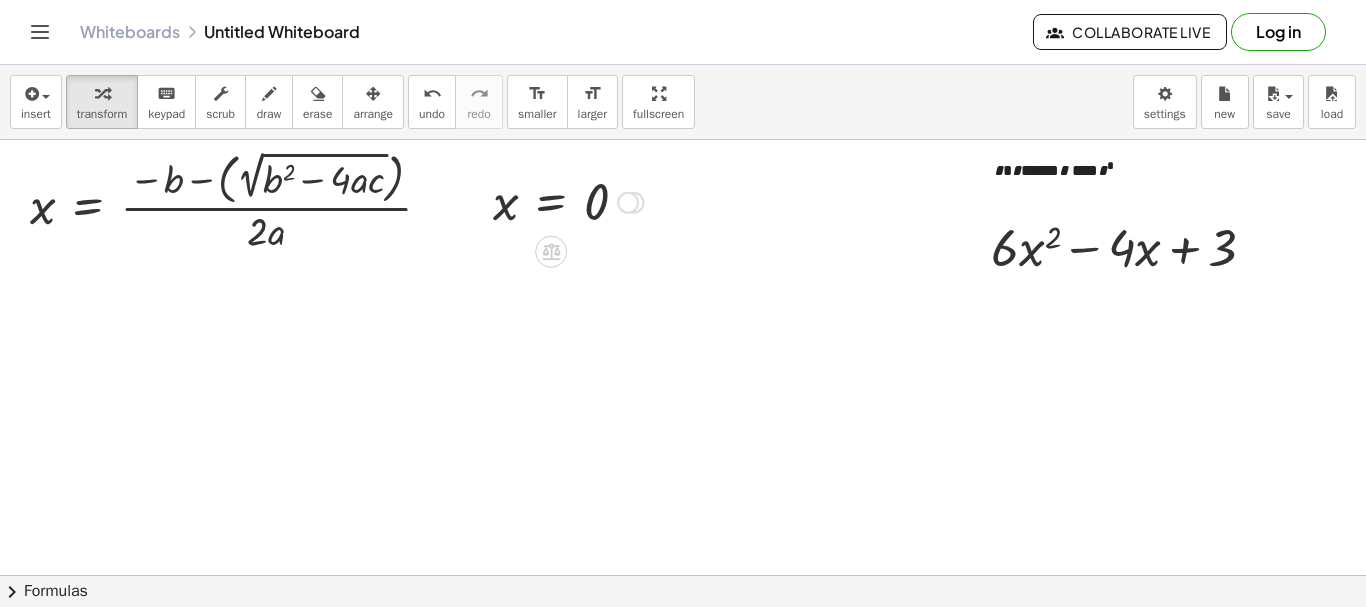 drag, startPoint x: 631, startPoint y: 206, endPoint x: 681, endPoint y: 477, distance: 275.57394 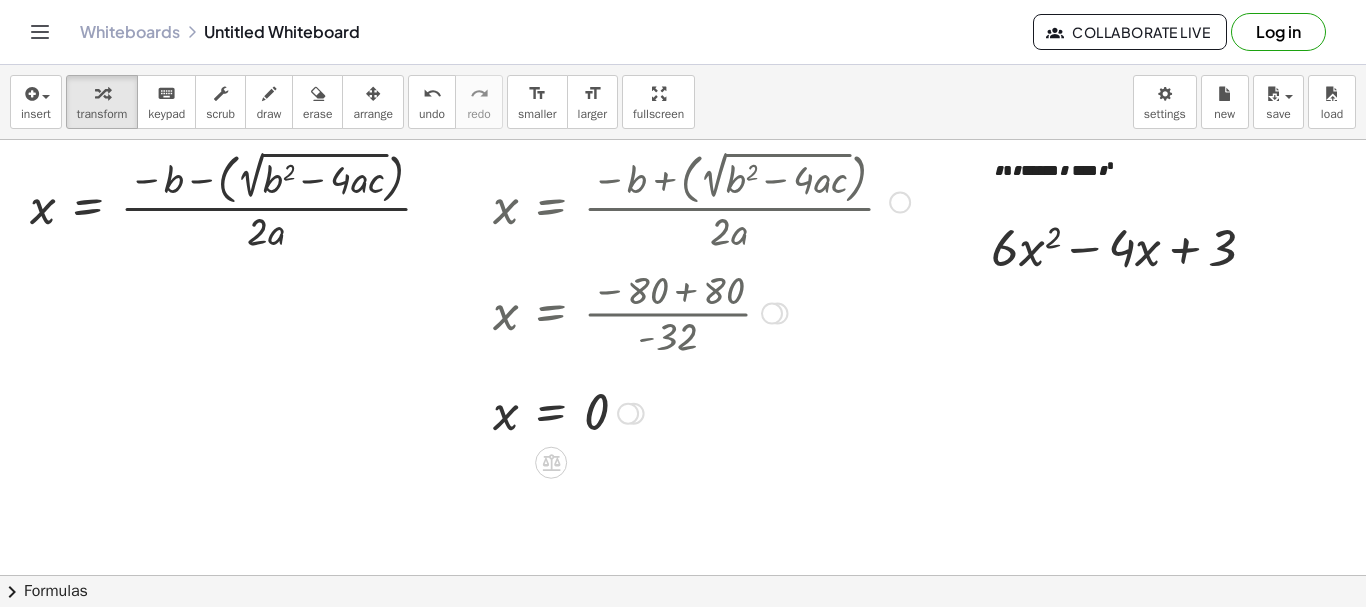 click at bounding box center (900, 203) 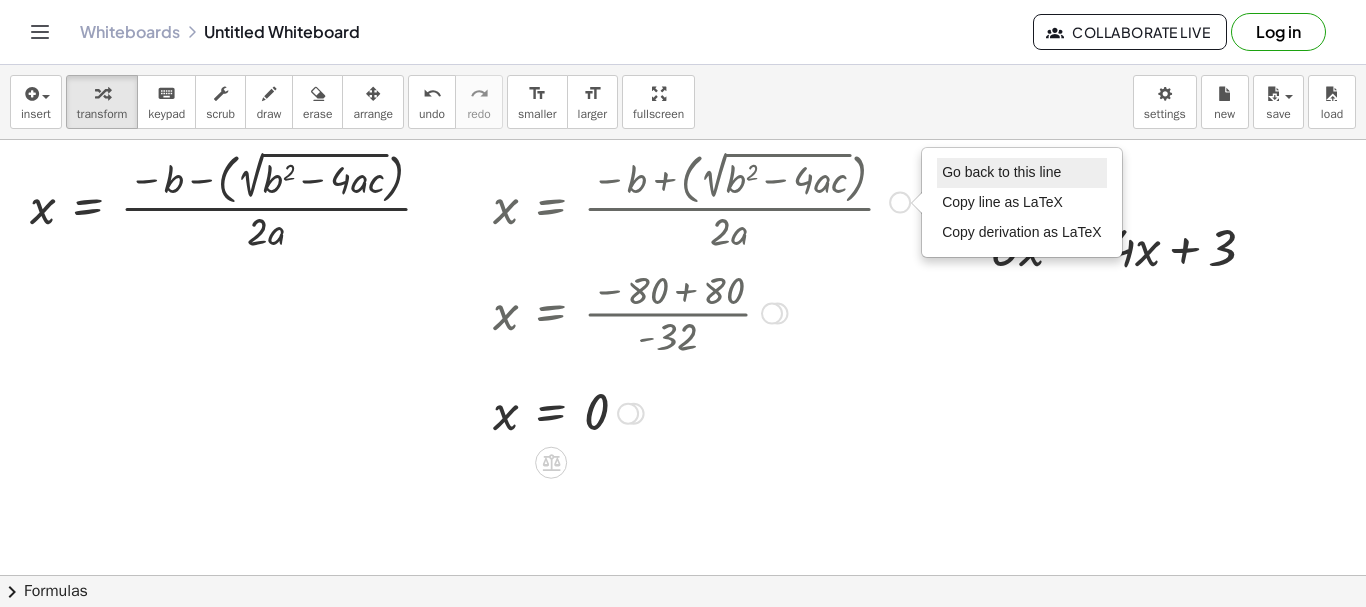 click on "Go back to this line" at bounding box center [1001, 172] 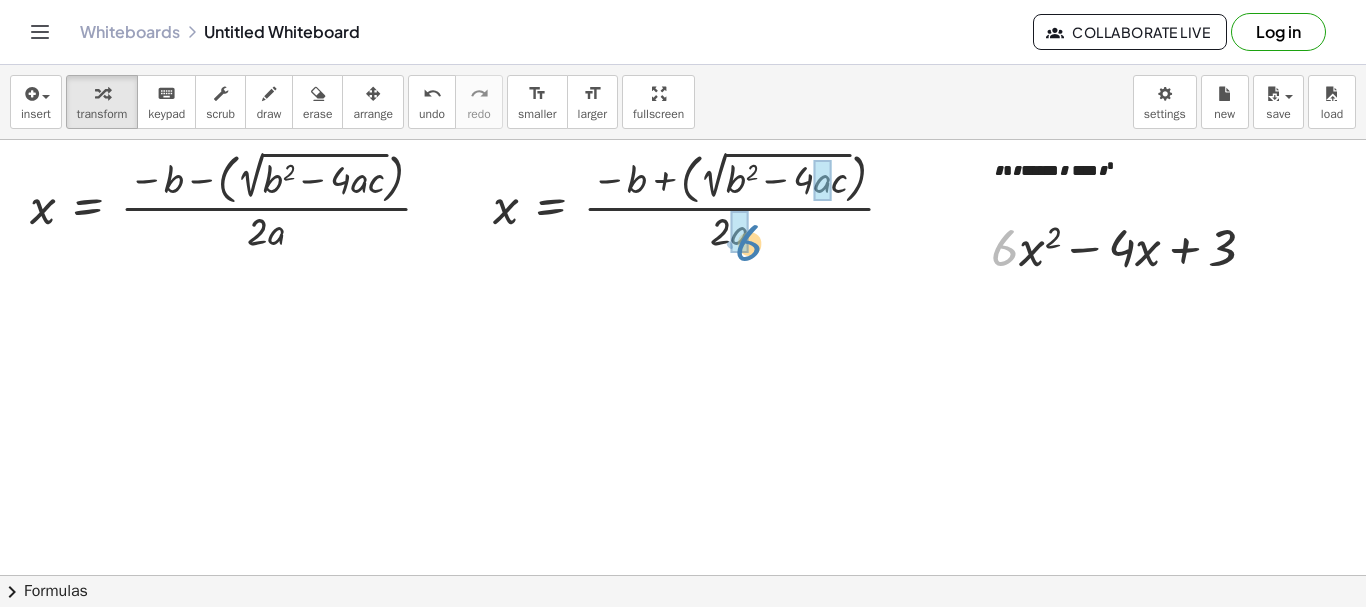 drag, startPoint x: 1007, startPoint y: 253, endPoint x: 751, endPoint y: 248, distance: 256.04883 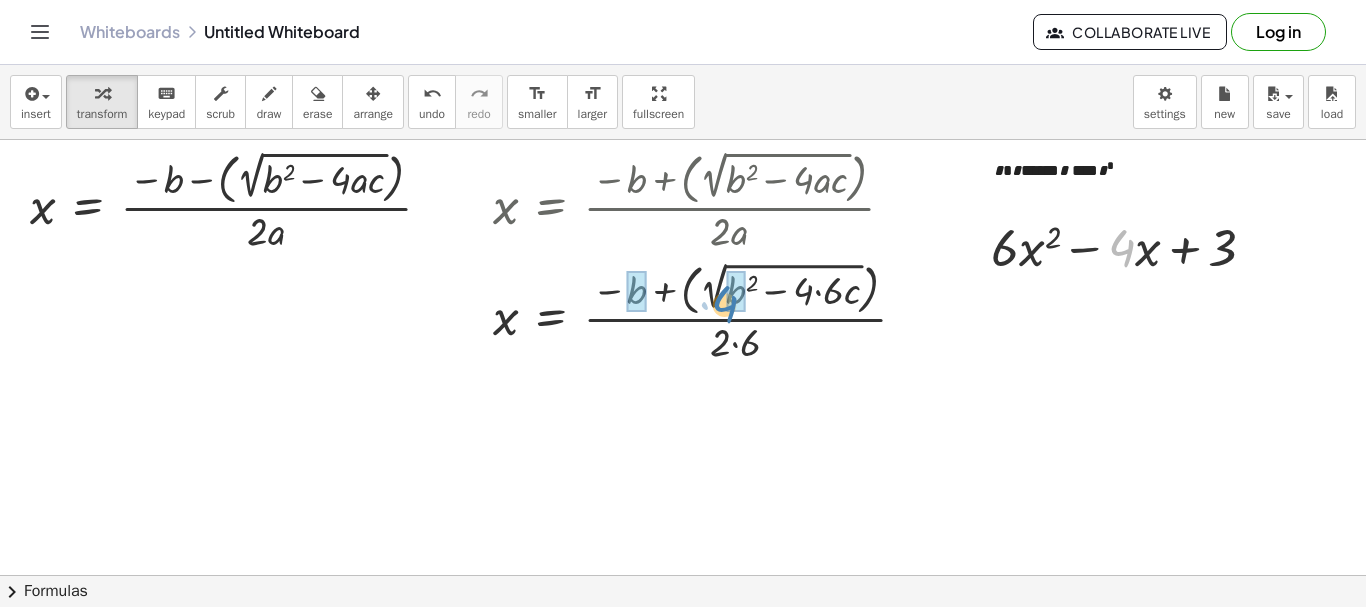 drag, startPoint x: 1130, startPoint y: 256, endPoint x: 732, endPoint y: 312, distance: 401.92038 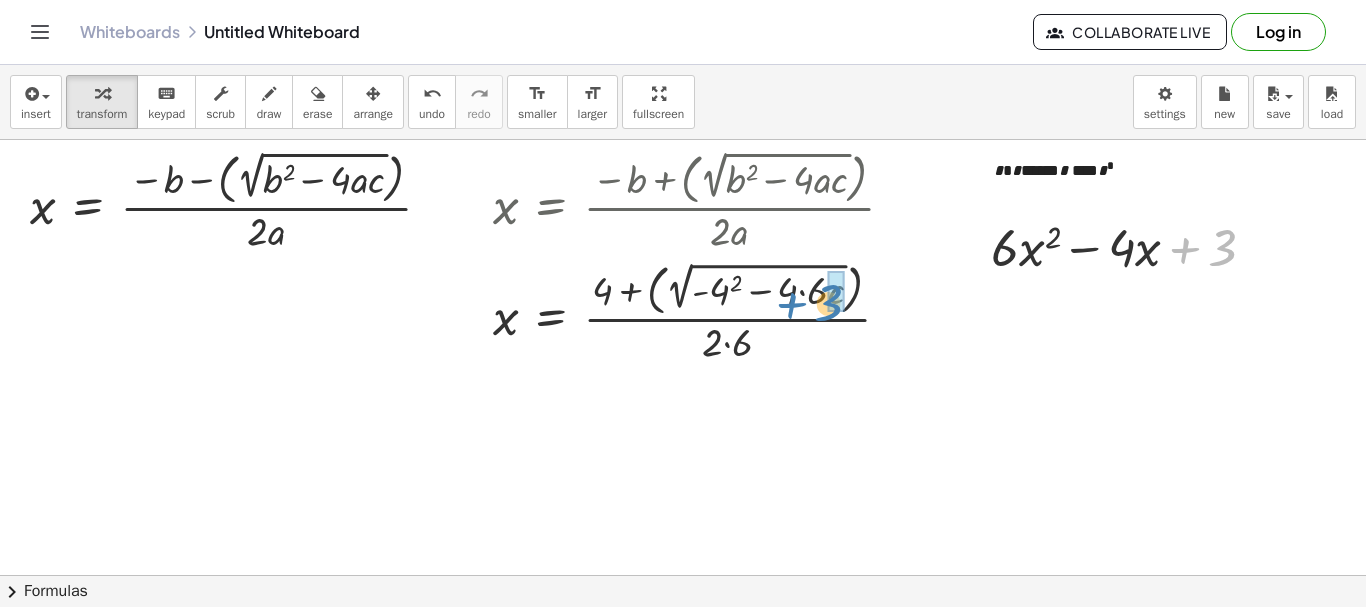 drag, startPoint x: 1225, startPoint y: 248, endPoint x: 832, endPoint y: 303, distance: 396.82993 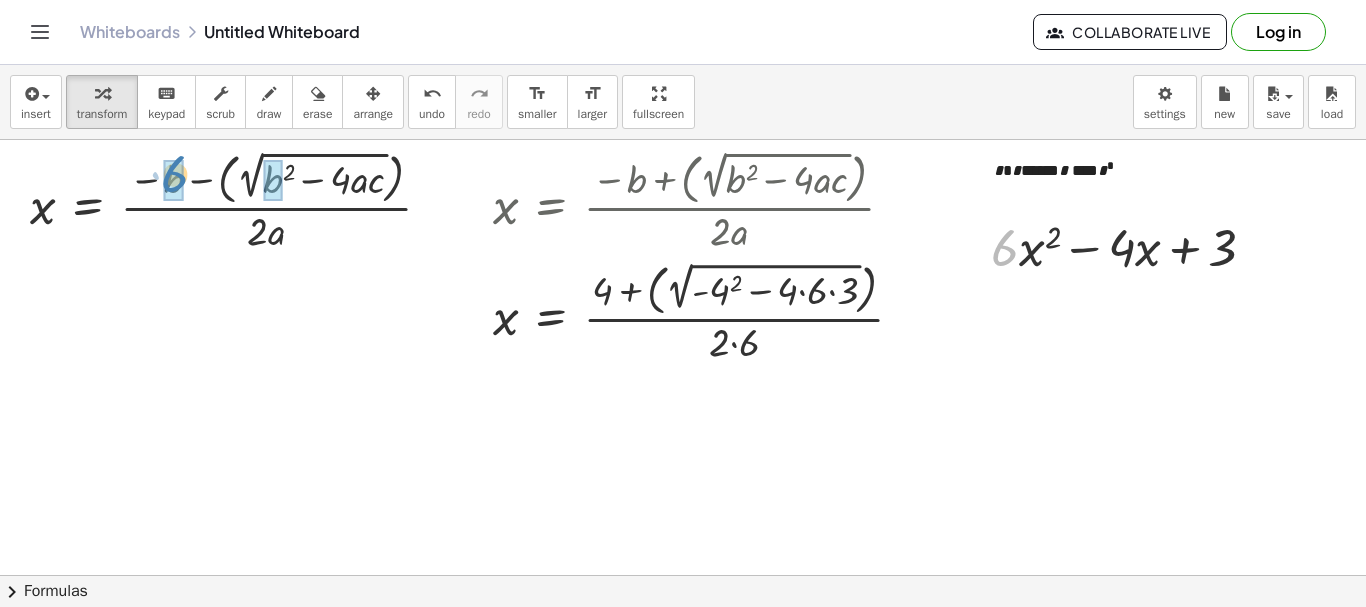 drag, startPoint x: 1013, startPoint y: 251, endPoint x: 183, endPoint y: 177, distance: 833.29224 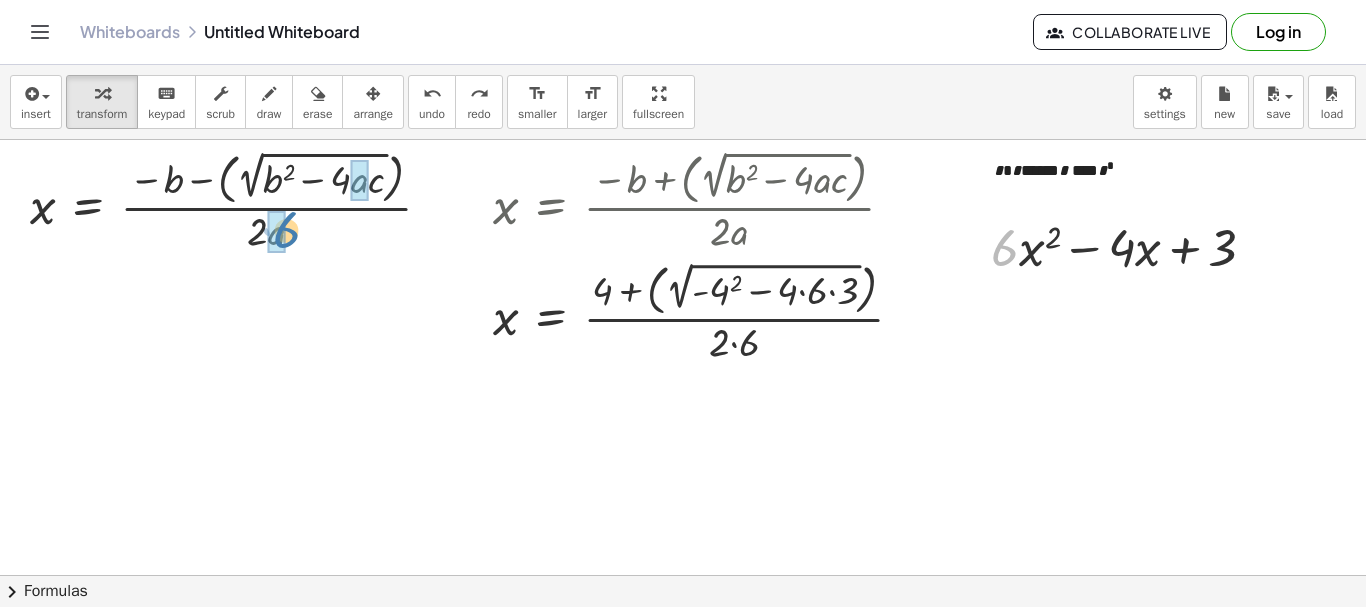 drag, startPoint x: 998, startPoint y: 257, endPoint x: 281, endPoint y: 239, distance: 717.2259 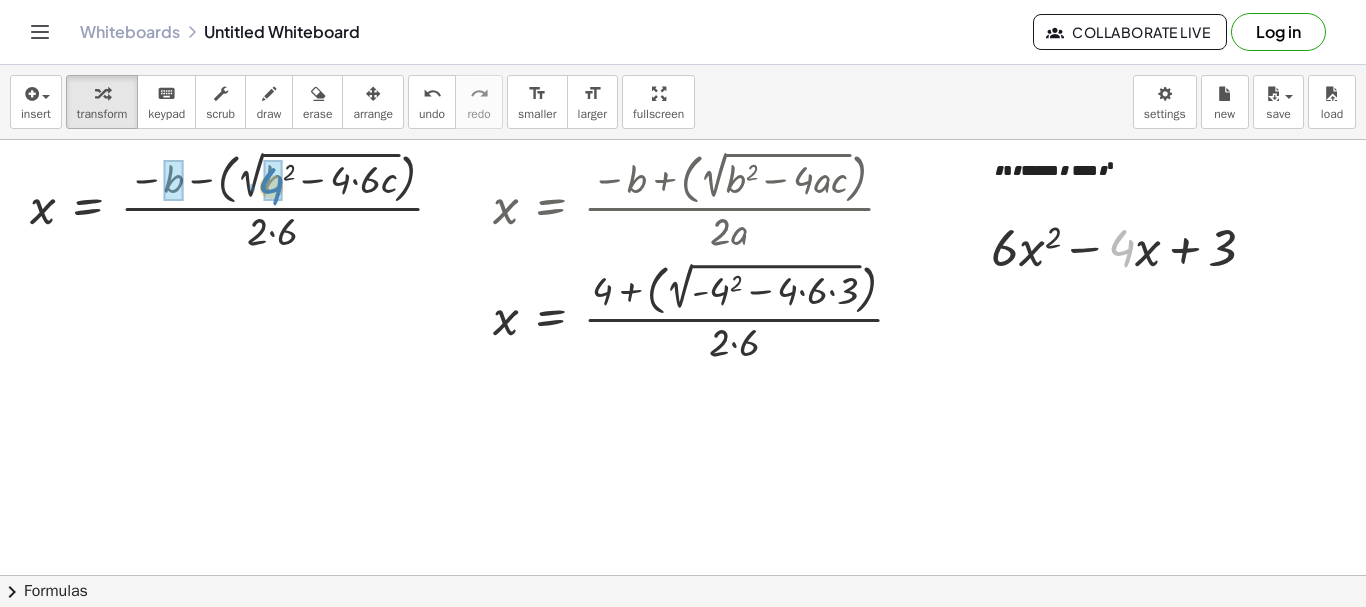 drag, startPoint x: 1117, startPoint y: 258, endPoint x: 256, endPoint y: 199, distance: 863.0191 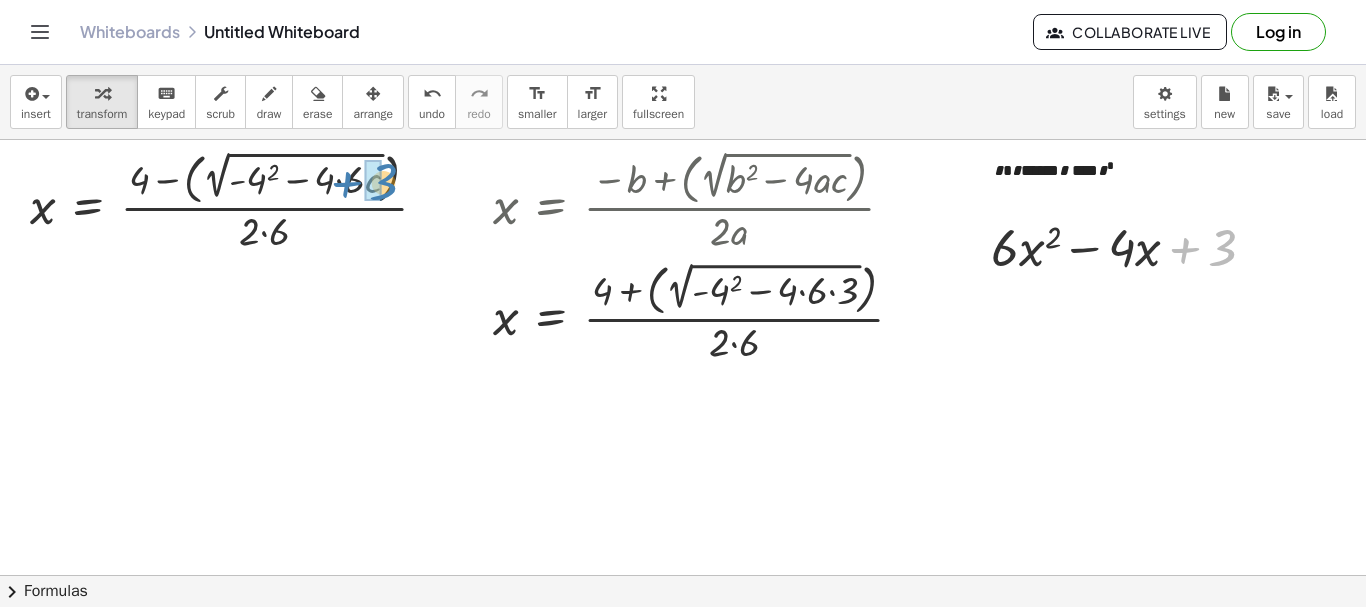 drag, startPoint x: 1220, startPoint y: 250, endPoint x: 381, endPoint y: 184, distance: 841.5919 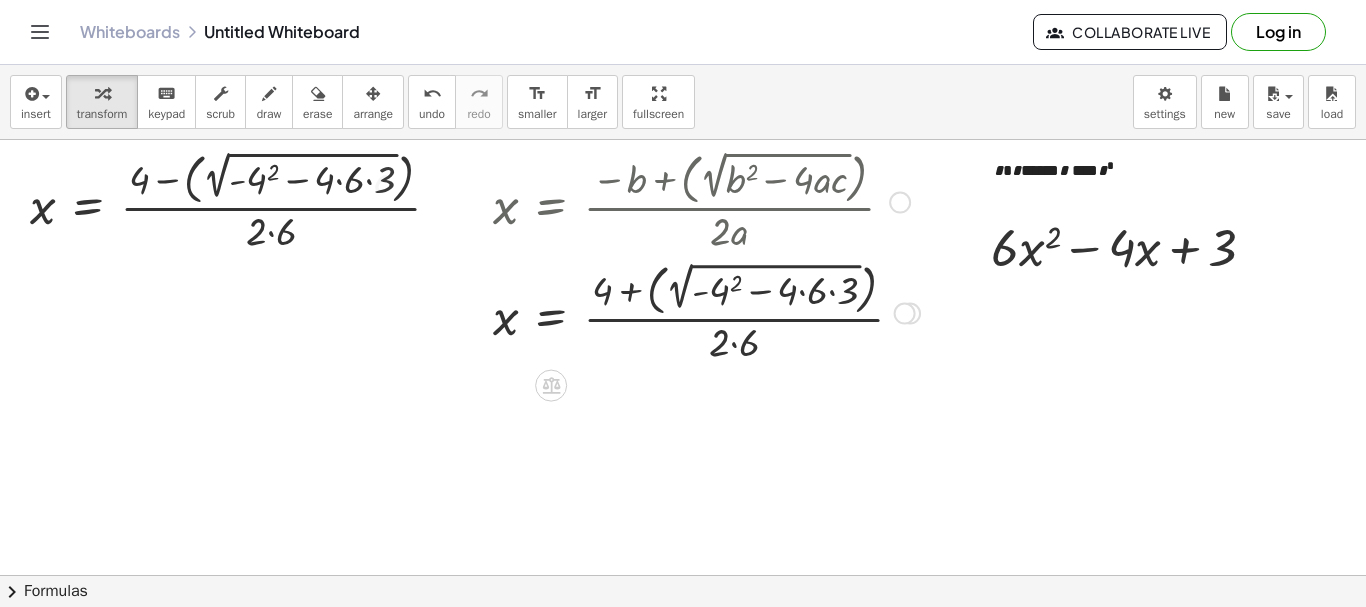 drag, startPoint x: 910, startPoint y: 315, endPoint x: 911, endPoint y: 85, distance: 230.00217 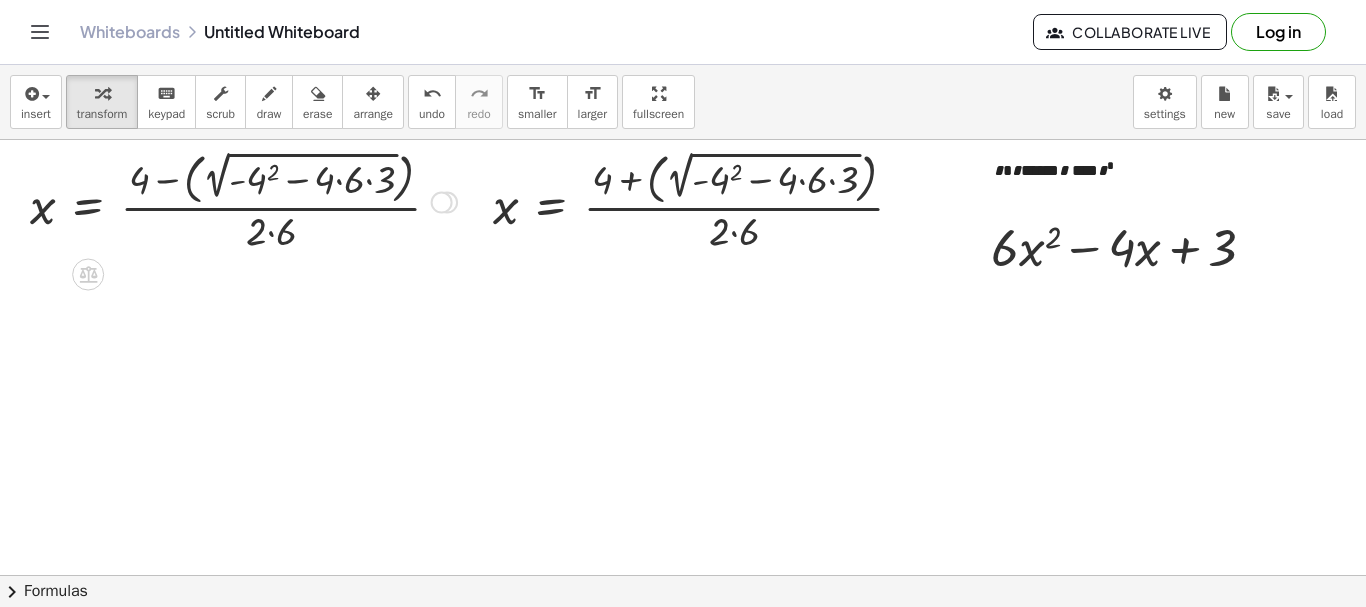 drag, startPoint x: 435, startPoint y: 204, endPoint x: 449, endPoint y: 26, distance: 178.54971 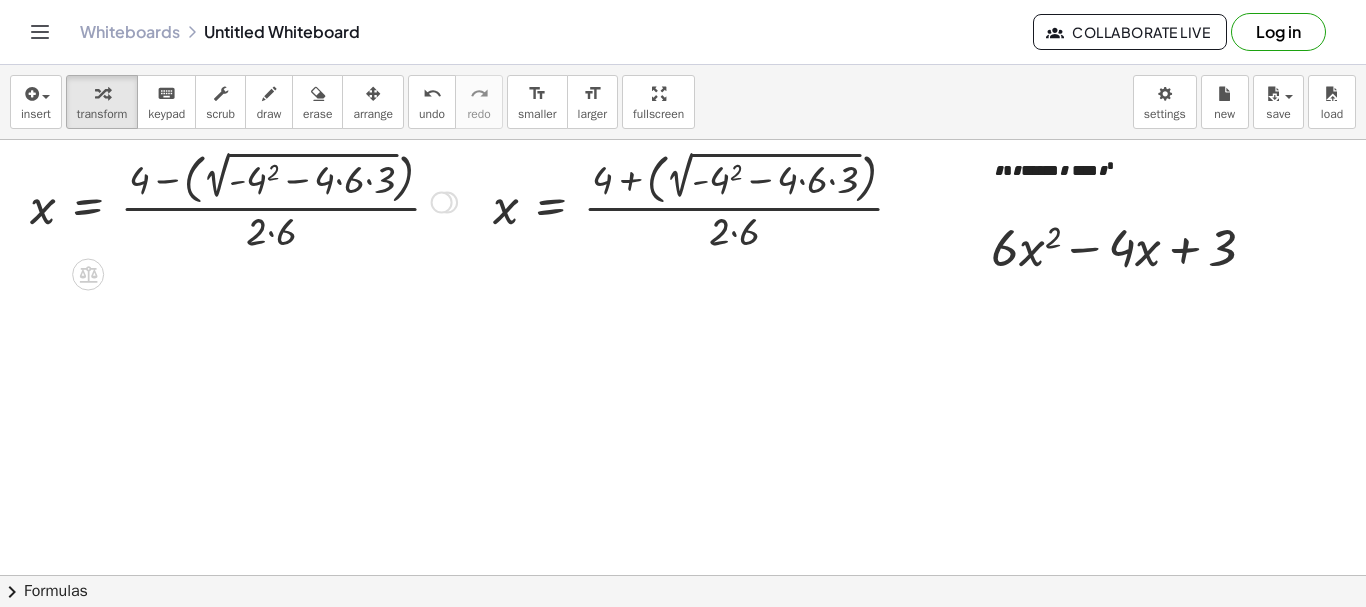 drag, startPoint x: 372, startPoint y: 186, endPoint x: 346, endPoint y: 184, distance: 26.076809 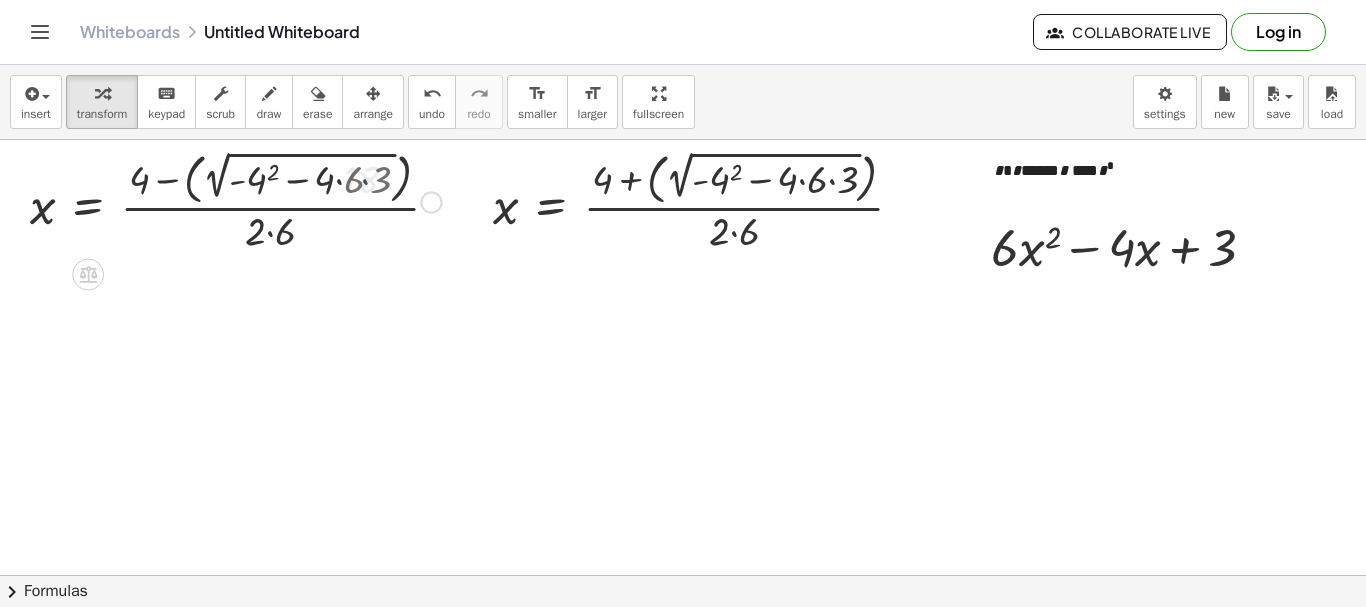 click at bounding box center (235, 200) 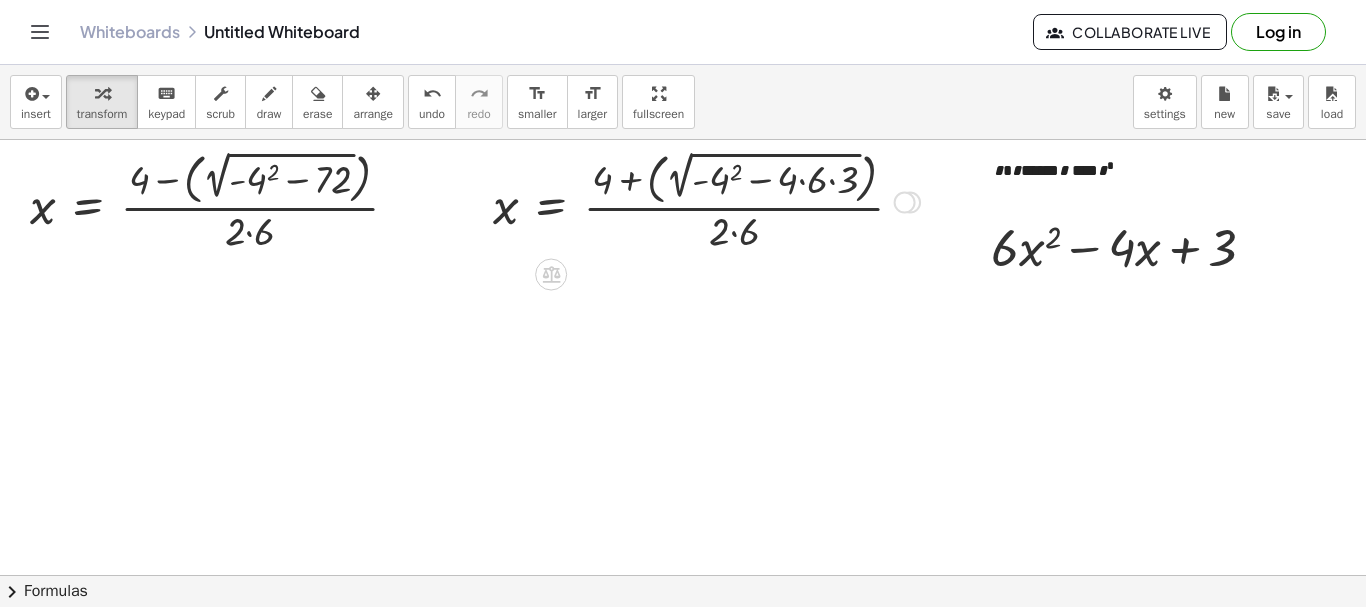 click at bounding box center [706, 200] 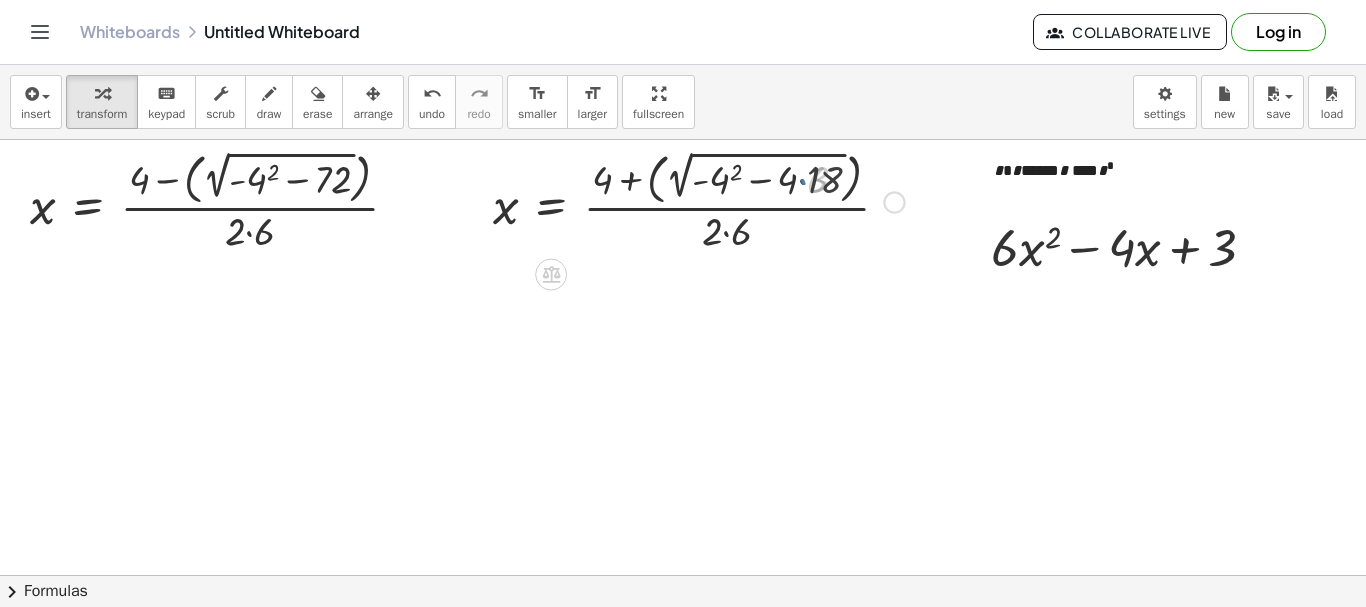 click at bounding box center [698, 200] 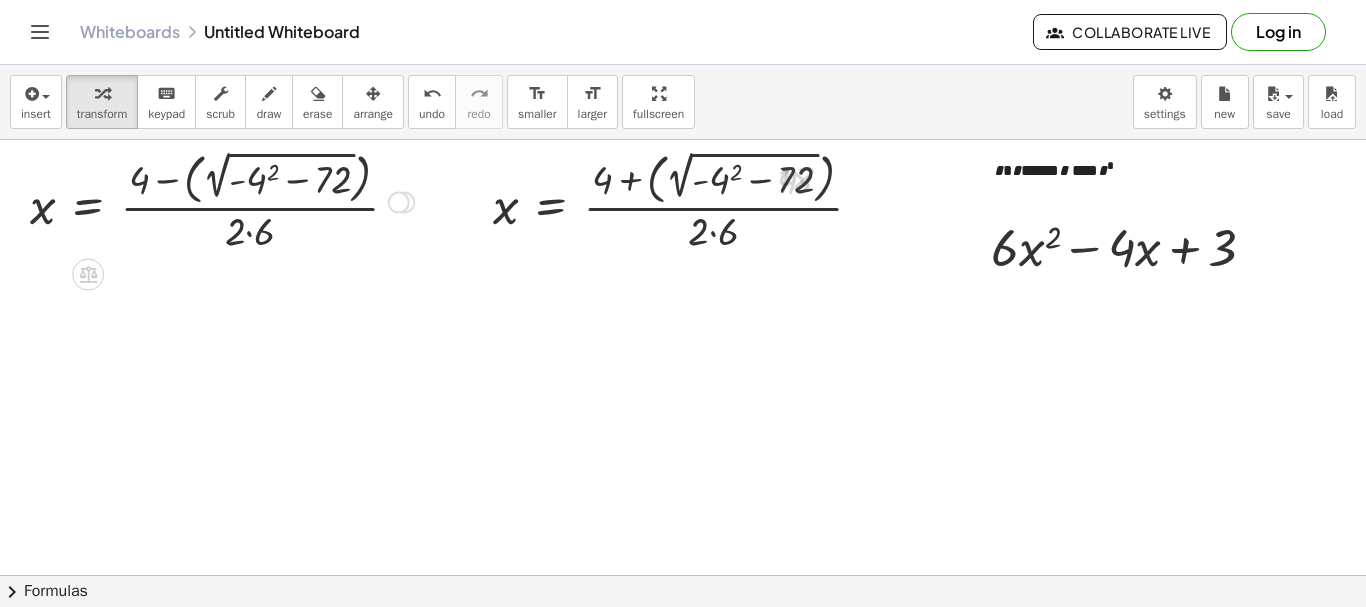 click at bounding box center (222, 200) 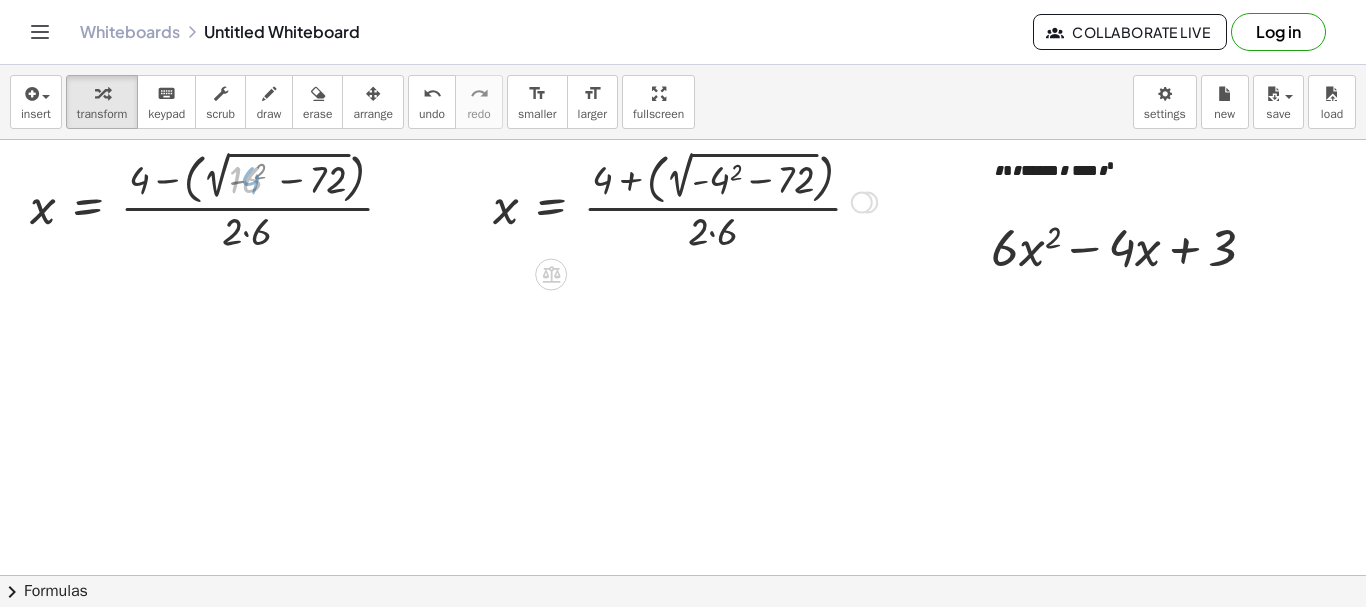 click at bounding box center (685, 200) 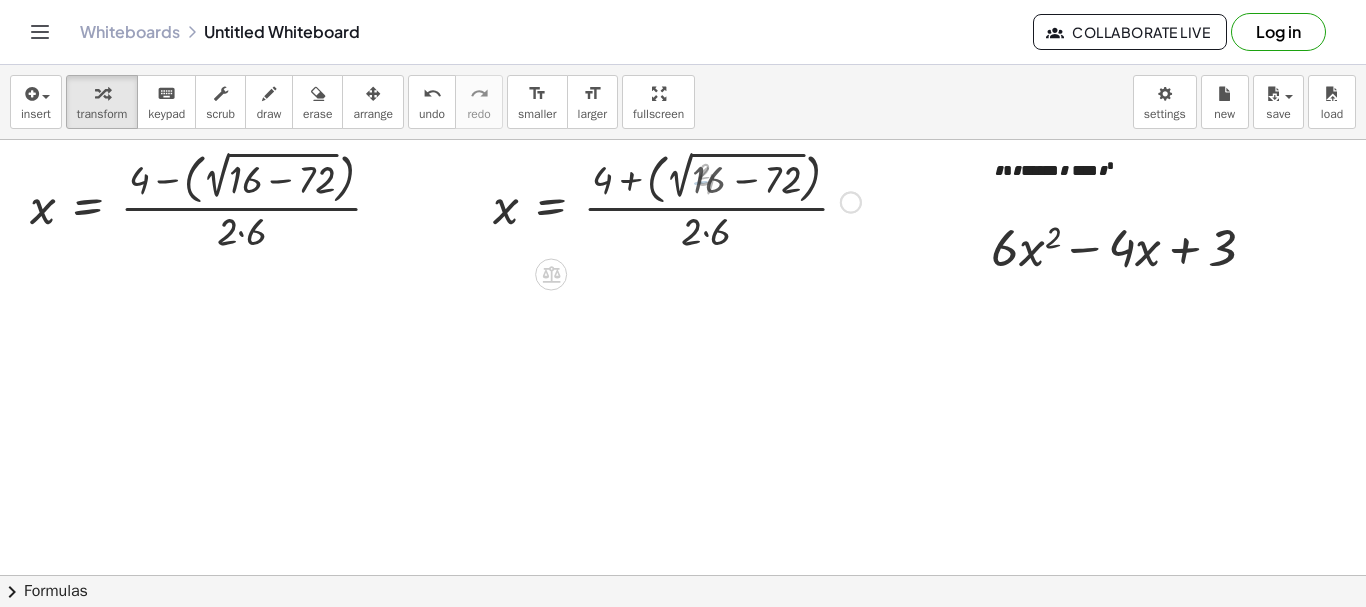 click at bounding box center [677, 200] 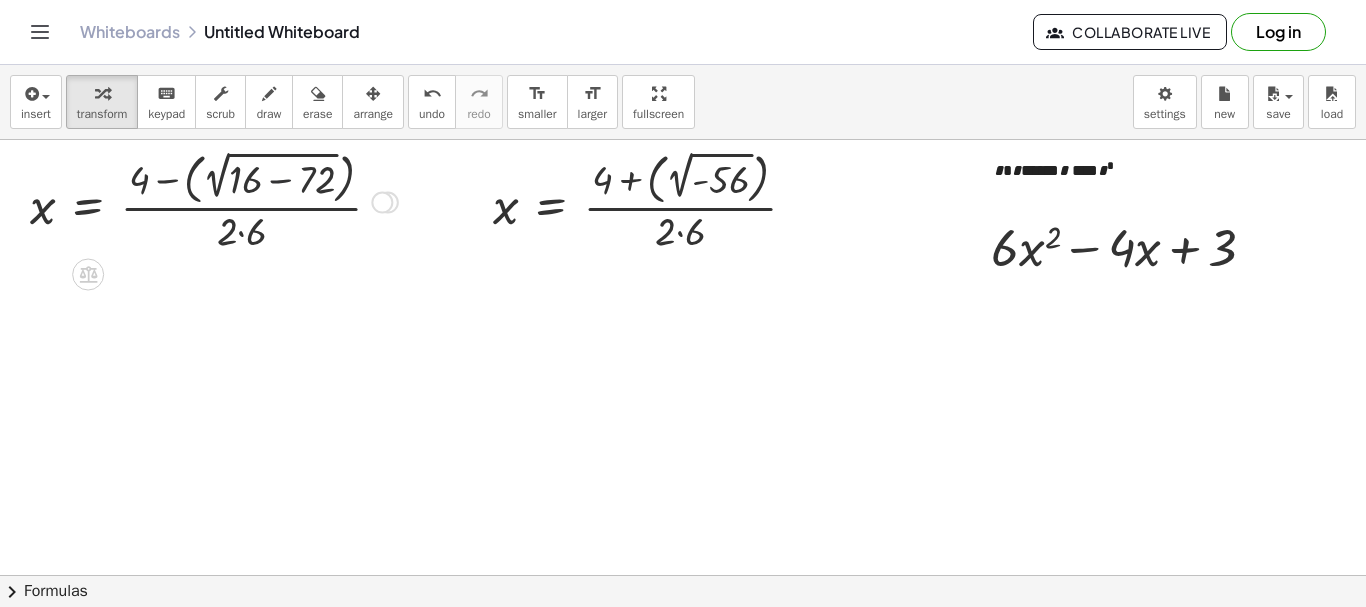 click at bounding box center [214, 200] 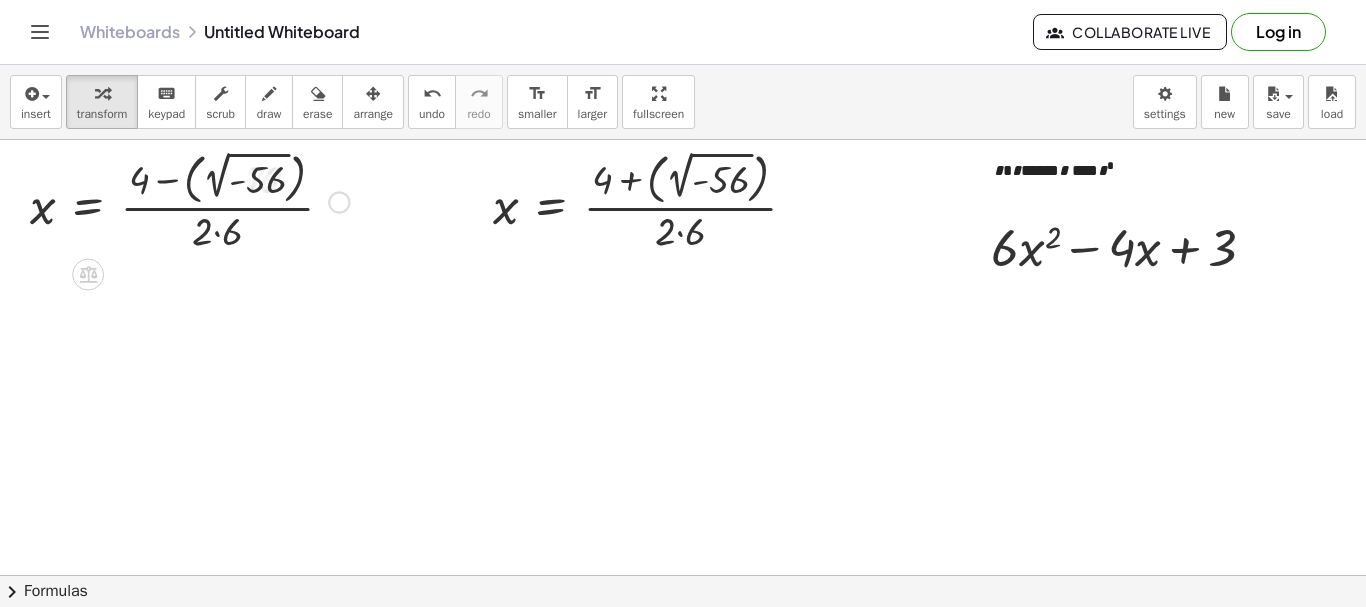 click at bounding box center [189, 200] 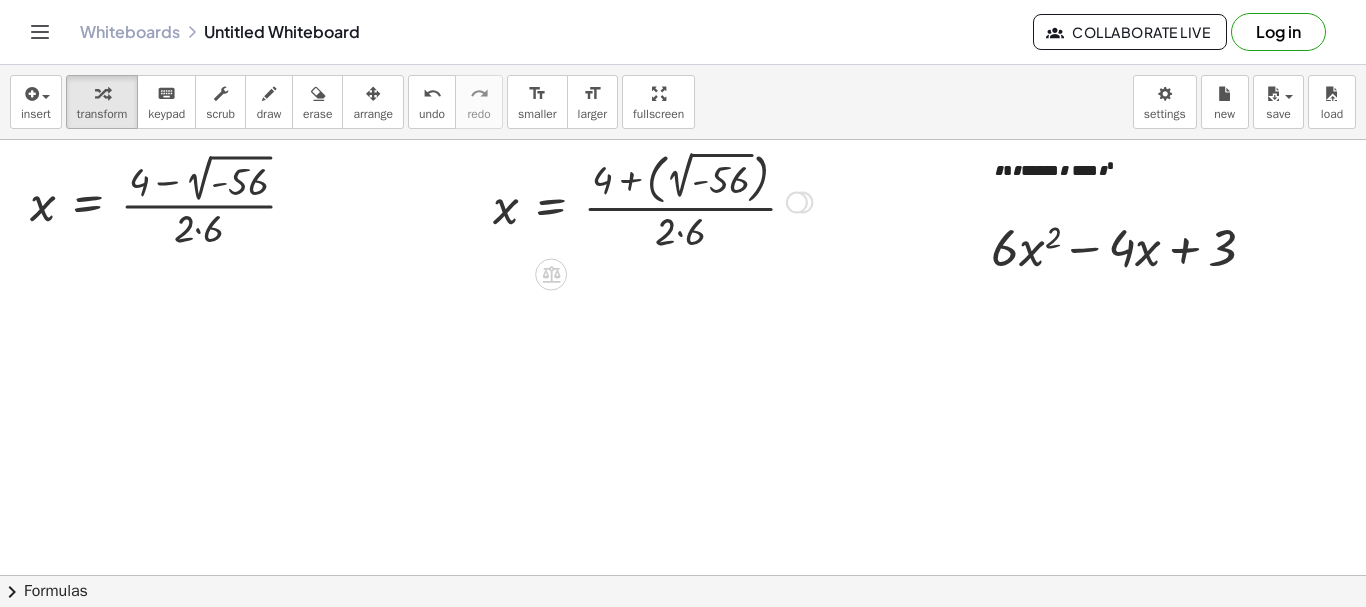 click at bounding box center (652, 200) 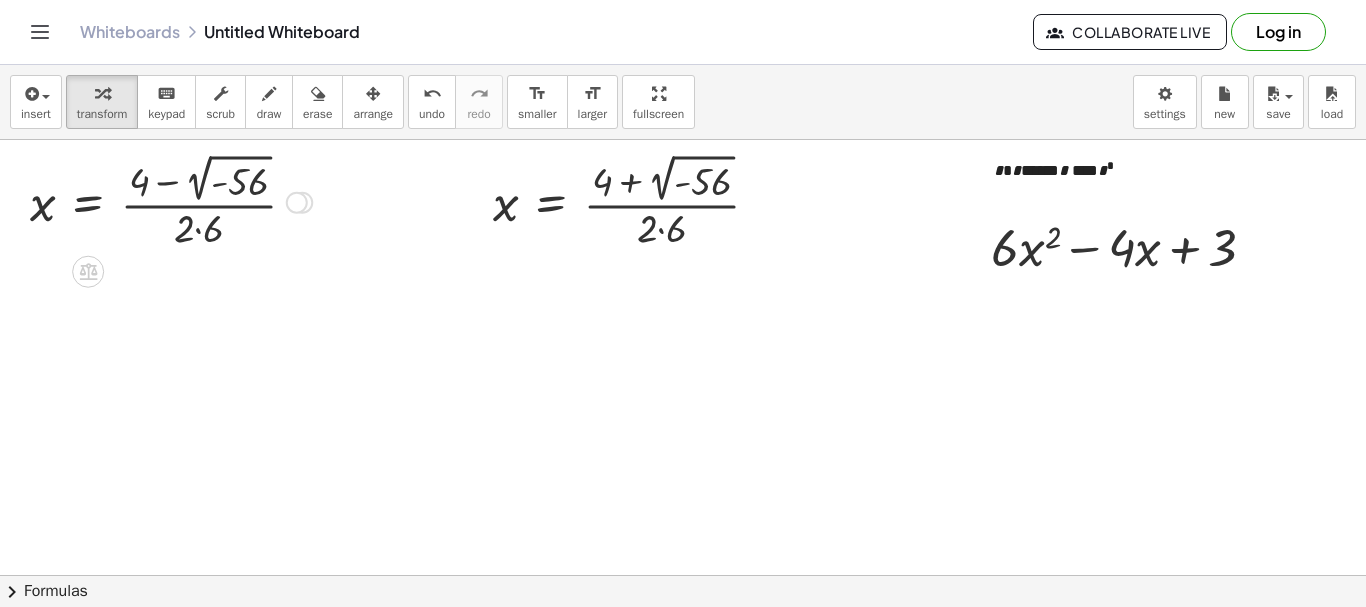 drag, startPoint x: 169, startPoint y: 187, endPoint x: 291, endPoint y: 209, distance: 123.967735 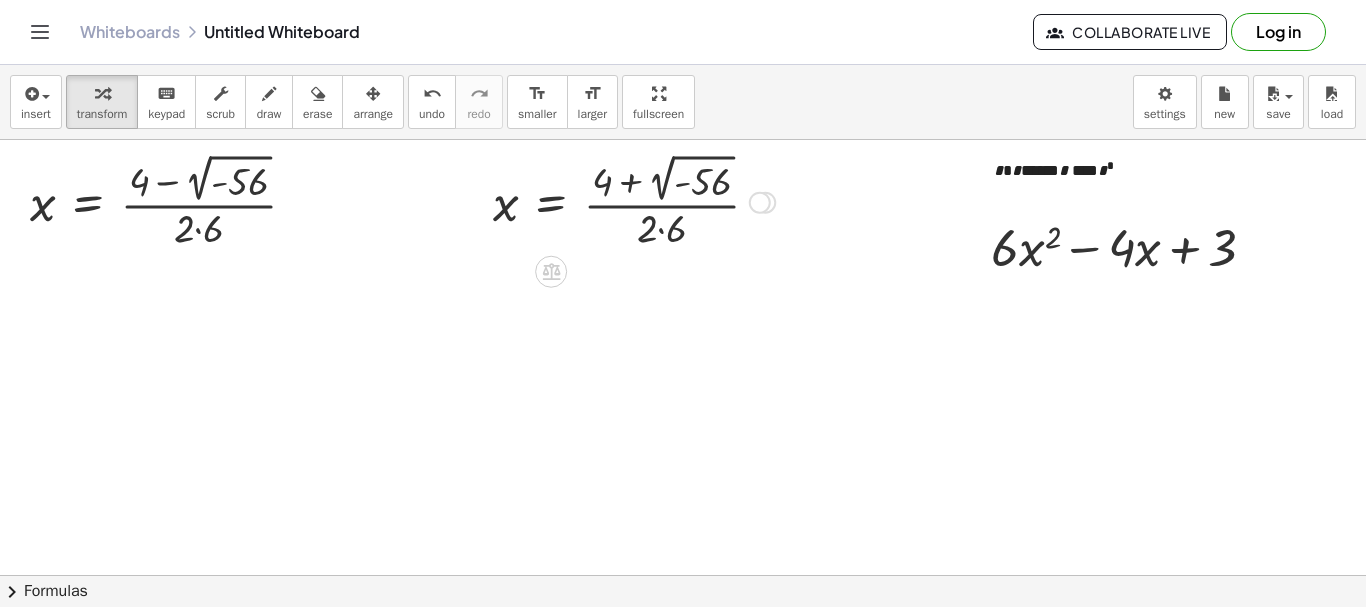 click at bounding box center [634, 200] 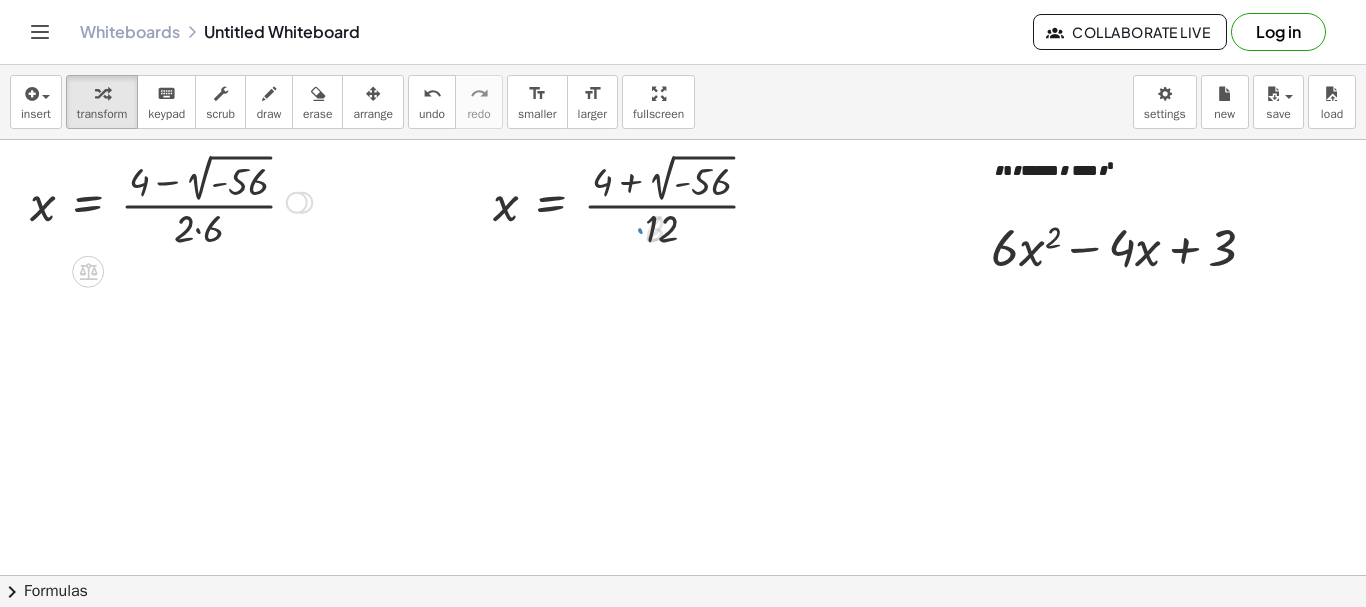drag, startPoint x: 202, startPoint y: 229, endPoint x: 247, endPoint y: 234, distance: 45.276924 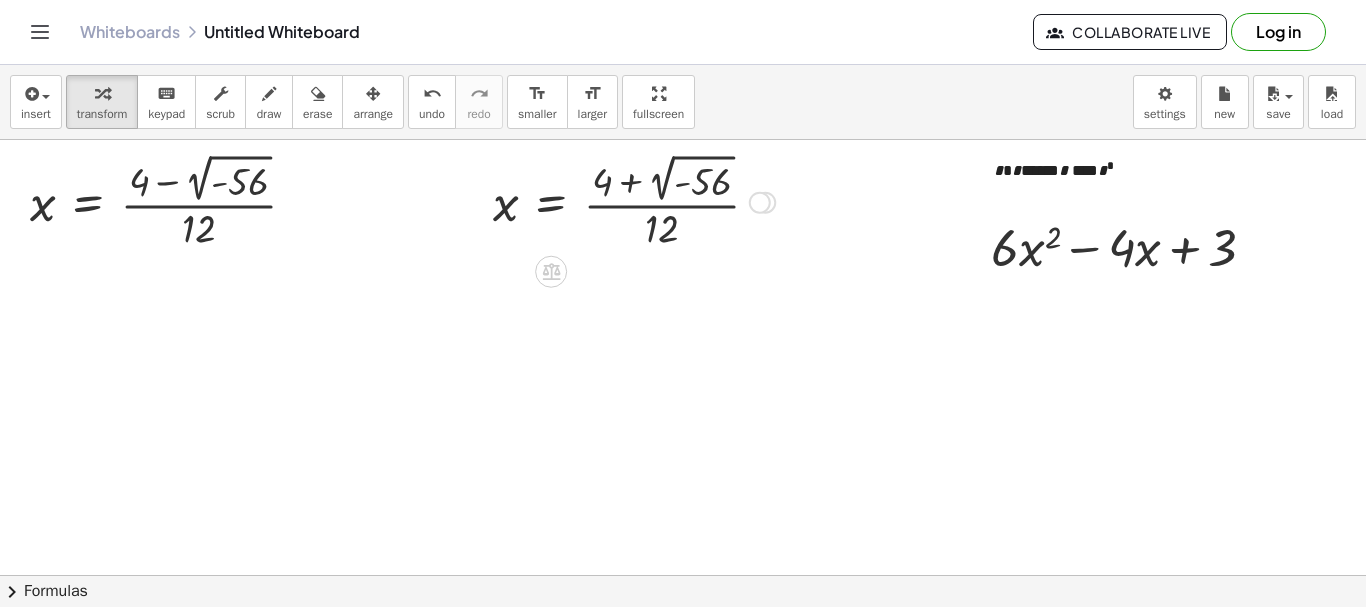click at bounding box center (634, 200) 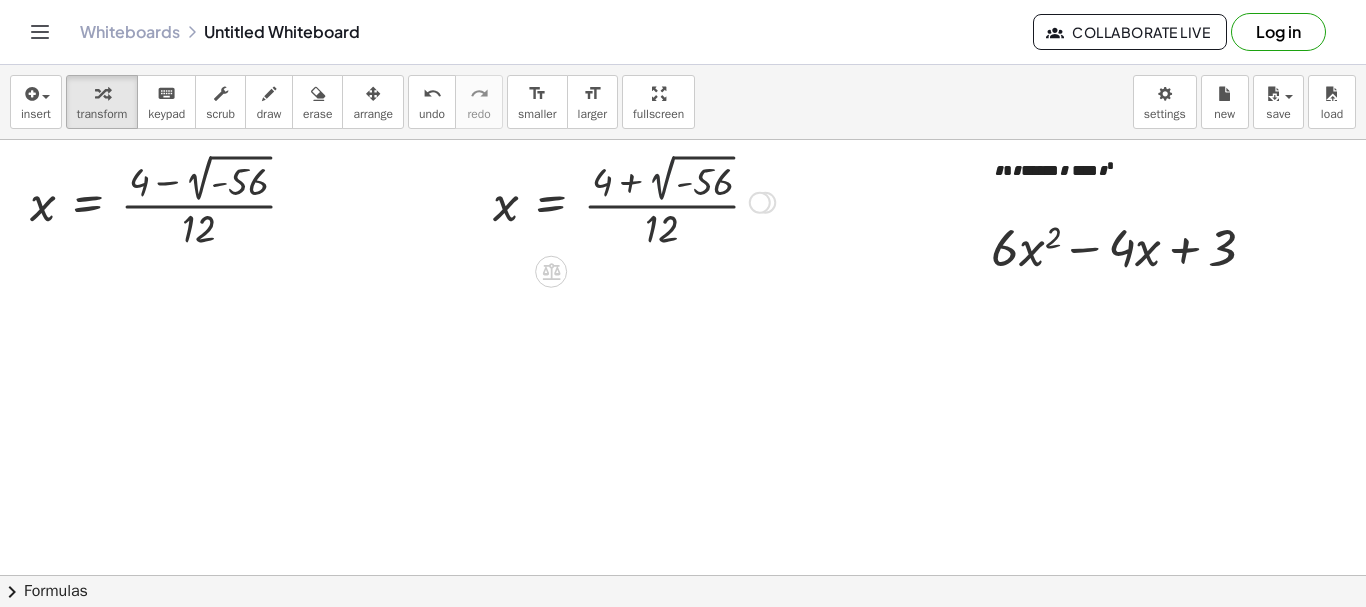 click at bounding box center [634, 200] 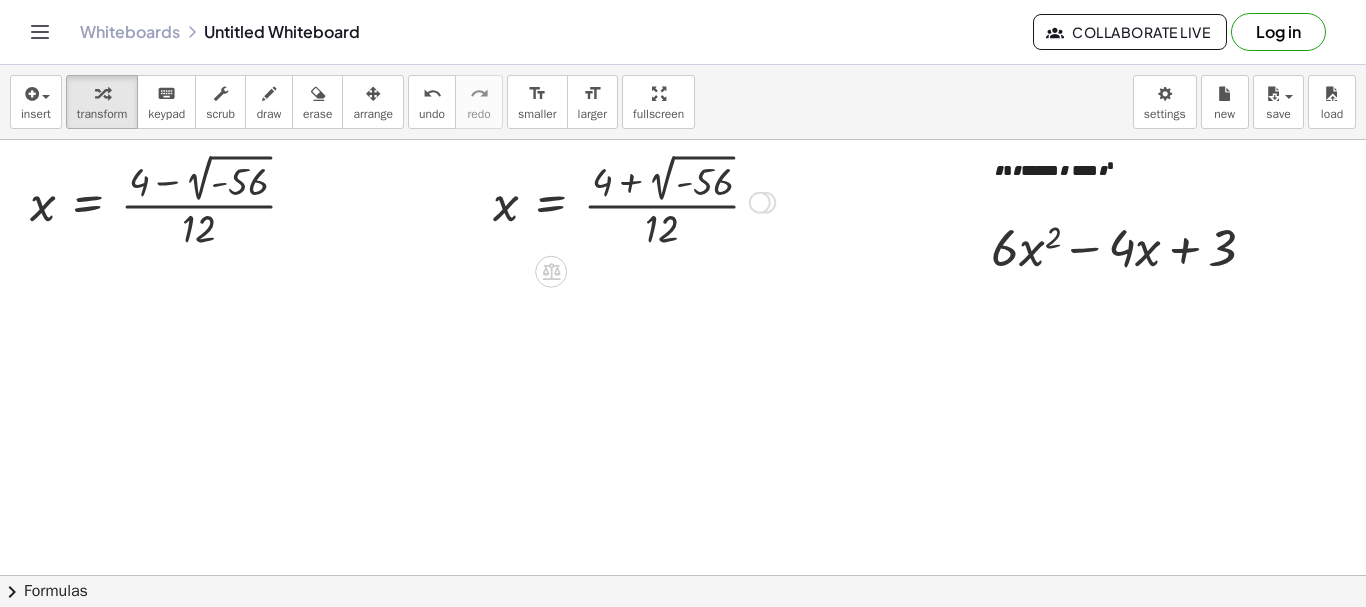 click at bounding box center (634, 200) 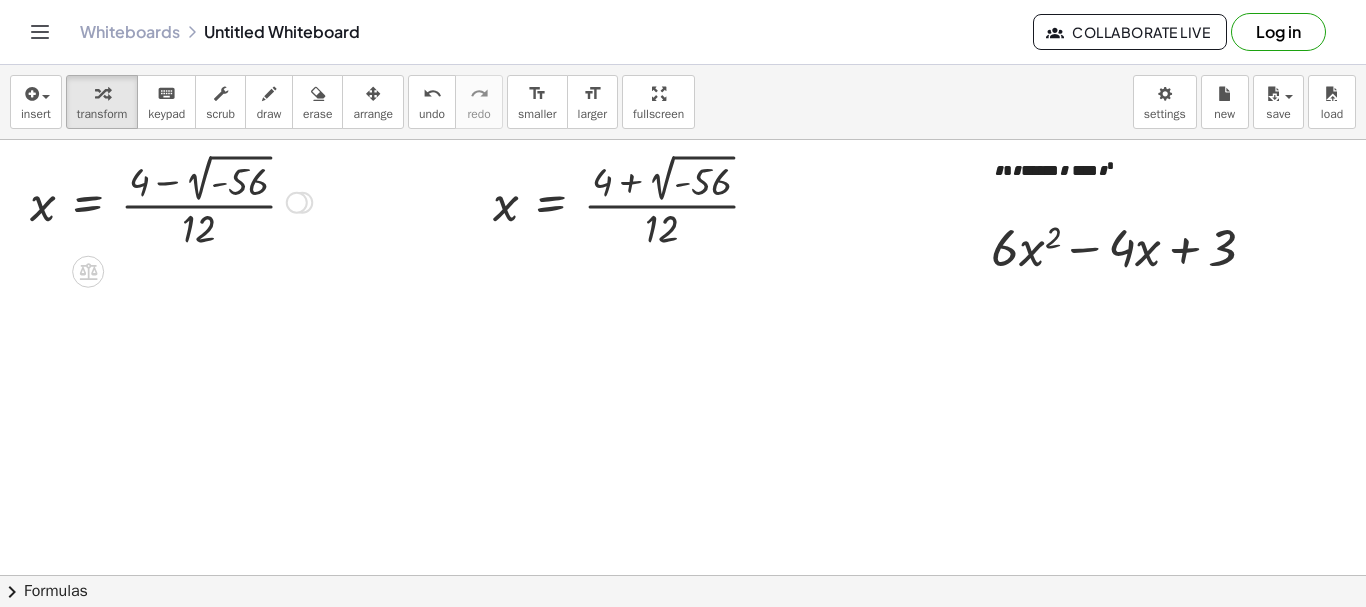 click at bounding box center (297, 203) 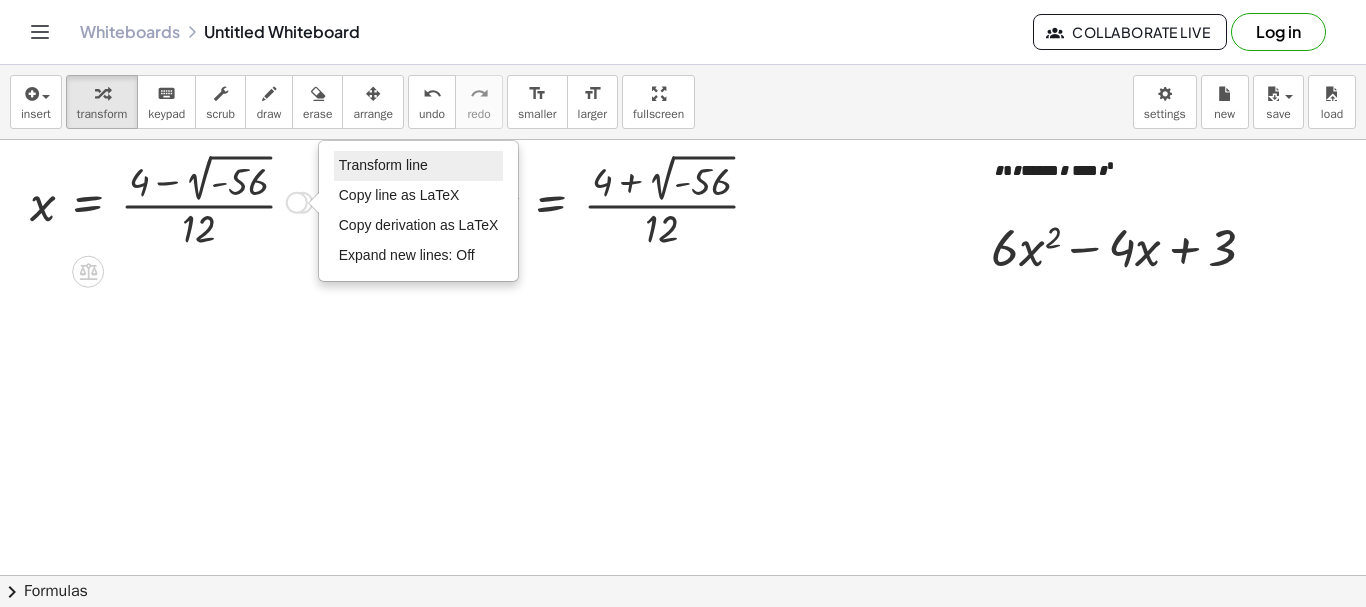 click on "Transform line" at bounding box center (419, 166) 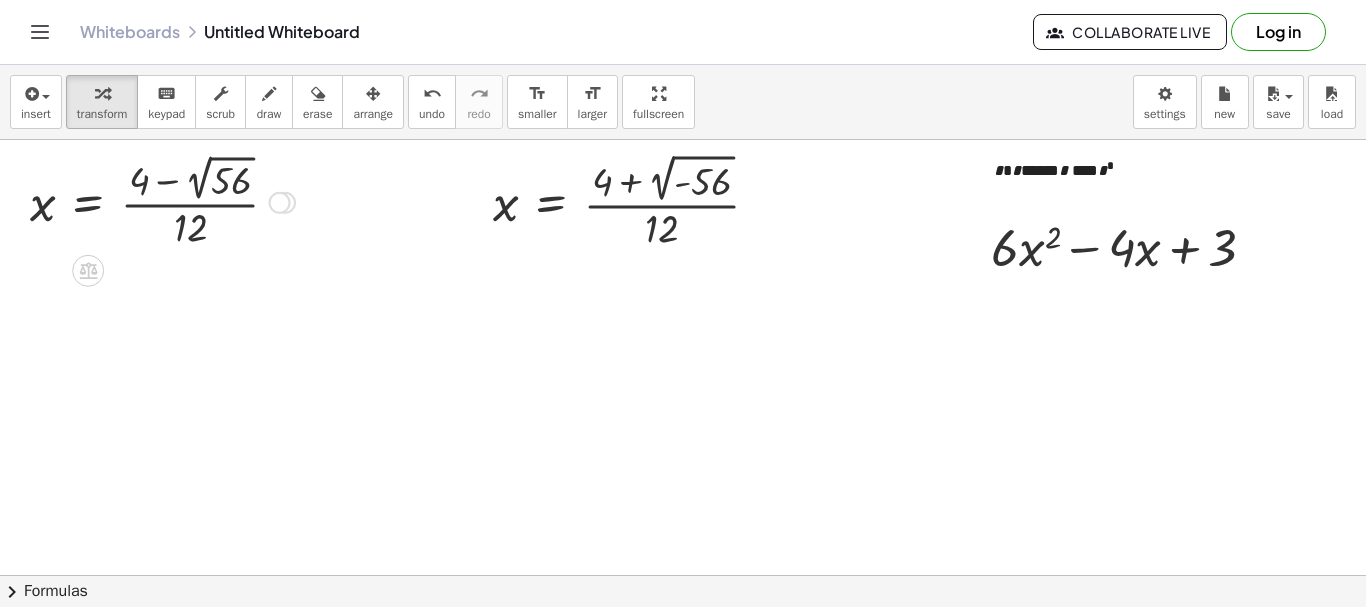 click at bounding box center (162, 201) 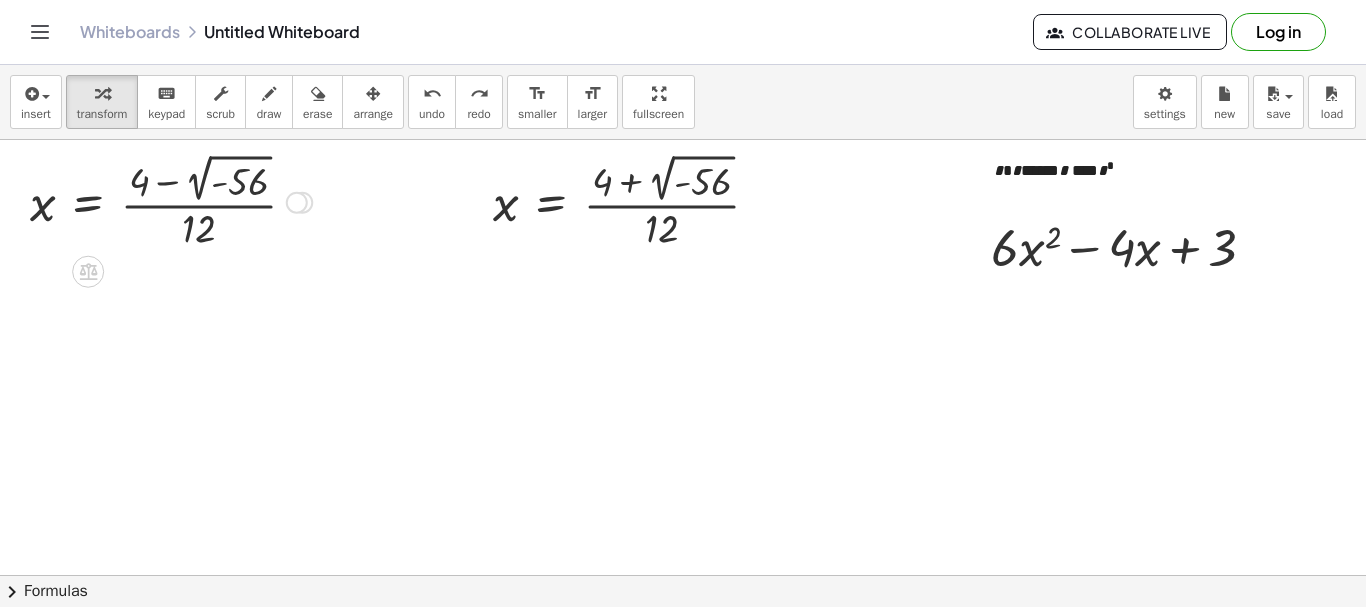 click at bounding box center [297, 203] 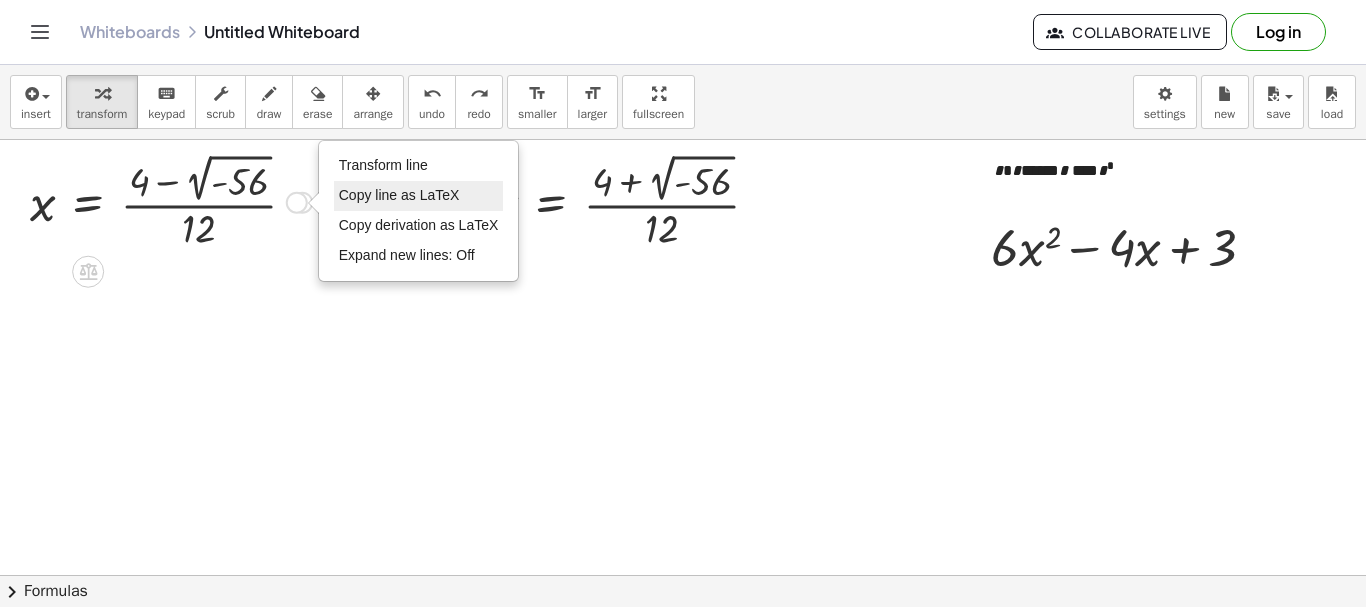 click on "Copy line as LaTeX" at bounding box center [399, 195] 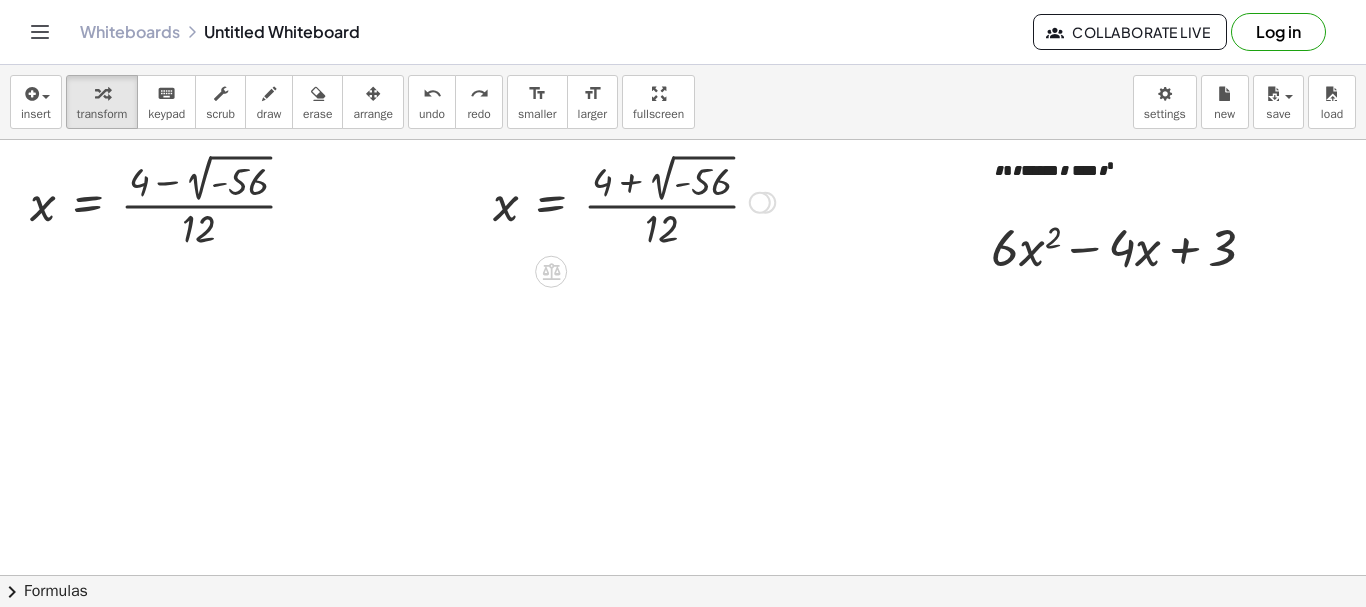click at bounding box center [760, 203] 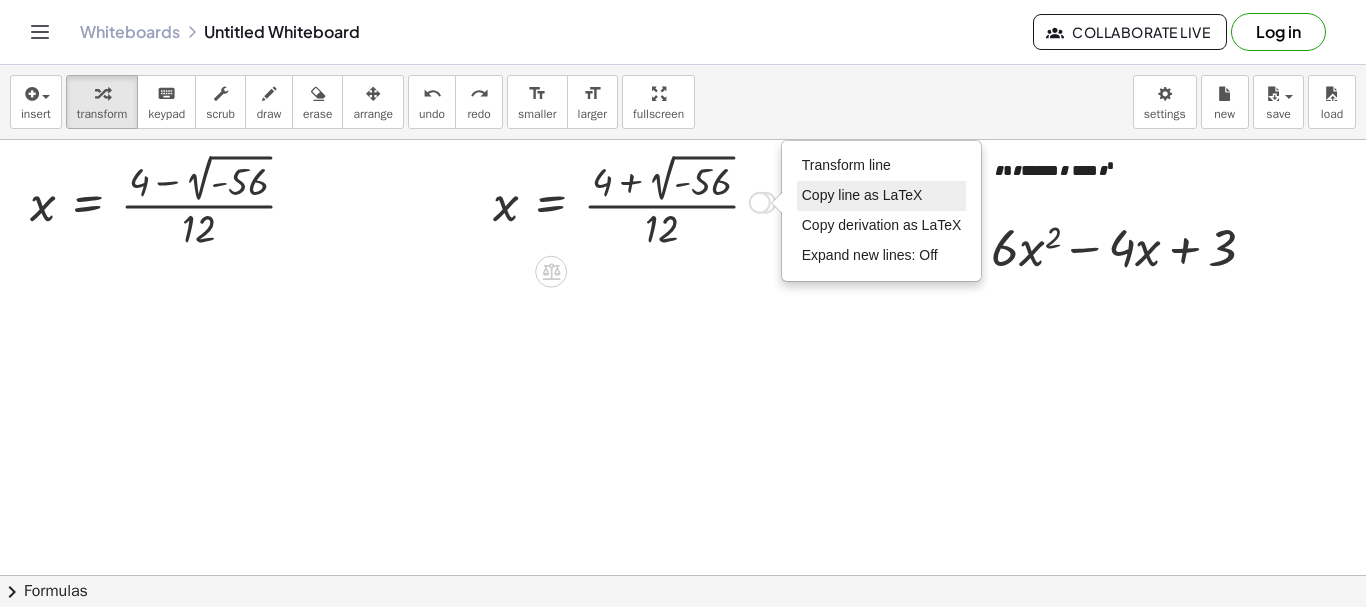 click on "Copy line as LaTeX" at bounding box center [862, 195] 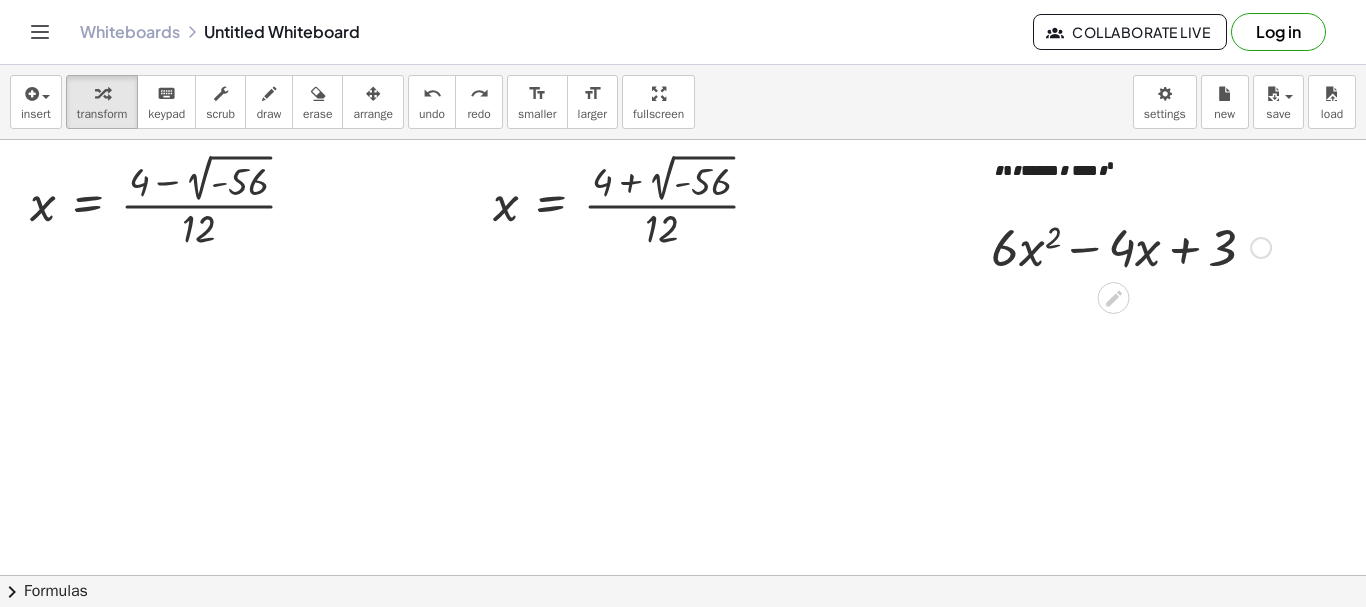 click on "Fix a mistake Transform line Copy line as LaTeX Copy derivation as LaTeX Expand new lines: On" at bounding box center (1261, 248) 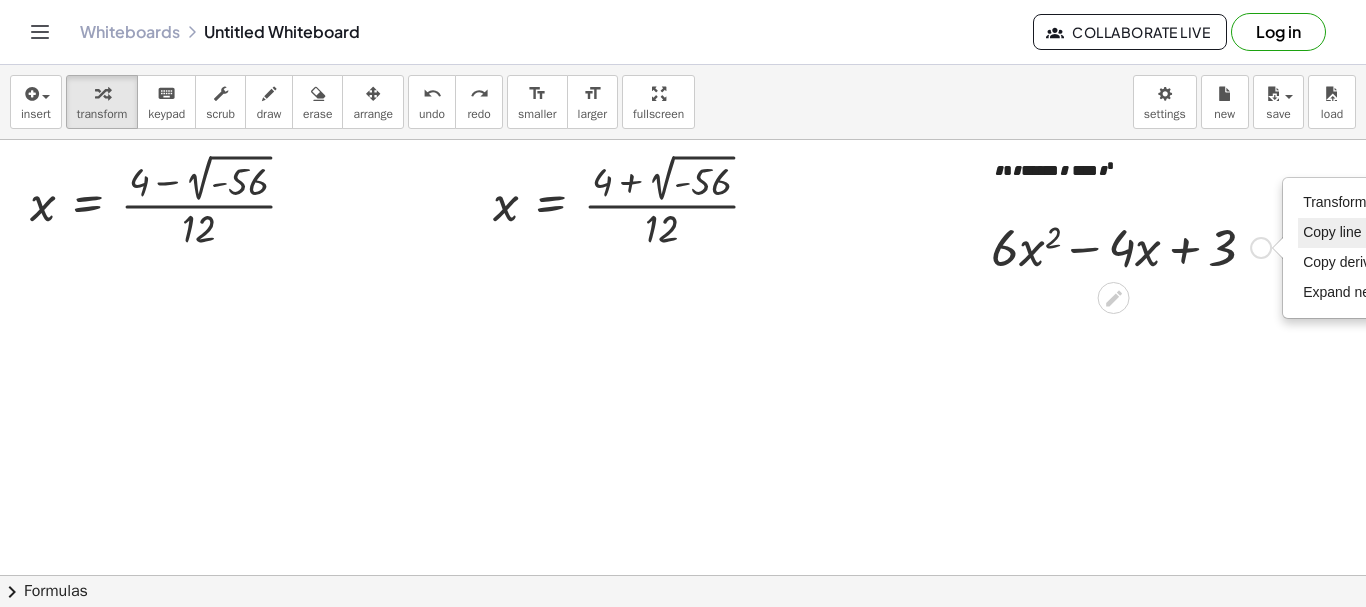click on "Copy line as LaTeX" at bounding box center (1363, 232) 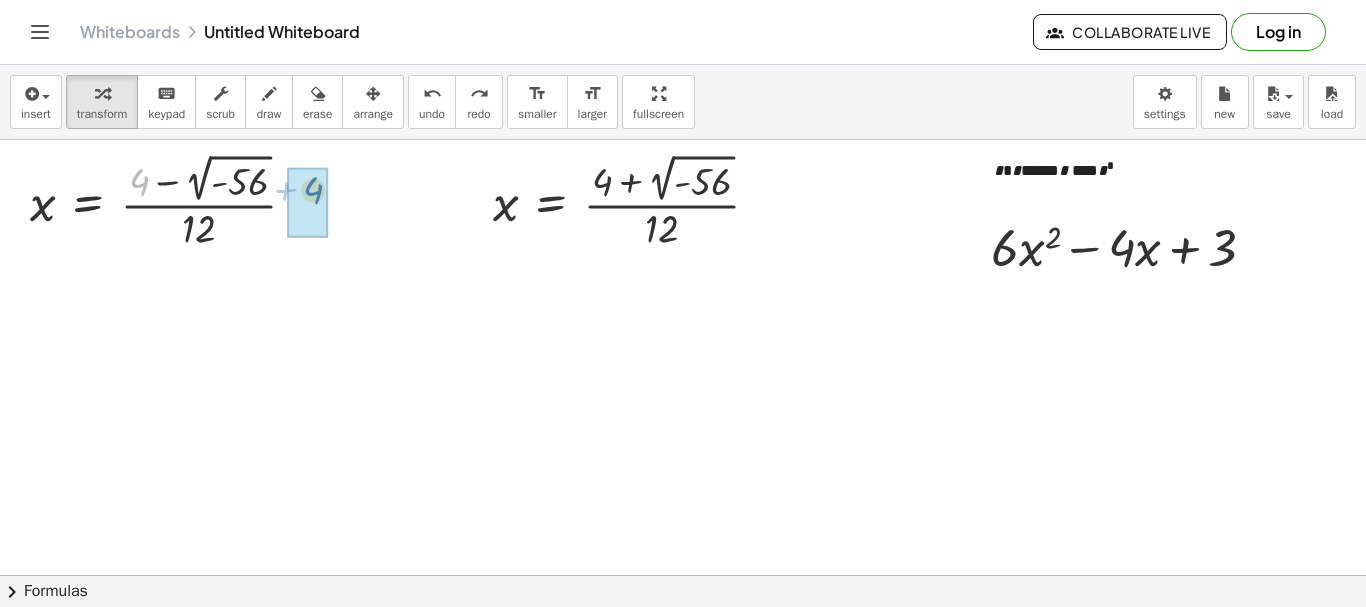 drag, startPoint x: 141, startPoint y: 181, endPoint x: 316, endPoint y: 189, distance: 175.18275 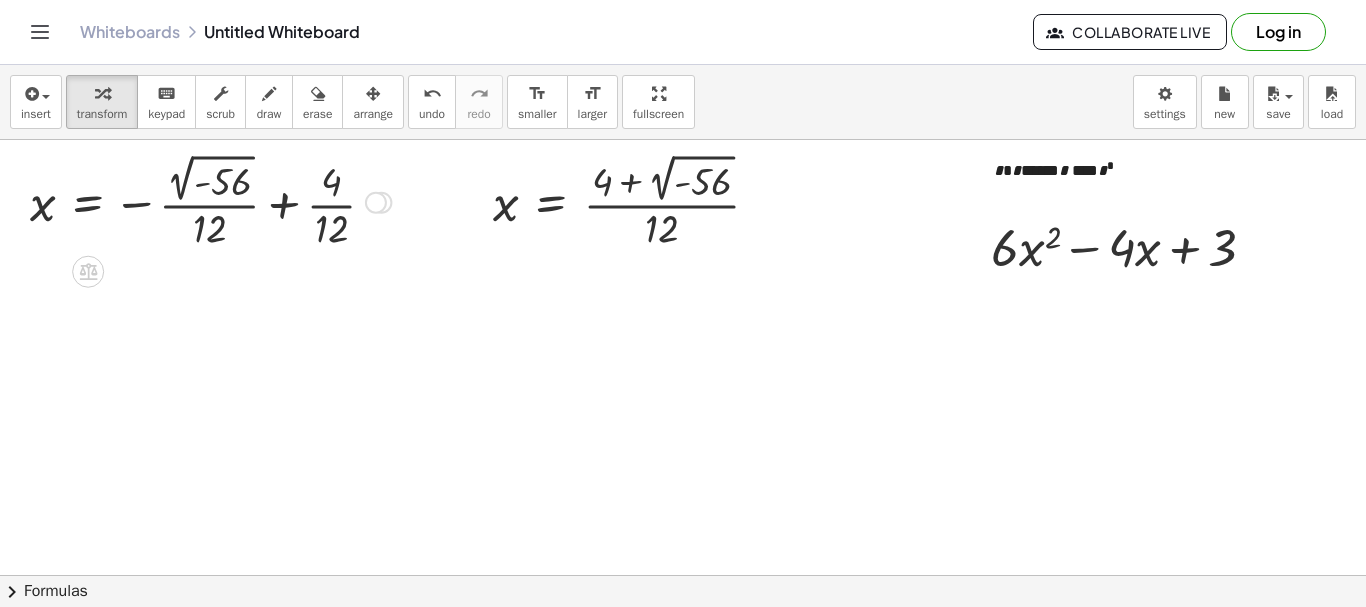 click at bounding box center (210, 200) 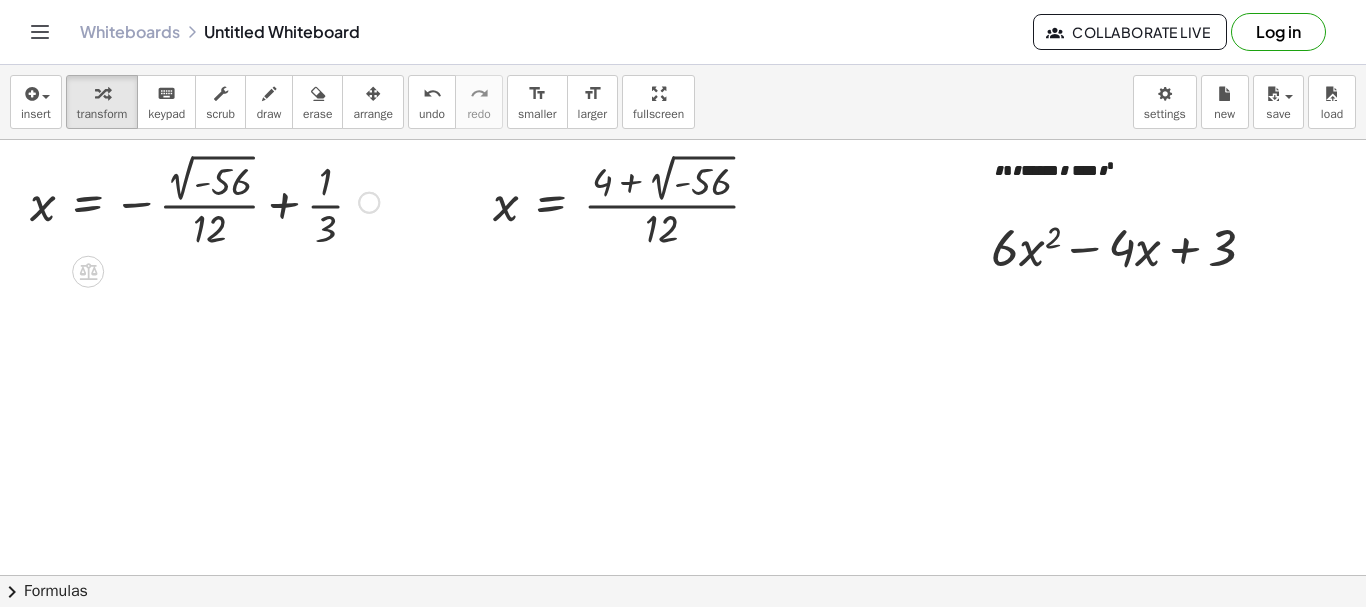 click at bounding box center (204, 200) 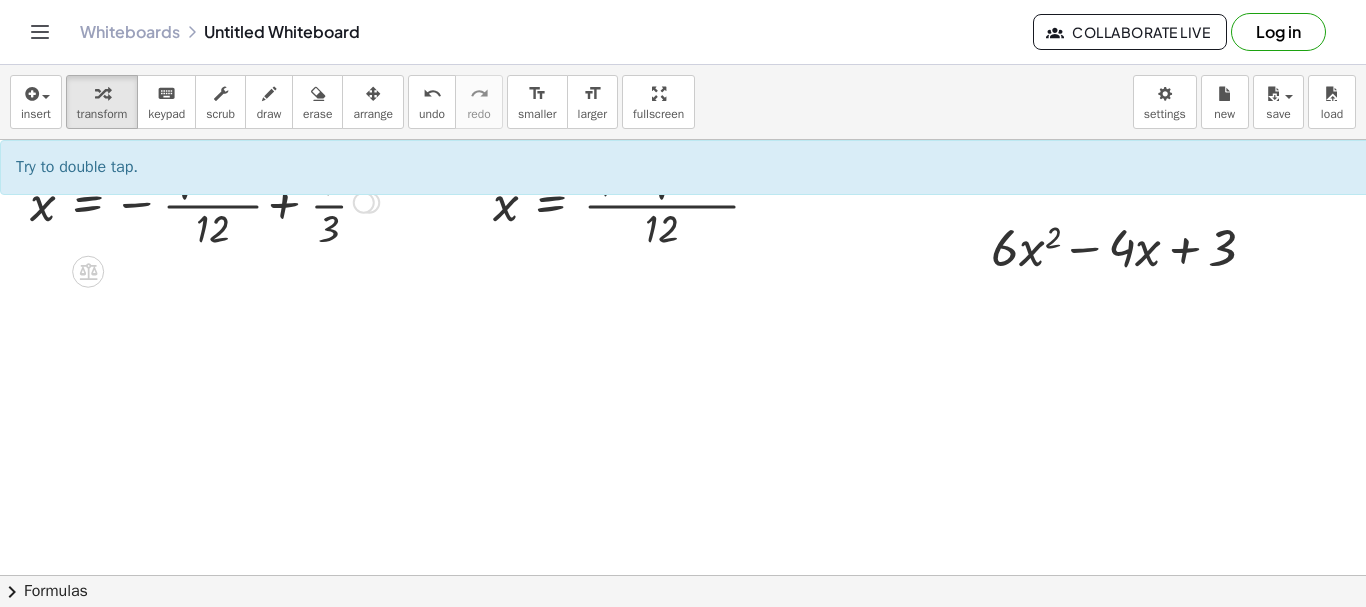 click at bounding box center [204, 200] 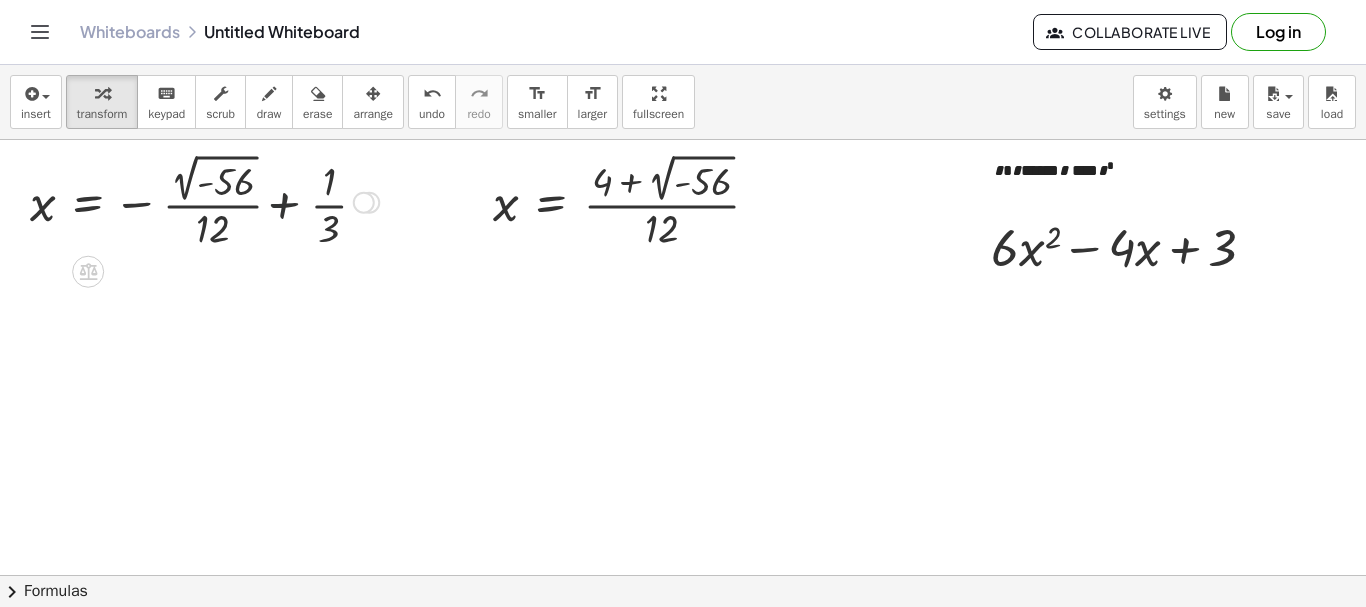 click at bounding box center (204, 200) 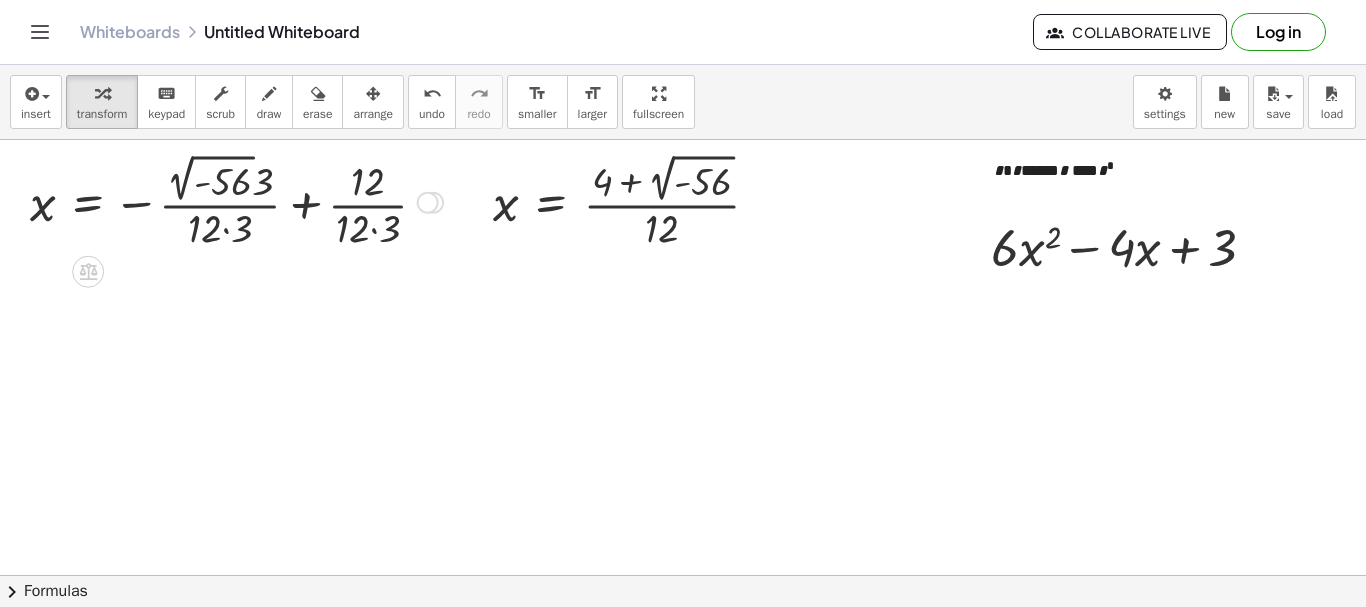 click at bounding box center [236, 200] 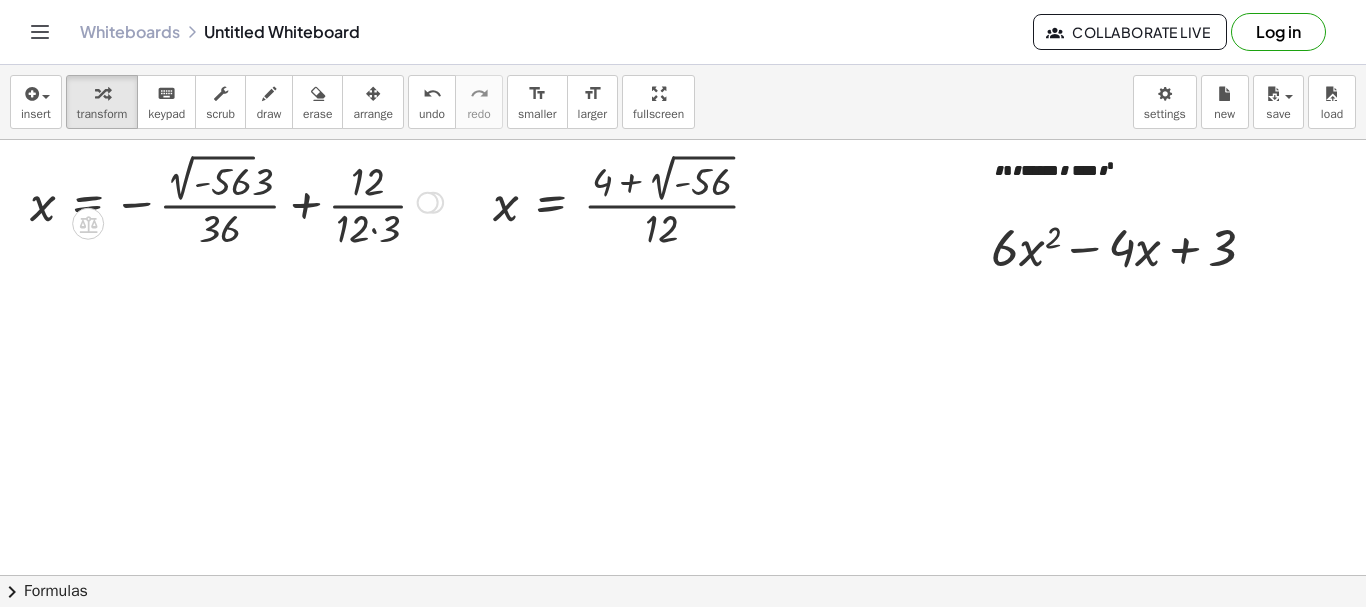click at bounding box center (236, 200) 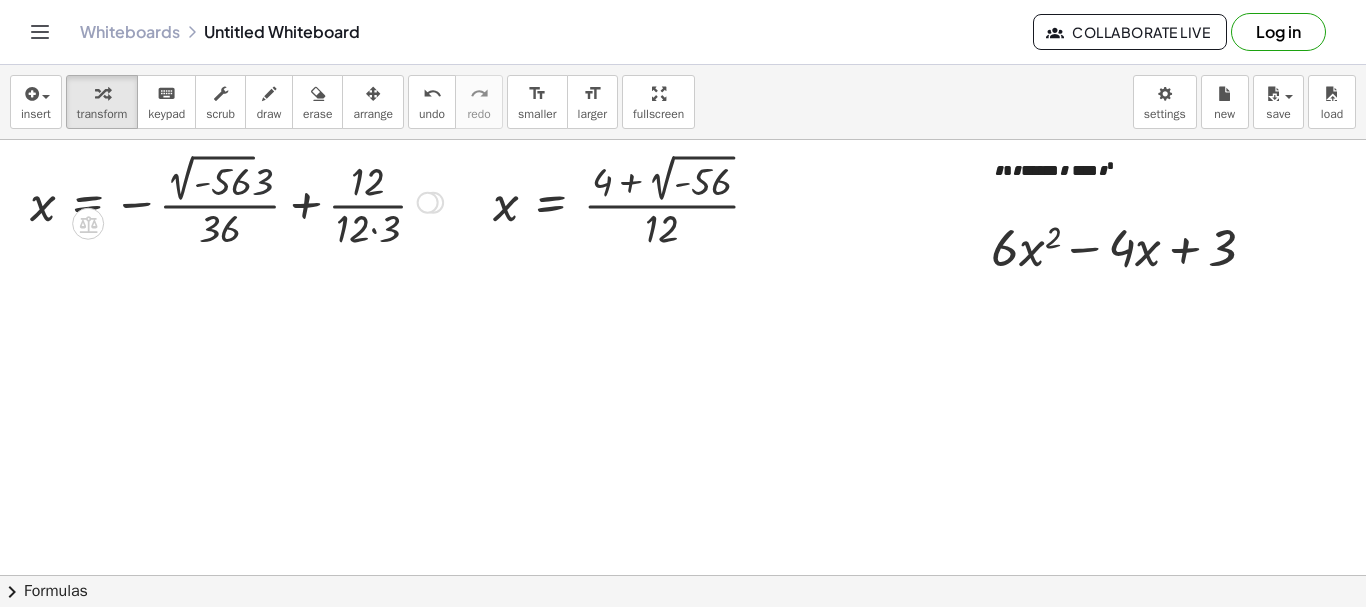 click at bounding box center (236, 200) 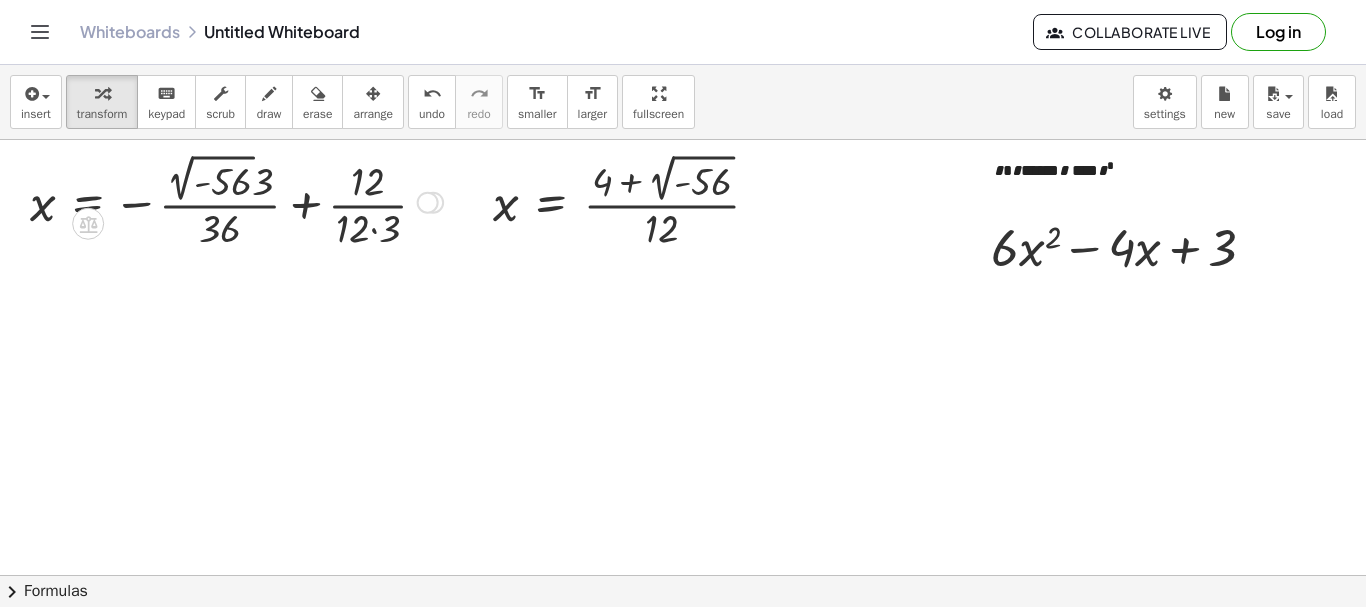 click at bounding box center [236, 200] 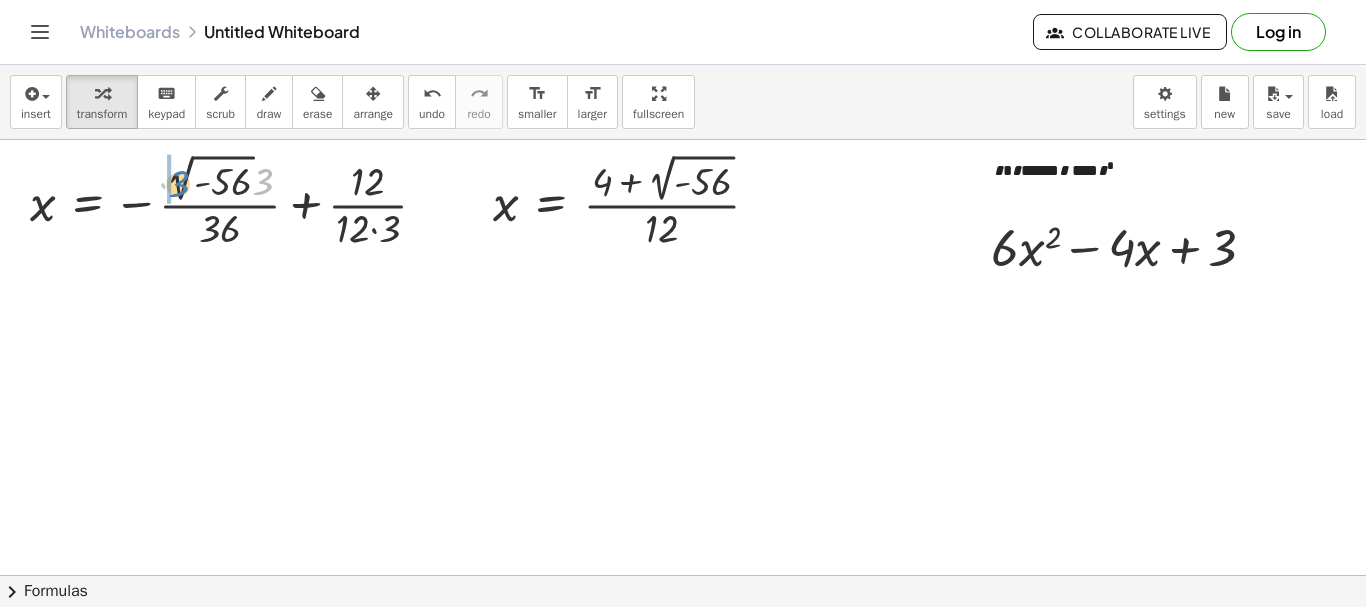 drag, startPoint x: 263, startPoint y: 184, endPoint x: 192, endPoint y: 185, distance: 71.00704 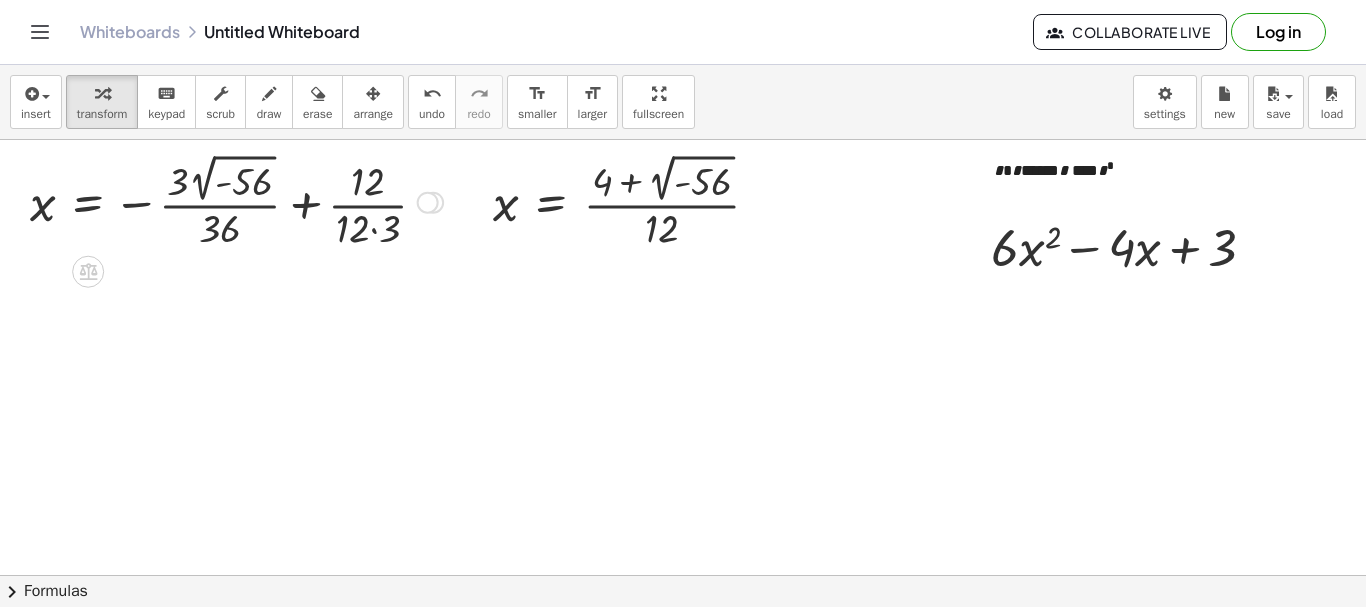 click at bounding box center [236, 200] 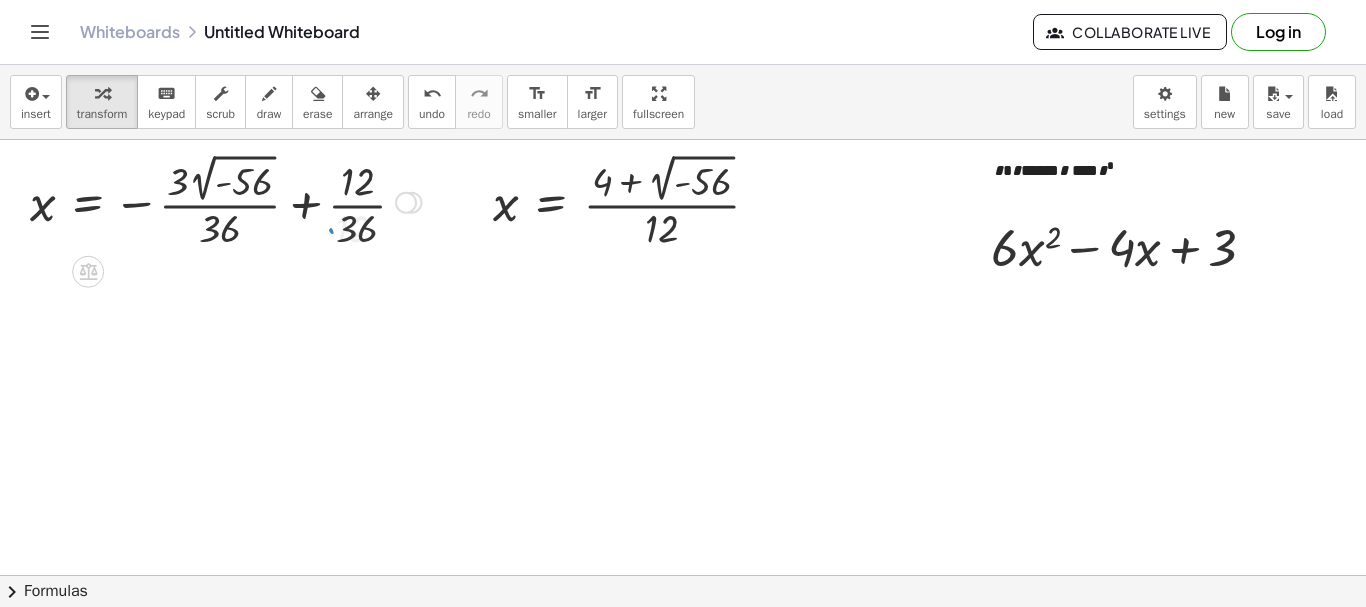 click at bounding box center (226, 200) 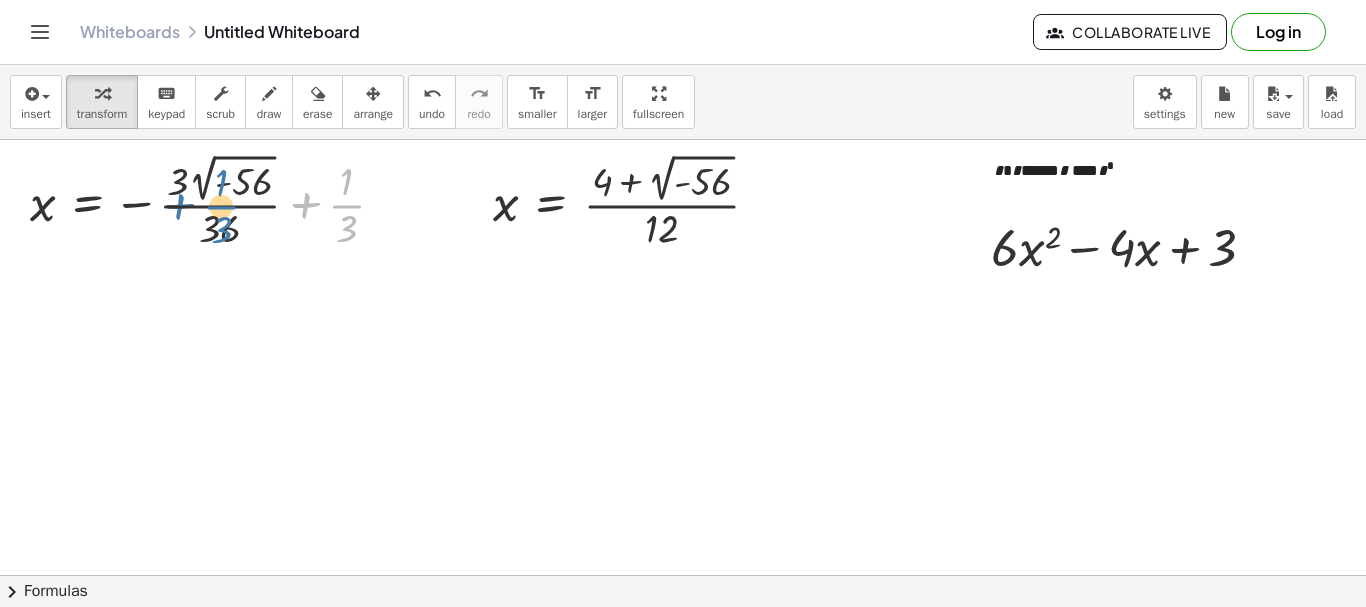 drag, startPoint x: 340, startPoint y: 205, endPoint x: 302, endPoint y: 205, distance: 38 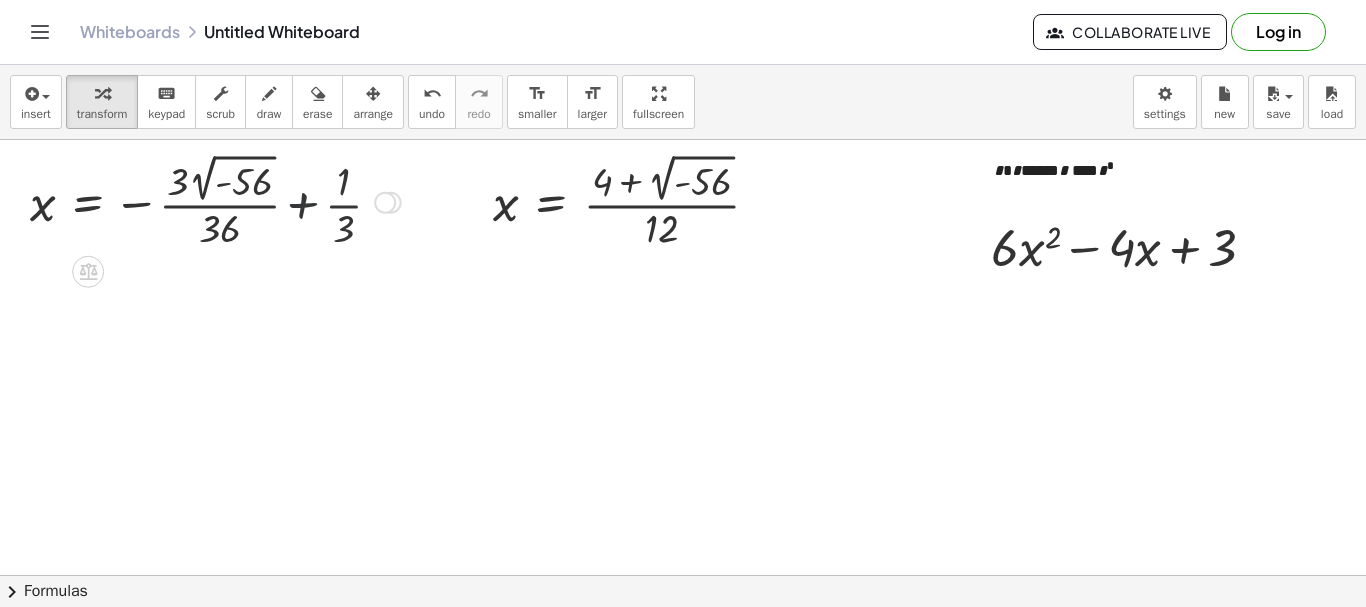 click at bounding box center [215, 200] 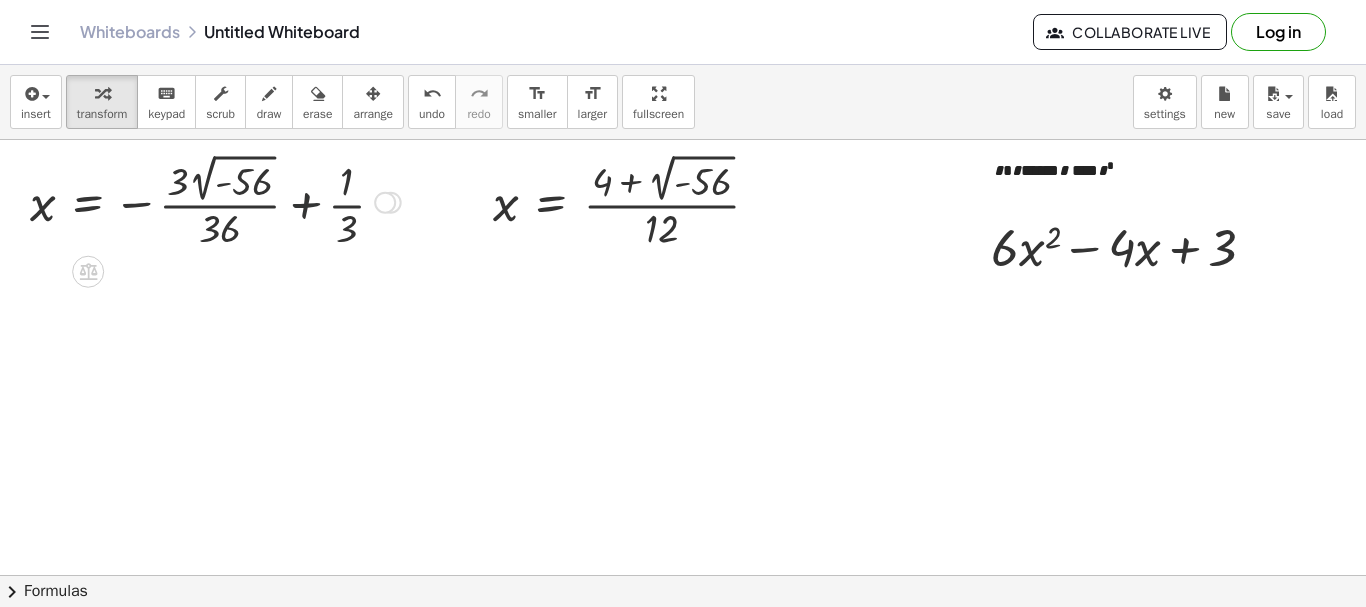 click at bounding box center (215, 200) 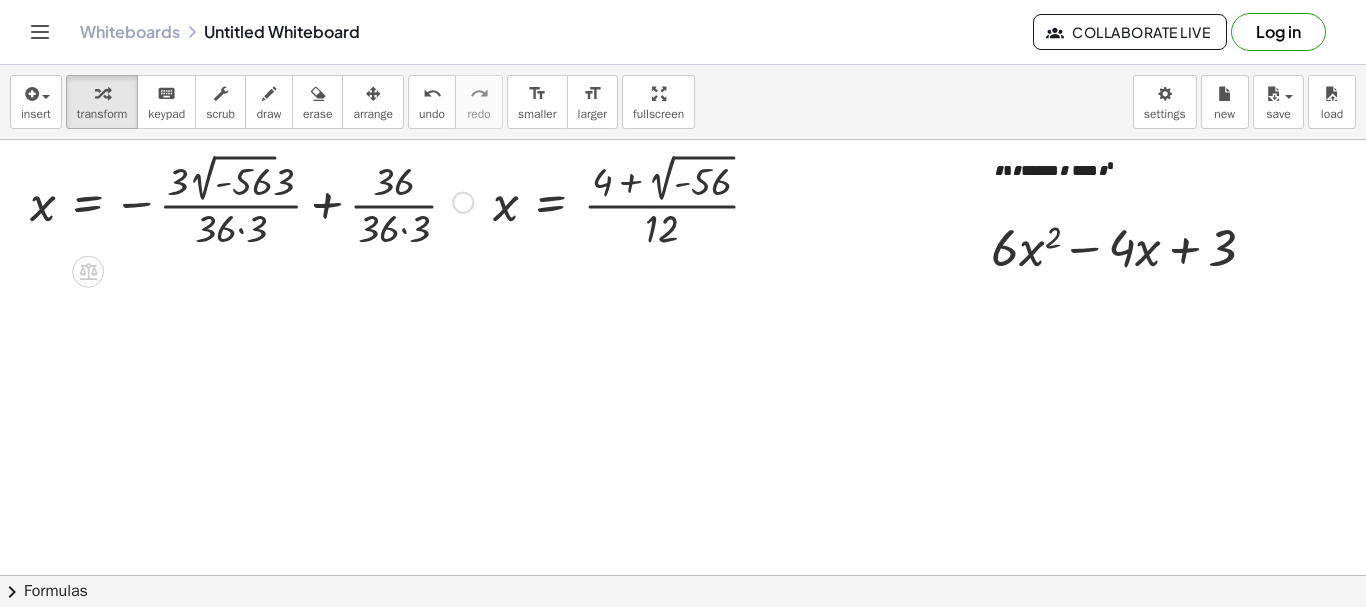 click at bounding box center (251, 200) 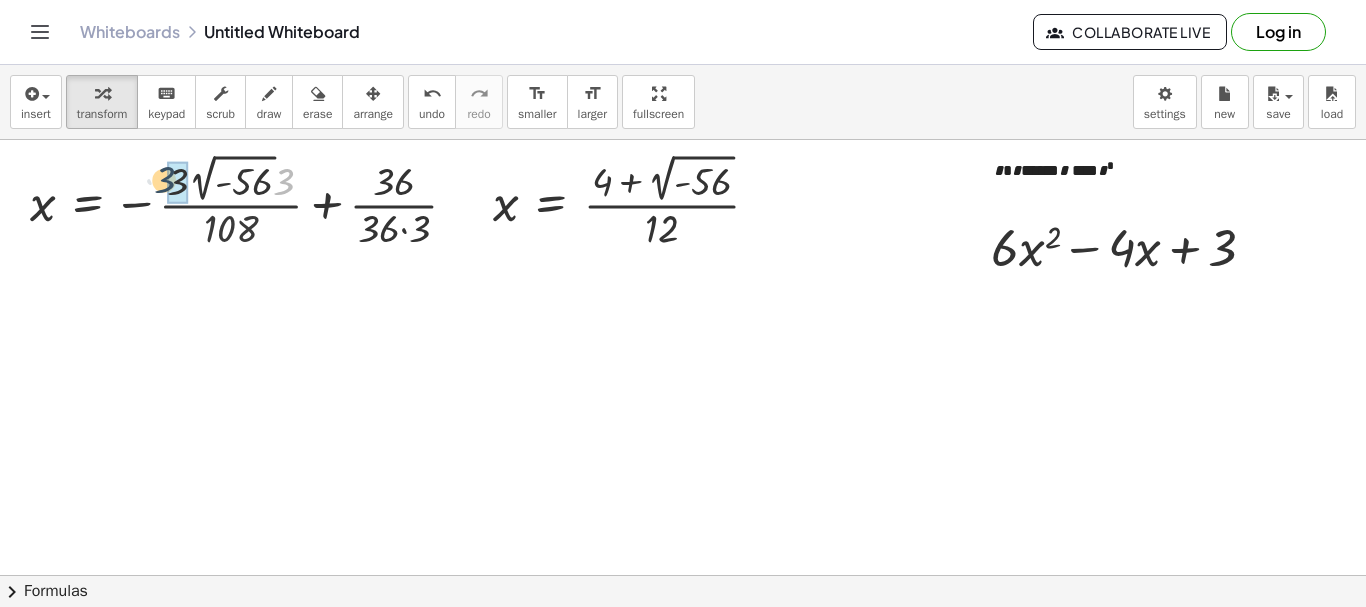 drag, startPoint x: 287, startPoint y: 193, endPoint x: 241, endPoint y: 202, distance: 46.872166 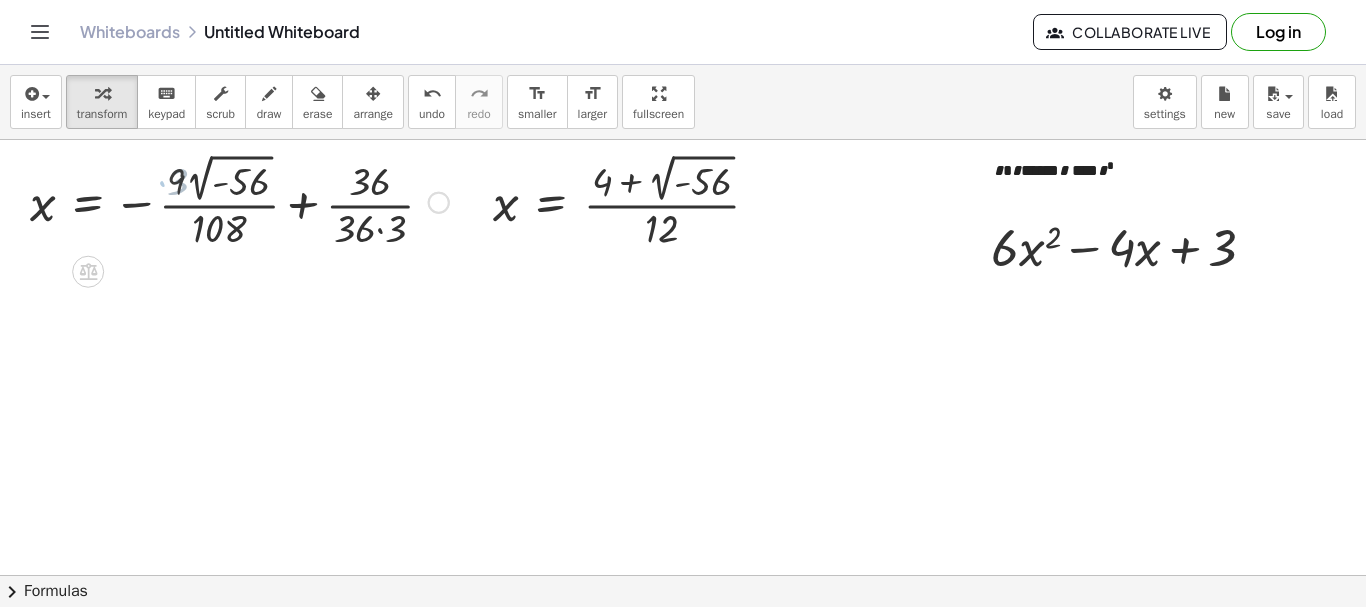 click at bounding box center [239, 200] 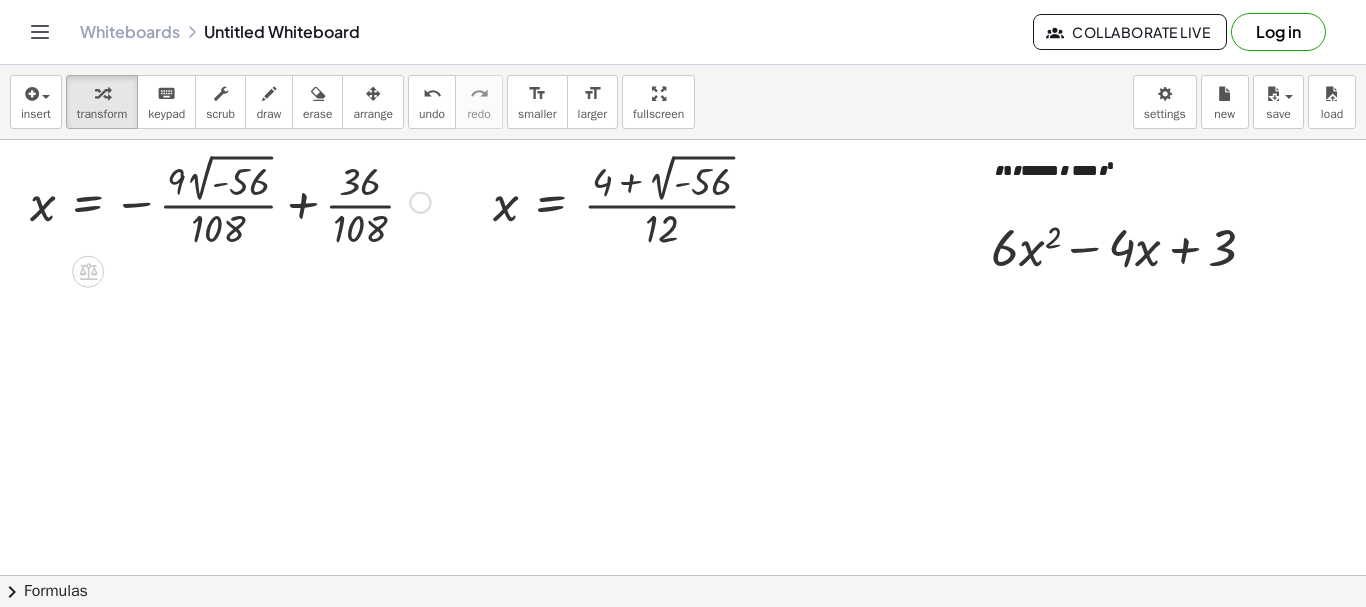 click at bounding box center [230, 200] 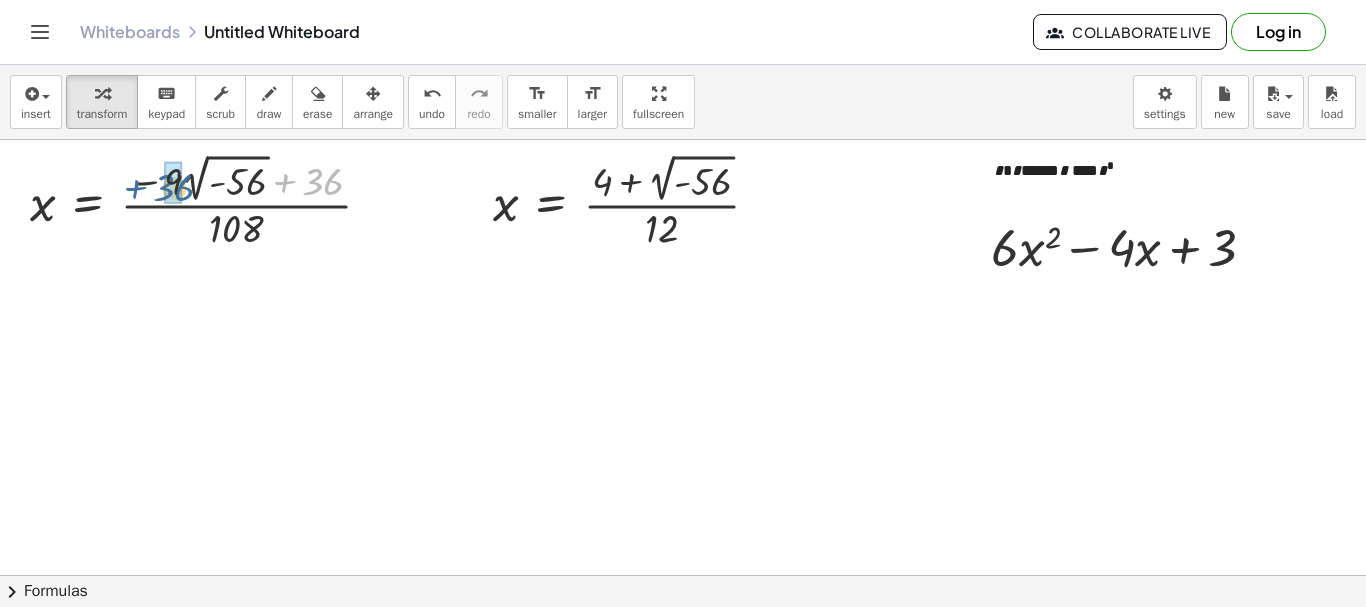 drag, startPoint x: 325, startPoint y: 180, endPoint x: 184, endPoint y: 186, distance: 141.12761 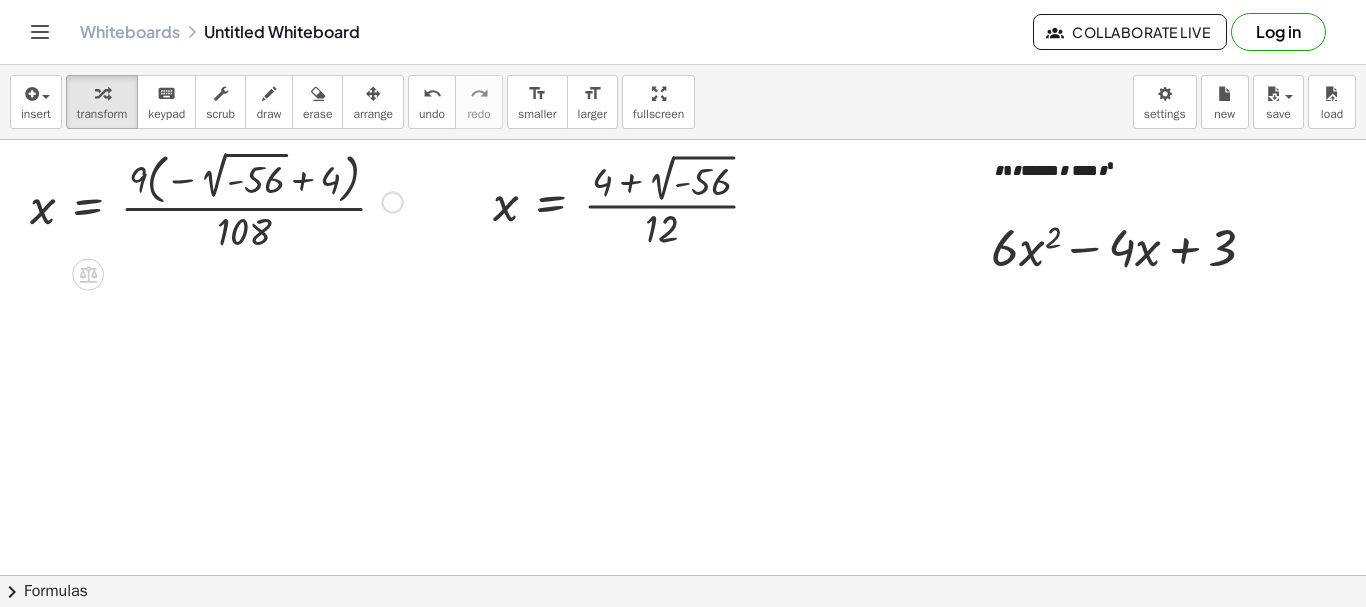 click at bounding box center [216, 200] 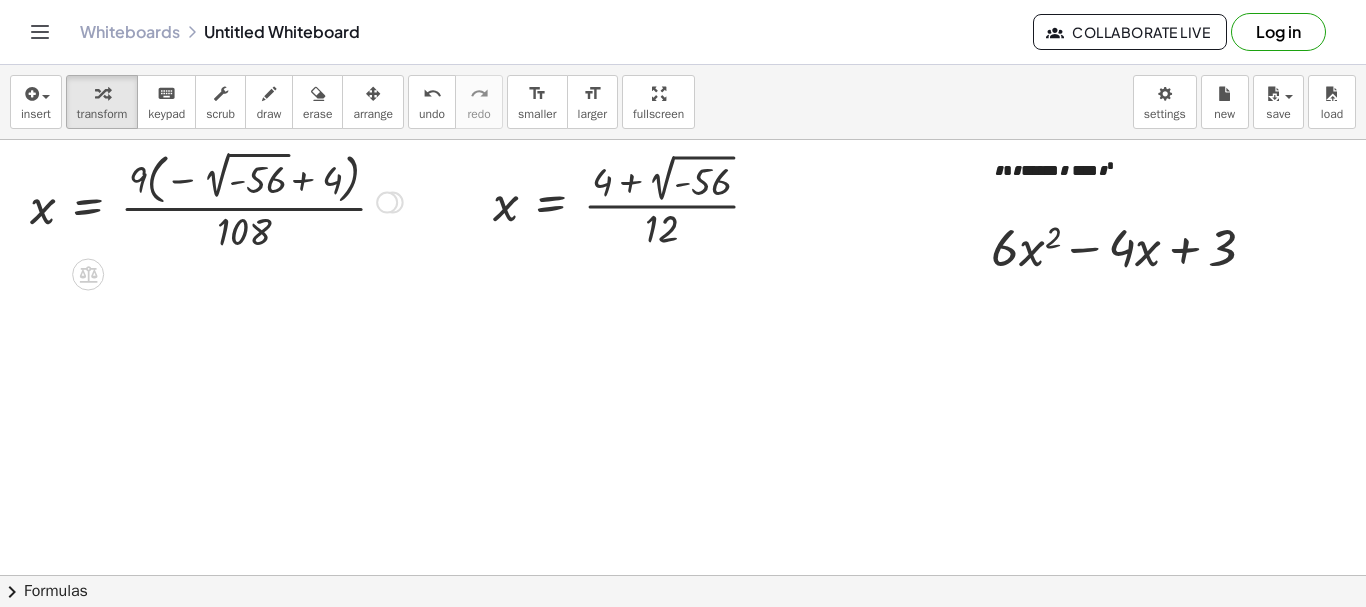 click at bounding box center (216, 200) 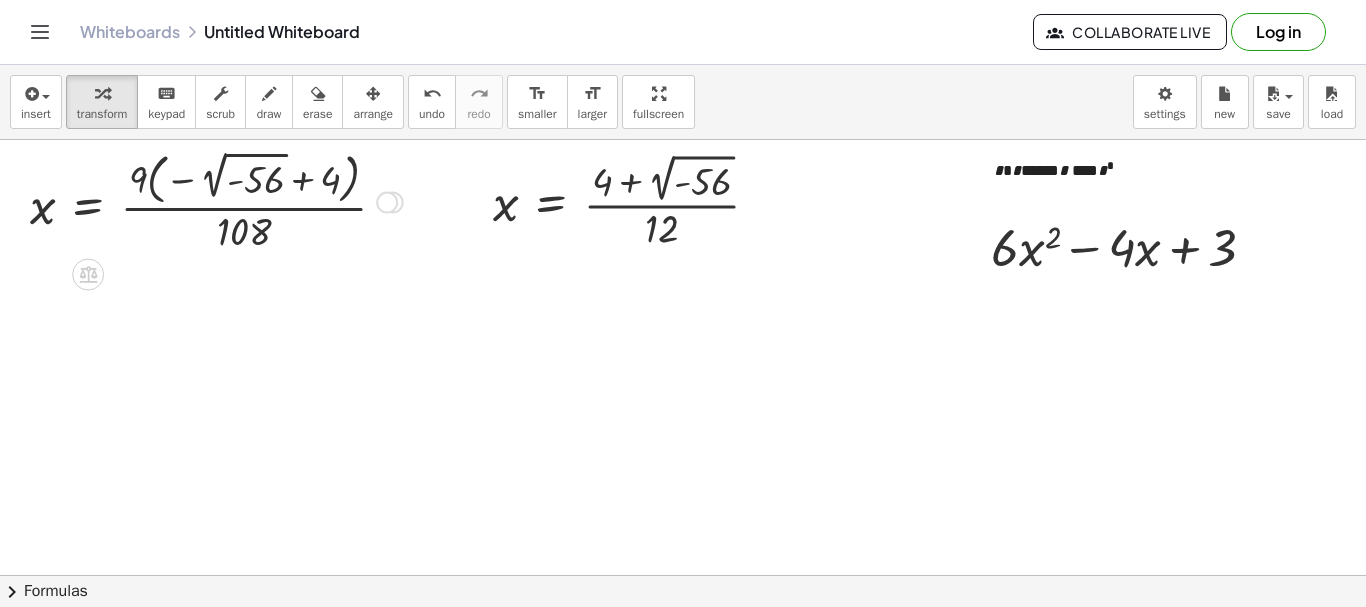 click at bounding box center (216, 200) 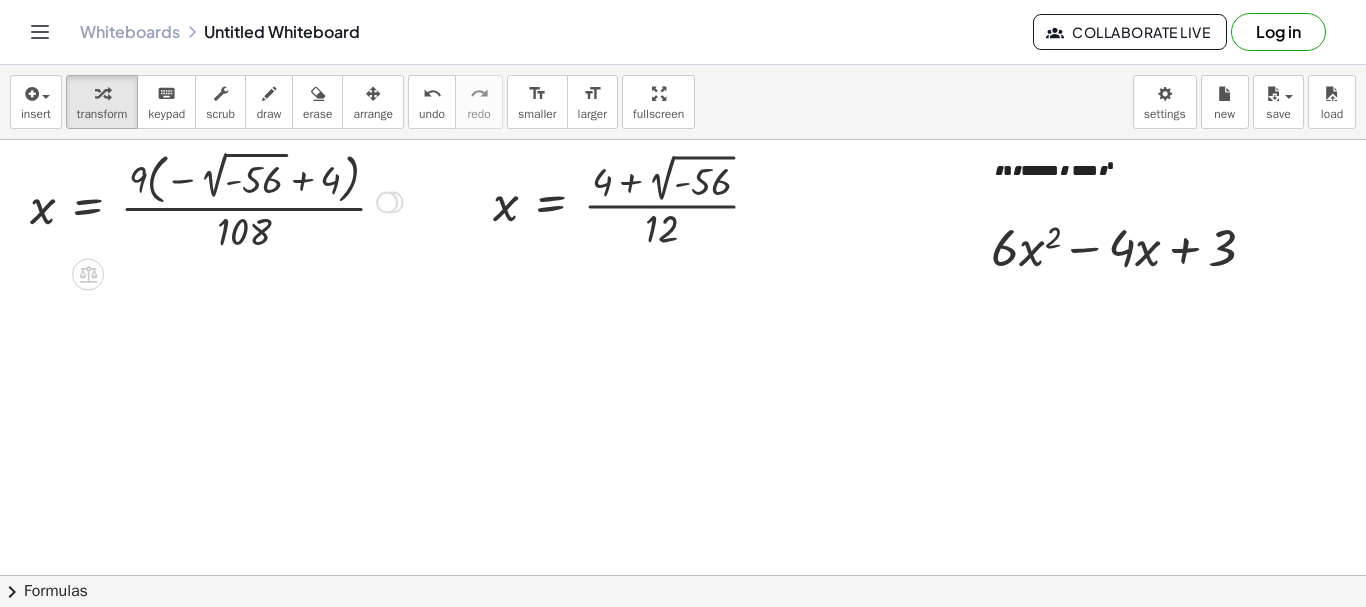 click at bounding box center (216, 200) 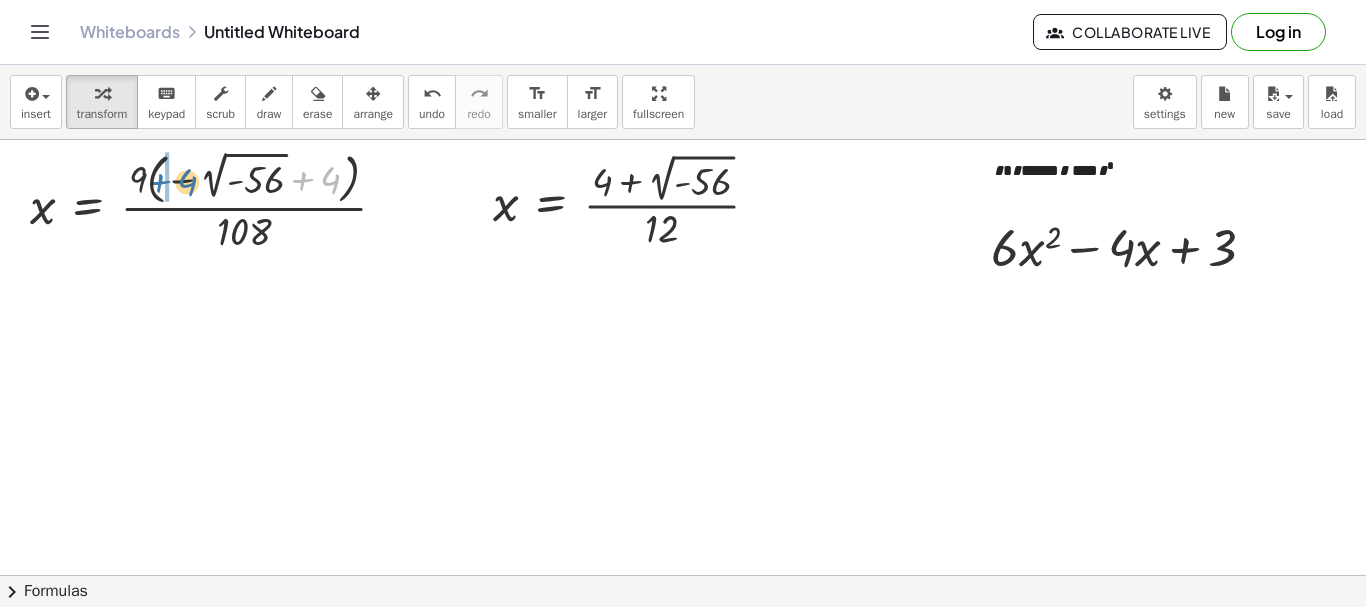 drag, startPoint x: 275, startPoint y: 182, endPoint x: 188, endPoint y: 185, distance: 87.05171 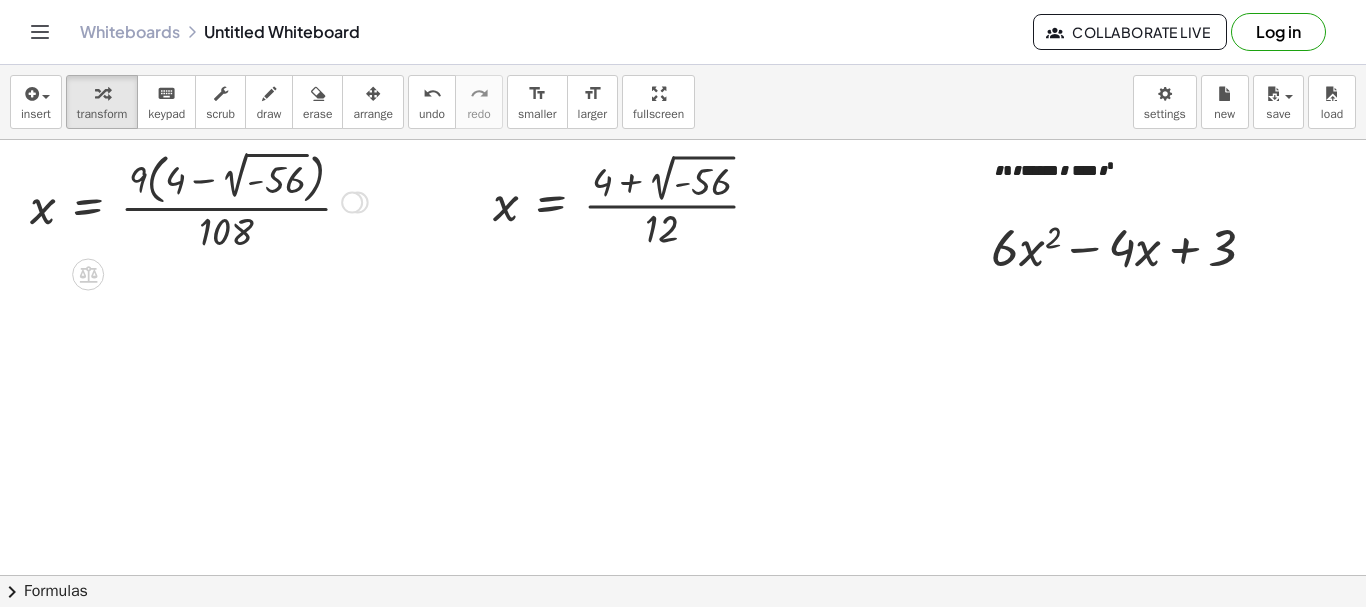 click at bounding box center (199, 200) 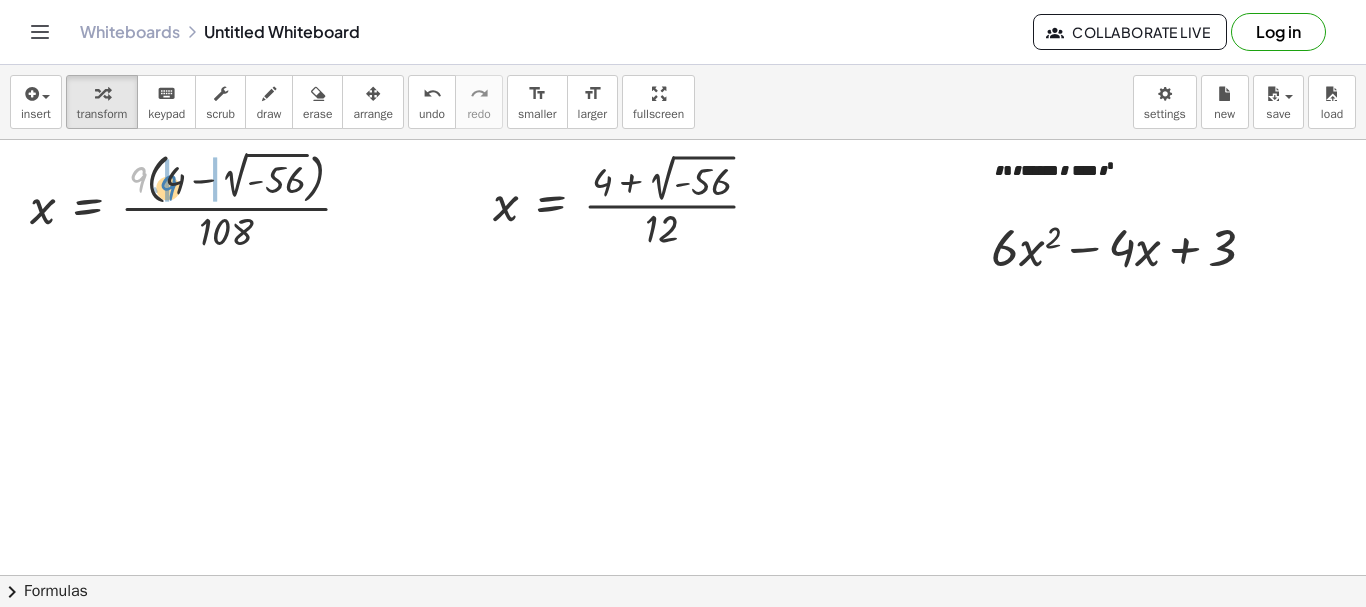 drag, startPoint x: 140, startPoint y: 177, endPoint x: 172, endPoint y: 185, distance: 32.984844 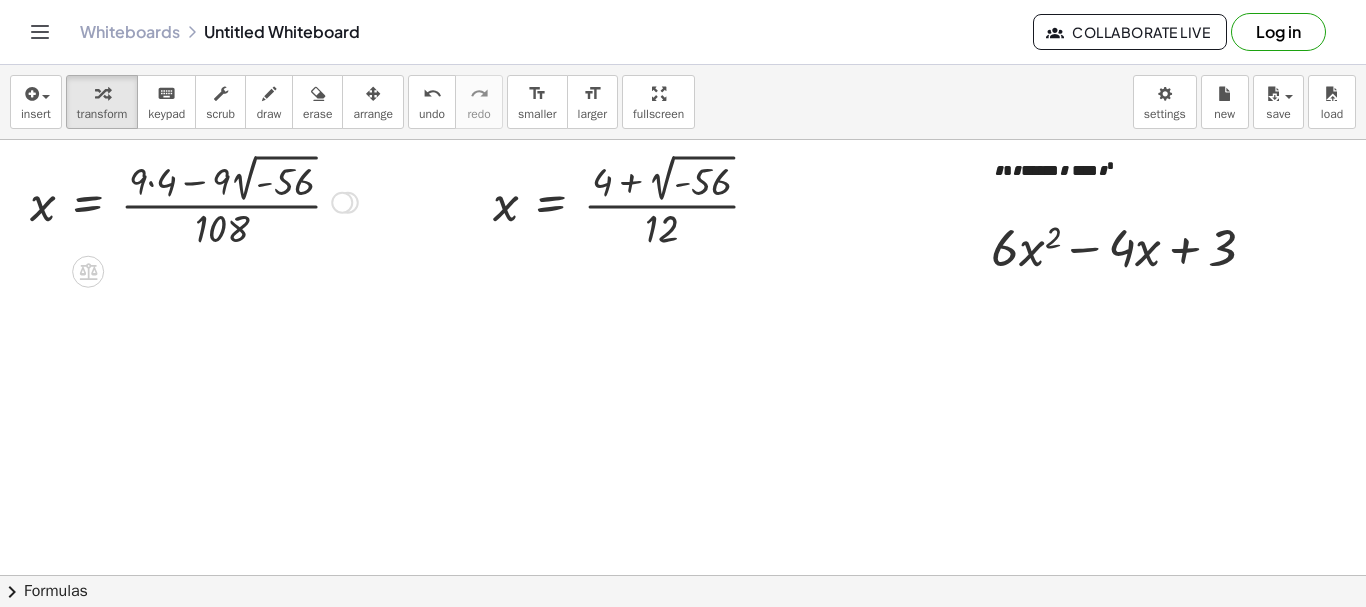 click at bounding box center [194, 200] 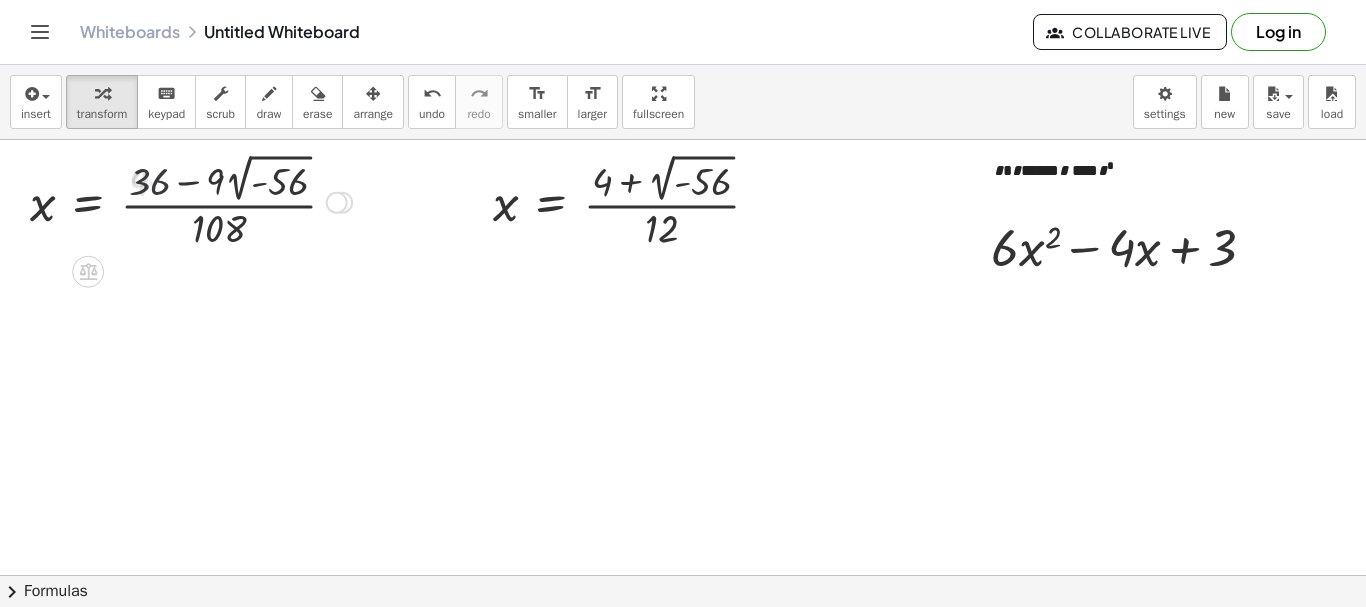 click at bounding box center (191, 200) 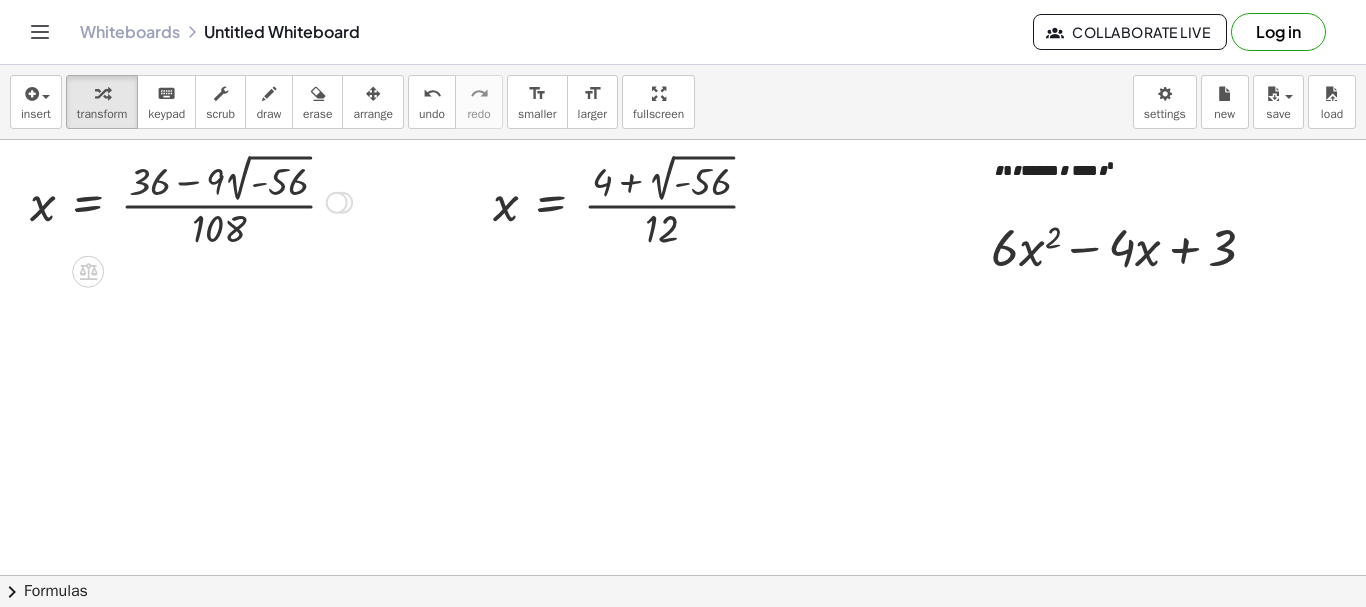 click at bounding box center [191, 200] 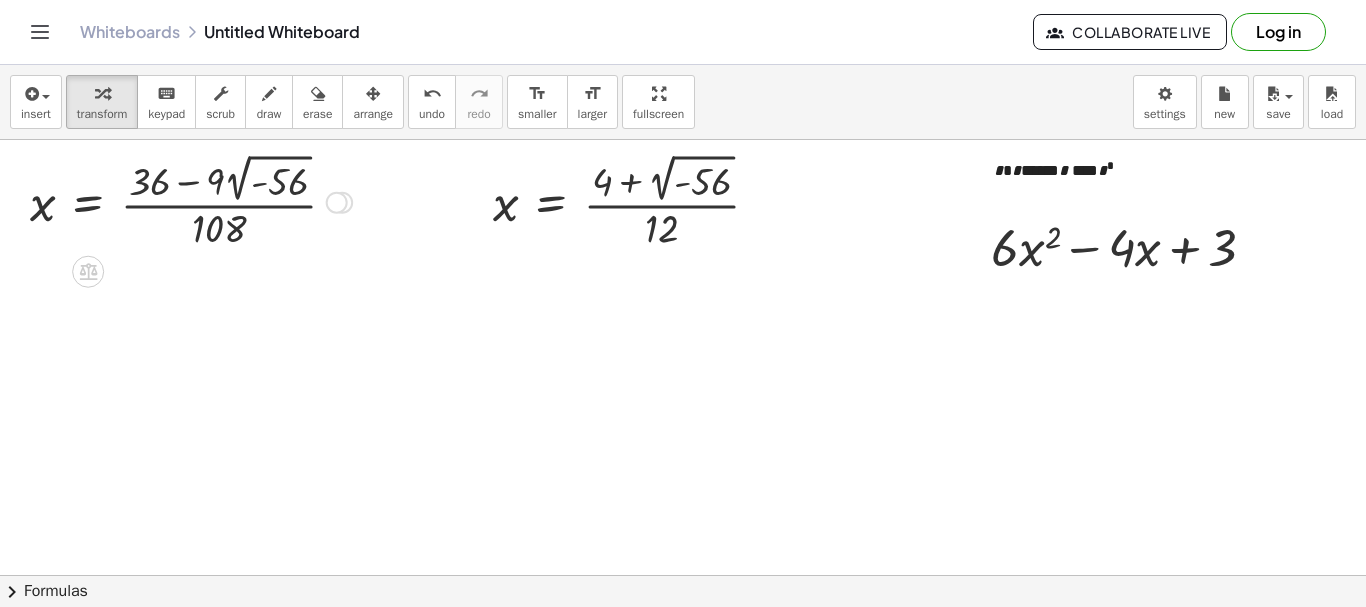 click at bounding box center [191, 200] 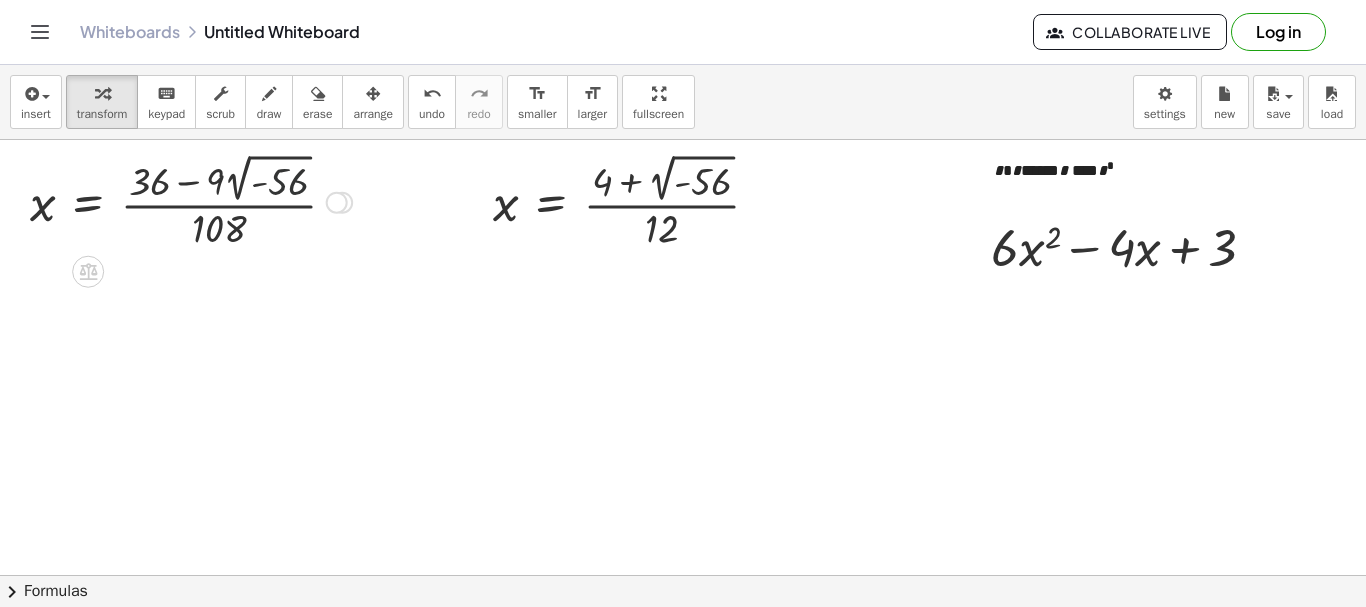 click at bounding box center [191, 200] 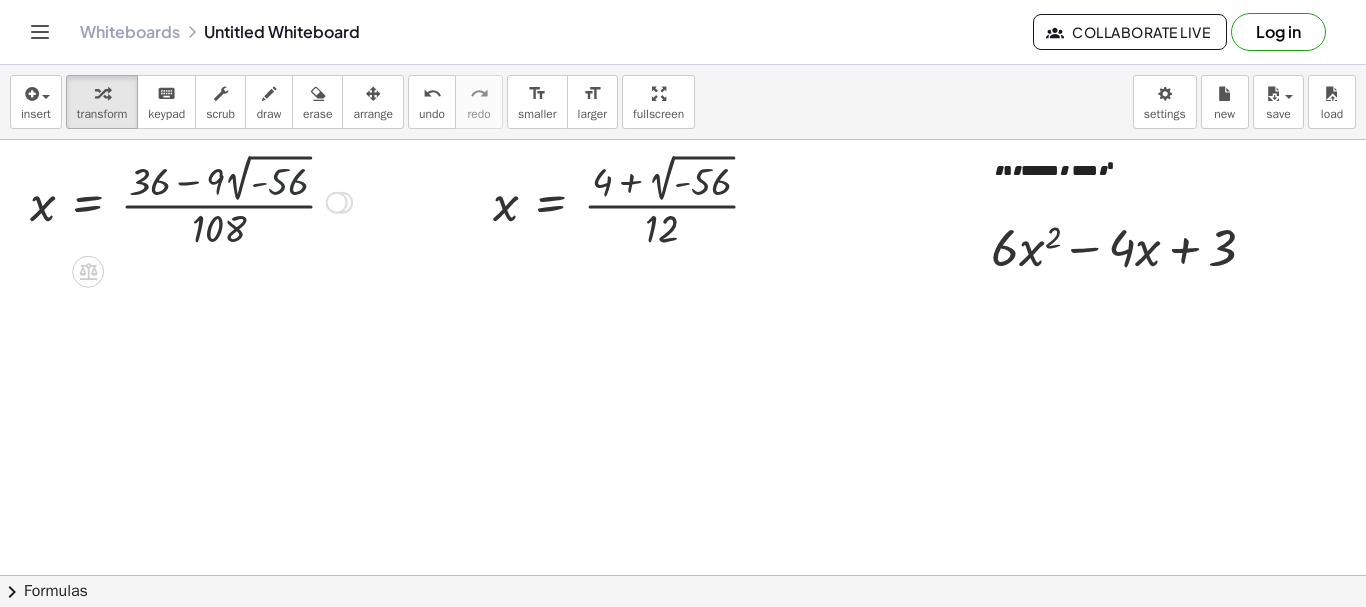 click at bounding box center (191, 200) 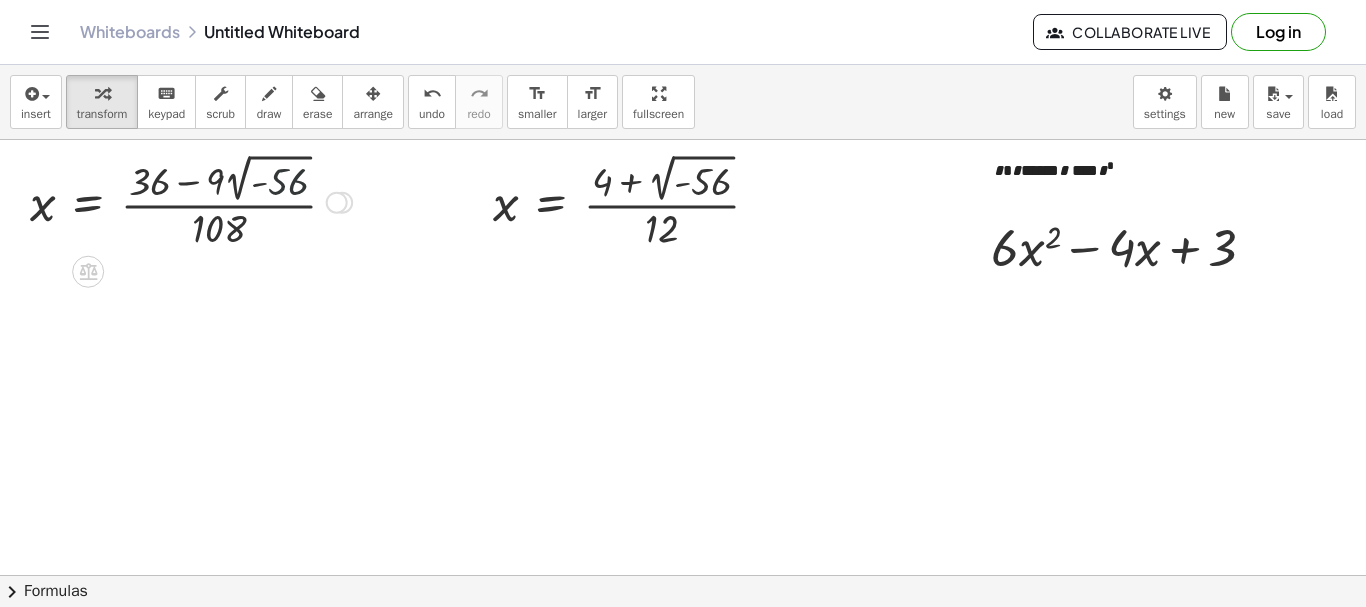 click at bounding box center [191, 200] 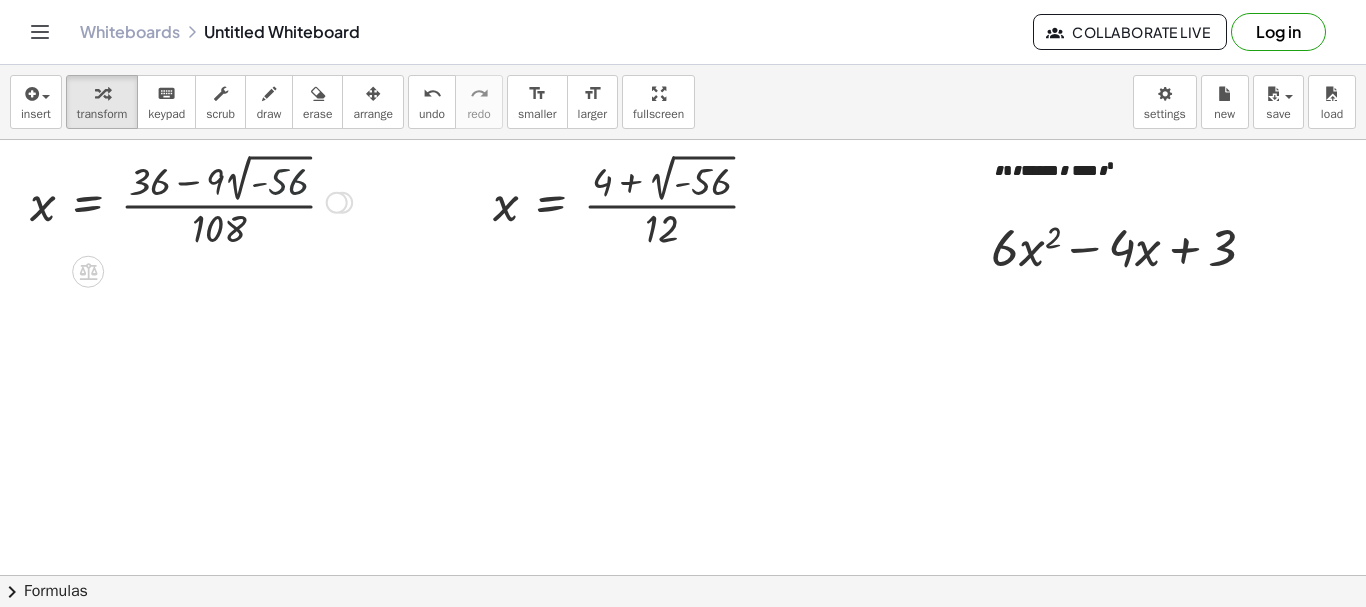 click at bounding box center [191, 200] 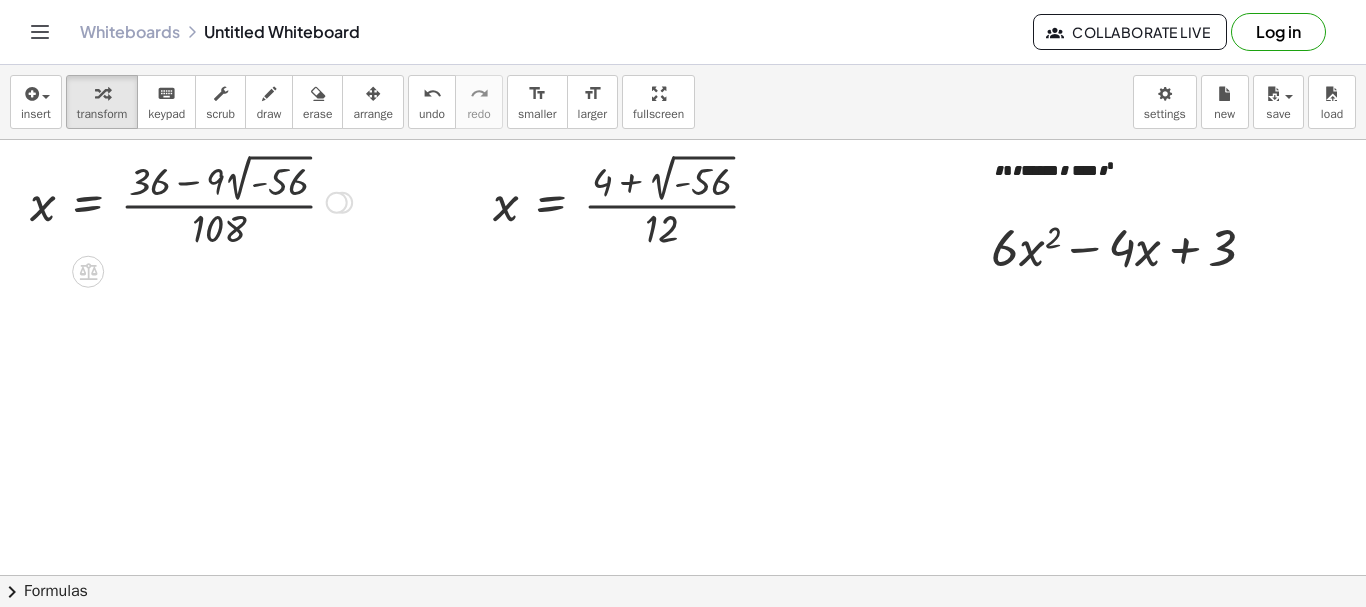 click at bounding box center (191, 200) 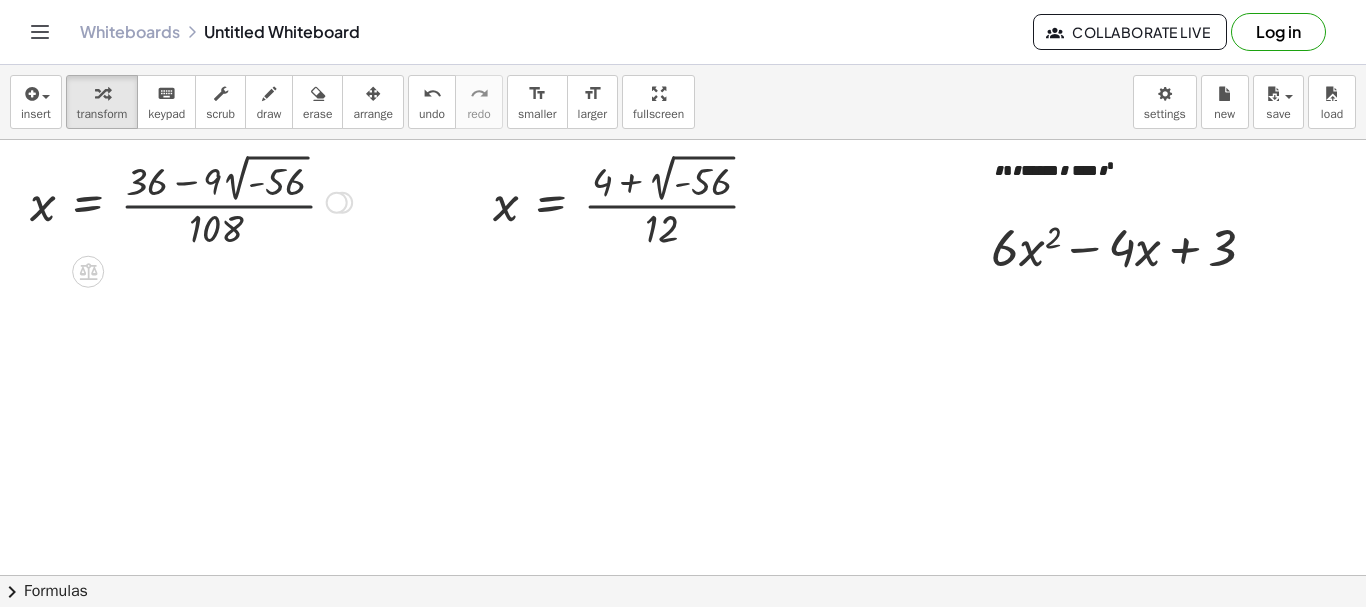 click at bounding box center [191, 200] 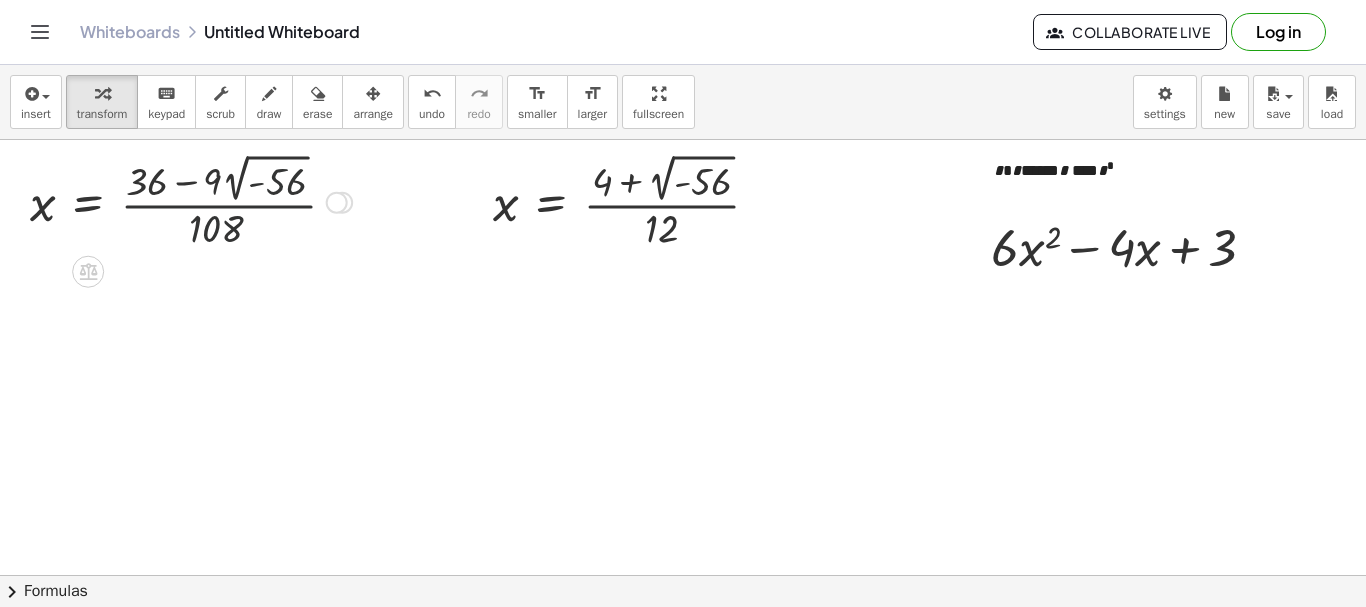 click at bounding box center [191, 200] 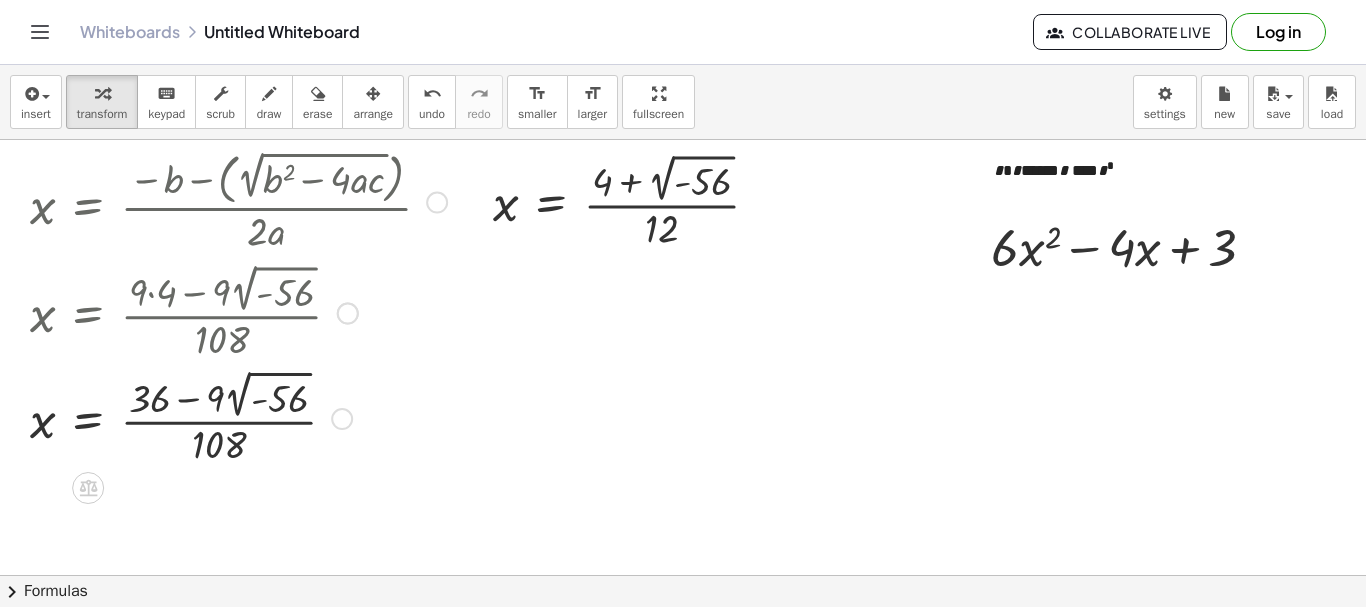 drag, startPoint x: 346, startPoint y: 201, endPoint x: 351, endPoint y: 515, distance: 314.0398 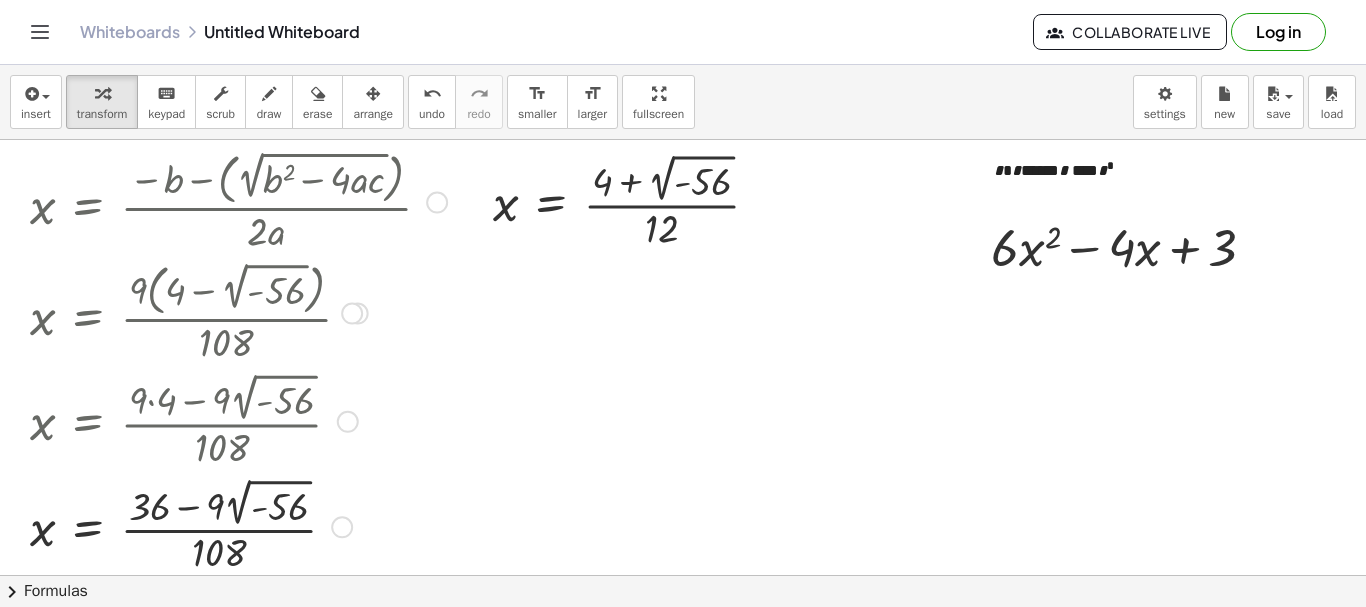 click at bounding box center (437, 203) 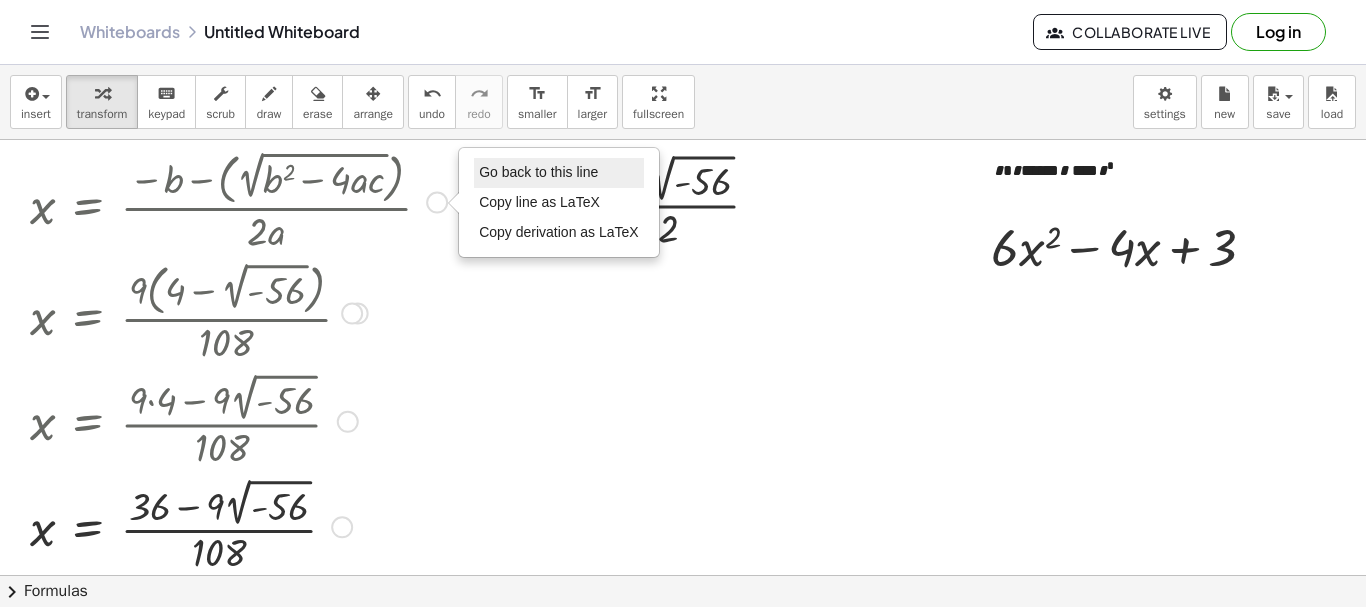 click on "Go back to this line" at bounding box center [538, 172] 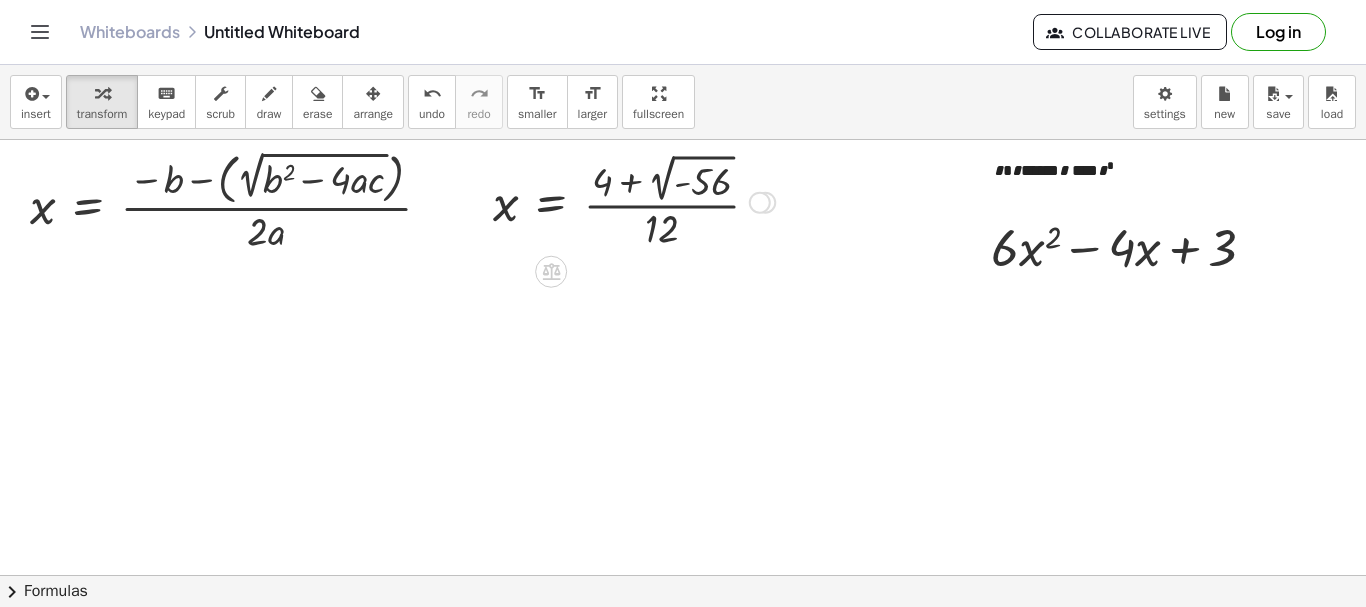 drag, startPoint x: 765, startPoint y: 203, endPoint x: 805, endPoint y: 419, distance: 219.67249 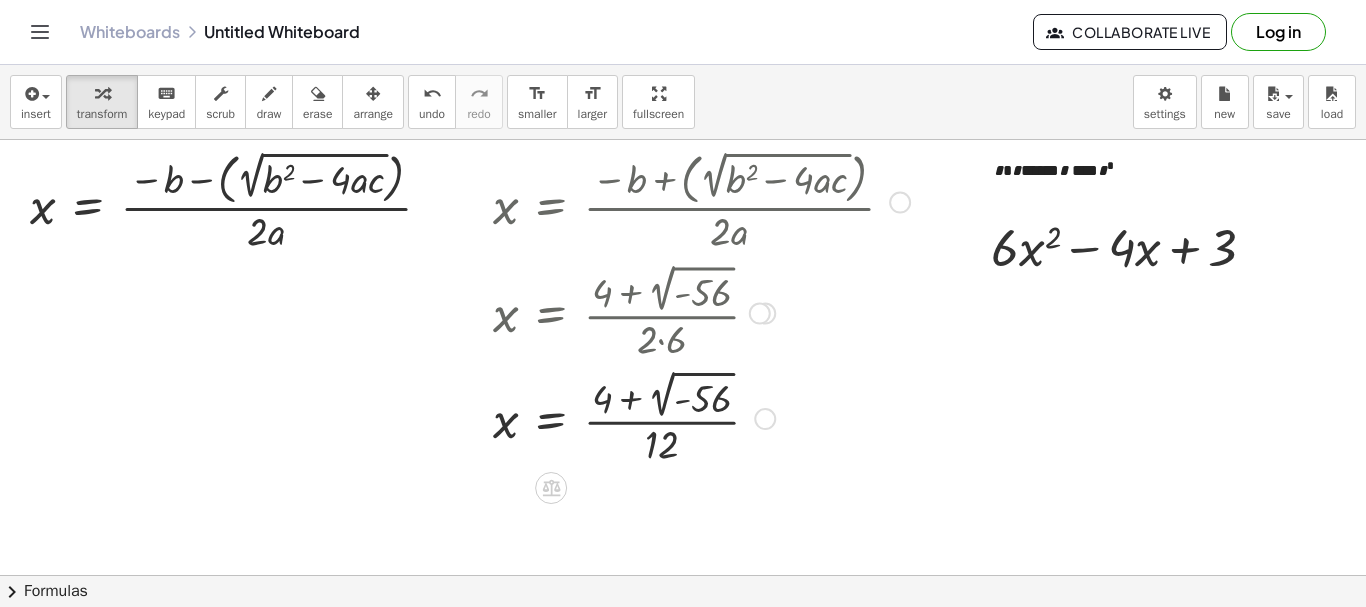 click at bounding box center (900, 203) 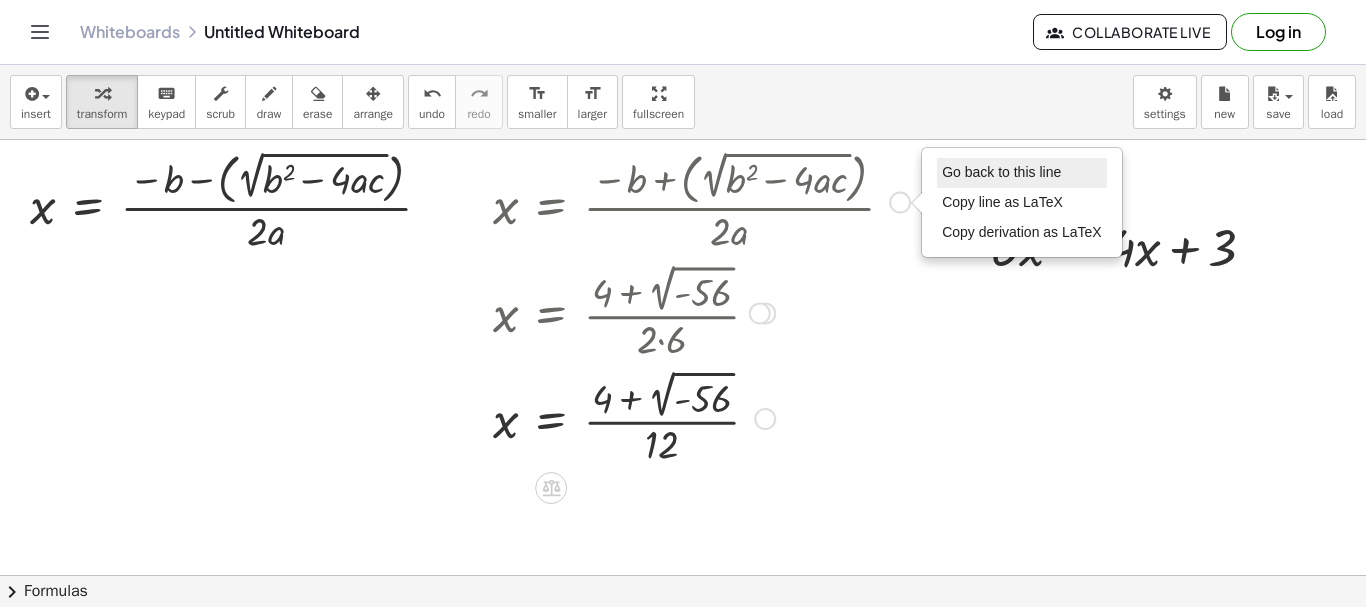 click on "Go back to this line" at bounding box center [1001, 172] 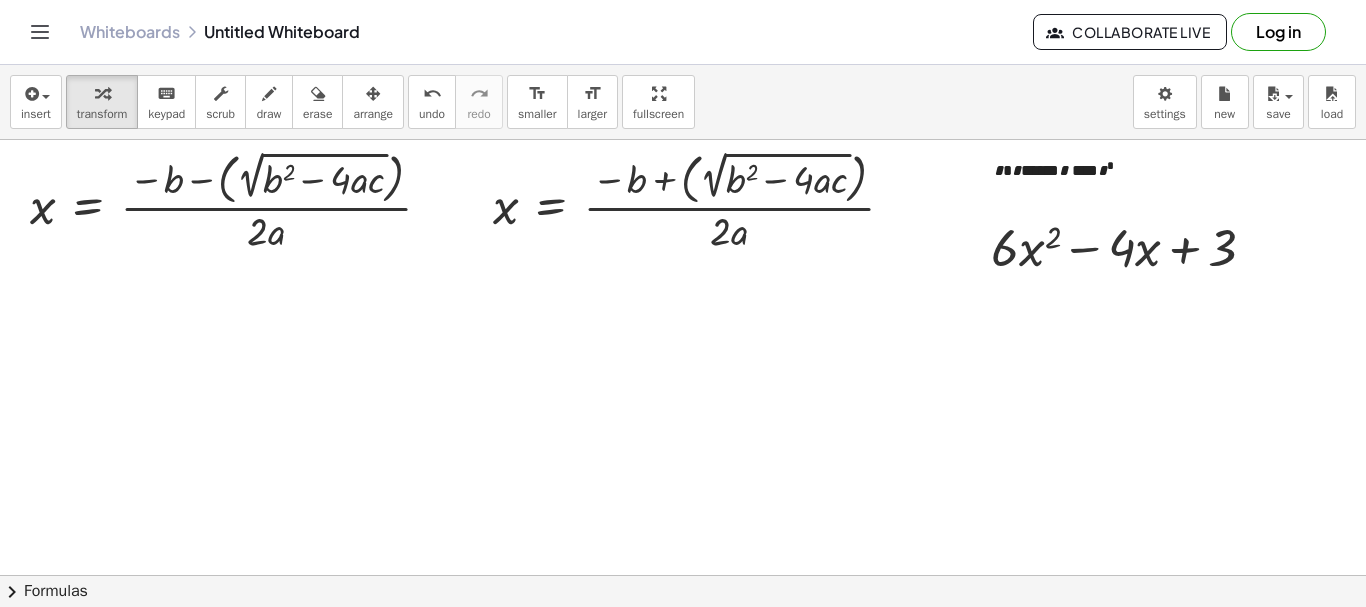 click at bounding box center [1080, 575] 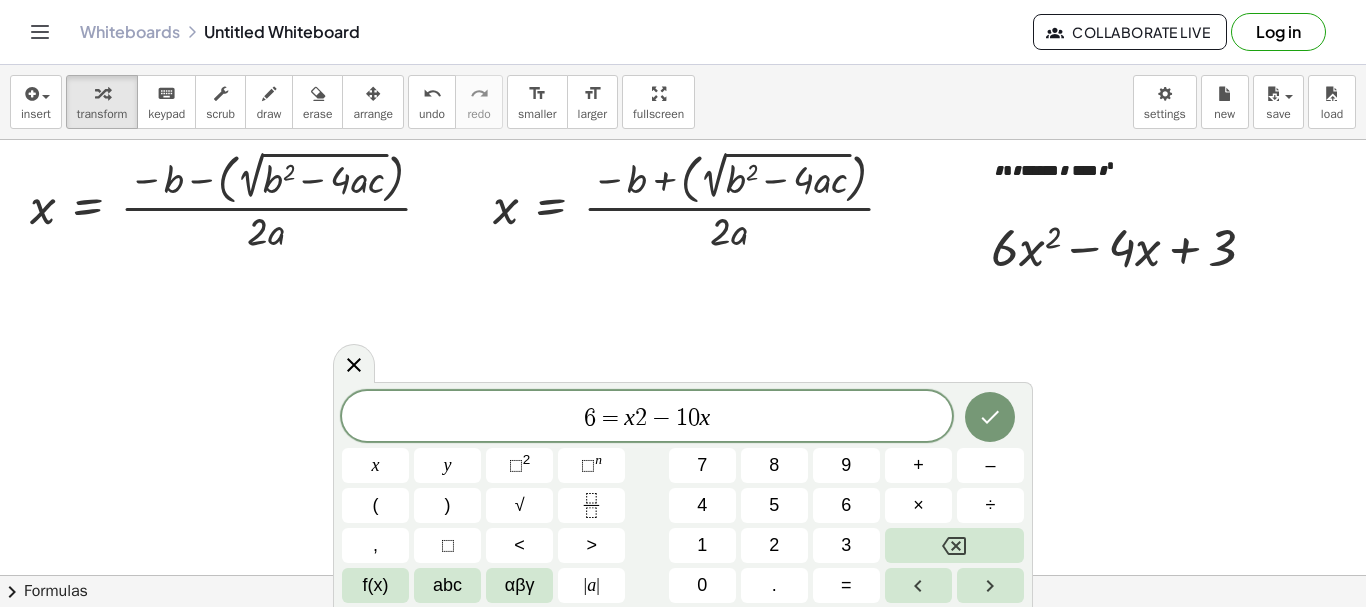 click on "6 = x 2 − 1 0 x" at bounding box center [647, 418] 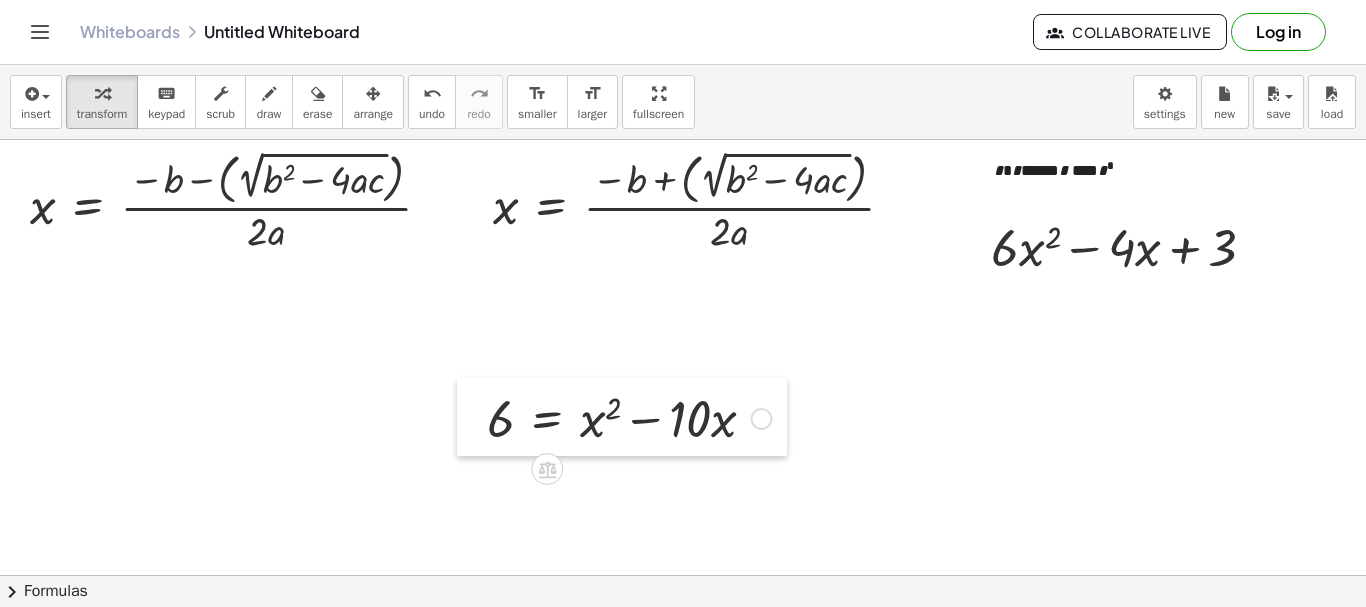 drag, startPoint x: 547, startPoint y: 419, endPoint x: 463, endPoint y: 417, distance: 84.0238 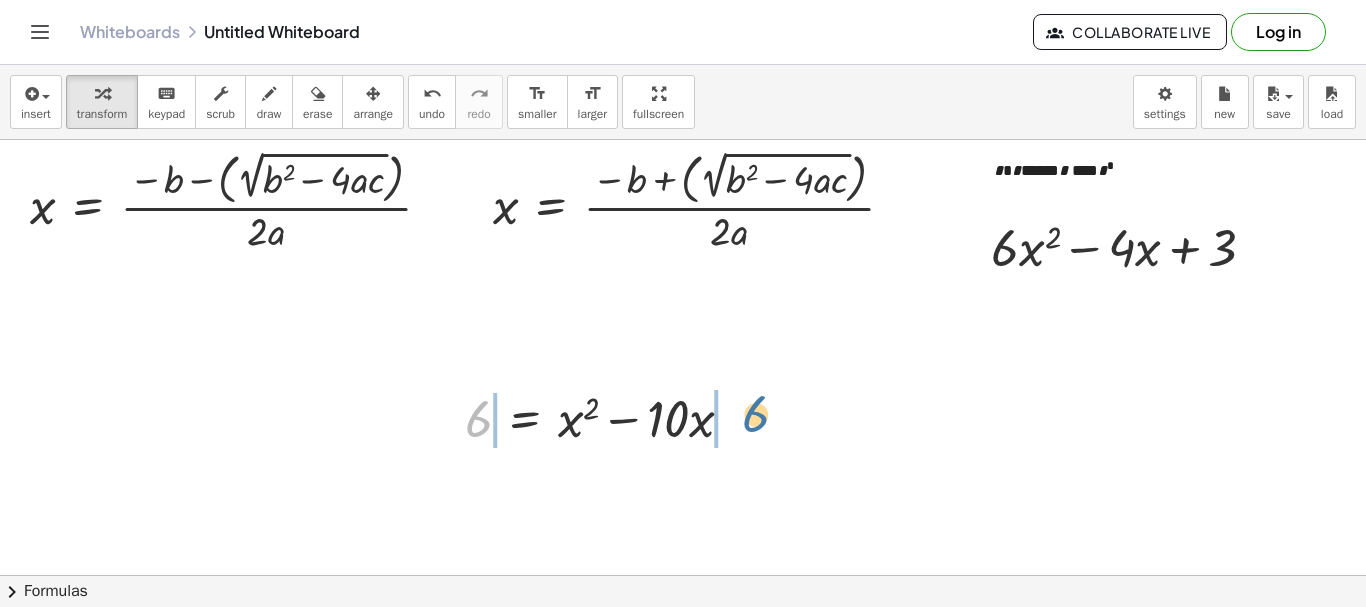 drag, startPoint x: 483, startPoint y: 430, endPoint x: 760, endPoint y: 425, distance: 277.04514 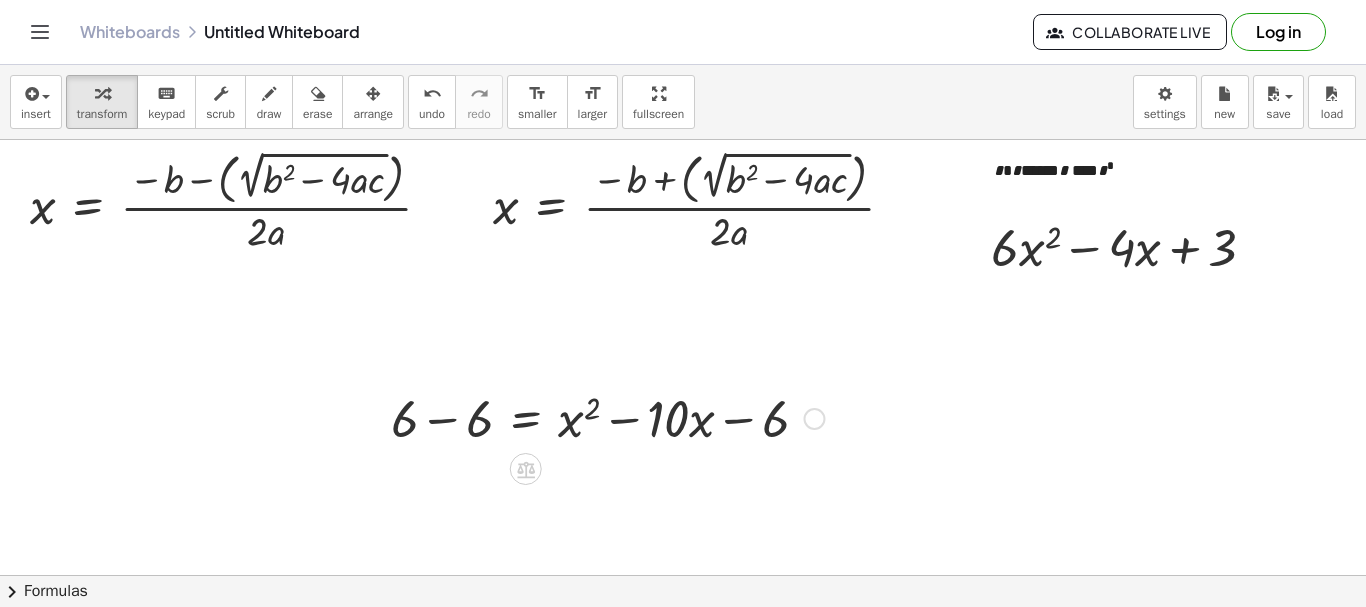 click at bounding box center (607, 417) 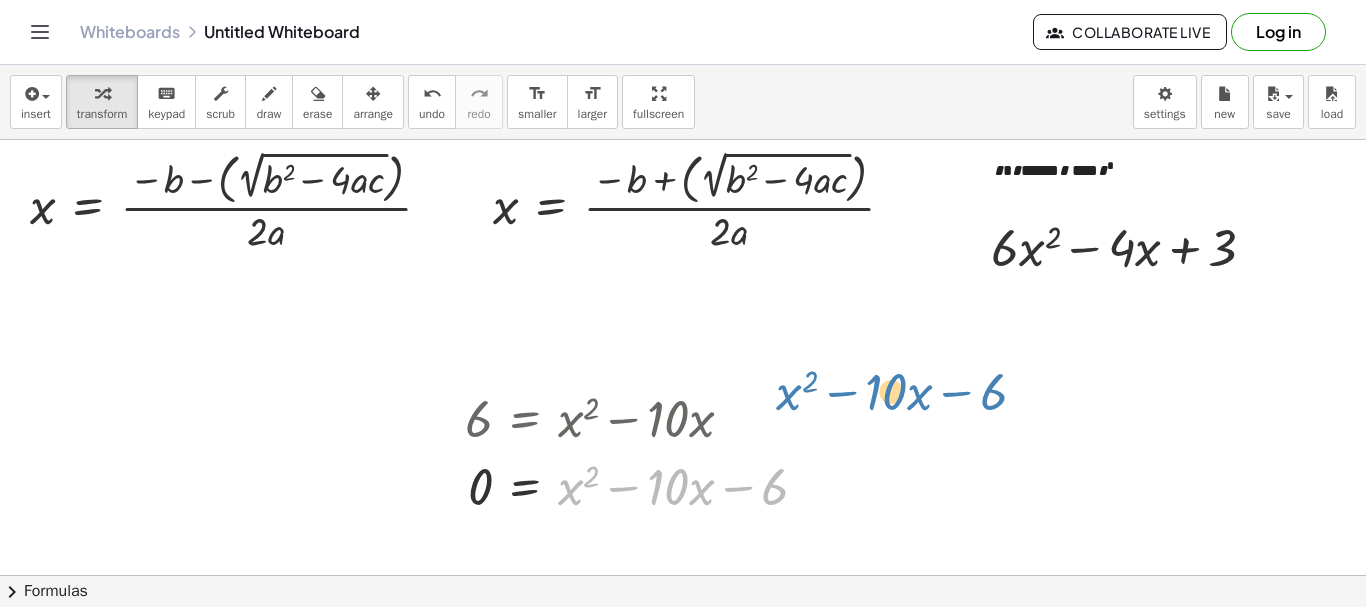 drag, startPoint x: 772, startPoint y: 494, endPoint x: 1076, endPoint y: 404, distance: 317.04257 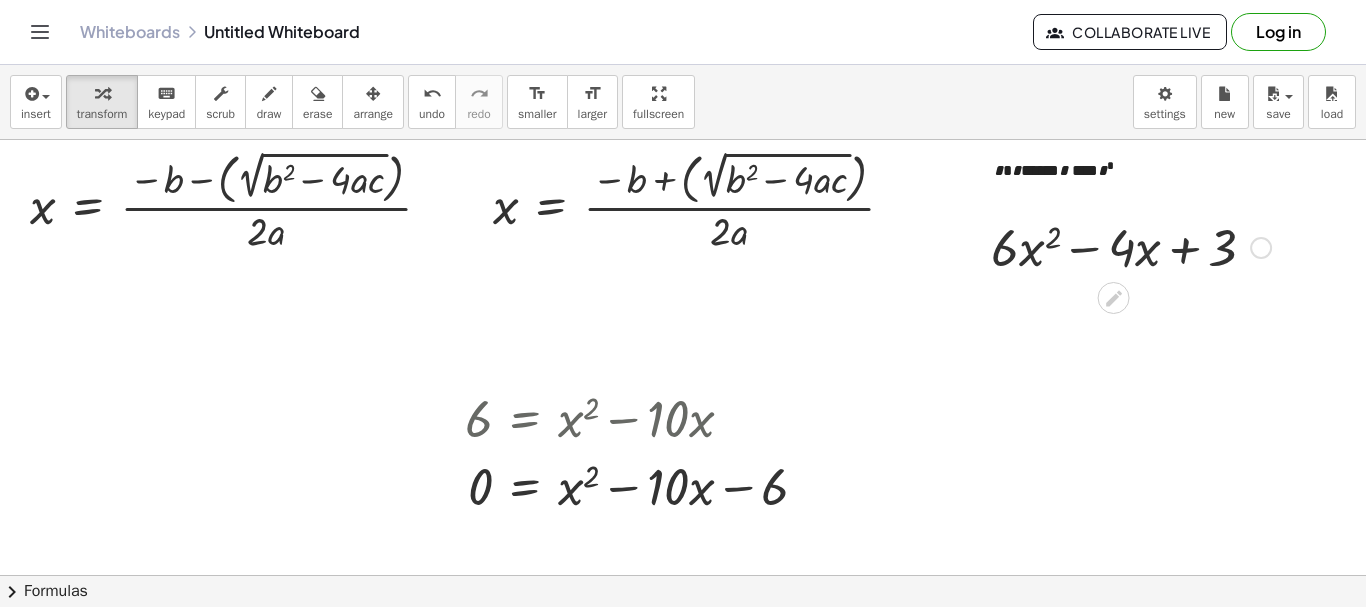 click on "Copied done" at bounding box center (1261, 248) 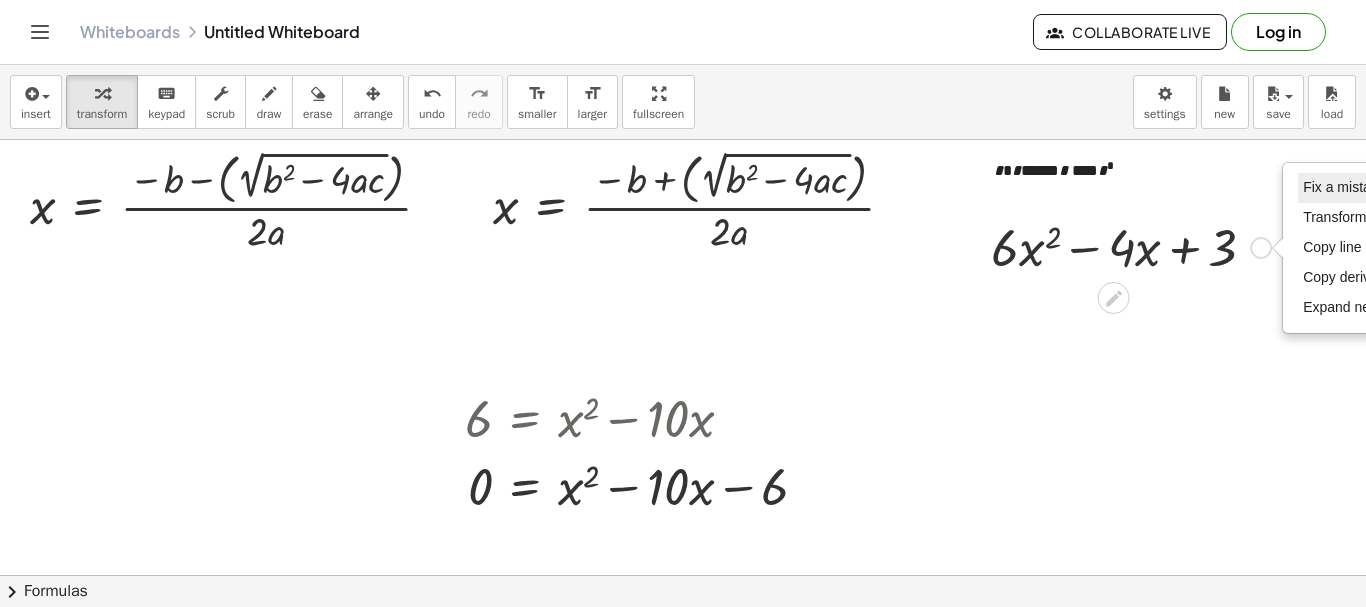 click on "Fix a mistake" at bounding box center [1344, 187] 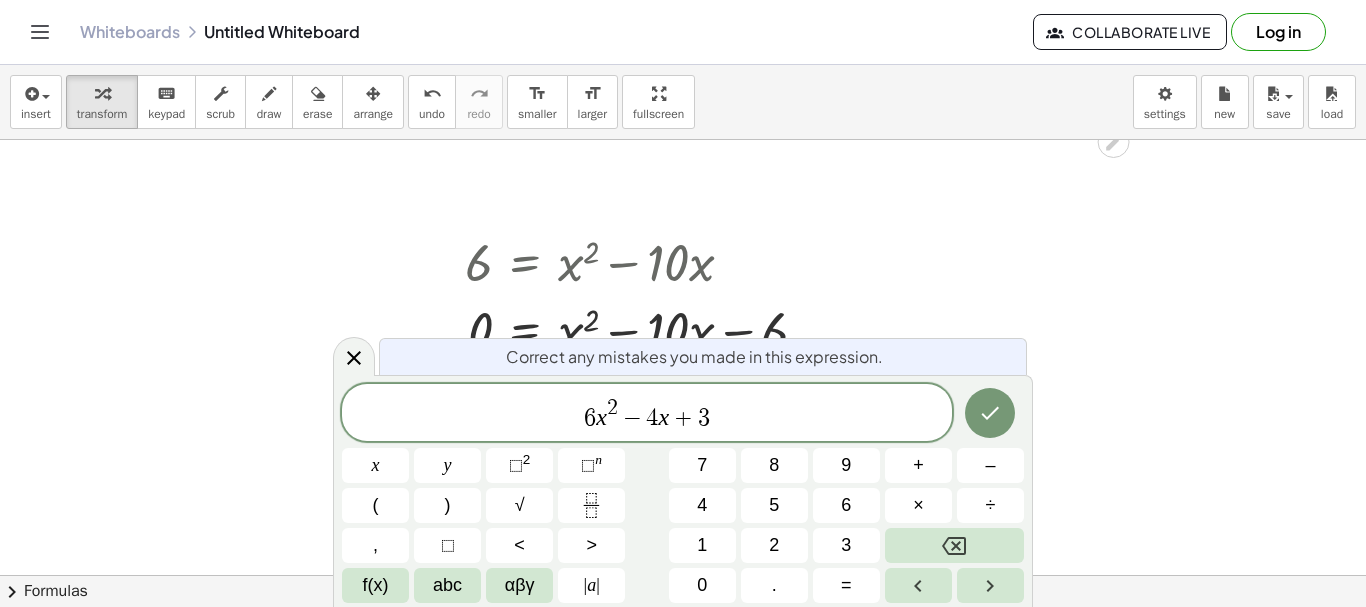 scroll, scrollTop: 158, scrollLeft: 0, axis: vertical 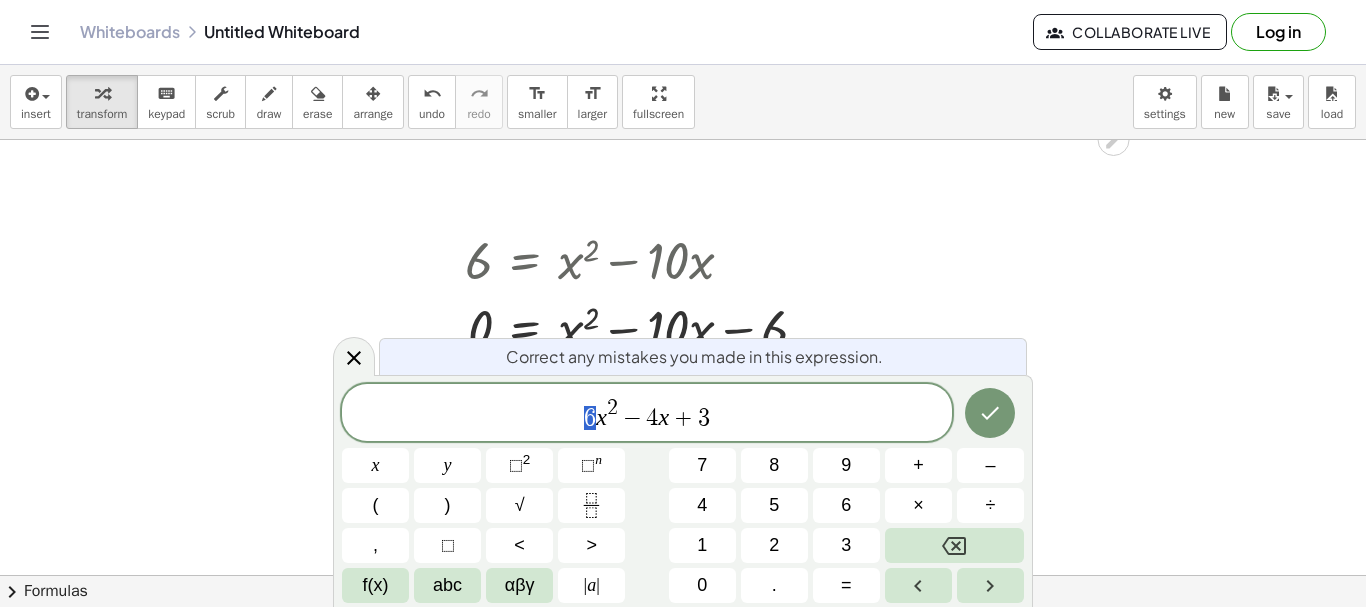 drag, startPoint x: 598, startPoint y: 413, endPoint x: 584, endPoint y: 415, distance: 14.142136 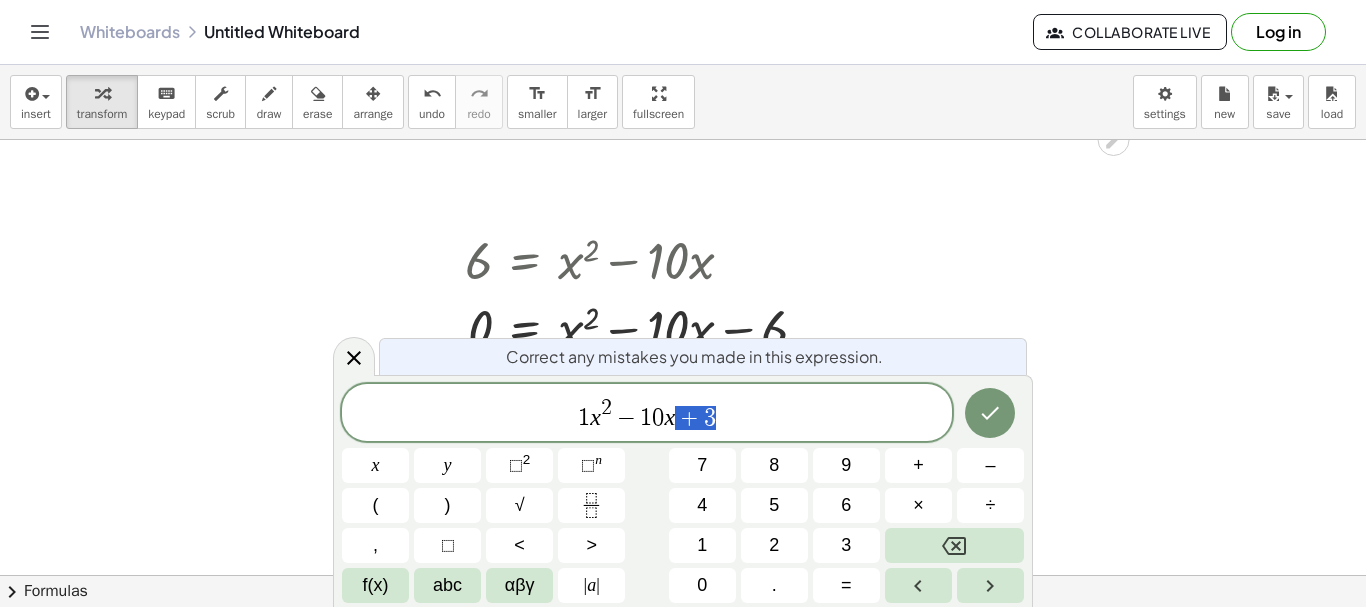drag, startPoint x: 715, startPoint y: 421, endPoint x: 685, endPoint y: 428, distance: 30.805843 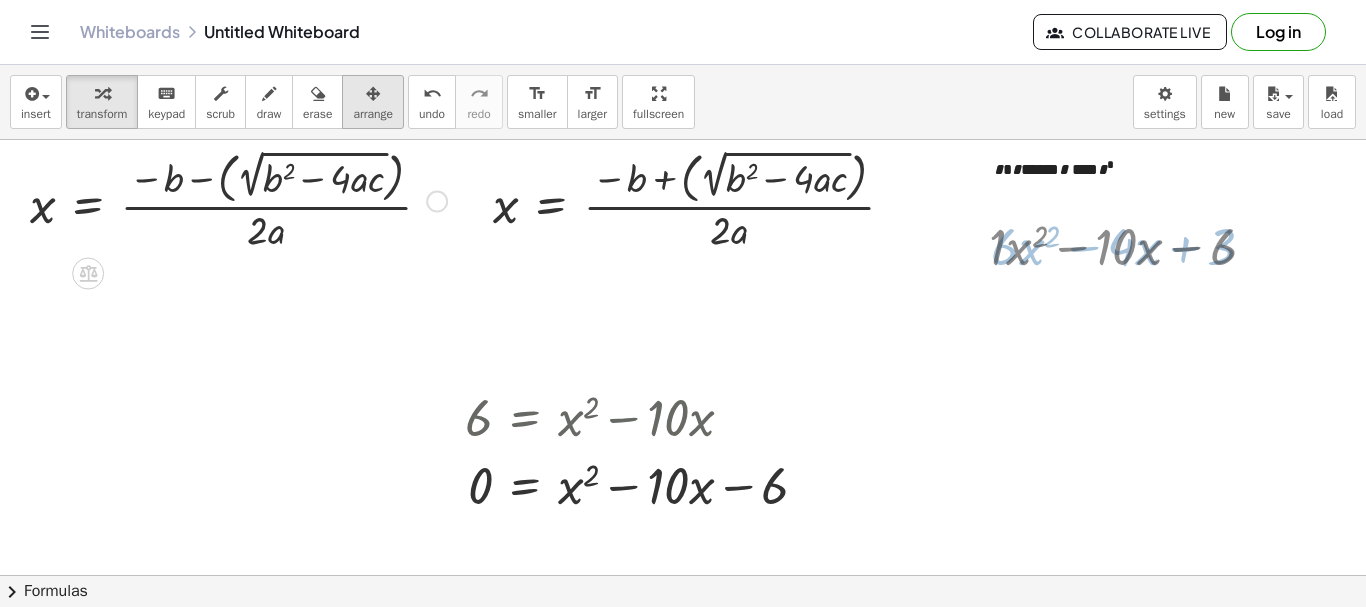 scroll, scrollTop: 0, scrollLeft: 0, axis: both 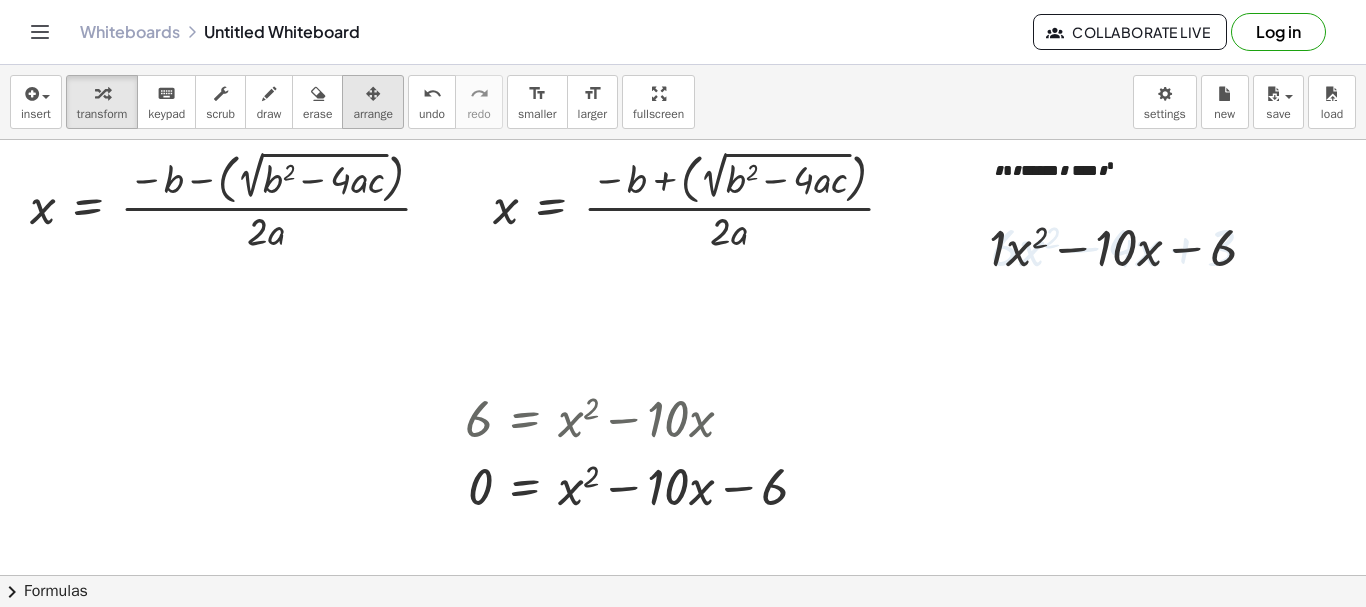 click at bounding box center (373, 94) 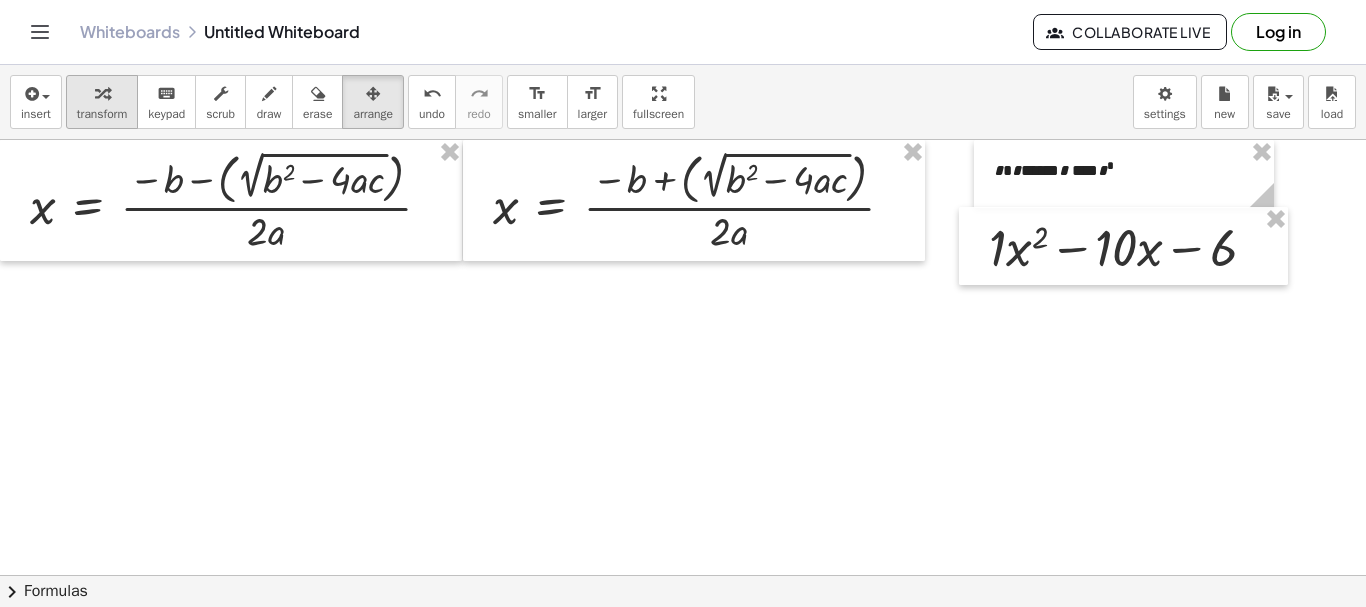 click at bounding box center (102, 93) 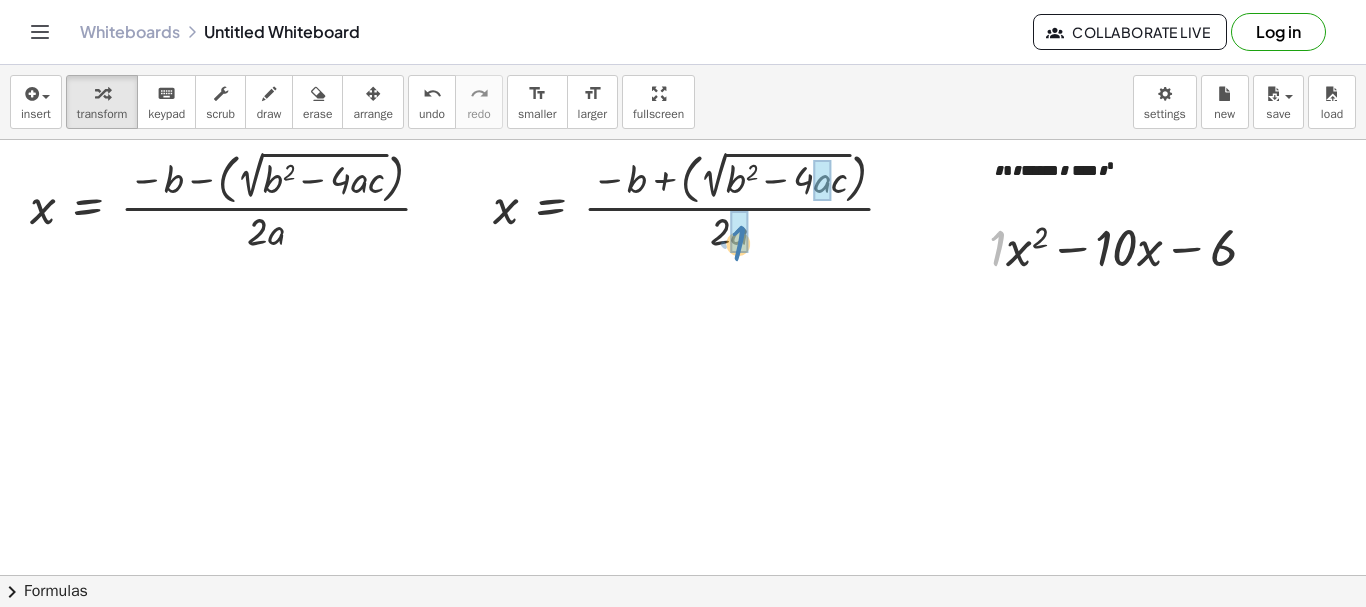 drag, startPoint x: 998, startPoint y: 240, endPoint x: 732, endPoint y: 232, distance: 266.12027 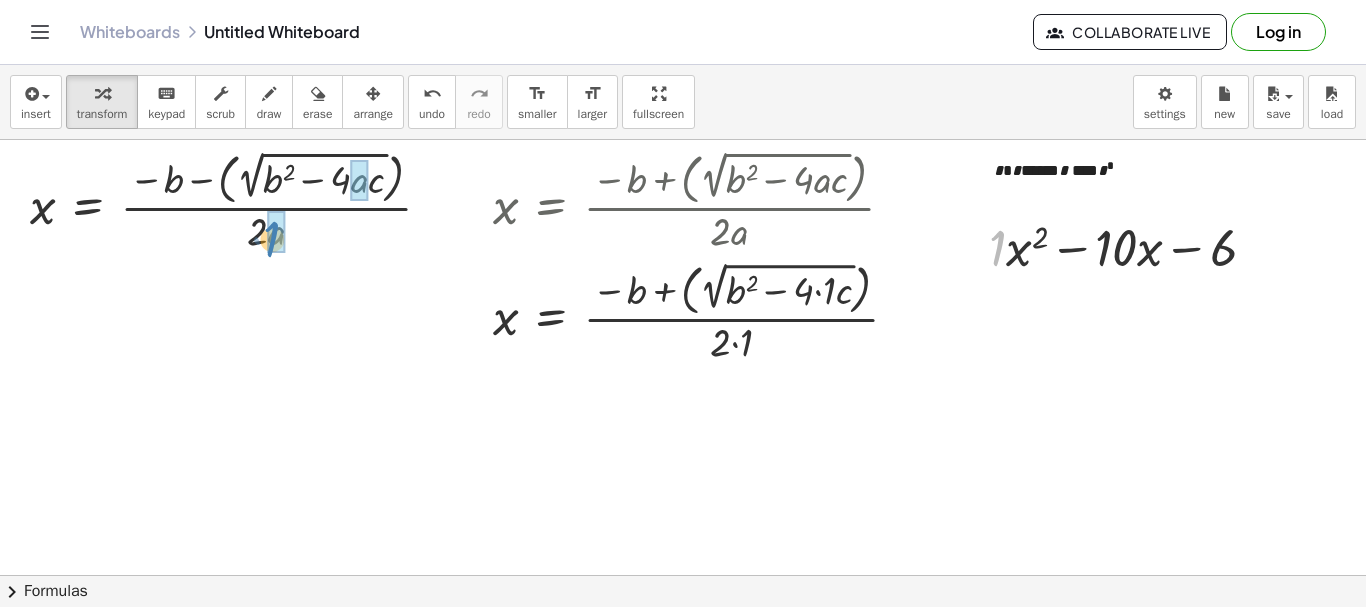 drag, startPoint x: 1004, startPoint y: 244, endPoint x: 270, endPoint y: 238, distance: 734.02454 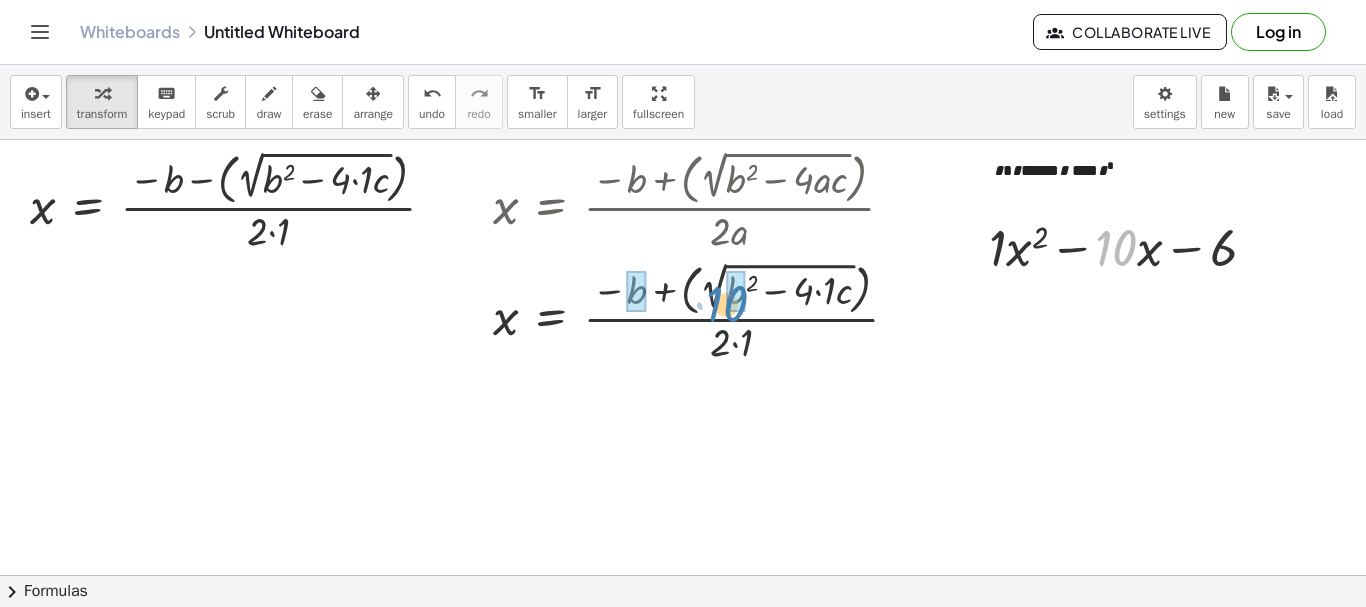 drag, startPoint x: 1125, startPoint y: 245, endPoint x: 730, endPoint y: 301, distance: 398.94986 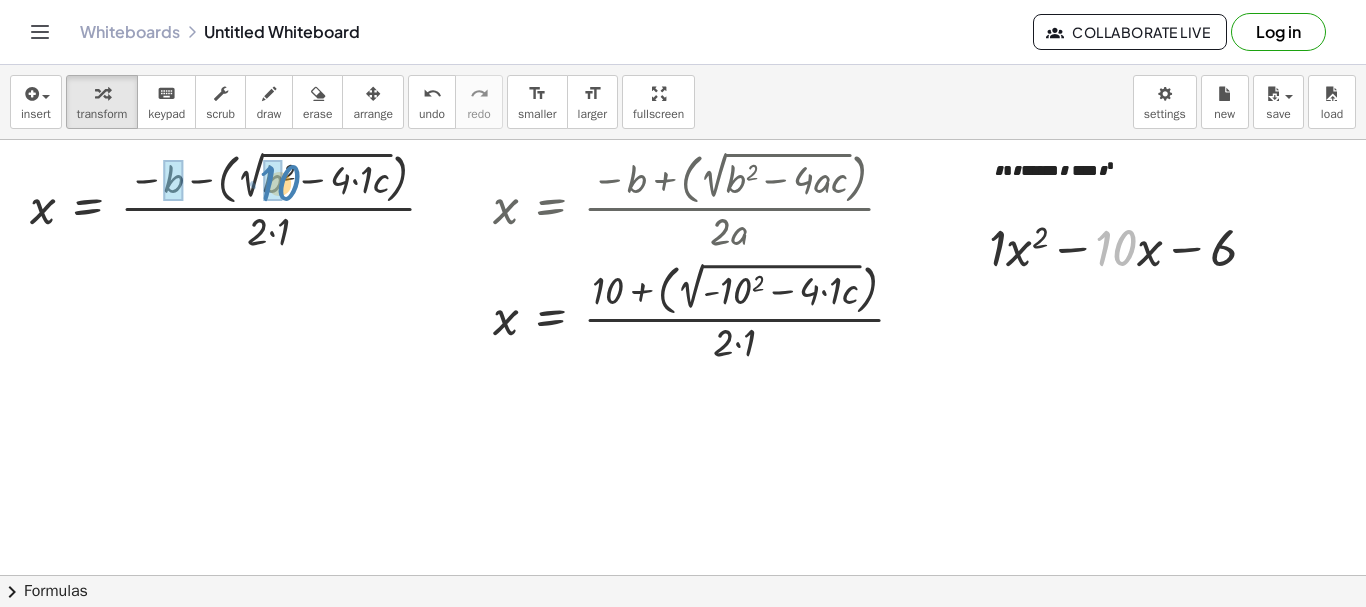 drag, startPoint x: 1118, startPoint y: 237, endPoint x: 282, endPoint y: 172, distance: 838.52313 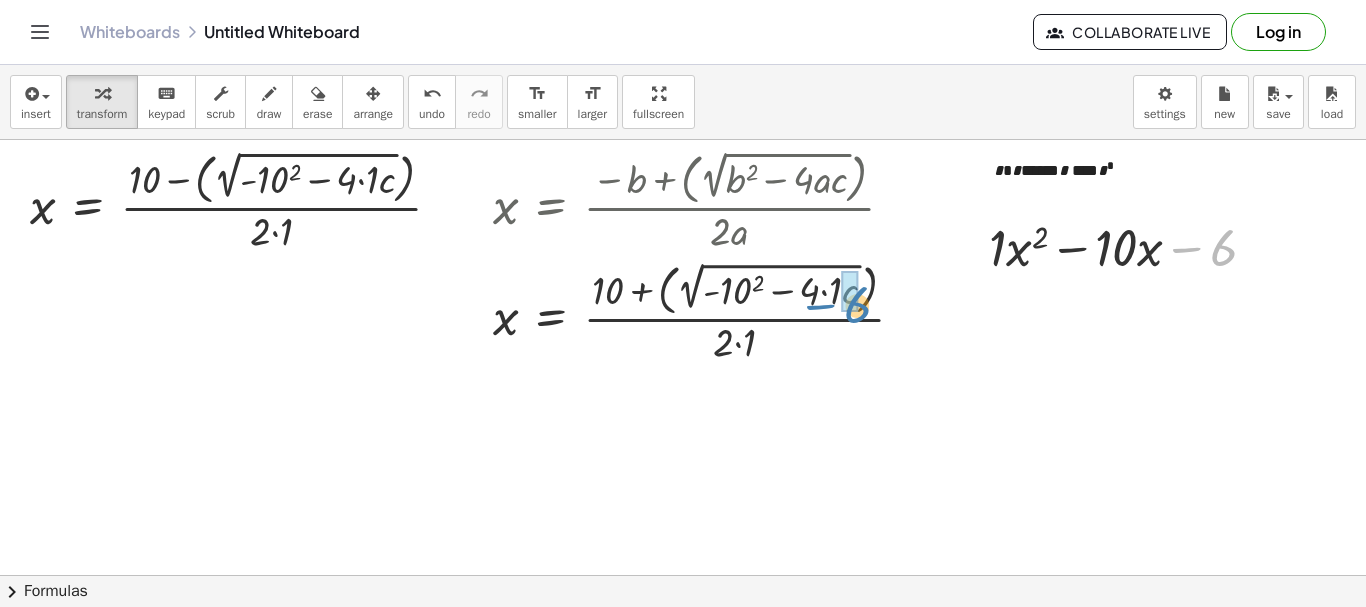 drag, startPoint x: 1223, startPoint y: 249, endPoint x: 859, endPoint y: 307, distance: 368.59192 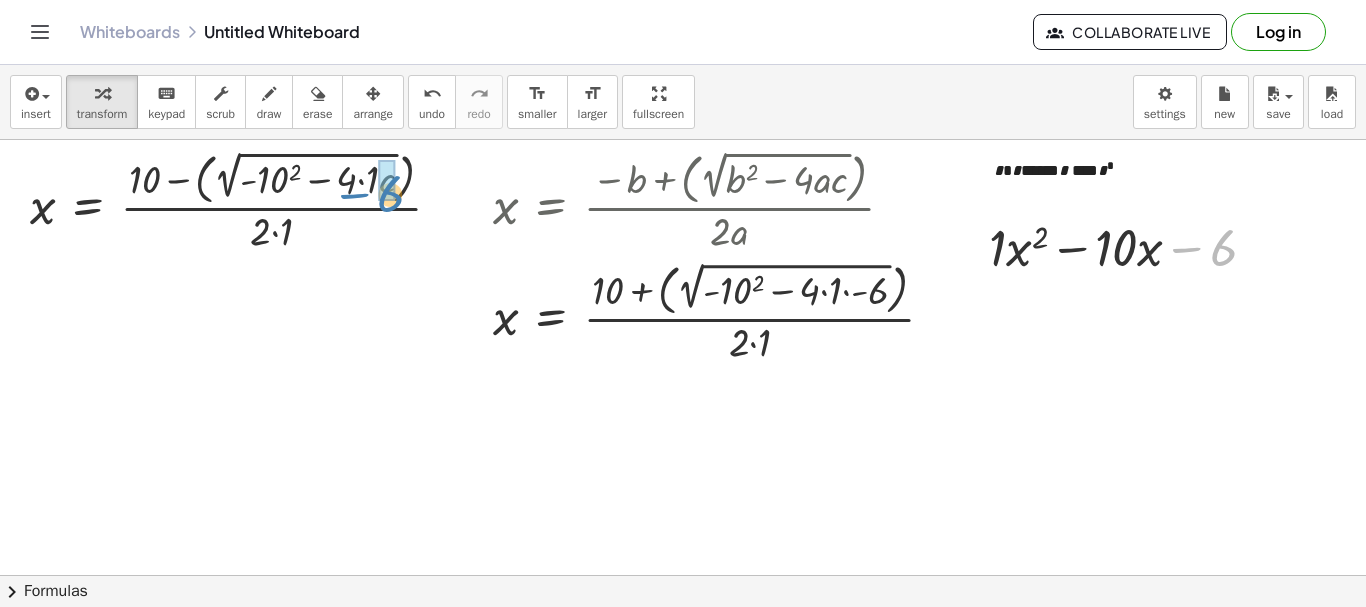 drag, startPoint x: 1225, startPoint y: 250, endPoint x: 393, endPoint y: 196, distance: 833.75055 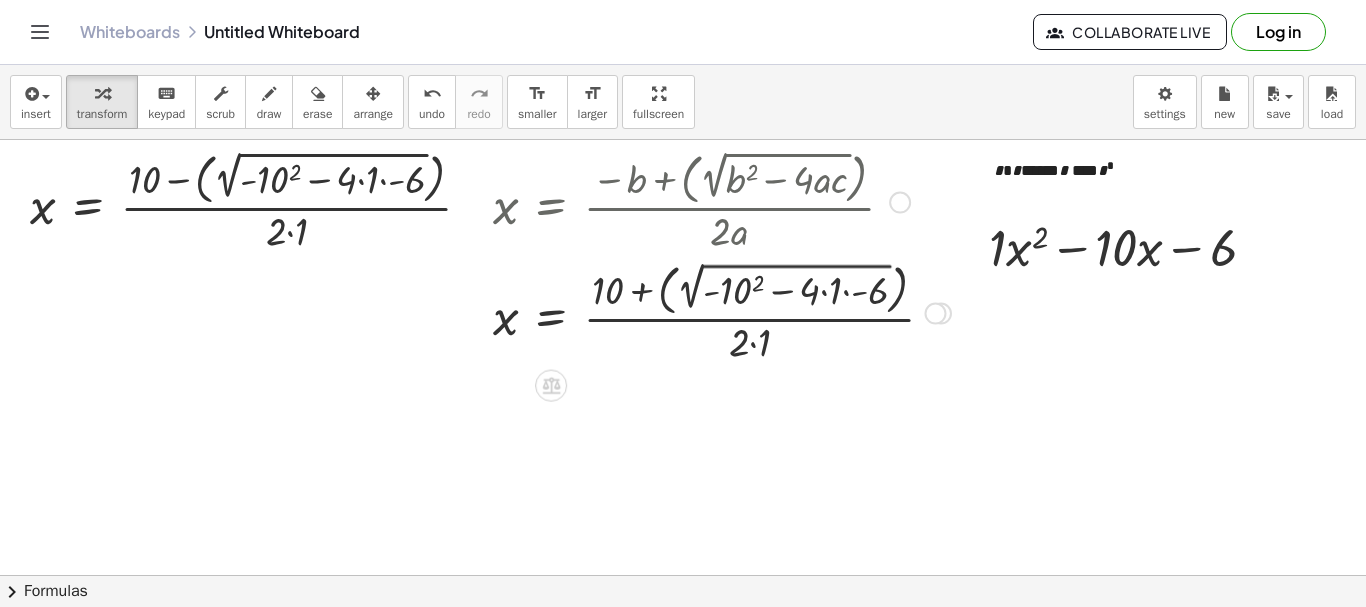 drag, startPoint x: 944, startPoint y: 318, endPoint x: 910, endPoint y: 143, distance: 178.27226 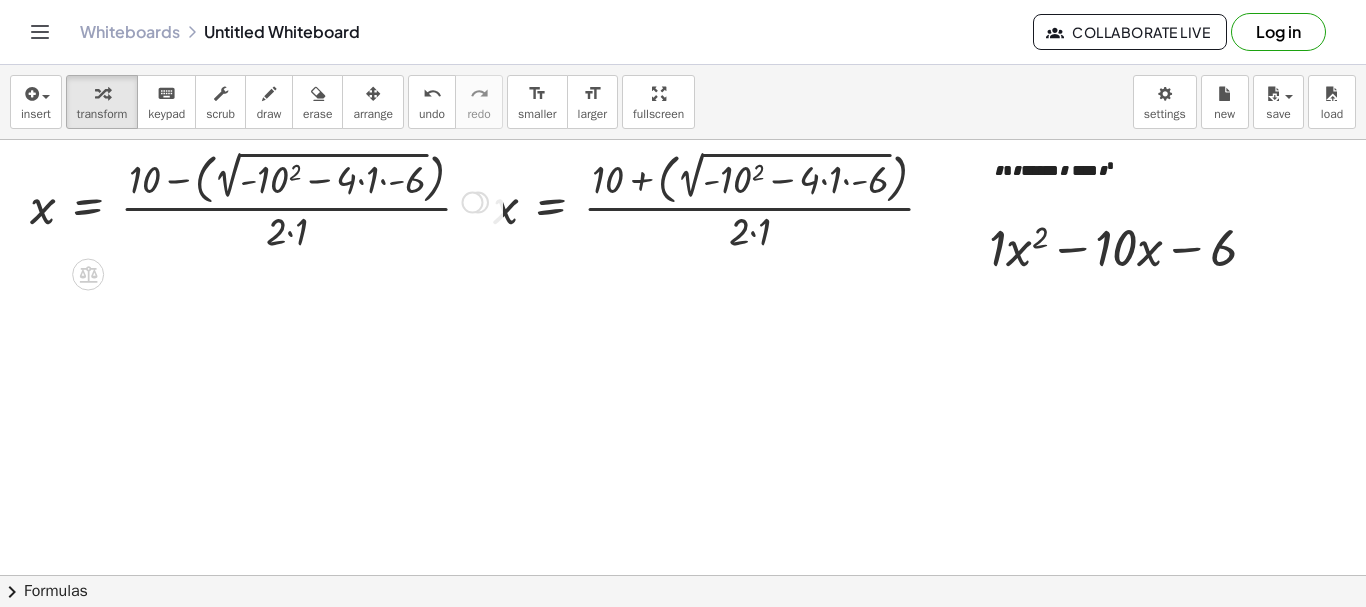 click at bounding box center (259, 200) 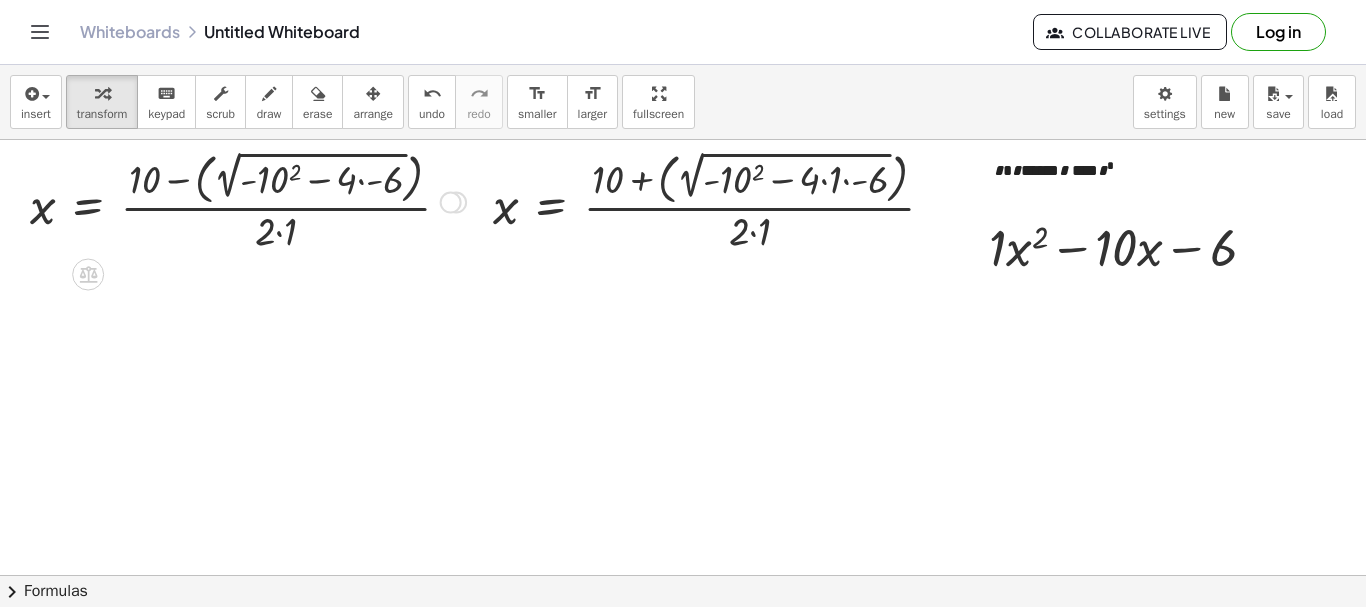 click at bounding box center [248, 200] 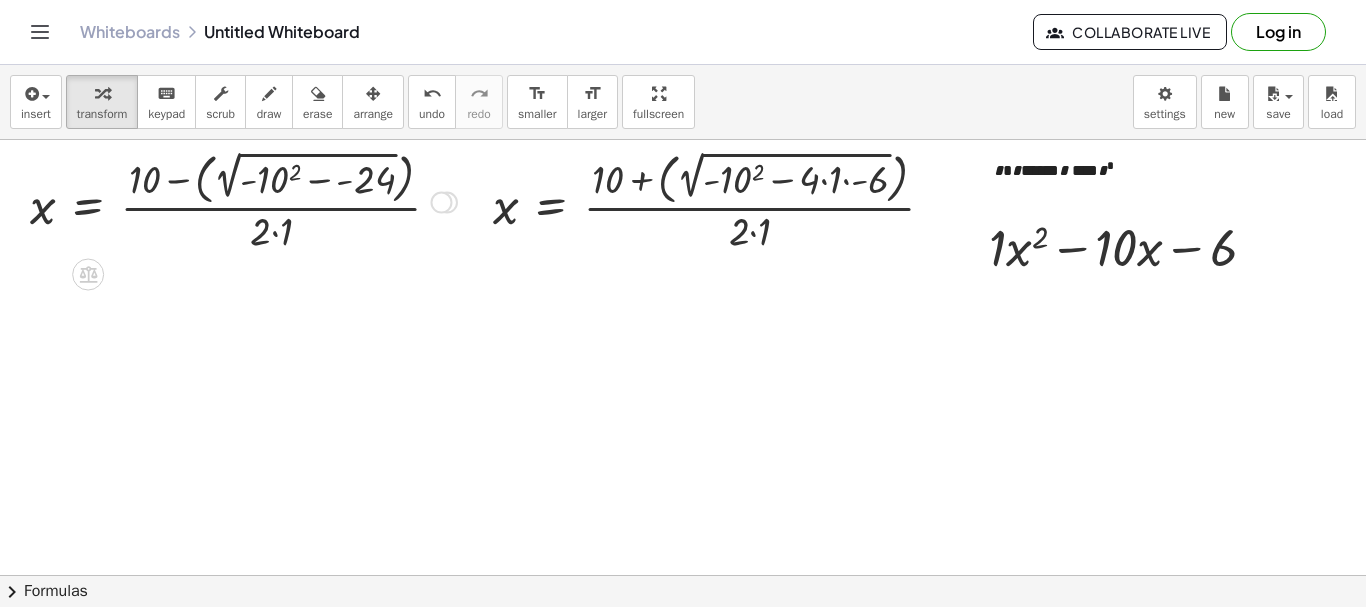click at bounding box center [243, 200] 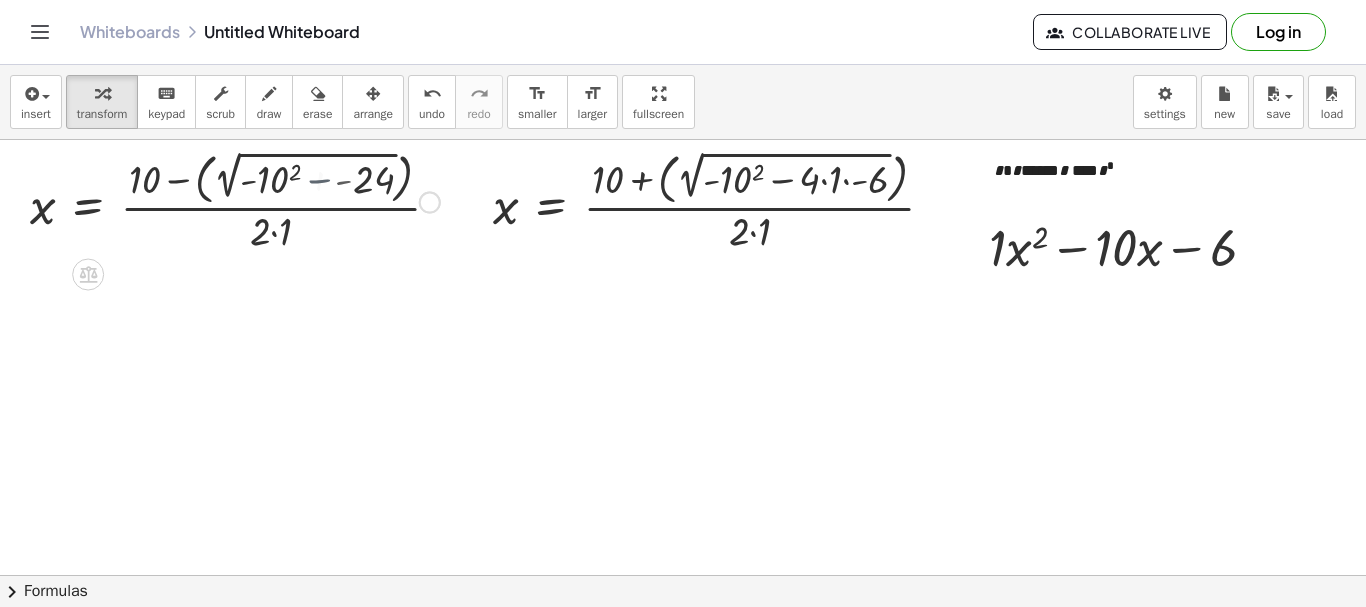 click at bounding box center (235, 200) 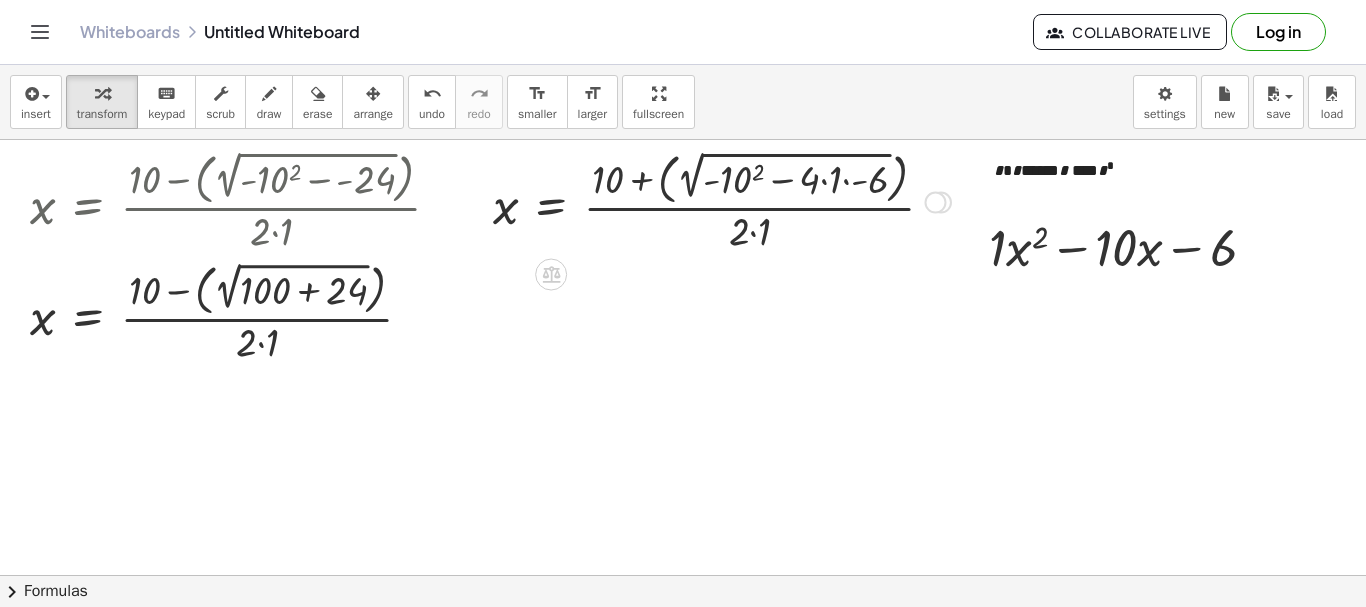 drag, startPoint x: 854, startPoint y: 178, endPoint x: 836, endPoint y: 184, distance: 18.973665 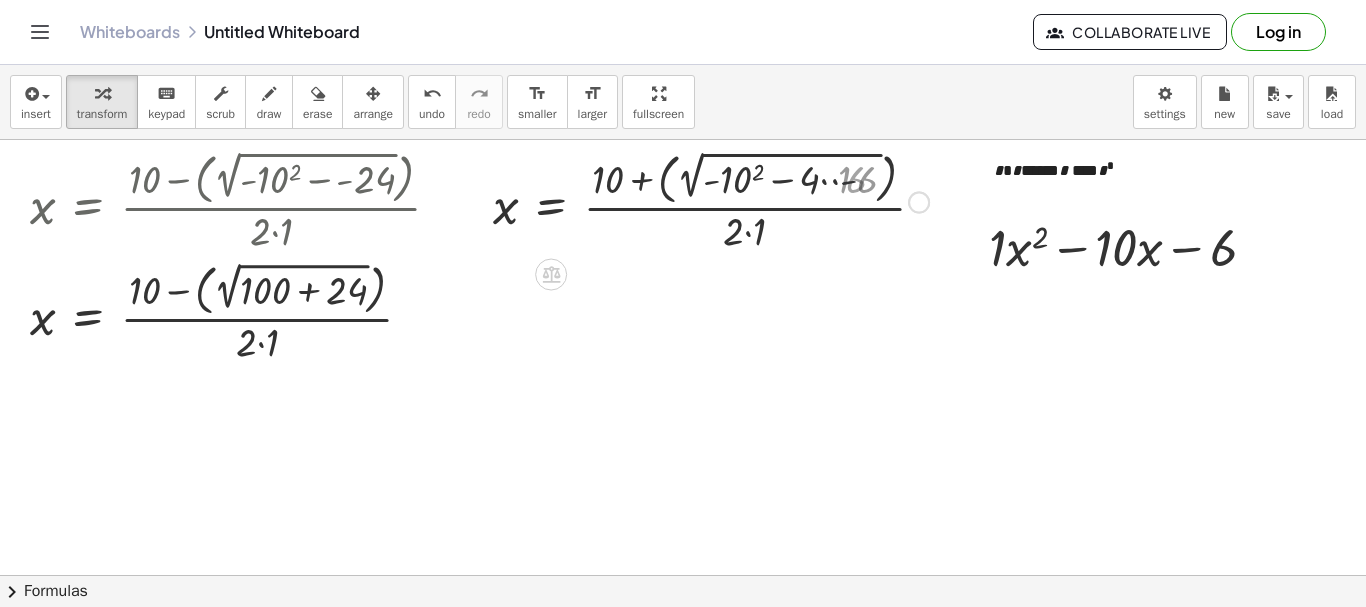 click at bounding box center [711, 200] 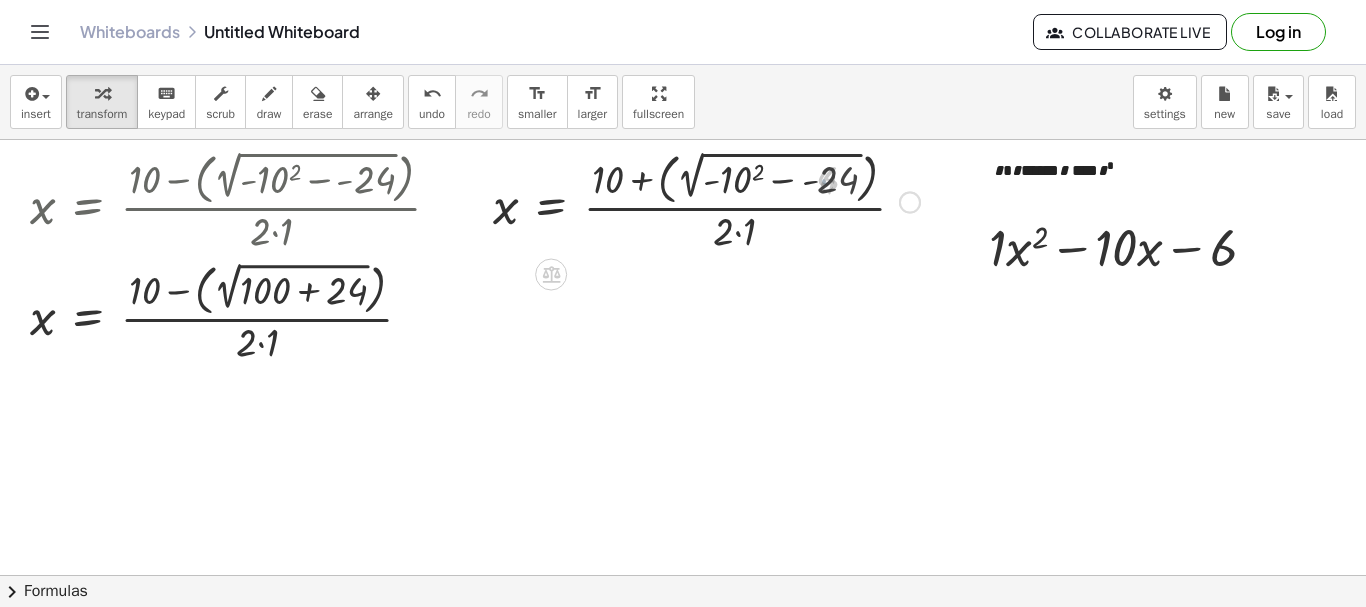 click at bounding box center [706, 200] 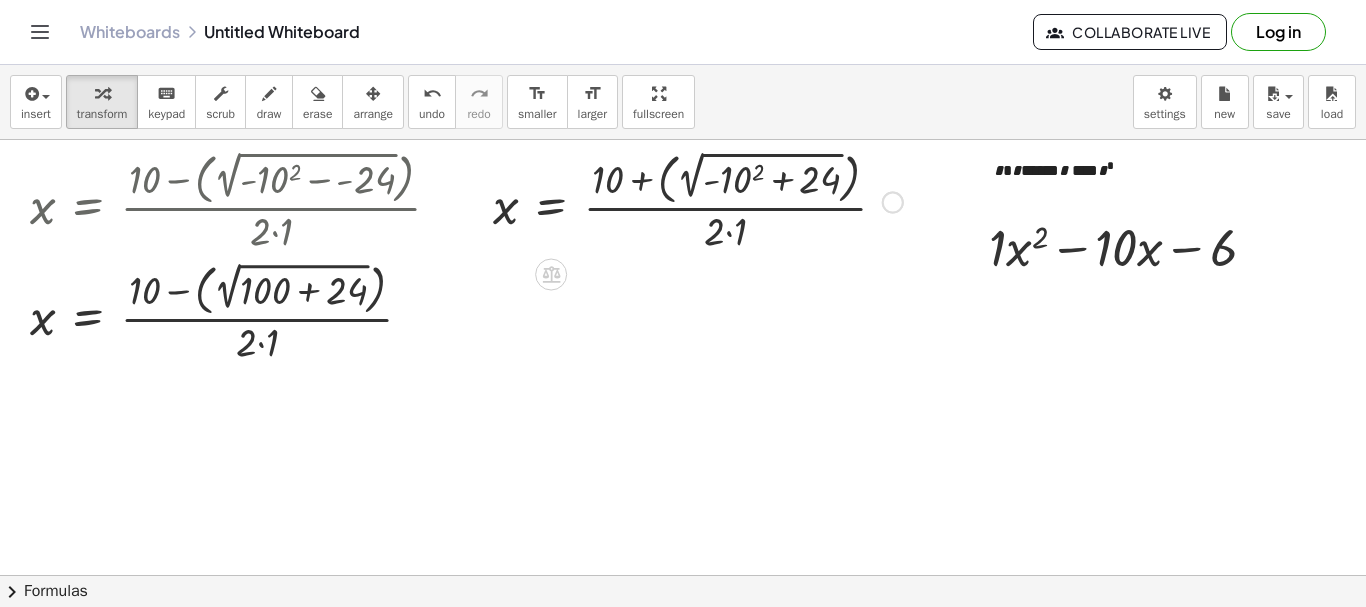 click at bounding box center [698, 200] 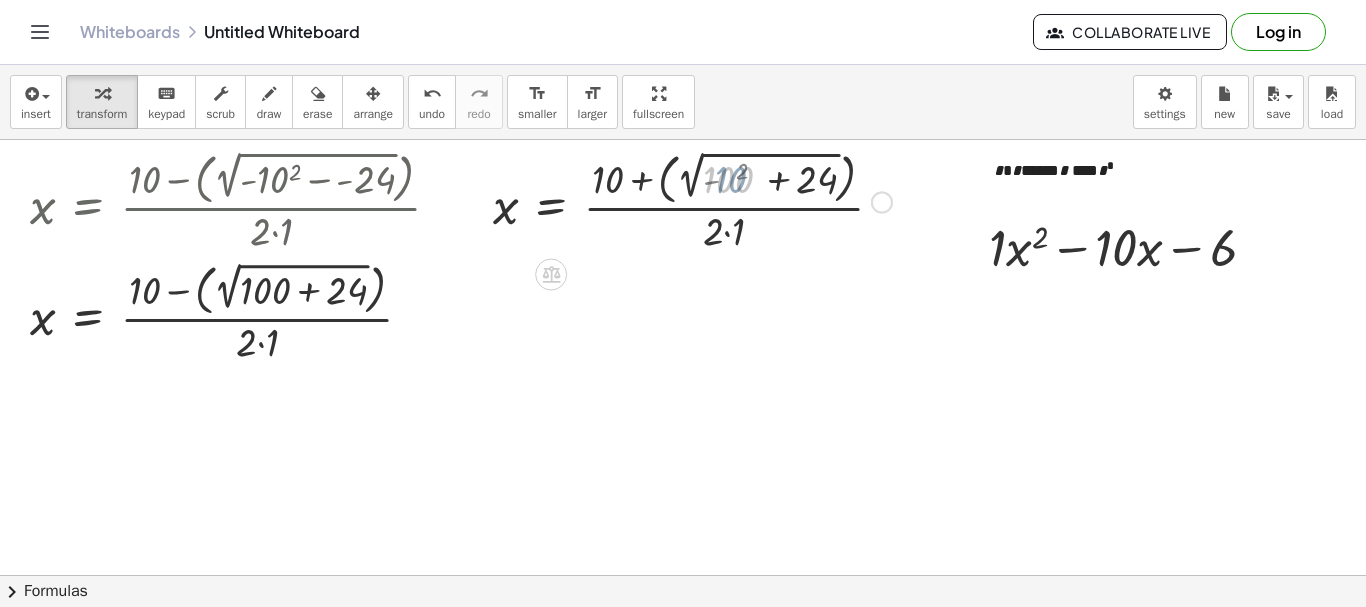 click at bounding box center (692, 200) 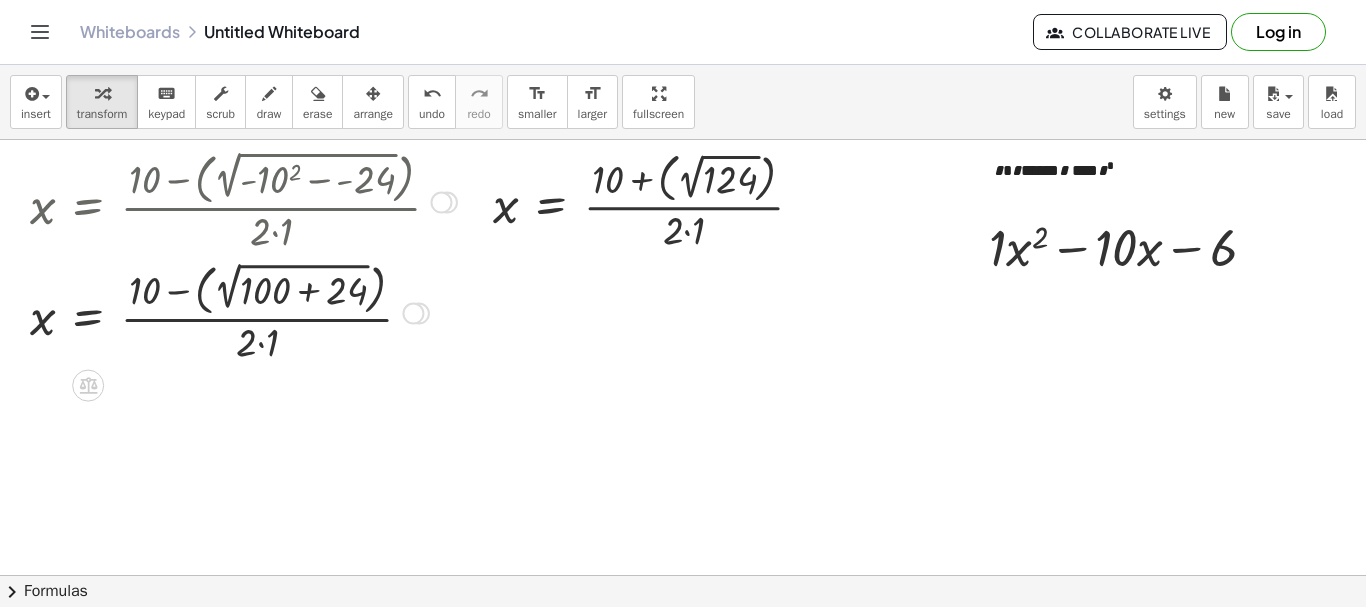 click at bounding box center (243, 311) 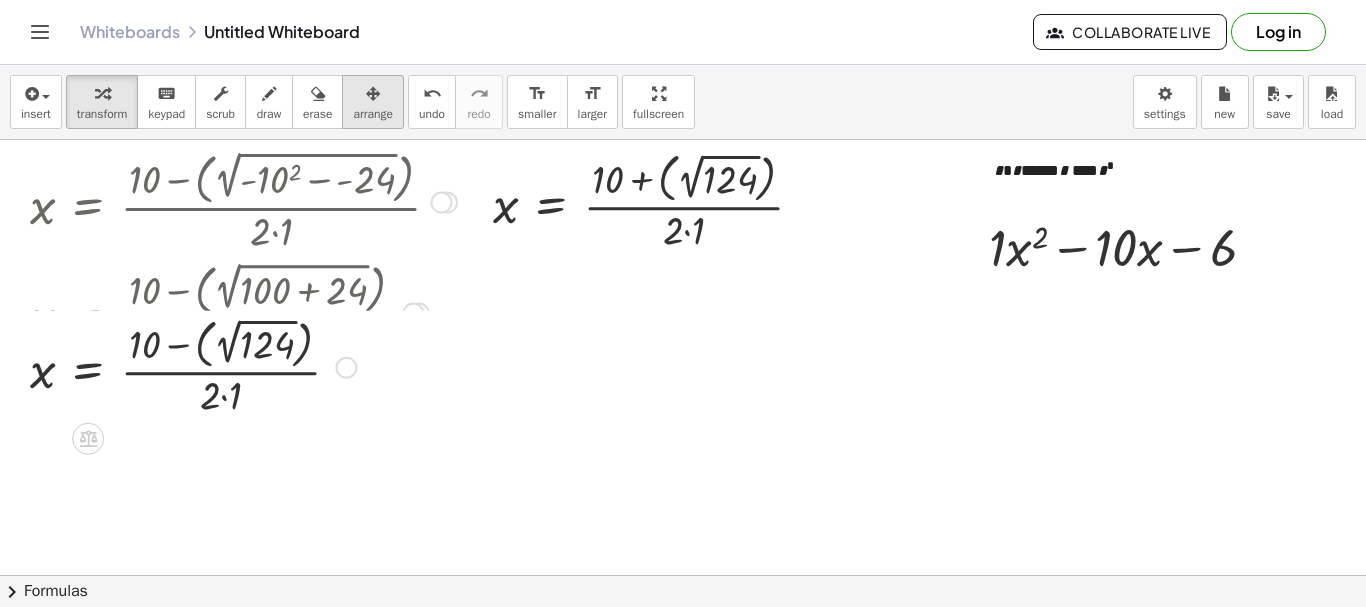 drag, startPoint x: 348, startPoint y: 428, endPoint x: 386, endPoint y: 100, distance: 330.19388 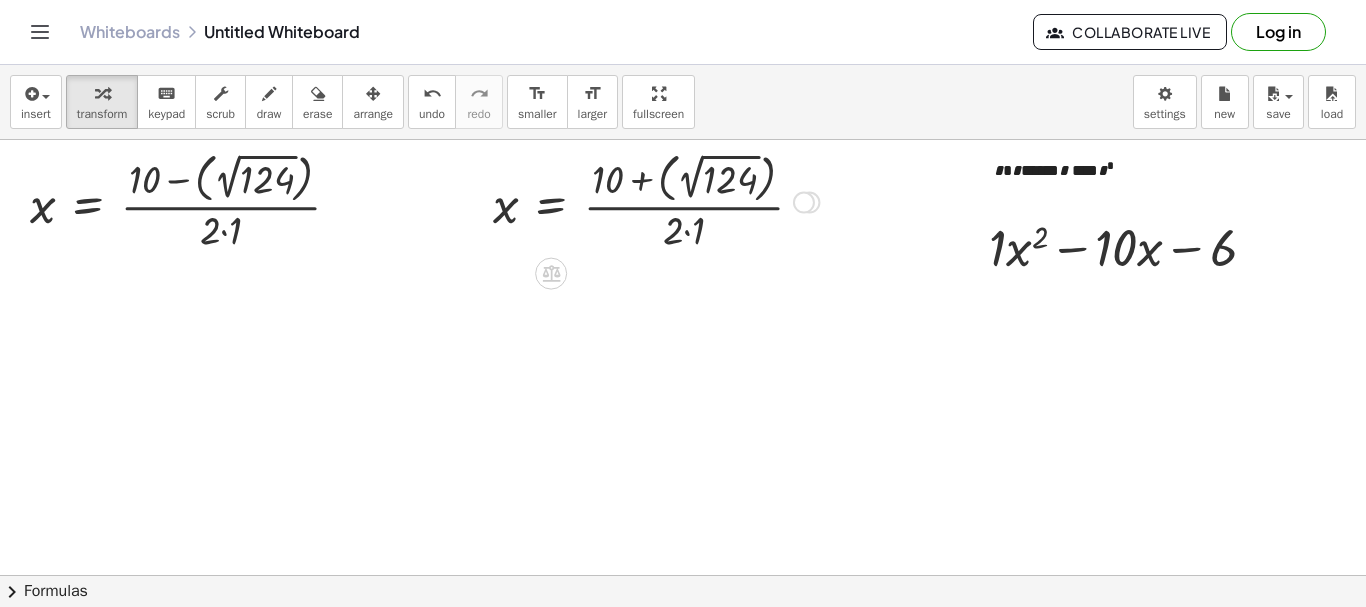 click at bounding box center [656, 200] 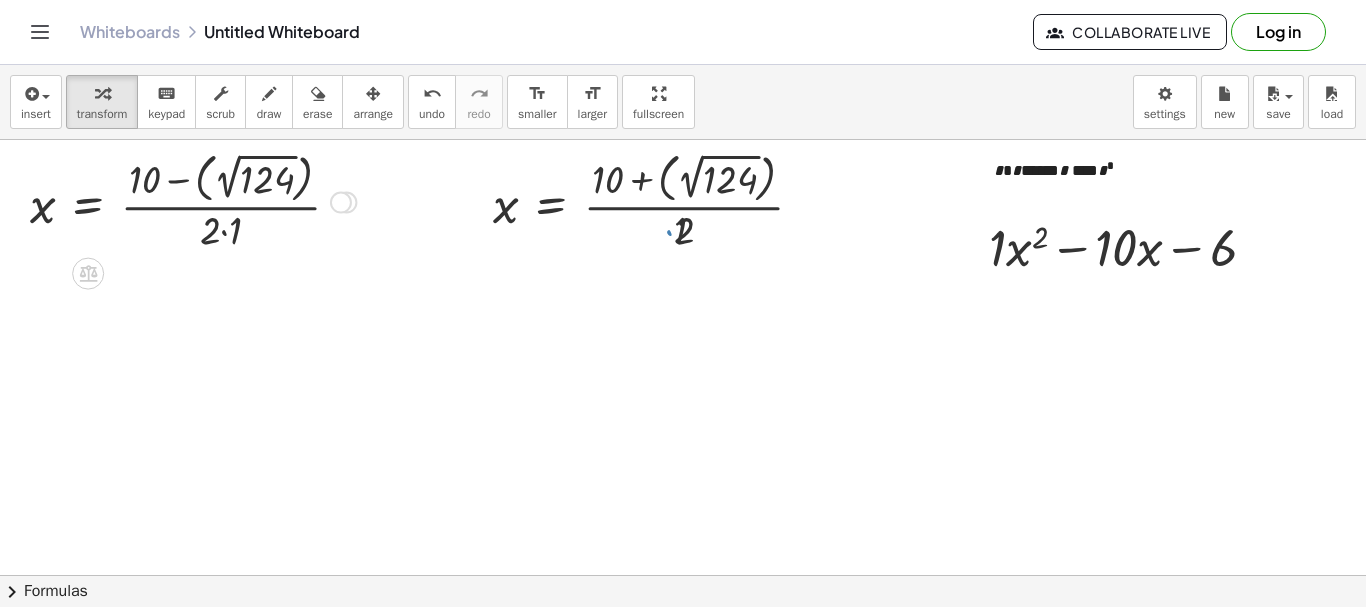 click at bounding box center [193, 200] 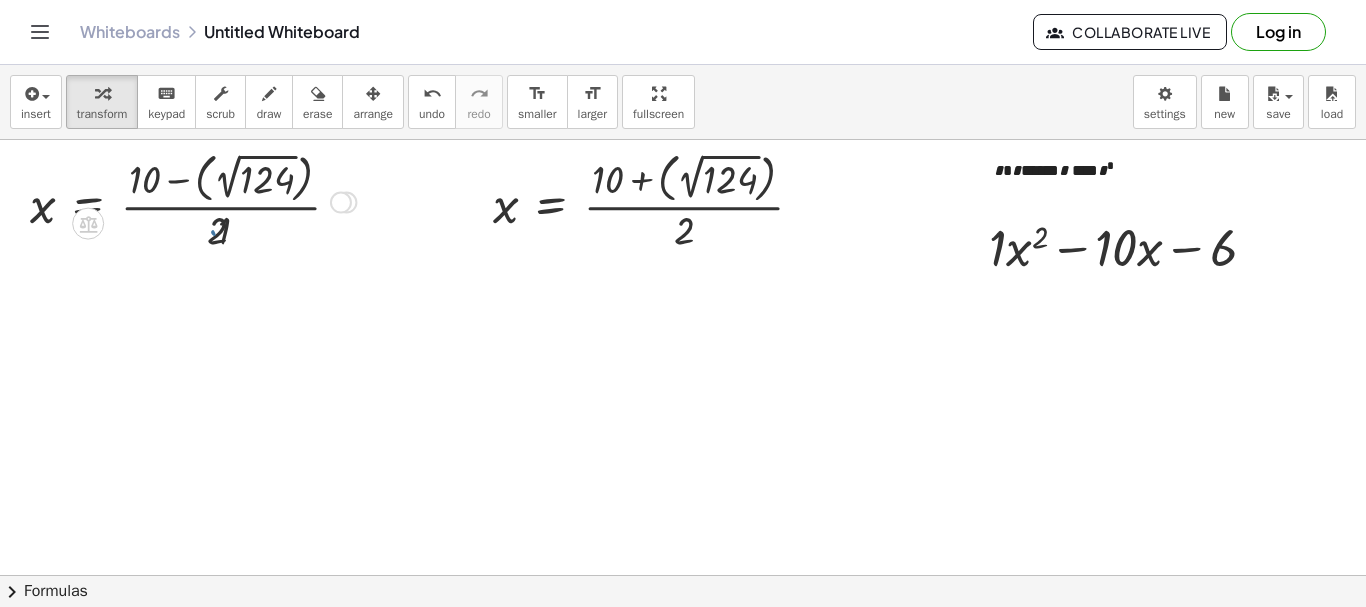 click at bounding box center [193, 200] 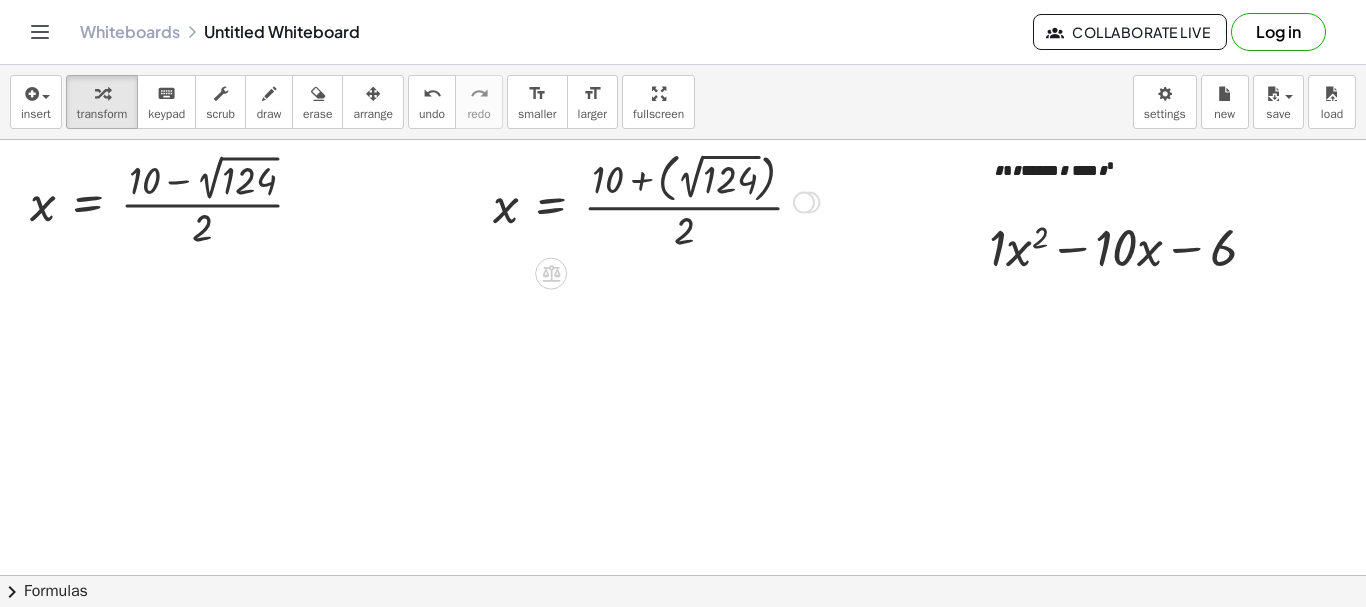 click at bounding box center (656, 200) 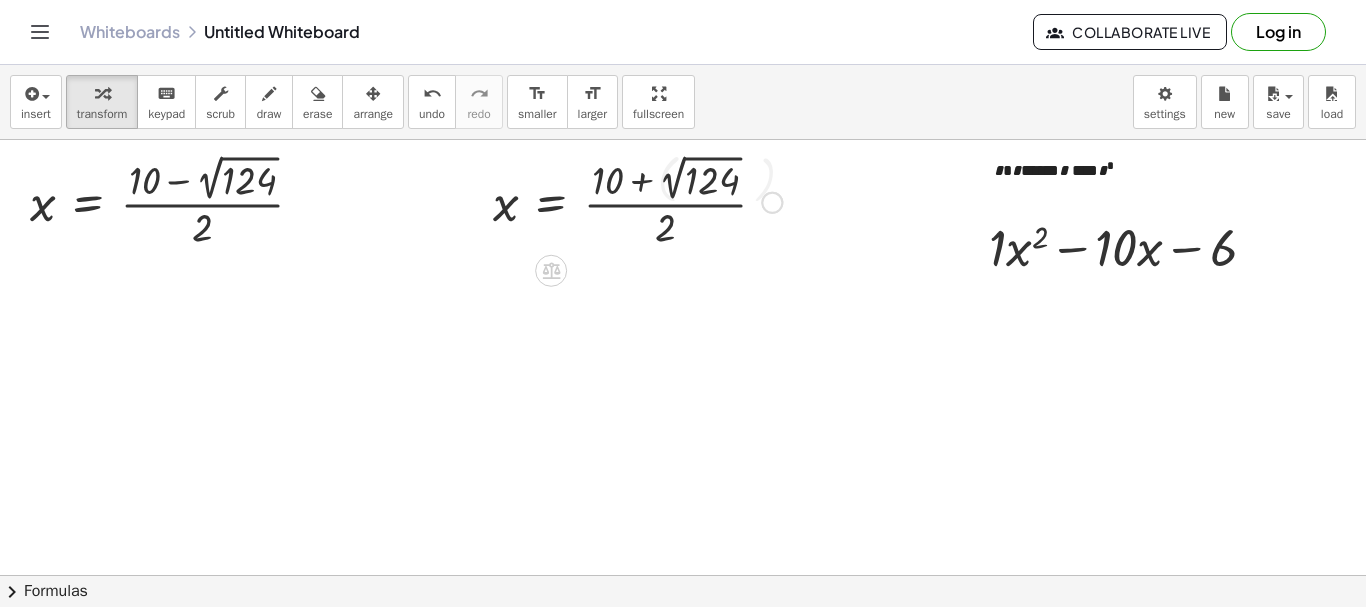 click at bounding box center (637, 201) 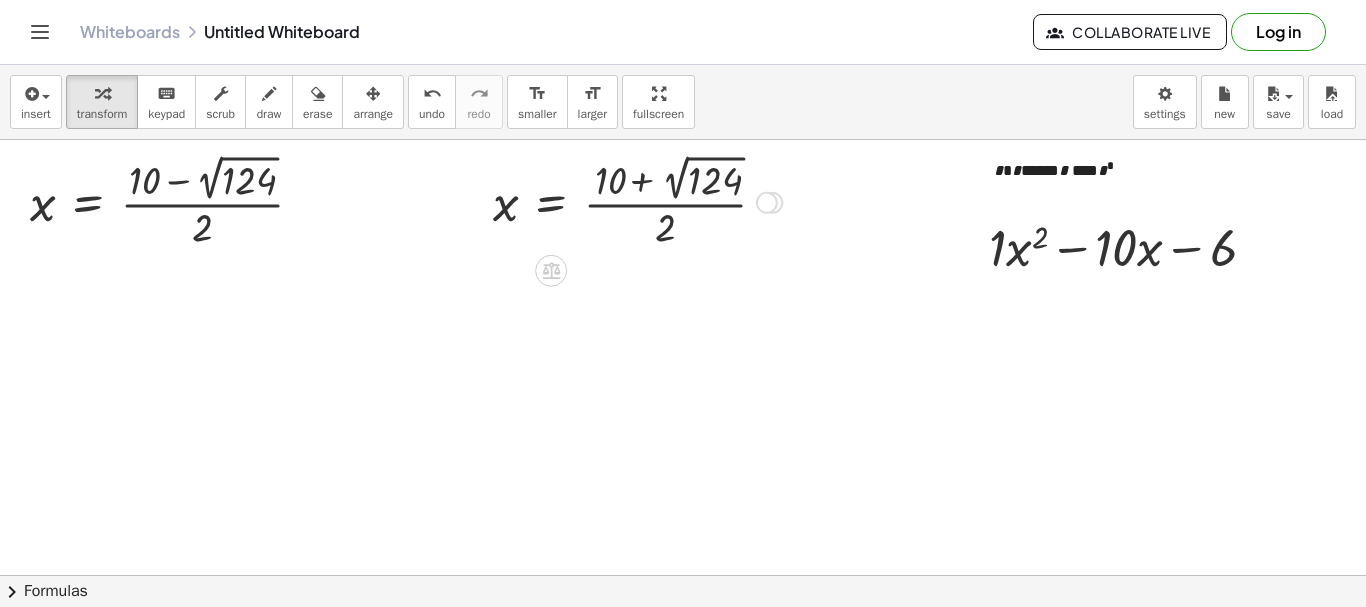 click at bounding box center [637, 201] 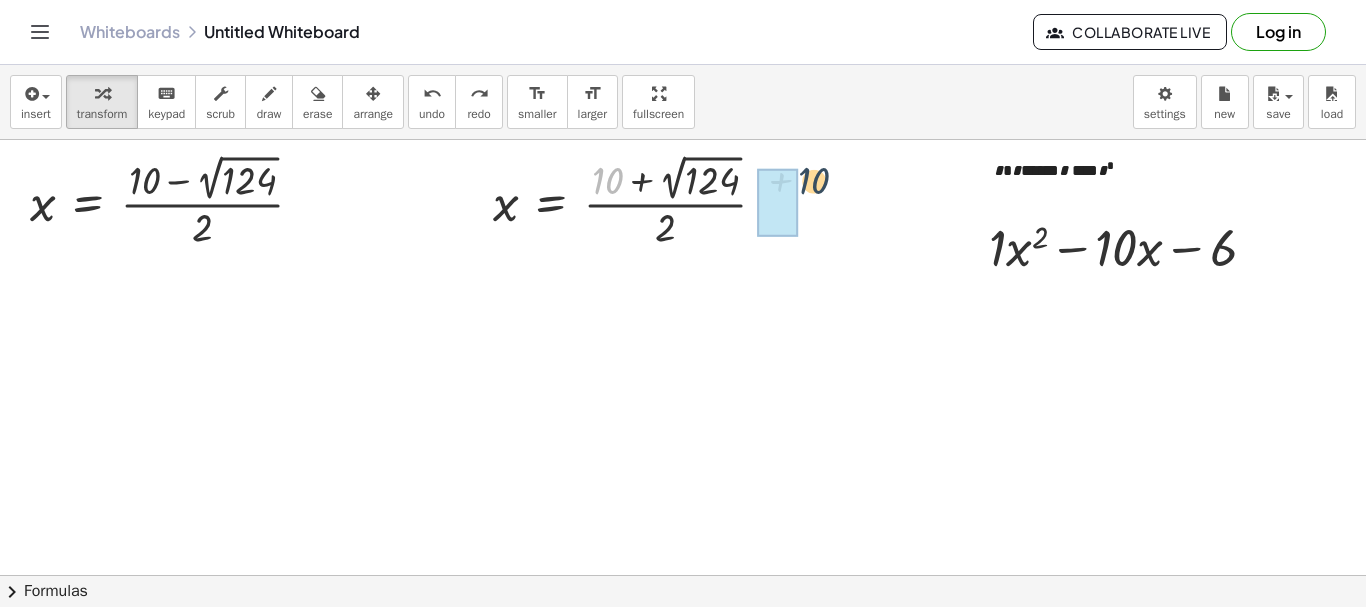 drag, startPoint x: 604, startPoint y: 179, endPoint x: 814, endPoint y: 179, distance: 210 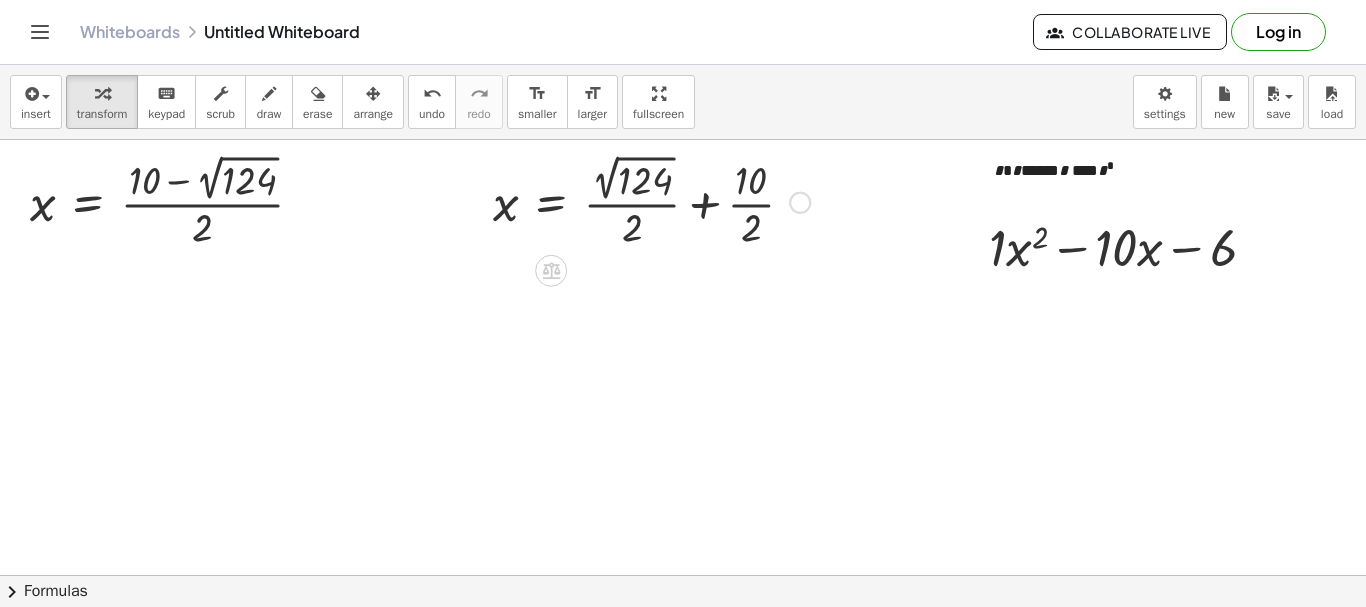 click at bounding box center [651, 201] 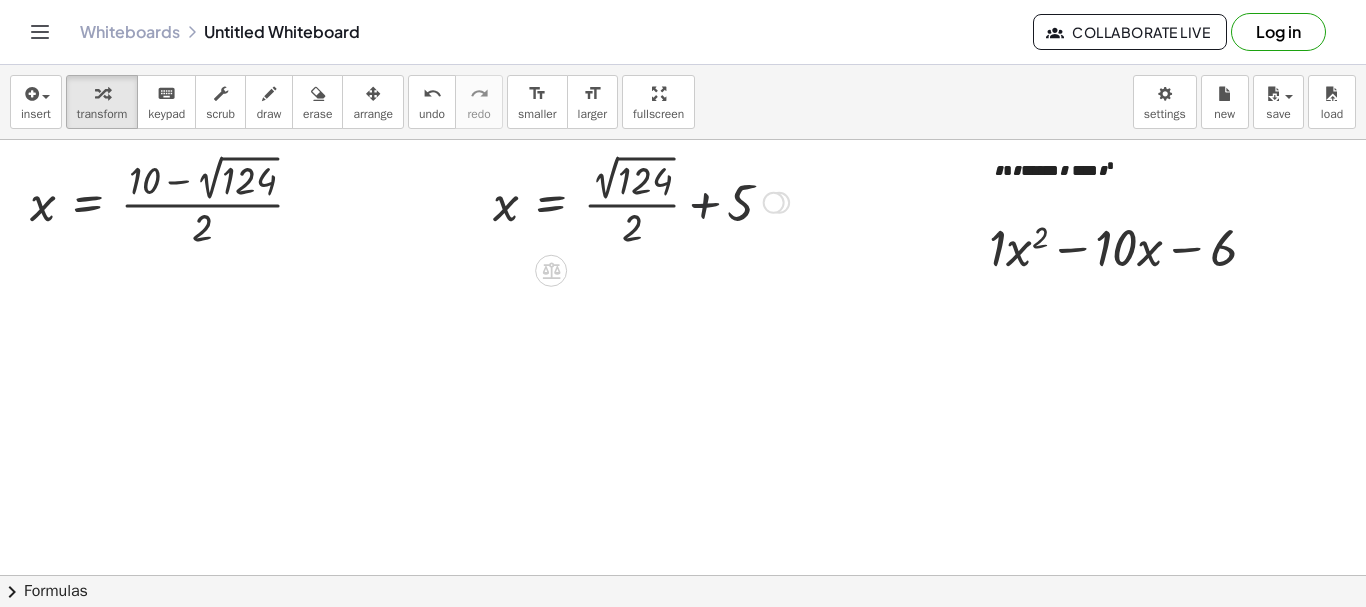 click at bounding box center [641, 201] 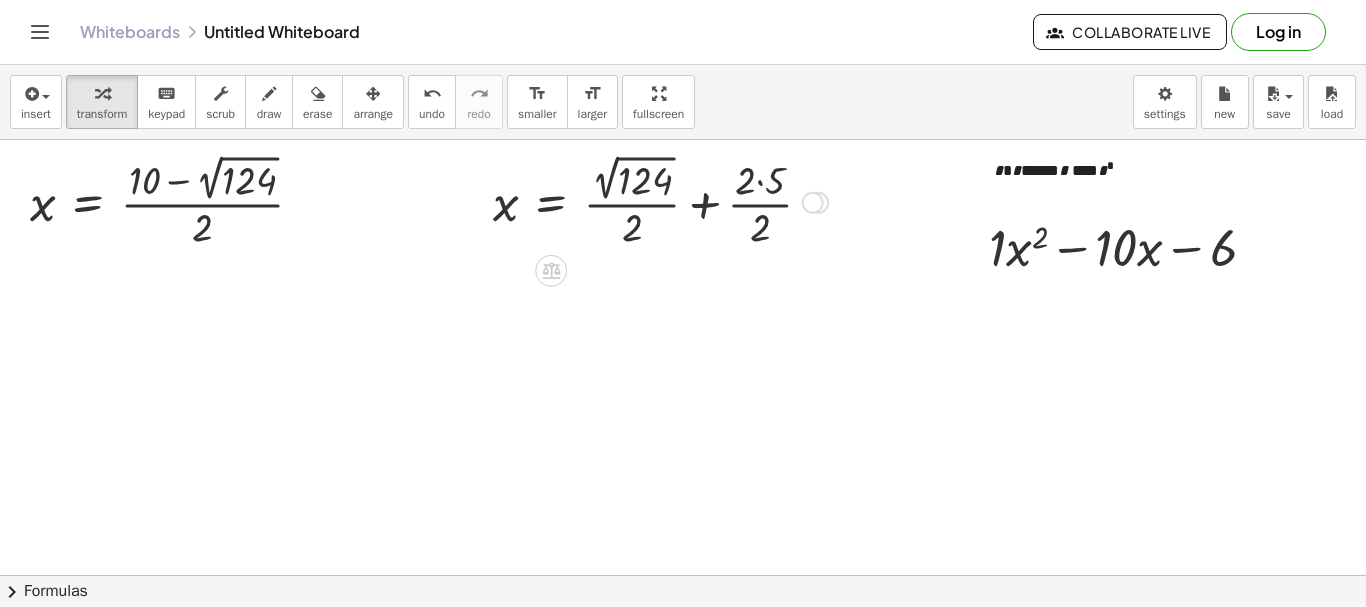 click at bounding box center [660, 201] 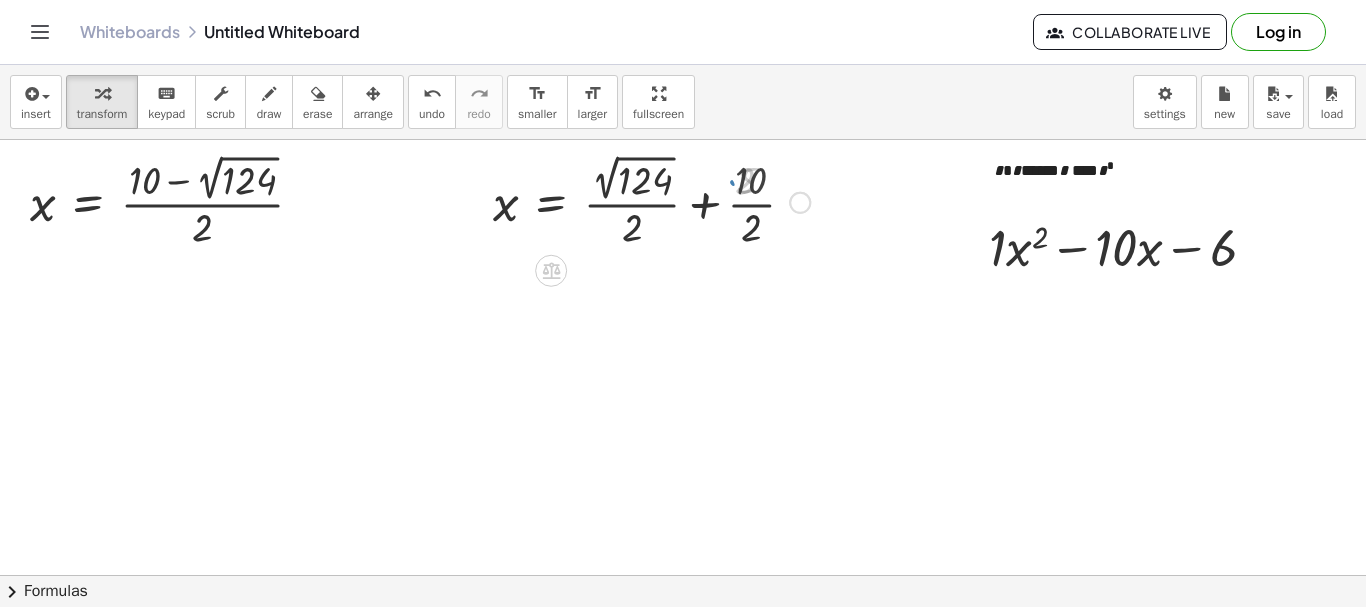 scroll, scrollTop: 0, scrollLeft: 0, axis: both 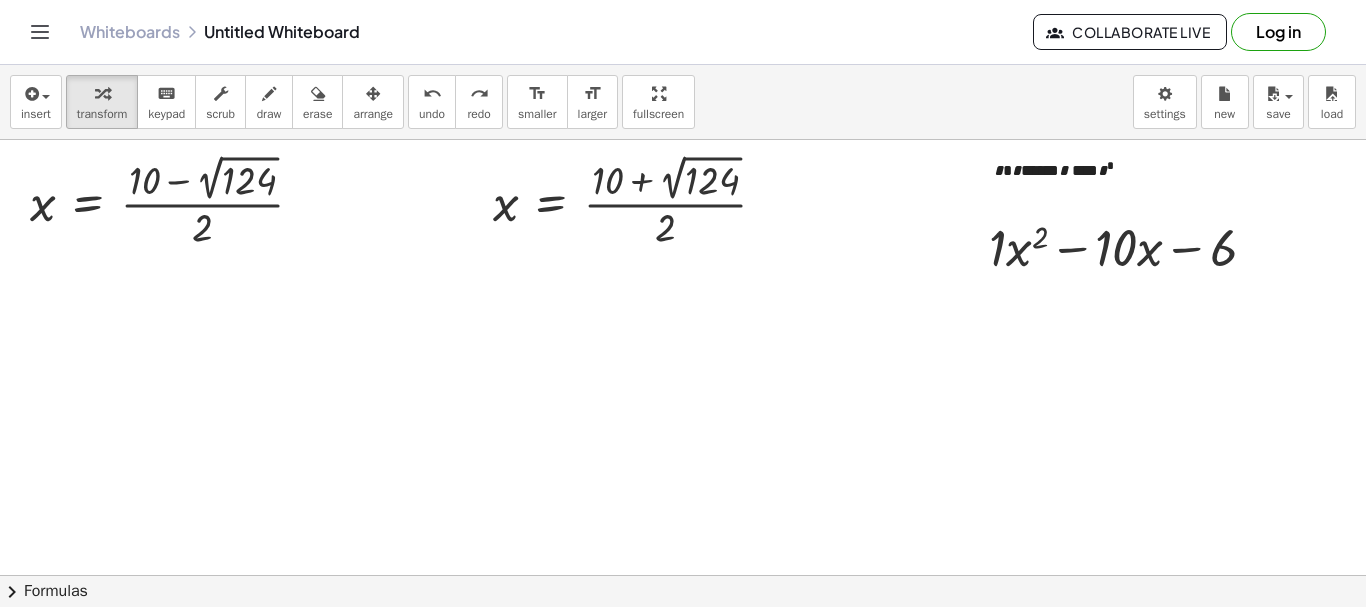 click at bounding box center (1080, 575) 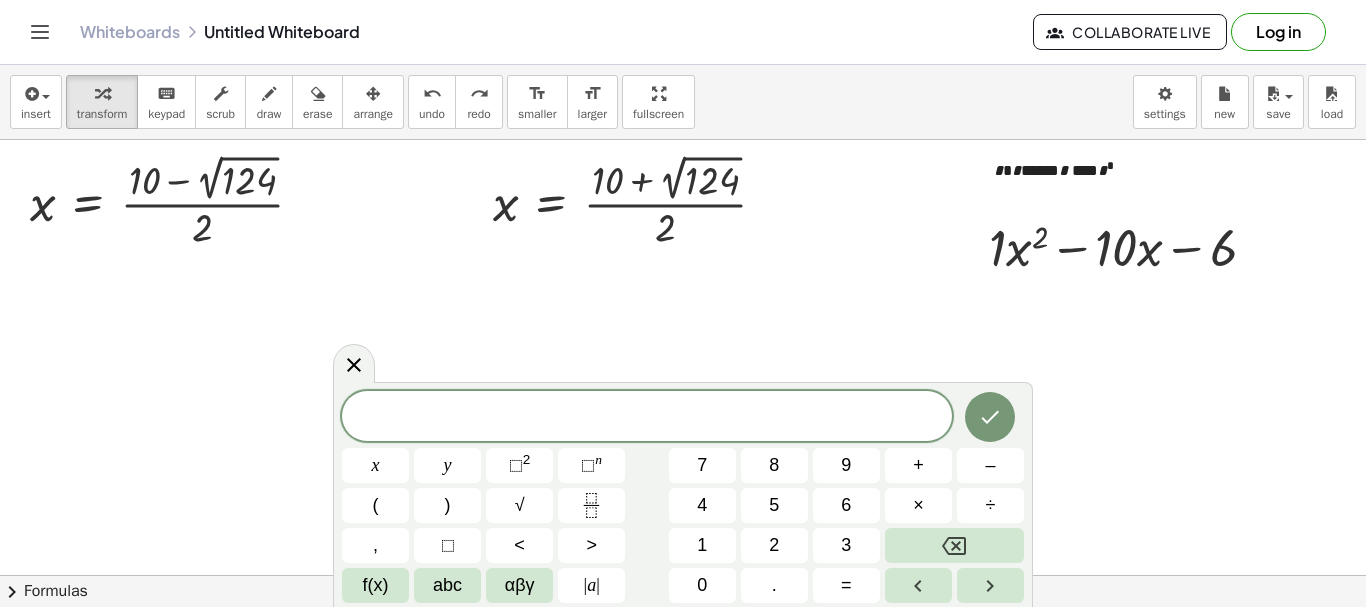 click at bounding box center [1080, 575] 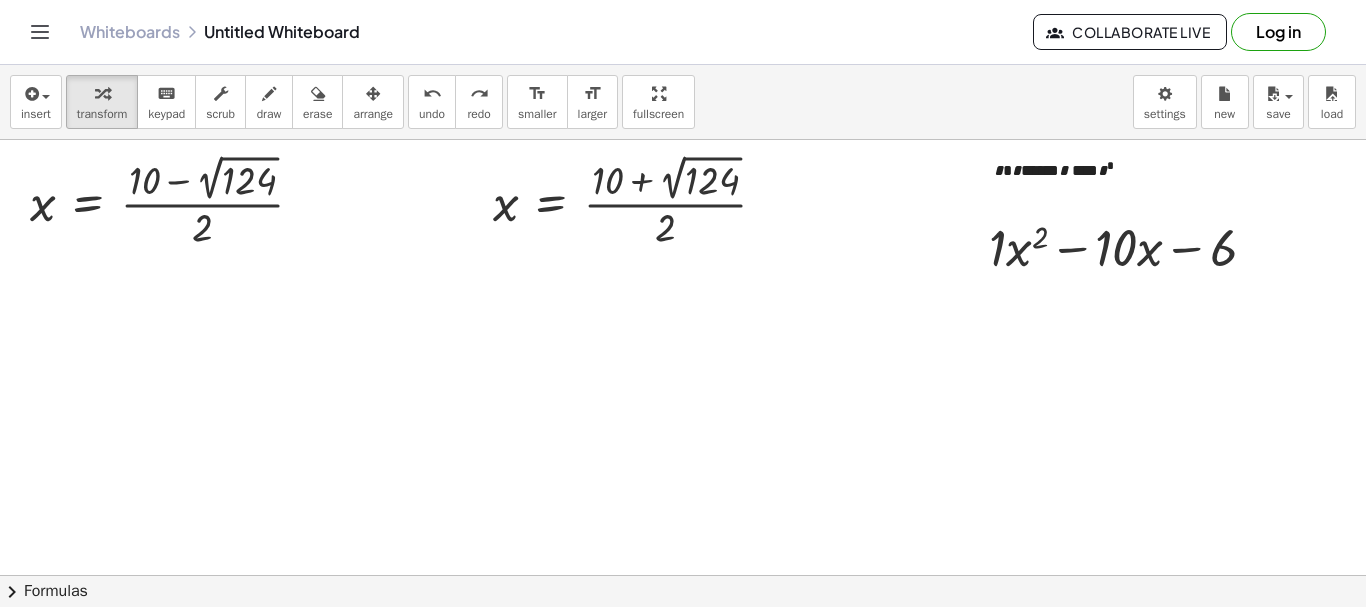 drag, startPoint x: 469, startPoint y: 459, endPoint x: 780, endPoint y: 438, distance: 311.7082 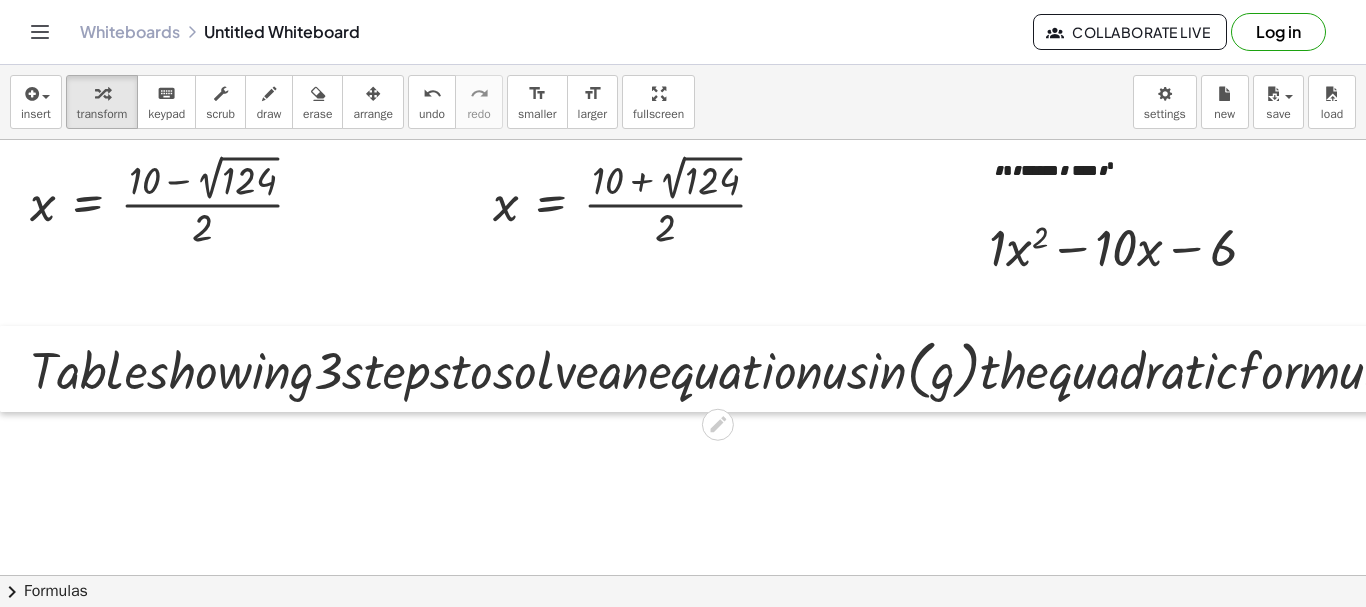 drag, startPoint x: 1159, startPoint y: 494, endPoint x: 0, endPoint y: 374, distance: 1165.1957 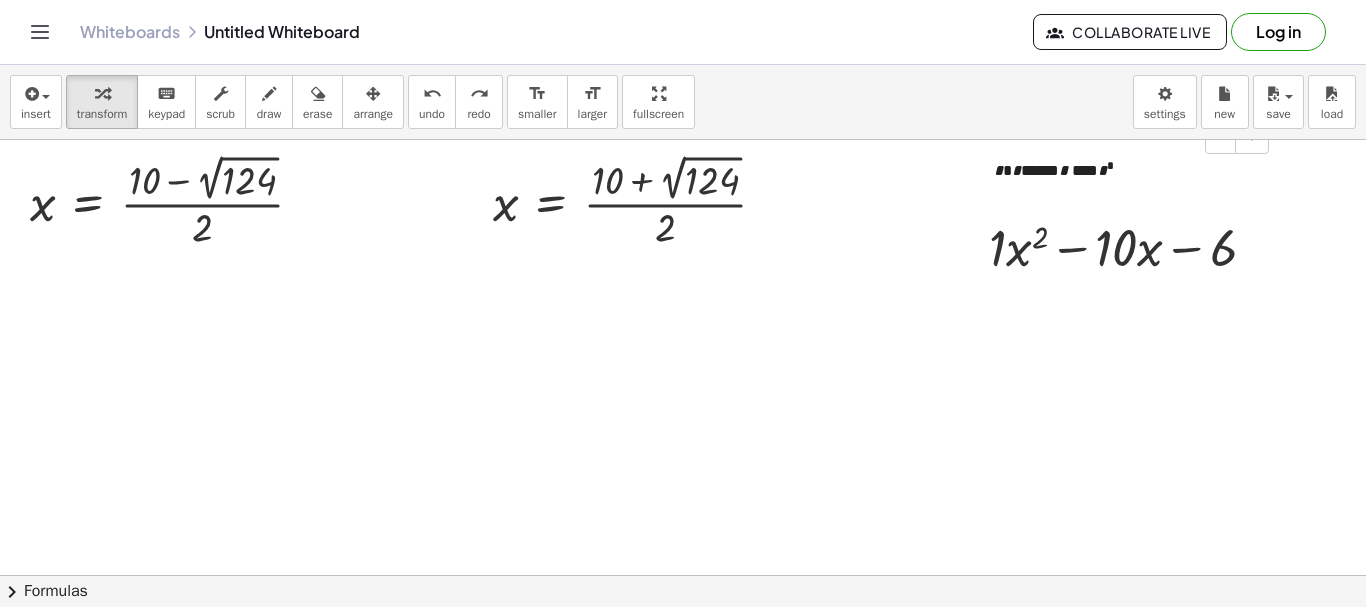 drag, startPoint x: 1136, startPoint y: 195, endPoint x: 1122, endPoint y: 178, distance: 22.022715 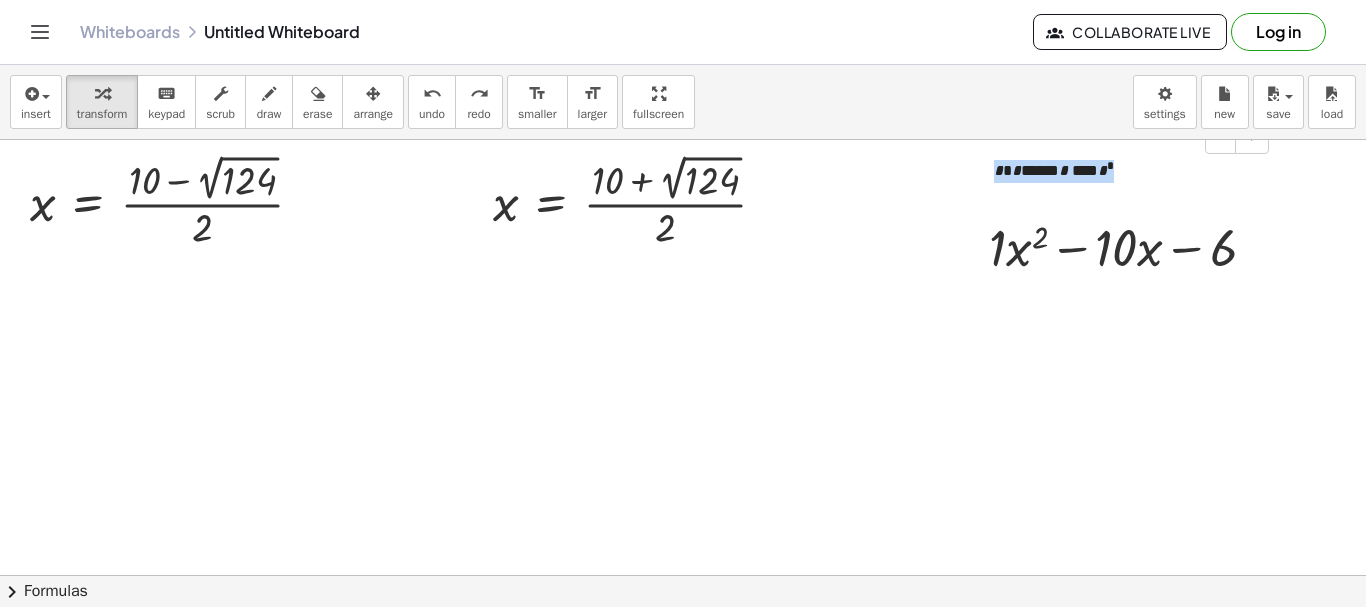 paste 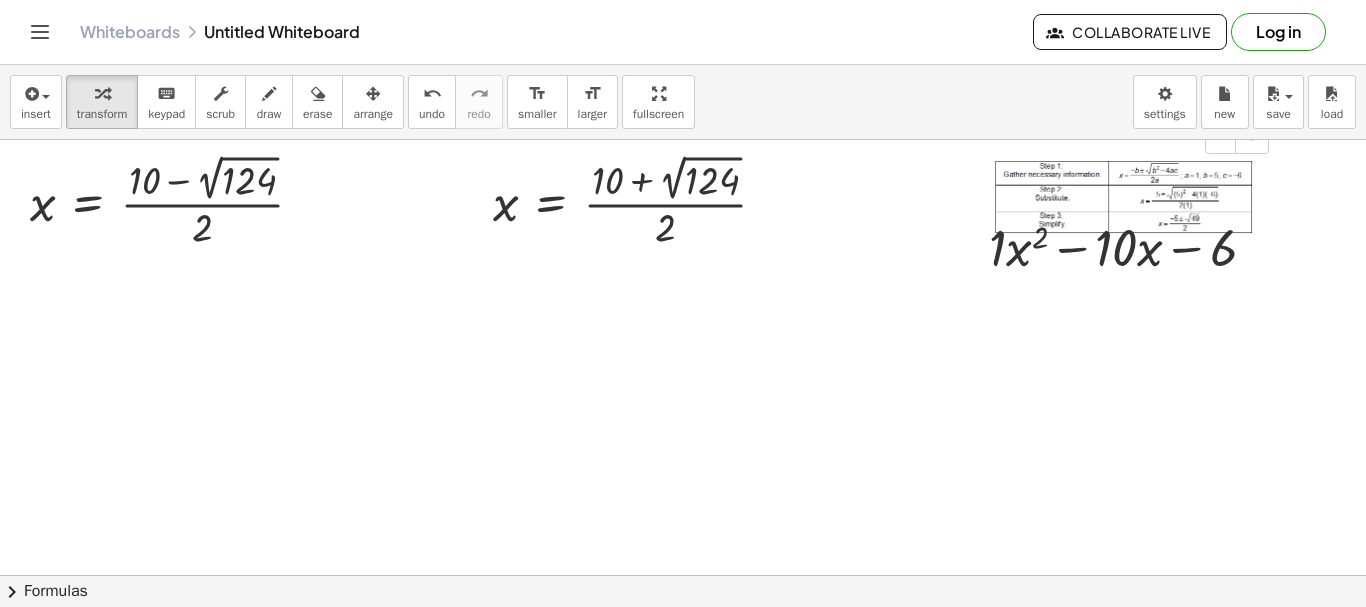 click at bounding box center (1124, 197) 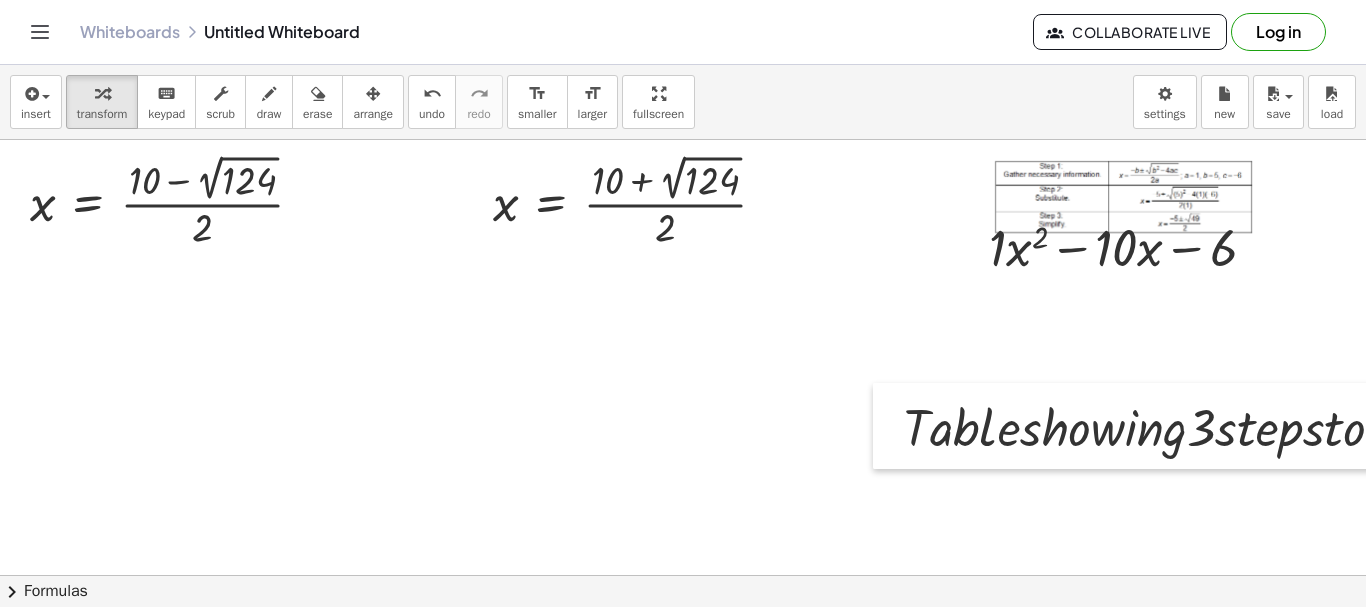 click at bounding box center [888, 426] 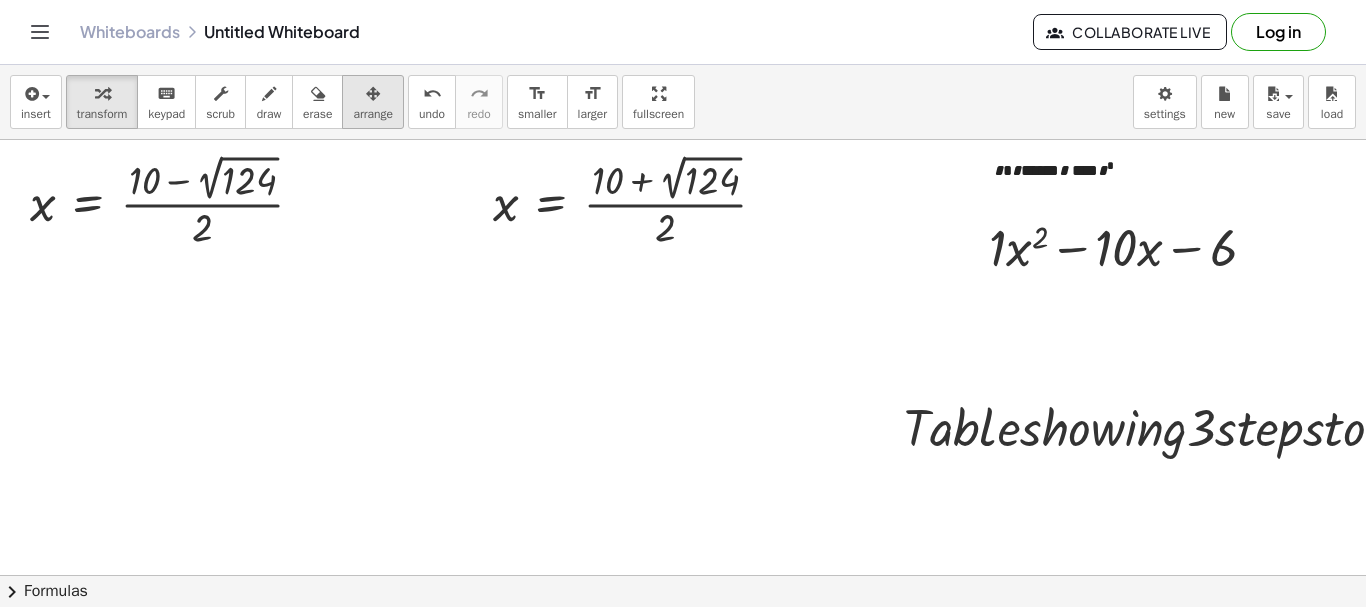 click on "arrange" at bounding box center [373, 102] 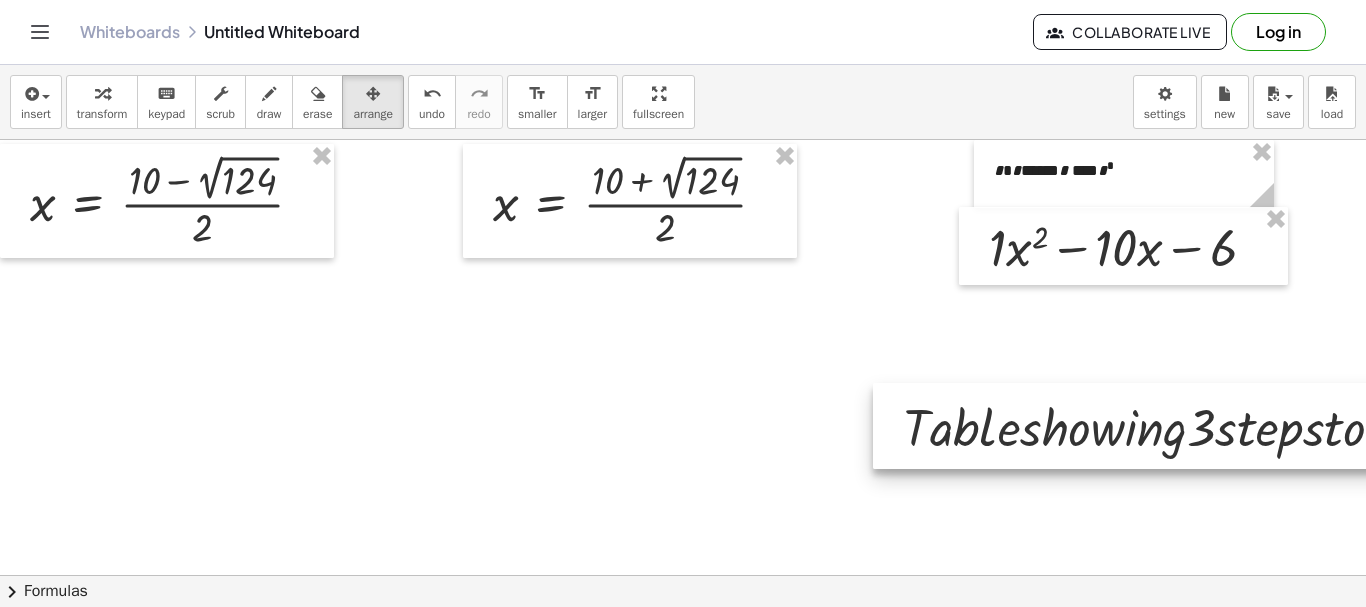 drag, startPoint x: 74, startPoint y: 424, endPoint x: 0, endPoint y: 406, distance: 76.15773 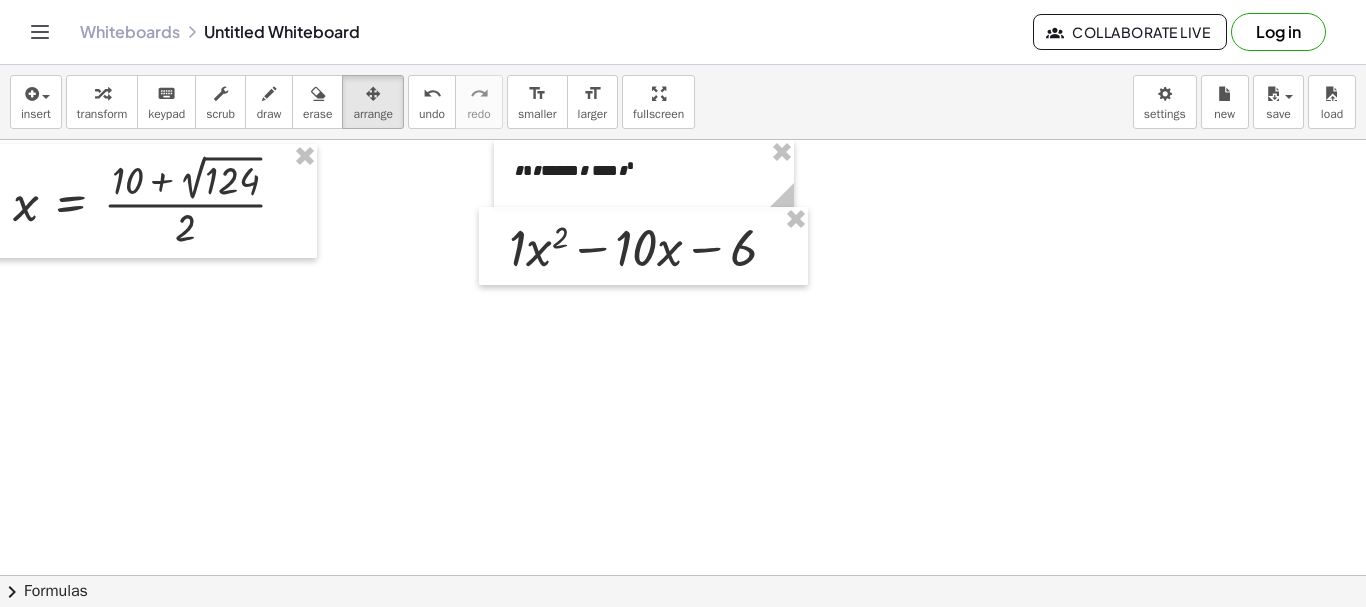 scroll, scrollTop: 0, scrollLeft: 0, axis: both 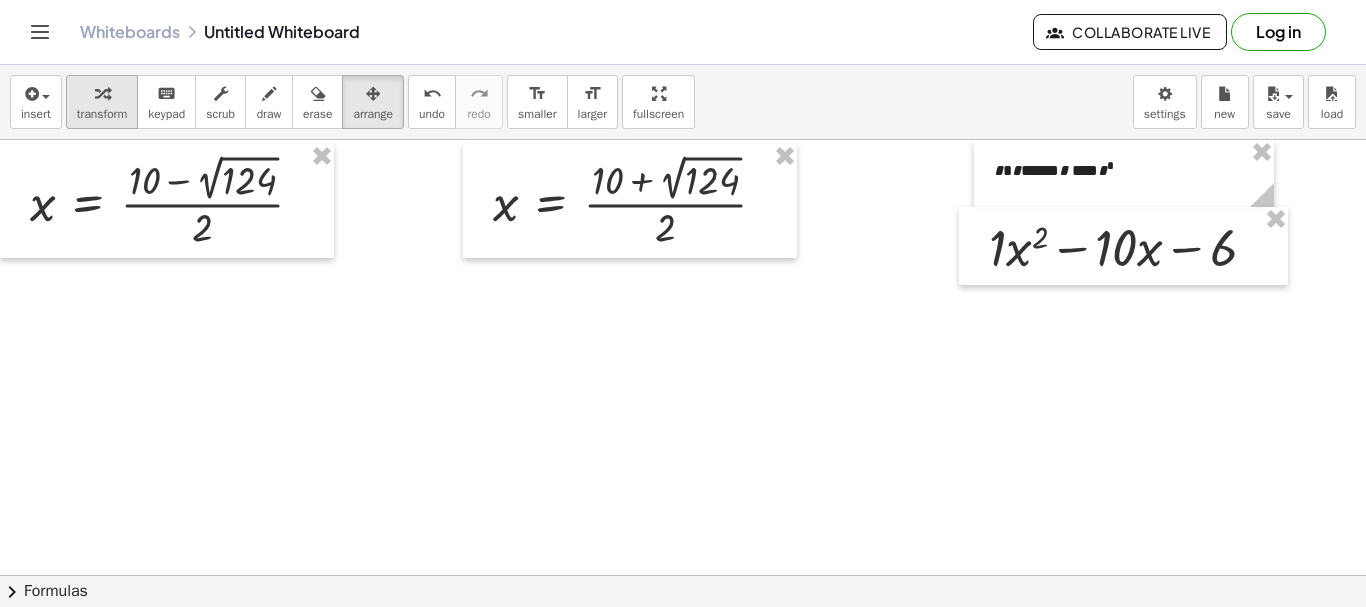 click on "transform" at bounding box center (102, 102) 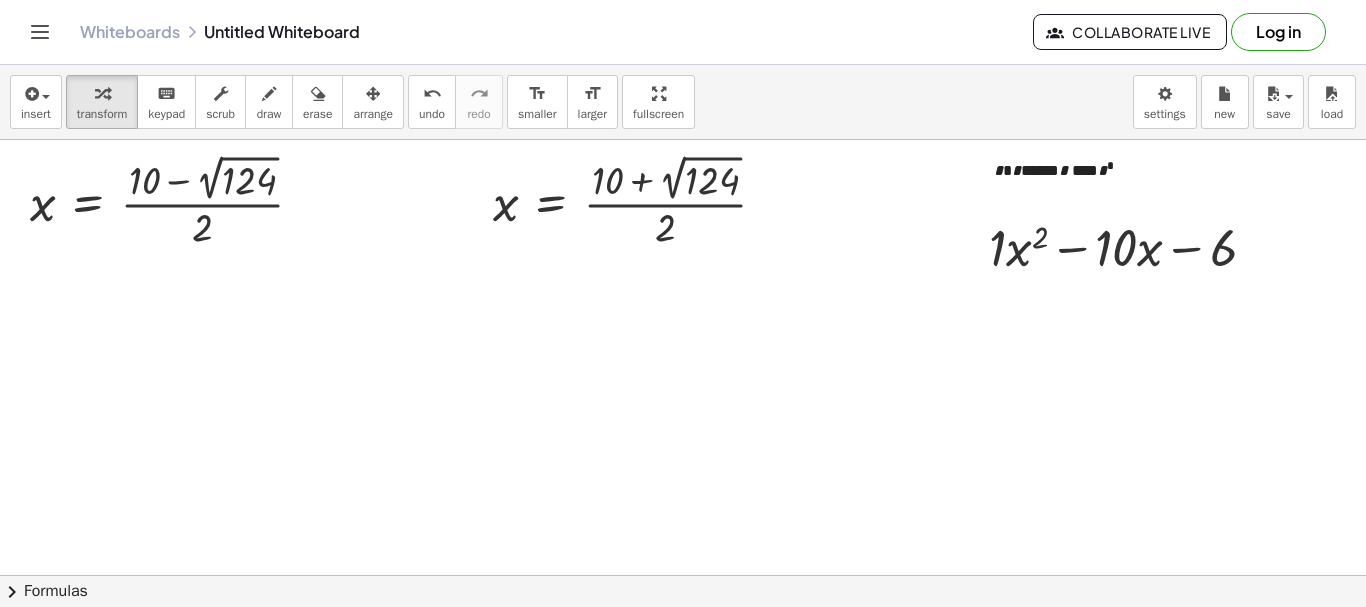 click at bounding box center [1301, 575] 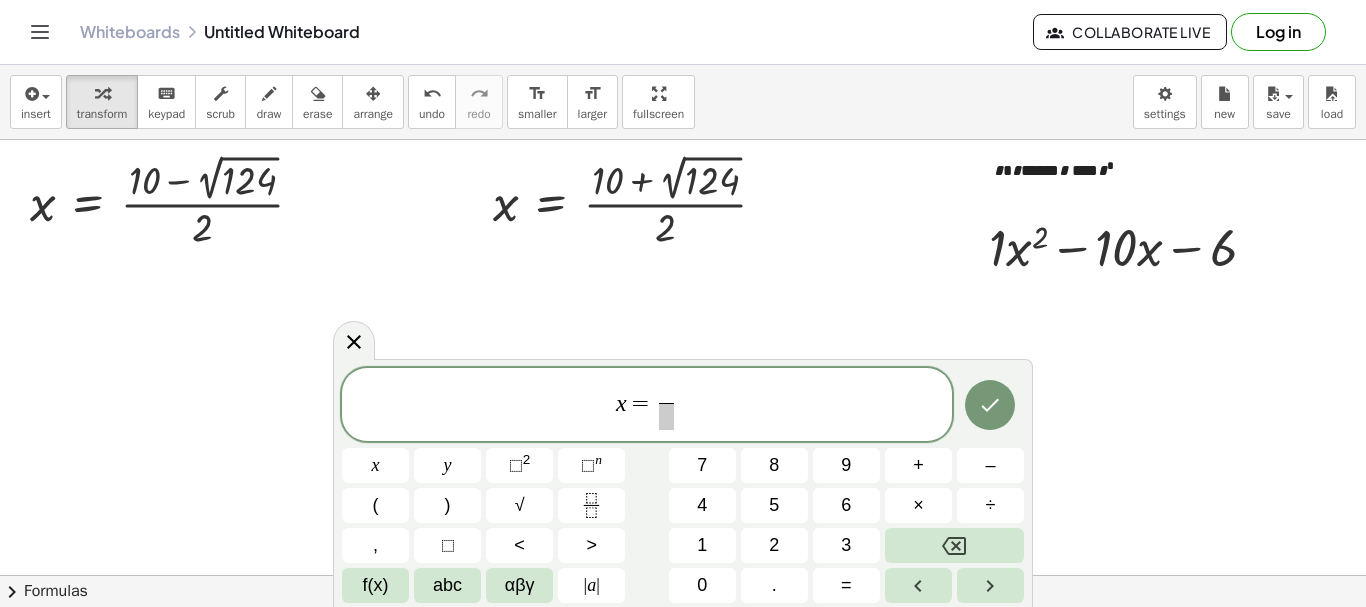 click on "x = ​ ​ x y ⬚ 2 ⬚ n 7 8 9 + – ( ) √ 4 5 6 × ÷ , ⬚ < > 1 2 3 f(x) abc αβγ | a | 0 . =" at bounding box center (683, 486) 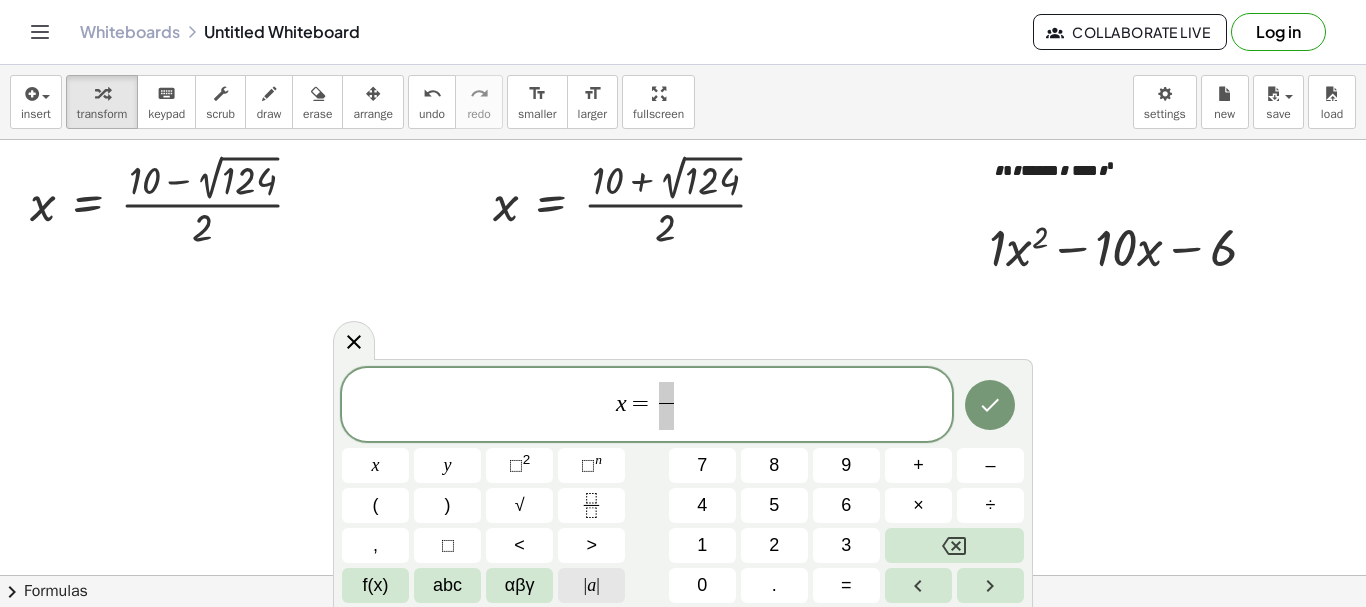 click on "| a |" at bounding box center [591, 585] 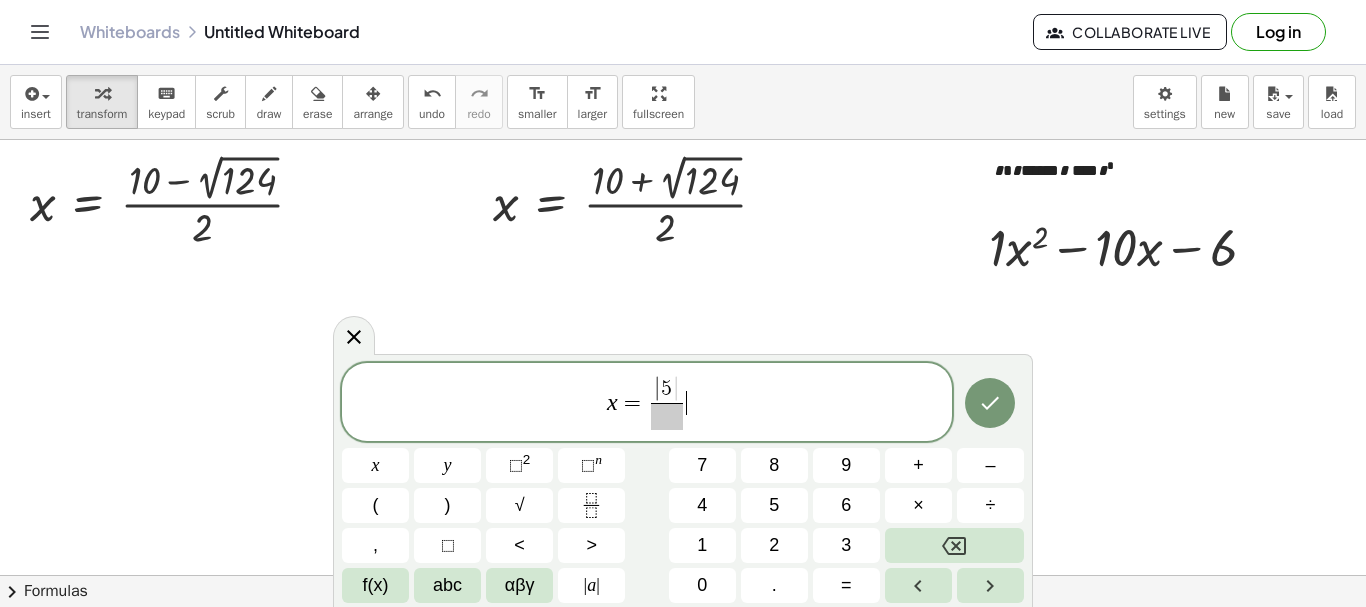 click on "x = | 5 | ​ ​" at bounding box center [647, 403] 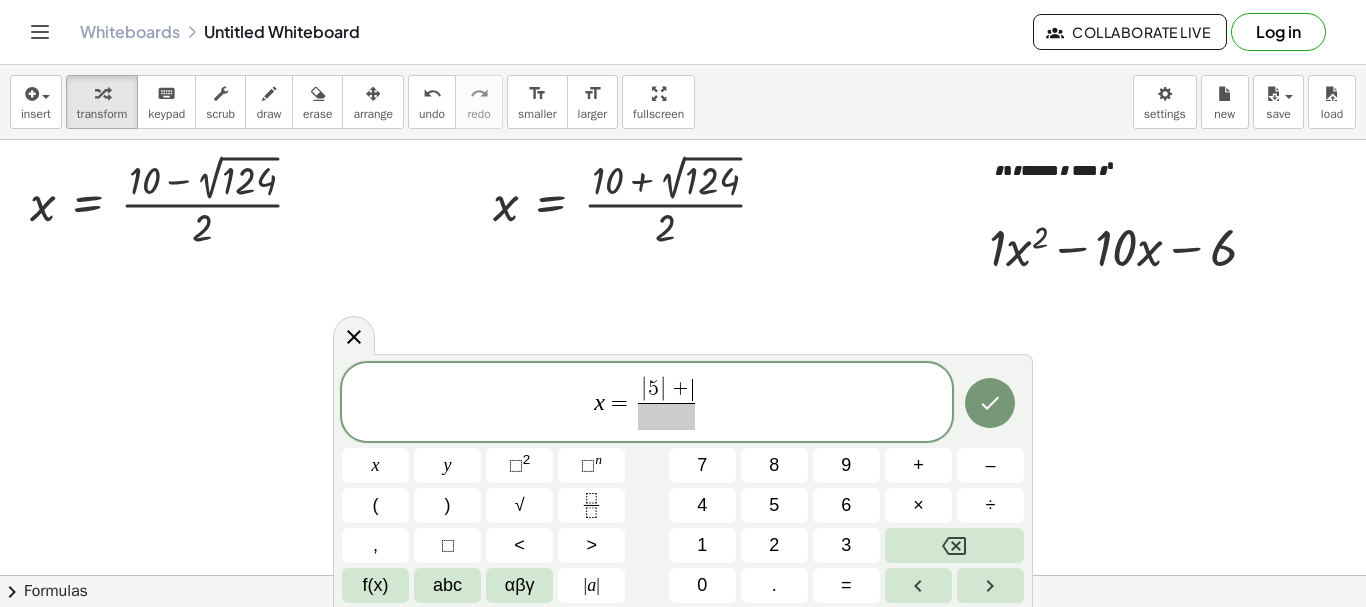 click on "| 5 | + ​" at bounding box center [667, 390] 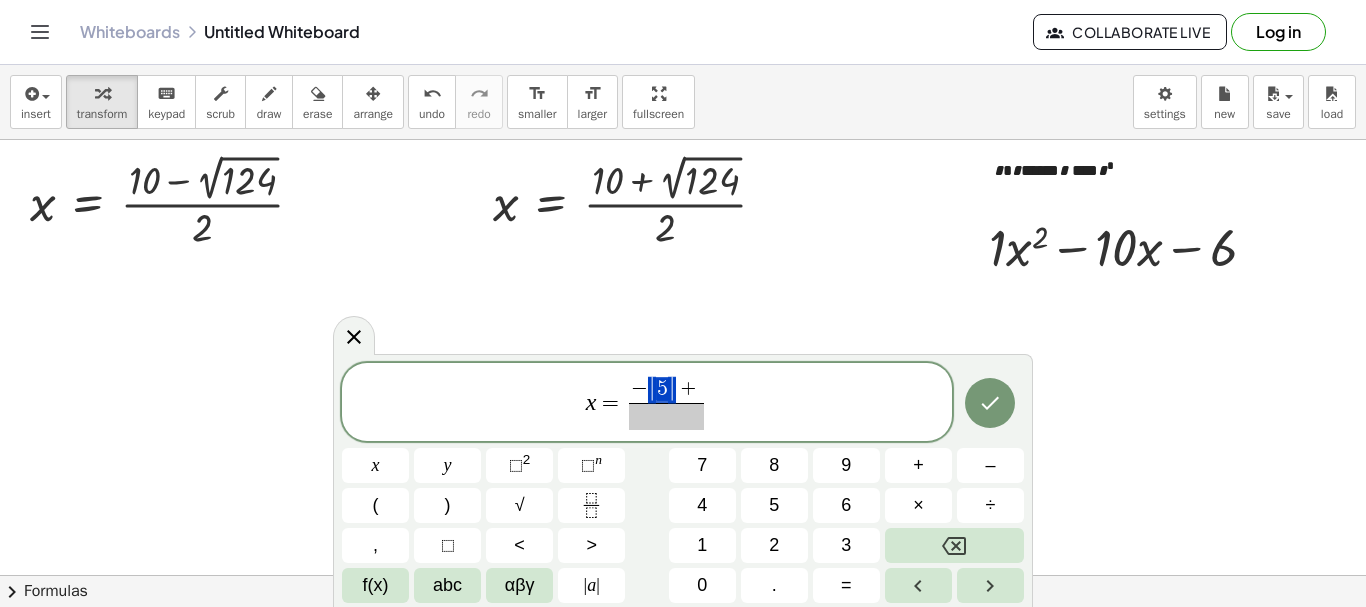 drag, startPoint x: 650, startPoint y: 389, endPoint x: 671, endPoint y: 385, distance: 21.377558 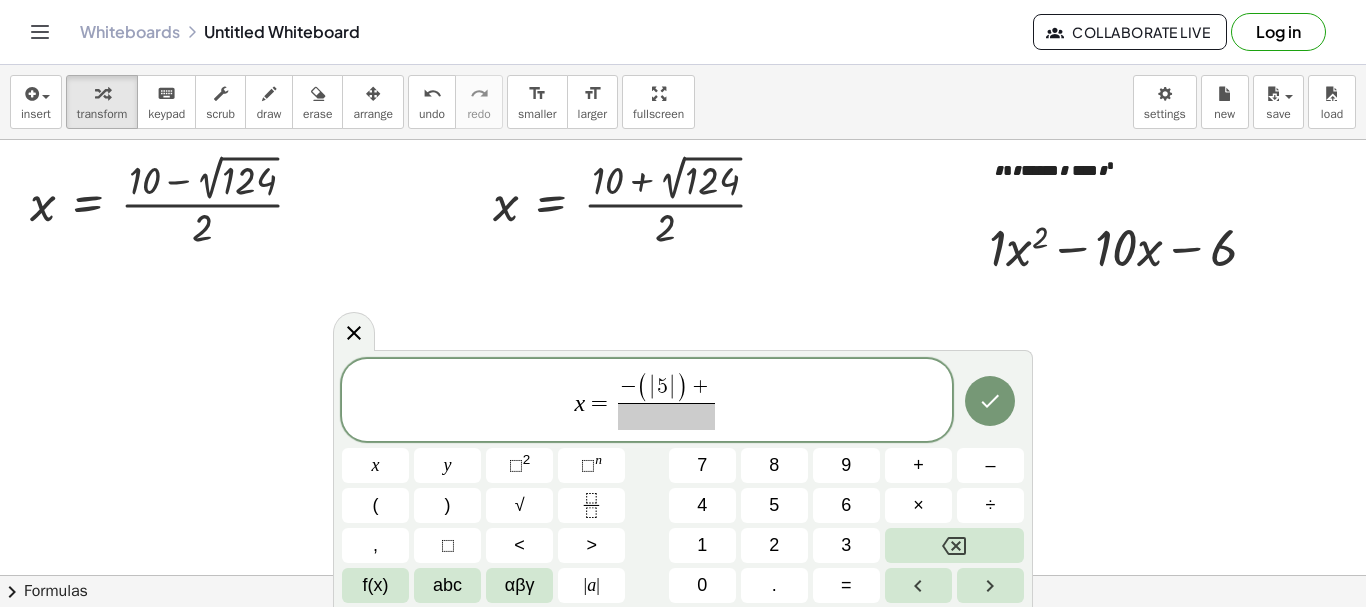 click on "+" at bounding box center [700, 388] 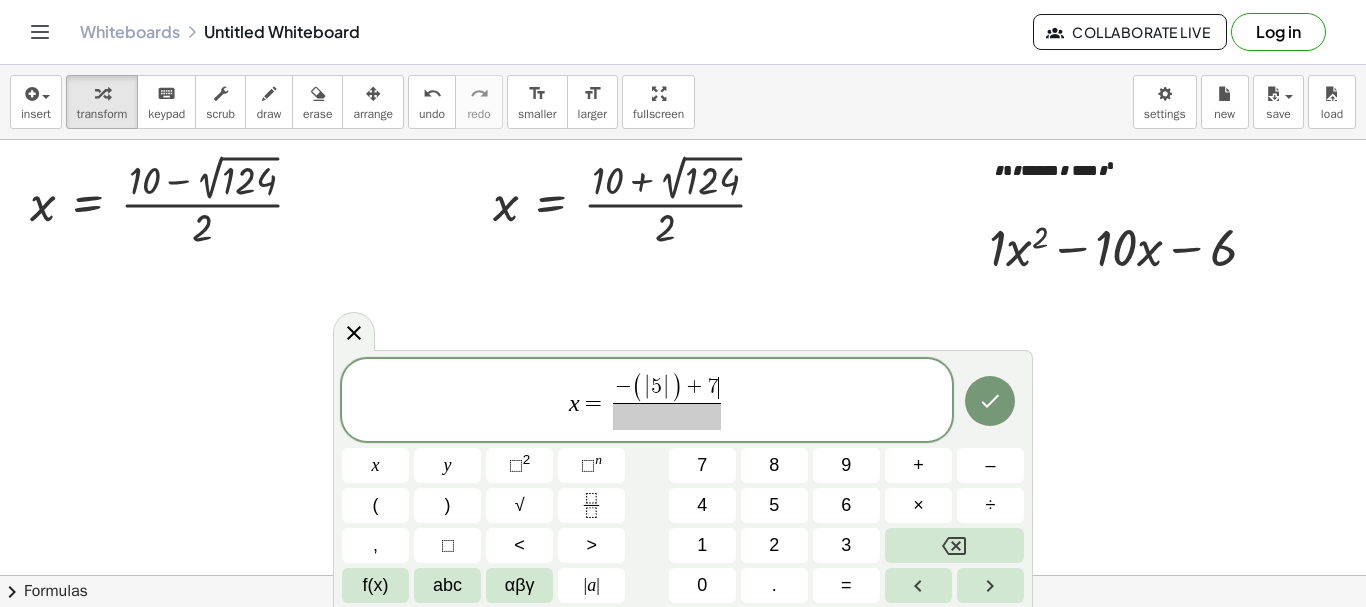 click at bounding box center (667, 416) 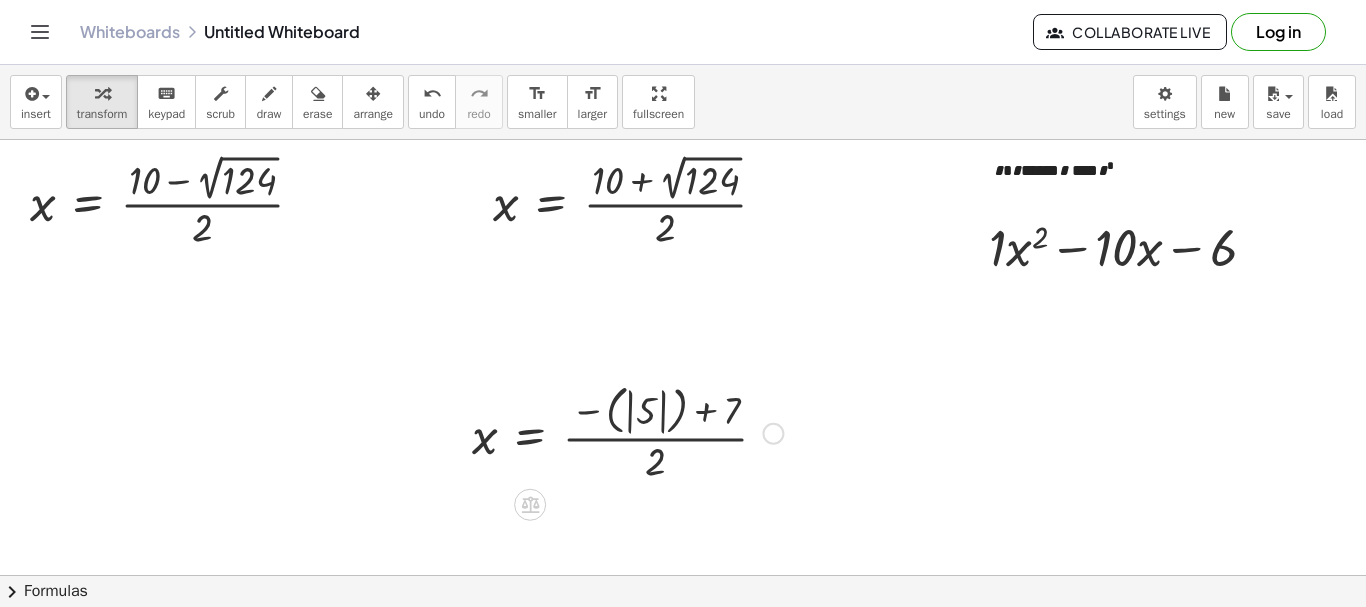 click at bounding box center (627, 432) 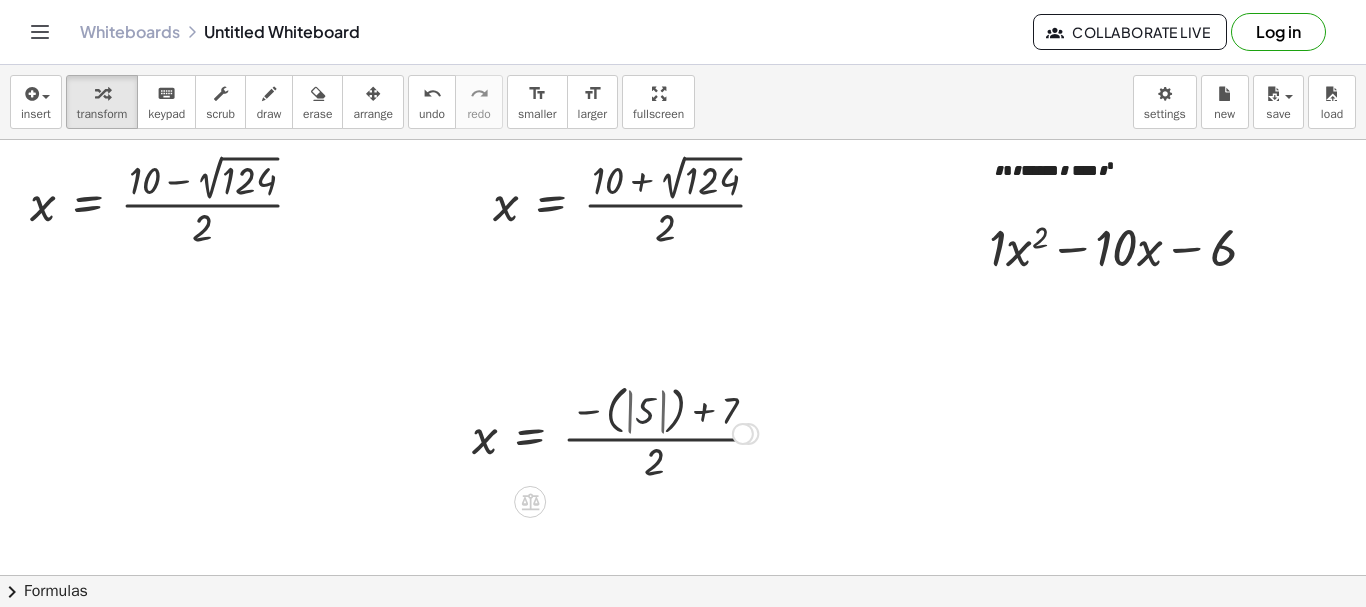 click at bounding box center [615, 432] 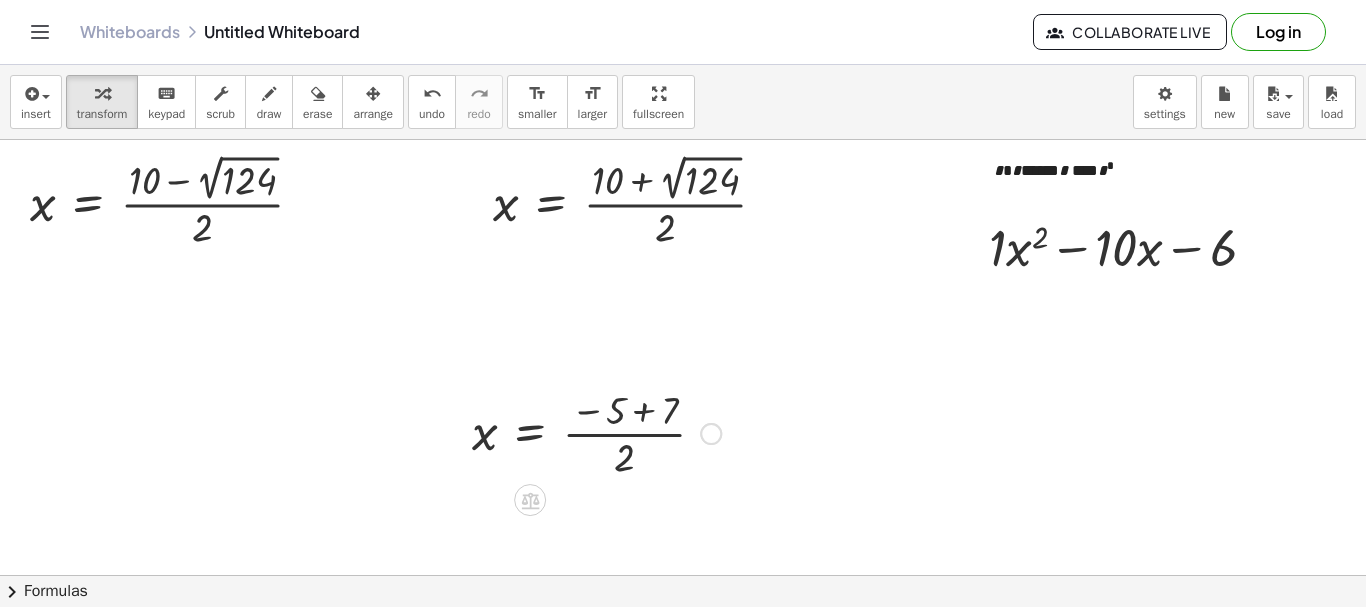 click at bounding box center [596, 432] 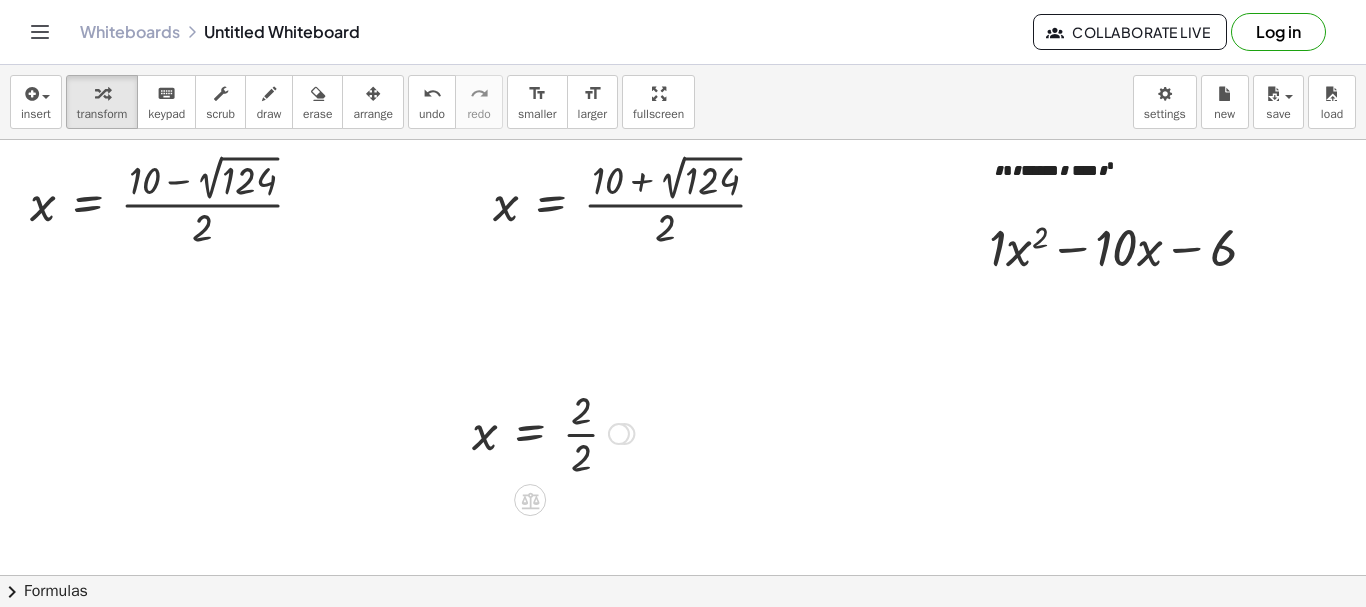 click at bounding box center (553, 432) 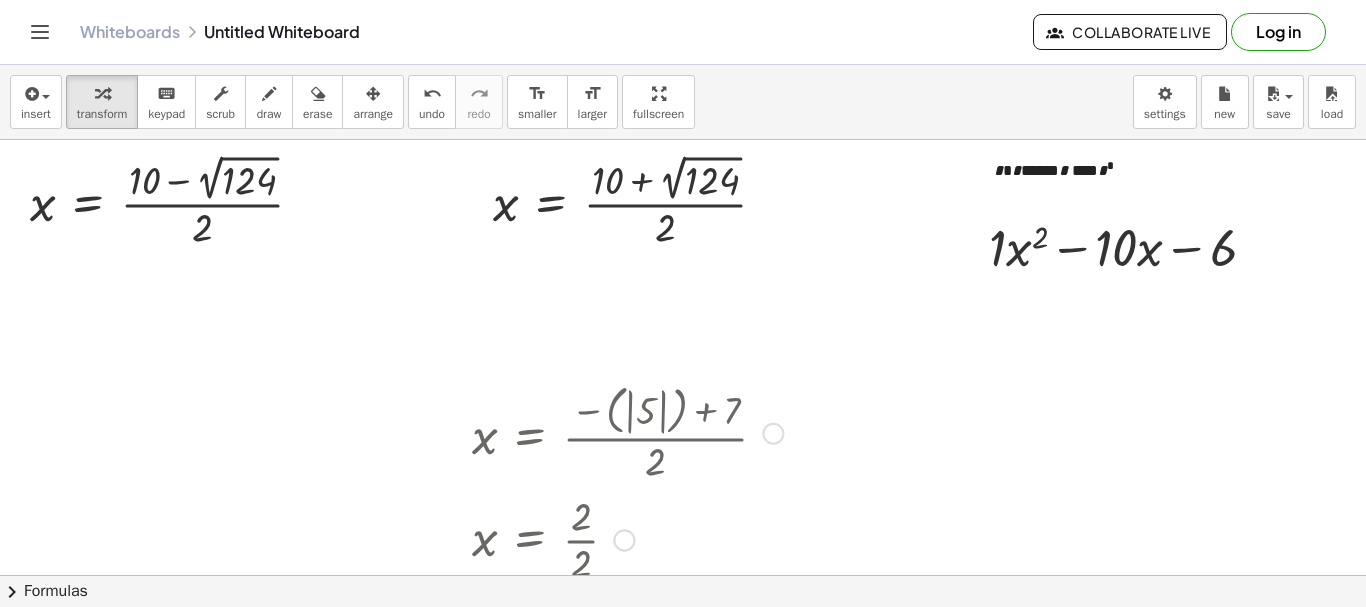 drag, startPoint x: 599, startPoint y: 433, endPoint x: 652, endPoint y: 646, distance: 219.49487 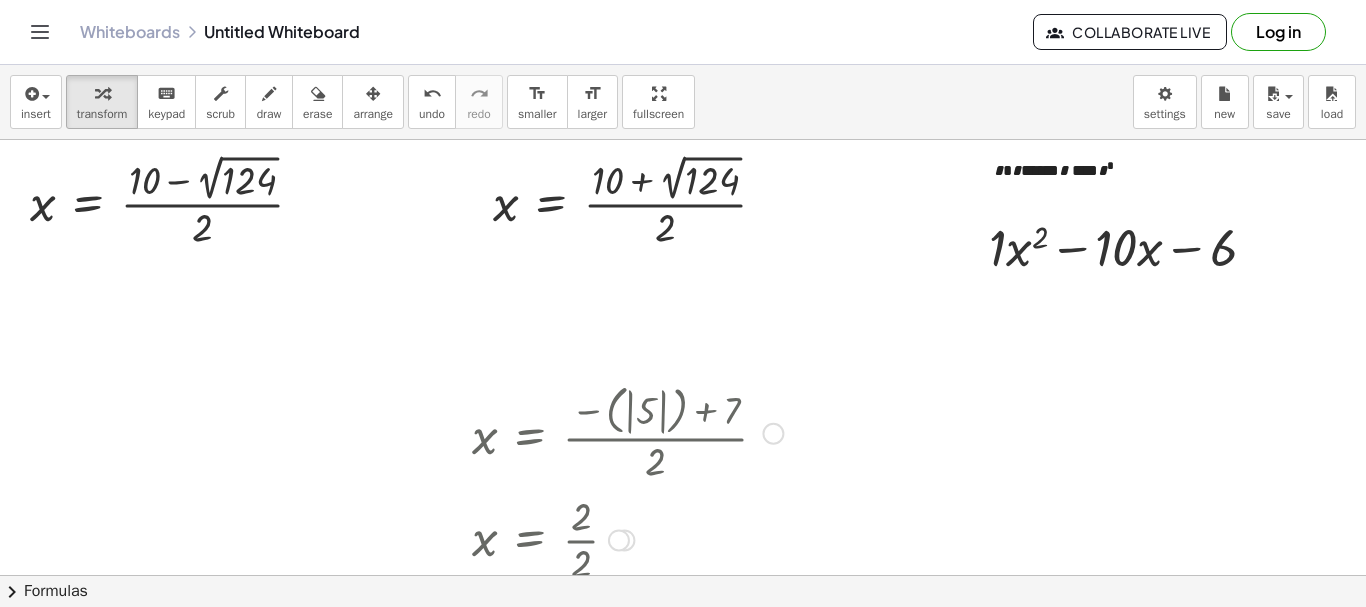 click at bounding box center [773, 434] 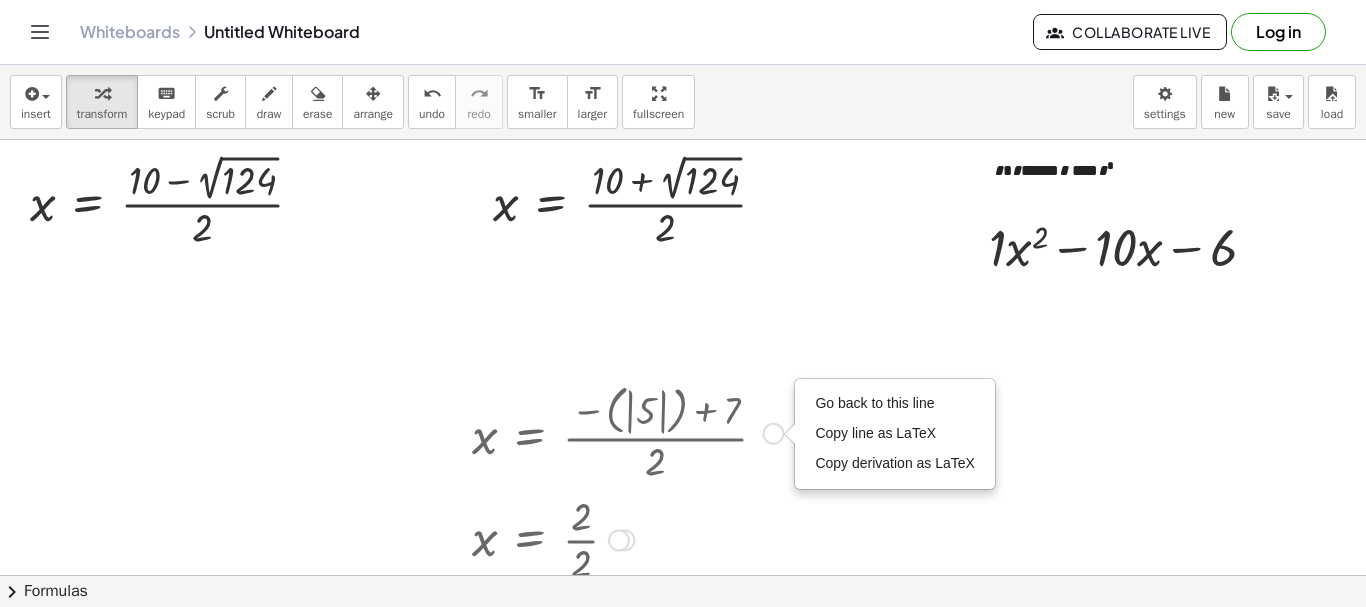 click on "Go back to this line Copy line as LaTeX Copy derivation as LaTeX" at bounding box center (895, 434) 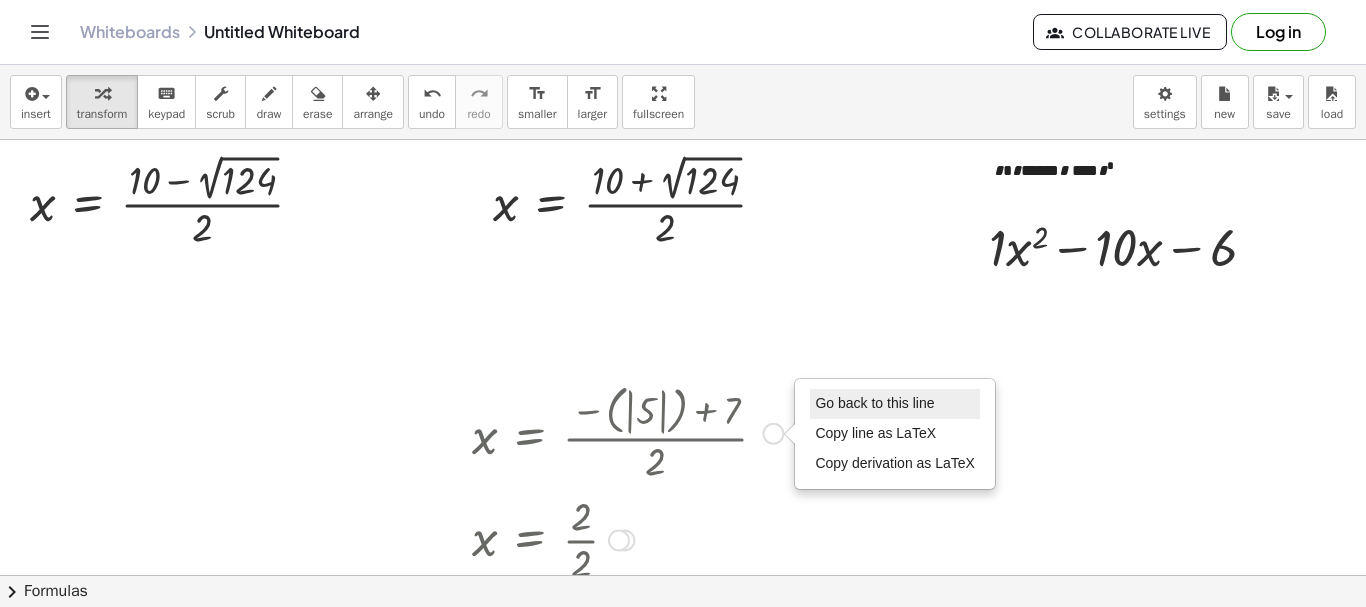 click on "Go back to this line" at bounding box center (874, 403) 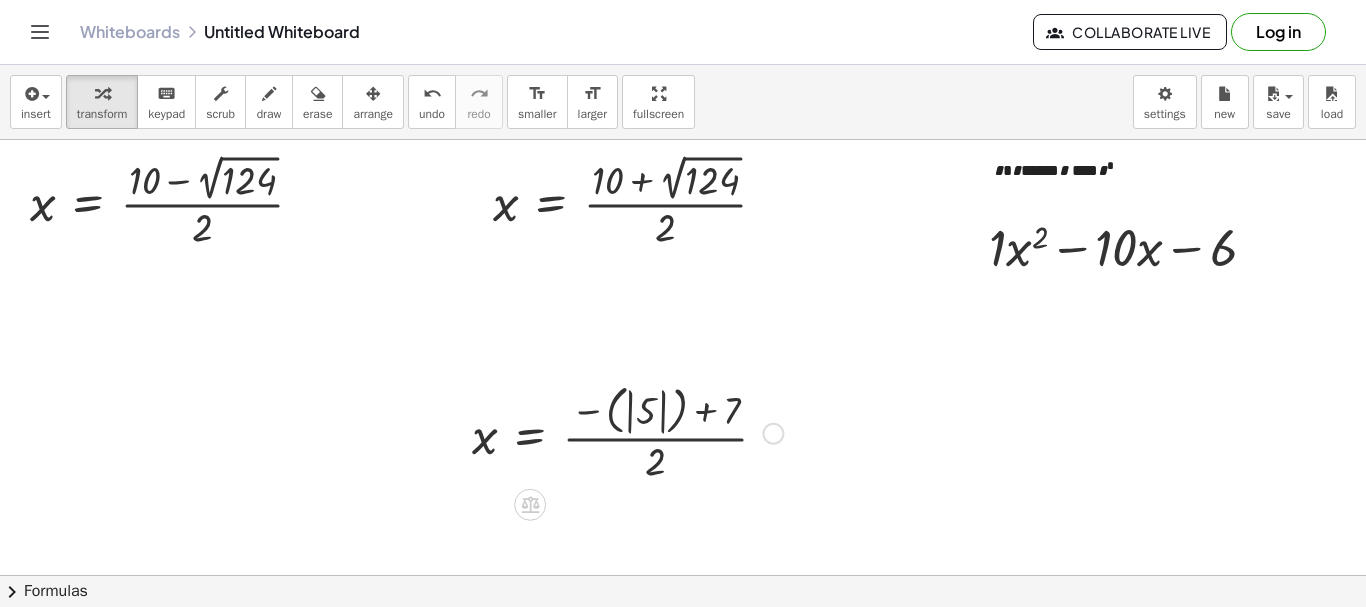 click on "Go back to this line Copy line as LaTeX Copy derivation as LaTeX" at bounding box center (773, 434) 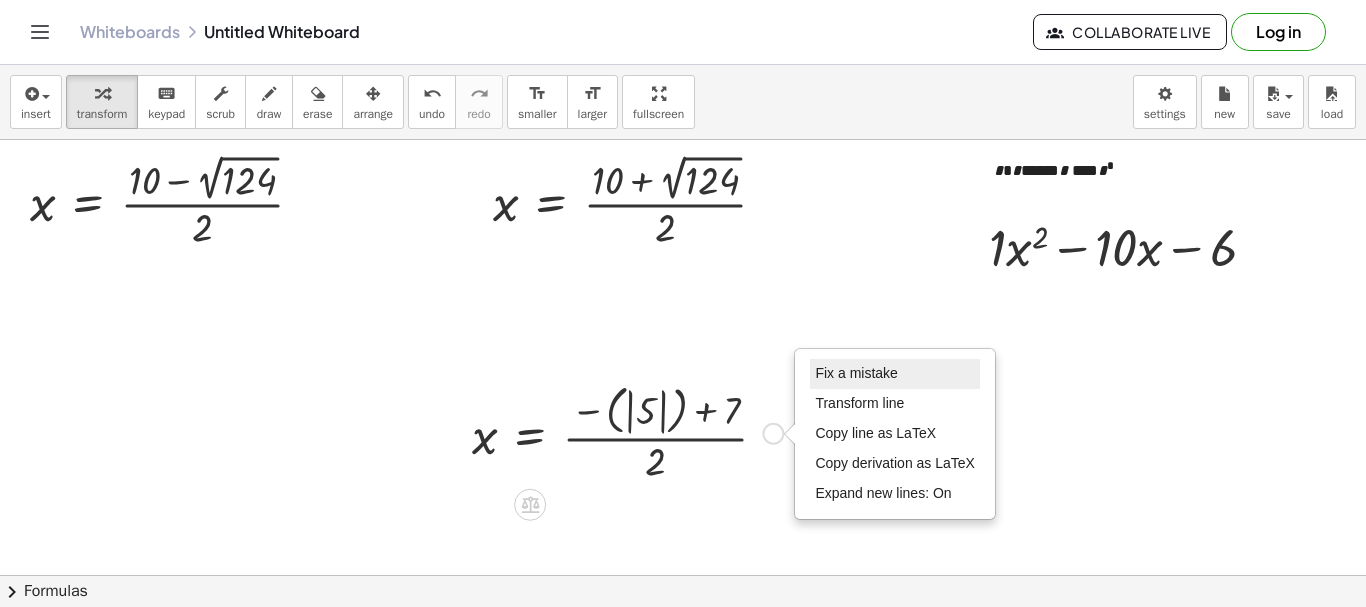 click on "Fix a mistake" at bounding box center [856, 373] 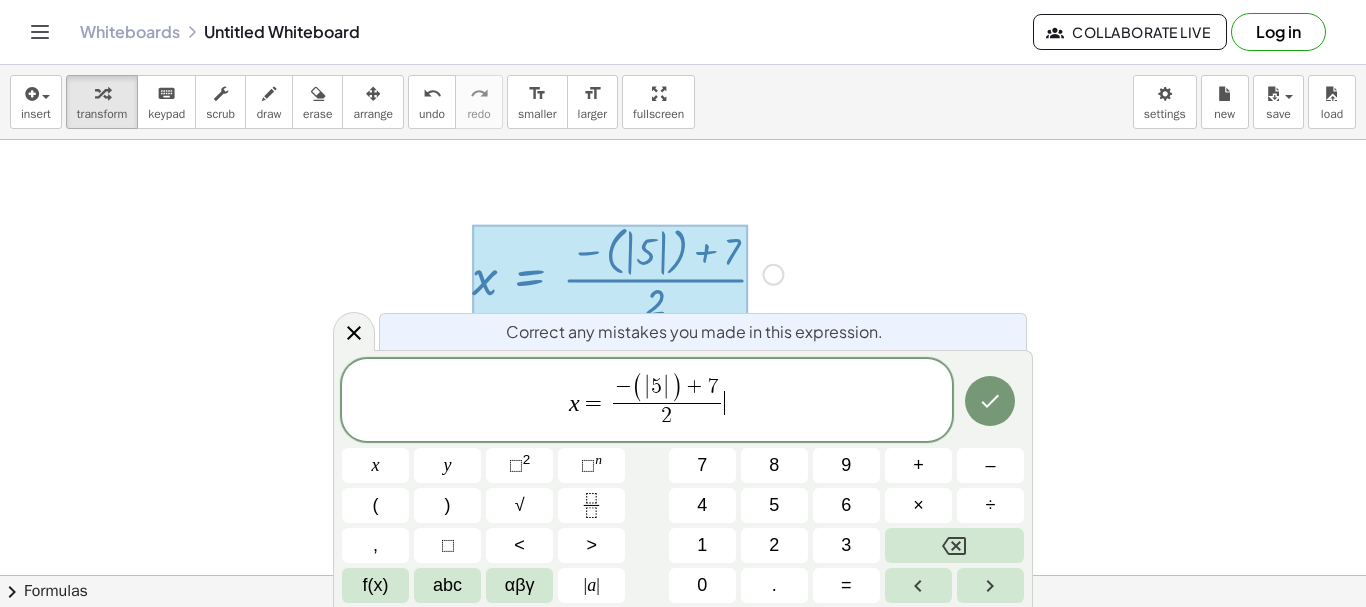 scroll, scrollTop: 160, scrollLeft: 0, axis: vertical 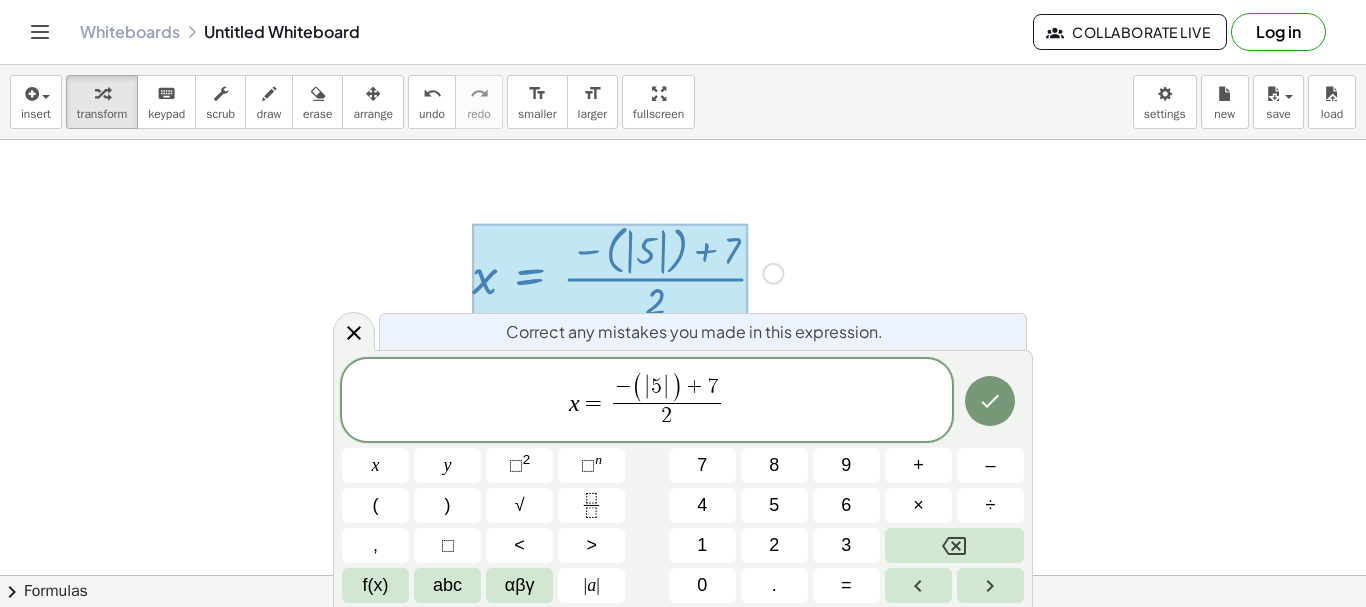 click on ")" at bounding box center (676, 387) 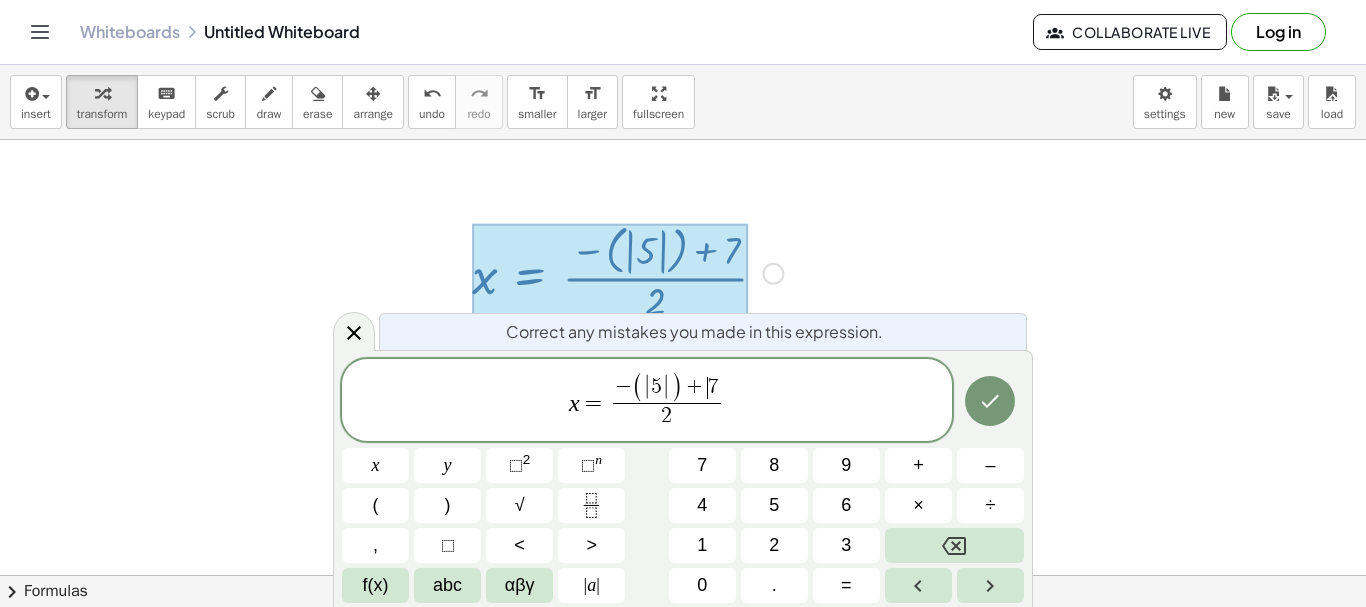 click on "+" at bounding box center (695, 388) 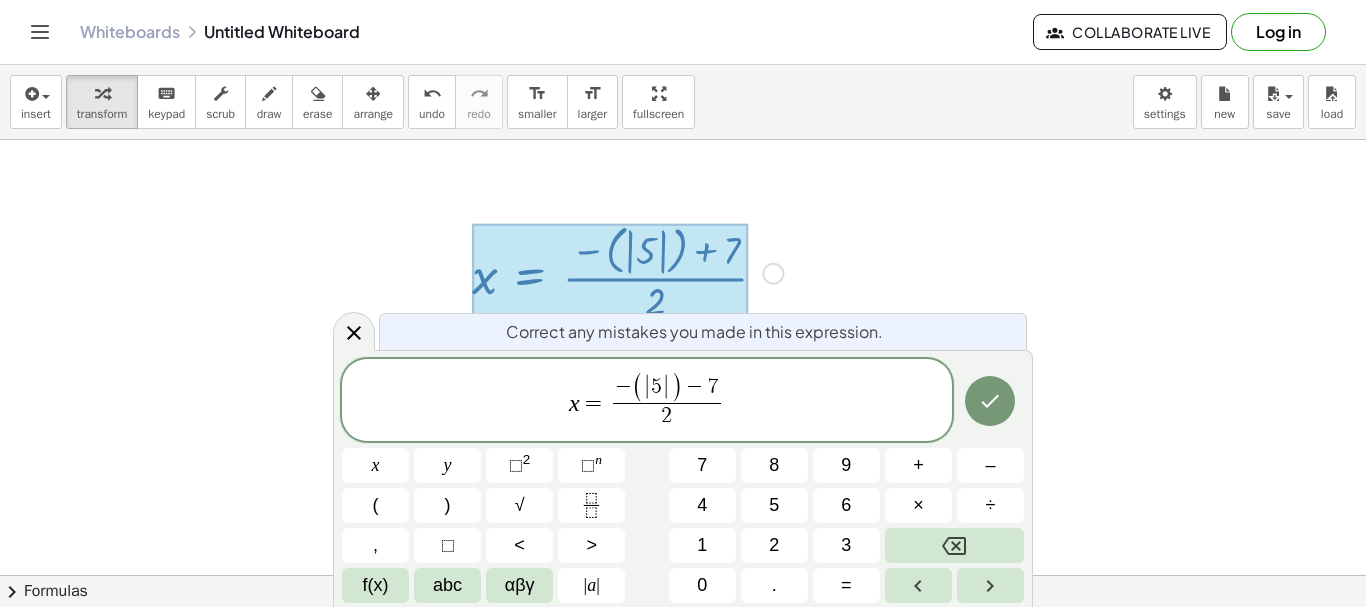 click on "− ( | 5 | ) − ​ 7" at bounding box center (667, 388) 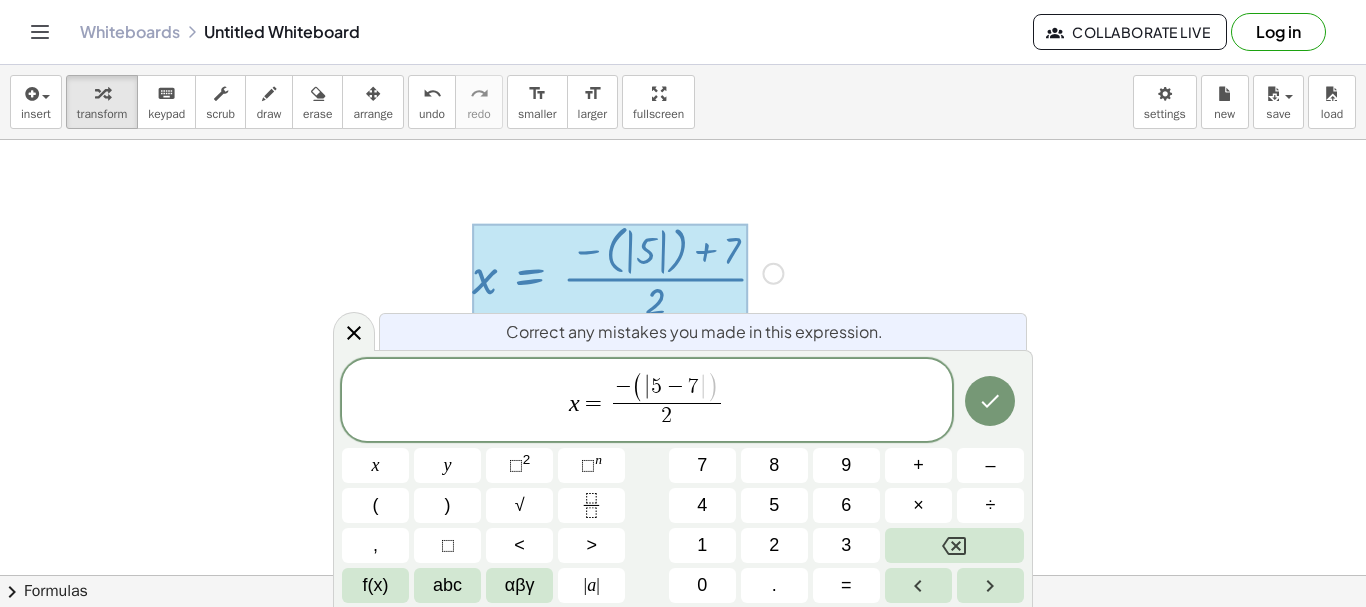 click on "5" at bounding box center [656, 387] 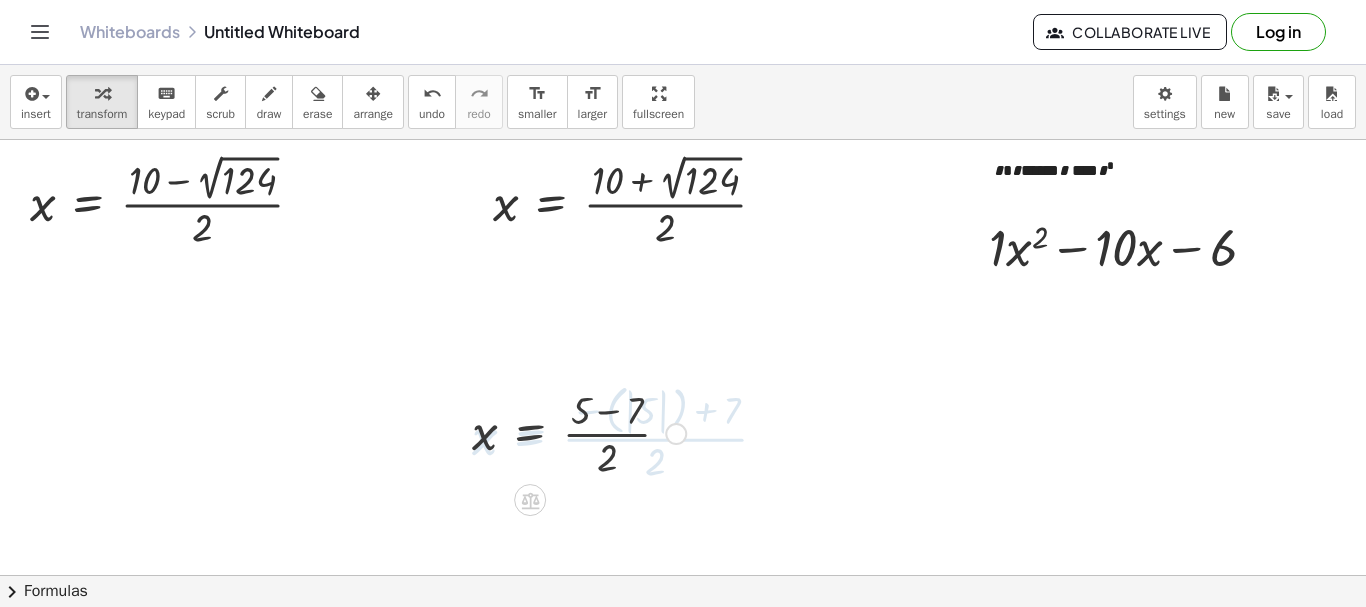 scroll, scrollTop: 0, scrollLeft: 0, axis: both 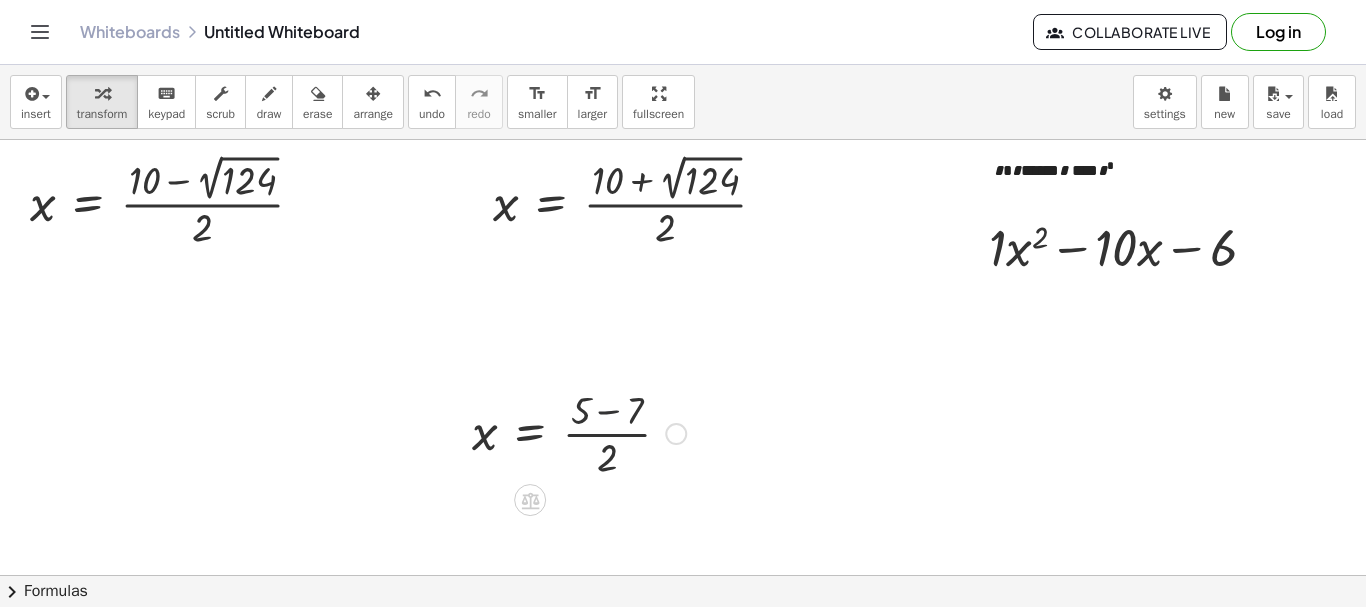 click at bounding box center [579, 432] 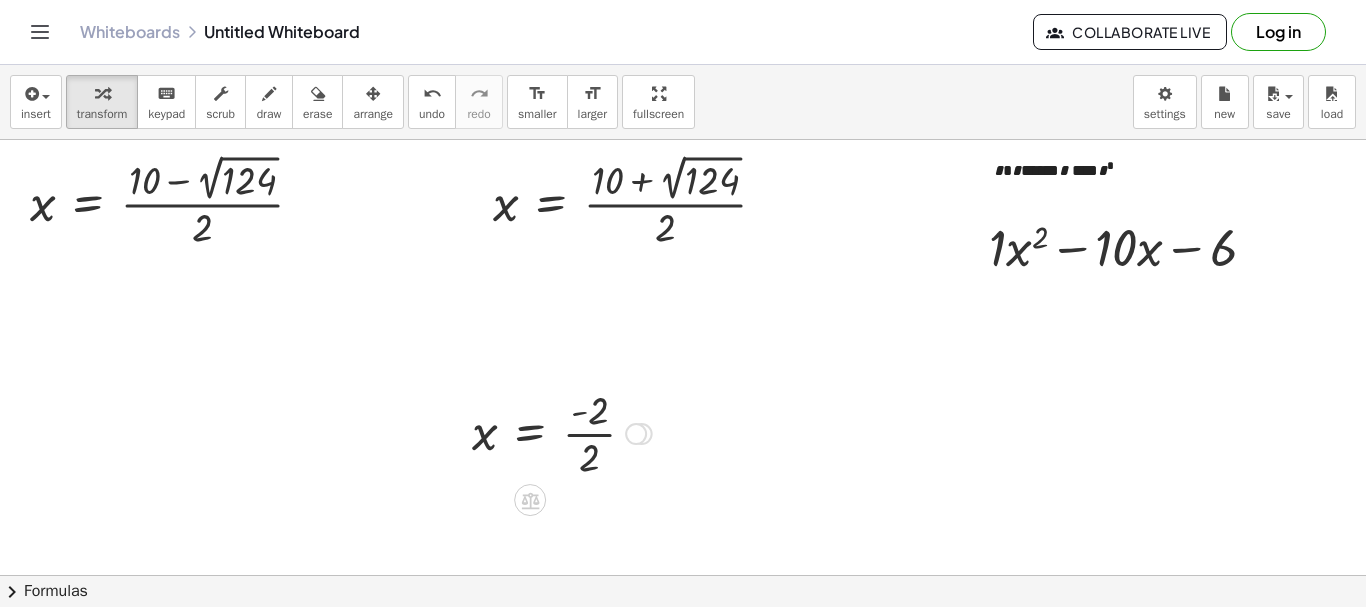 click at bounding box center (562, 432) 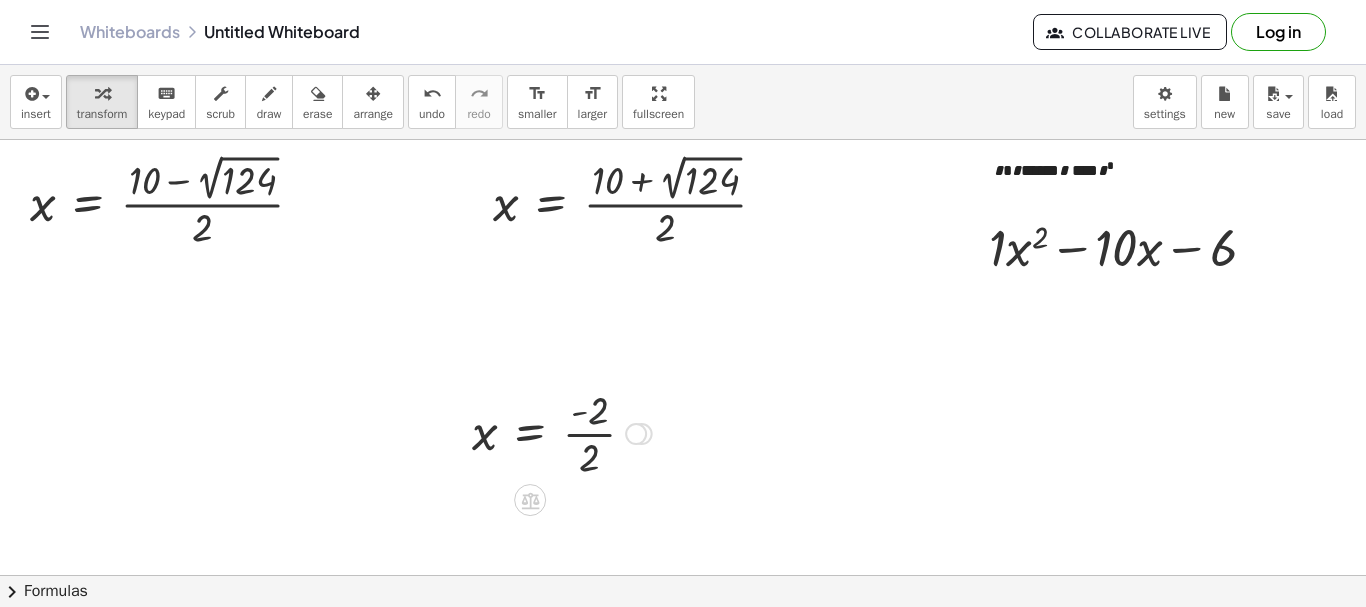 click at bounding box center [562, 432] 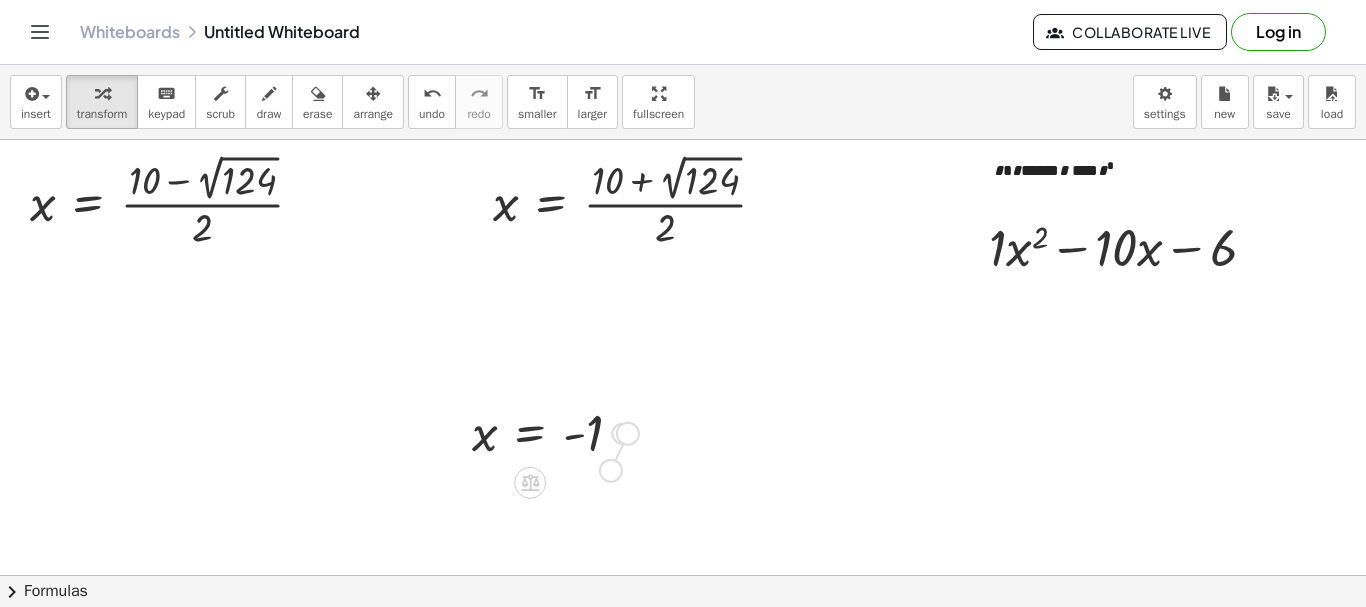 drag, startPoint x: 623, startPoint y: 434, endPoint x: 587, endPoint y: 588, distance: 158.15182 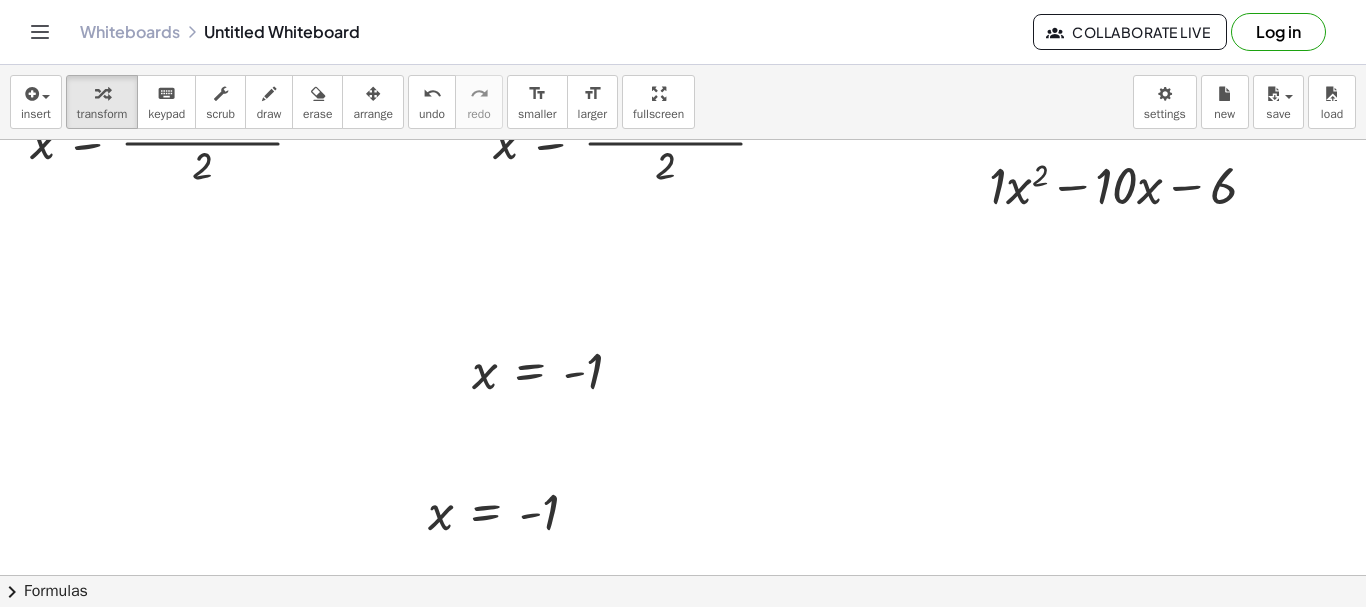 scroll, scrollTop: 66, scrollLeft: 0, axis: vertical 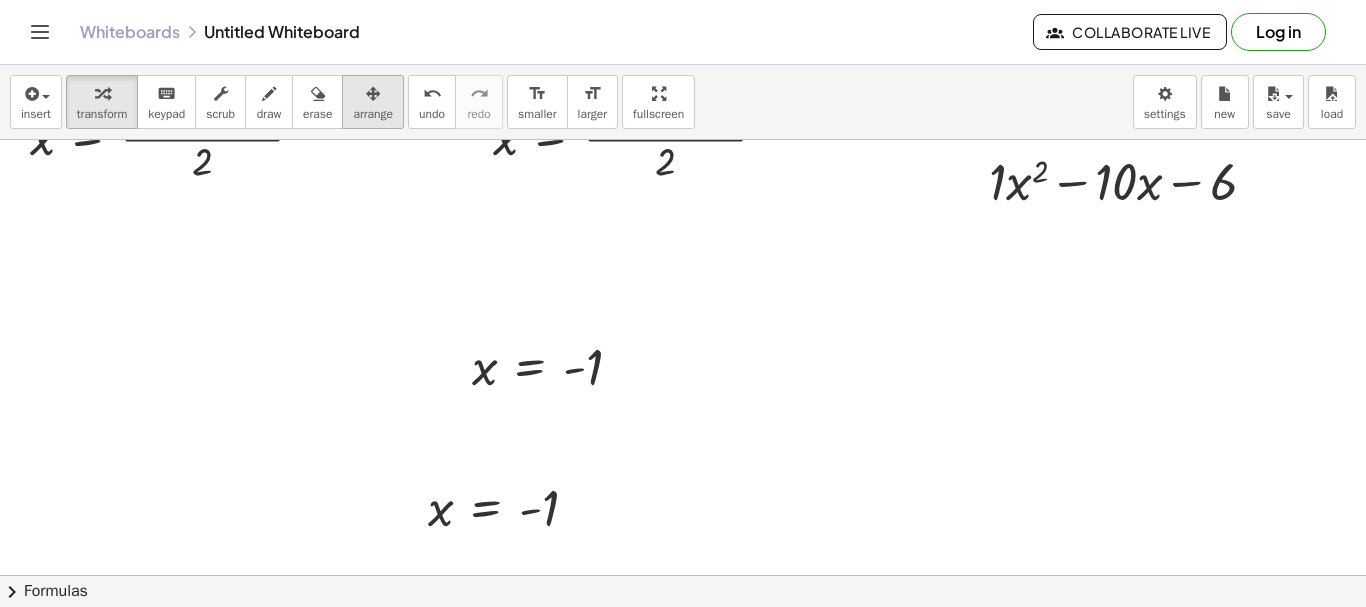 click on "arrange" at bounding box center (373, 114) 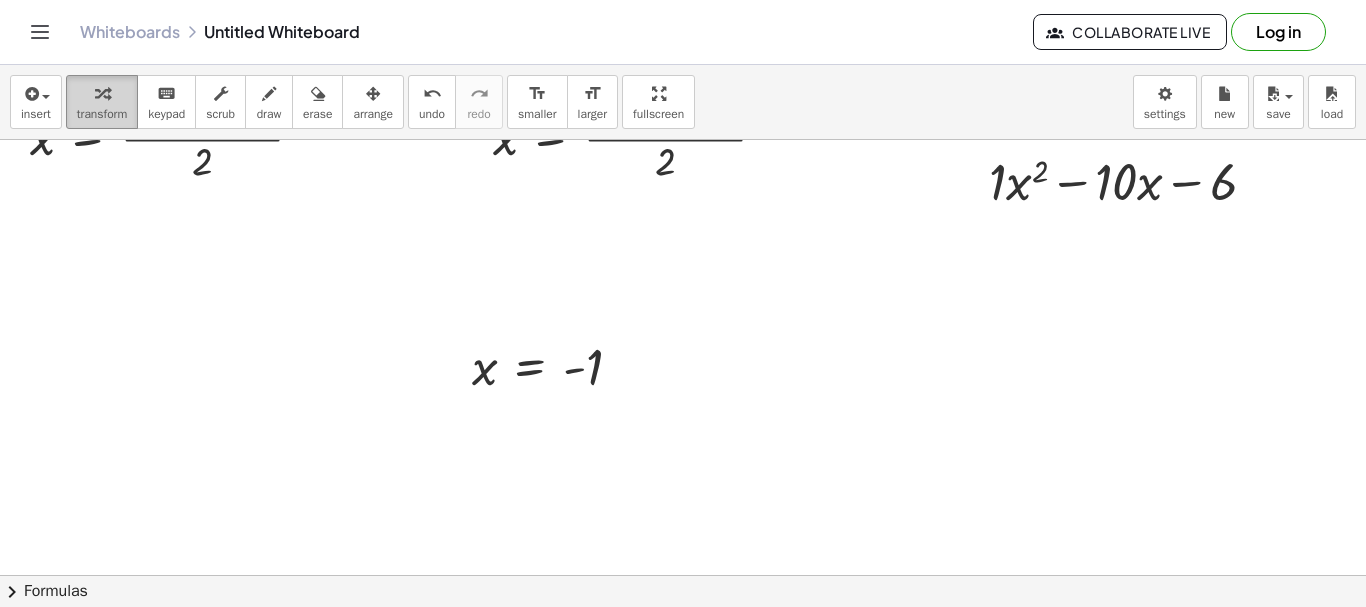 click at bounding box center [102, 94] 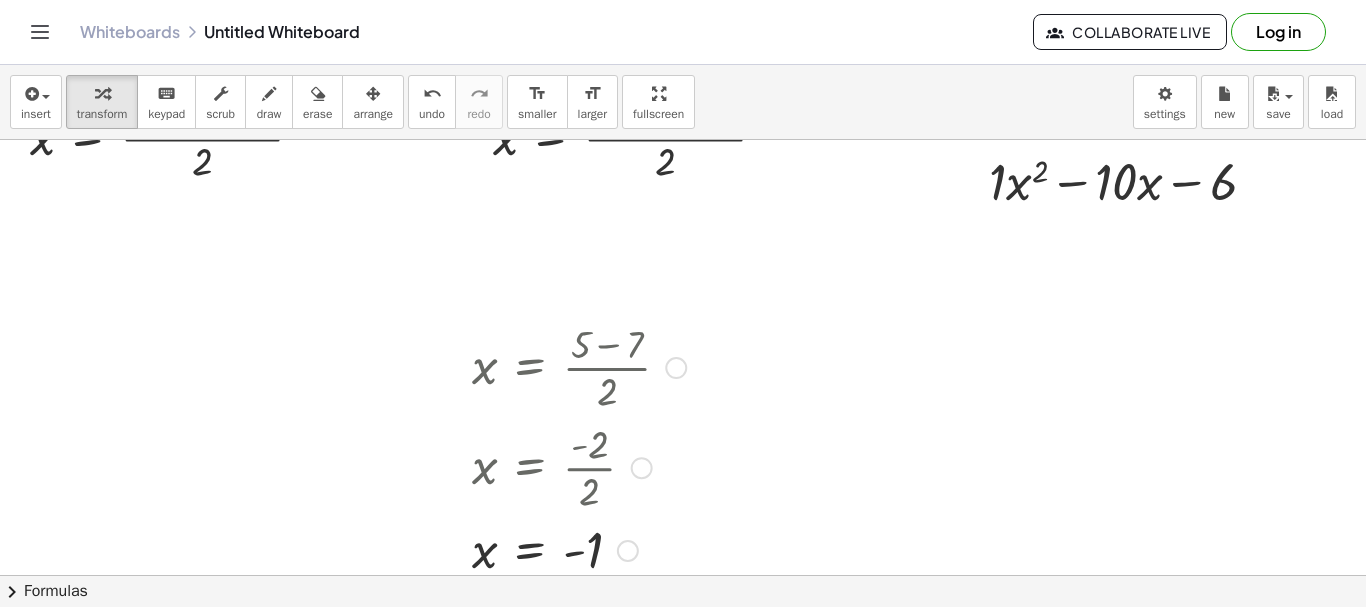 drag, startPoint x: 625, startPoint y: 362, endPoint x: 691, endPoint y: 646, distance: 291.56818 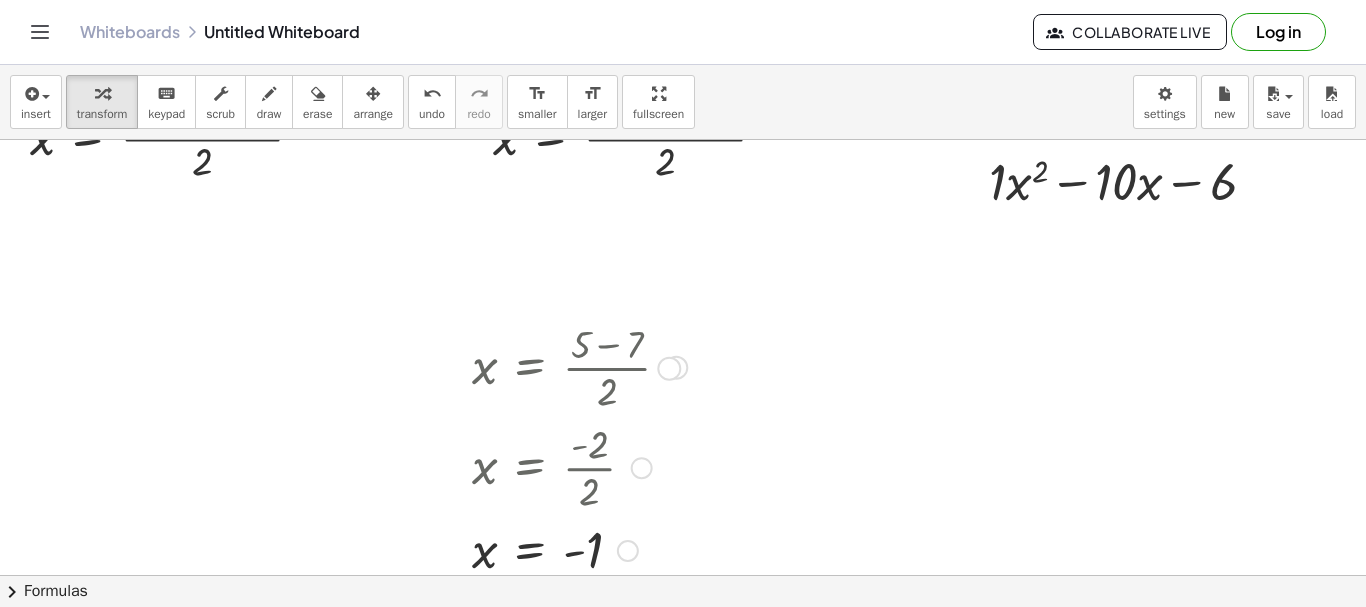 click at bounding box center (676, 368) 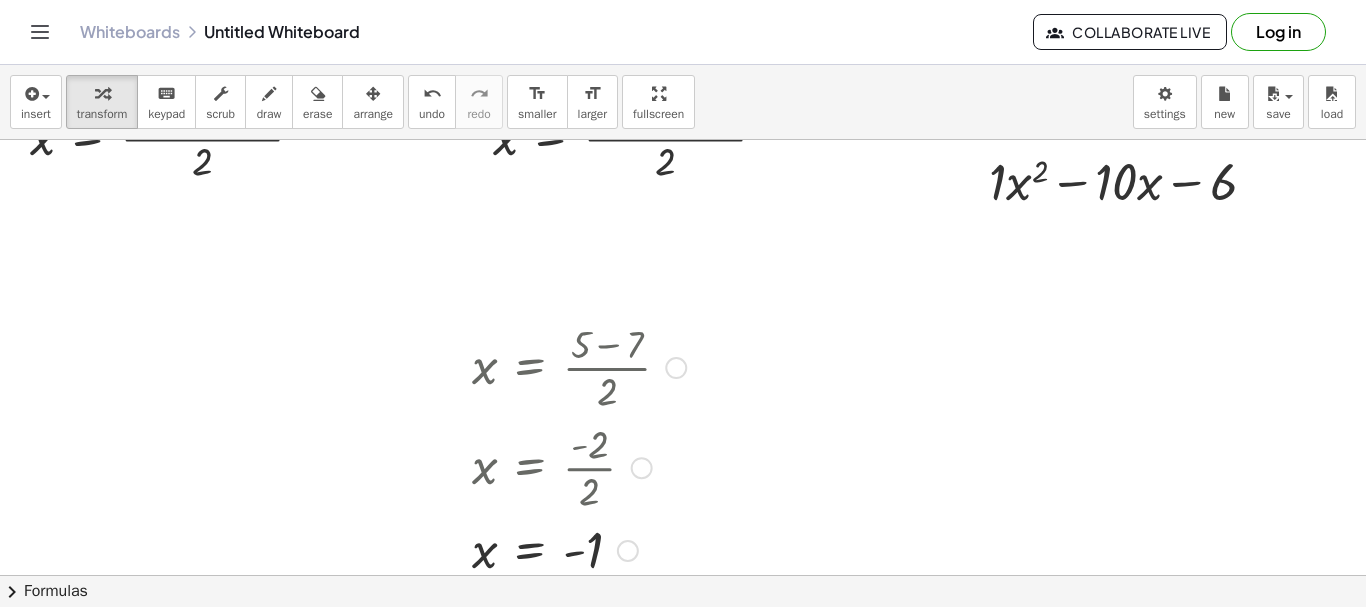 click at bounding box center [676, 368] 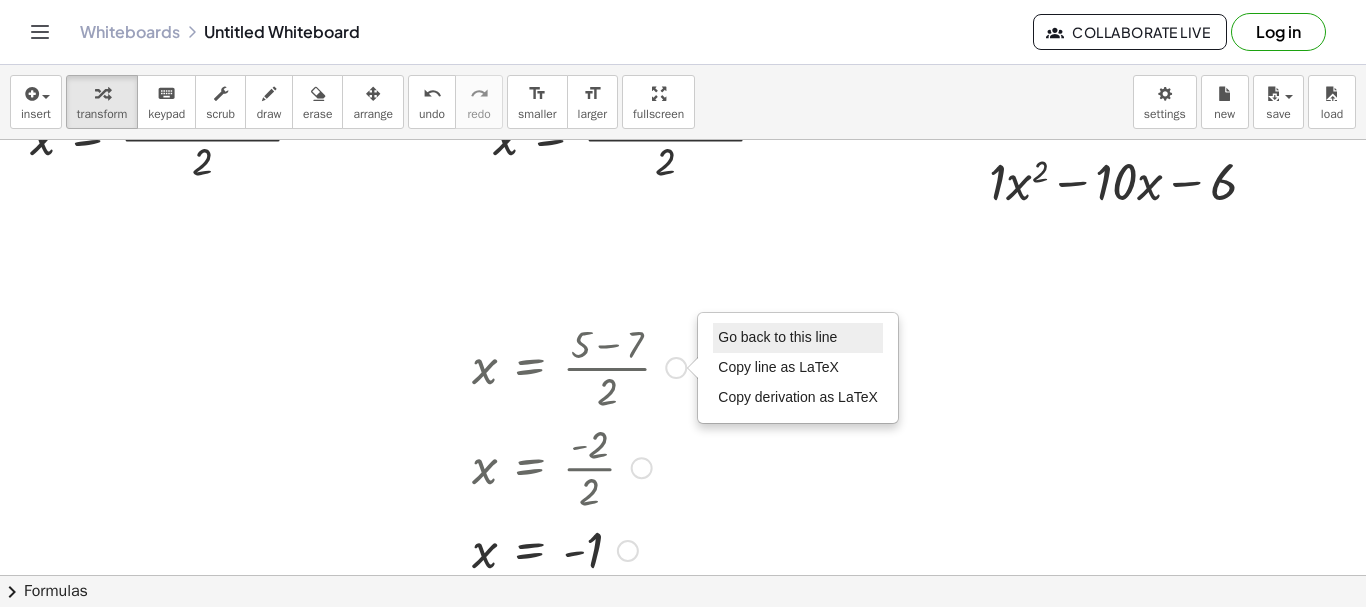 click on "Go back to this line" at bounding box center (777, 337) 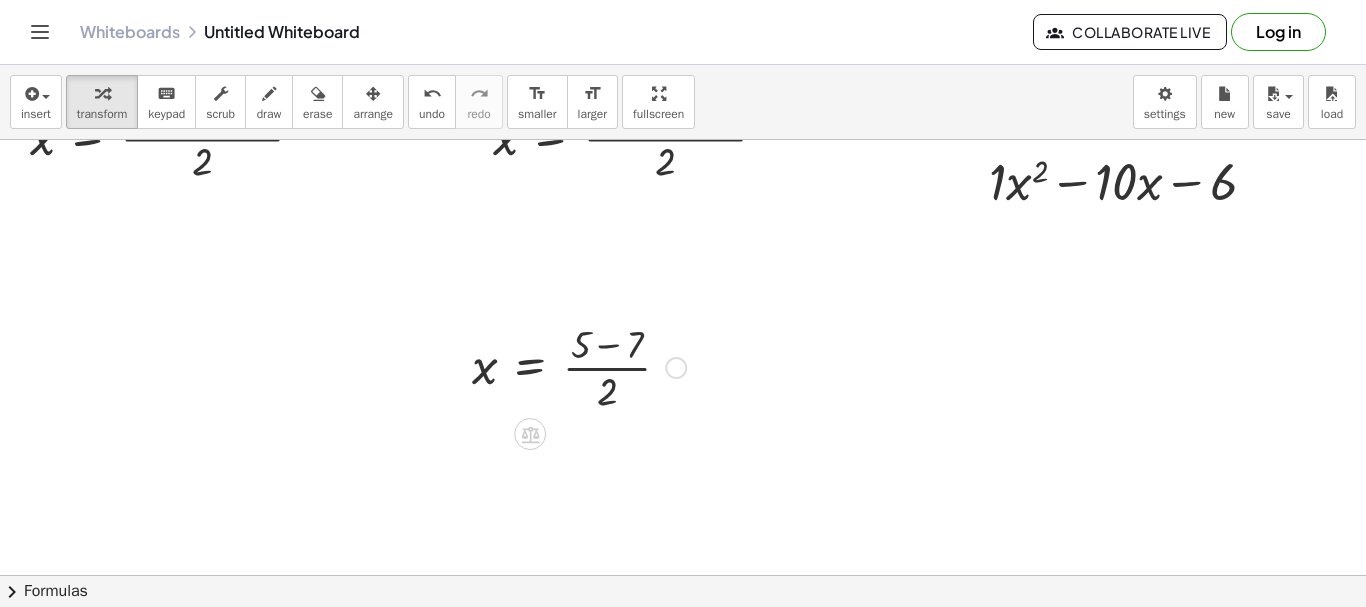 click on "Go back to this line Copy line as LaTeX Copy derivation as LaTeX" at bounding box center (676, 368) 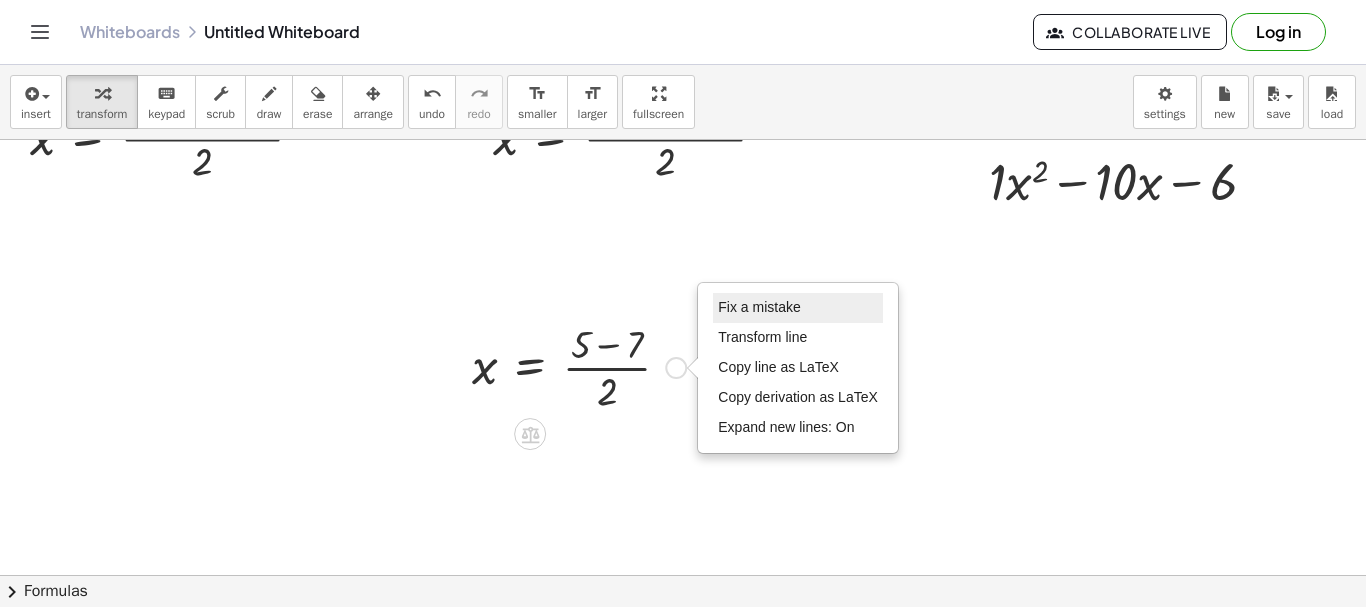 click on "Fix a mistake" at bounding box center (798, 308) 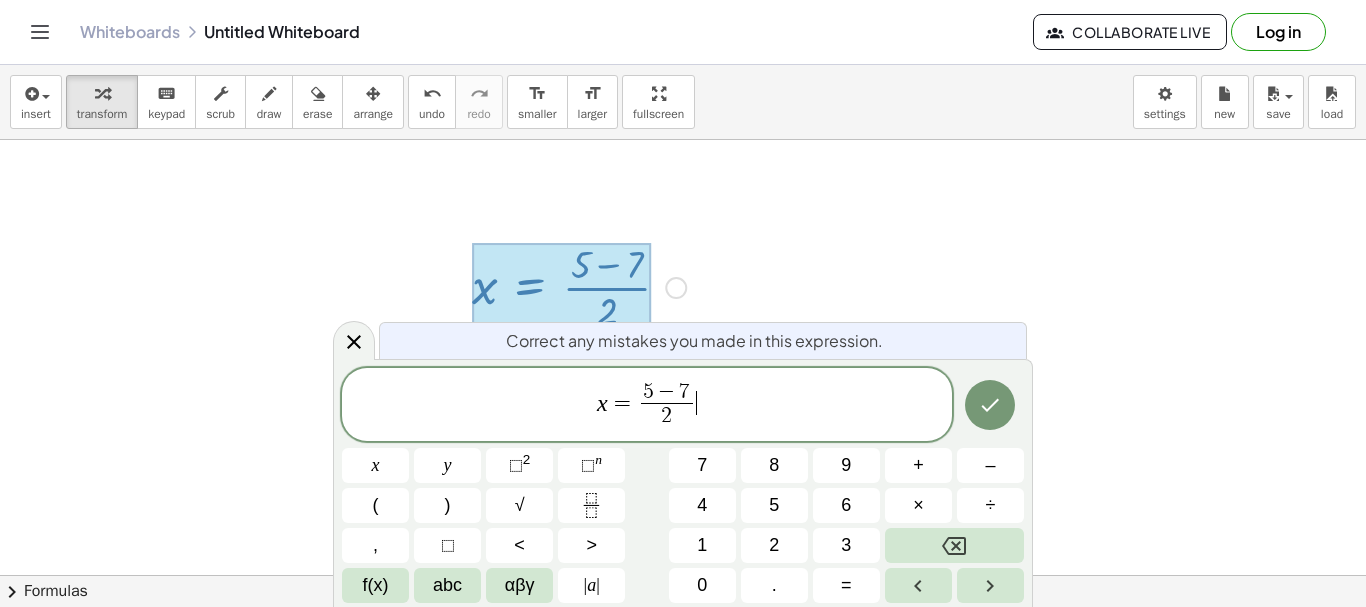 scroll, scrollTop: 155, scrollLeft: 0, axis: vertical 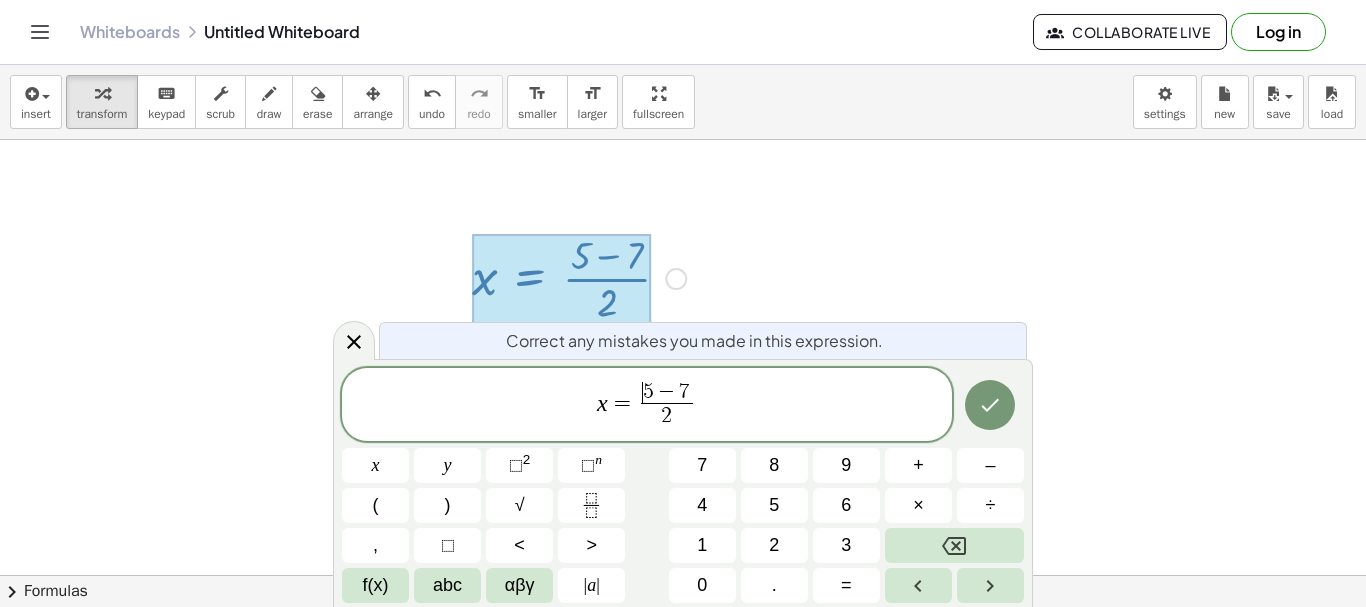 click on "5" at bounding box center [648, 392] 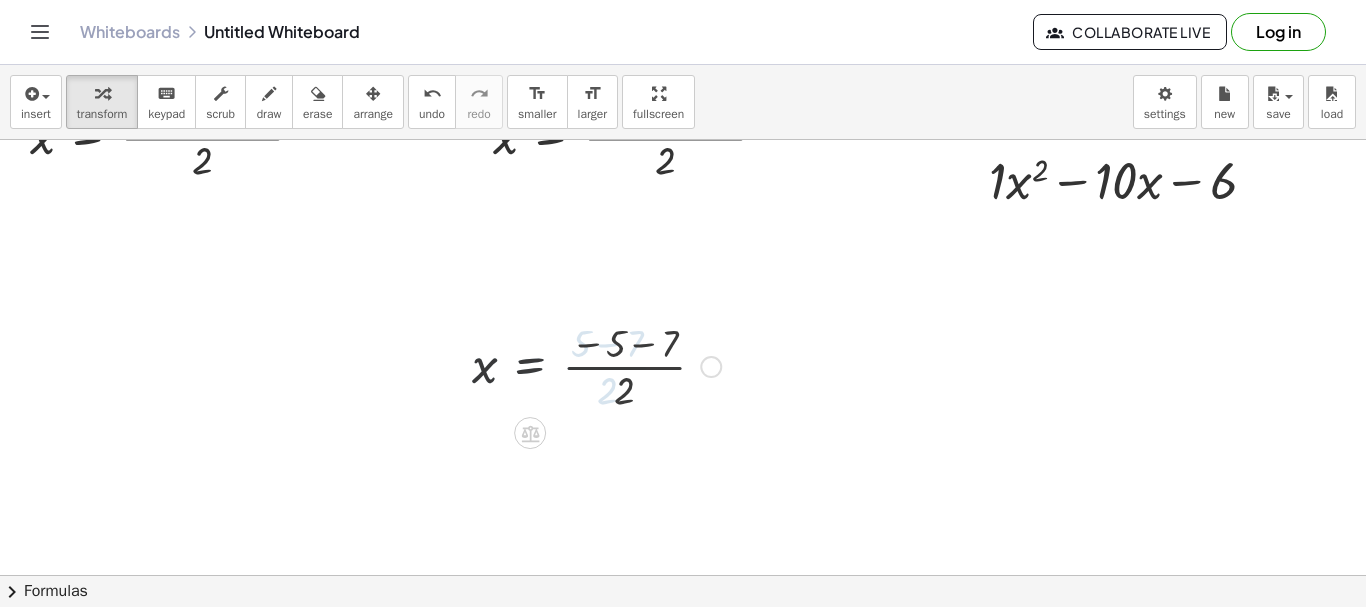 scroll, scrollTop: 66, scrollLeft: 0, axis: vertical 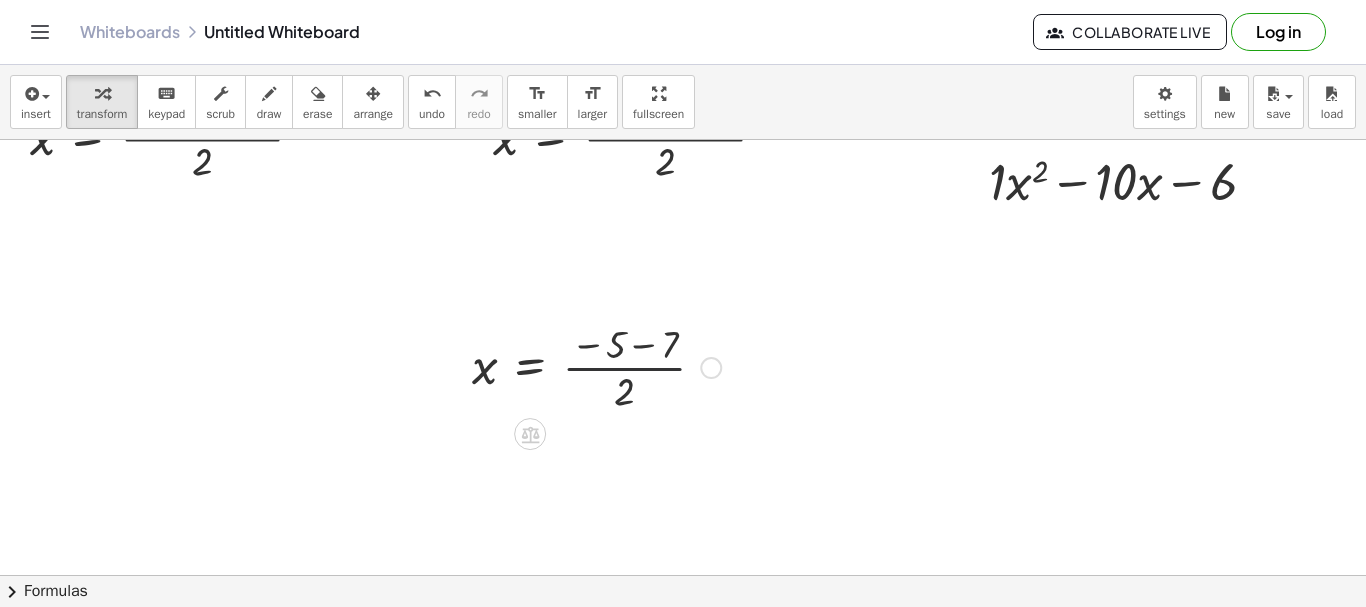 click at bounding box center (596, 366) 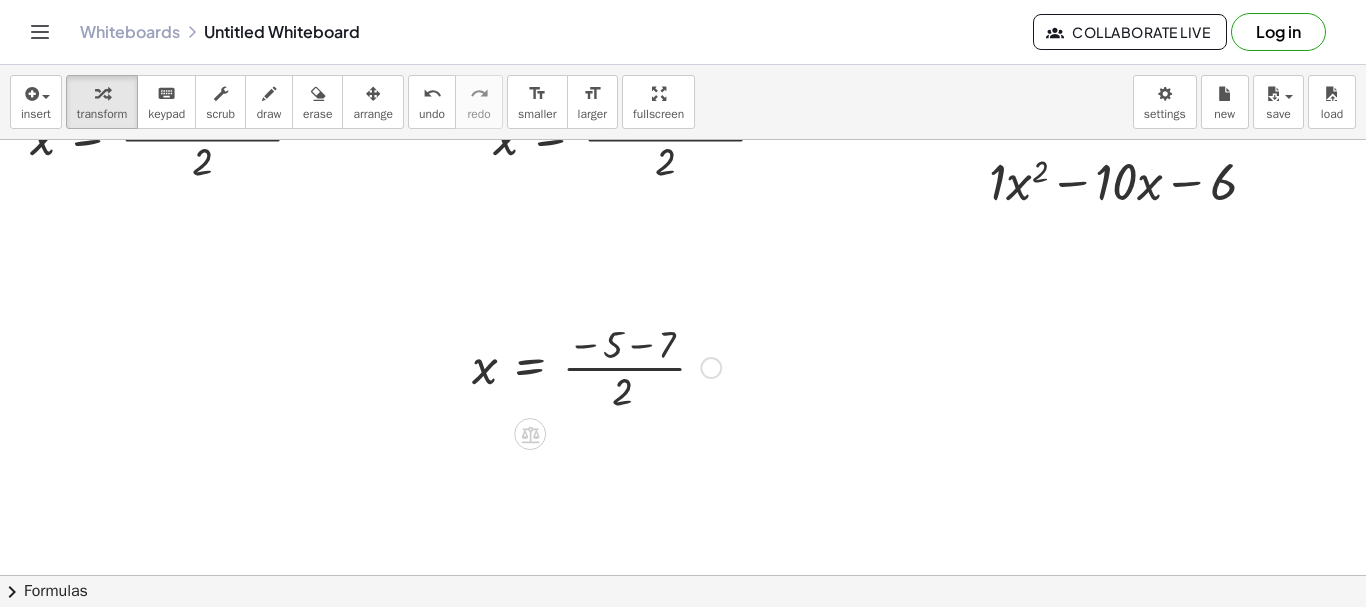 click at bounding box center [596, 366] 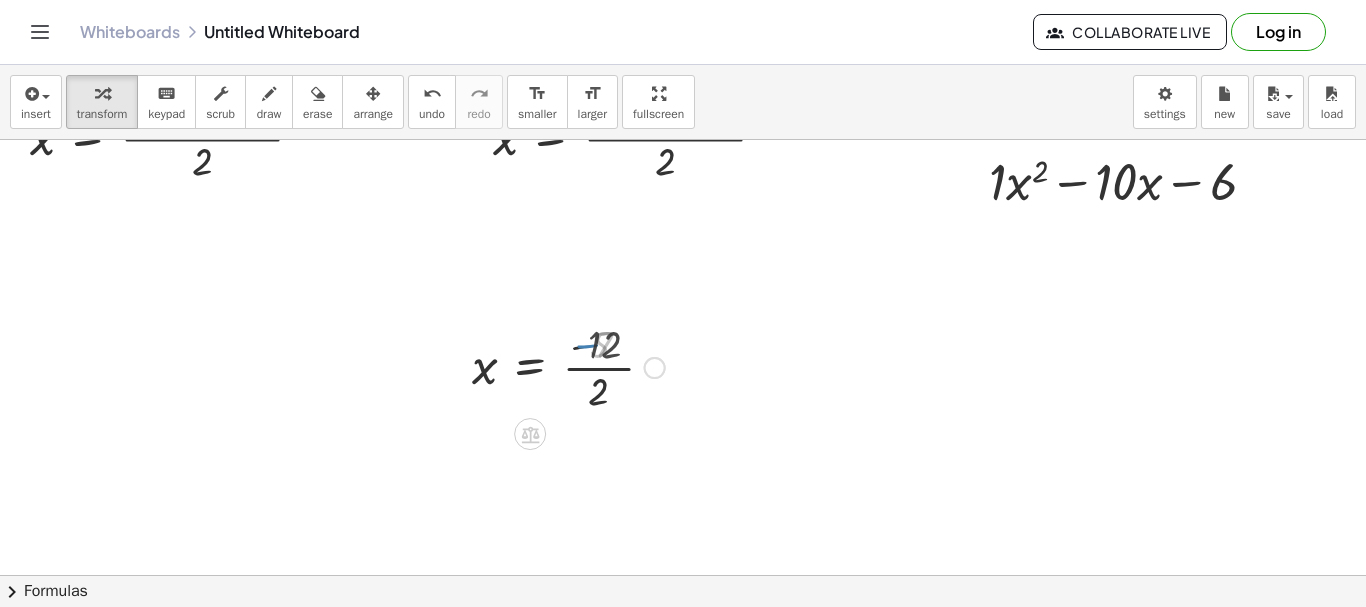 click at bounding box center (568, 366) 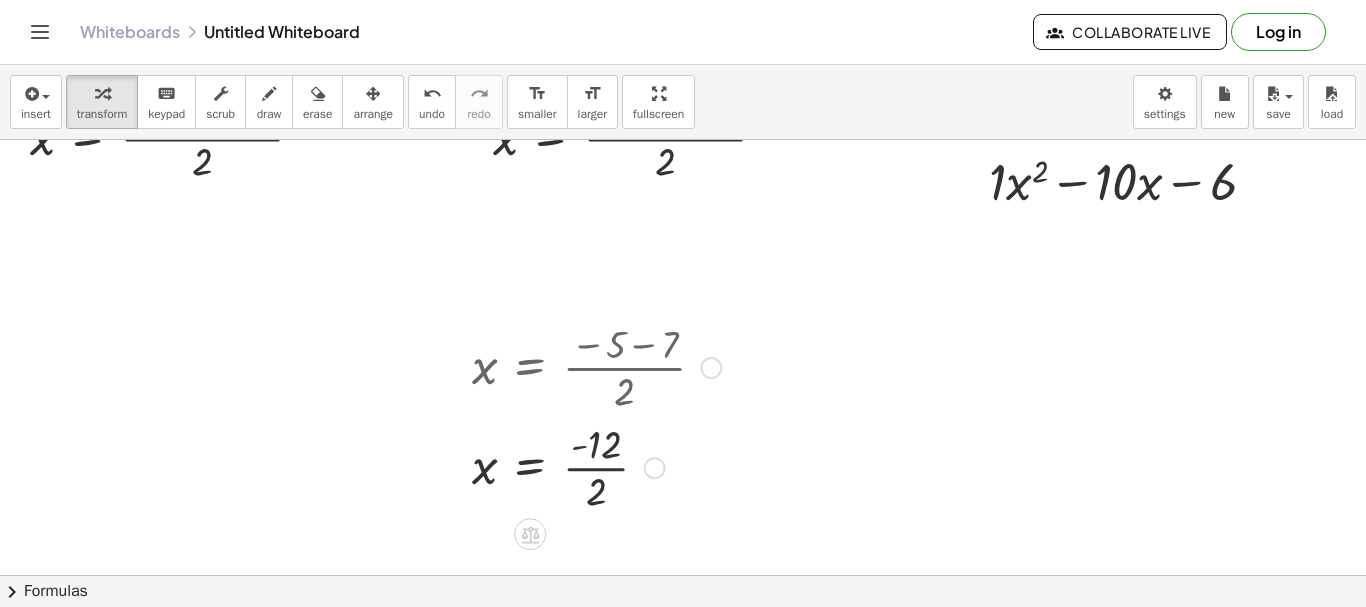 click at bounding box center [596, 466] 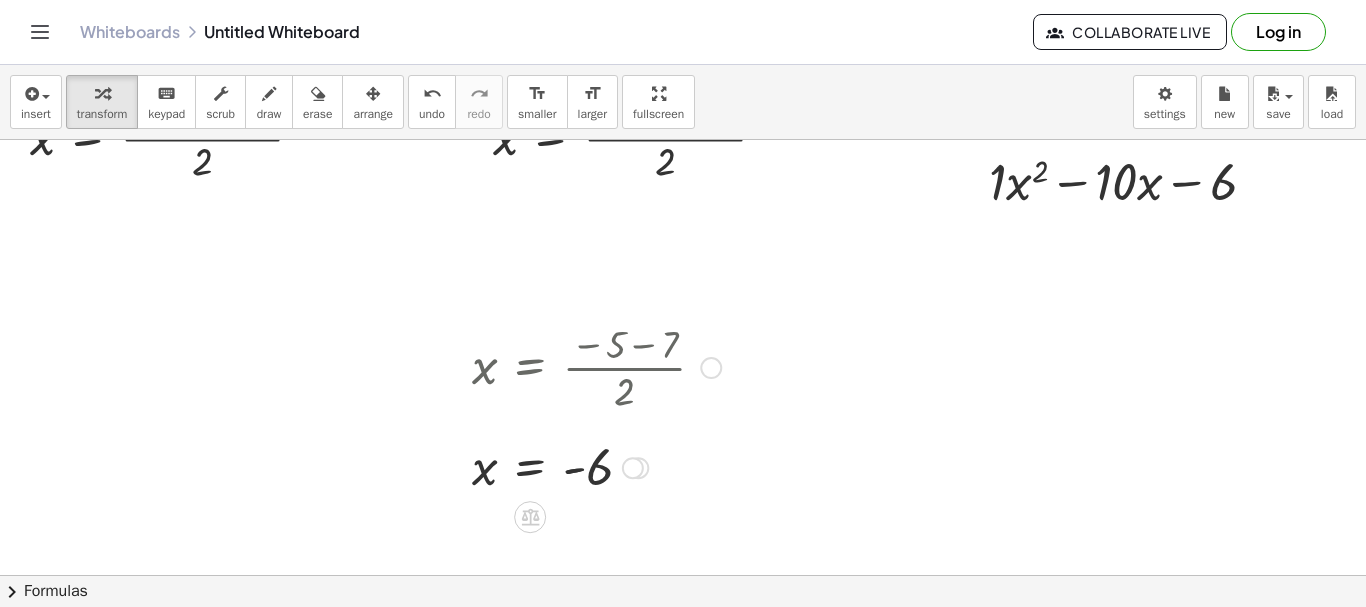 click at bounding box center (711, 368) 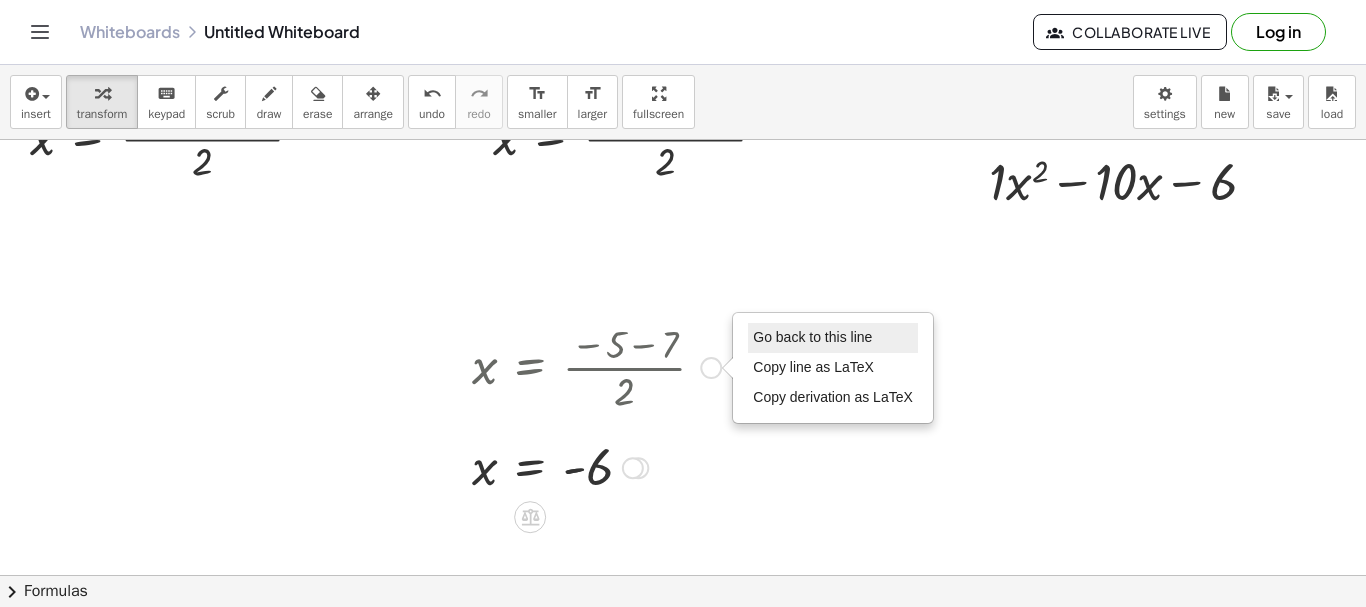click on "Go back to this line" at bounding box center [833, 338] 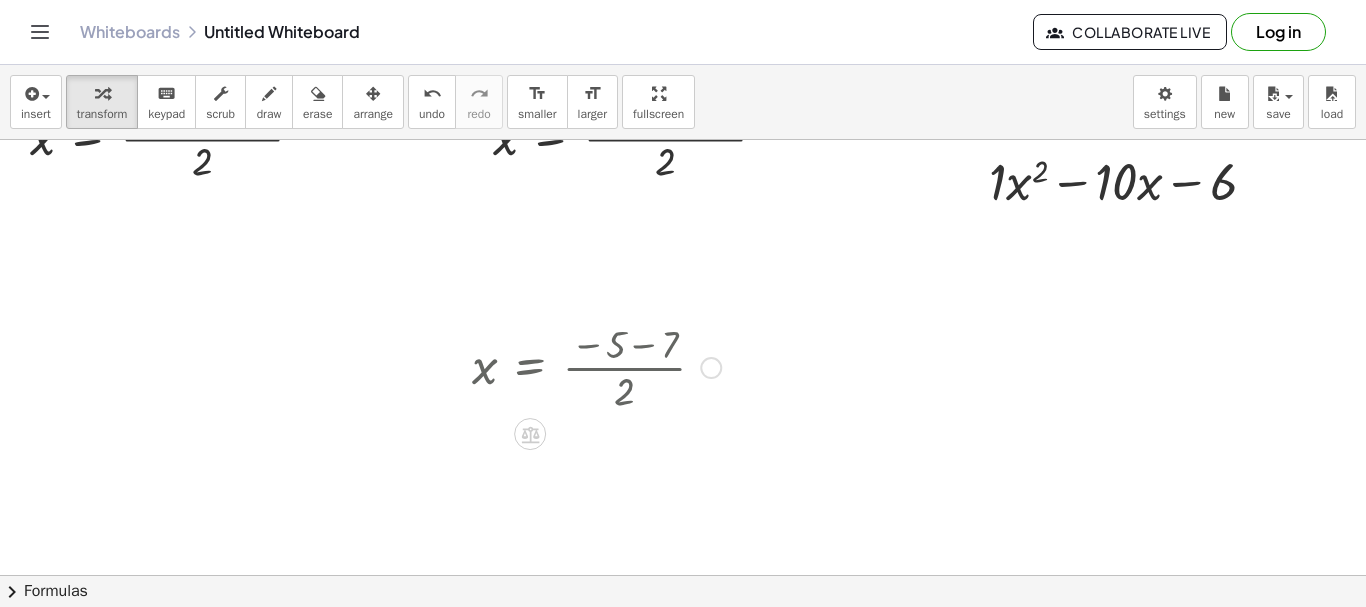 click on "Go back to this line Copy line as LaTeX Copy derivation as LaTeX" at bounding box center (711, 368) 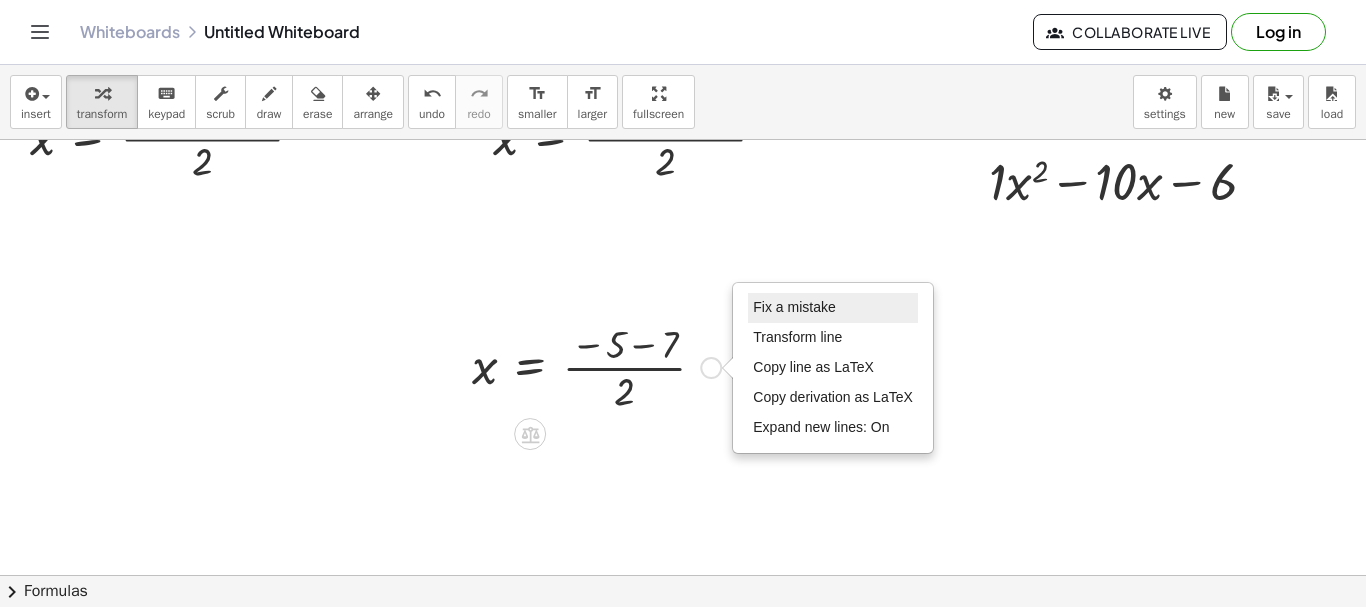 click on "Fix a mistake" at bounding box center [833, 308] 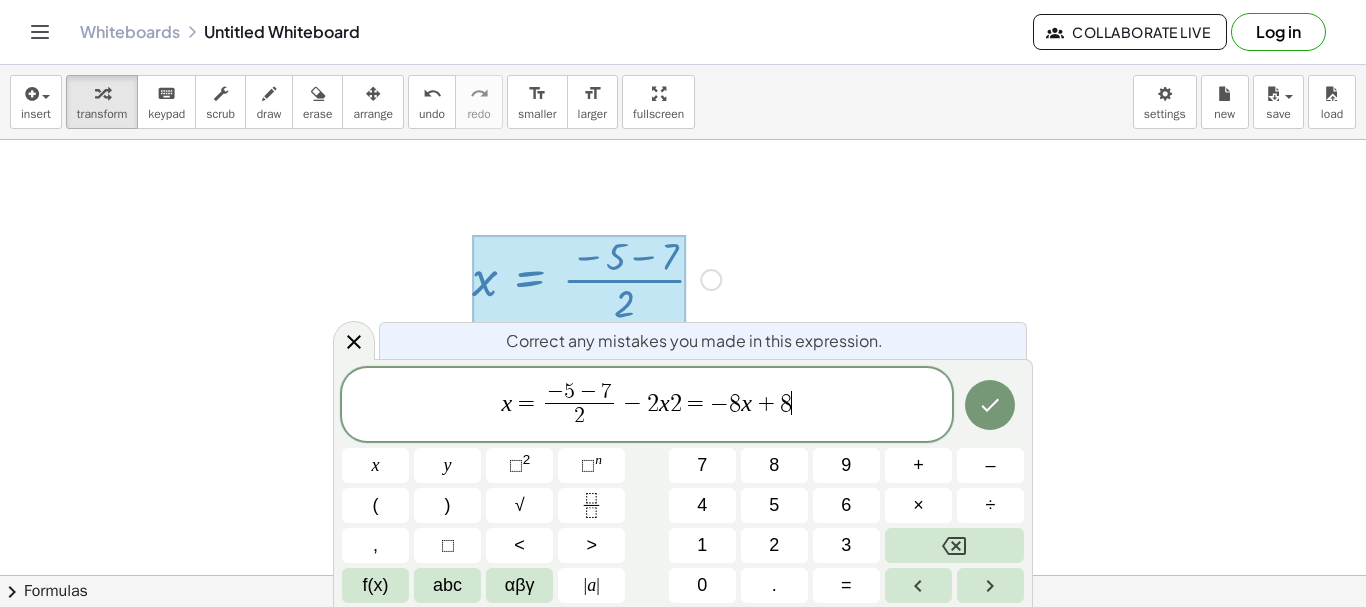 scroll, scrollTop: 155, scrollLeft: 0, axis: vertical 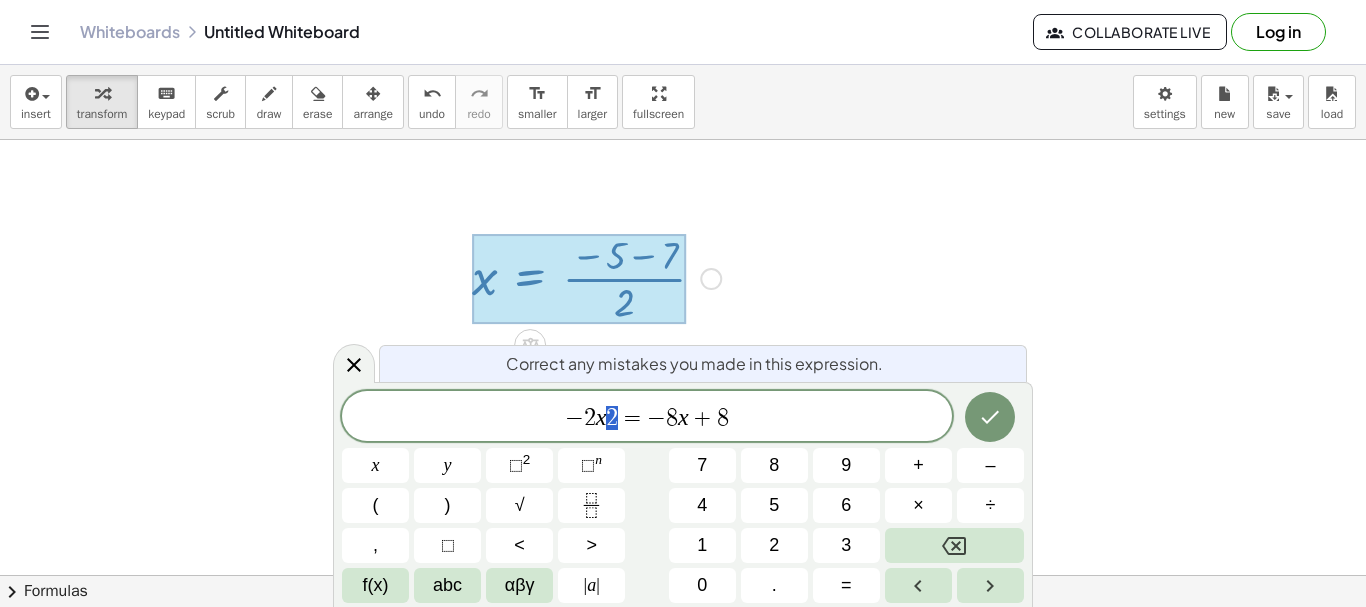 click on "− 2 x 2 = − 8 x + 8" at bounding box center [647, 418] 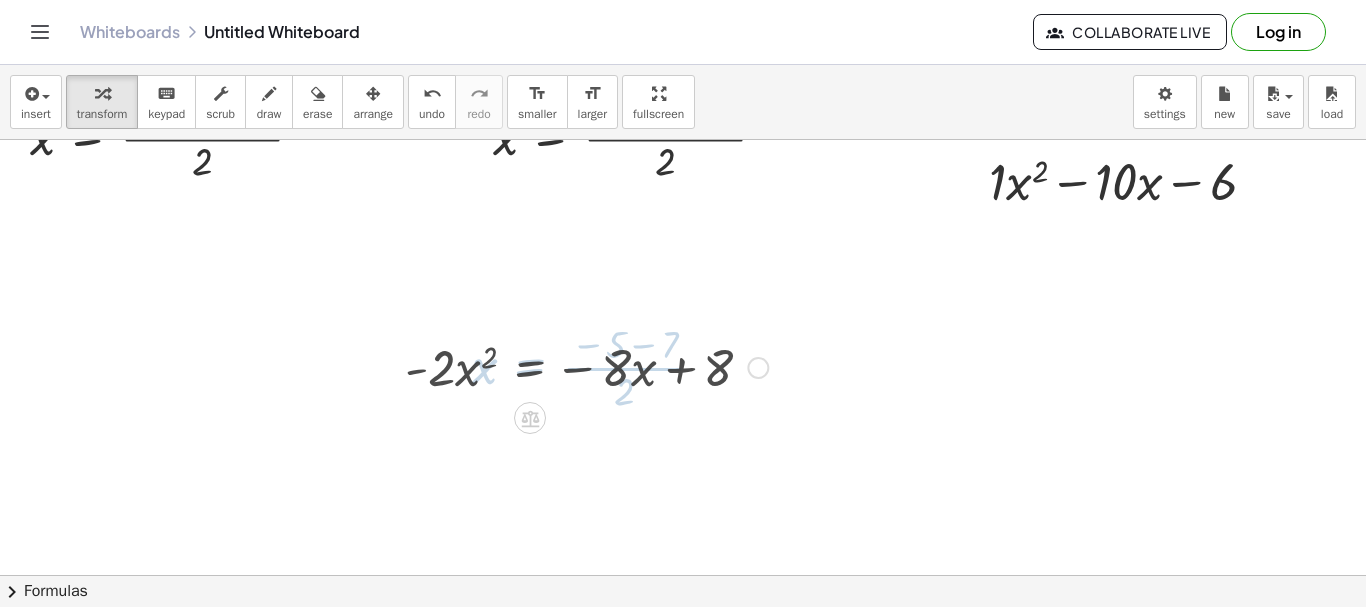 scroll, scrollTop: 66, scrollLeft: 0, axis: vertical 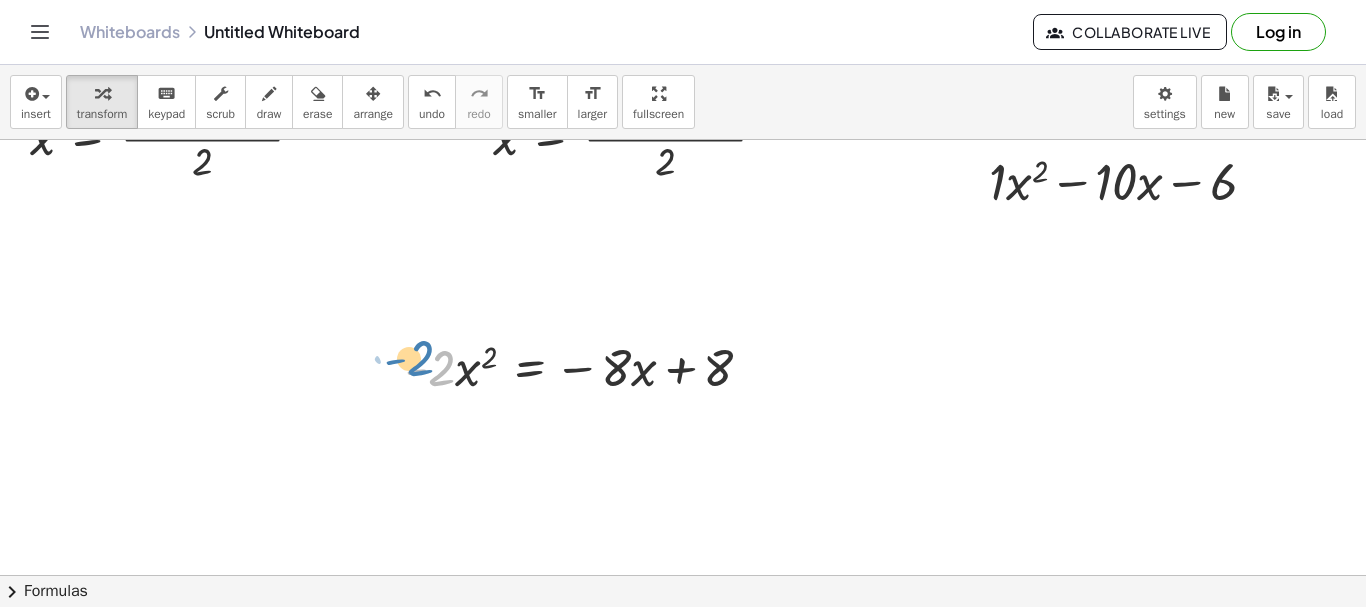 drag, startPoint x: 444, startPoint y: 379, endPoint x: 421, endPoint y: 369, distance: 25.079872 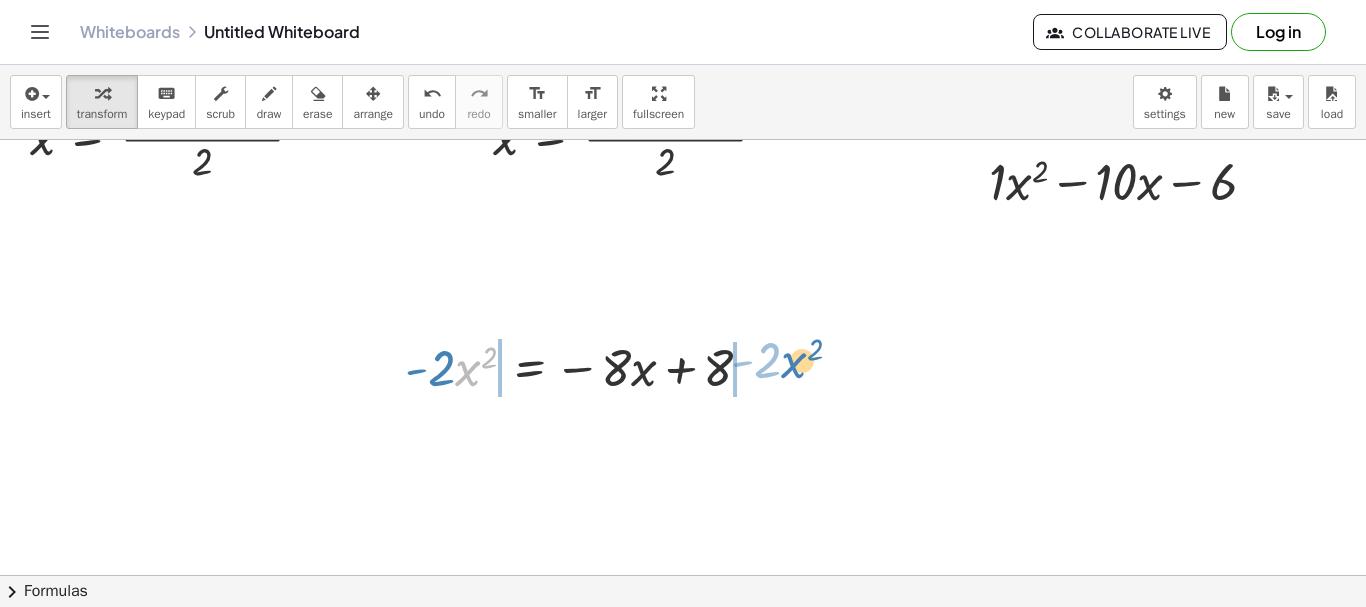 drag, startPoint x: 469, startPoint y: 379, endPoint x: 795, endPoint y: 371, distance: 326.09814 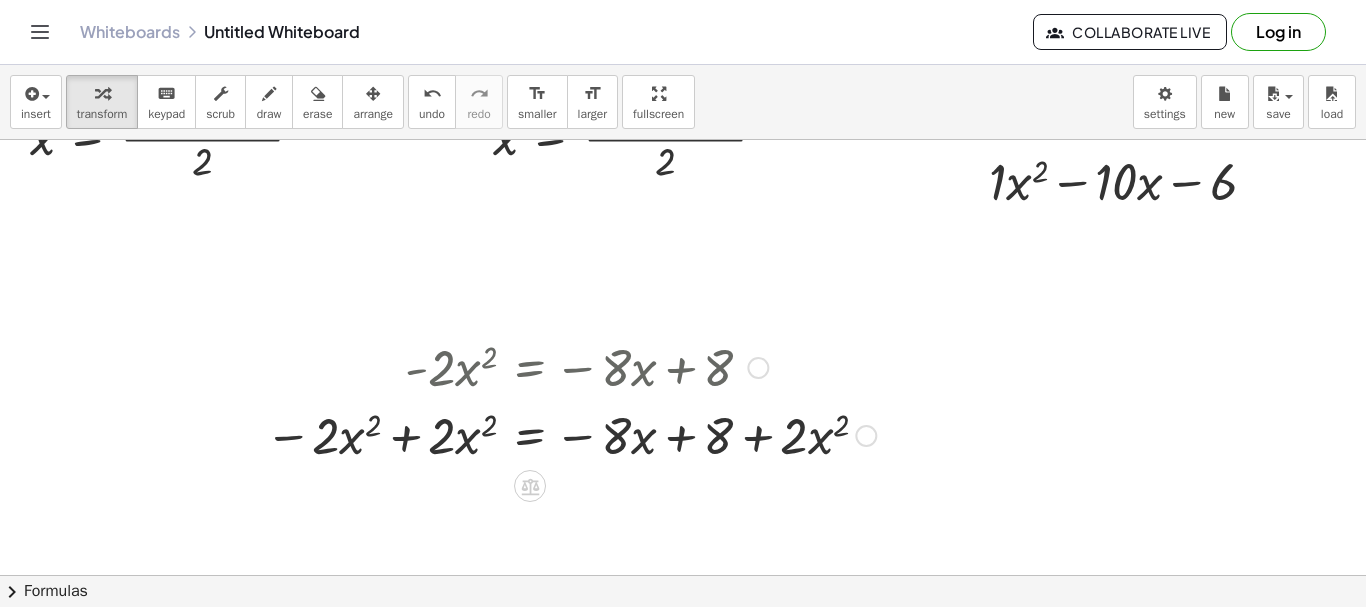 click at bounding box center (570, 434) 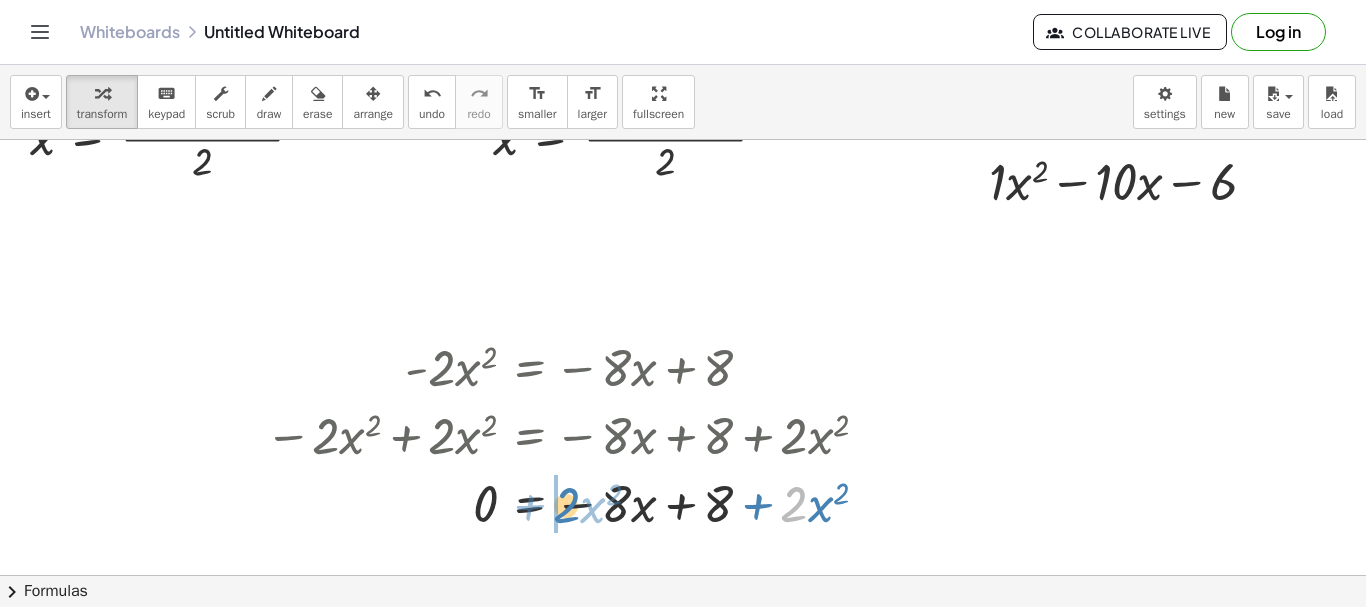 drag, startPoint x: 789, startPoint y: 515, endPoint x: 561, endPoint y: 516, distance: 228.0022 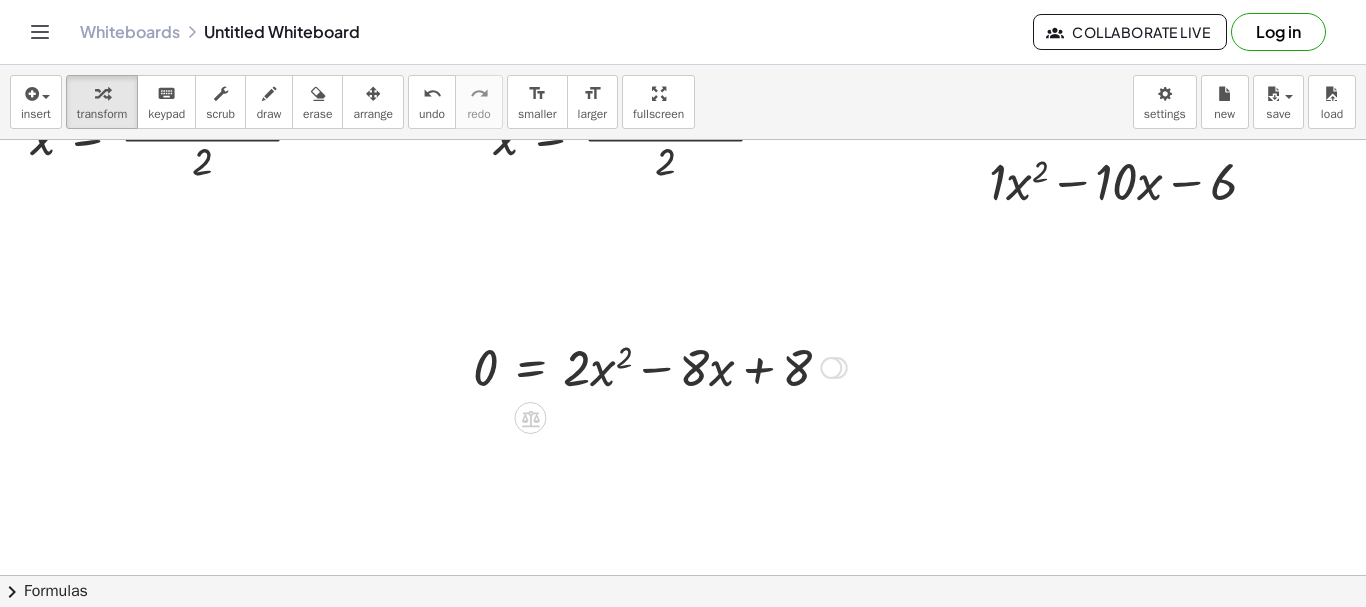drag, startPoint x: 825, startPoint y: 505, endPoint x: 693, endPoint y: 168, distance: 361.92957 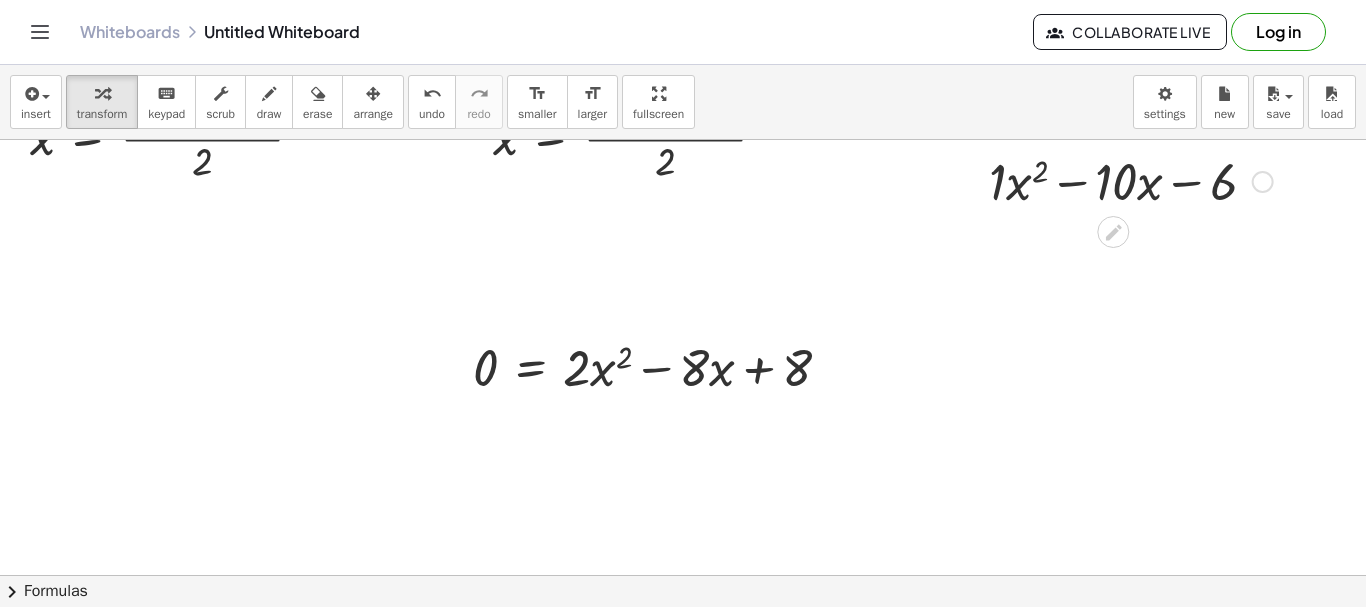 click on "Fix a mistake Transform line Copy line as LaTeX Copy derivation as LaTeX Expand new lines: On" at bounding box center [1263, 182] 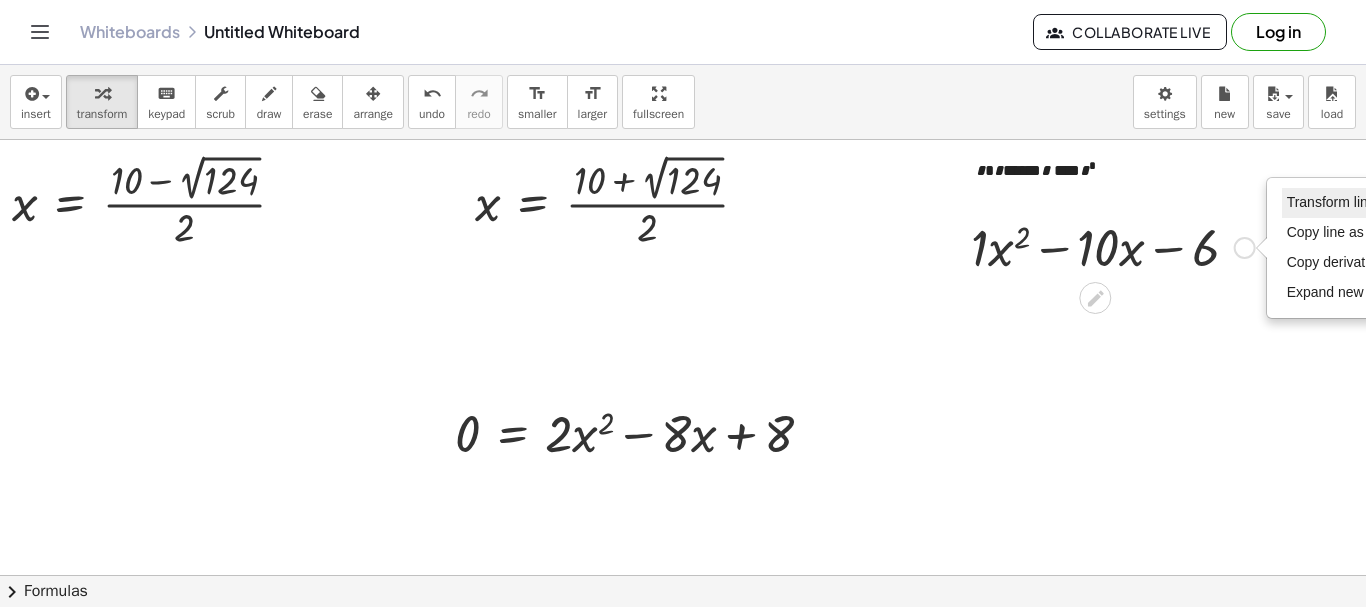 scroll, scrollTop: 0, scrollLeft: 20, axis: horizontal 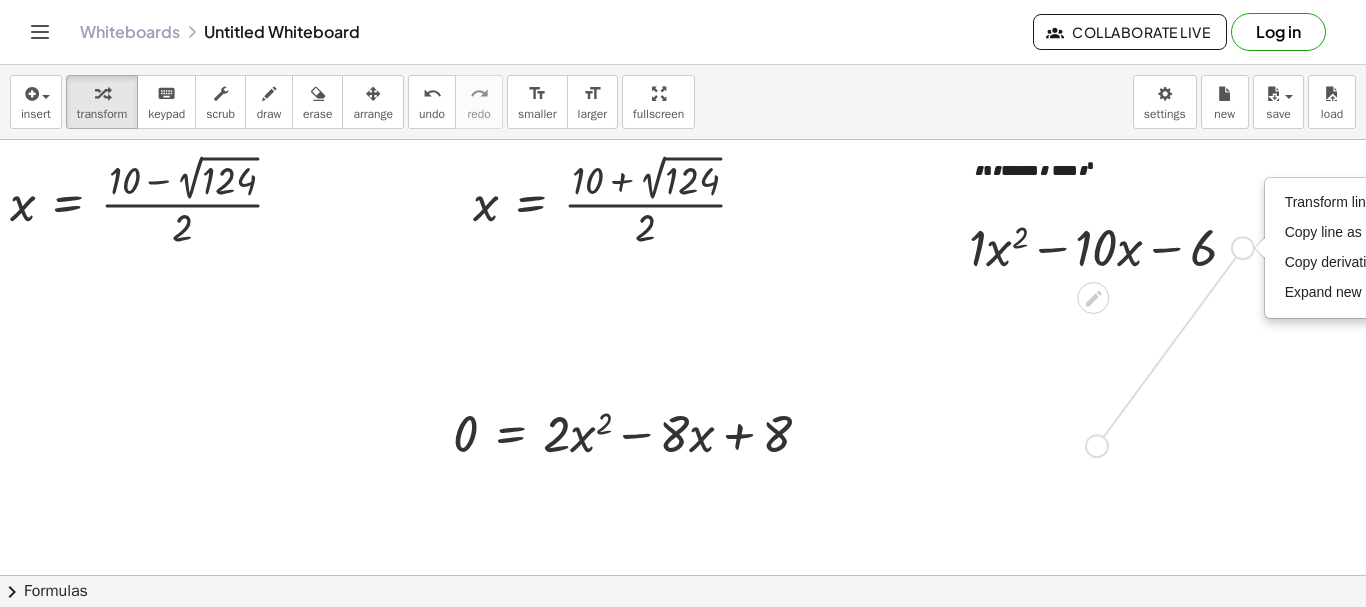 drag, startPoint x: 1237, startPoint y: 250, endPoint x: 1088, endPoint y: 455, distance: 253.4285 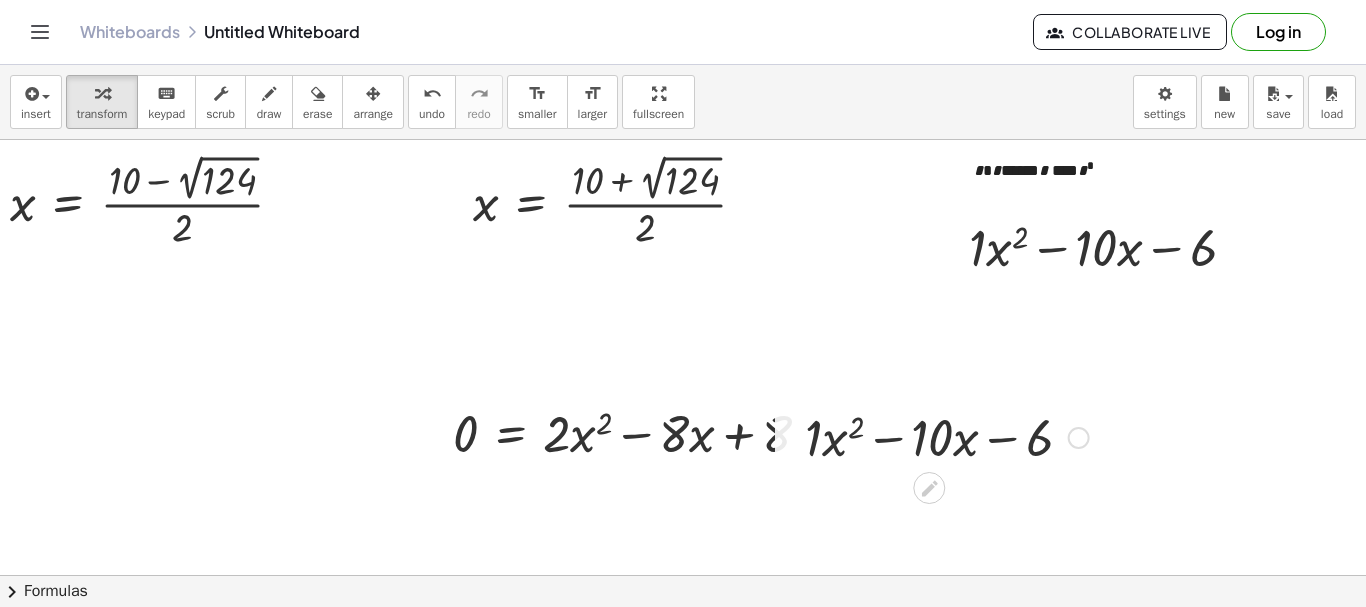 click at bounding box center (1079, 438) 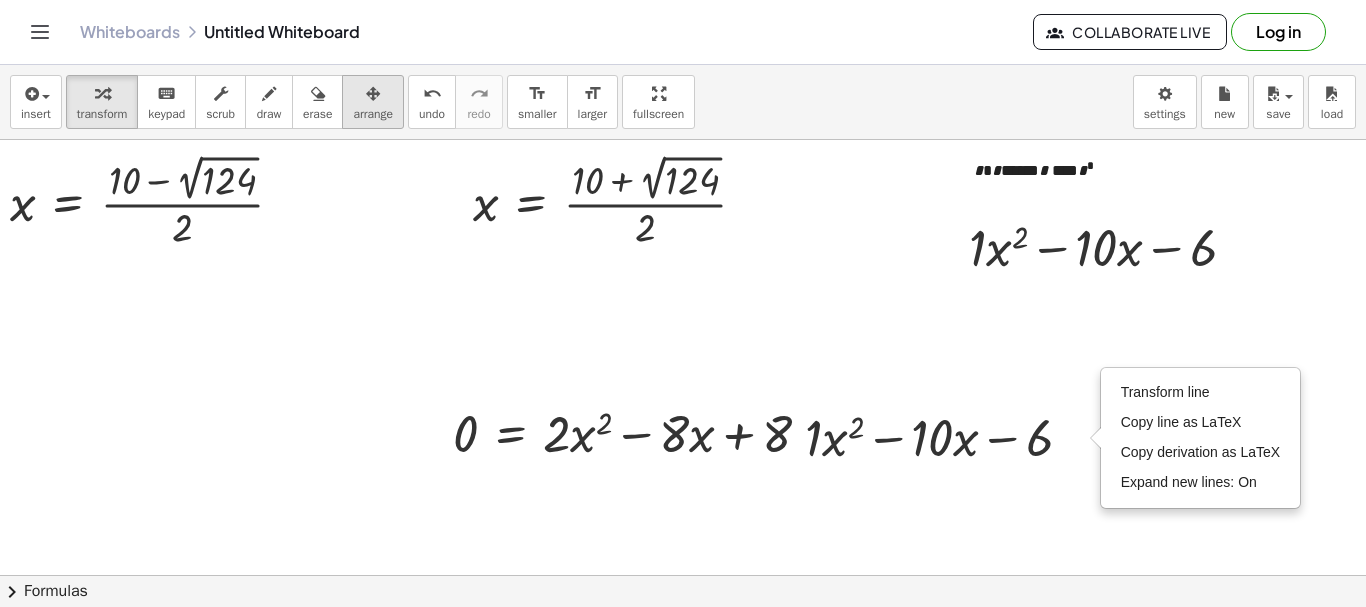 click at bounding box center (373, 93) 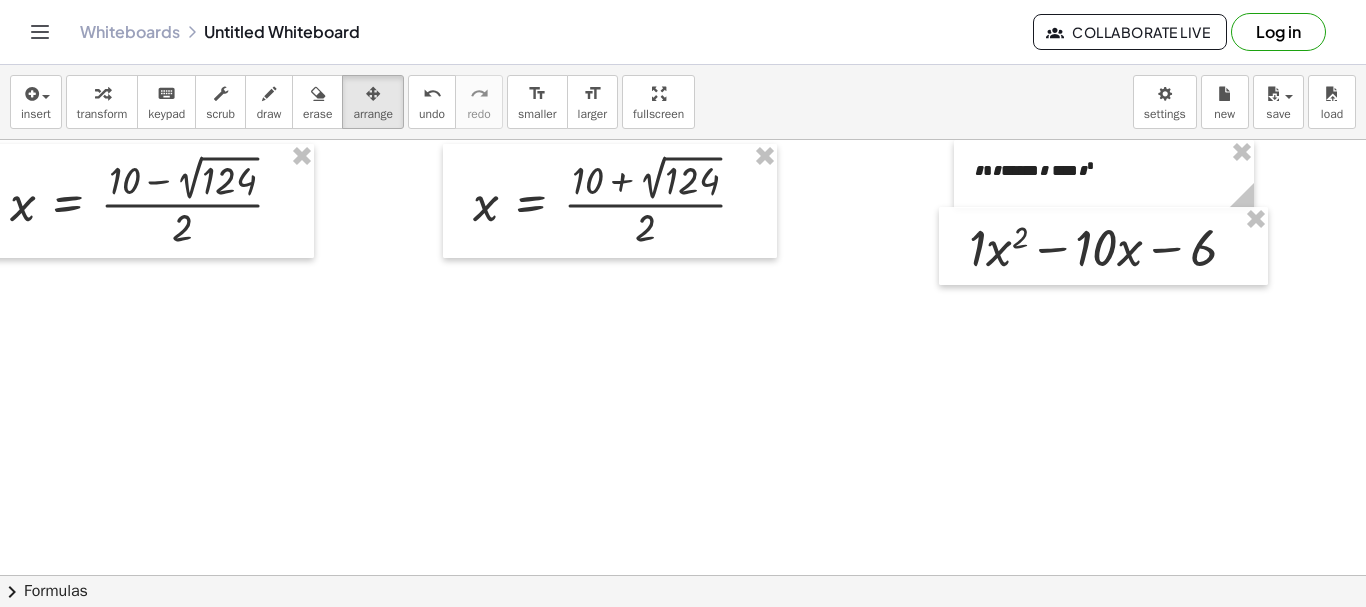 click at bounding box center [1281, 575] 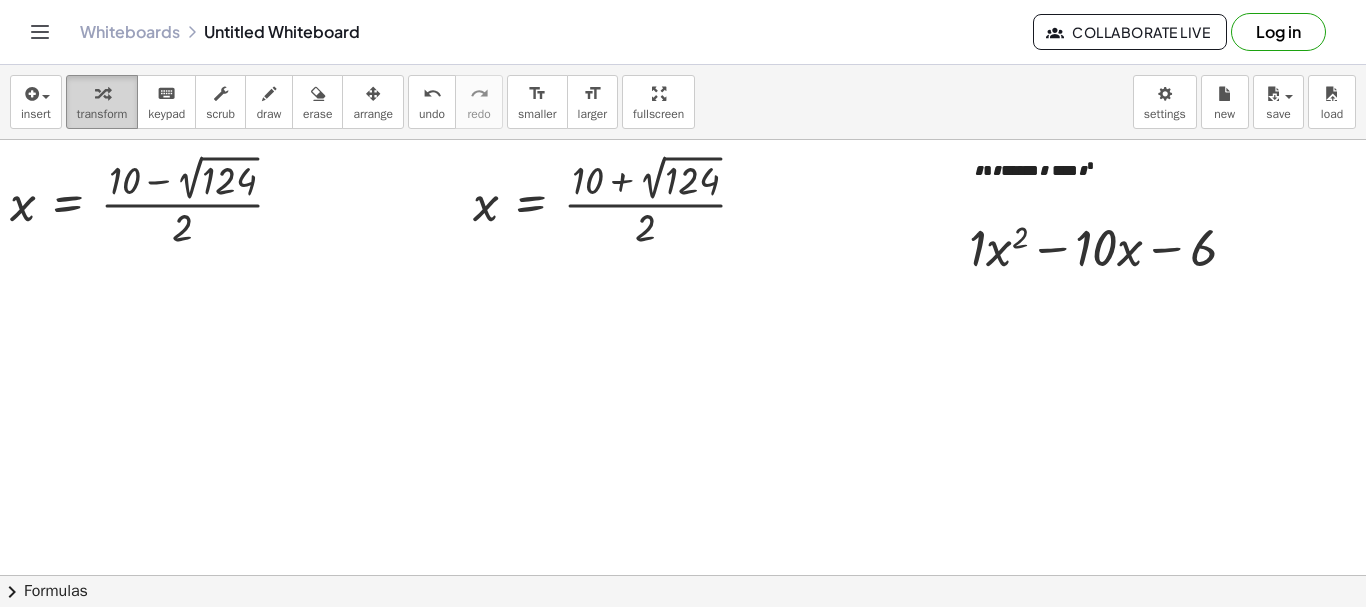 click on "transform" at bounding box center (102, 102) 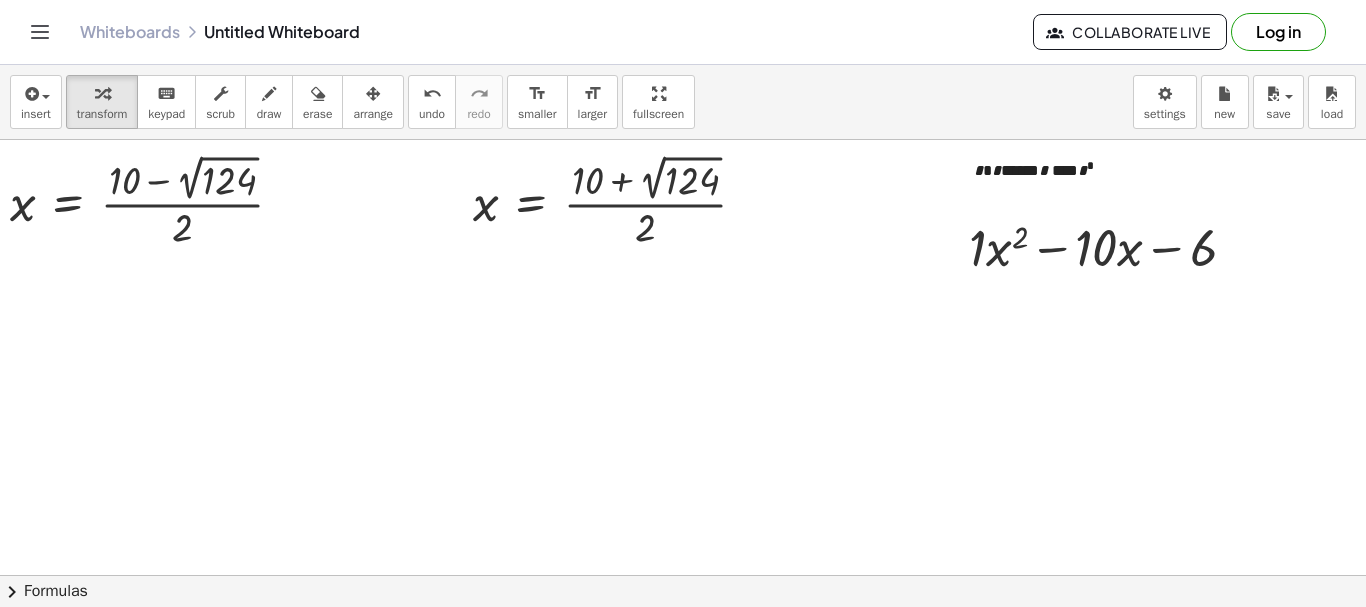 click at bounding box center (1281, 575) 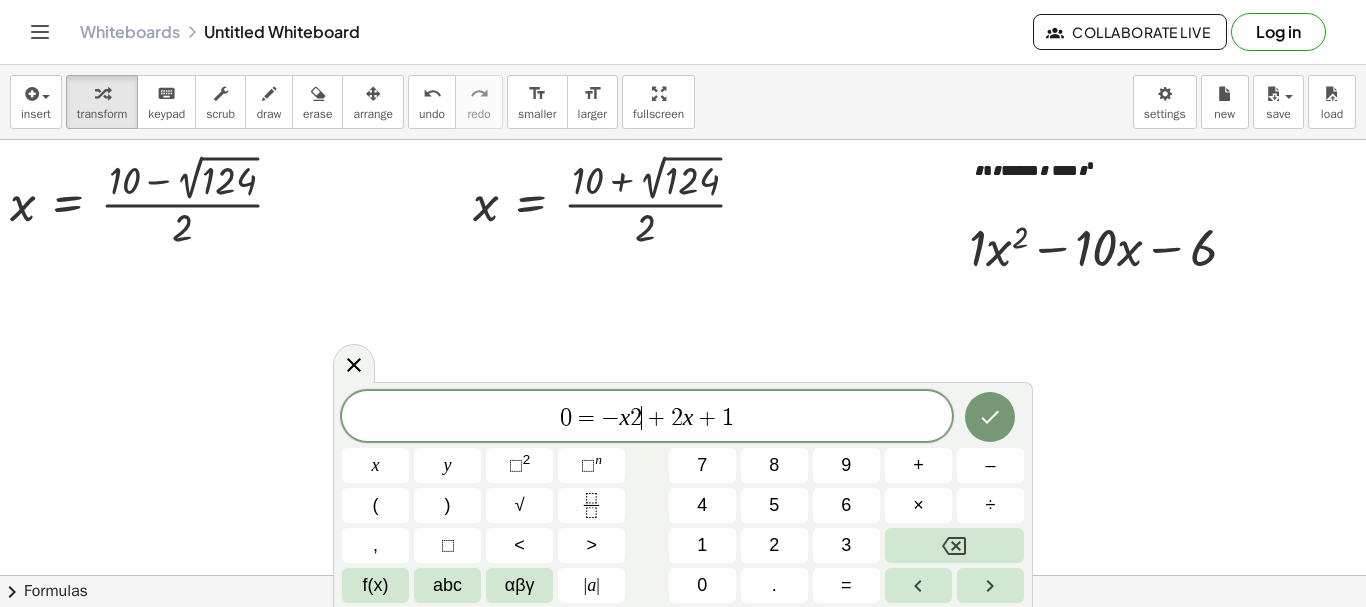 click on "+" at bounding box center [656, 418] 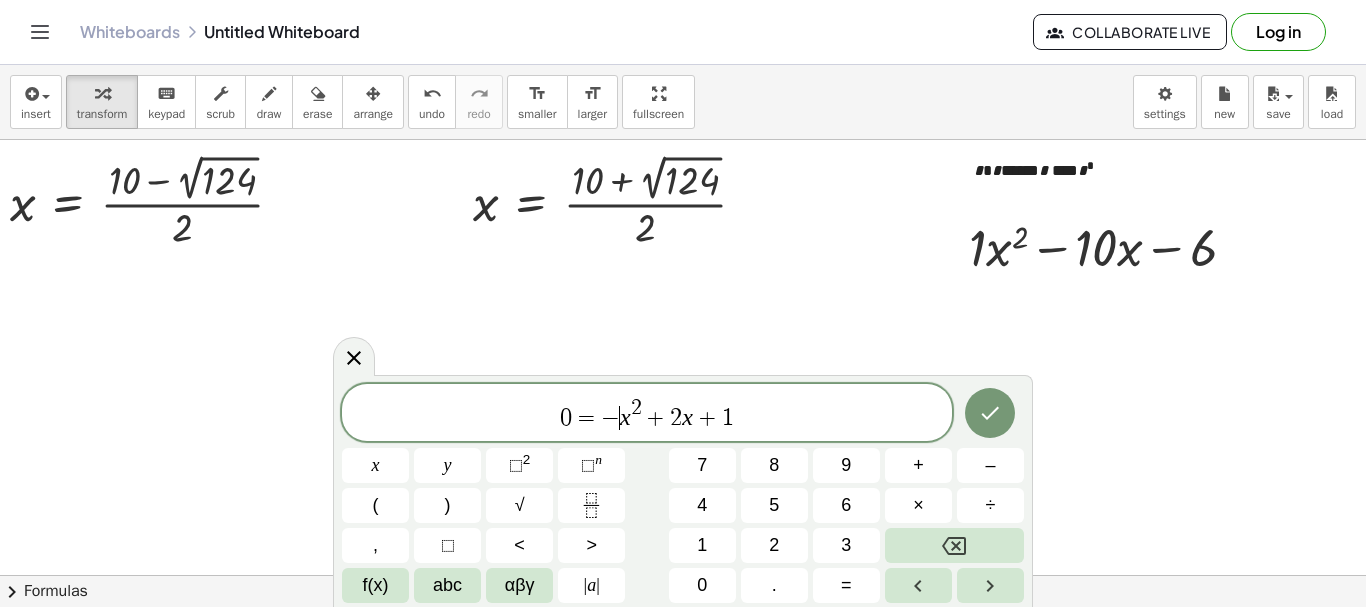 click on "0 = − ​ x 2 + 2 x + 1" at bounding box center [647, 414] 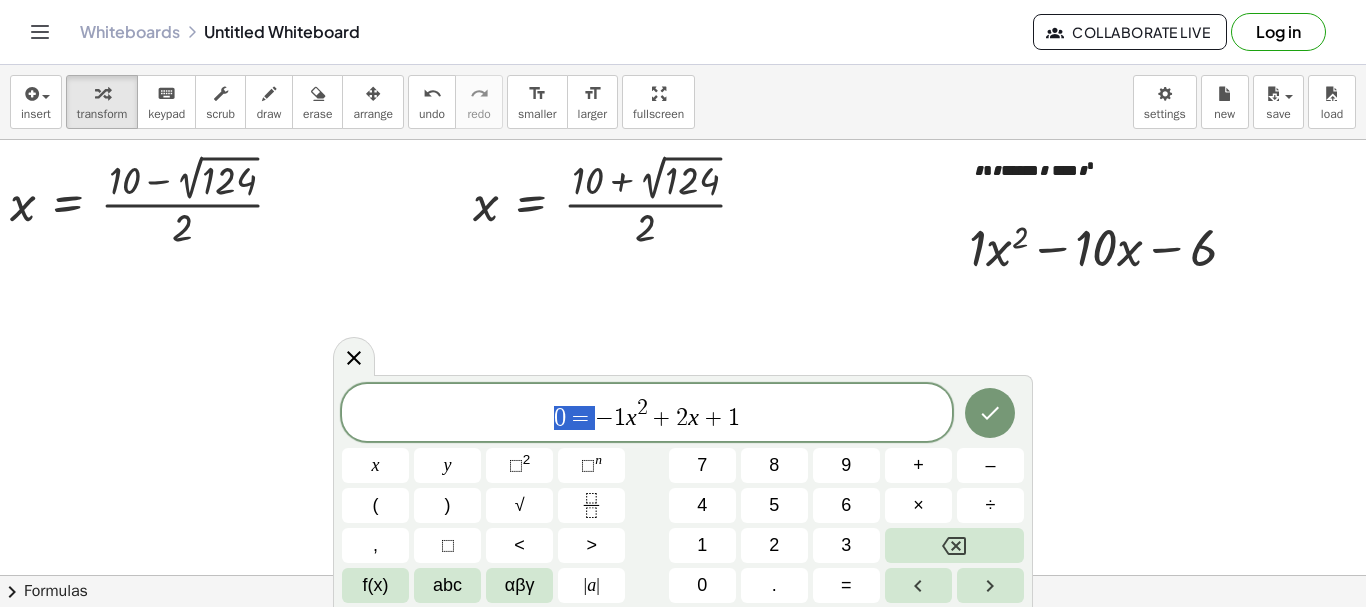 drag, startPoint x: 583, startPoint y: 419, endPoint x: 532, endPoint y: 417, distance: 51.0392 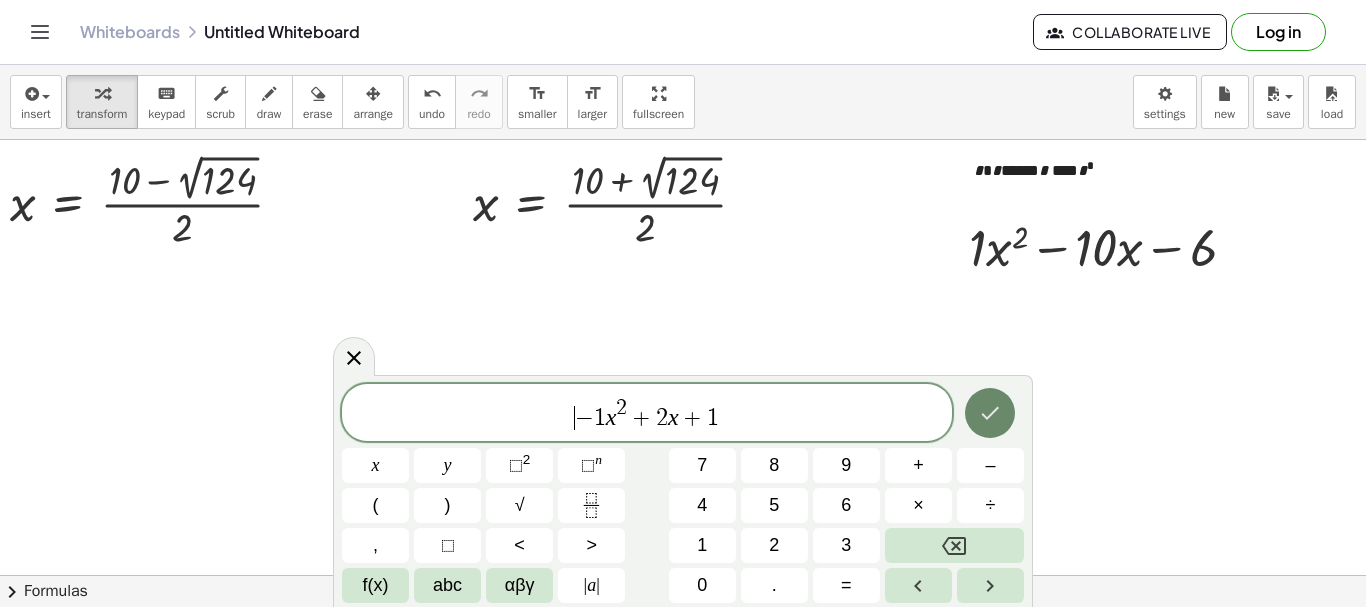 click 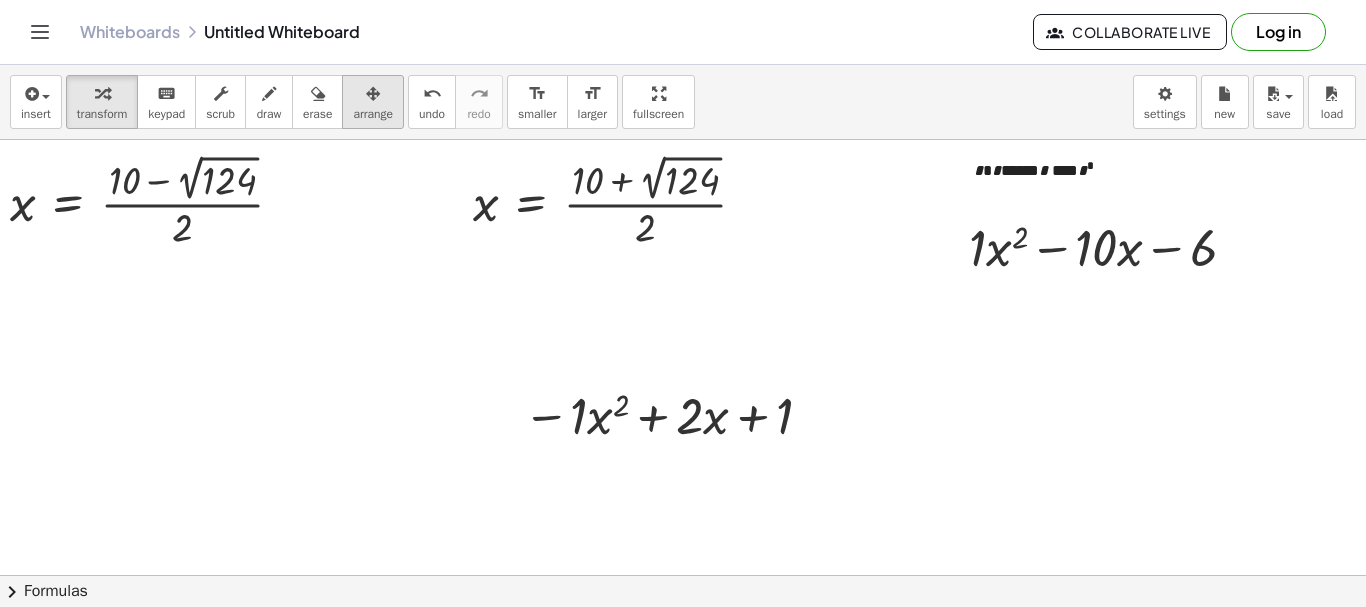 drag, startPoint x: 364, startPoint y: 100, endPoint x: 442, endPoint y: 130, distance: 83.57033 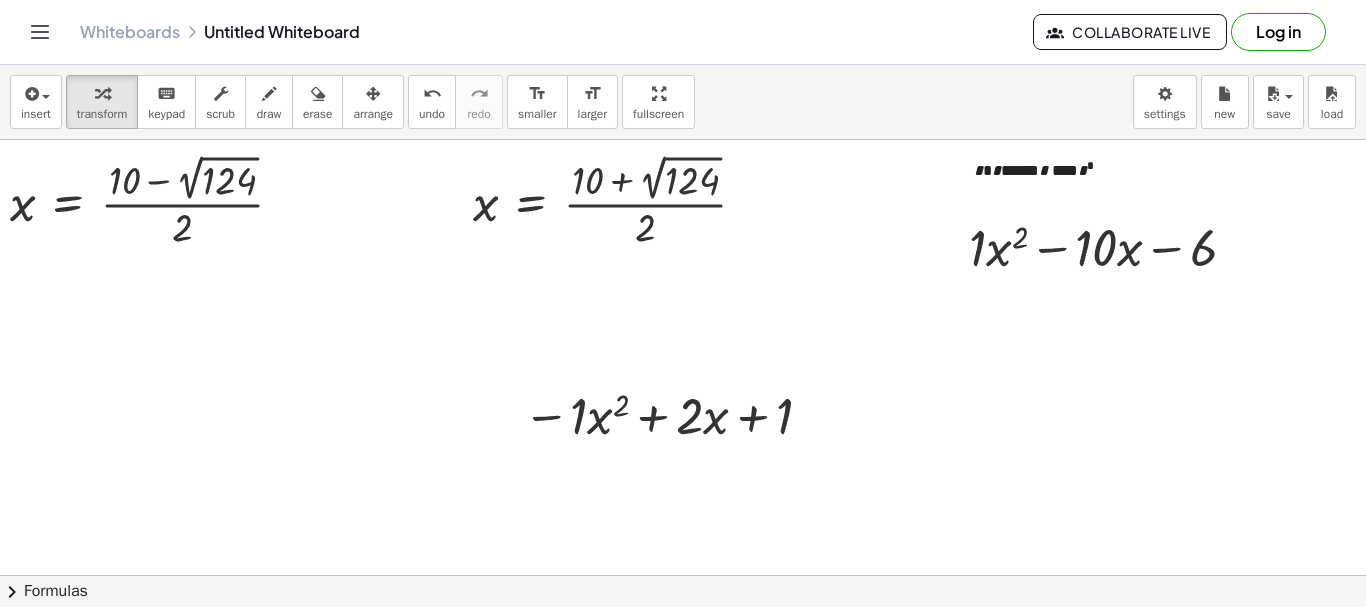 click at bounding box center (373, 93) 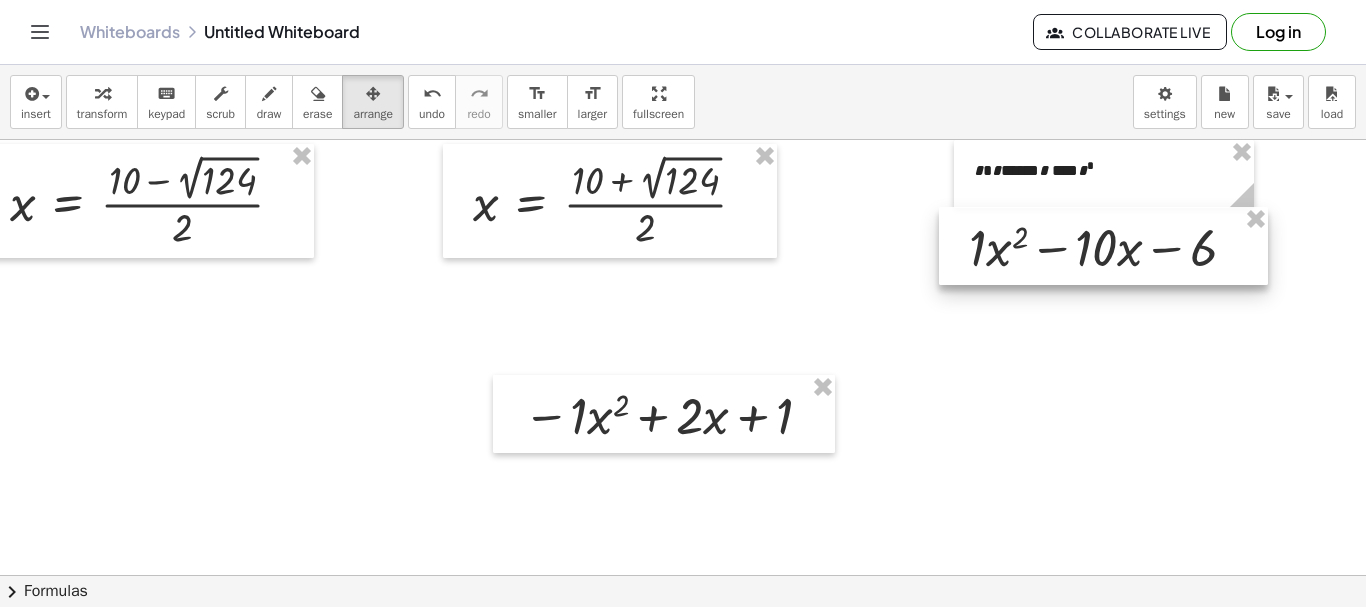 drag, startPoint x: 1262, startPoint y: 232, endPoint x: 705, endPoint y: 355, distance: 570.4191 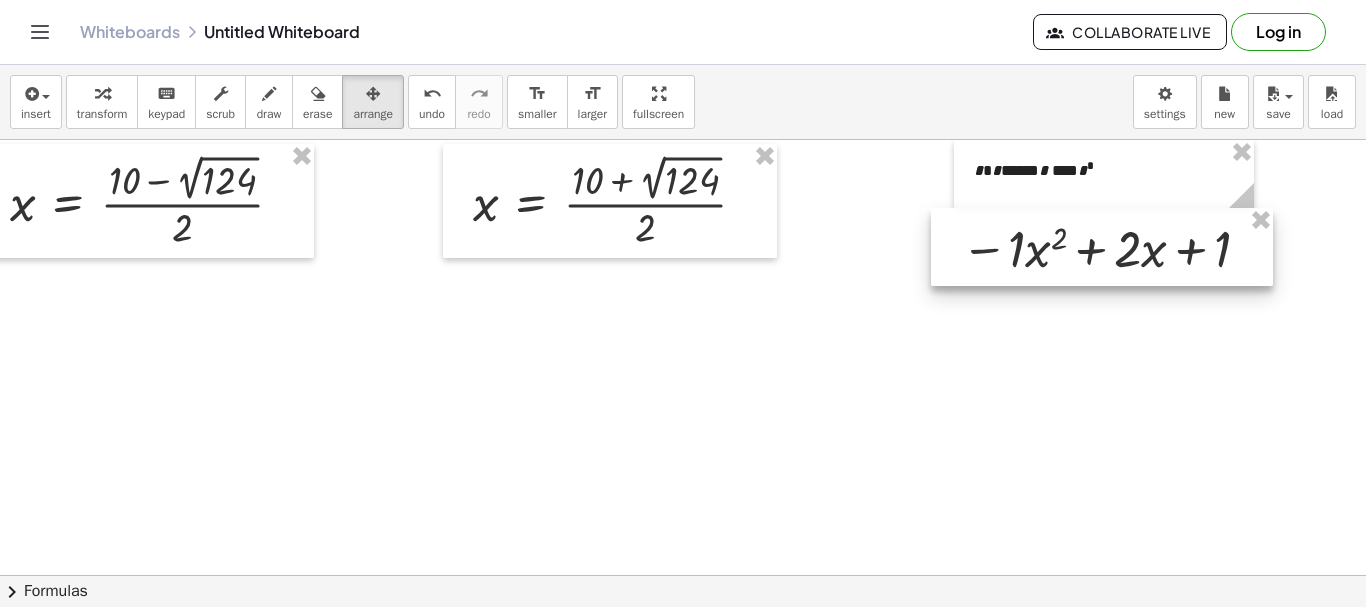 drag, startPoint x: 638, startPoint y: 412, endPoint x: 1075, endPoint y: 245, distance: 467.8226 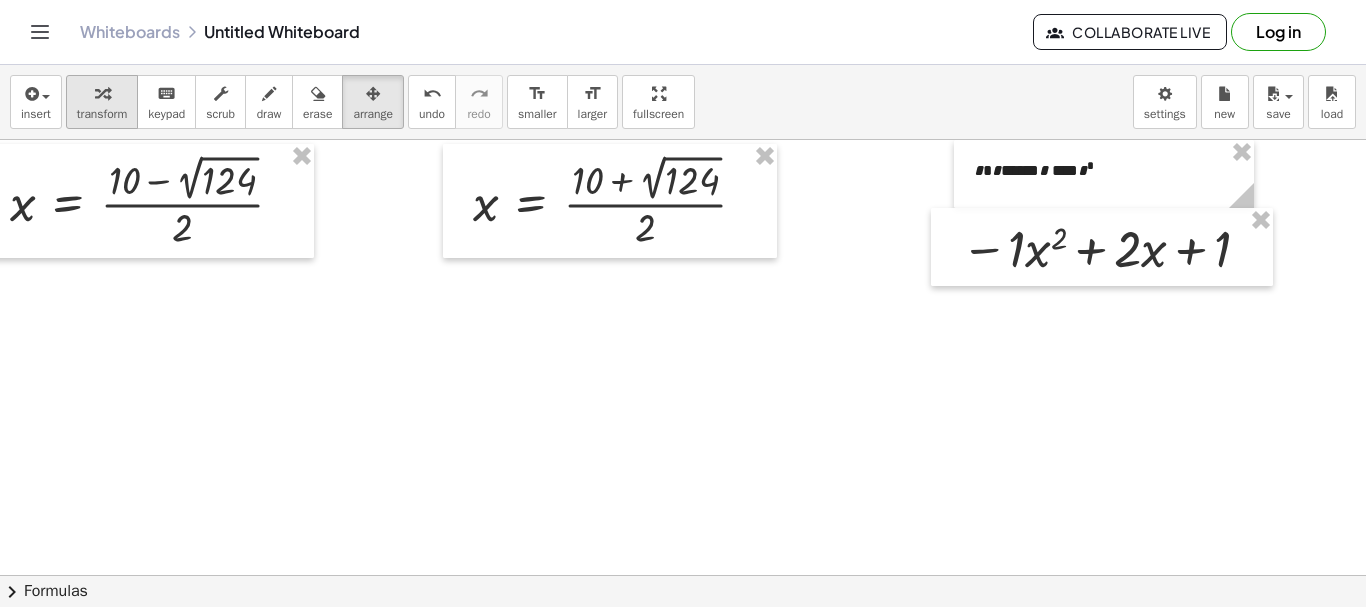 click on "transform" at bounding box center (102, 114) 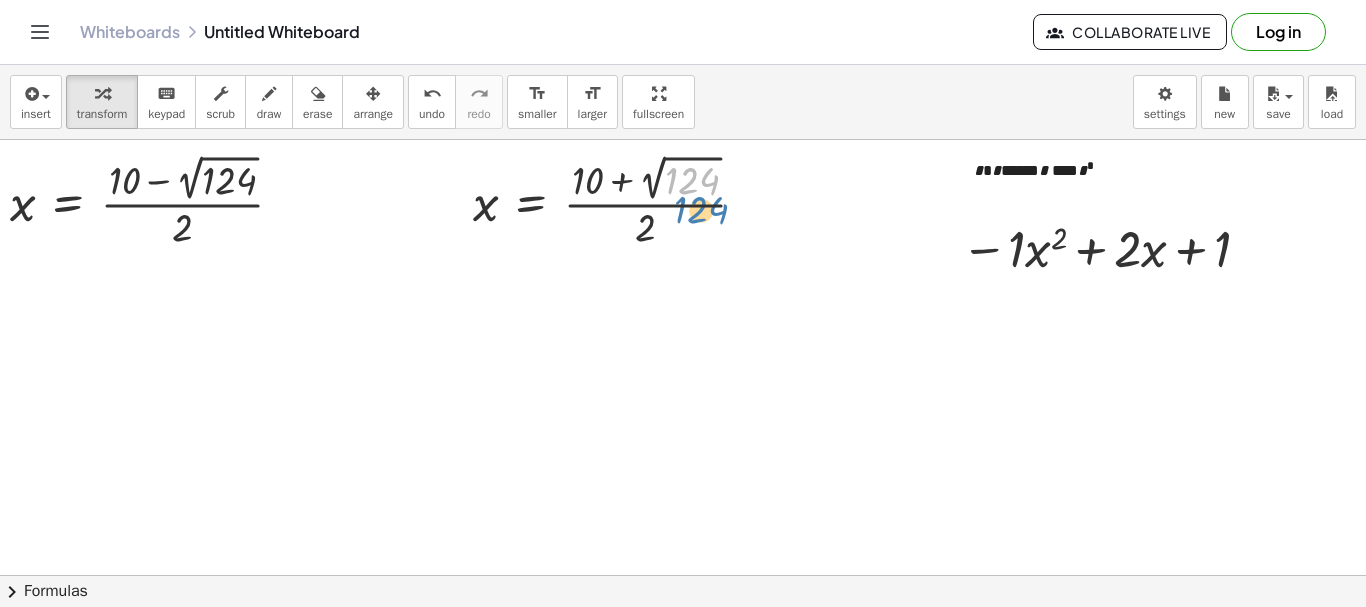 drag, startPoint x: 742, startPoint y: 190, endPoint x: 751, endPoint y: 218, distance: 29.410883 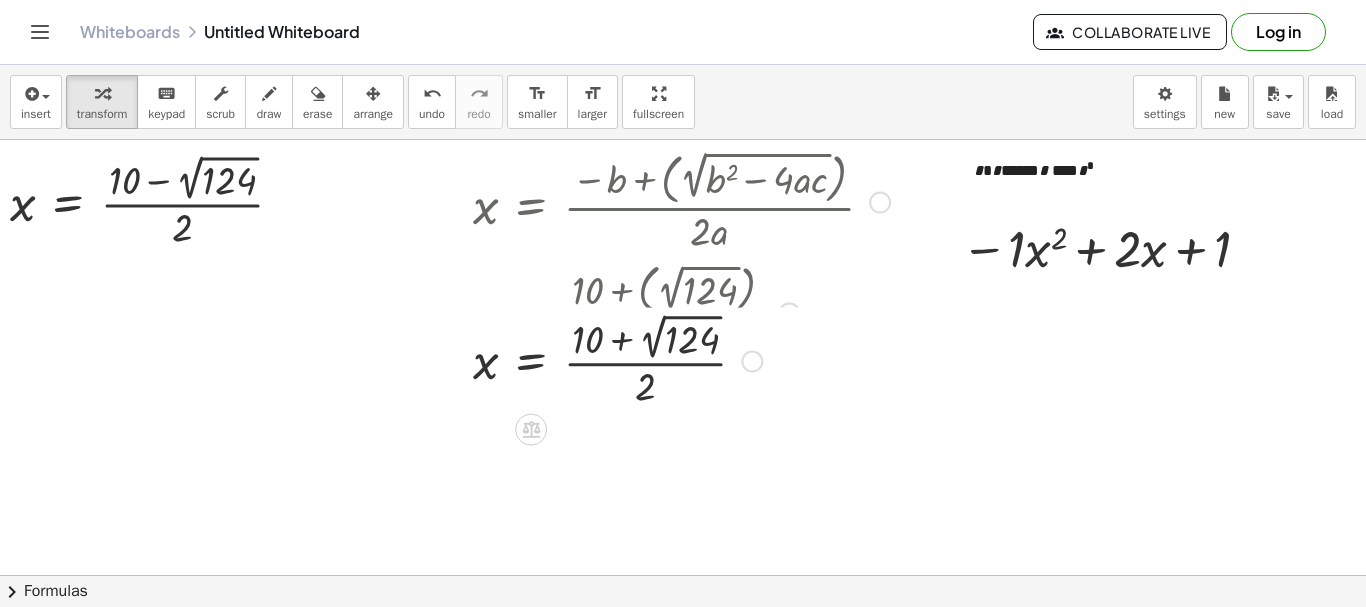 drag, startPoint x: 750, startPoint y: 203, endPoint x: 777, endPoint y: 337, distance: 136.69308 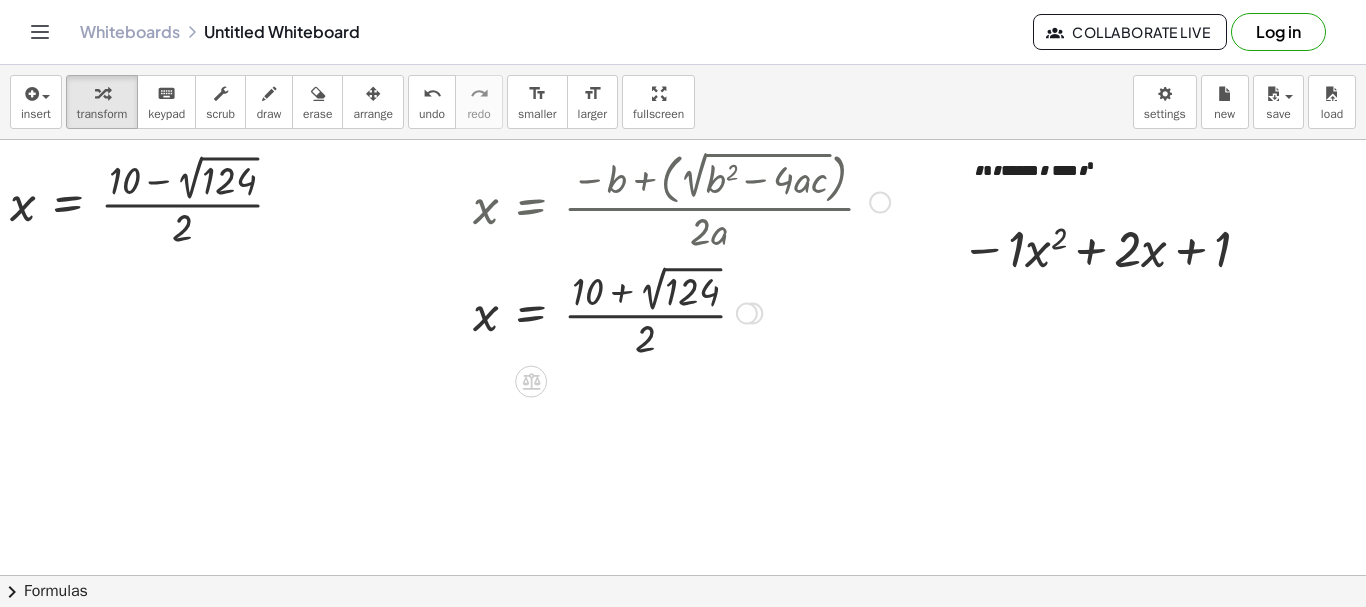 click at bounding box center [880, 203] 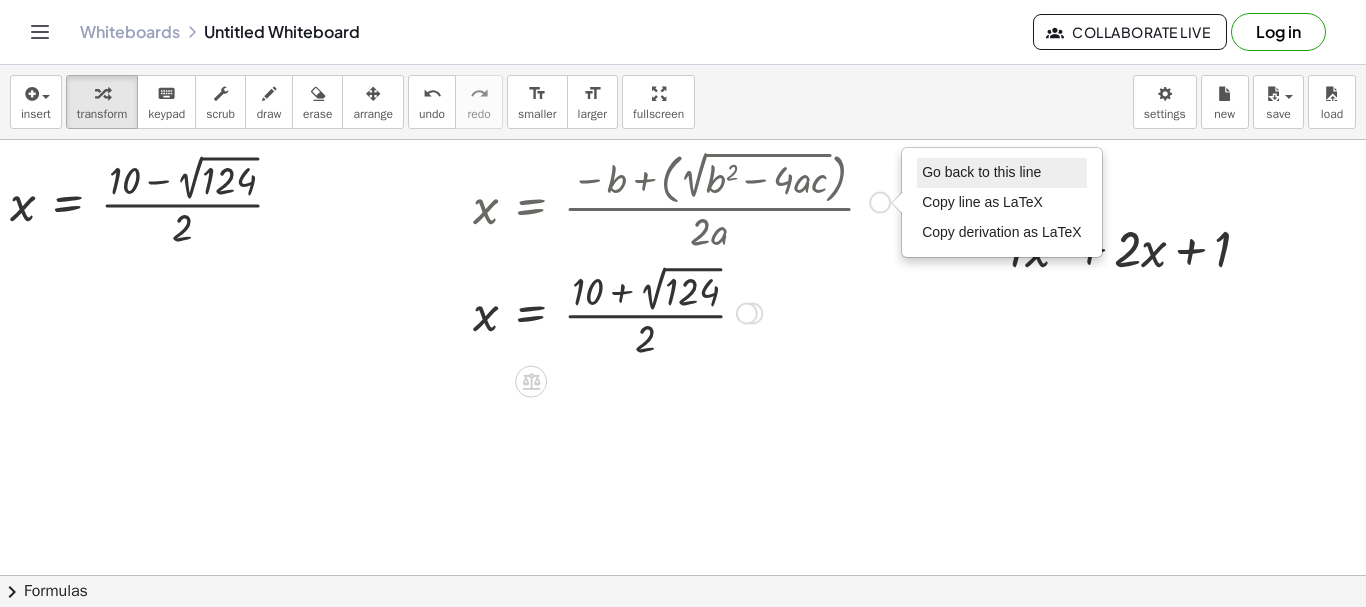 click on "Go back to this line" at bounding box center (981, 172) 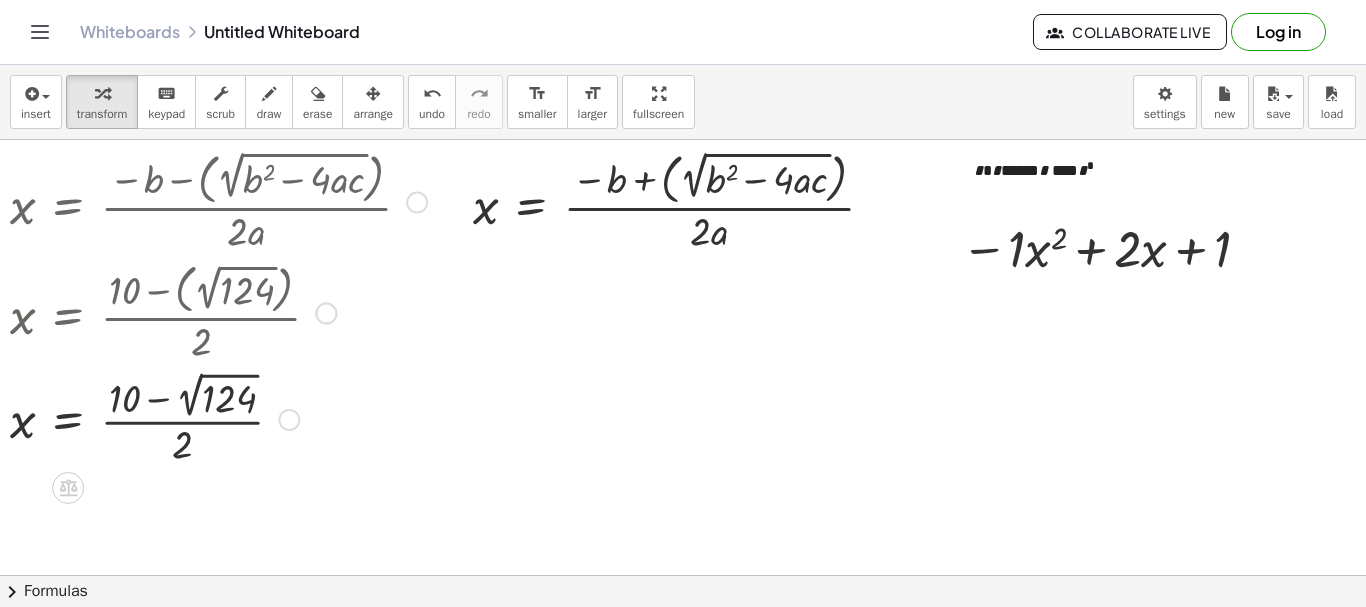 drag, startPoint x: 284, startPoint y: 204, endPoint x: 272, endPoint y: 464, distance: 260.27676 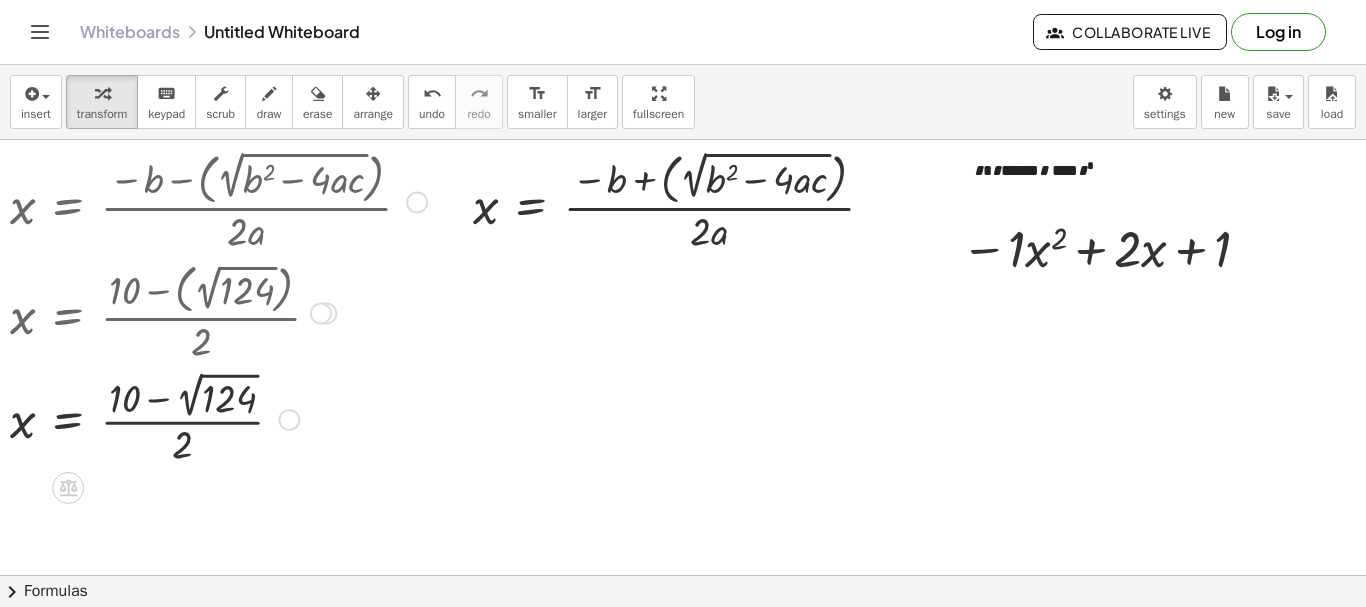 click at bounding box center [417, 203] 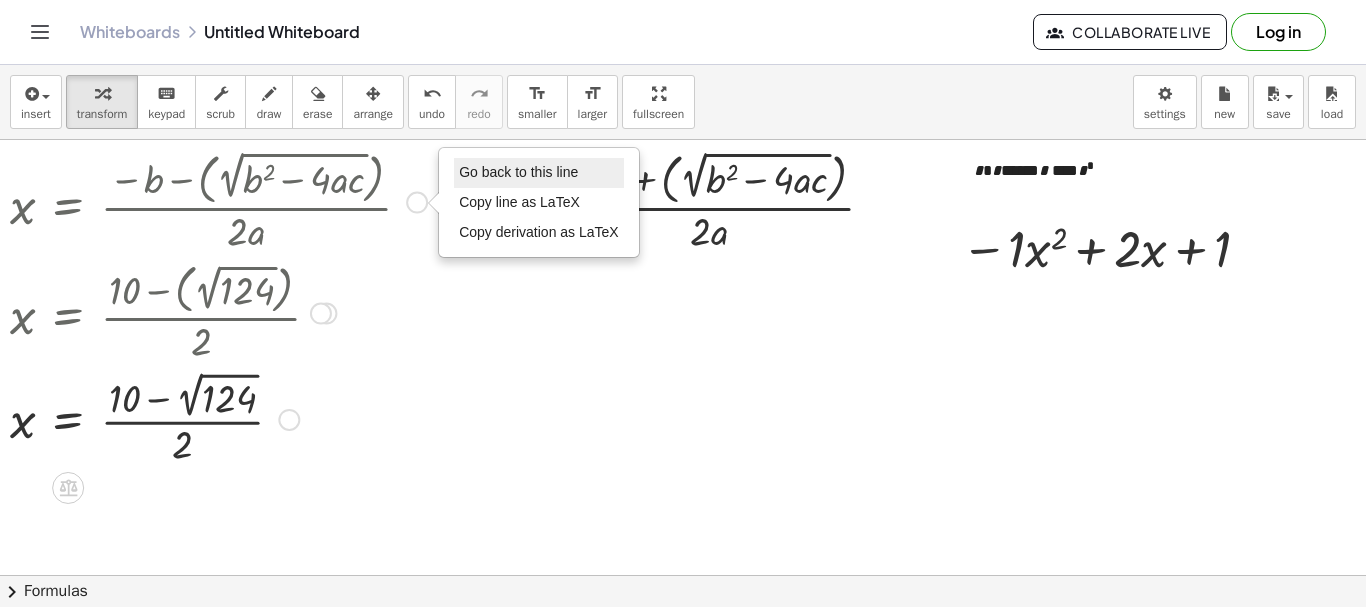 click on "Go back to this line" at bounding box center [518, 172] 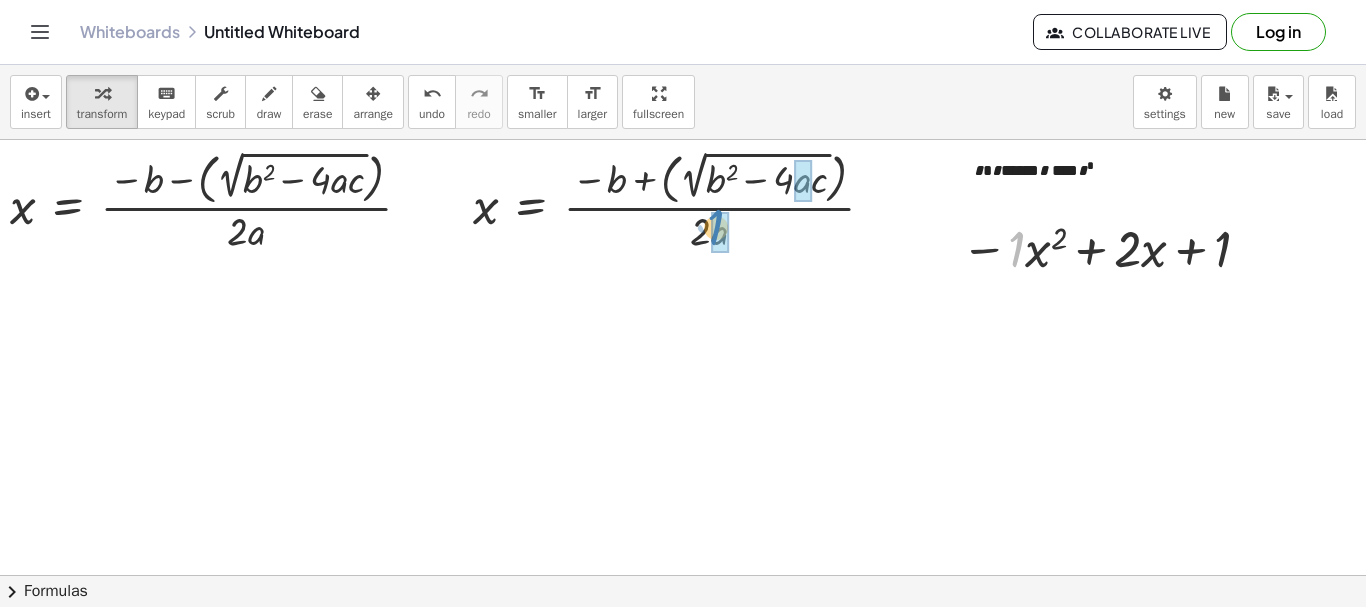 drag, startPoint x: 1018, startPoint y: 249, endPoint x: 718, endPoint y: 227, distance: 300.80557 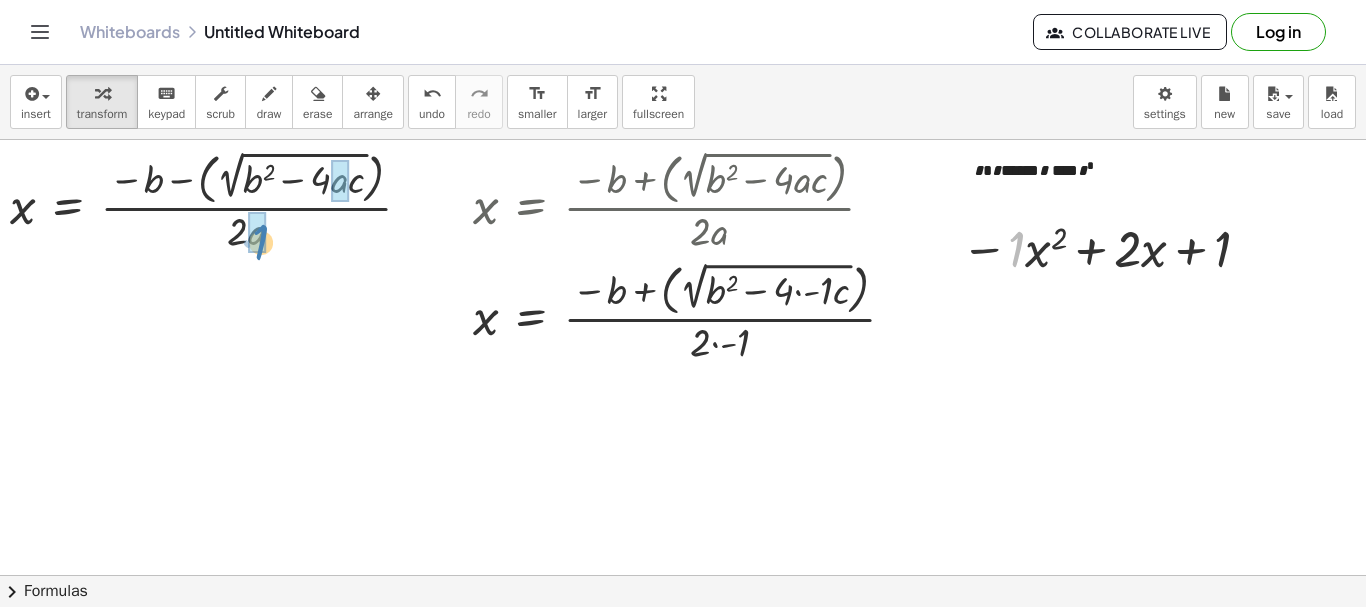 drag, startPoint x: 1017, startPoint y: 253, endPoint x: 262, endPoint y: 245, distance: 755.04236 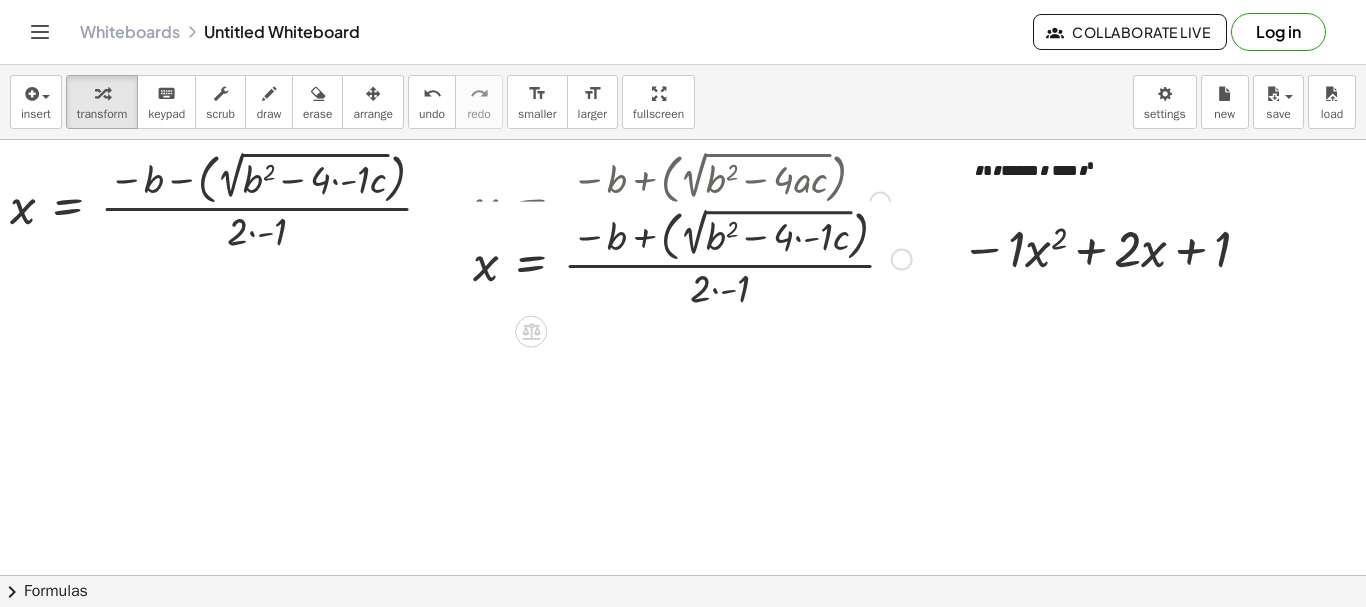 drag, startPoint x: 896, startPoint y: 293, endPoint x: 823, endPoint y: 53, distance: 250.85654 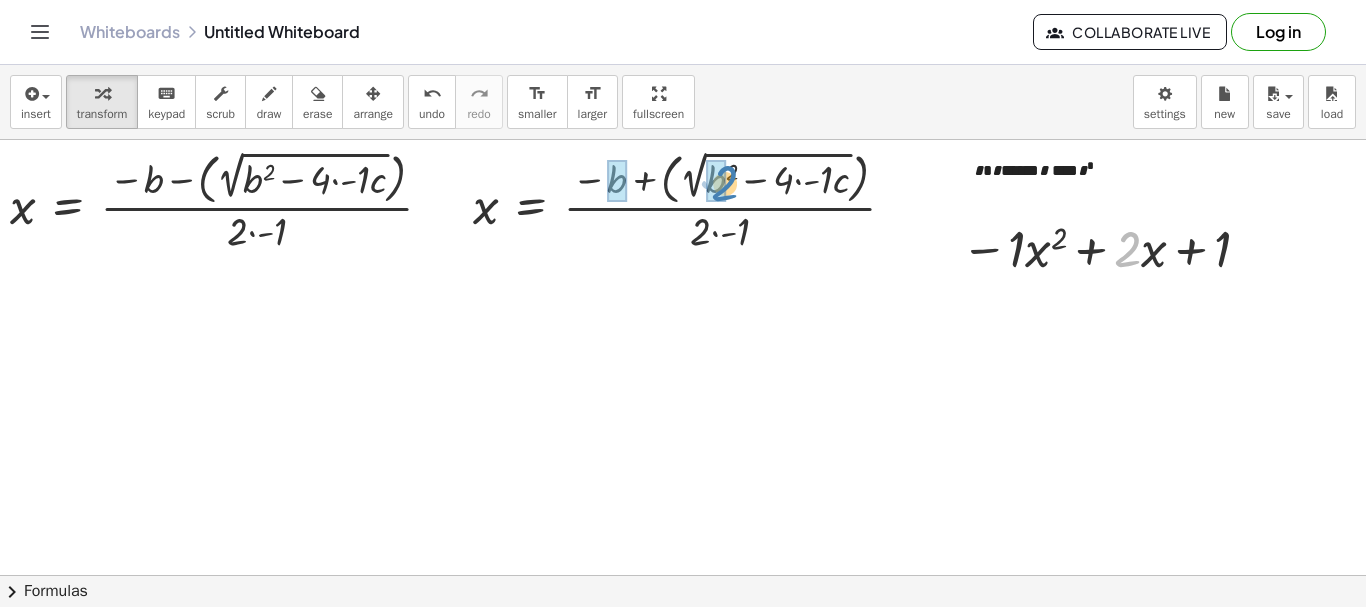 drag, startPoint x: 1126, startPoint y: 252, endPoint x: 723, endPoint y: 186, distance: 408.3687 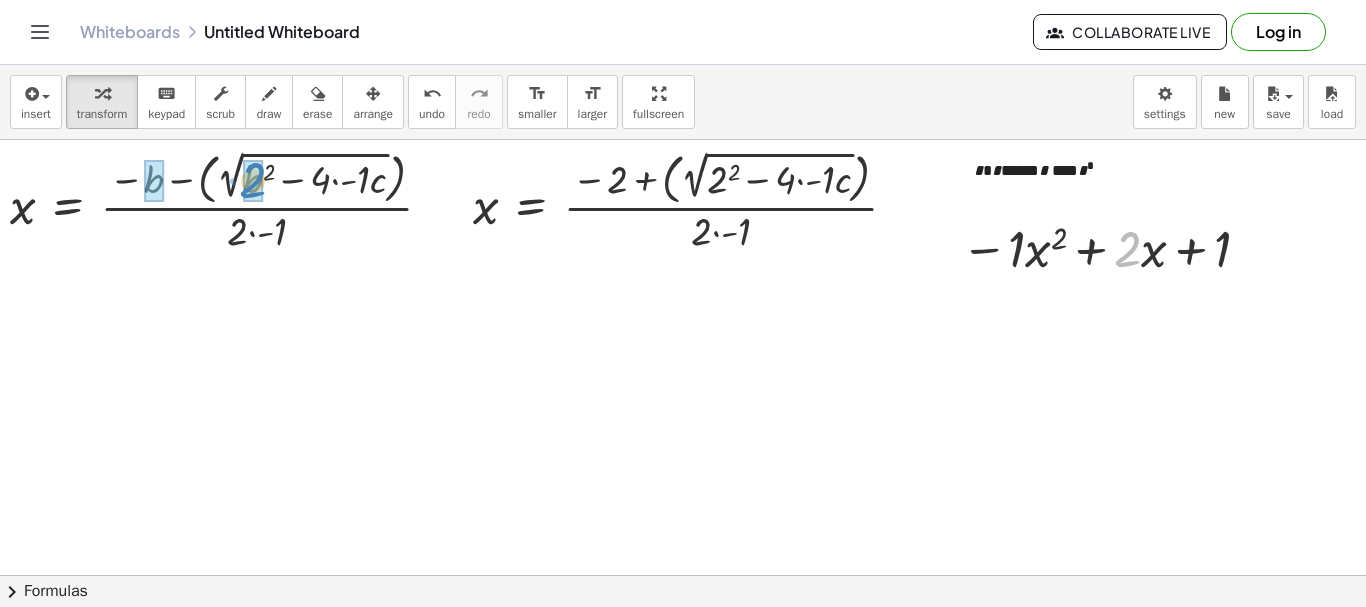 drag, startPoint x: 1132, startPoint y: 252, endPoint x: 259, endPoint y: 183, distance: 875.72253 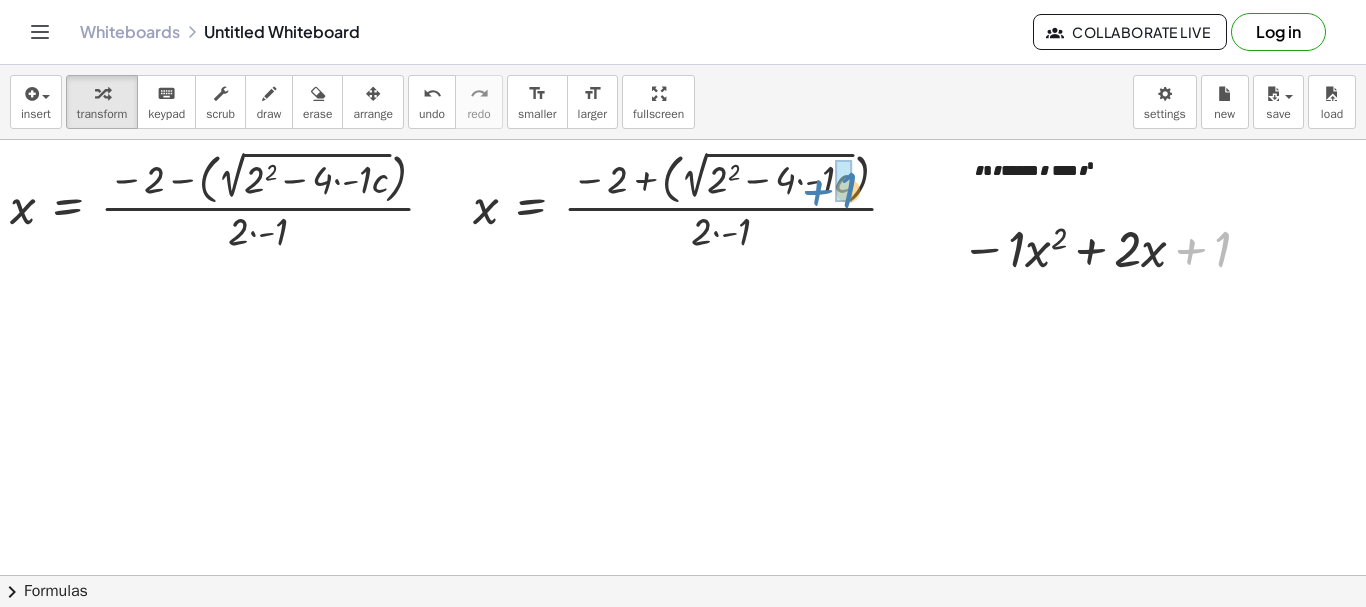 drag, startPoint x: 1225, startPoint y: 241, endPoint x: 852, endPoint y: 182, distance: 377.6374 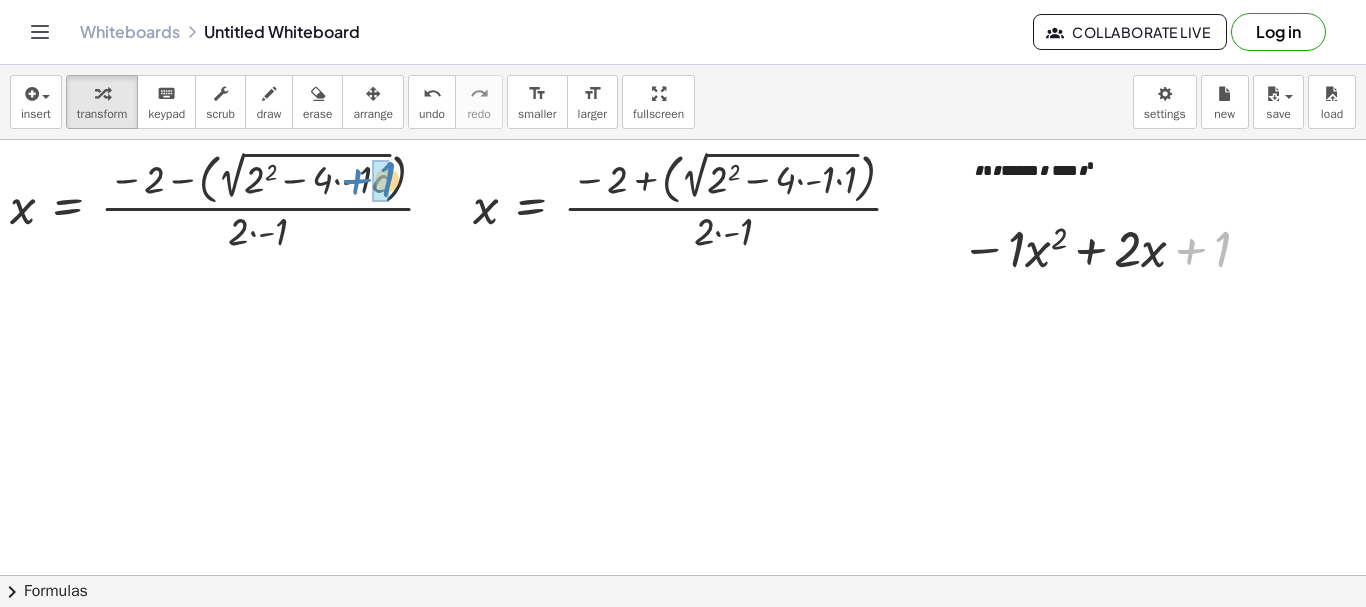 drag, startPoint x: 1226, startPoint y: 242, endPoint x: 392, endPoint y: 172, distance: 836.9325 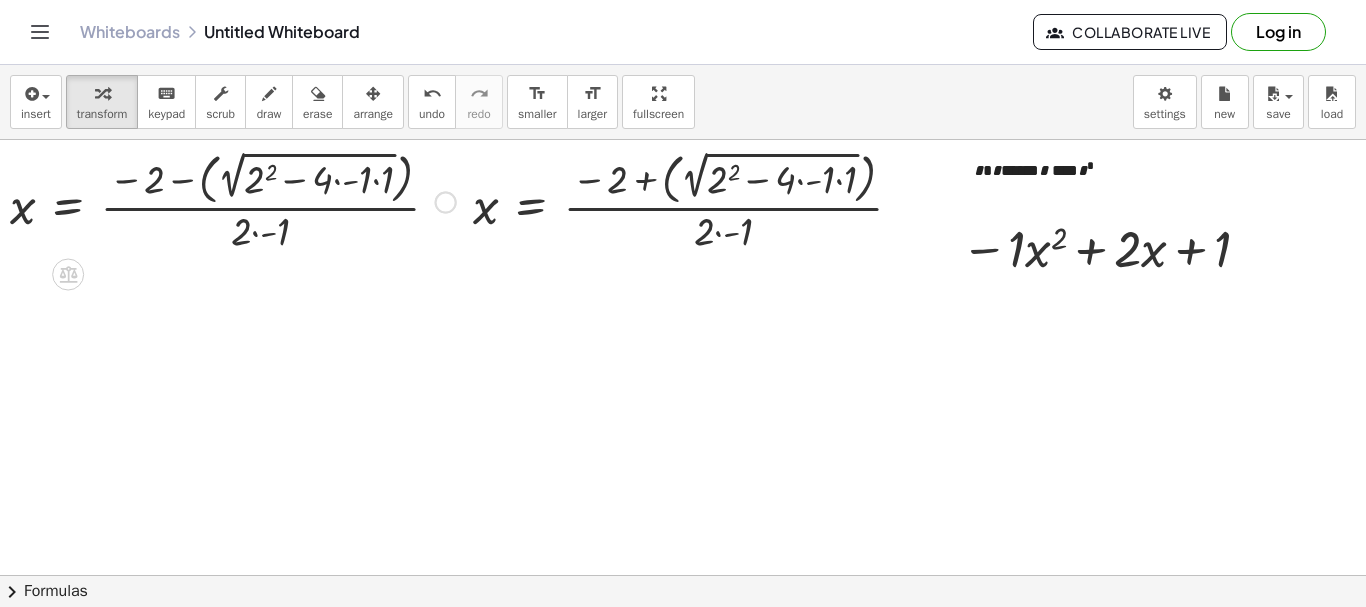 click at bounding box center [233, 200] 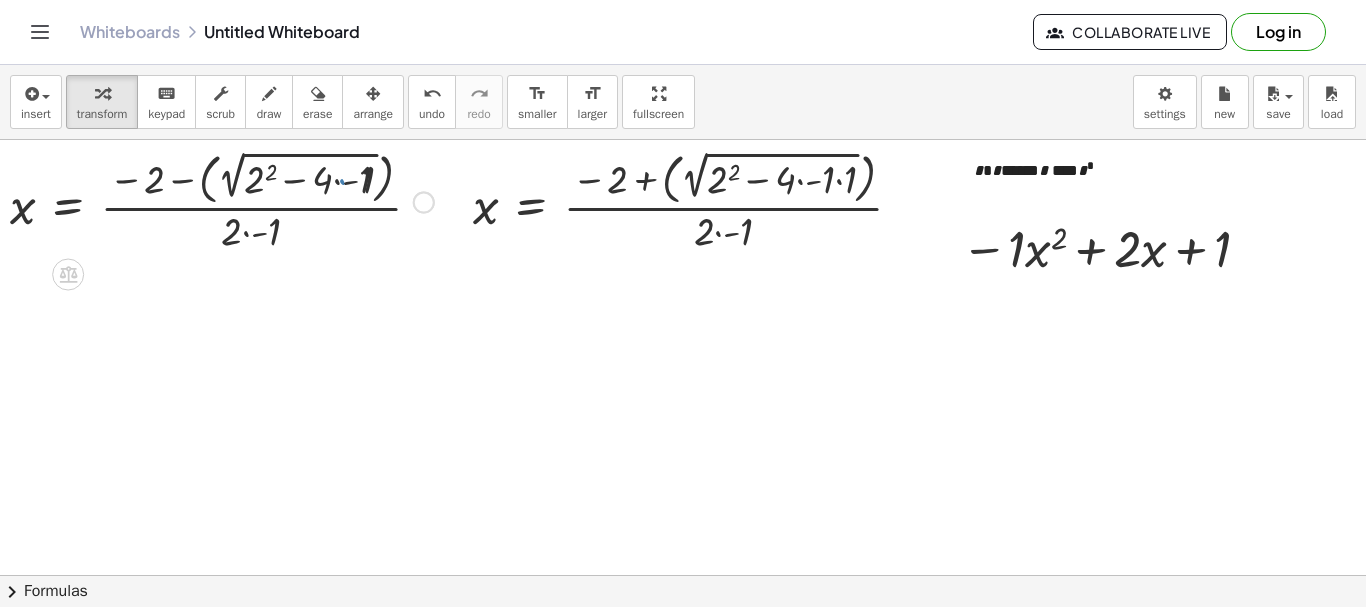 click at bounding box center [222, 200] 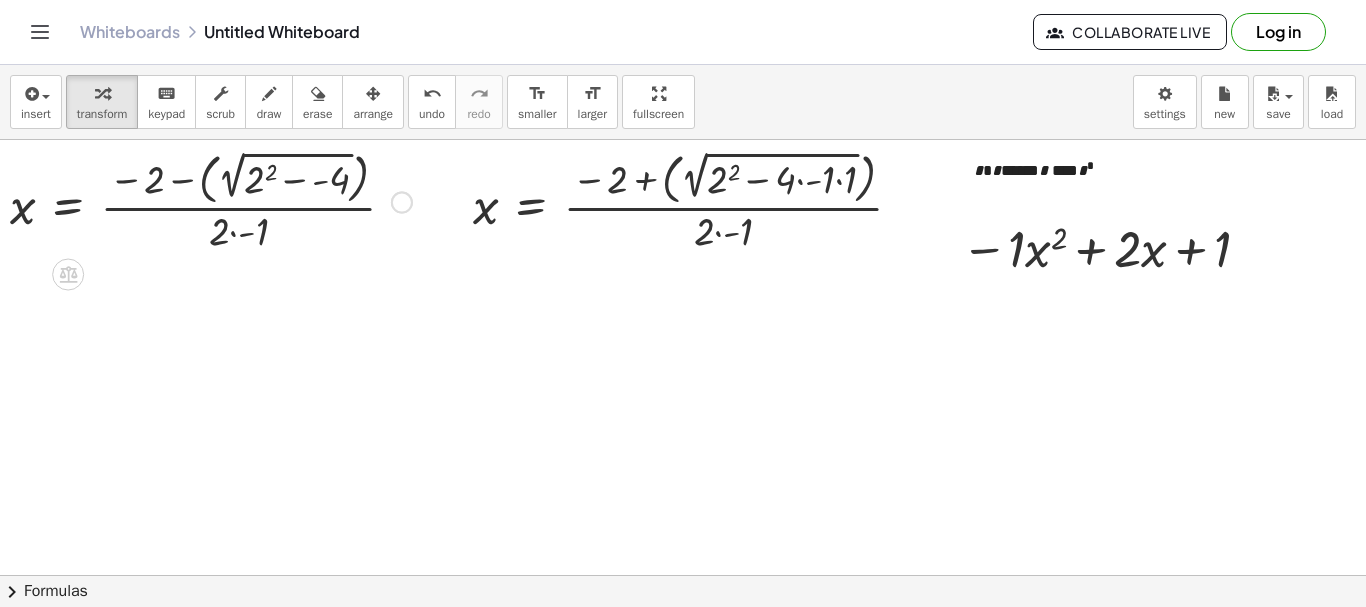 click at bounding box center (211, 200) 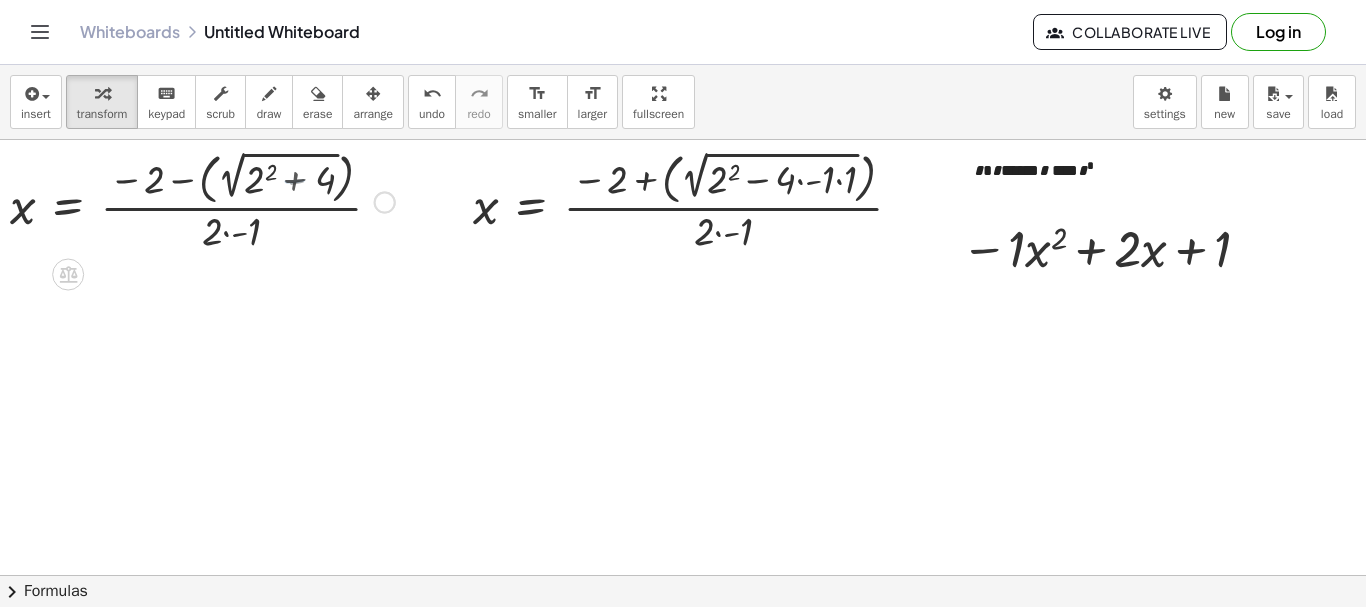 click at bounding box center [202, 200] 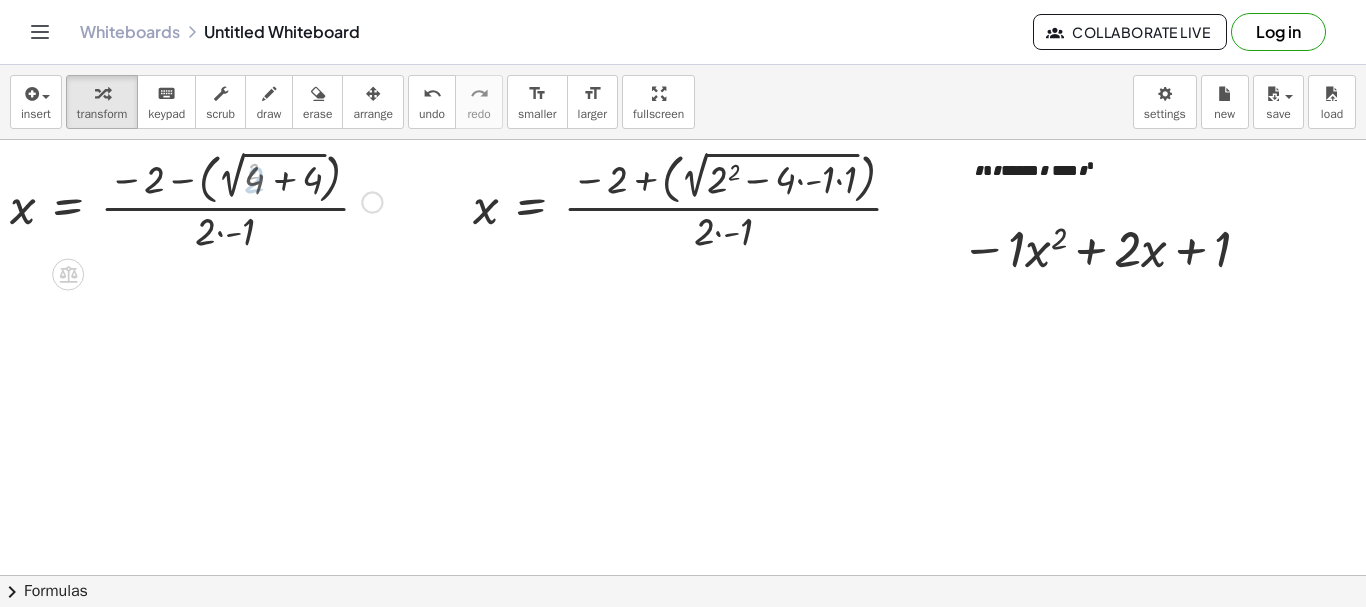 click at bounding box center (211, 200) 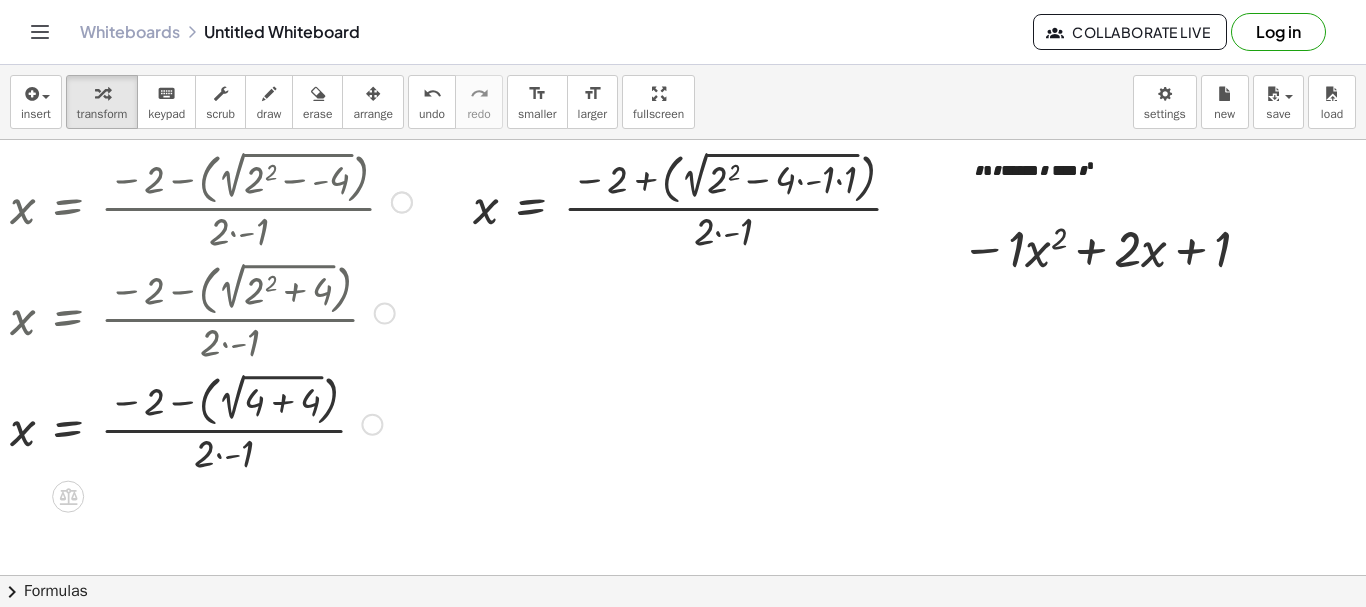 click at bounding box center [211, 422] 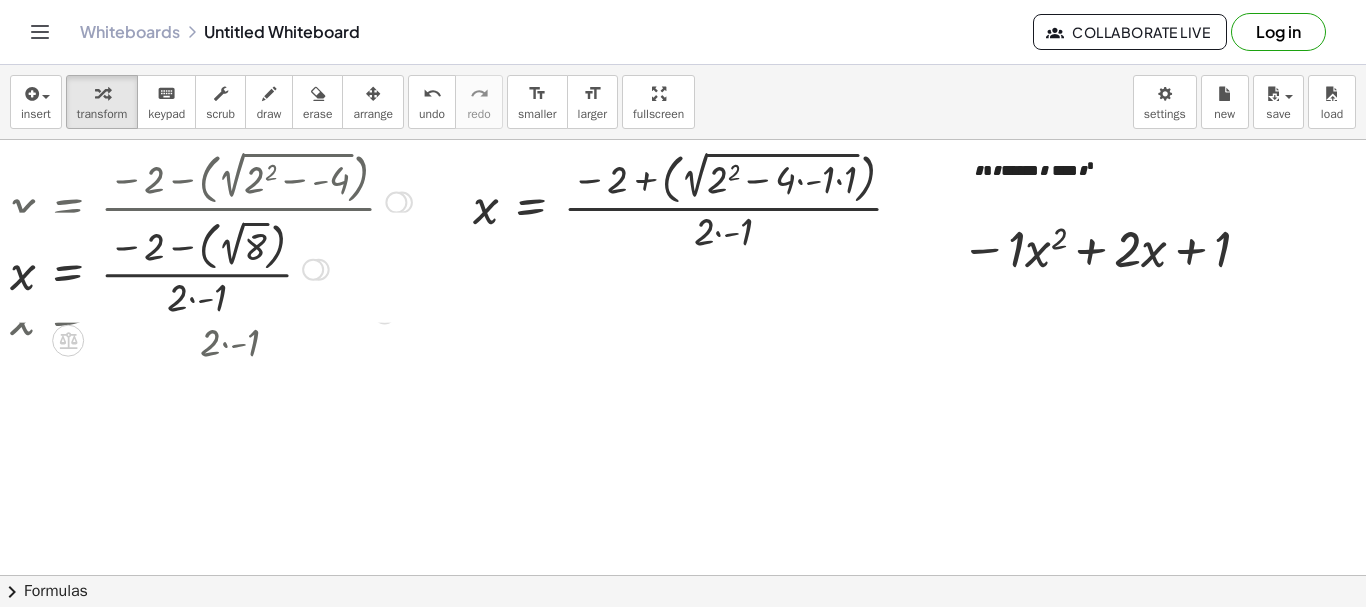 drag, startPoint x: 313, startPoint y: 430, endPoint x: 326, endPoint y: 74, distance: 356.23727 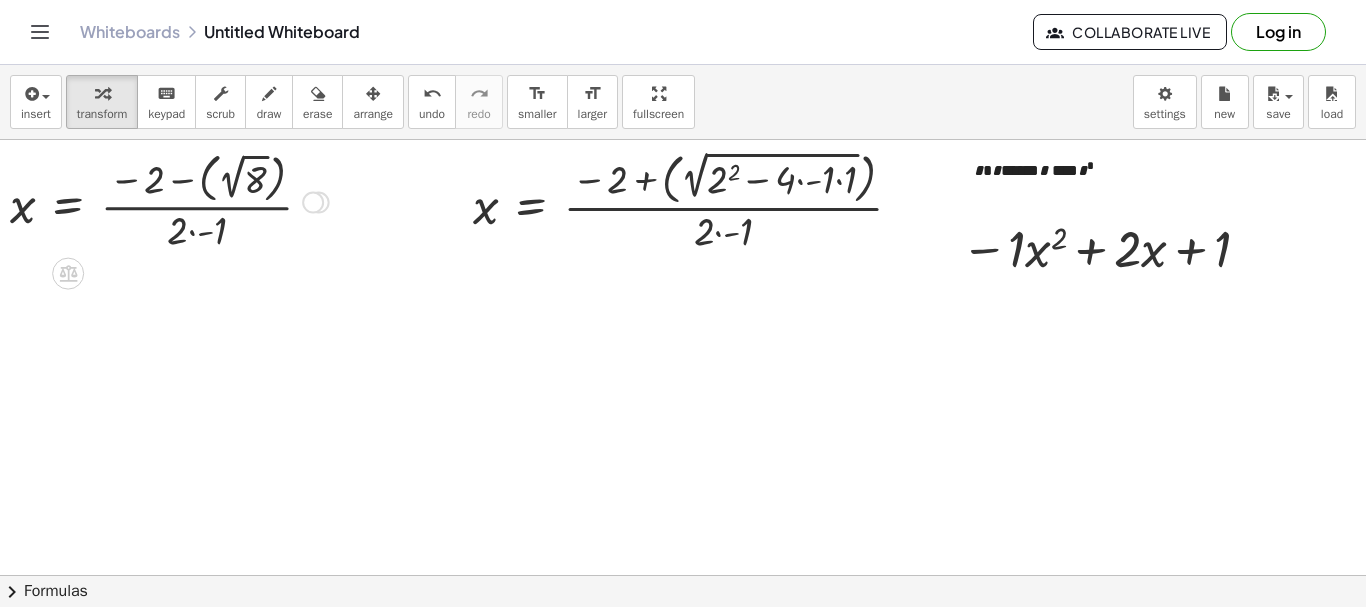 click at bounding box center (169, 200) 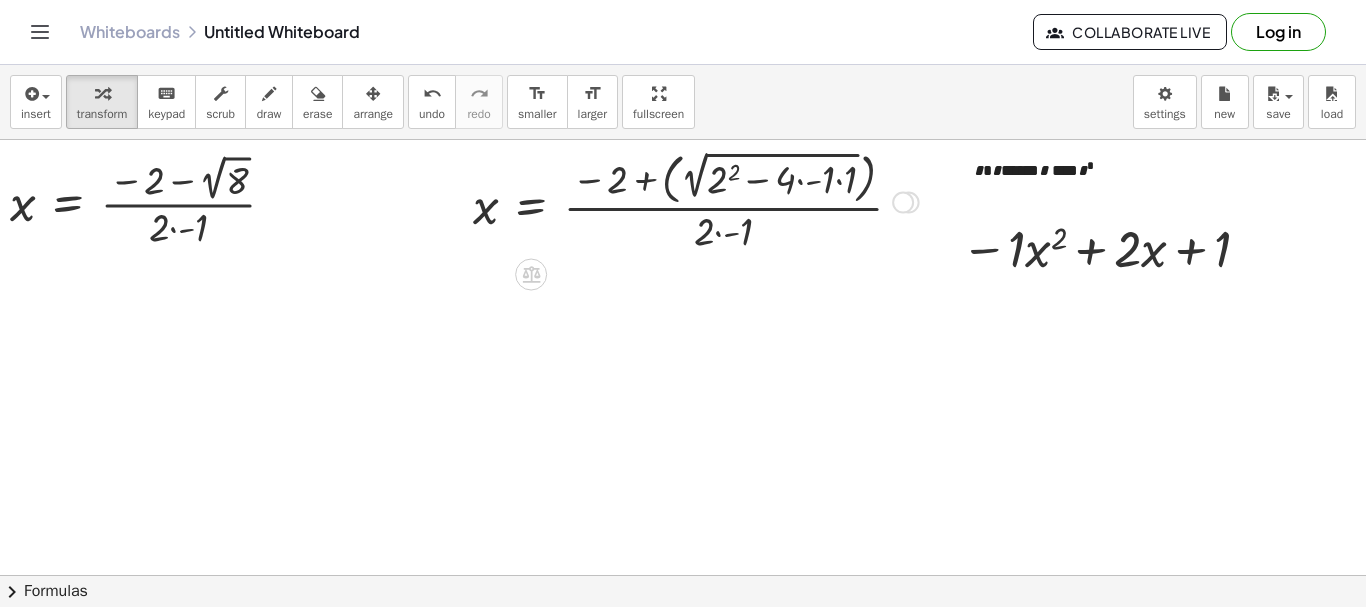 click at bounding box center (696, 200) 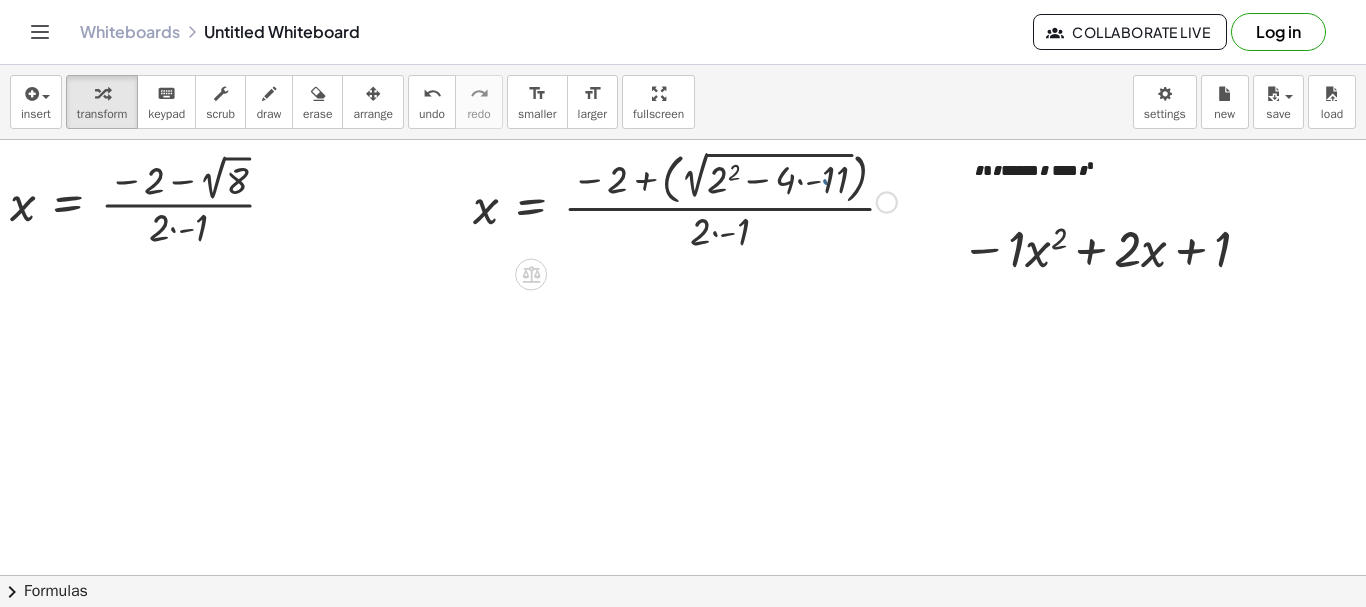 click at bounding box center (685, 200) 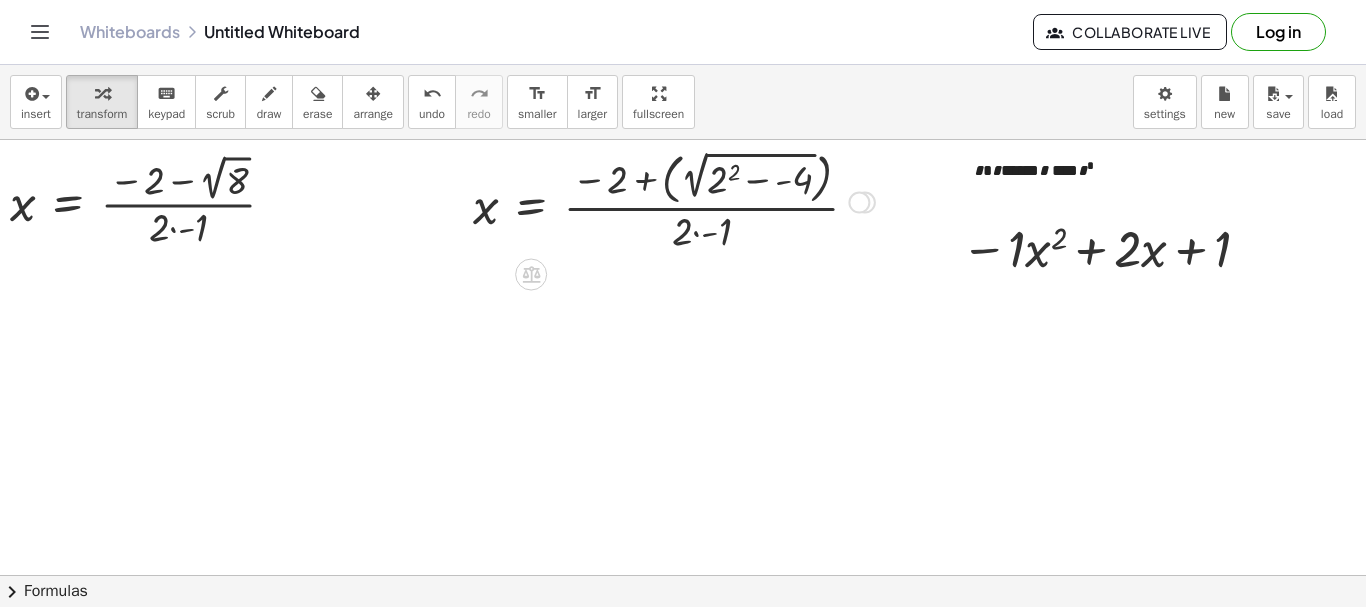 click at bounding box center (674, 200) 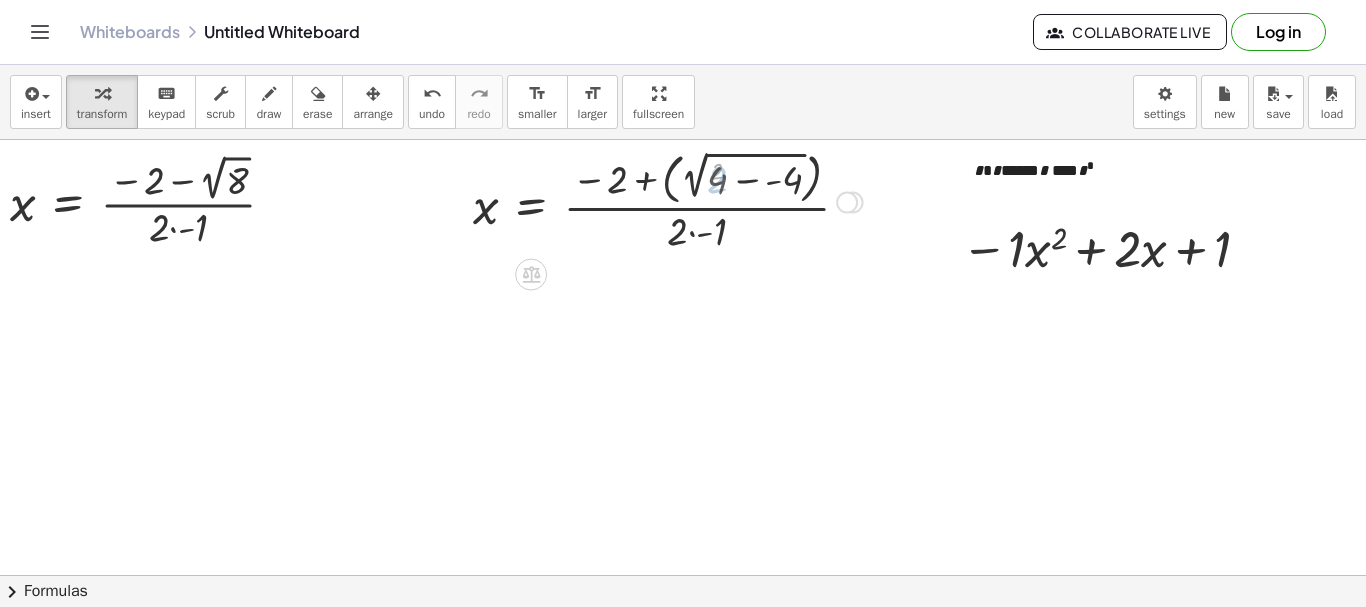 click at bounding box center [668, 200] 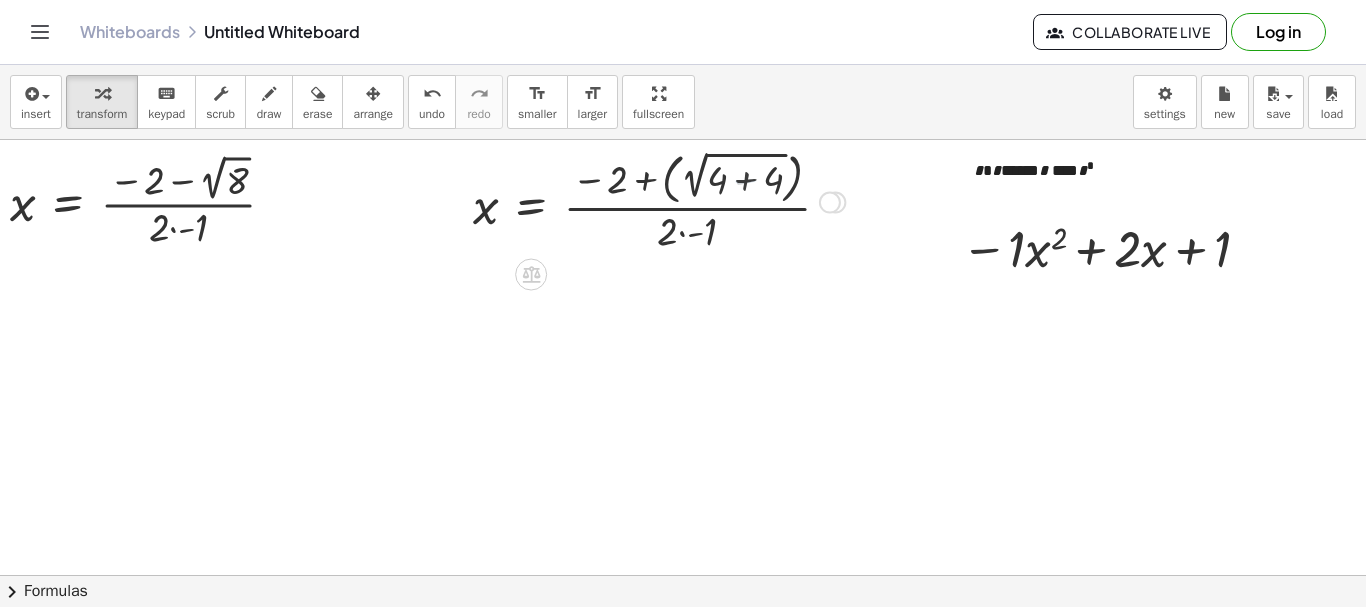 click at bounding box center [659, 200] 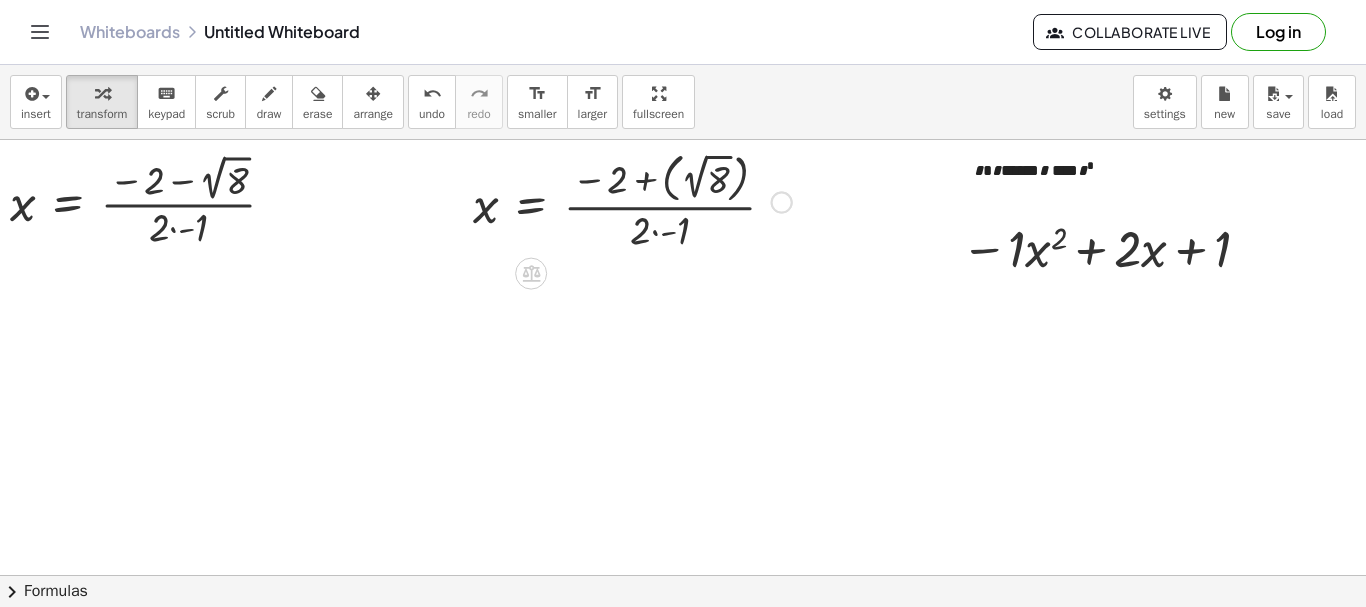 click at bounding box center (632, 200) 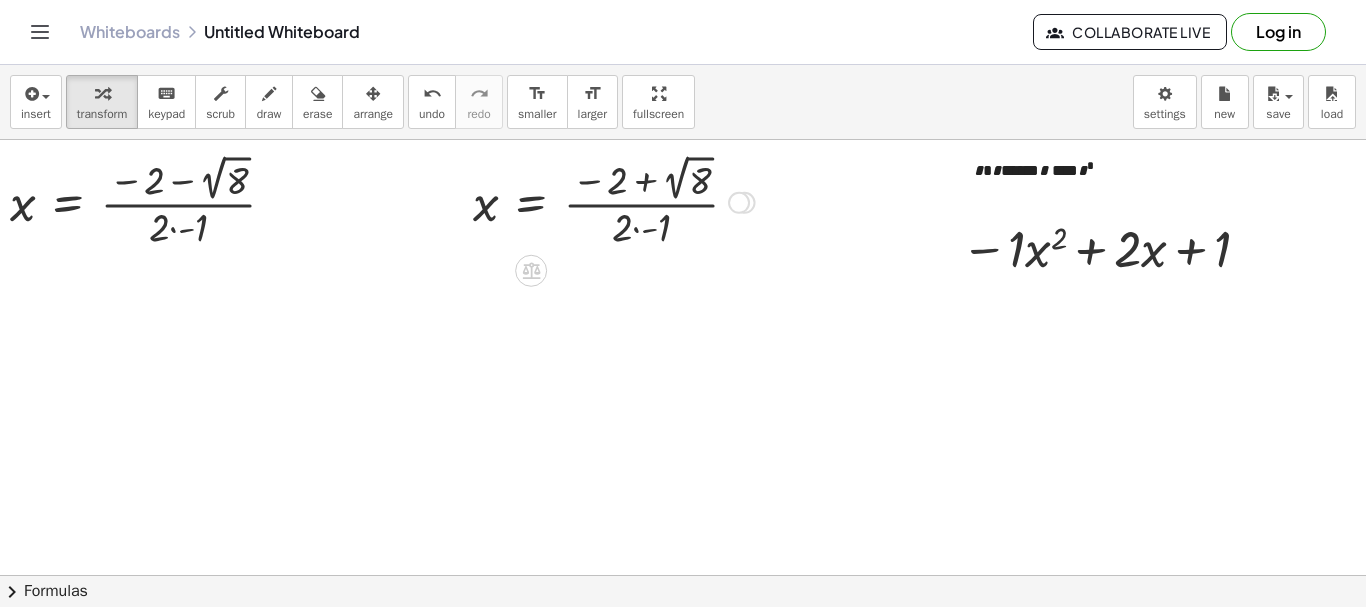 click at bounding box center [614, 201] 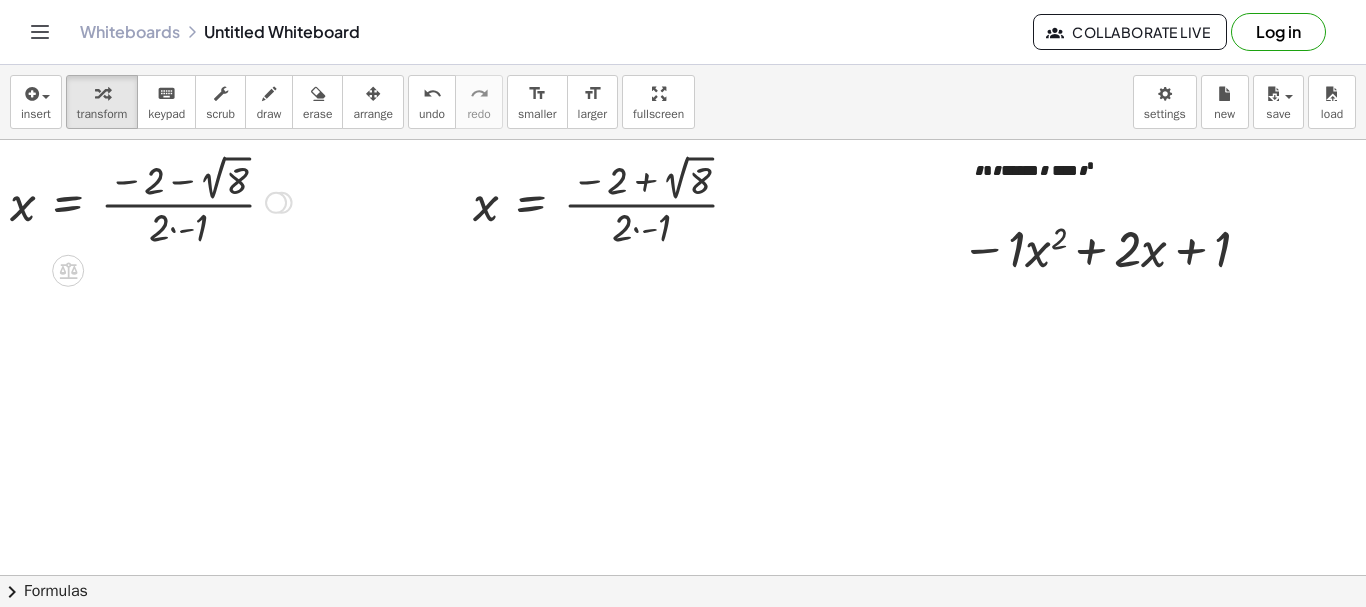 click at bounding box center (151, 201) 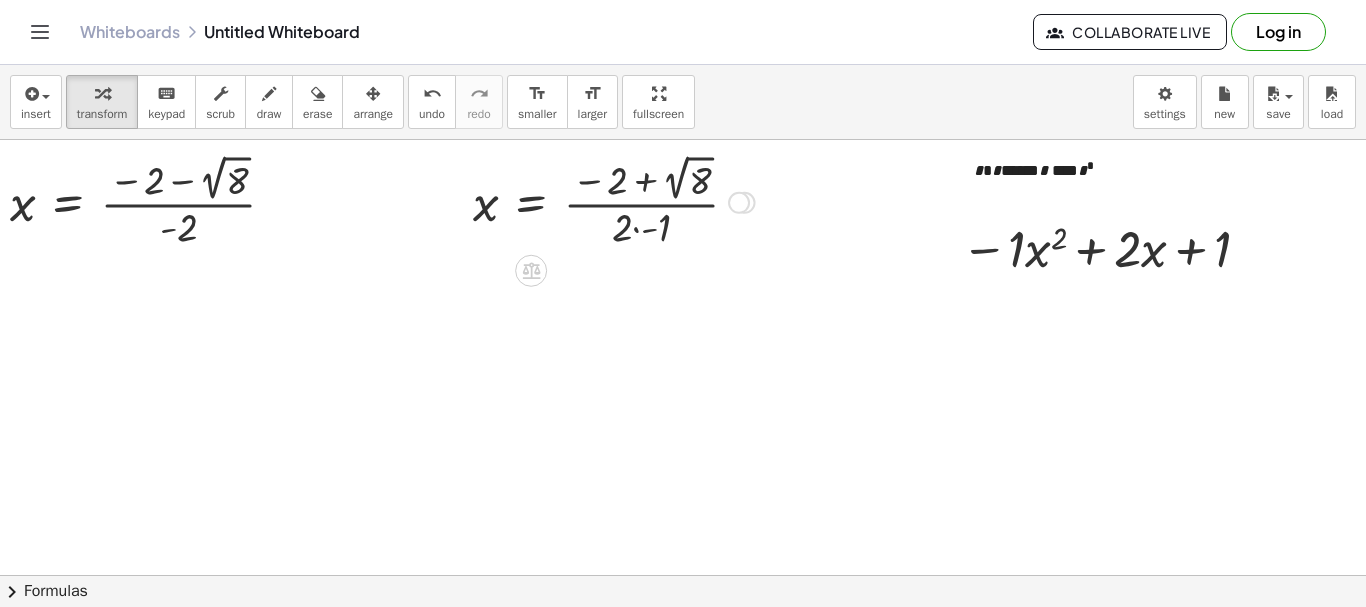 click at bounding box center [614, 201] 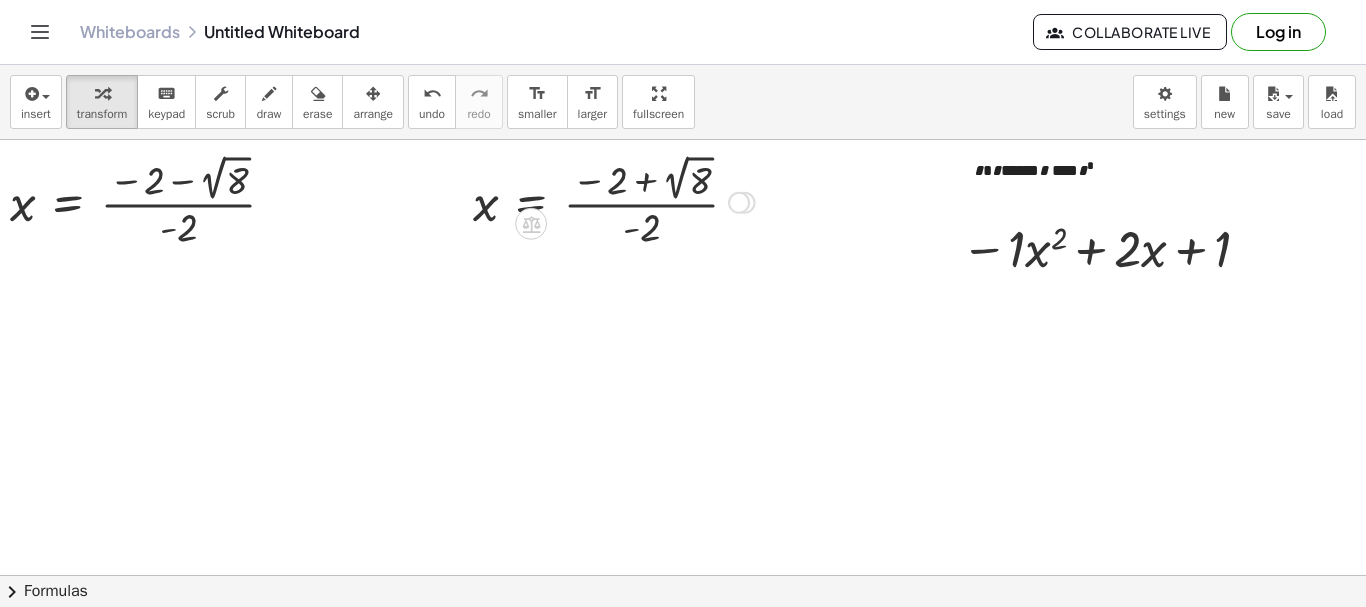 click at bounding box center (614, 201) 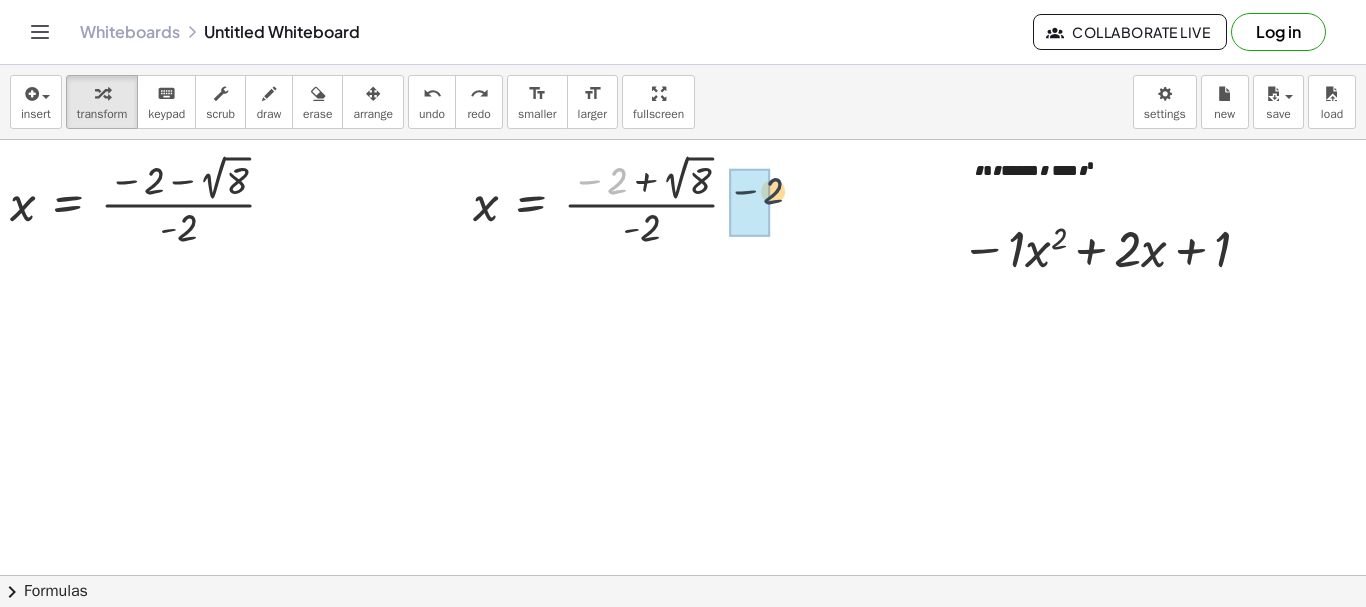 drag, startPoint x: 621, startPoint y: 191, endPoint x: 780, endPoint y: 201, distance: 159.31415 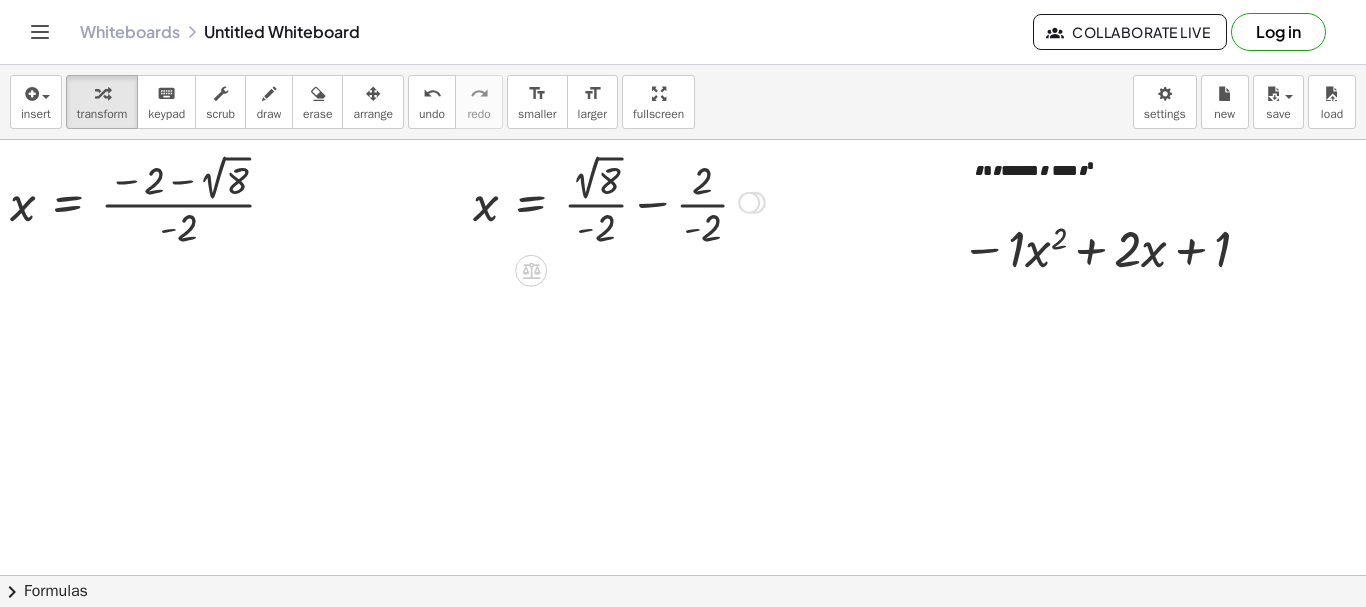 click at bounding box center (619, 201) 